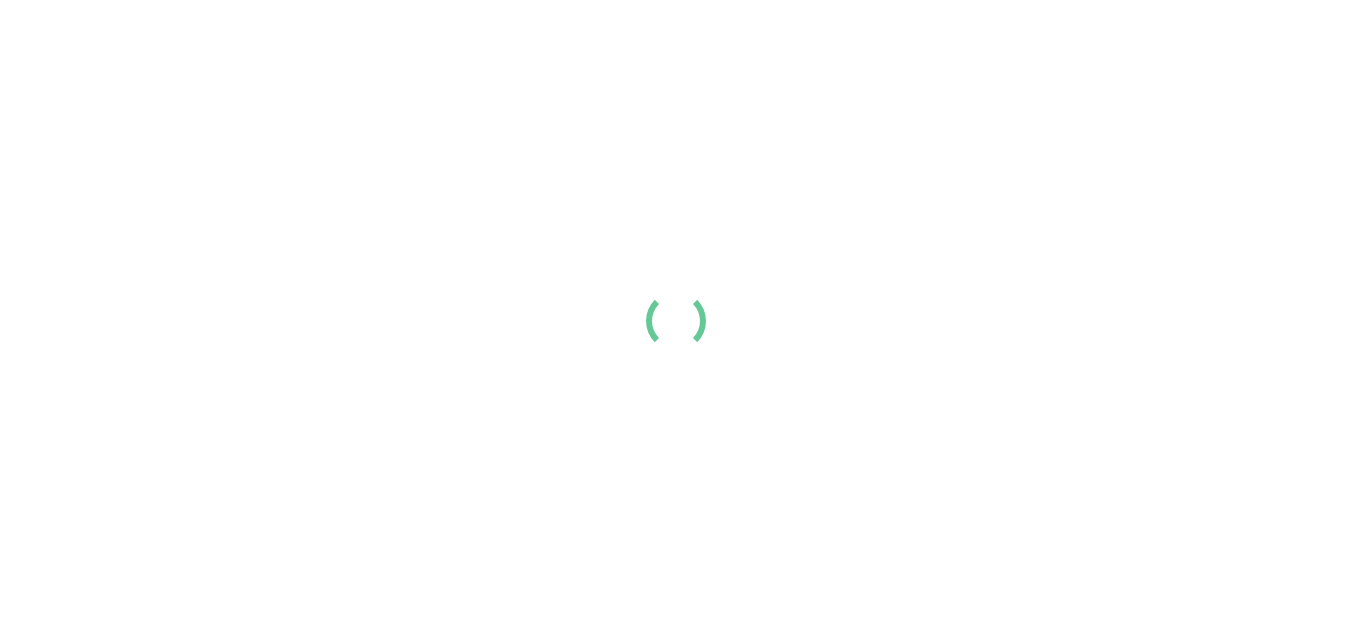 scroll, scrollTop: 0, scrollLeft: 0, axis: both 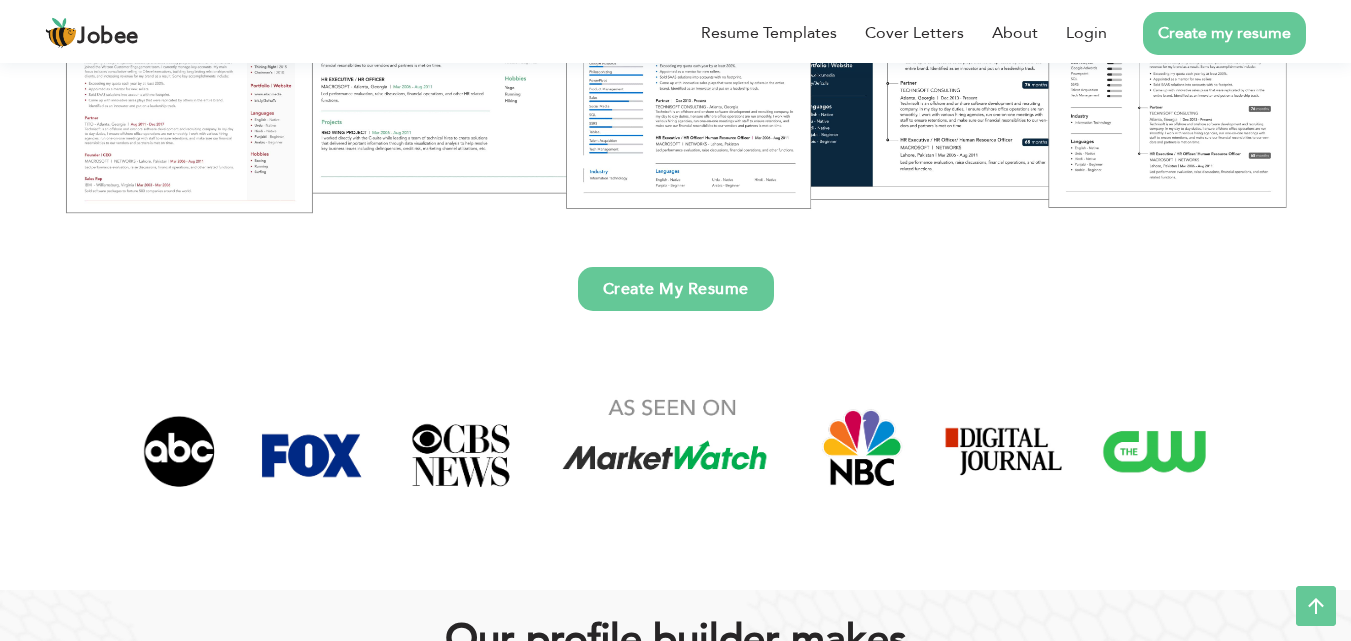 click on "Create My Resume" at bounding box center [676, 289] 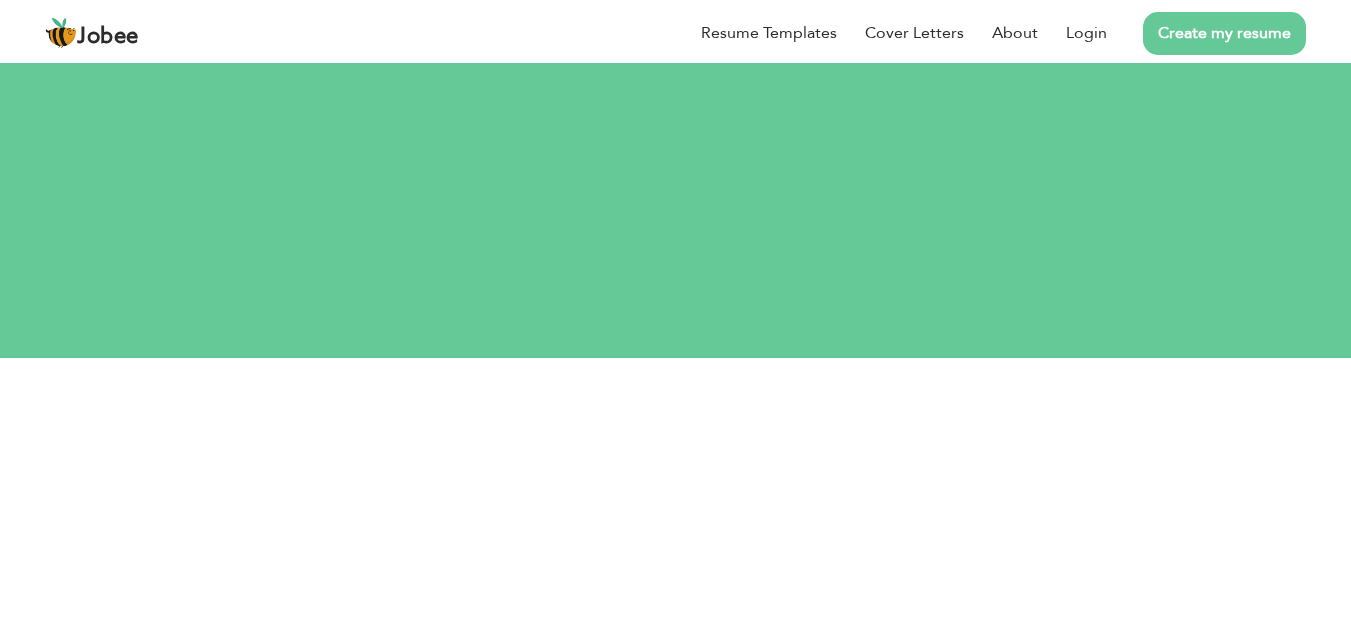 scroll, scrollTop: 0, scrollLeft: 0, axis: both 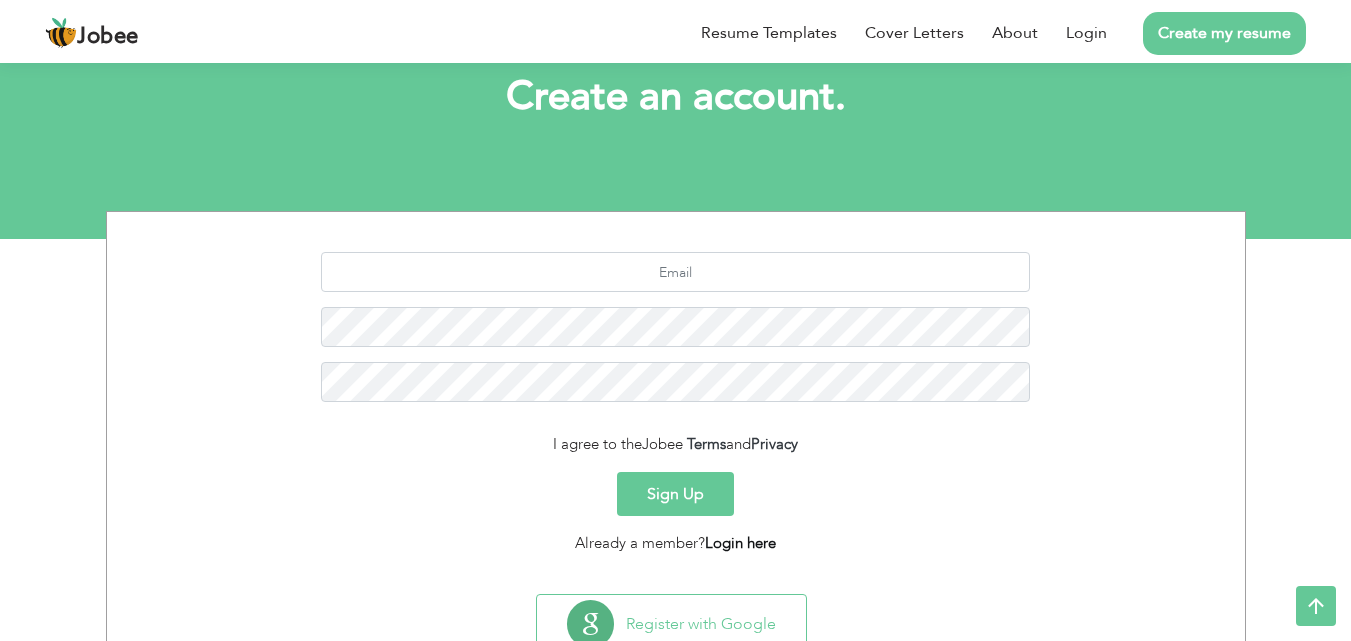 click on "Login here" at bounding box center [740, 543] 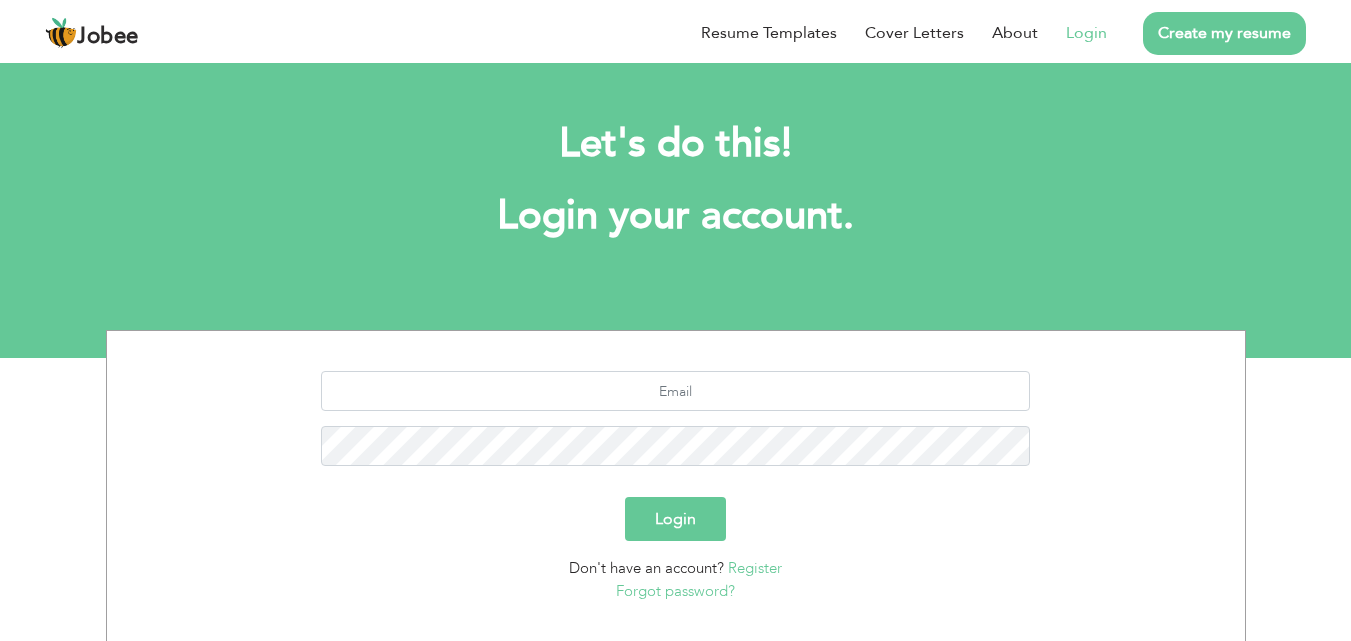 scroll, scrollTop: 0, scrollLeft: 0, axis: both 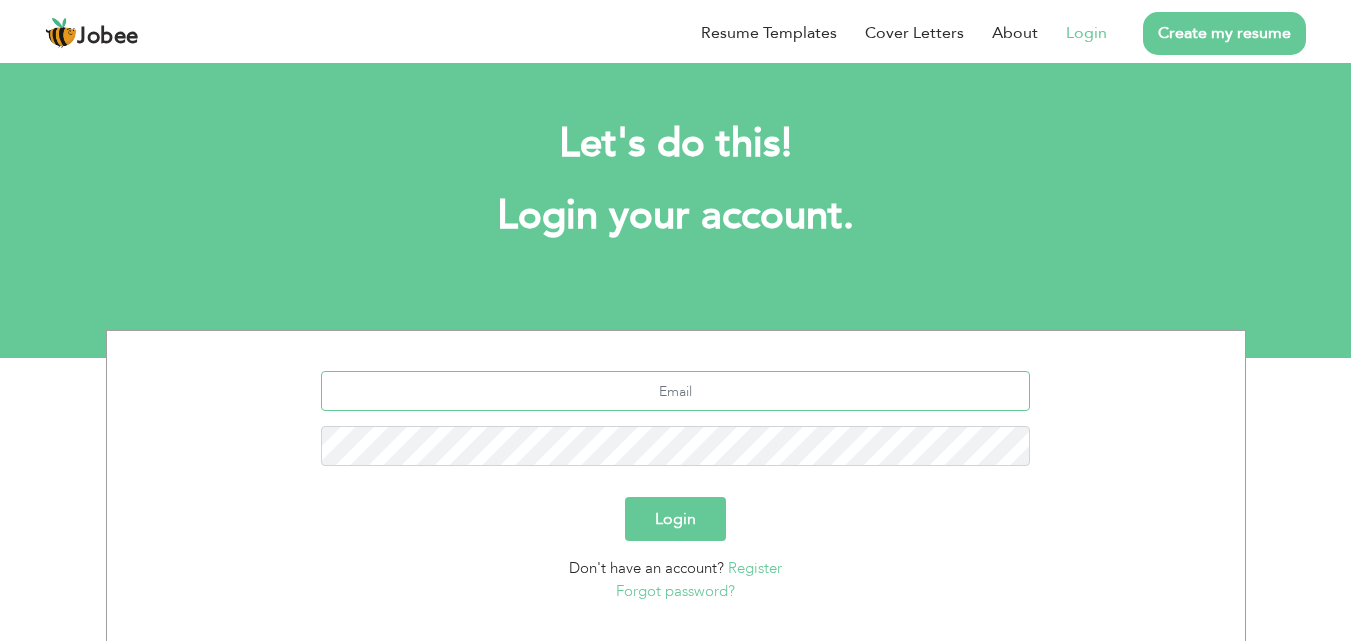 click at bounding box center (675, 391) 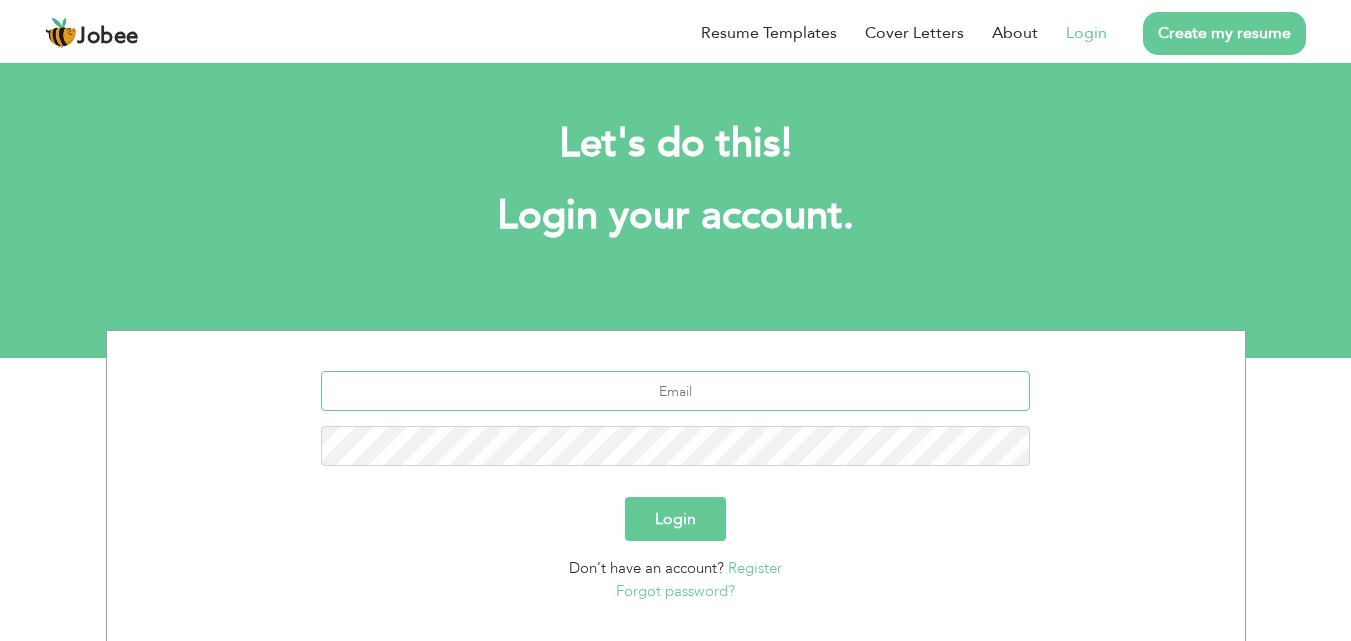 type on "faizansaeed733@yahoo.com" 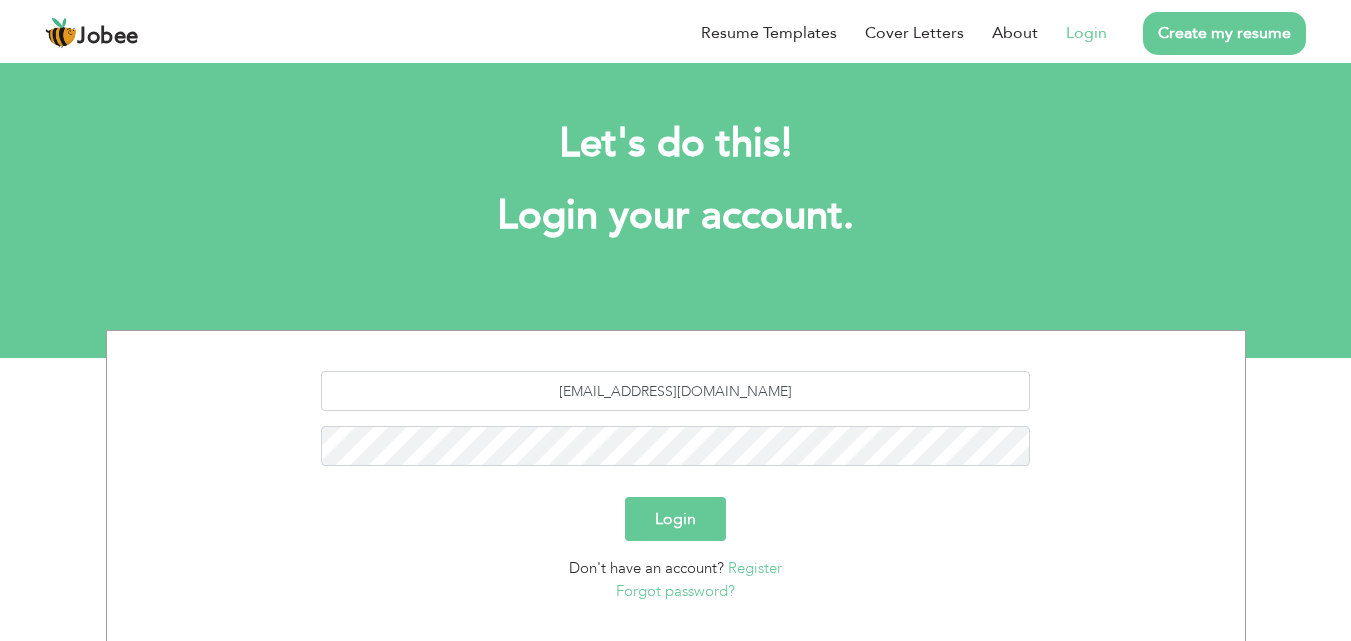 click on "Login" at bounding box center (675, 519) 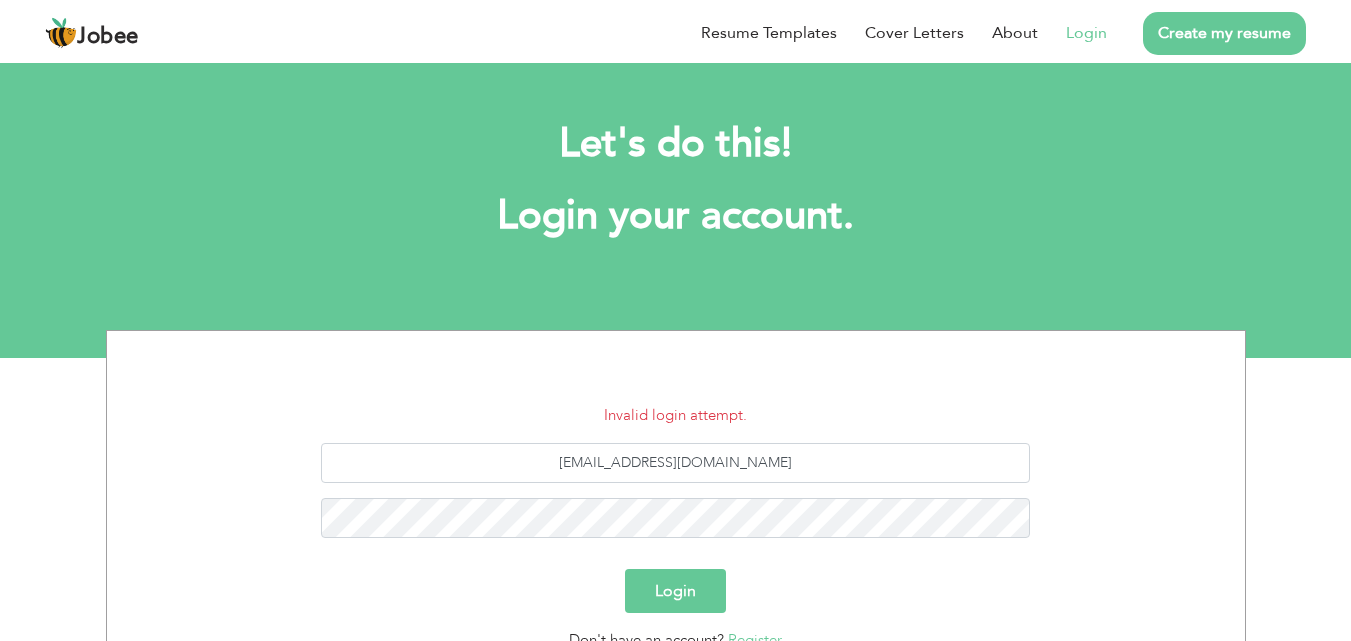 scroll, scrollTop: 0, scrollLeft: 0, axis: both 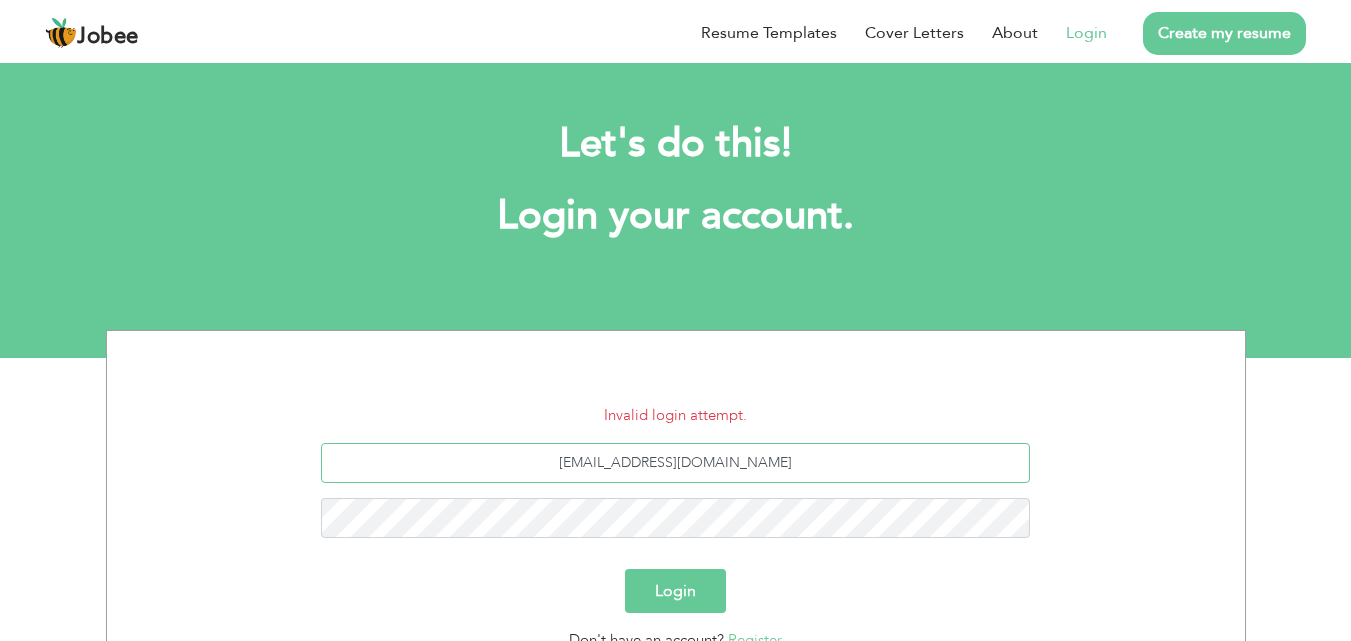 click on "faizansaeed733@yahoo.com" at bounding box center [675, 463] 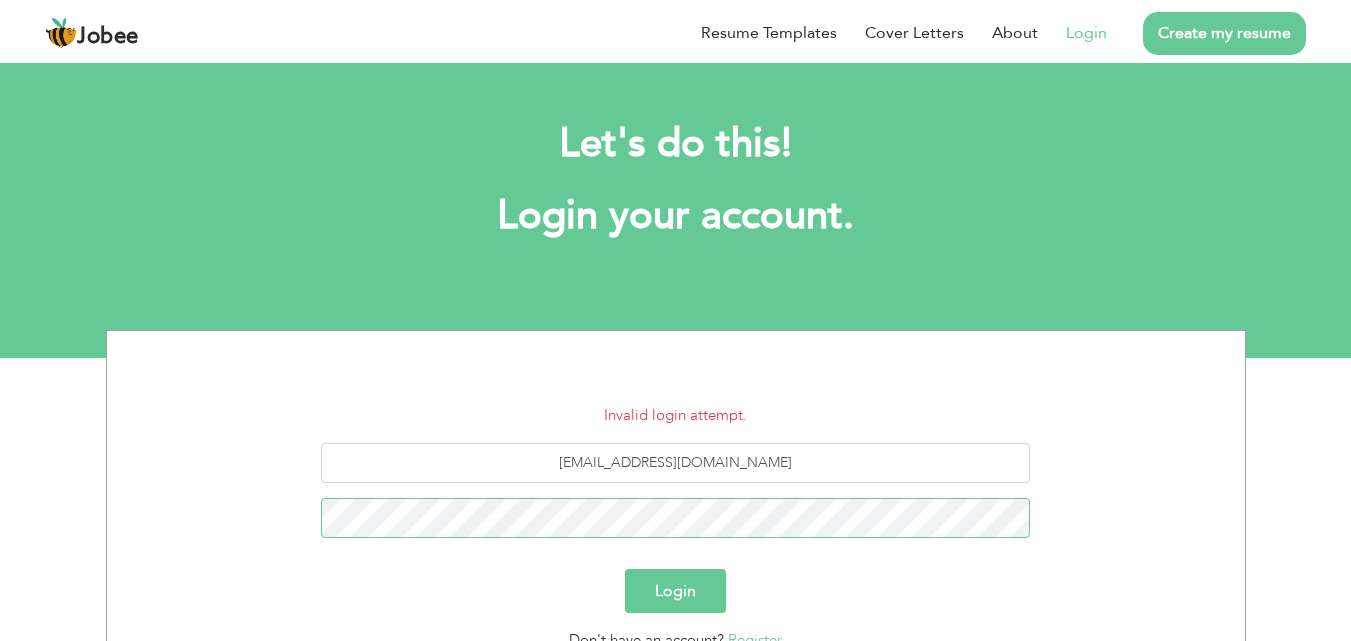 click on "Login" at bounding box center [675, 591] 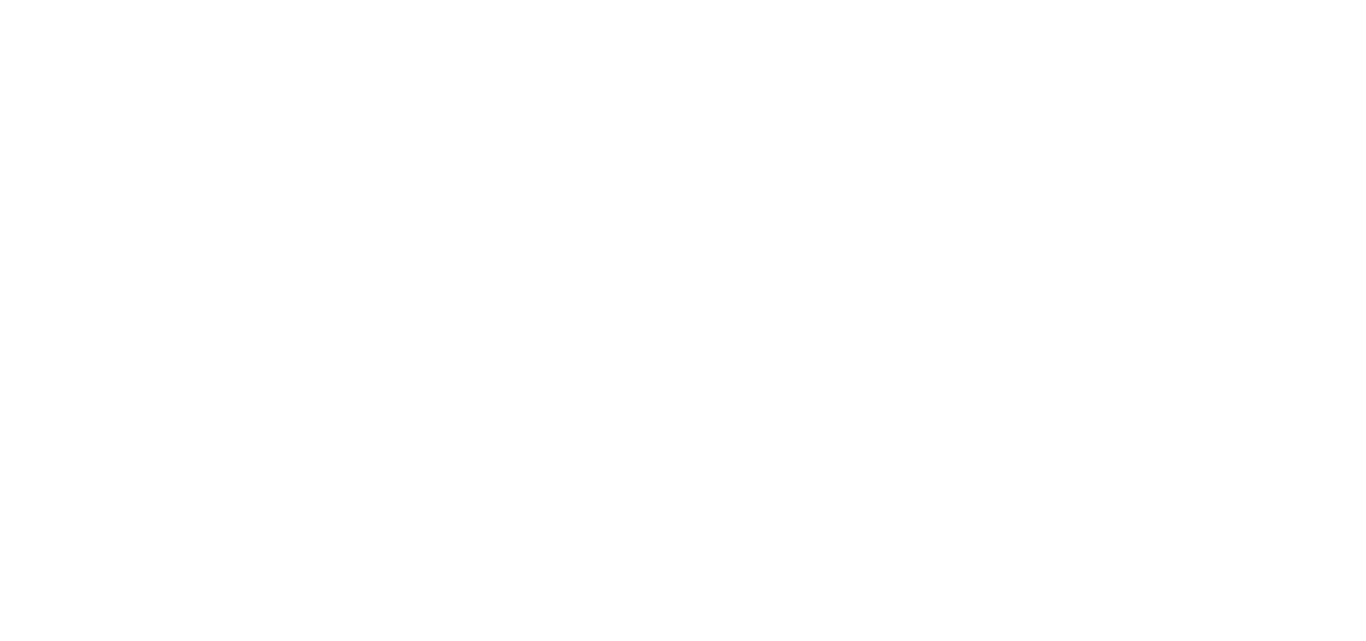 scroll, scrollTop: 0, scrollLeft: 0, axis: both 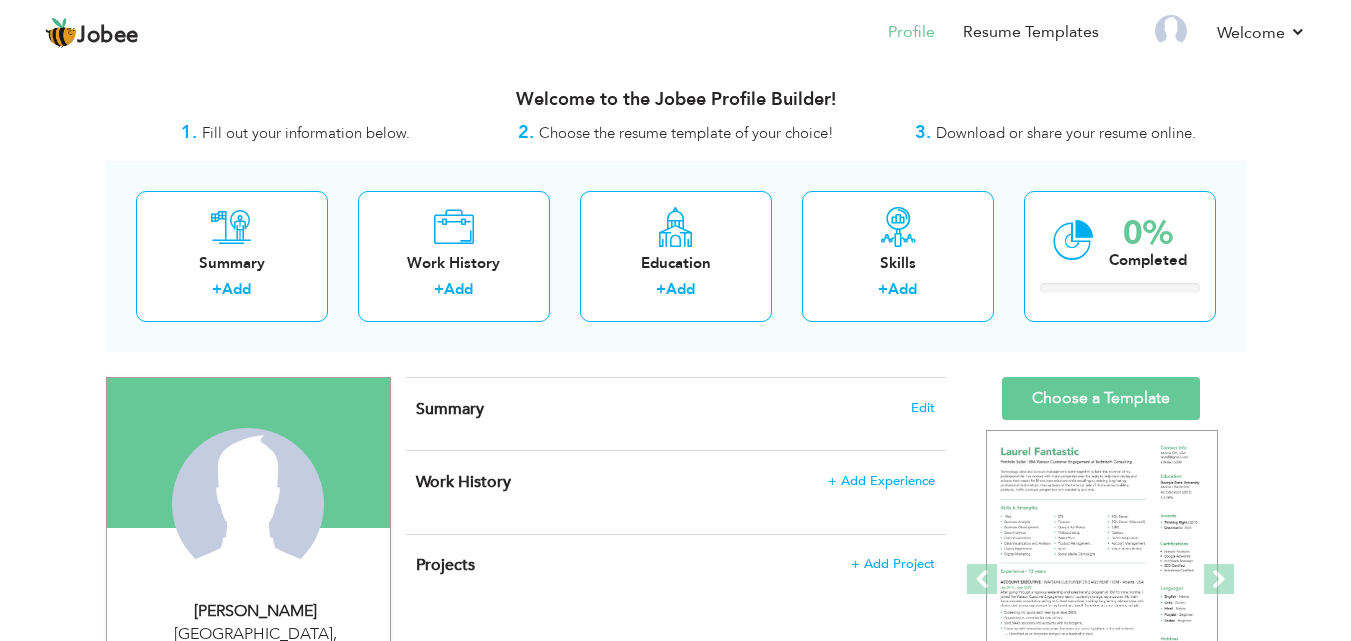 click on "Summary
Edit" at bounding box center (676, 414) 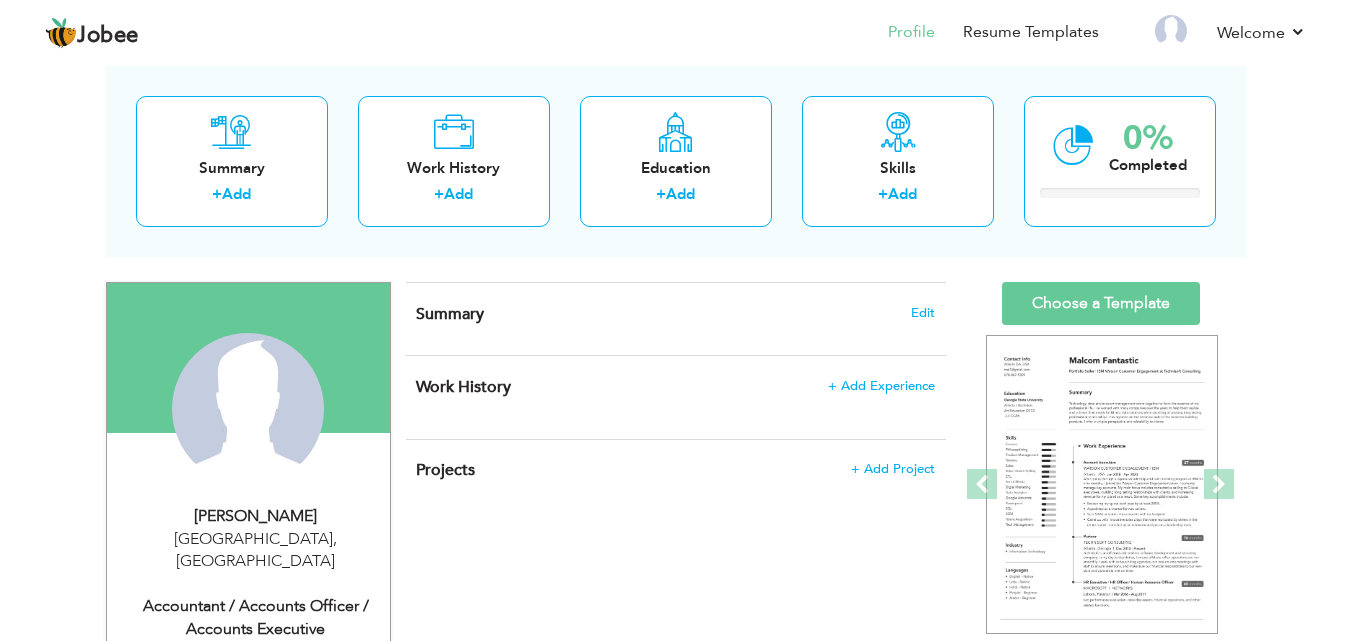 scroll, scrollTop: 100, scrollLeft: 0, axis: vertical 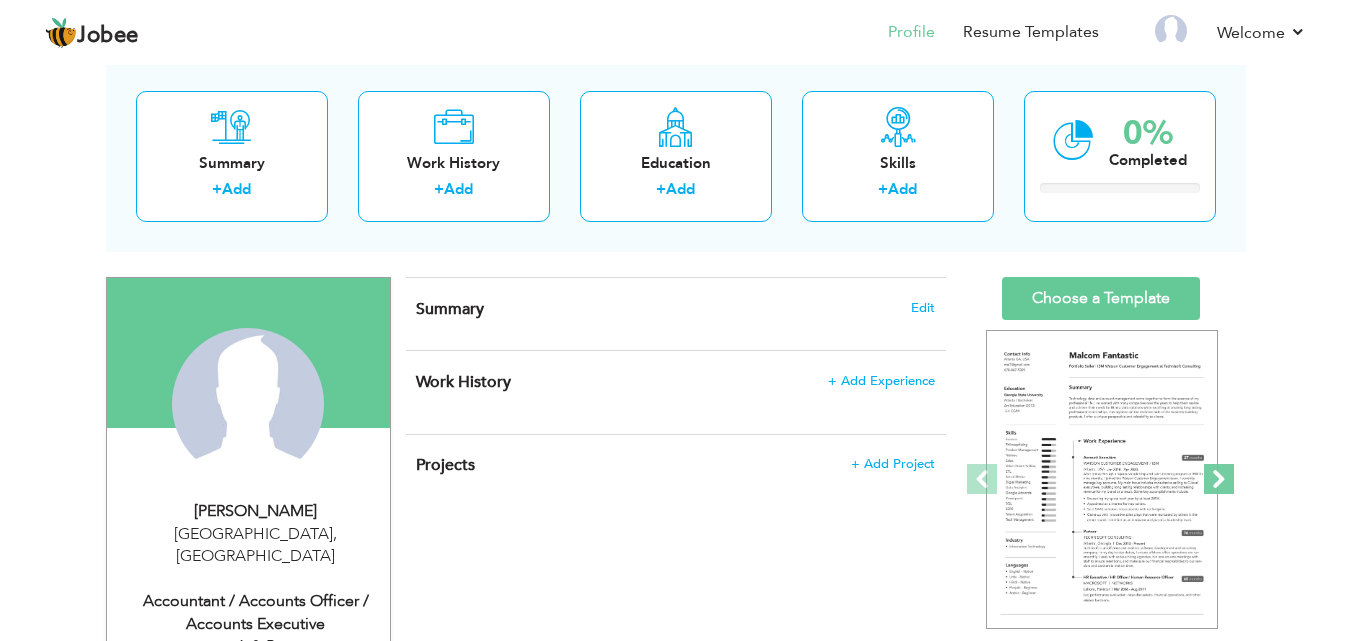 click at bounding box center [1219, 479] 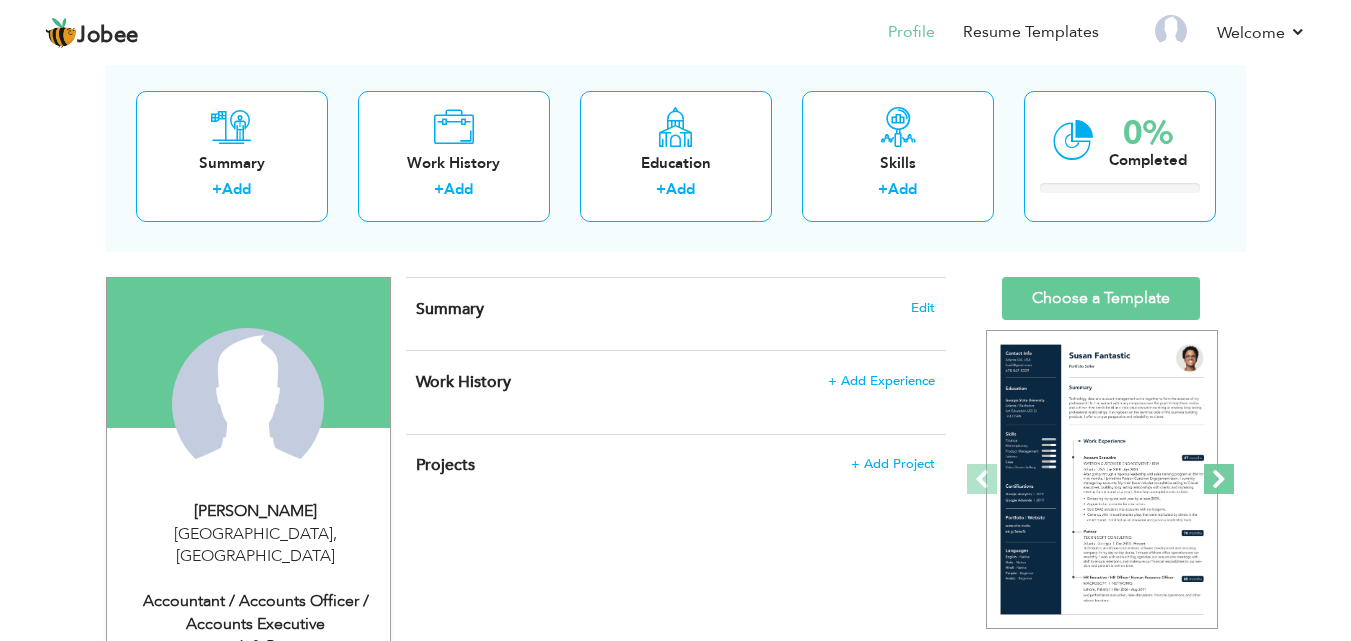 click at bounding box center [1219, 479] 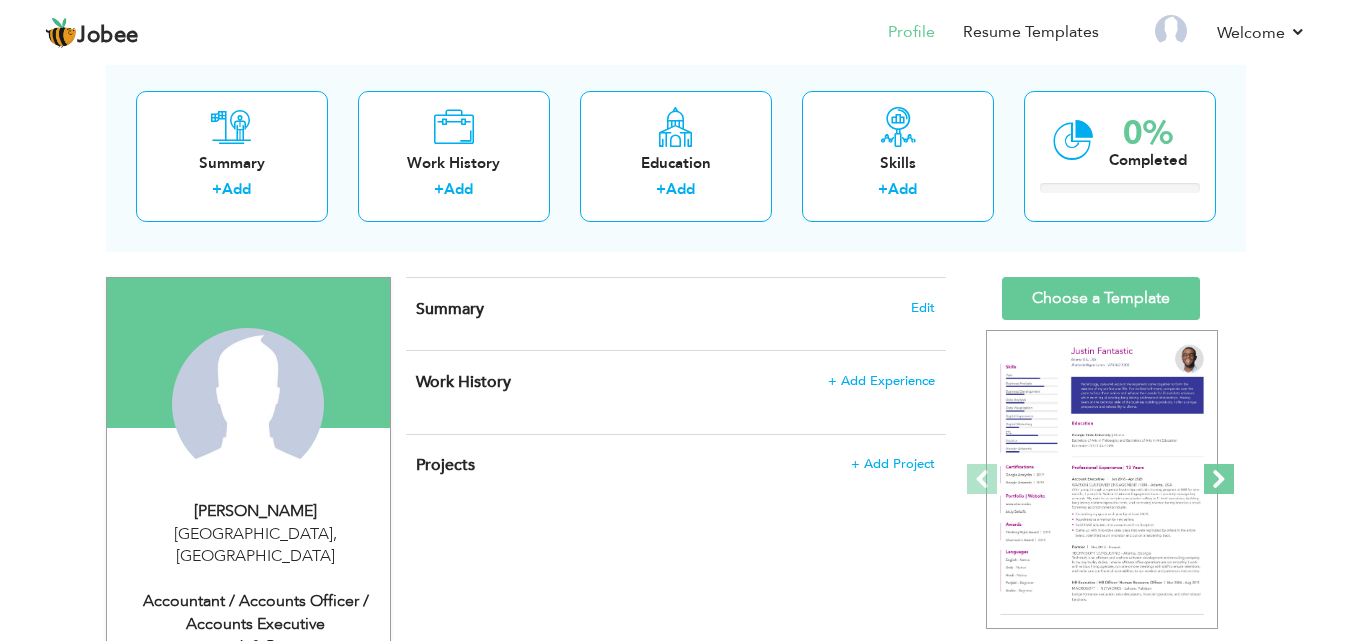 click at bounding box center (1219, 479) 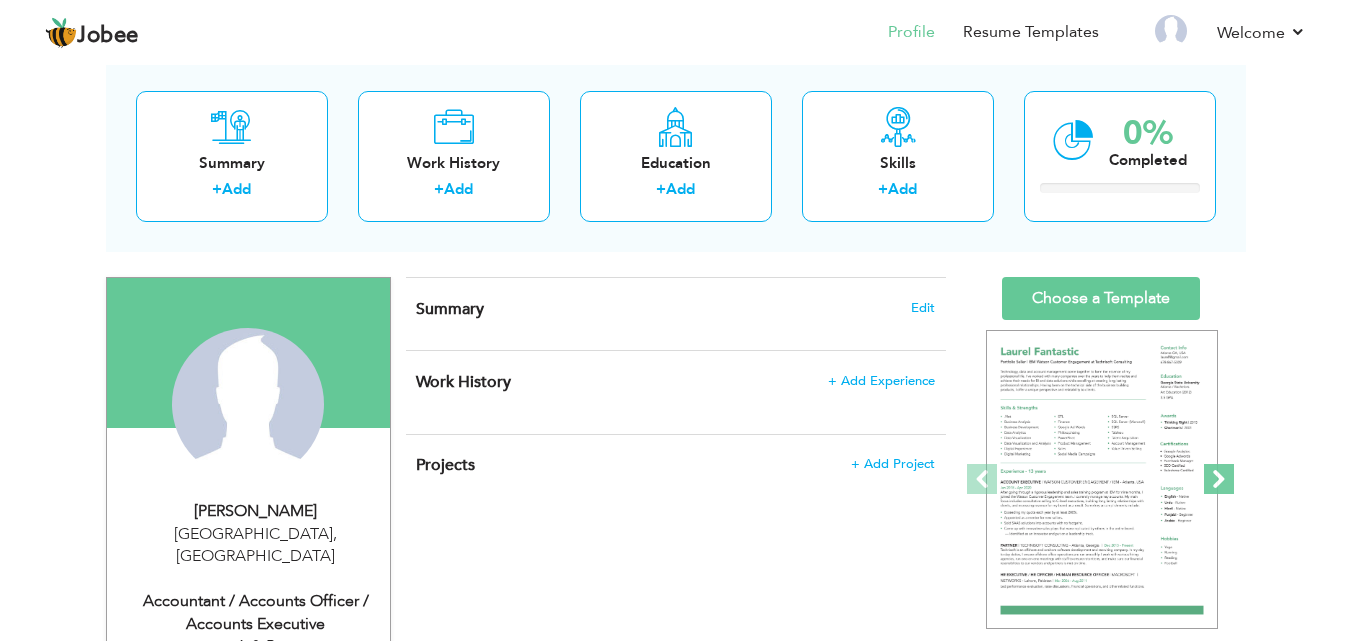 click at bounding box center [1219, 479] 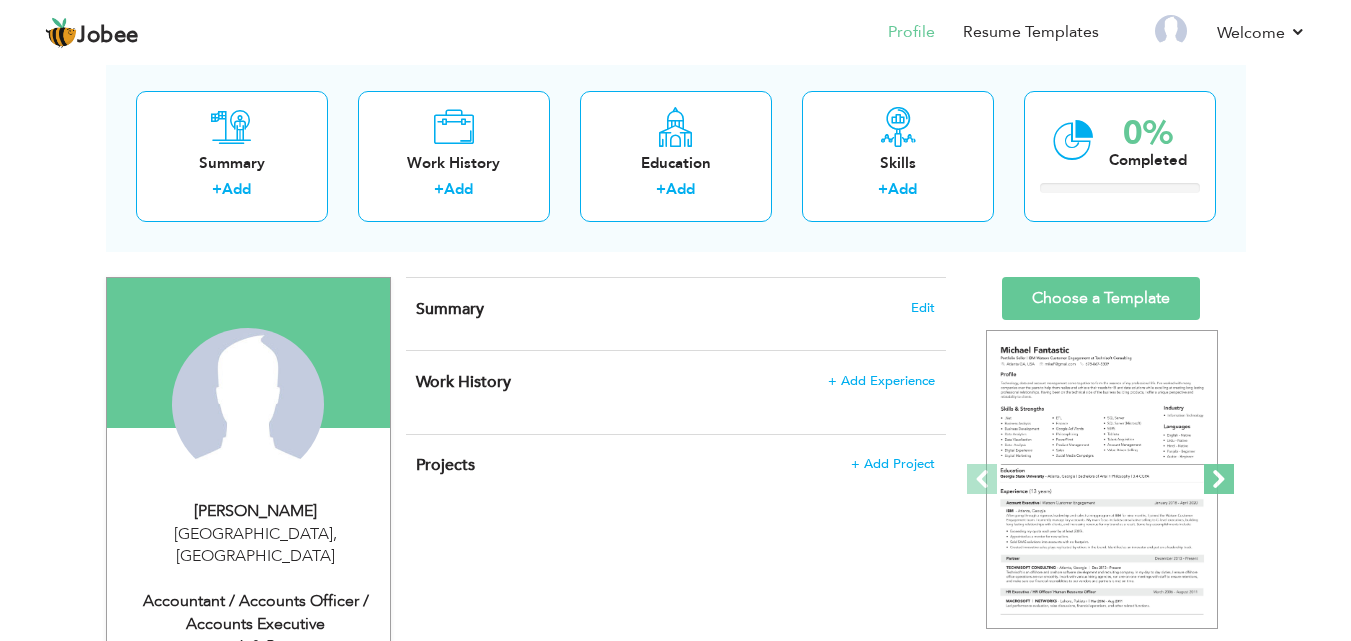 click at bounding box center (1219, 479) 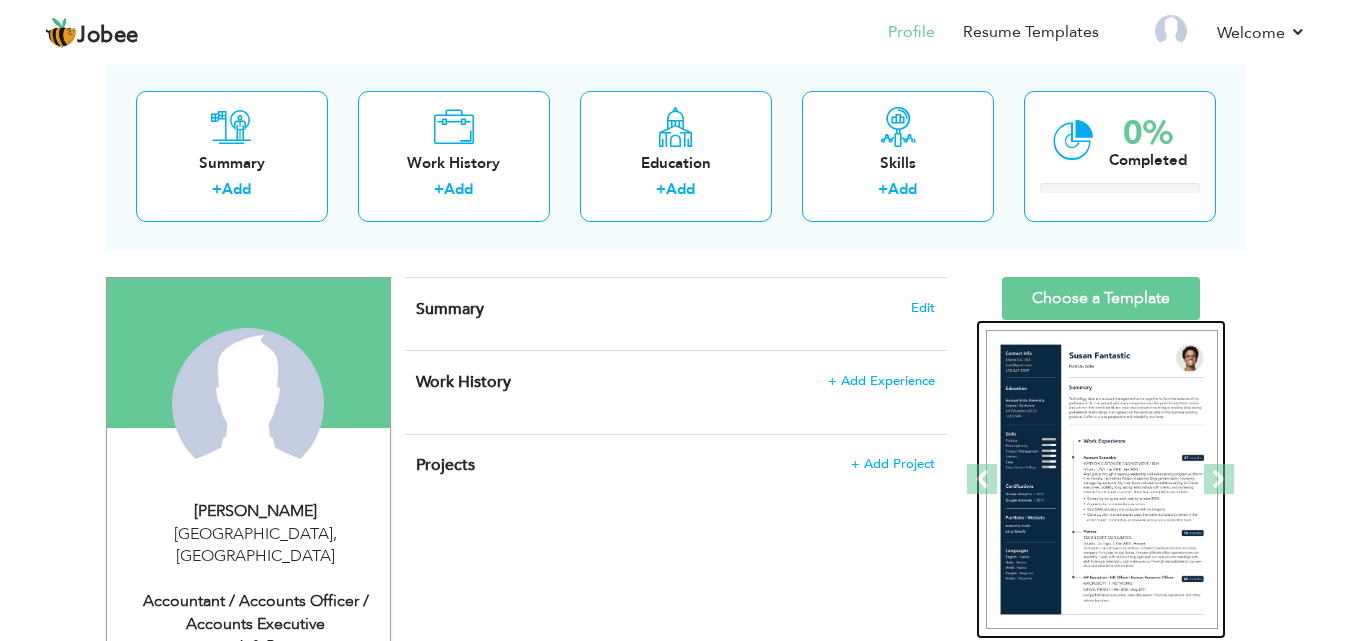 click at bounding box center [1102, 480] 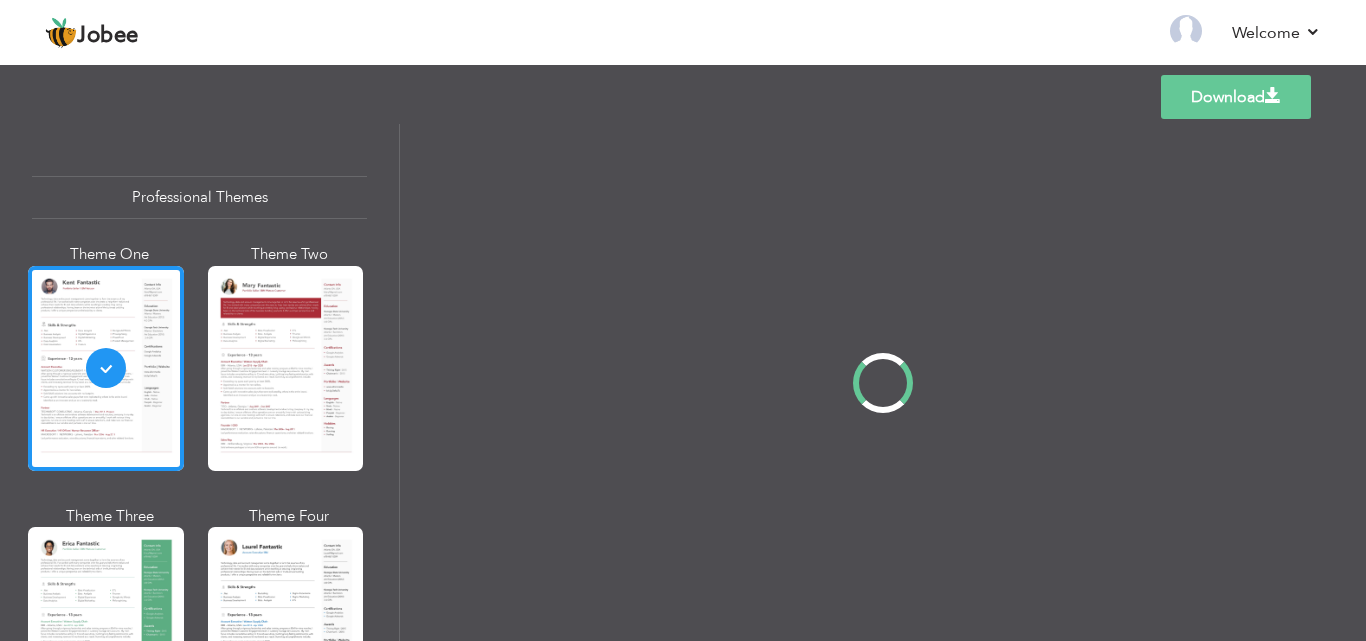 scroll, scrollTop: 0, scrollLeft: 0, axis: both 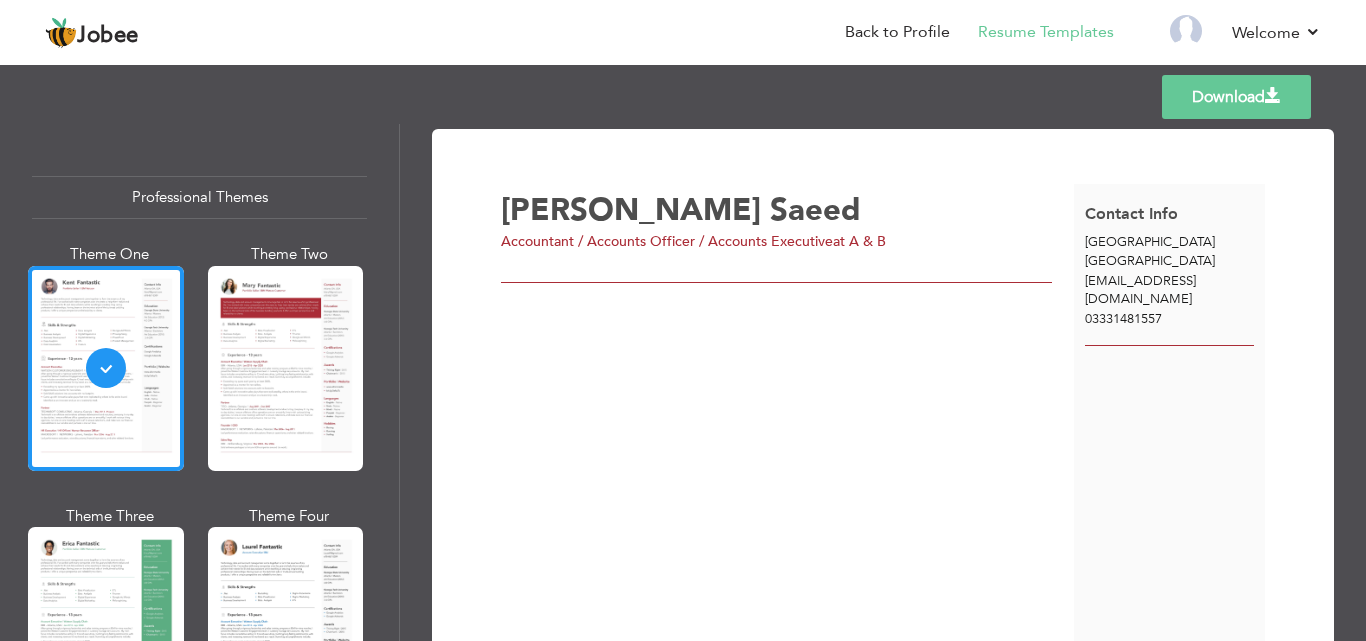 drag, startPoint x: 1355, startPoint y: 218, endPoint x: 1365, endPoint y: 335, distance: 117.426575 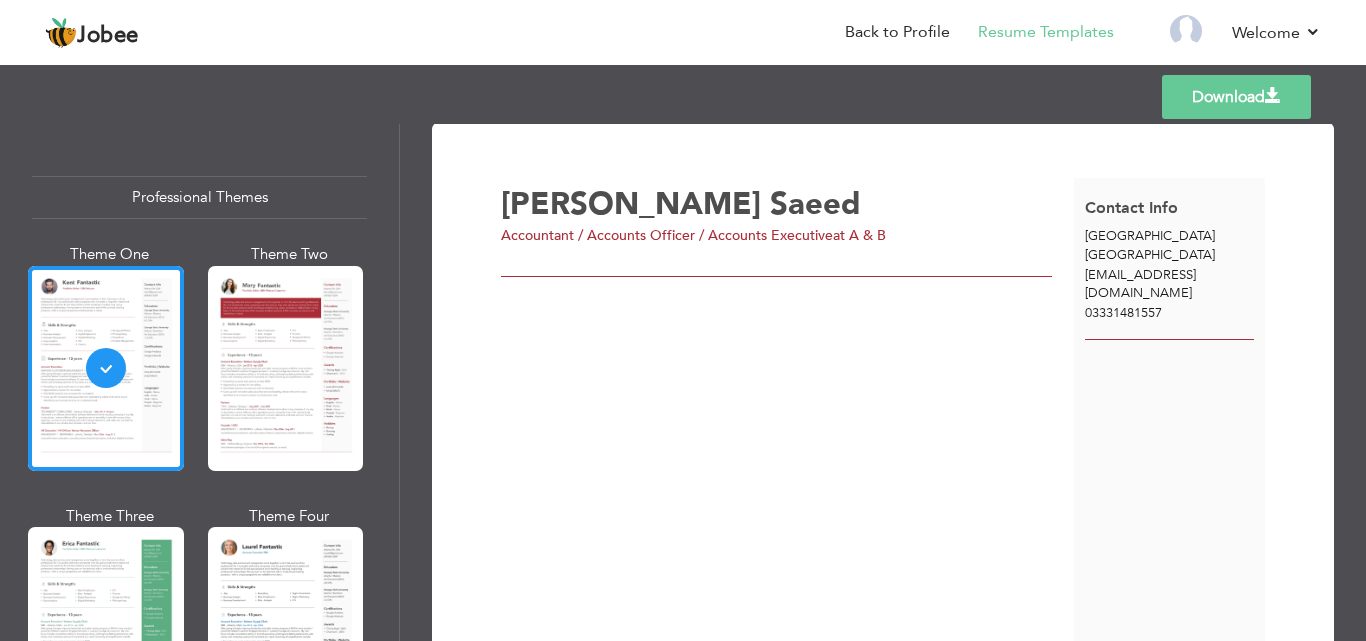 scroll, scrollTop: 0, scrollLeft: 0, axis: both 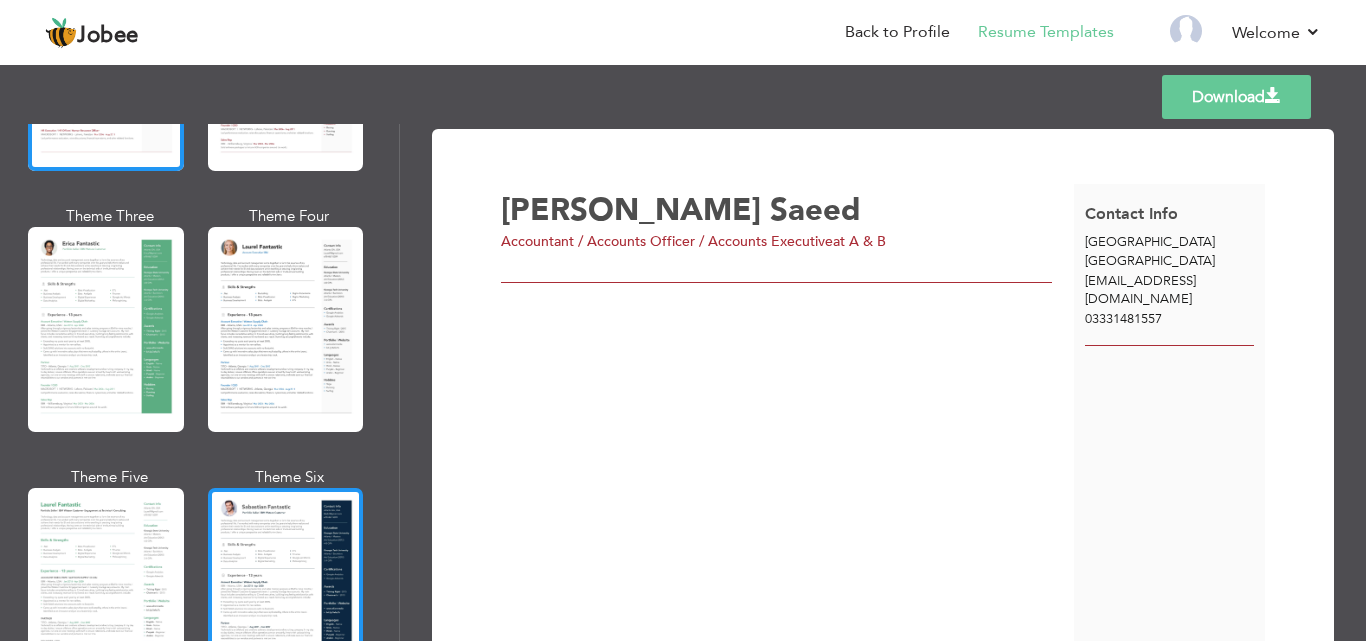 click at bounding box center [286, 590] 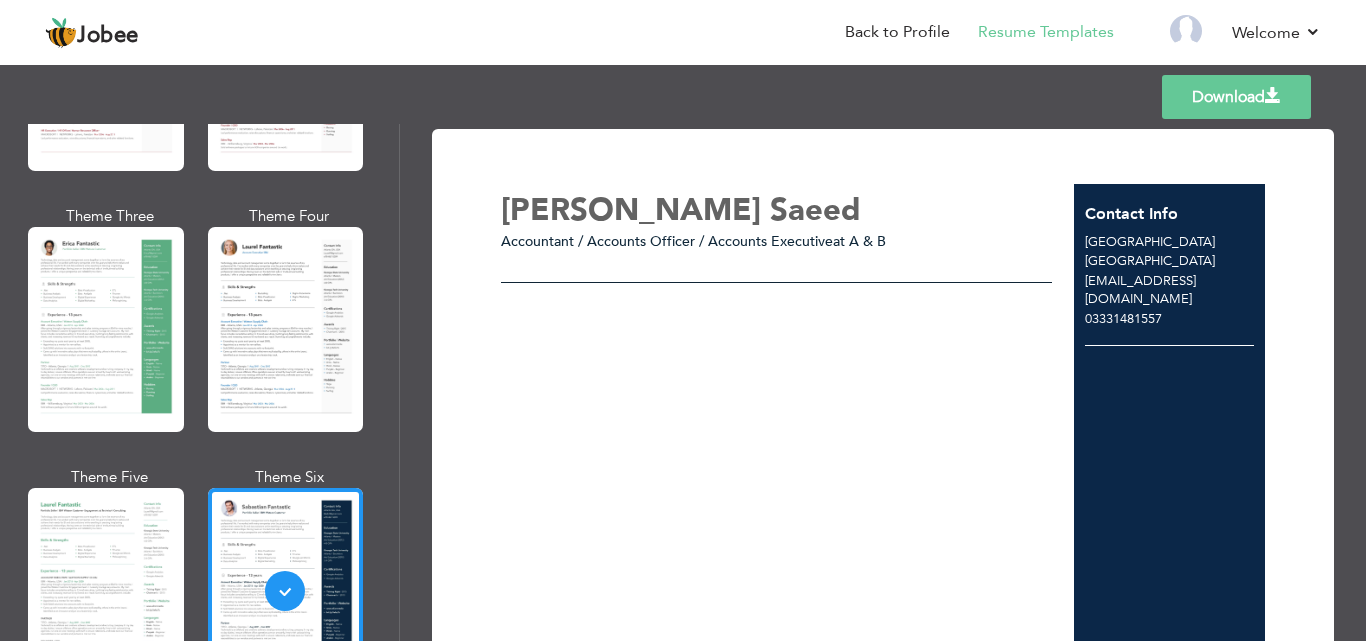 click on "Accountant / Accounts Officer / Accounts Executive" at bounding box center (667, 241) 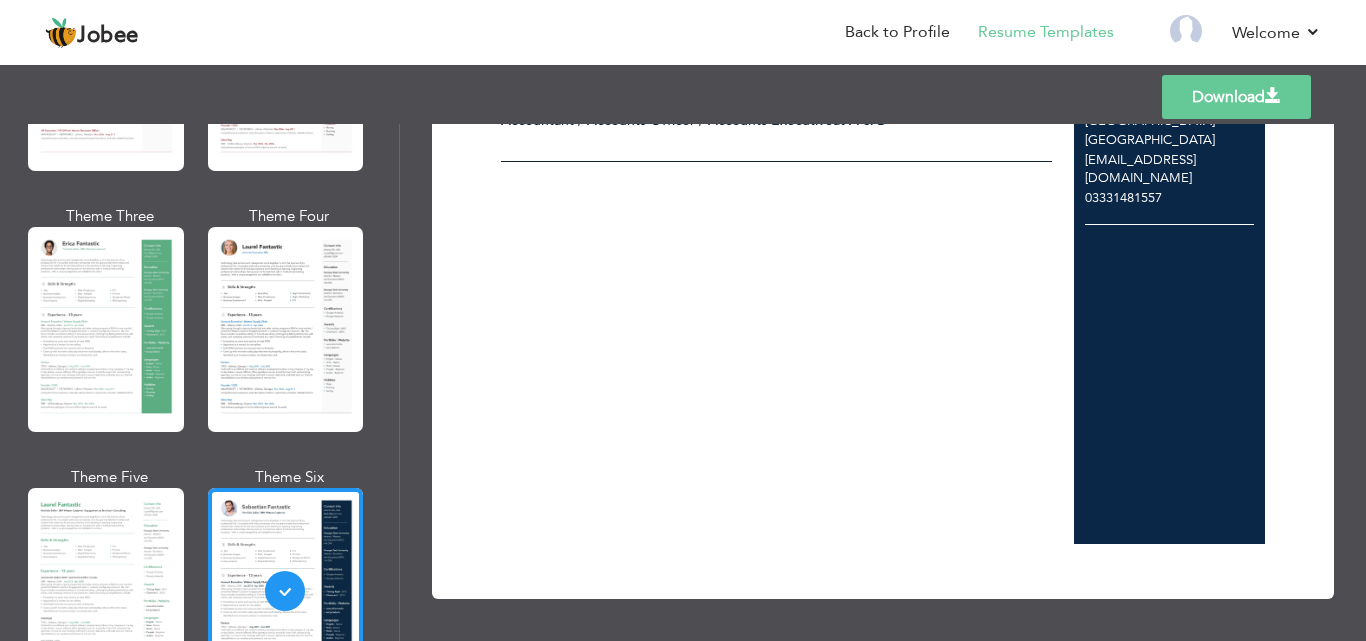 scroll, scrollTop: 0, scrollLeft: 0, axis: both 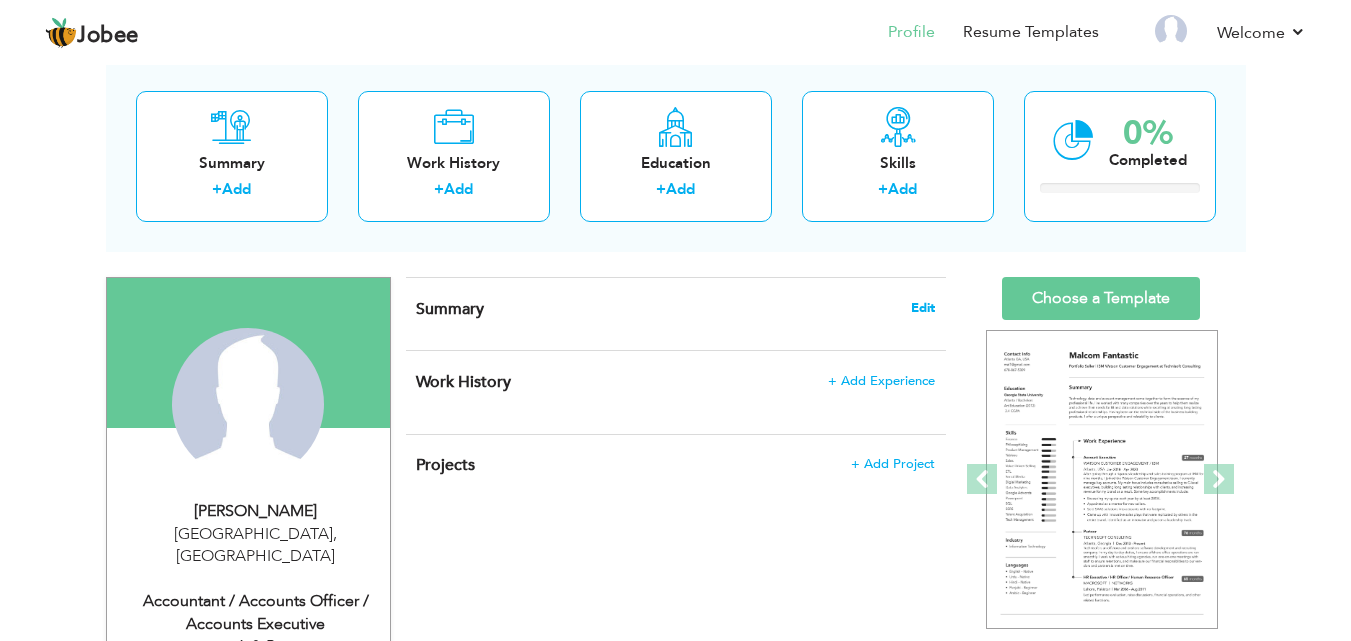 click on "Edit" at bounding box center [923, 308] 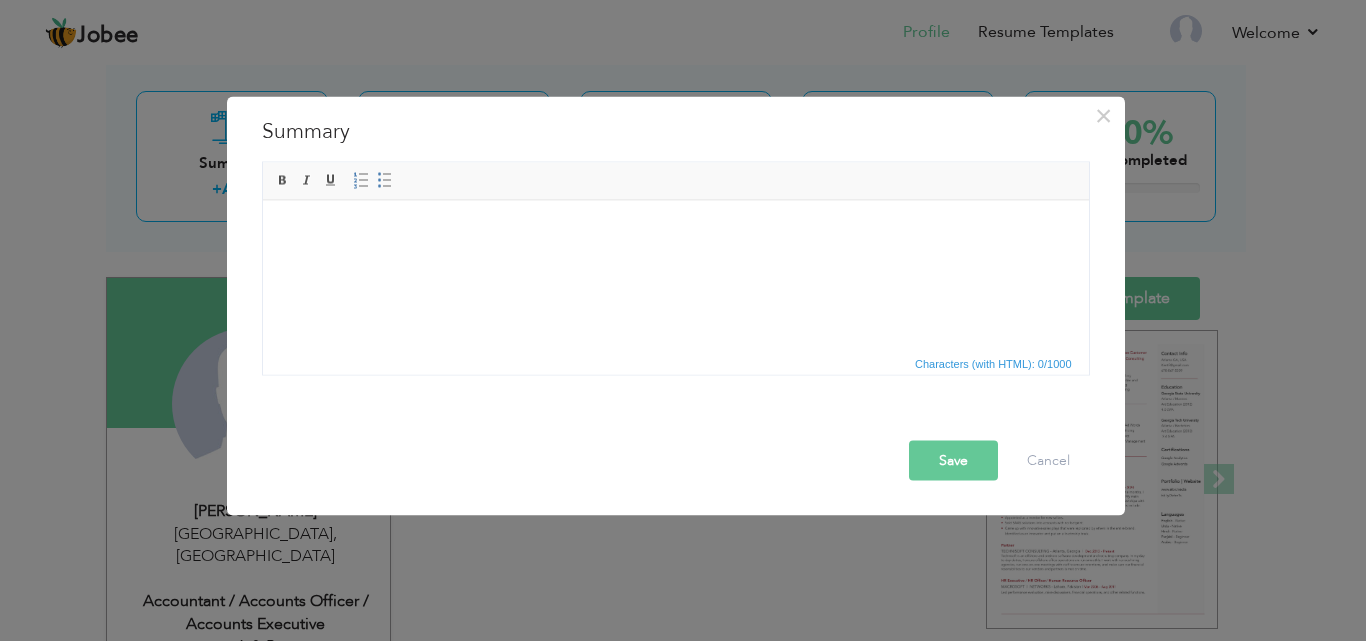 click on "​​​​​​​" at bounding box center [675, 230] 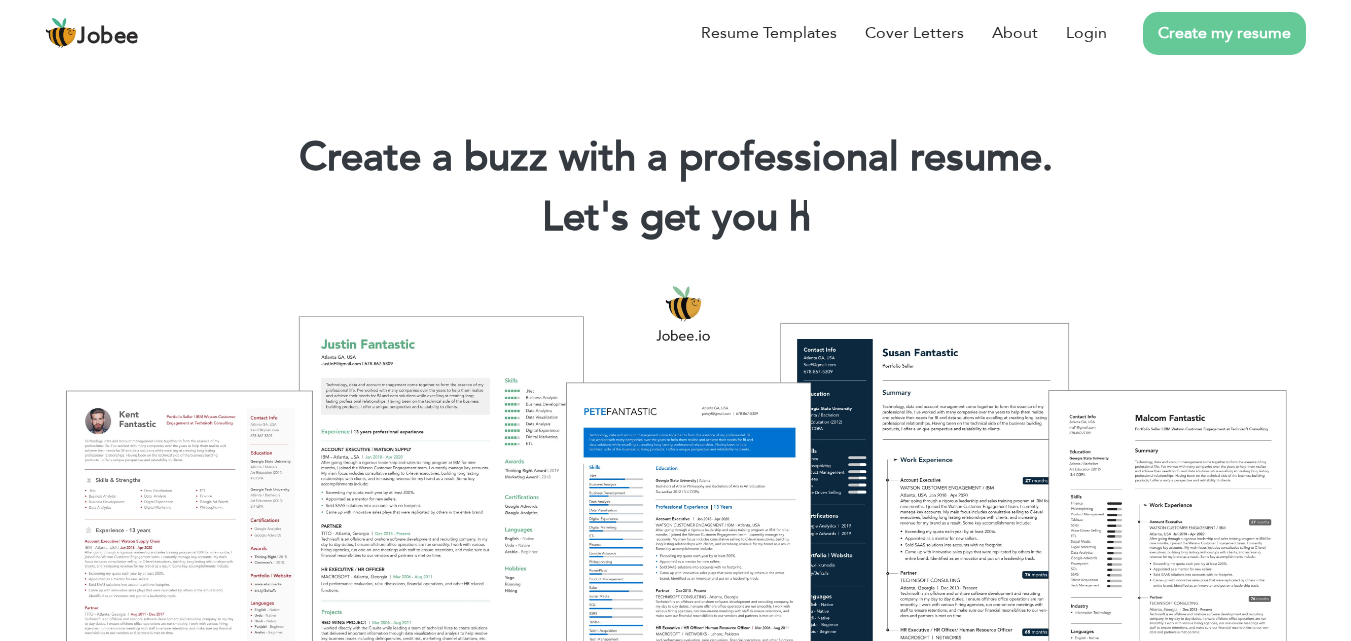scroll, scrollTop: 0, scrollLeft: 0, axis: both 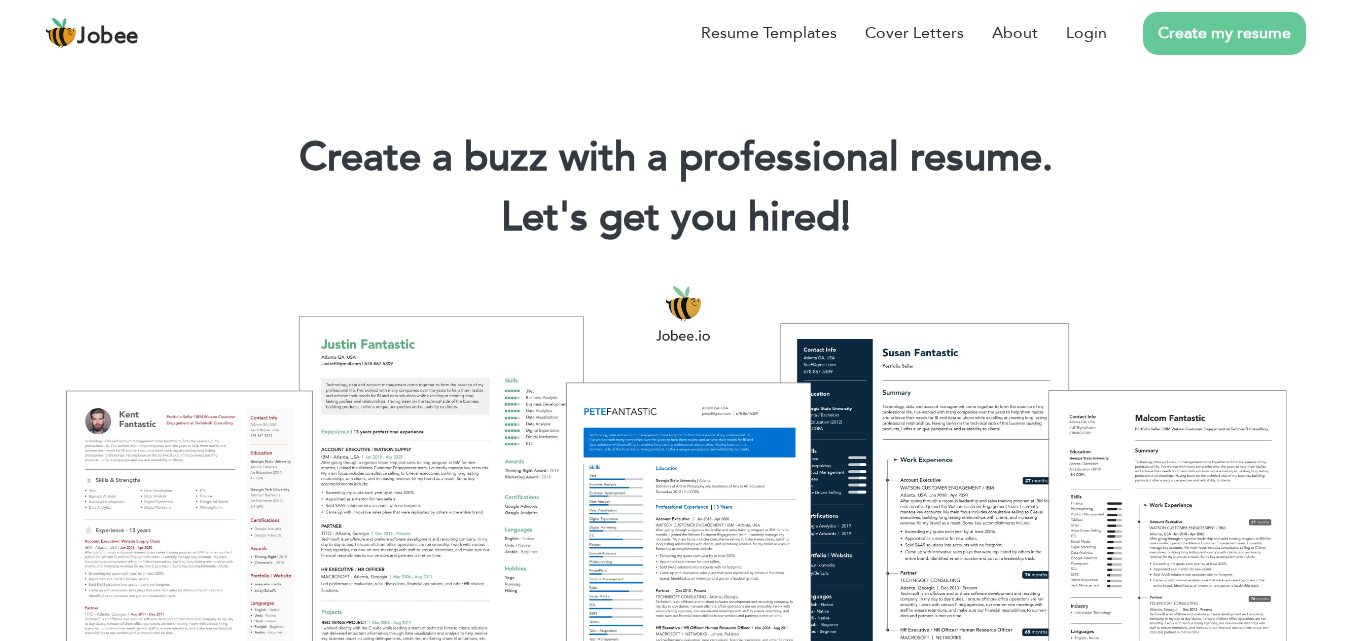 click on "Create my resume" at bounding box center [1224, 33] 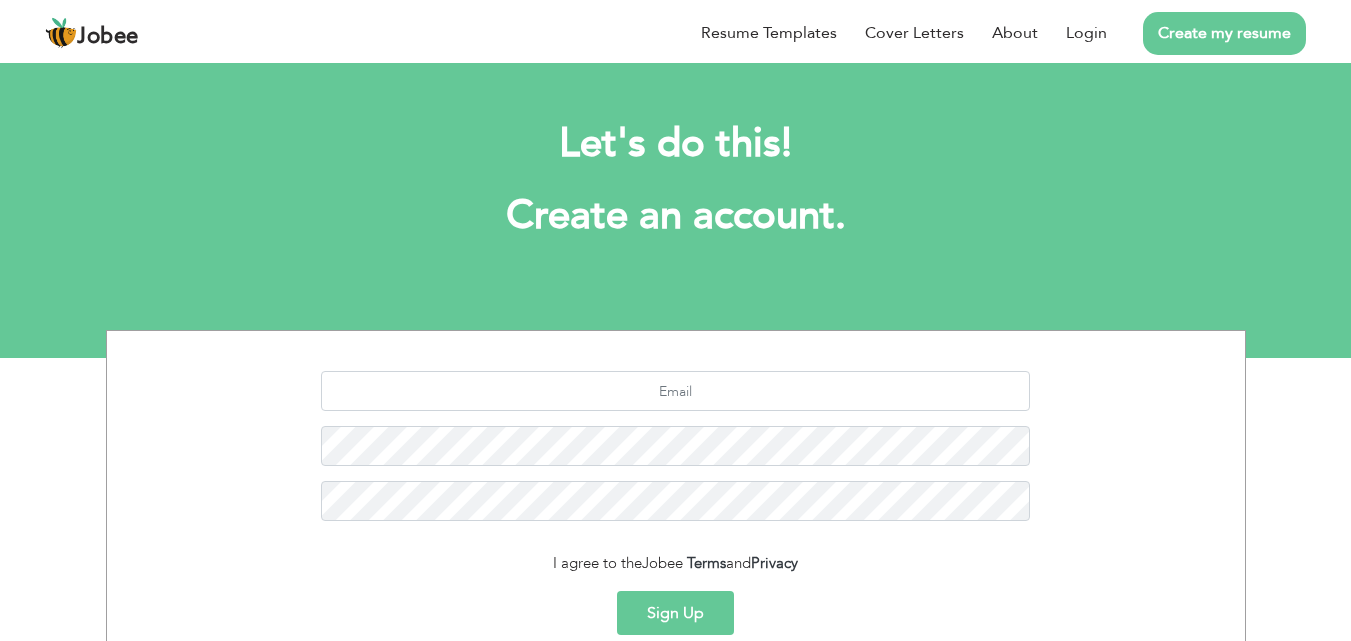 scroll, scrollTop: 0, scrollLeft: 0, axis: both 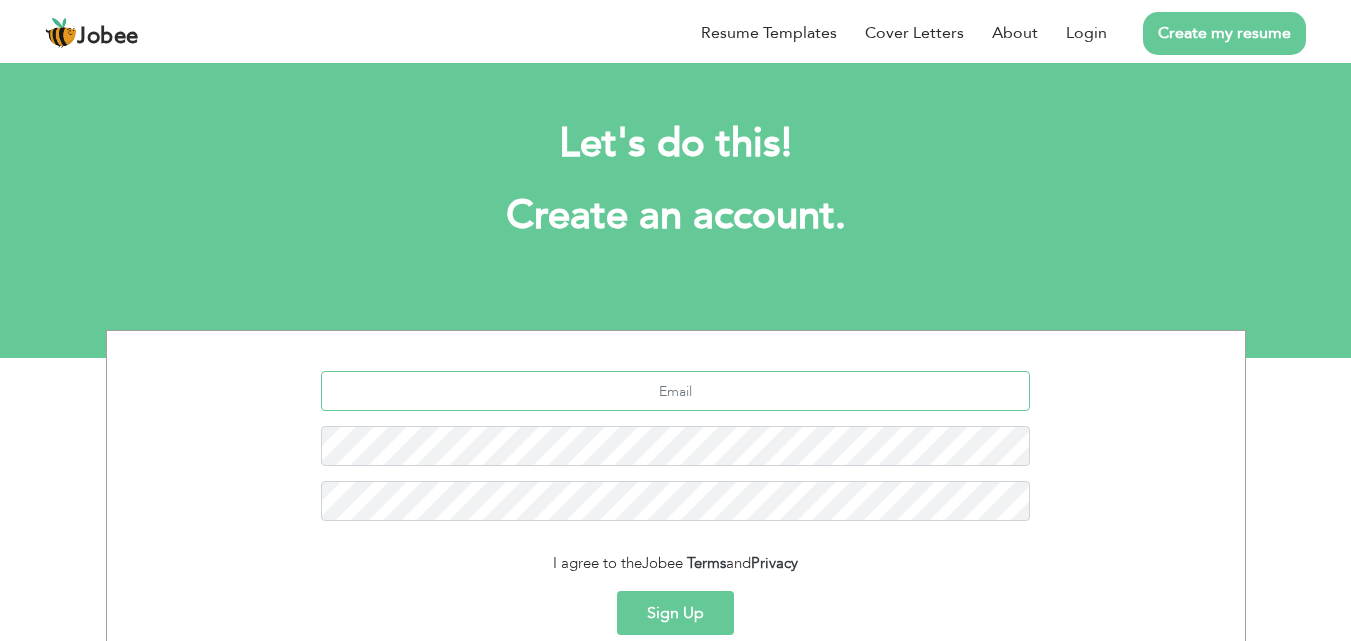 click at bounding box center (675, 391) 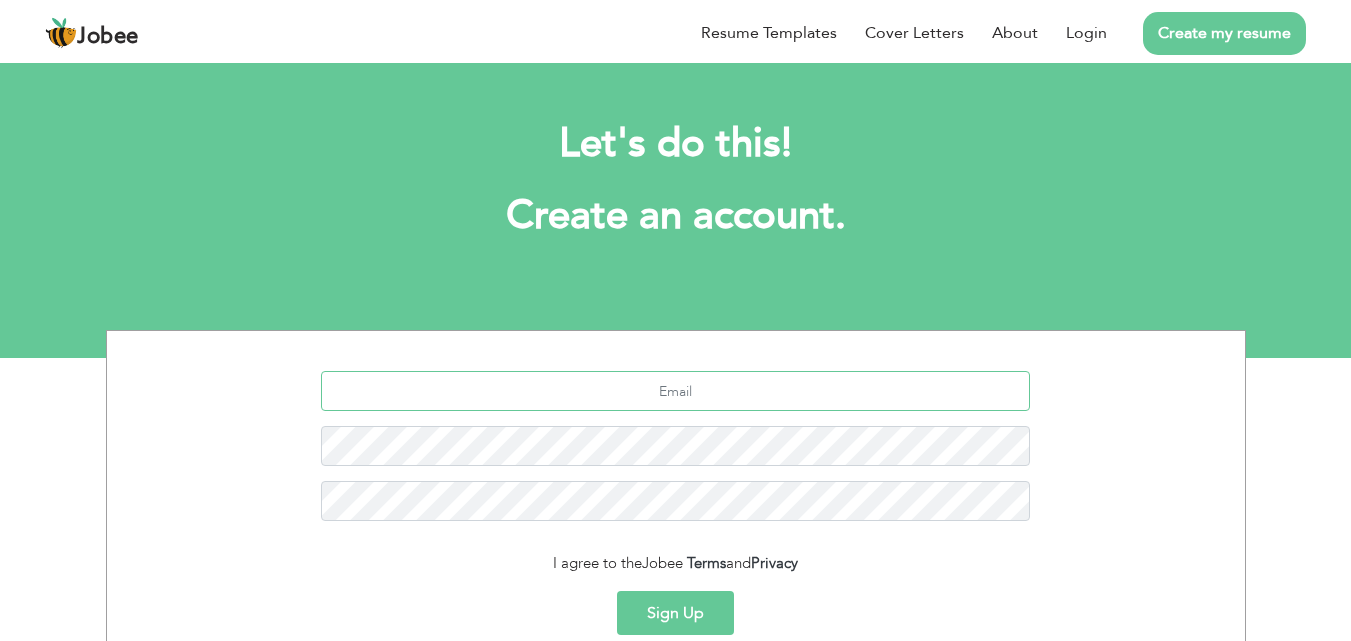 type on "[EMAIL_ADDRESS][DOMAIN_NAME]" 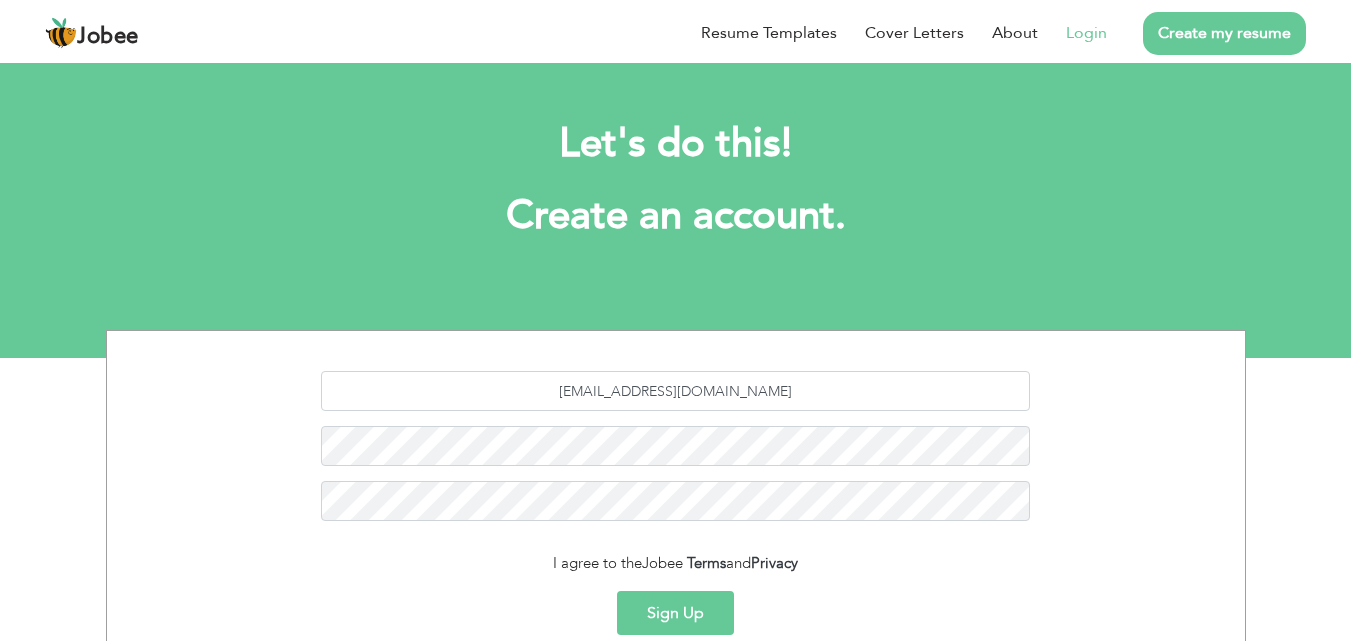 click on "Login" at bounding box center [1086, 33] 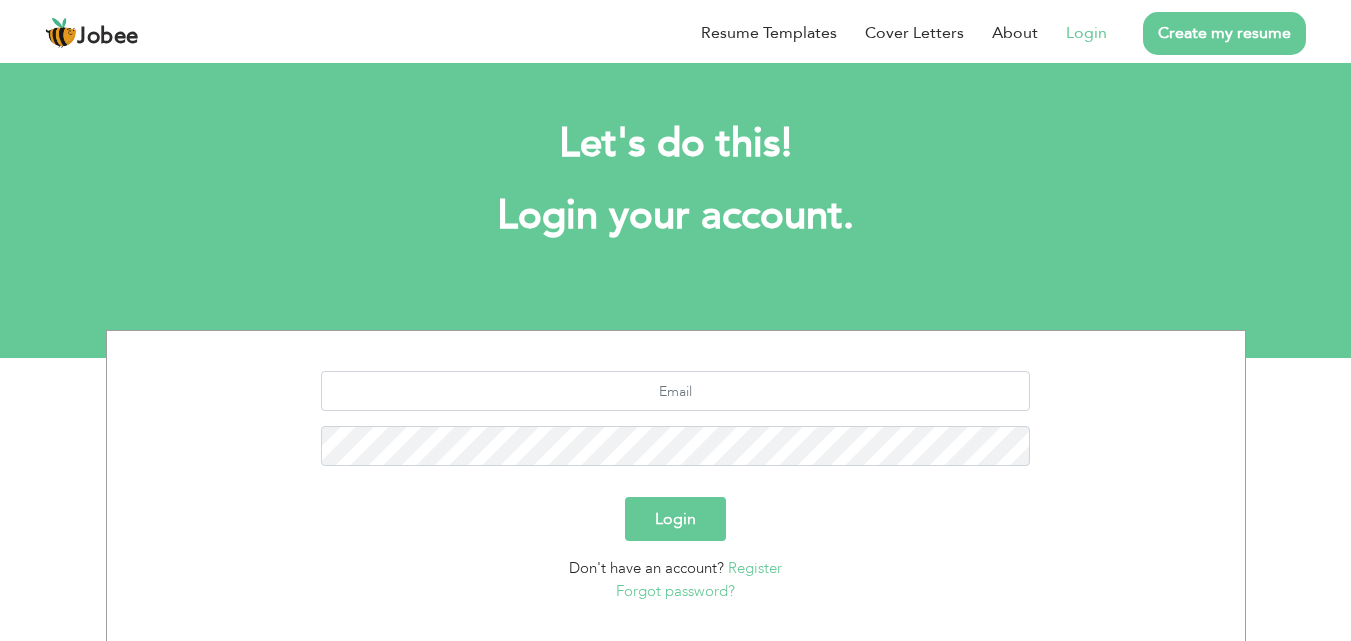 scroll, scrollTop: 0, scrollLeft: 0, axis: both 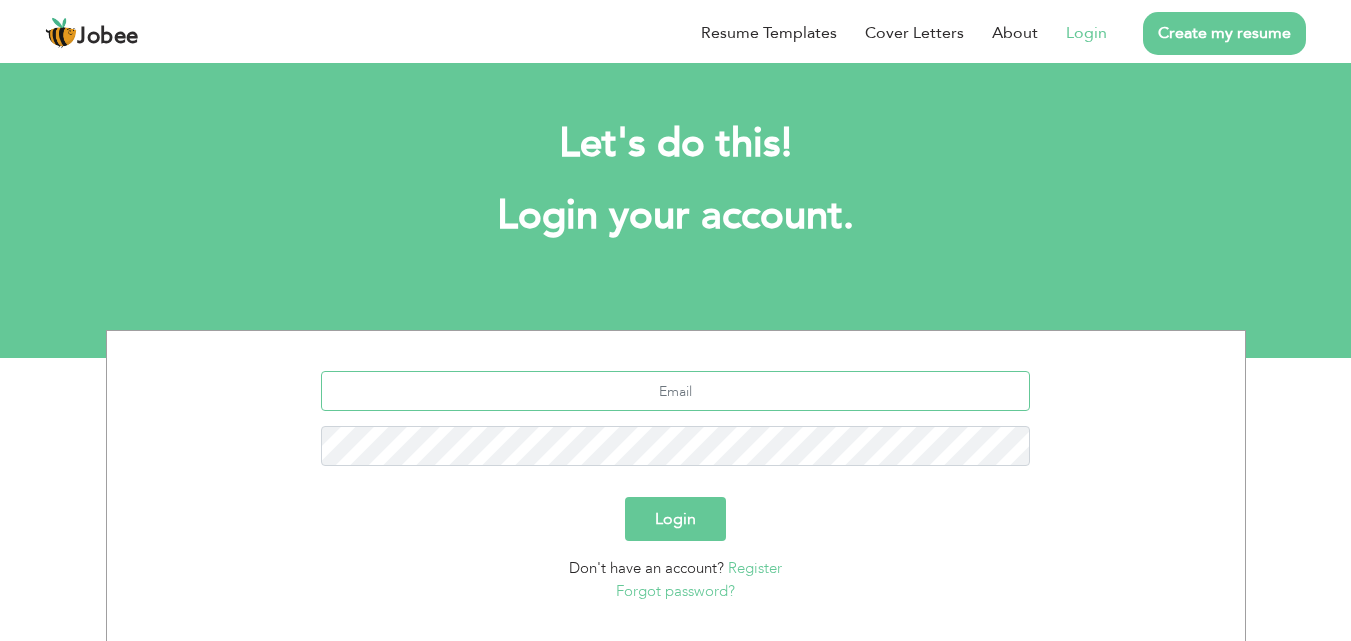 click at bounding box center (675, 391) 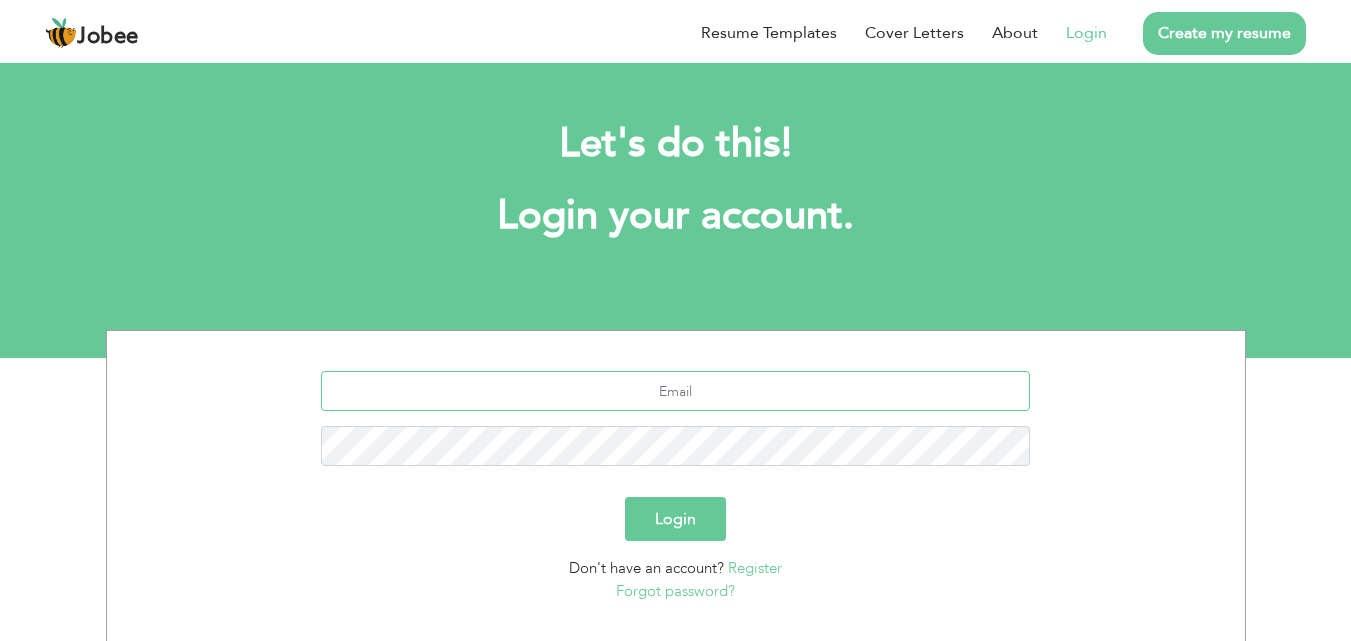 type on "[EMAIL_ADDRESS][DOMAIN_NAME]" 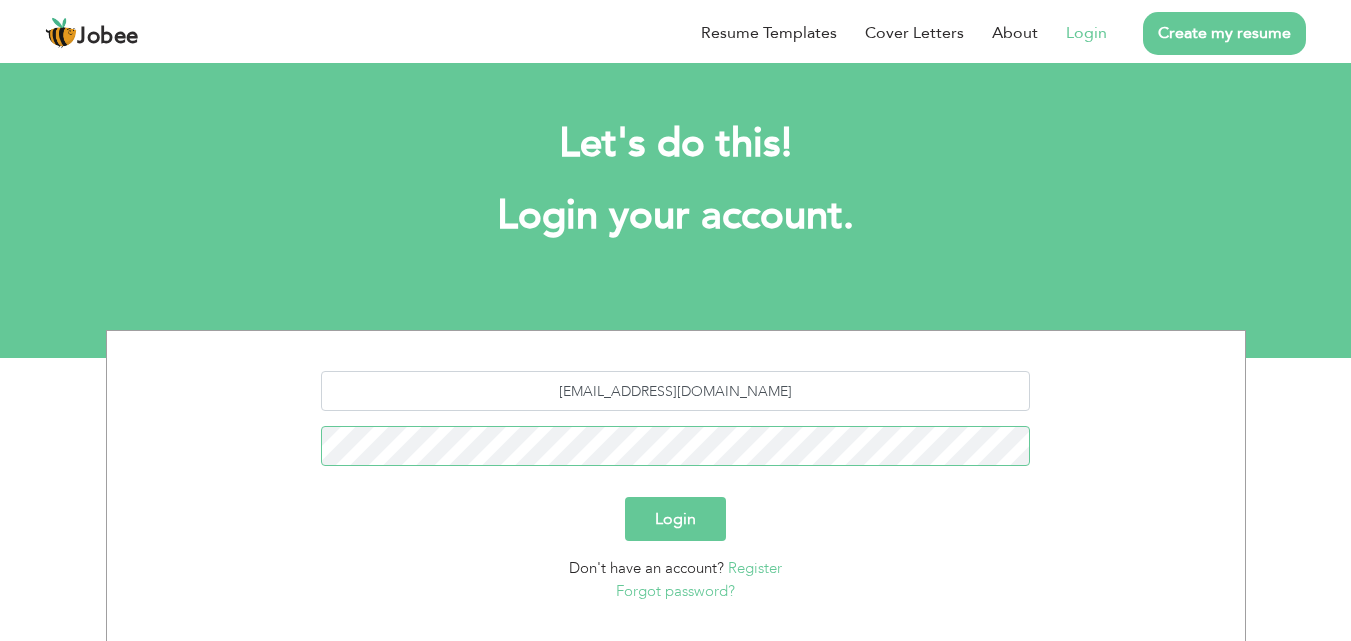 click on "Login" at bounding box center (675, 519) 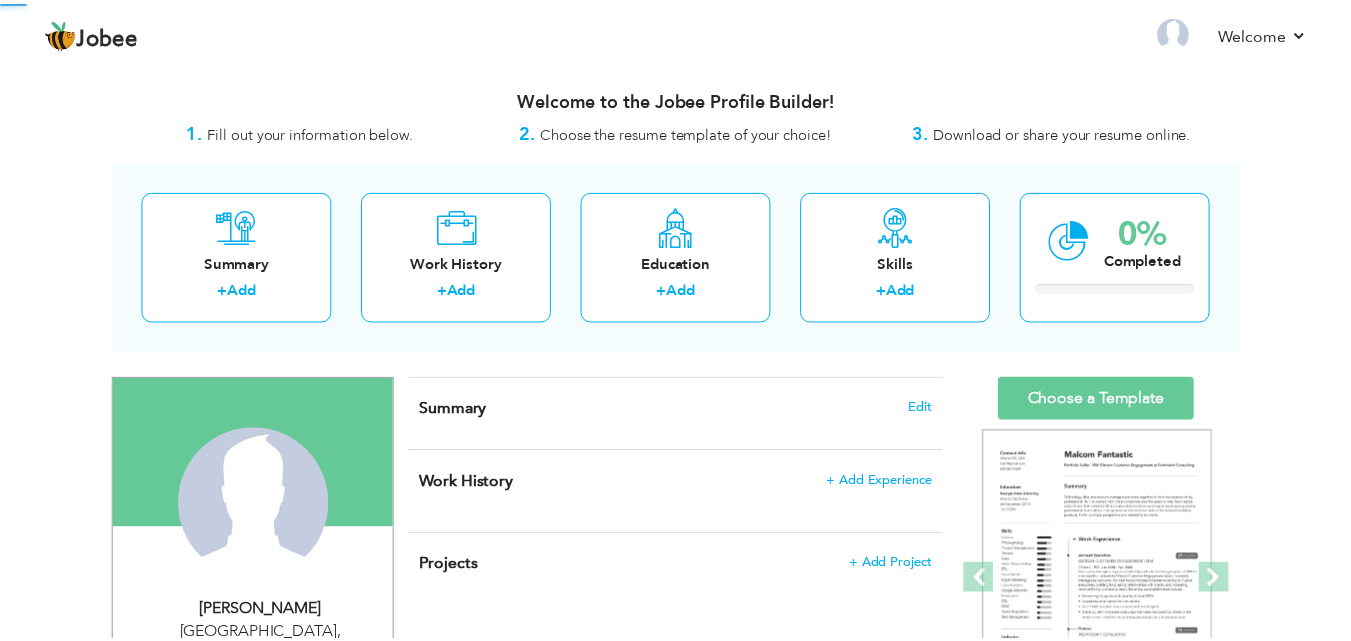 scroll, scrollTop: 0, scrollLeft: 0, axis: both 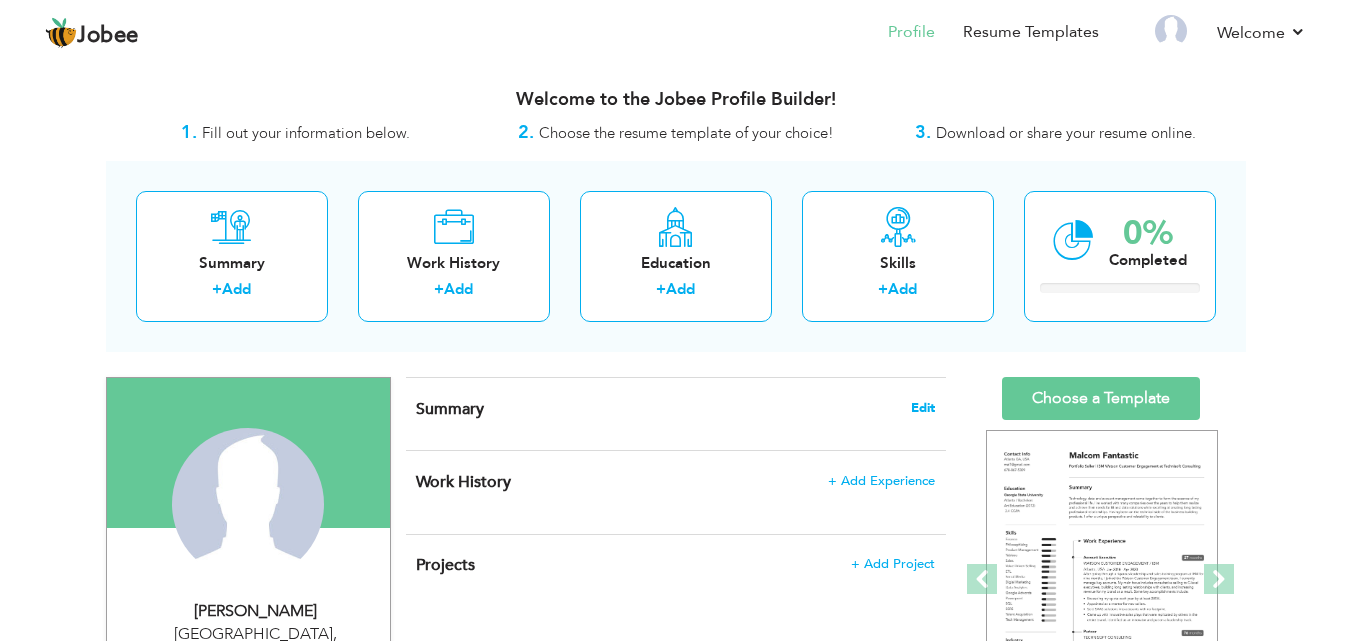 click on "Edit" at bounding box center (923, 408) 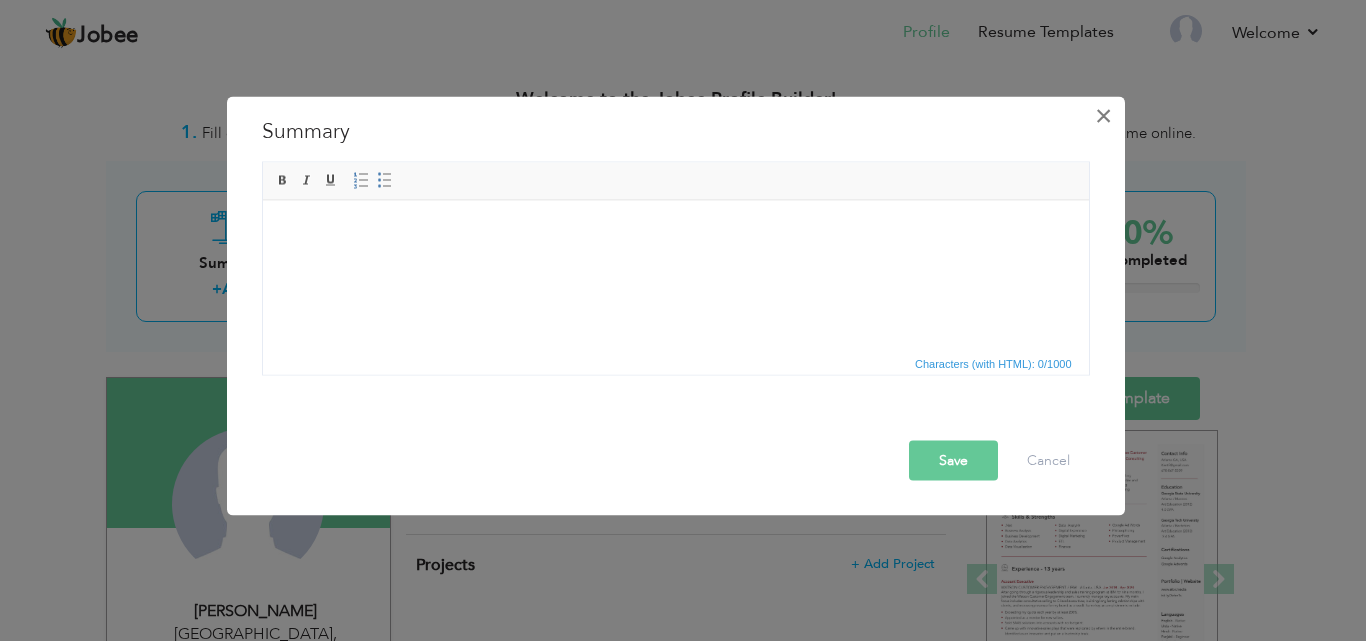 click on "×" at bounding box center [1103, 115] 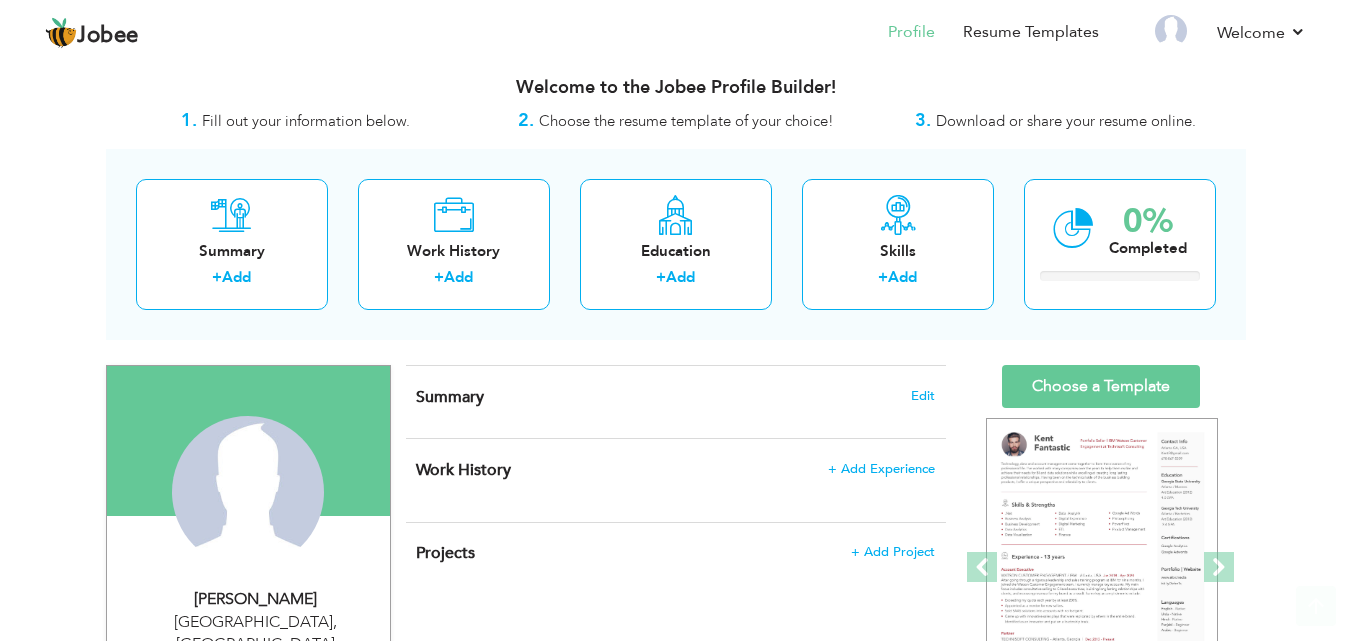 scroll, scrollTop: 0, scrollLeft: 0, axis: both 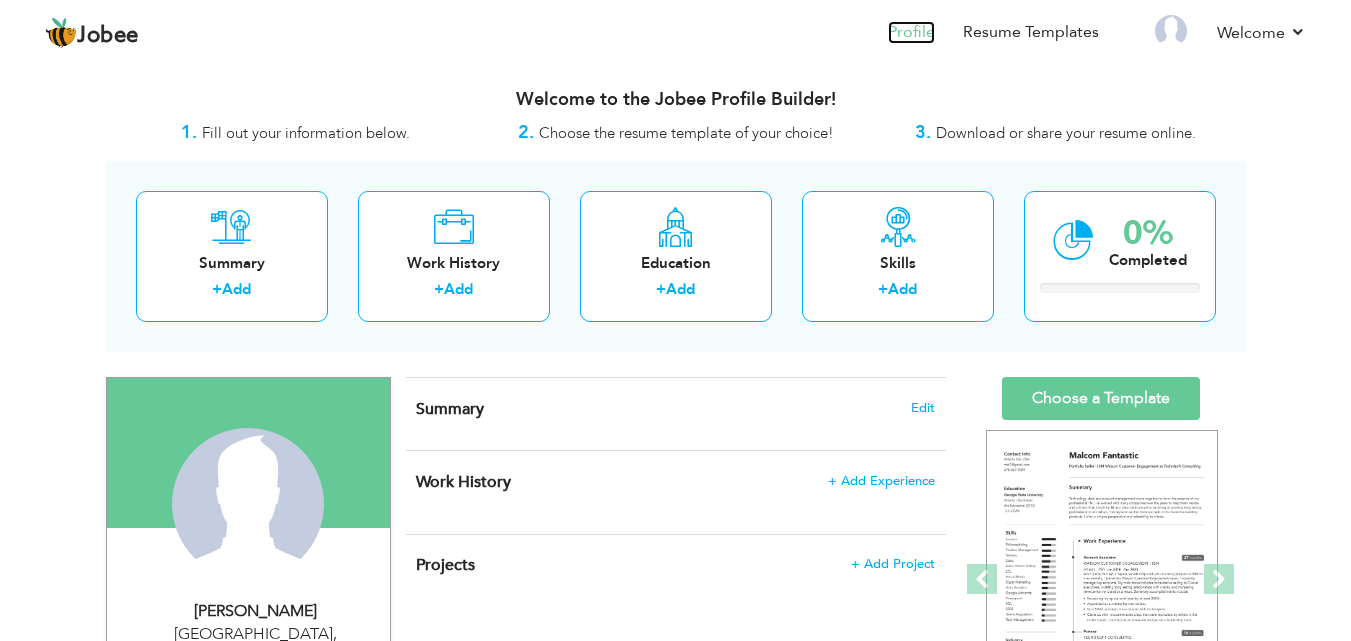 click on "Profile" at bounding box center (911, 32) 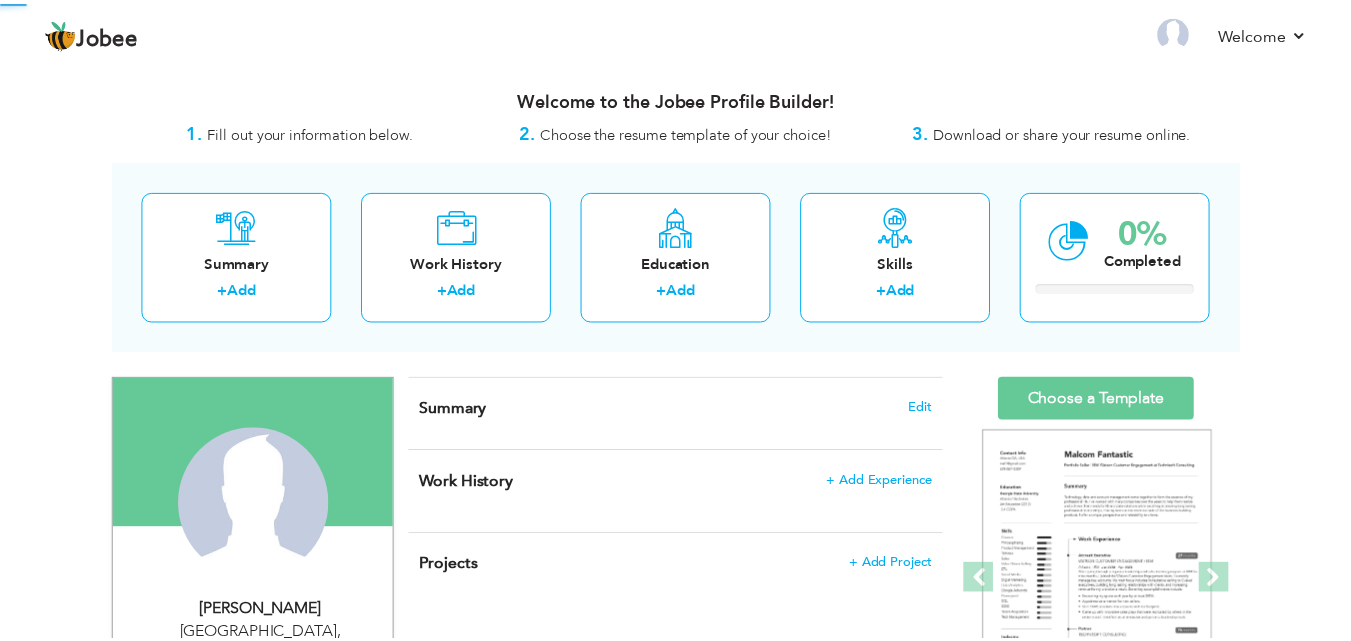 scroll, scrollTop: 0, scrollLeft: 0, axis: both 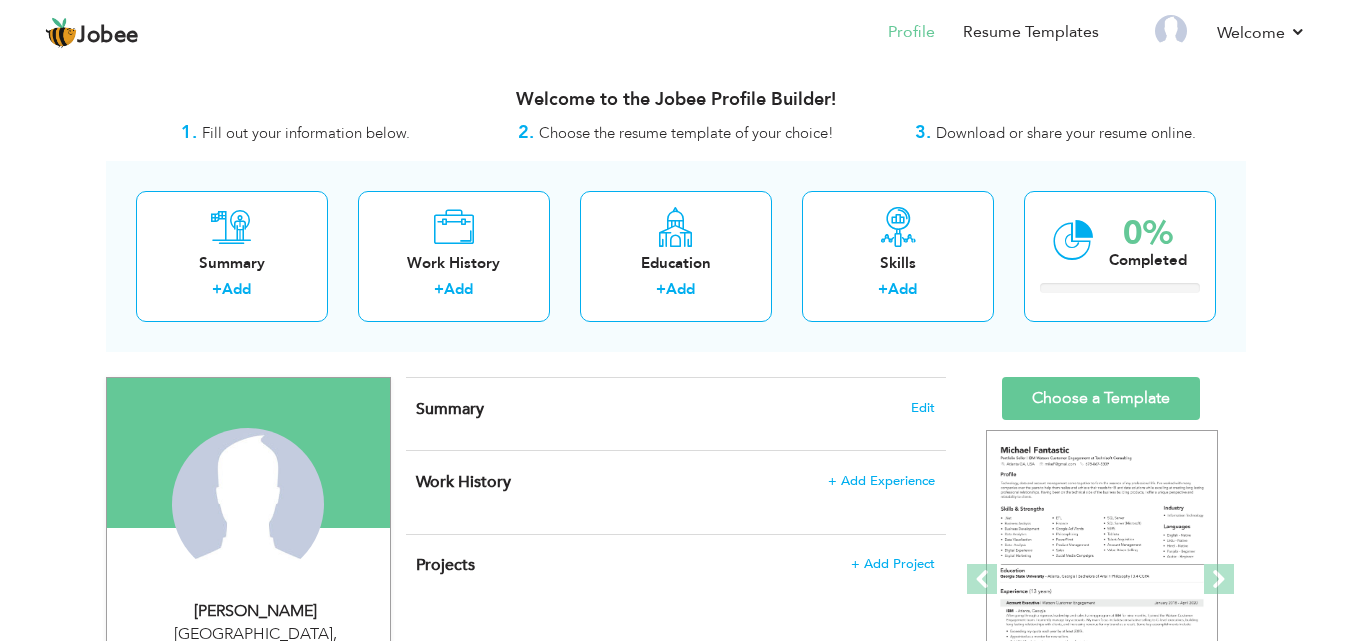 click on "View Resume
Export PDF
Profile
Summary
Public Link
Experience
Education
Awards
Work Histroy
Projects
Certifications
Skills
Preferred Job City" at bounding box center [675, 748] 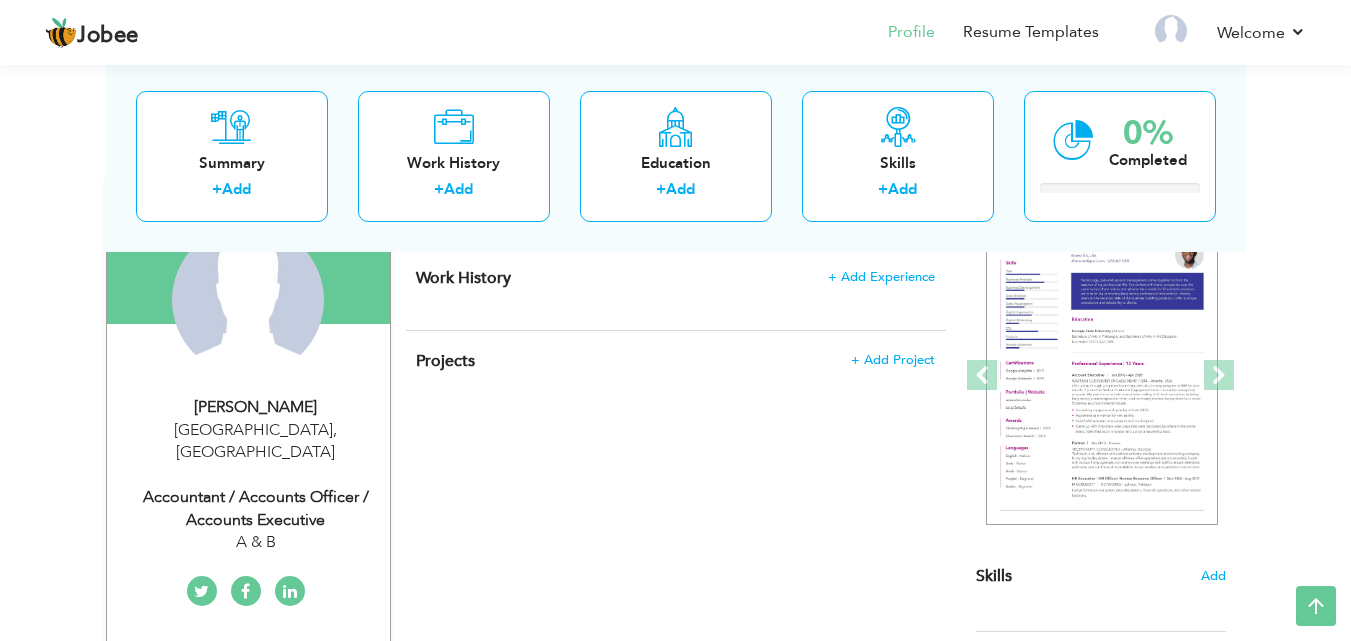 scroll, scrollTop: 100, scrollLeft: 0, axis: vertical 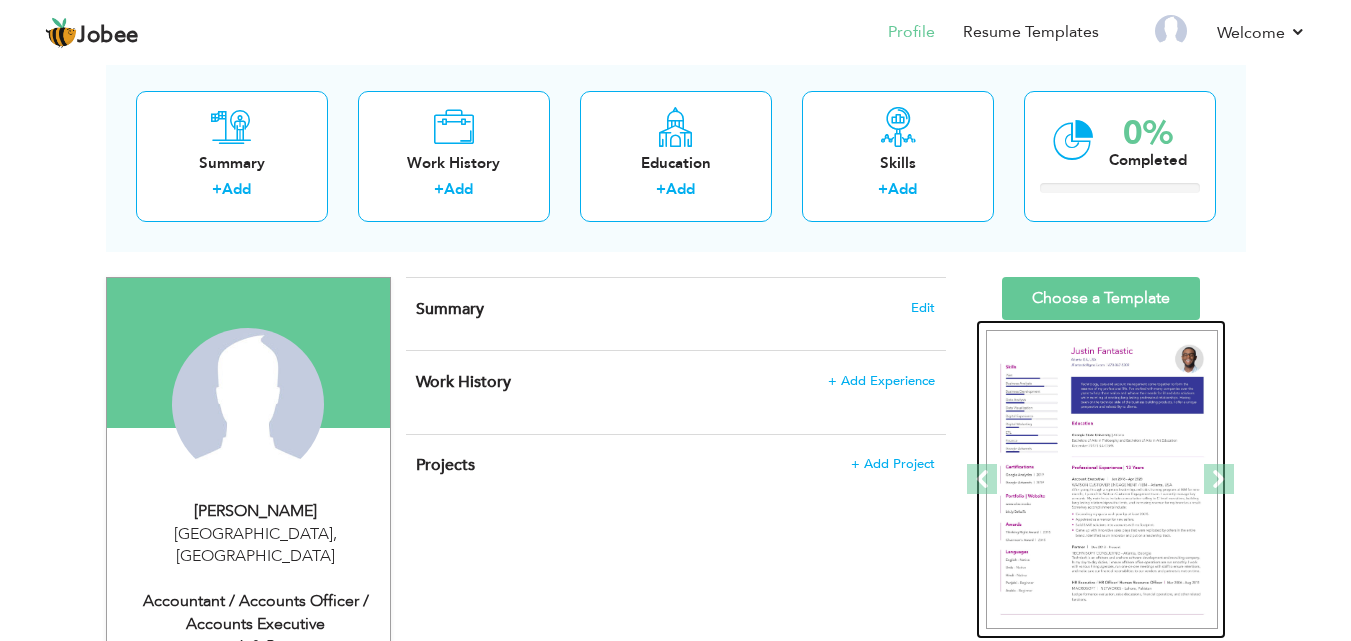 click at bounding box center (1102, 480) 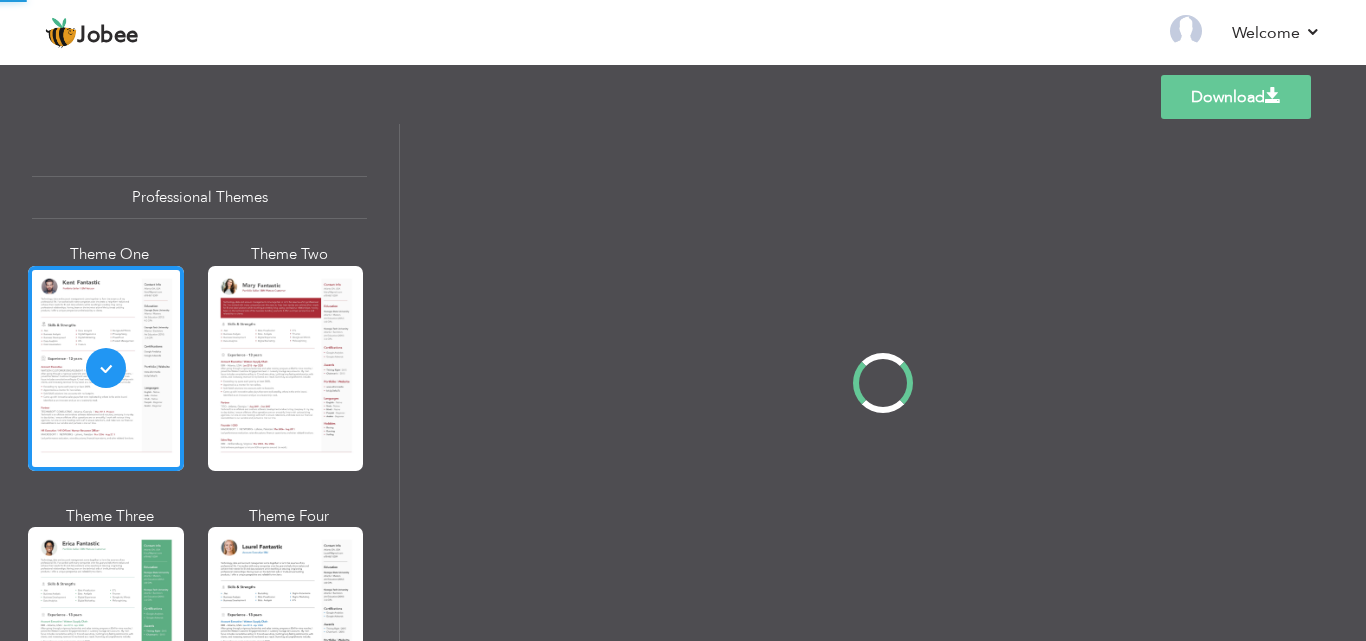 scroll, scrollTop: 0, scrollLeft: 0, axis: both 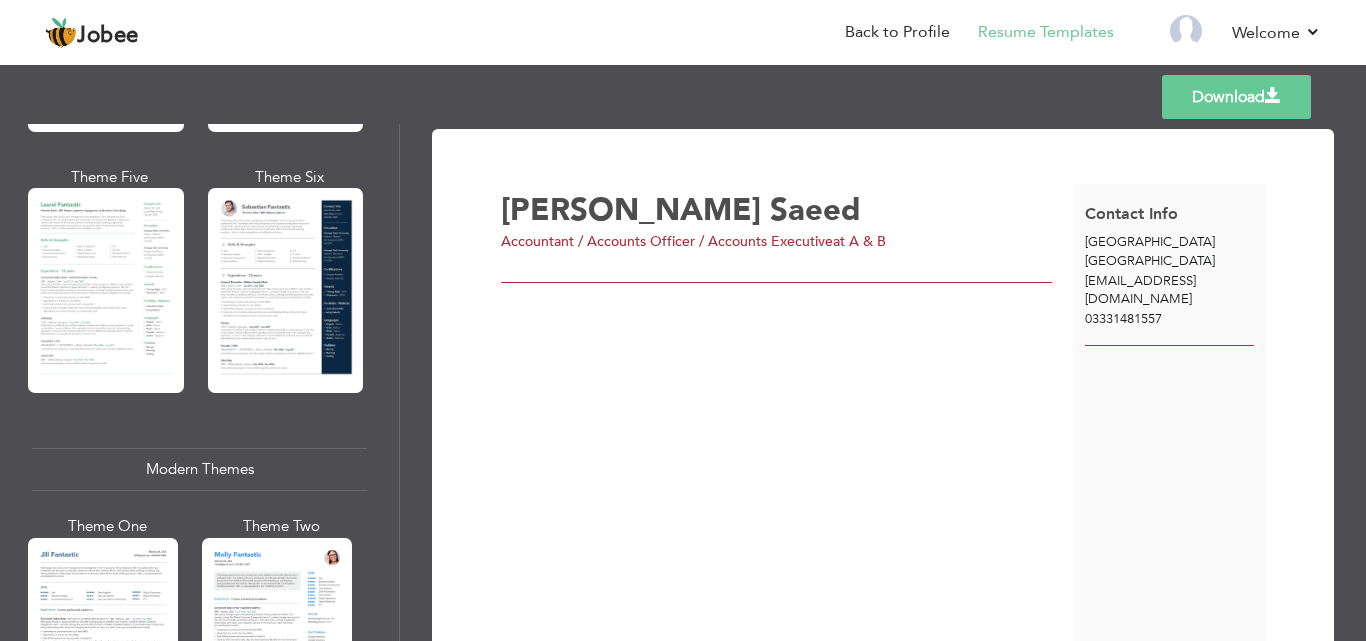 drag, startPoint x: 405, startPoint y: 251, endPoint x: 401, endPoint y: 281, distance: 30.265491 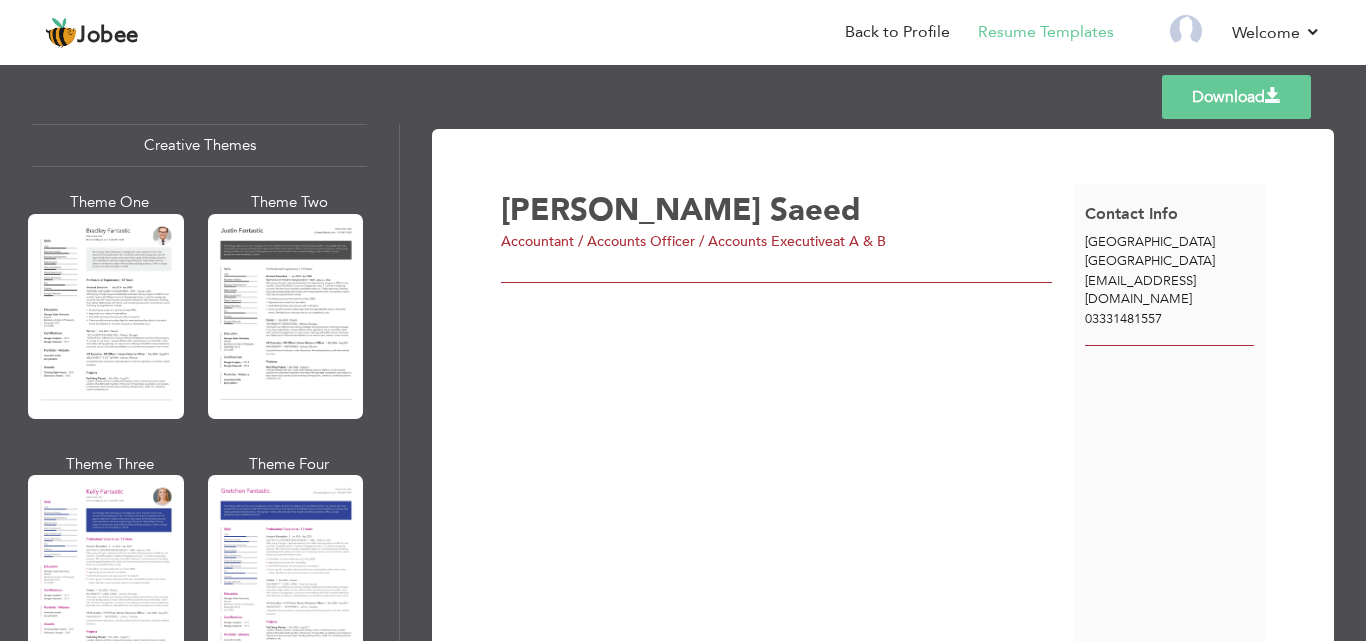 scroll, scrollTop: 2400, scrollLeft: 0, axis: vertical 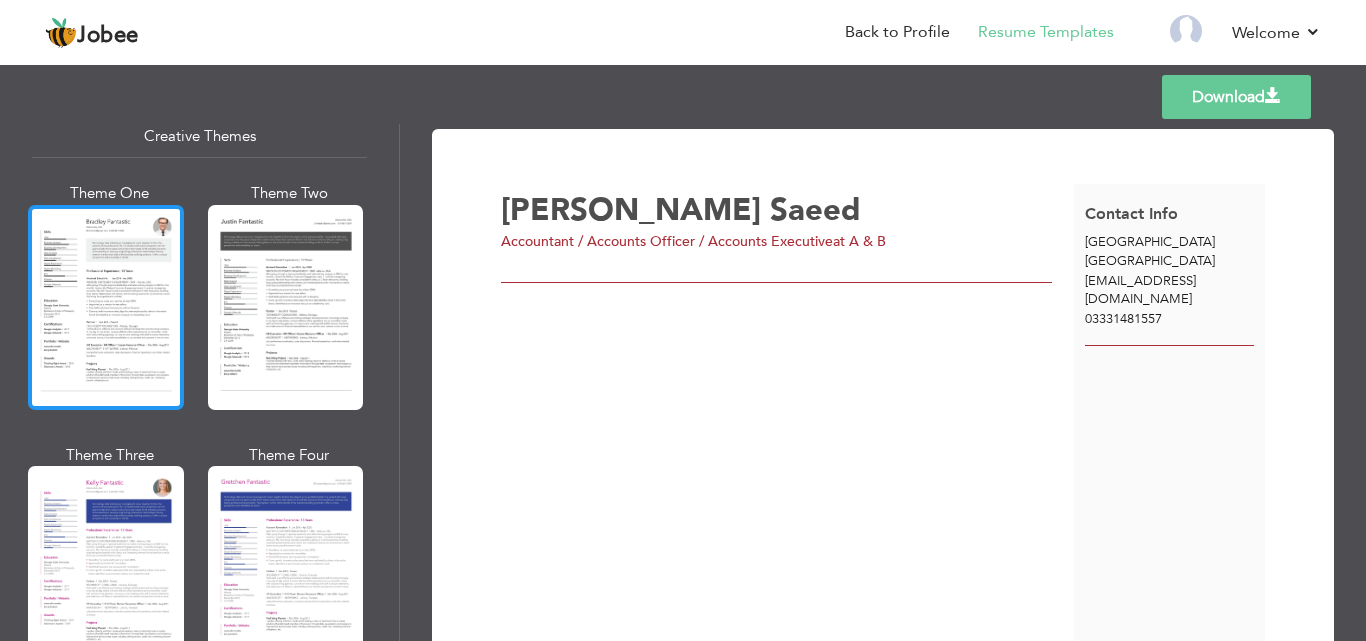 click at bounding box center [106, 307] 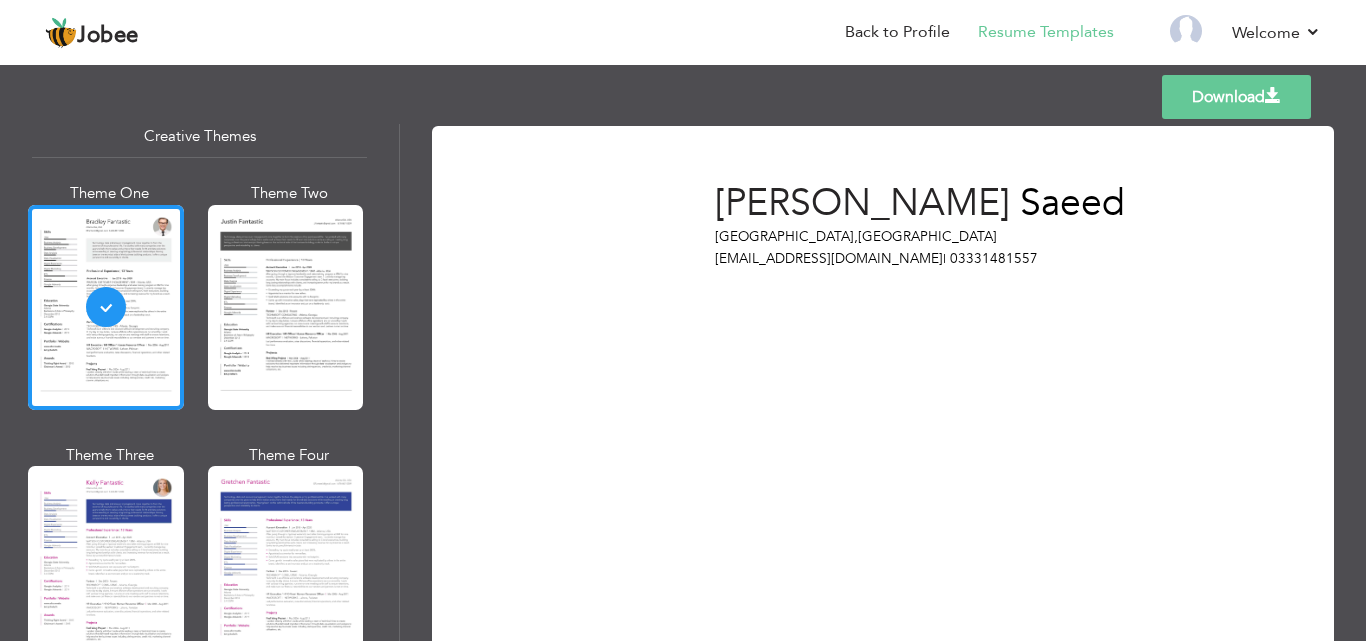 scroll, scrollTop: 0, scrollLeft: 0, axis: both 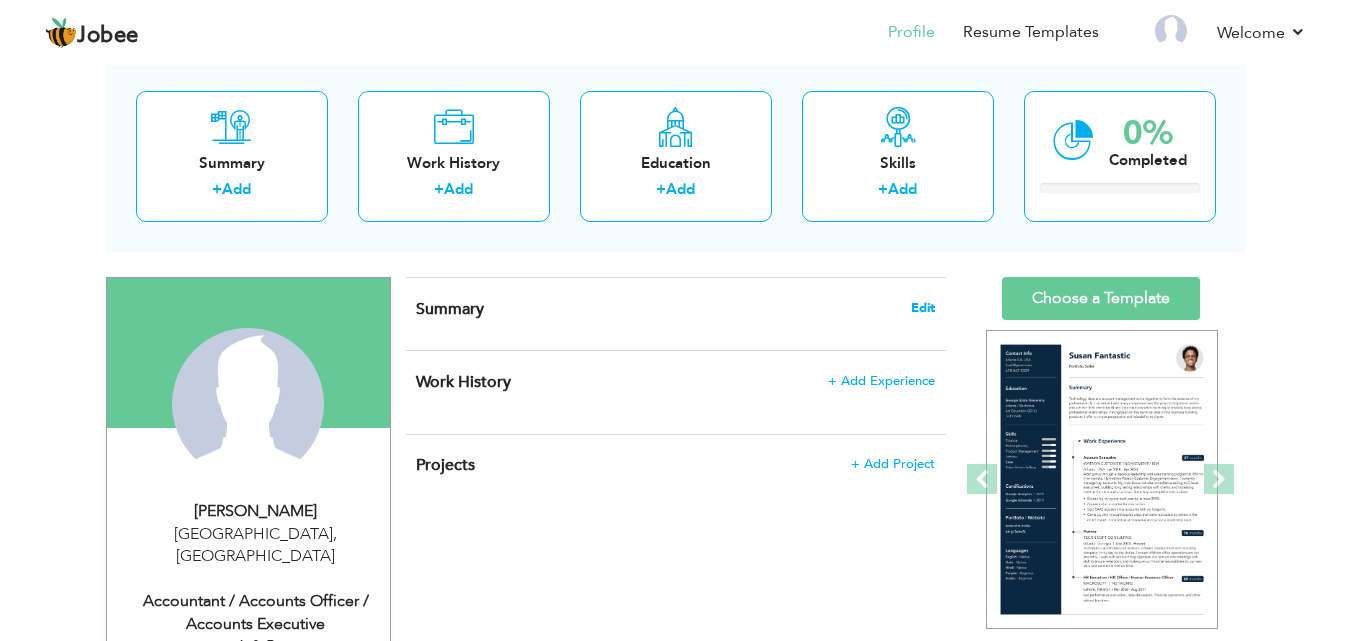 click on "Edit" at bounding box center (923, 308) 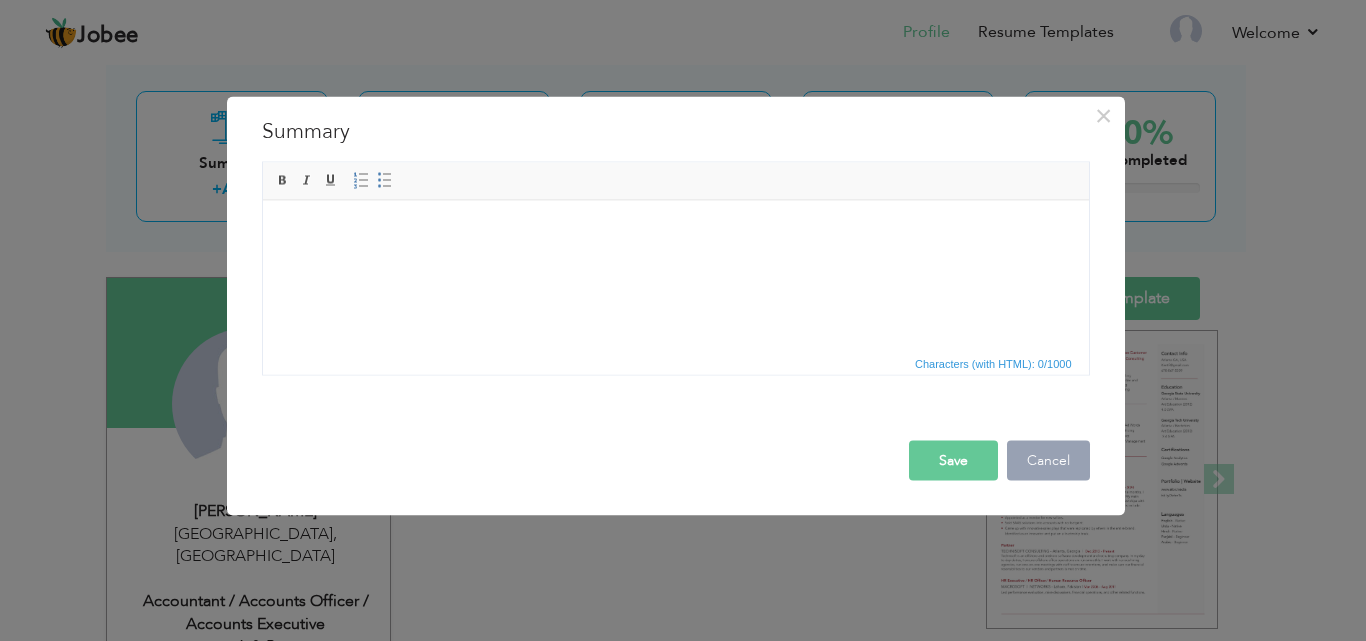 click on "Cancel" at bounding box center [1048, 460] 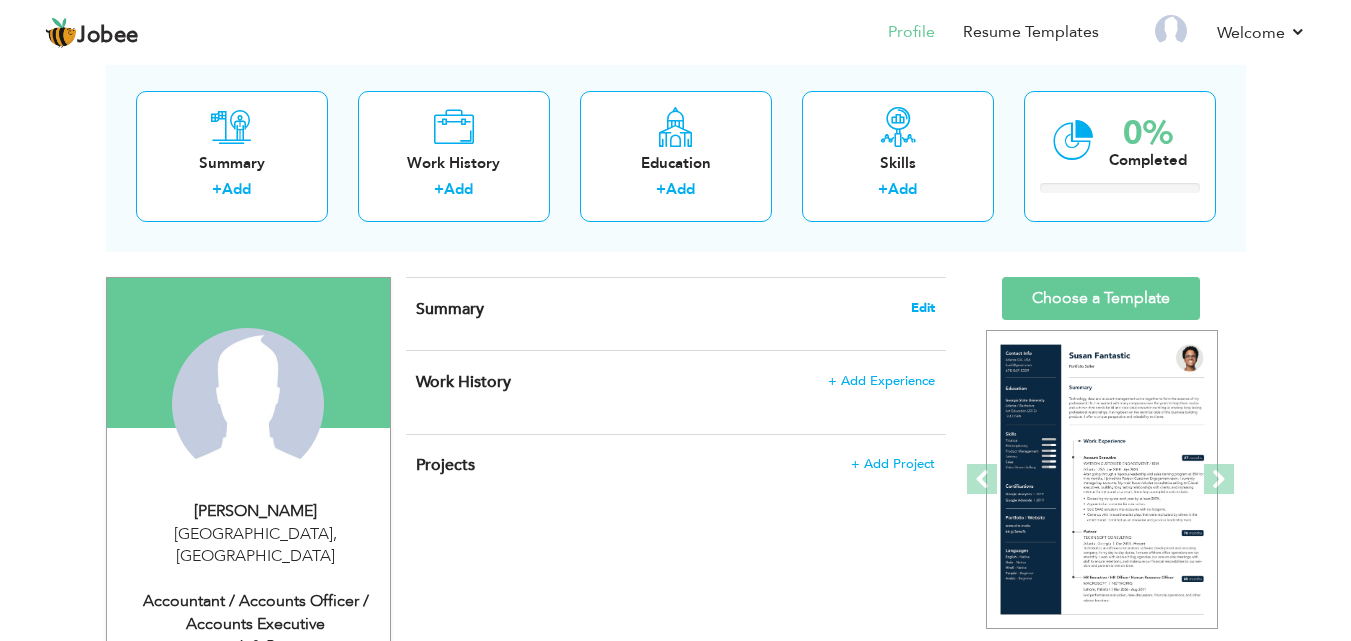 click on "Edit" at bounding box center (923, 308) 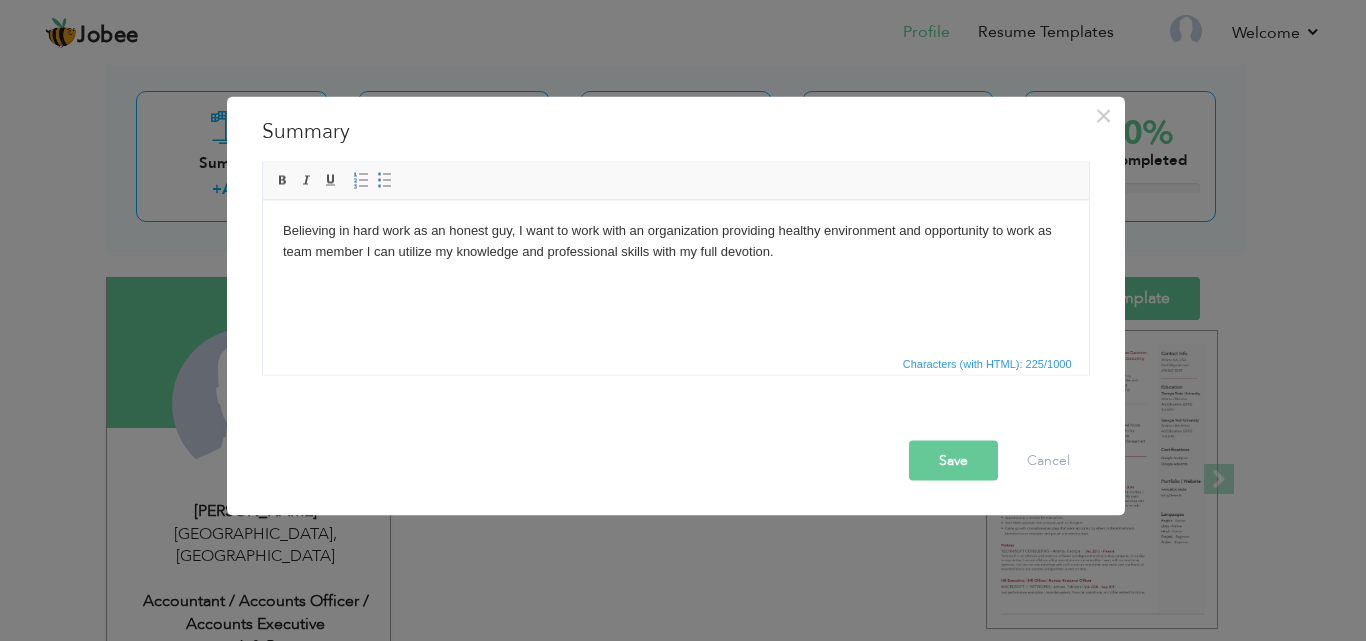 click on "Believing in hard work as an honest guy, I want to work with an organization providing healthy environment and opportunity to work as team member I can utilize my knowledge and professional skills with my full devotion." at bounding box center [675, 241] 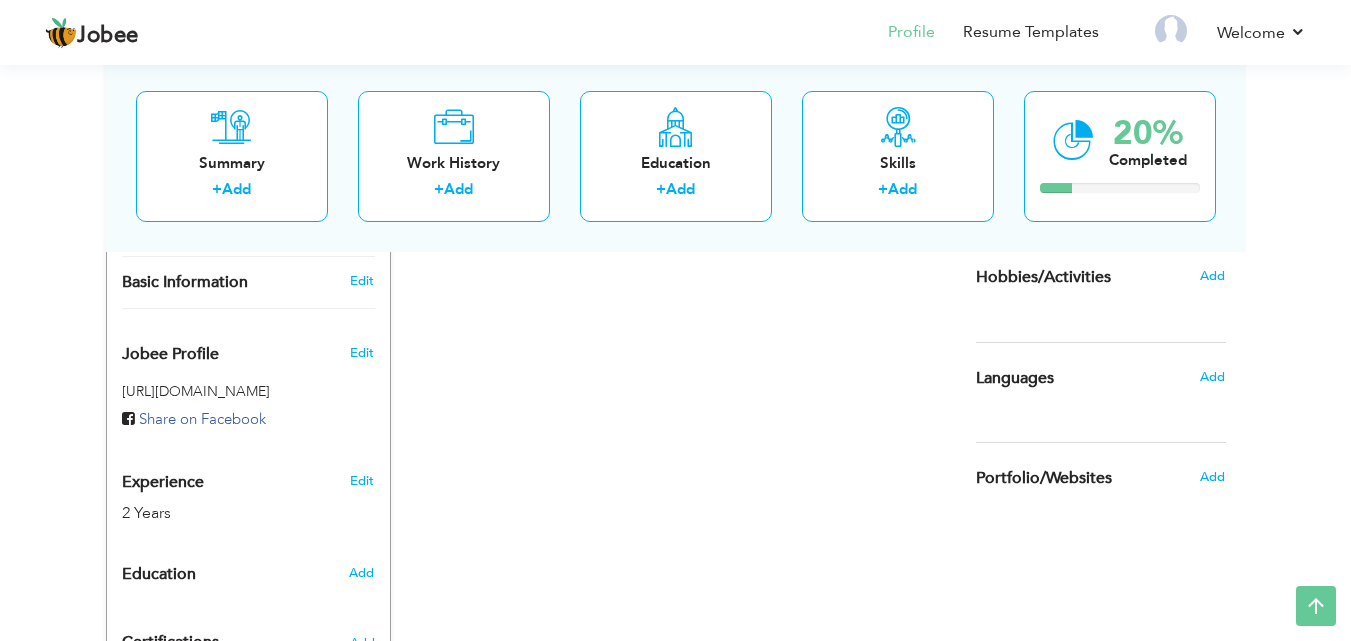 scroll, scrollTop: 595, scrollLeft: 0, axis: vertical 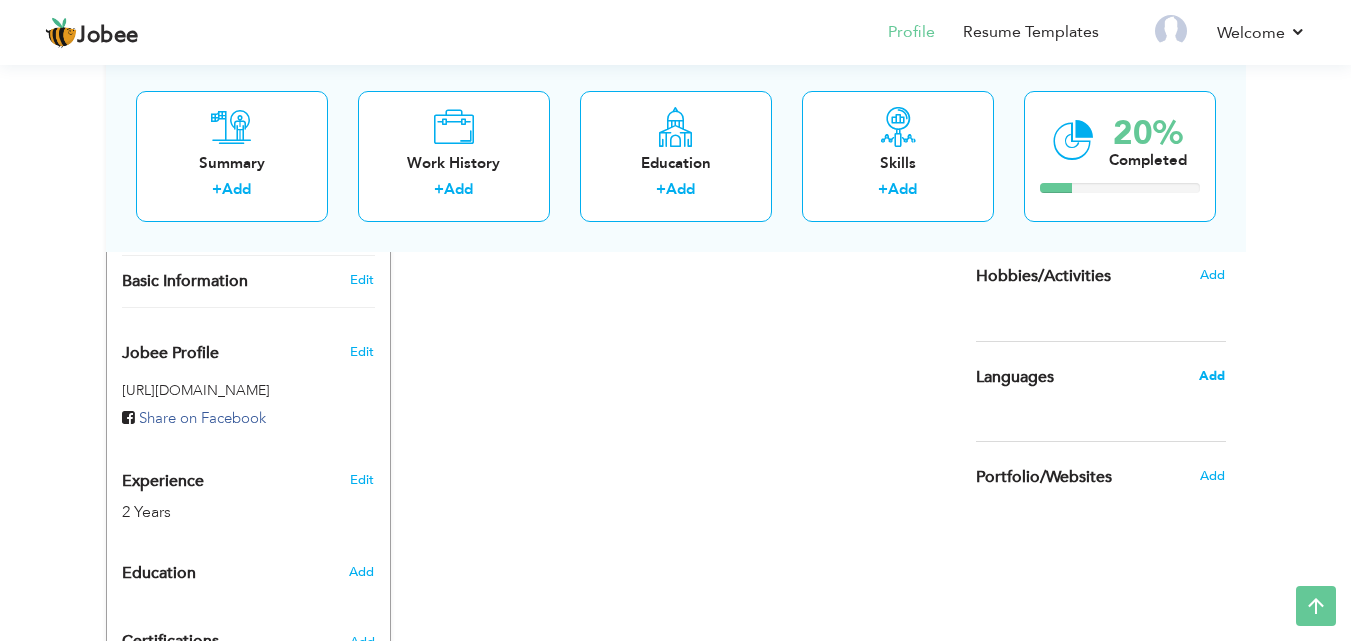 click on "Add" at bounding box center [1212, 376] 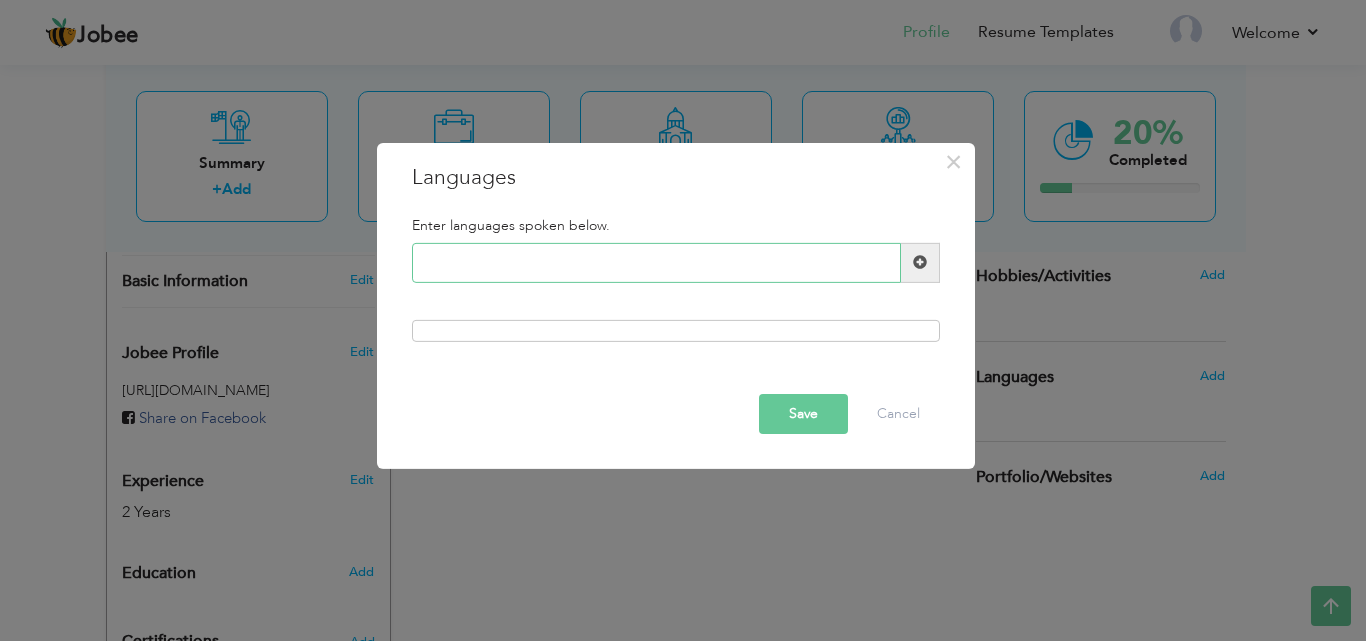 type on "U" 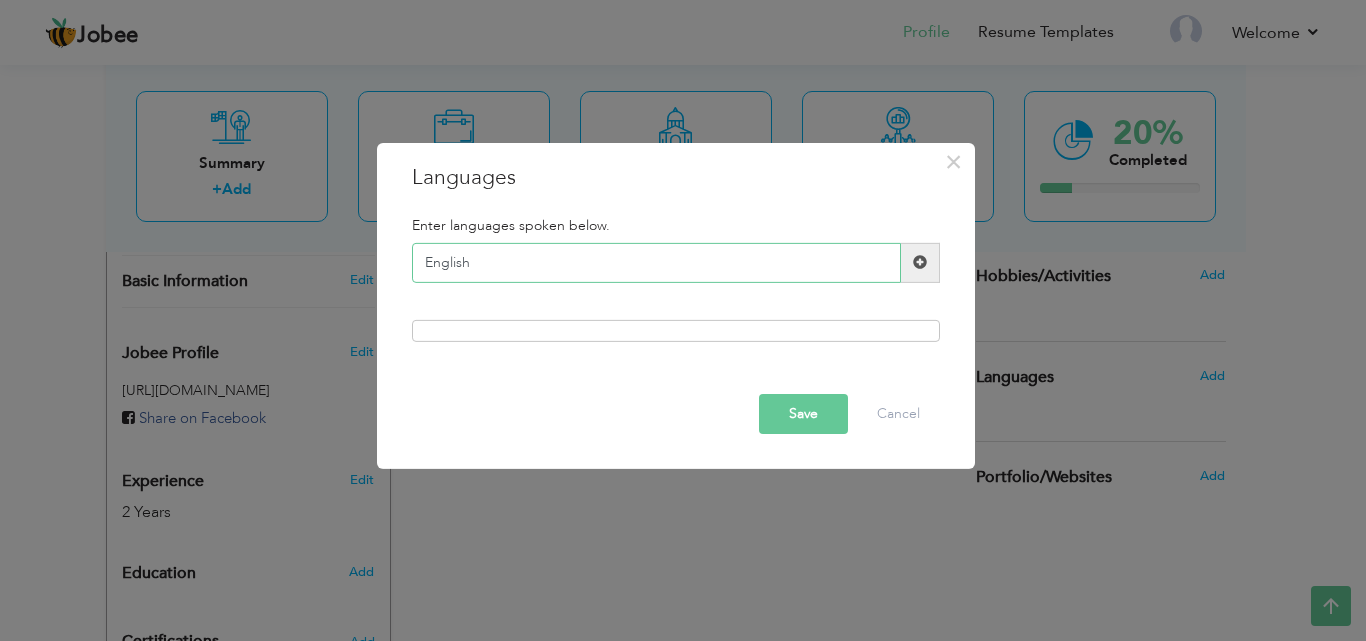 type on "English" 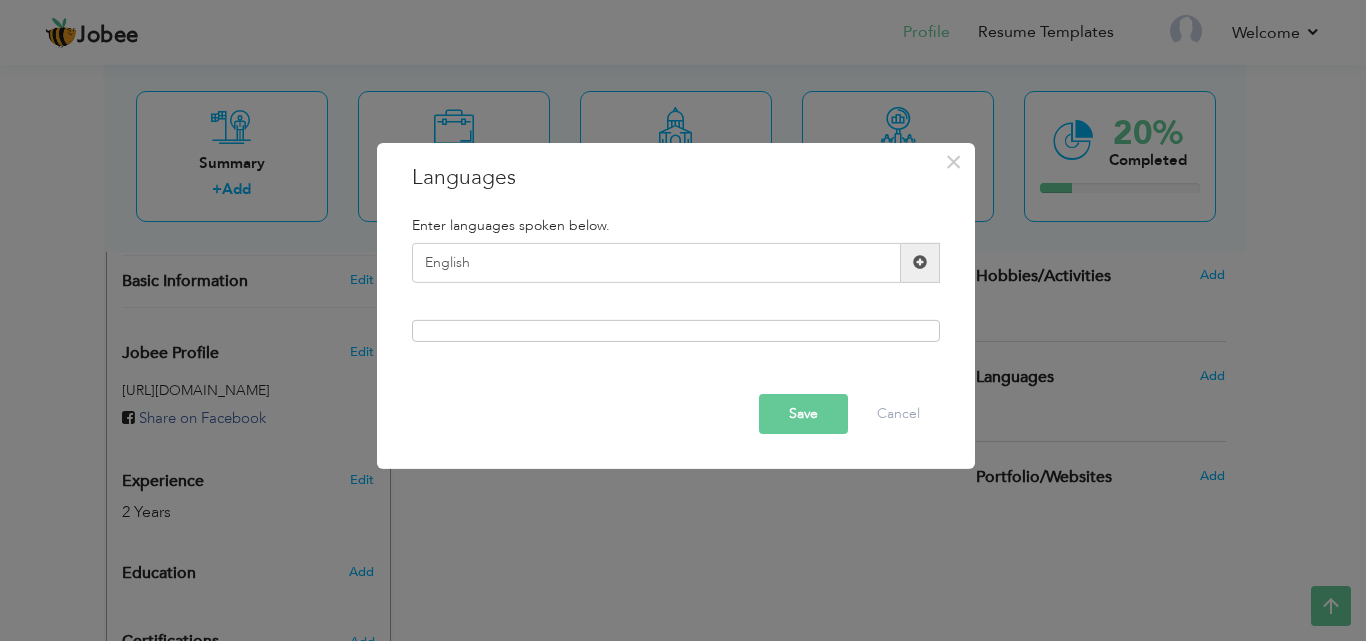click at bounding box center [920, 262] 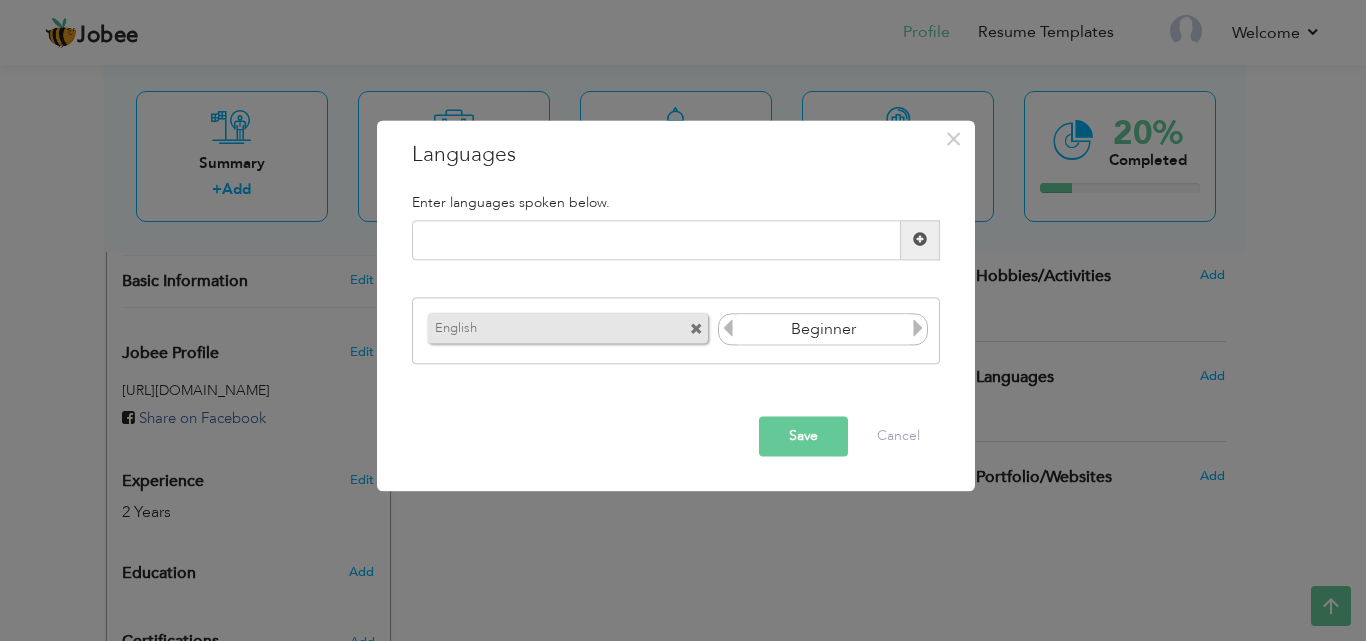 click at bounding box center [918, 329] 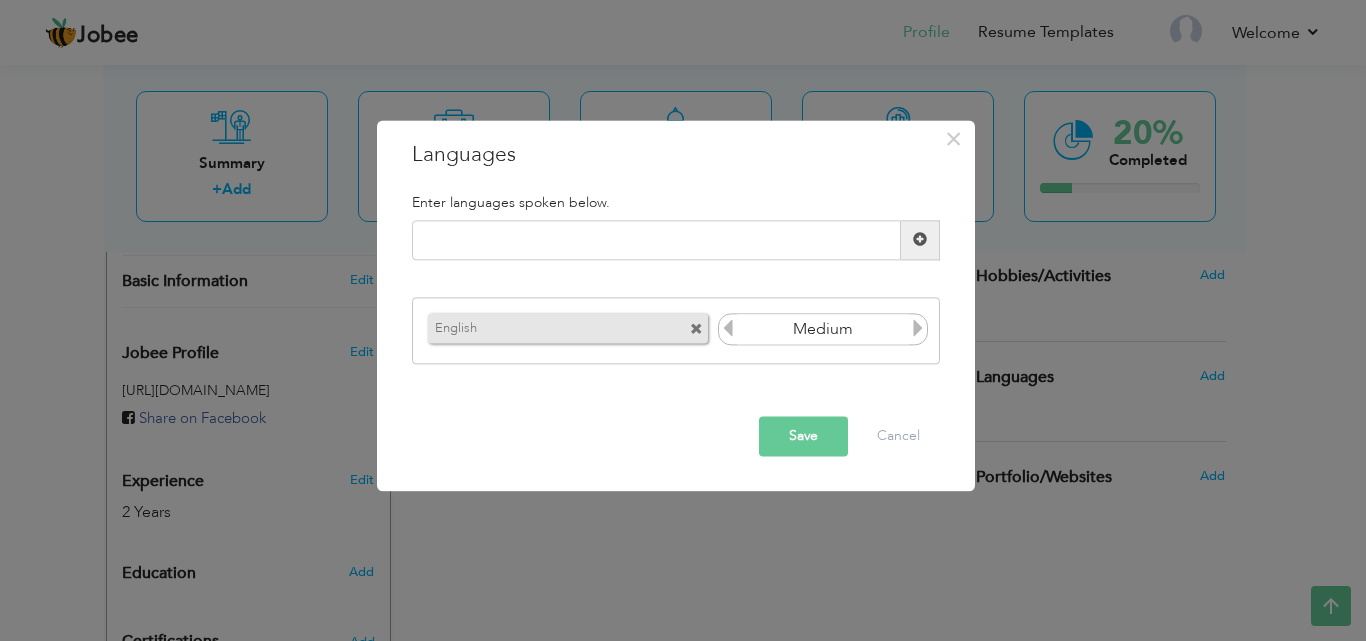 click at bounding box center (918, 329) 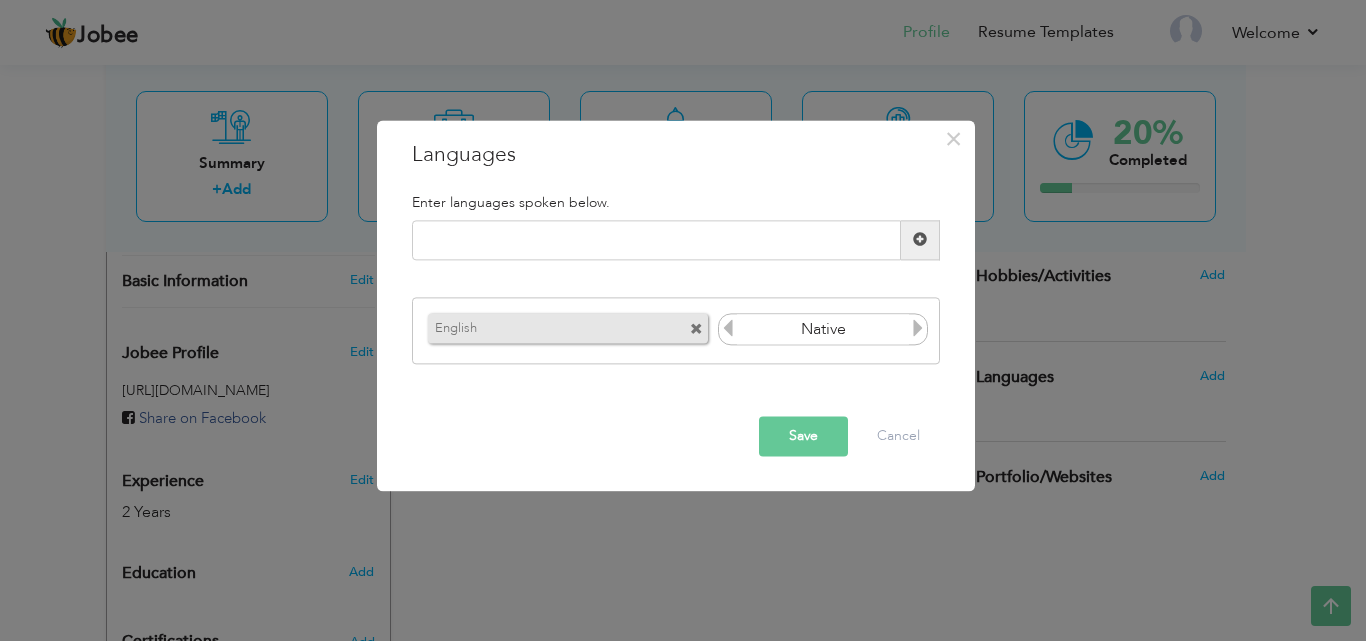 click at bounding box center [918, 329] 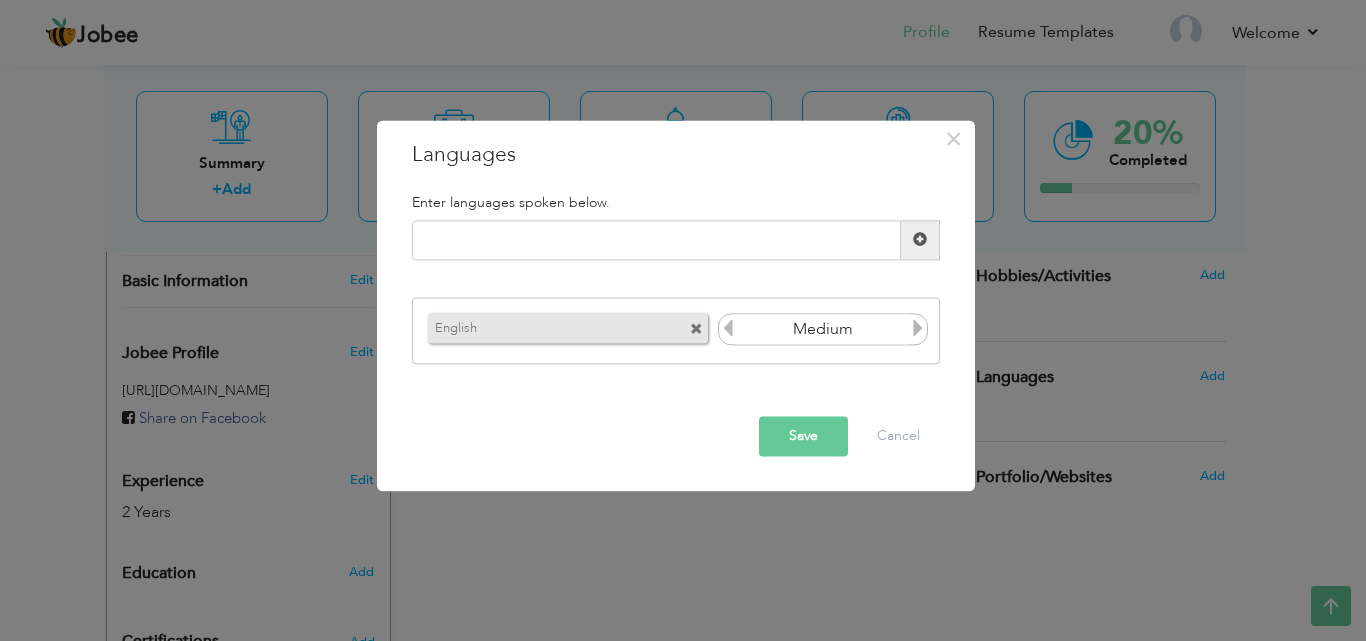 click on "Save" at bounding box center [803, 436] 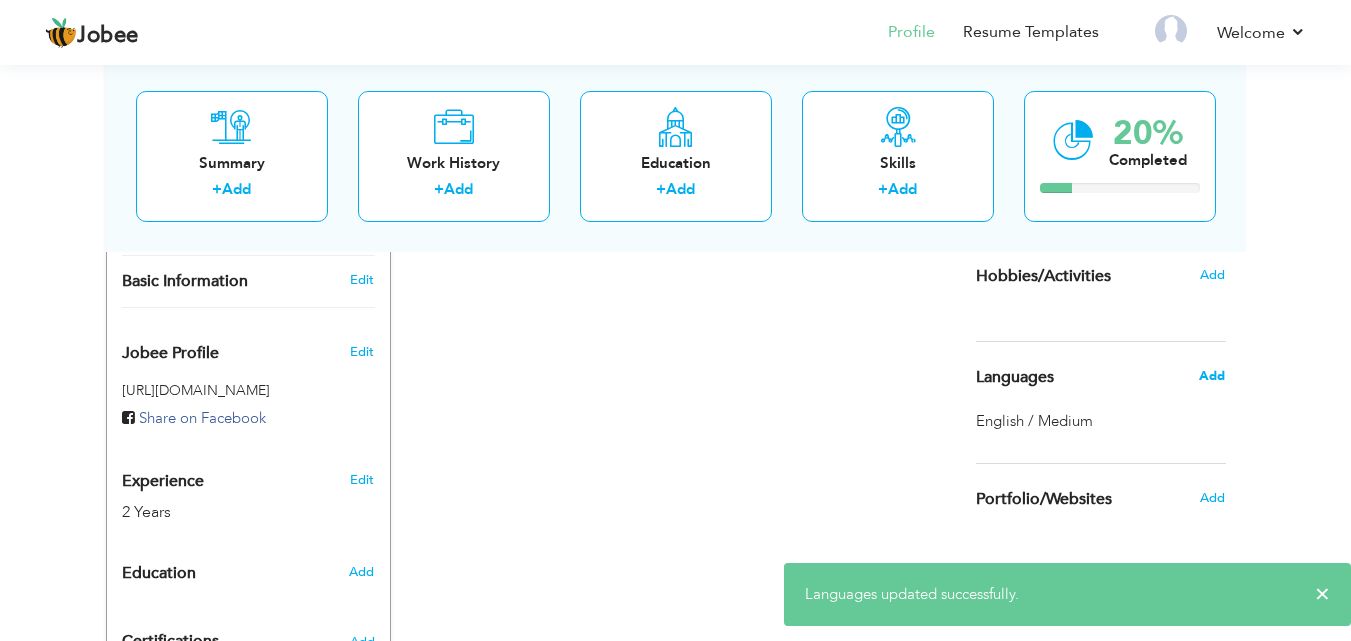 click on "Add" at bounding box center [1212, 376] 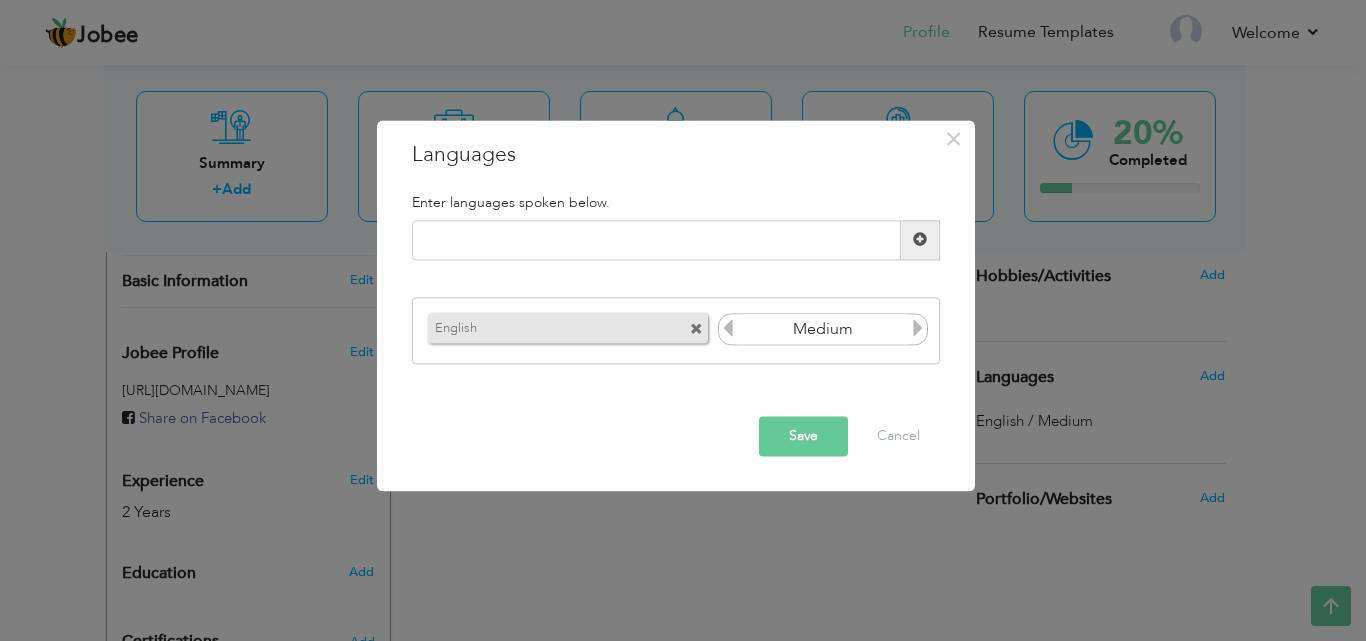 click at bounding box center [920, 240] 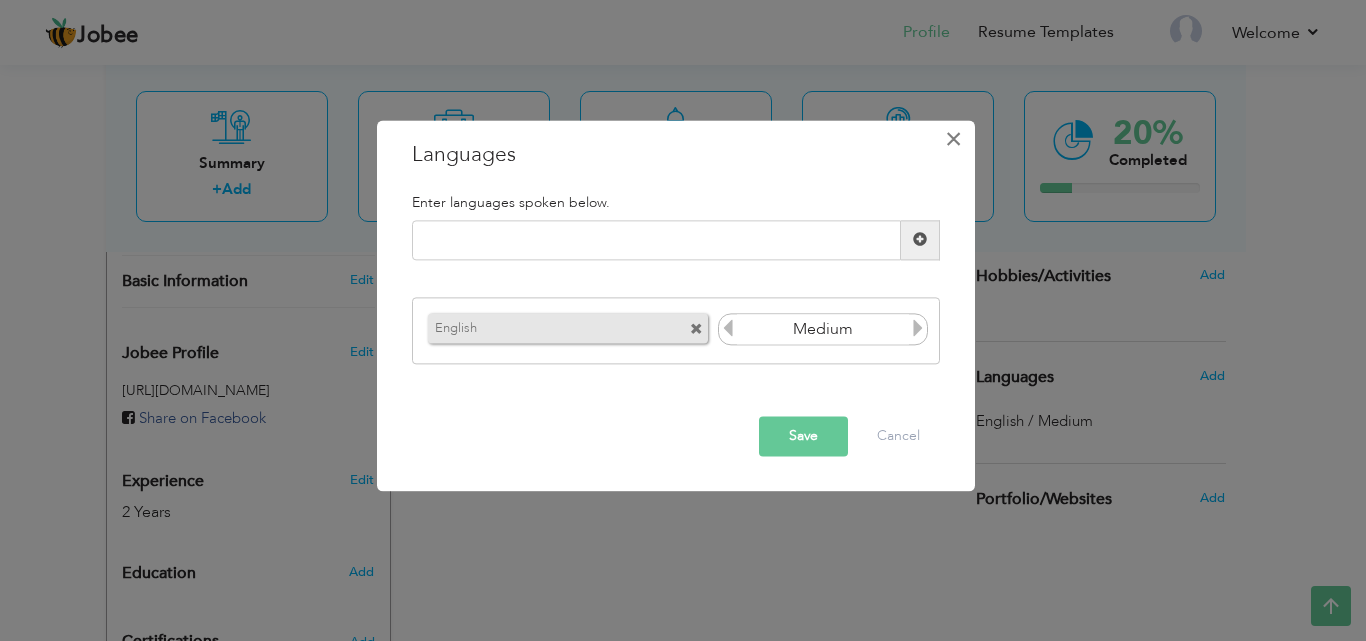 click on "×" at bounding box center [953, 139] 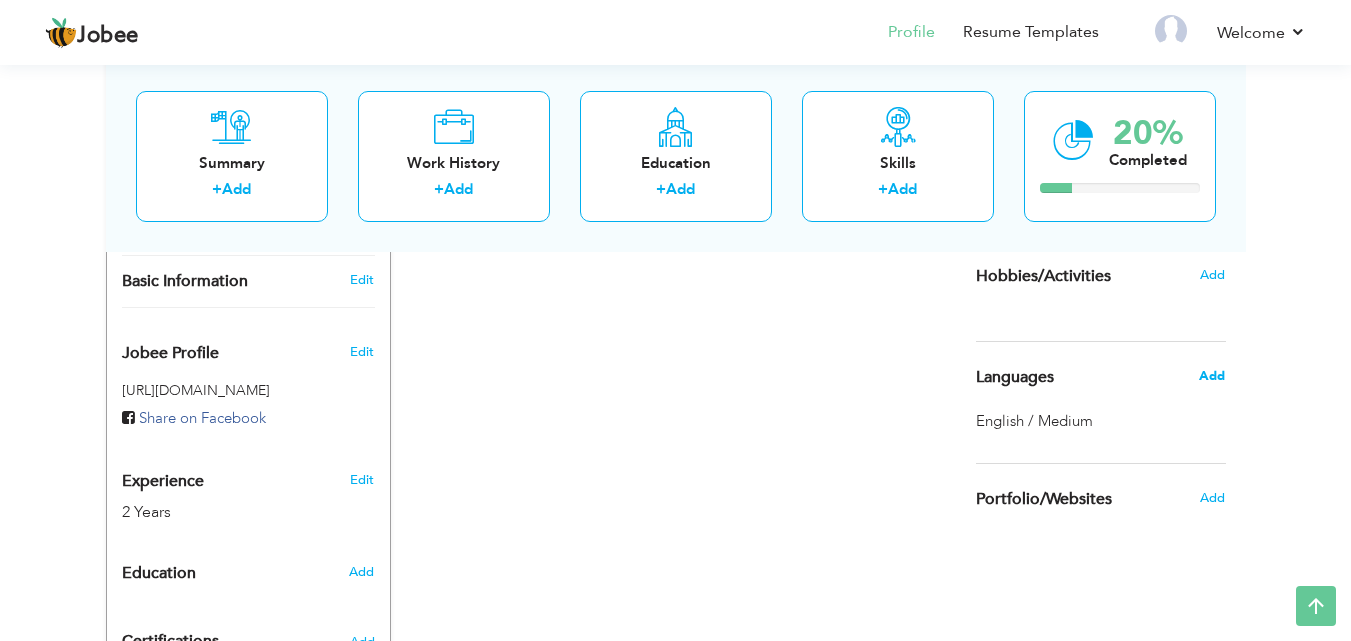 click on "Add" at bounding box center (1212, 376) 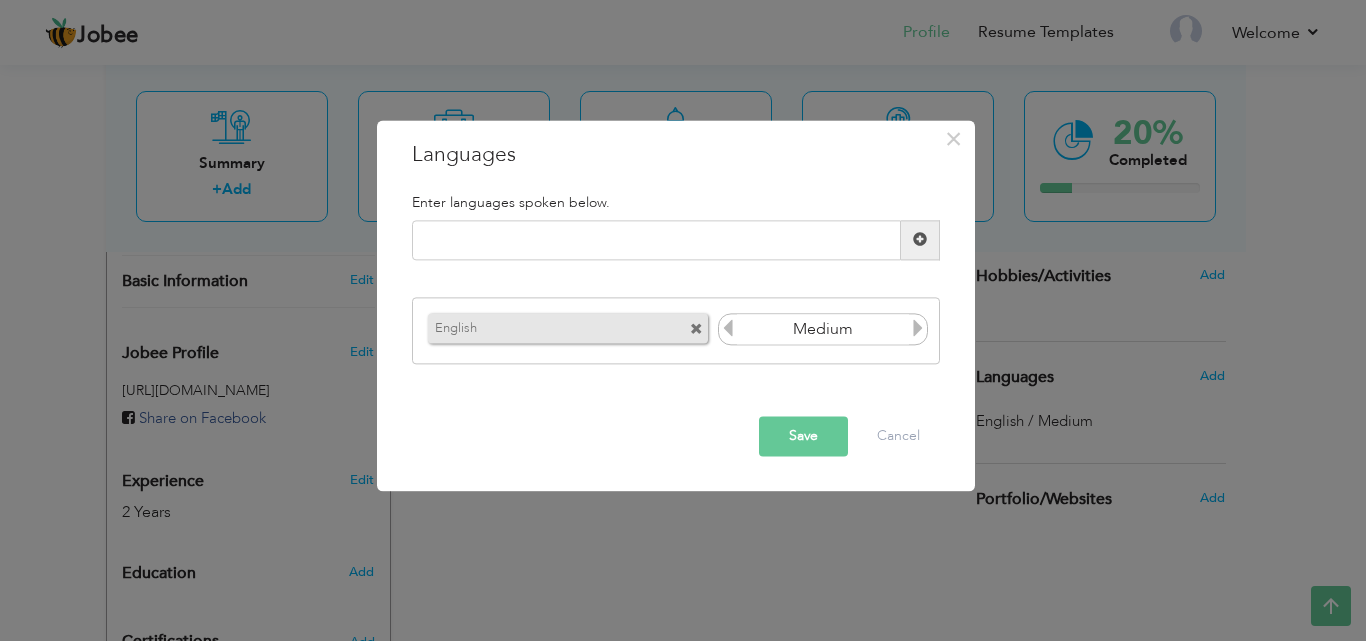 click at bounding box center [920, 240] 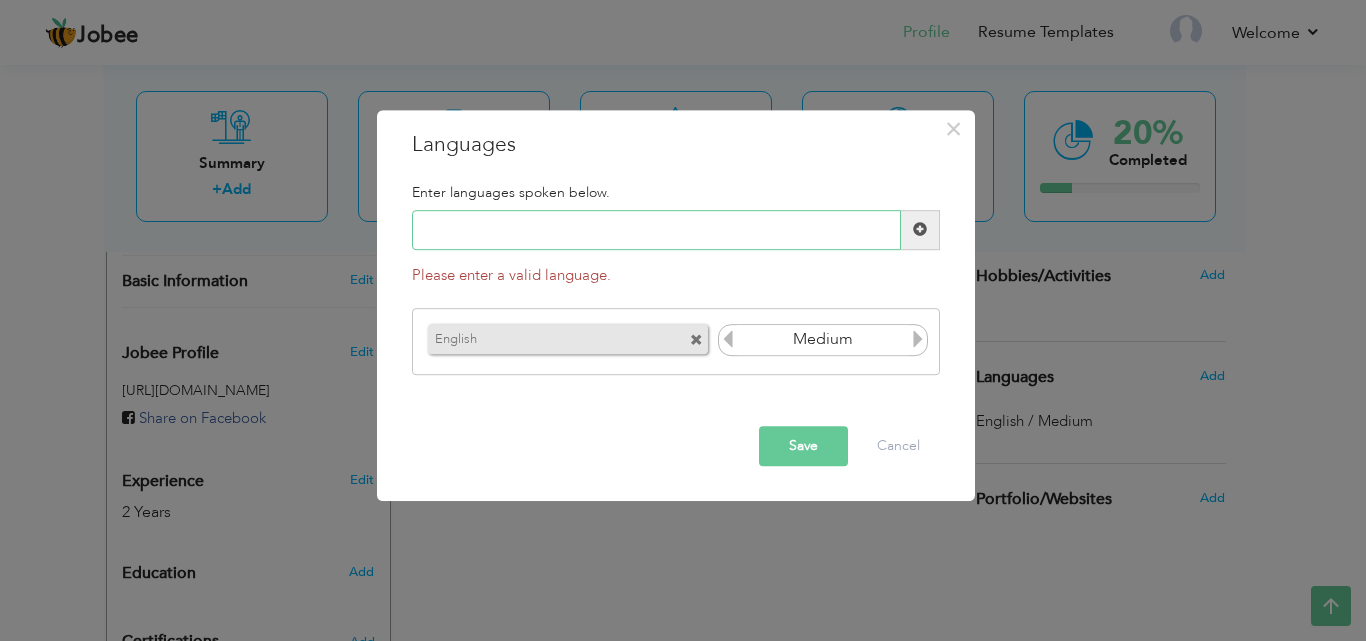 click at bounding box center (656, 230) 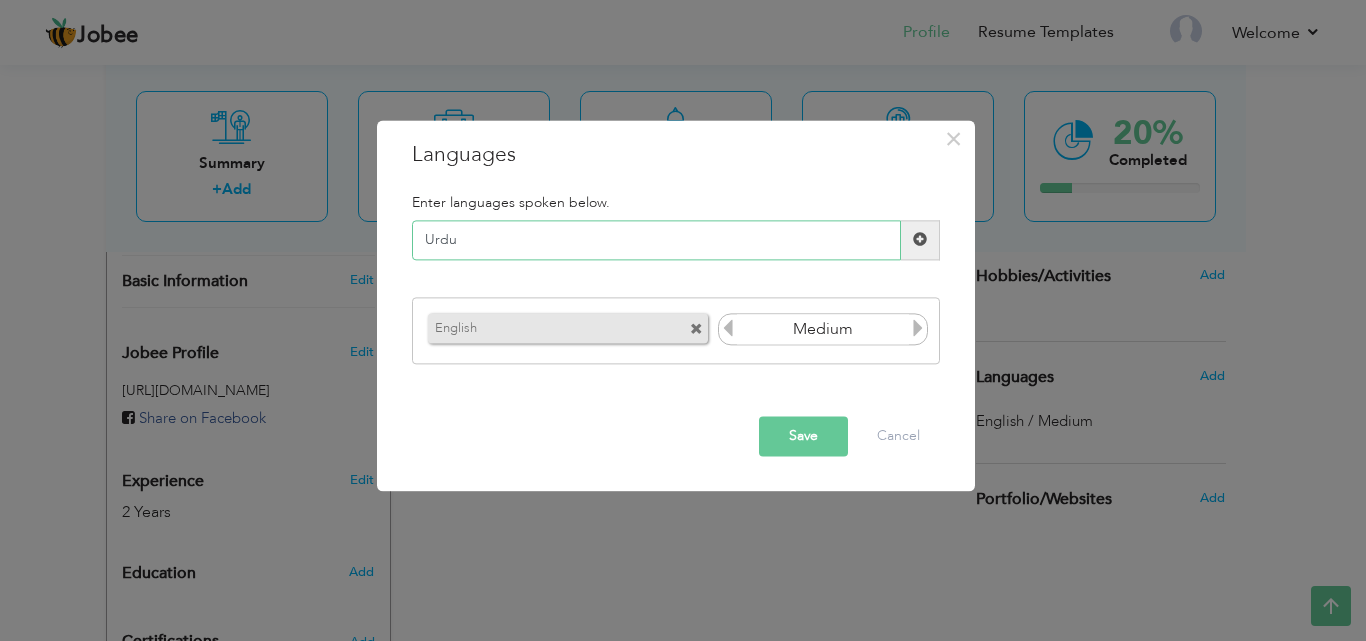 type on "Urdu" 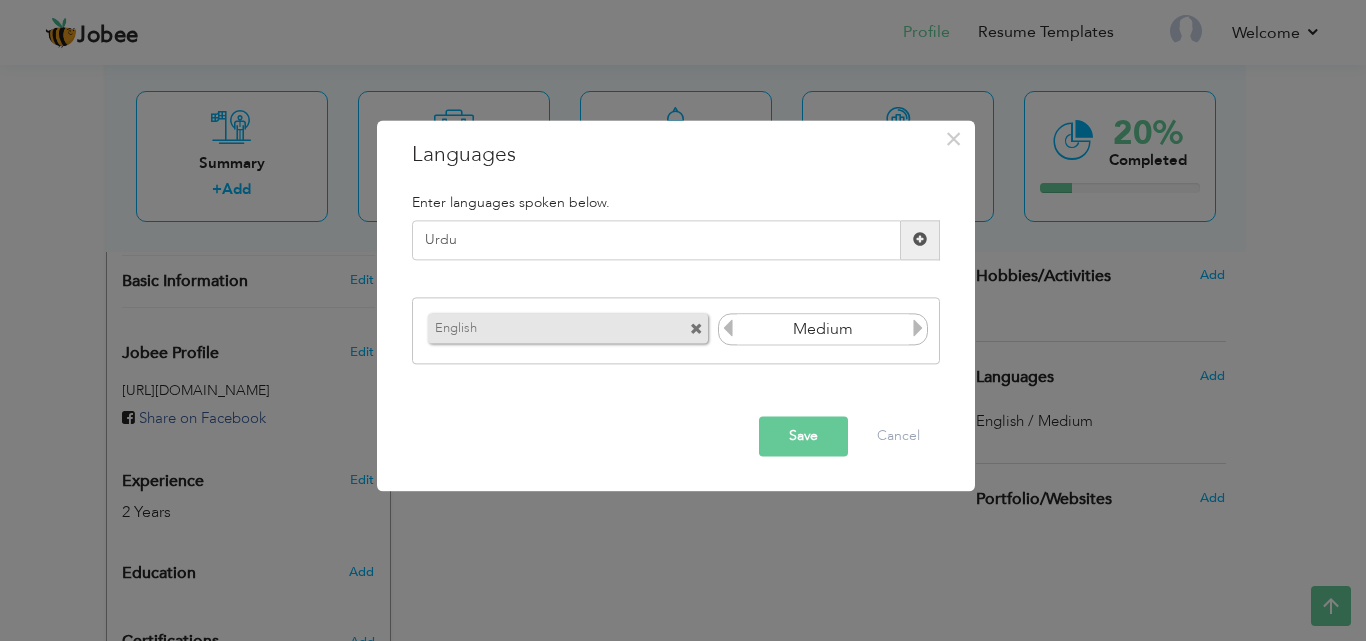 click at bounding box center (920, 240) 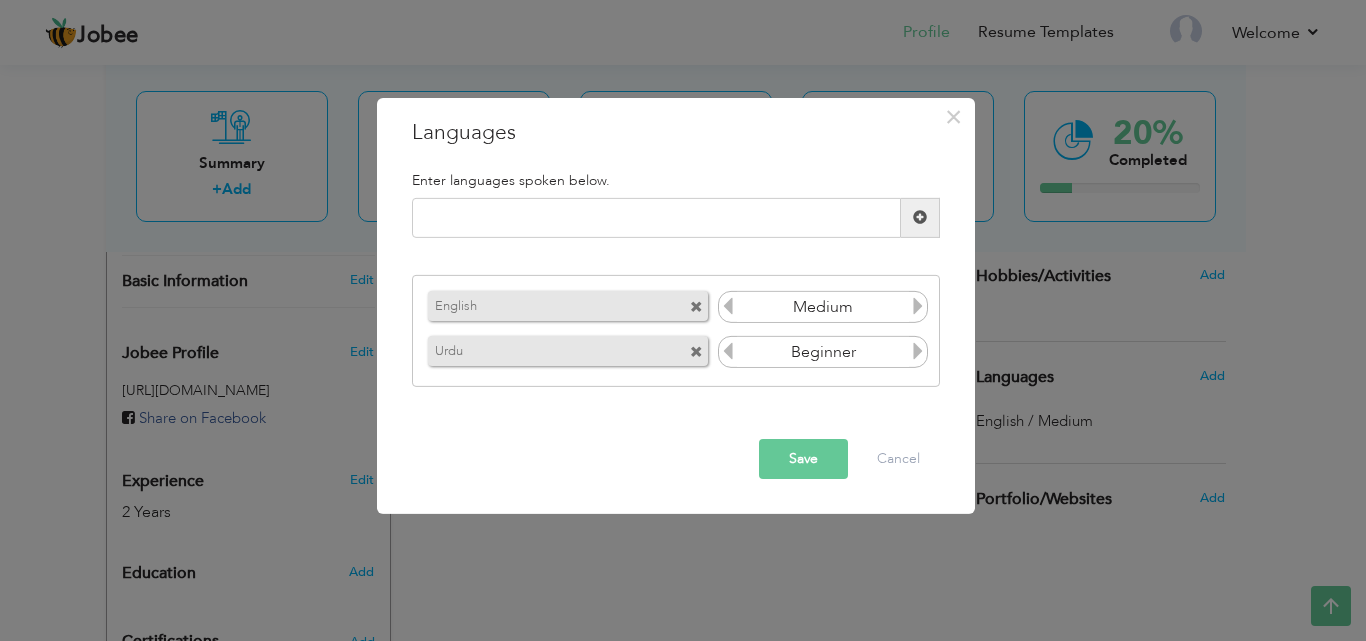 click at bounding box center [918, 351] 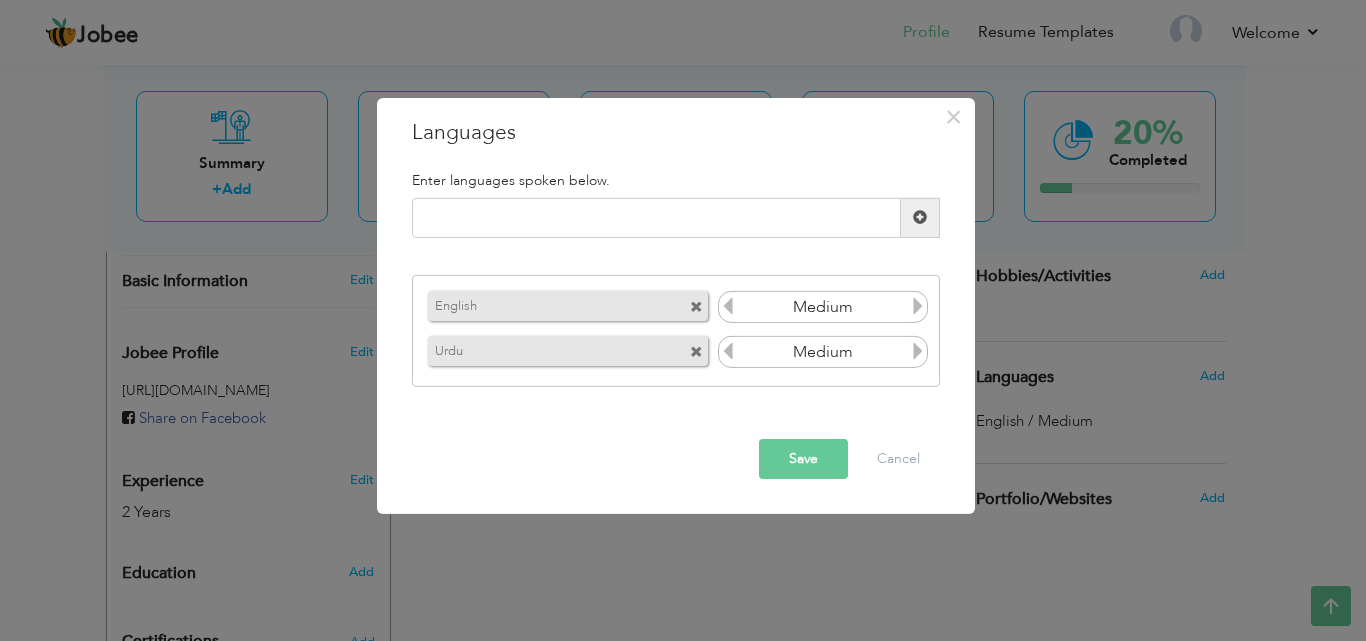 click at bounding box center (918, 351) 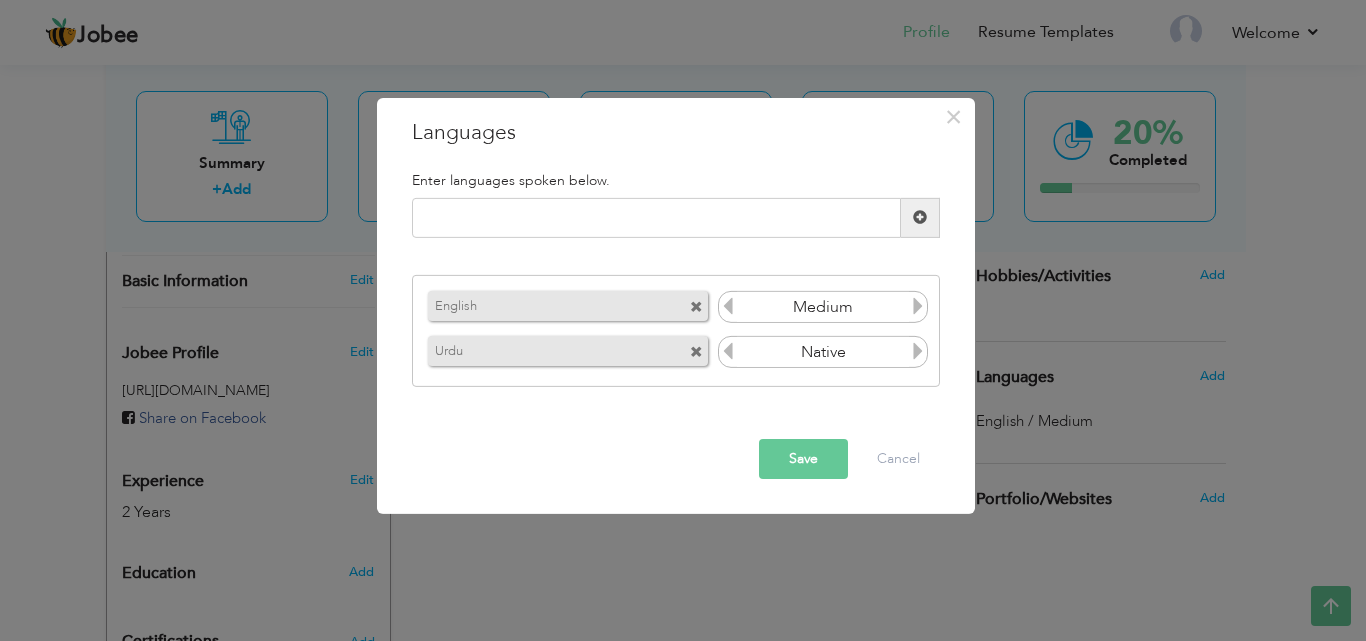 click at bounding box center (918, 351) 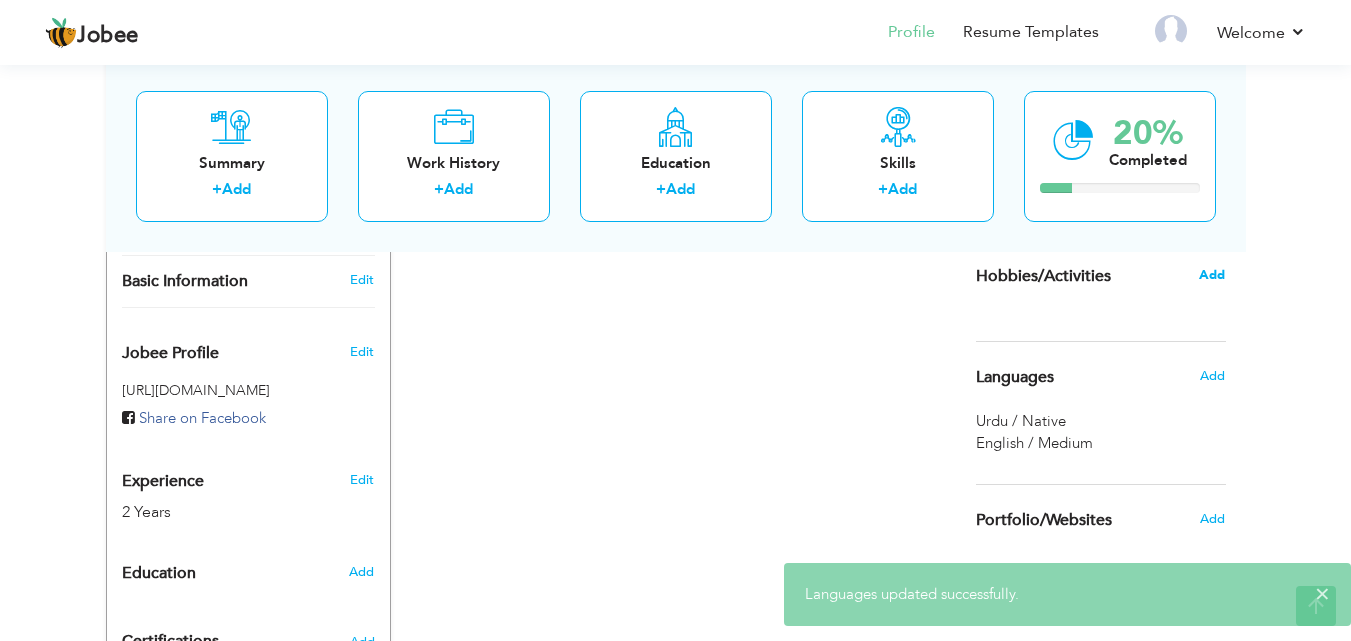 click on "Add" at bounding box center (1212, 275) 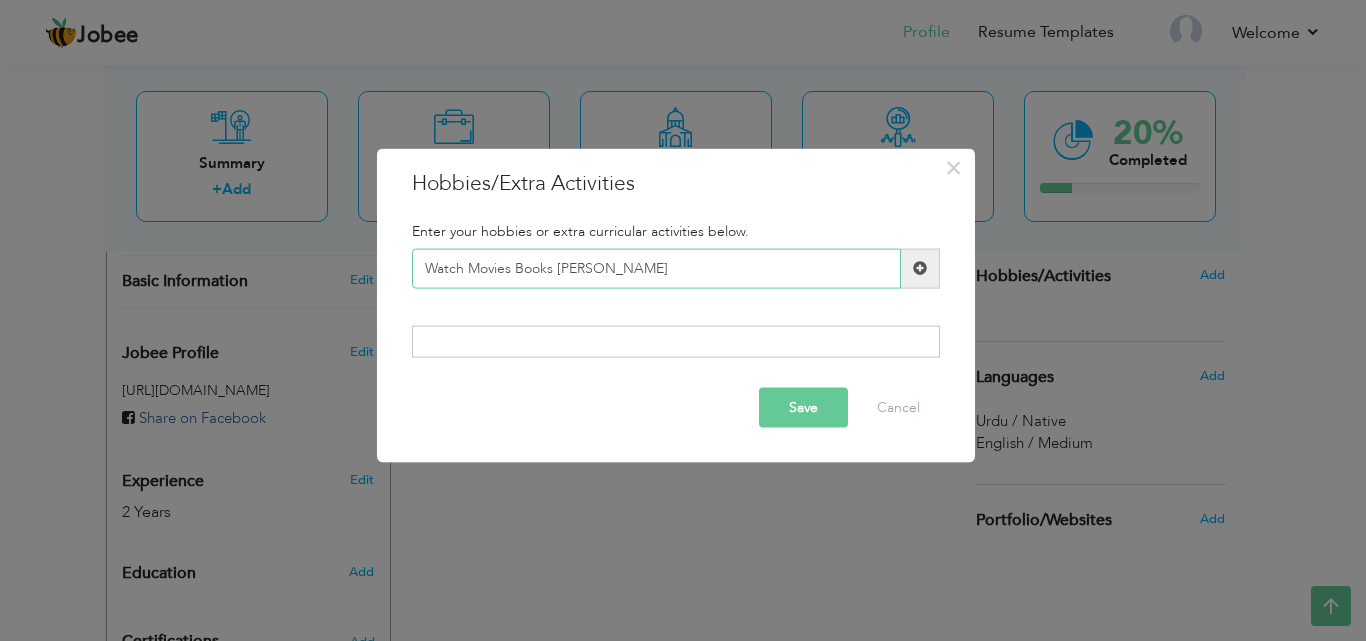 click on "Watch Movies Books Reding" at bounding box center [656, 268] 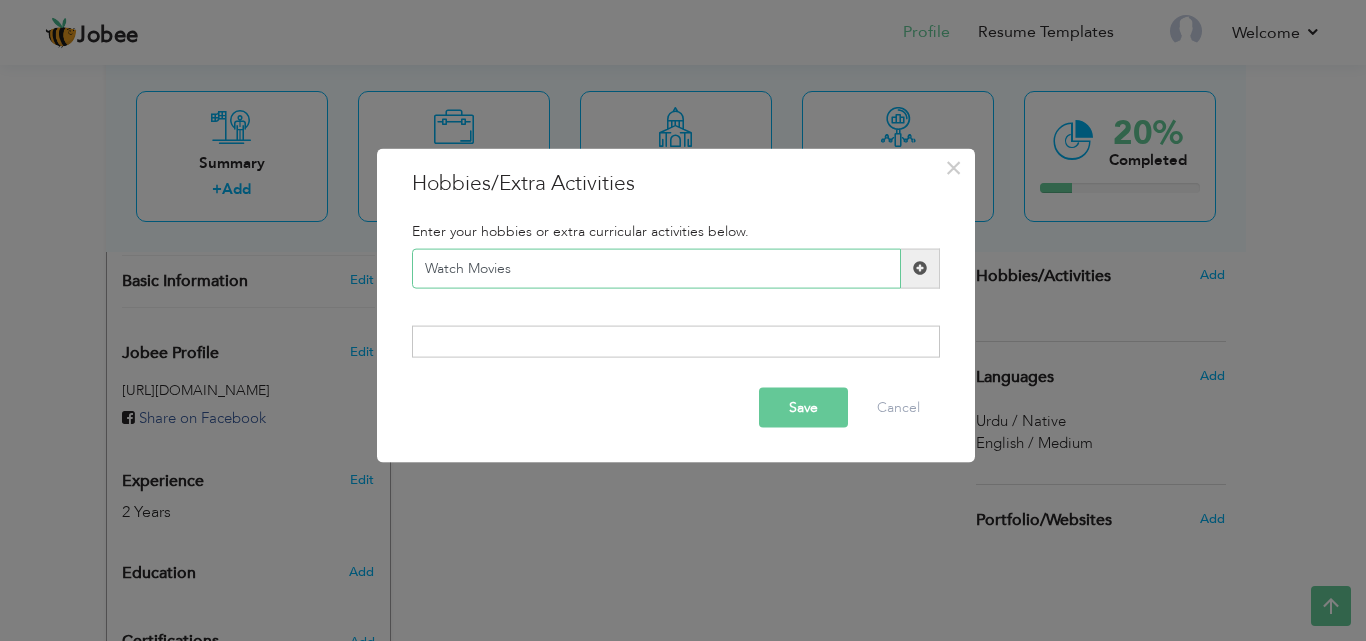 type on "Watch Movies" 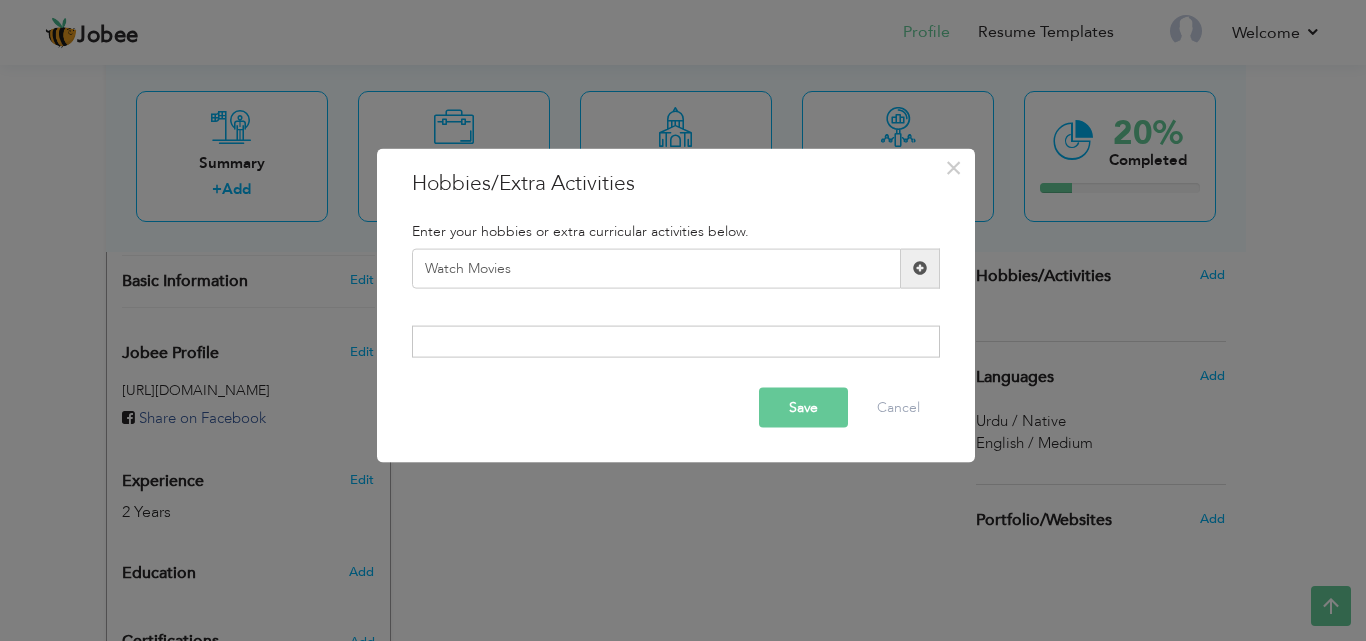 click at bounding box center [920, 268] 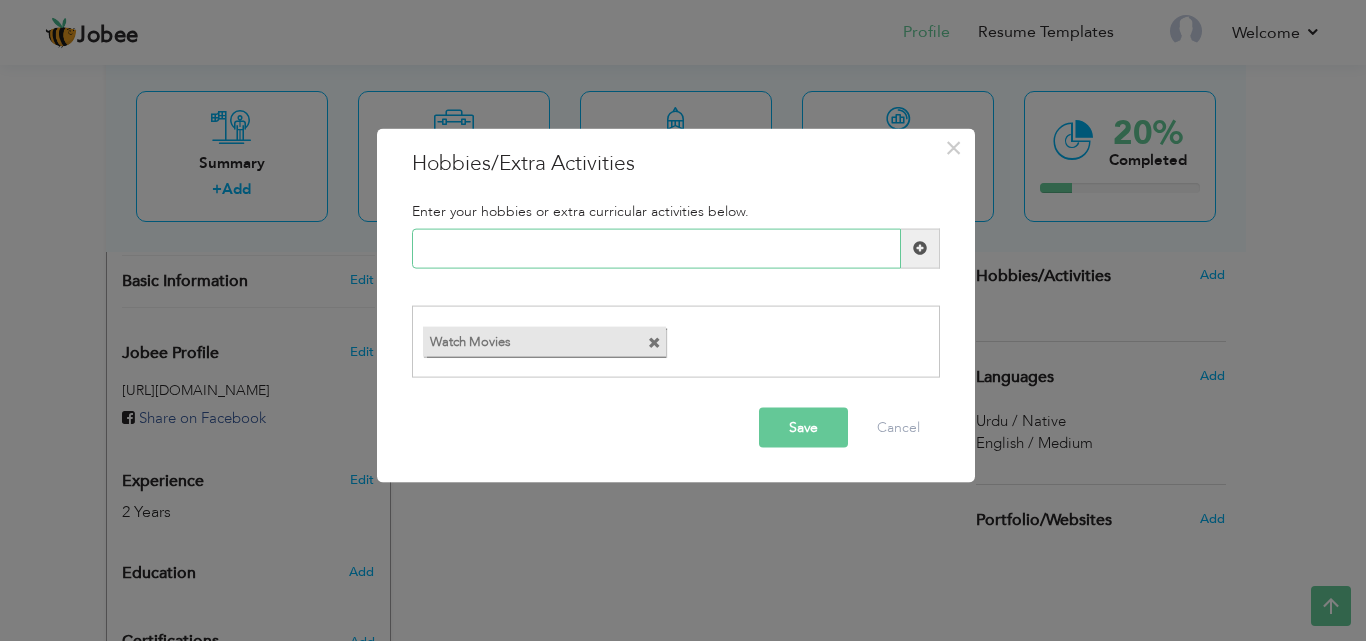 click at bounding box center (656, 248) 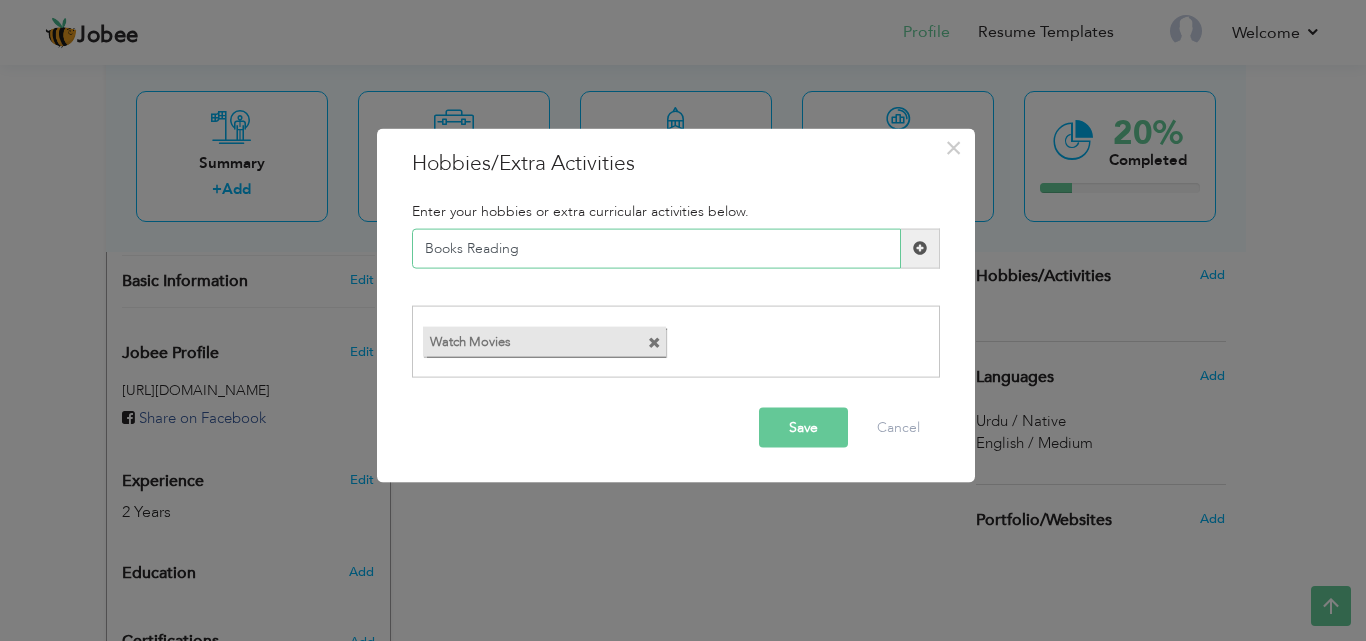 type on "Books Reading" 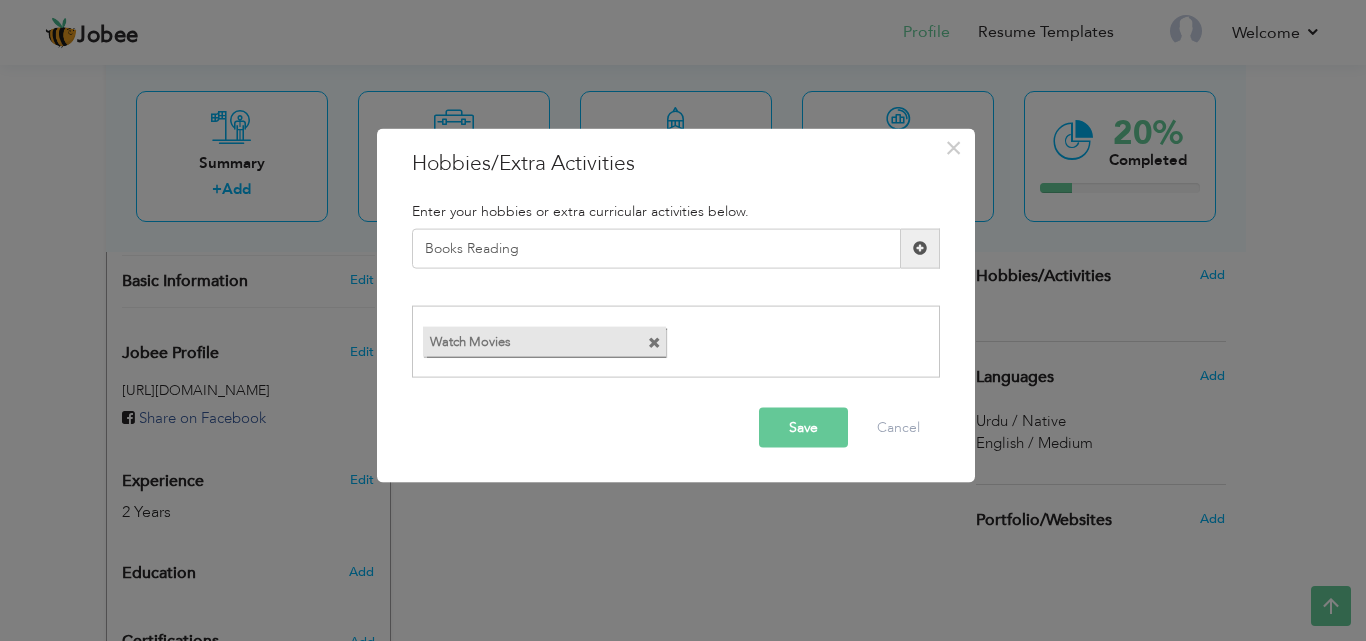 click on "Save" at bounding box center [803, 428] 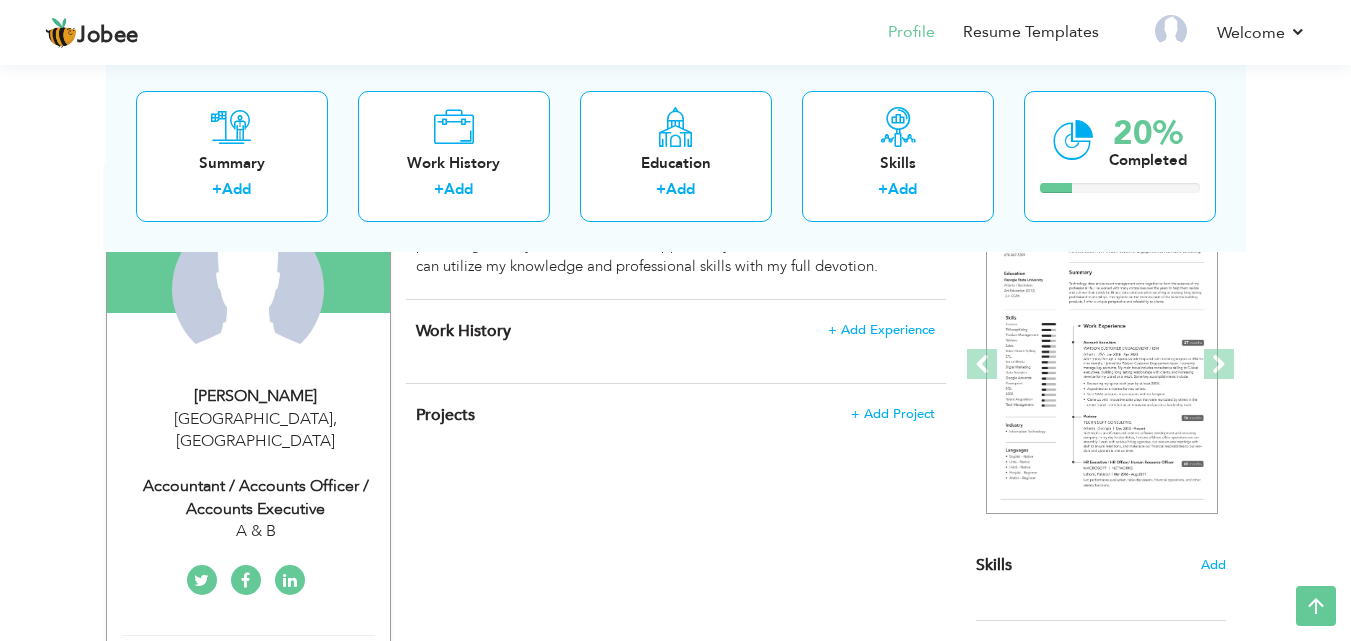 scroll, scrollTop: 213, scrollLeft: 0, axis: vertical 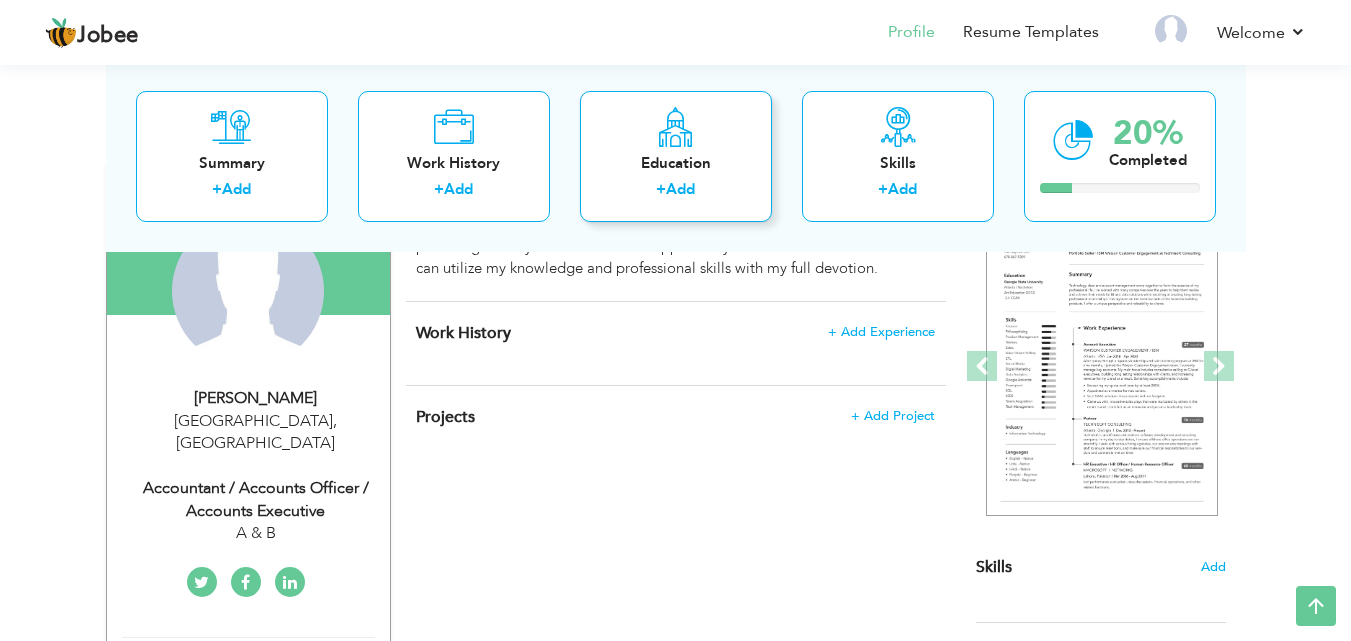 click on "Add" at bounding box center (680, 189) 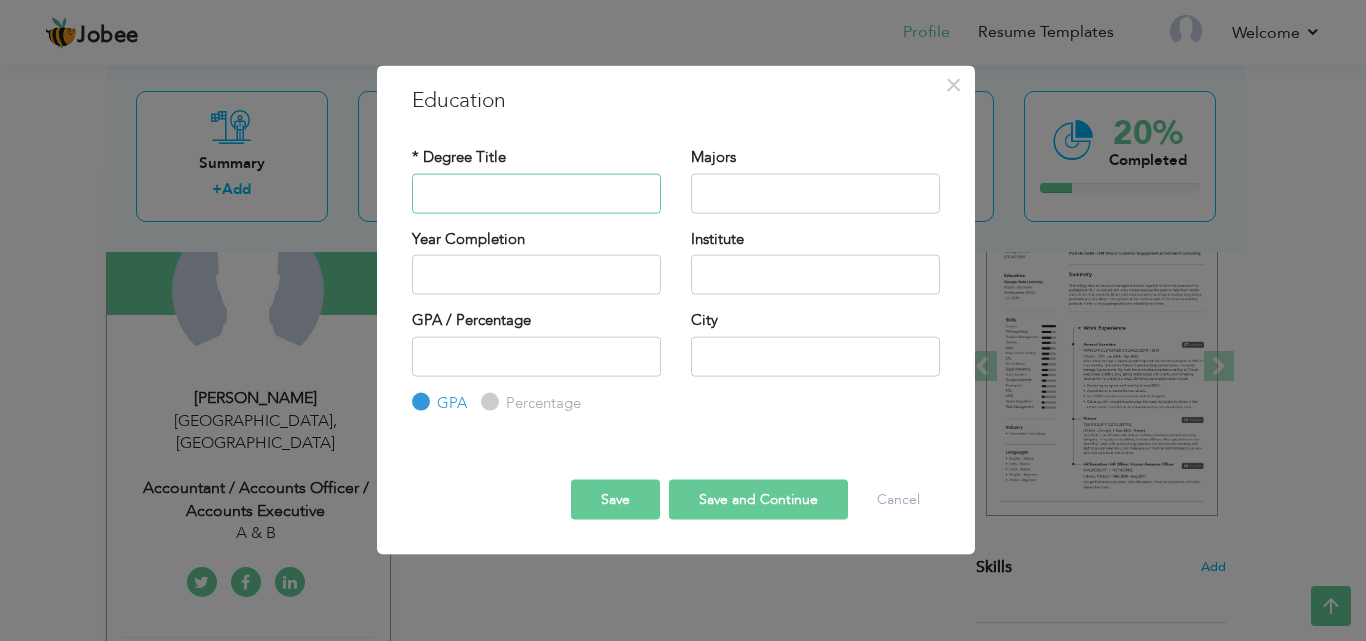 click at bounding box center (536, 193) 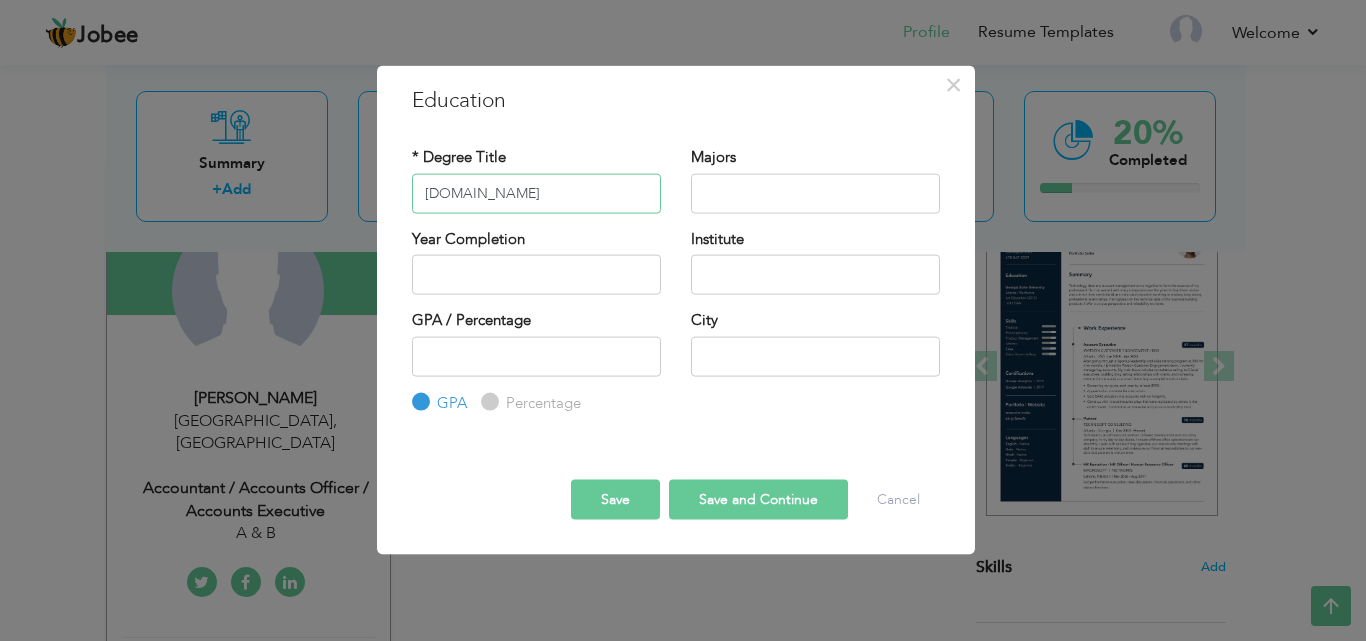 type on "B.Com" 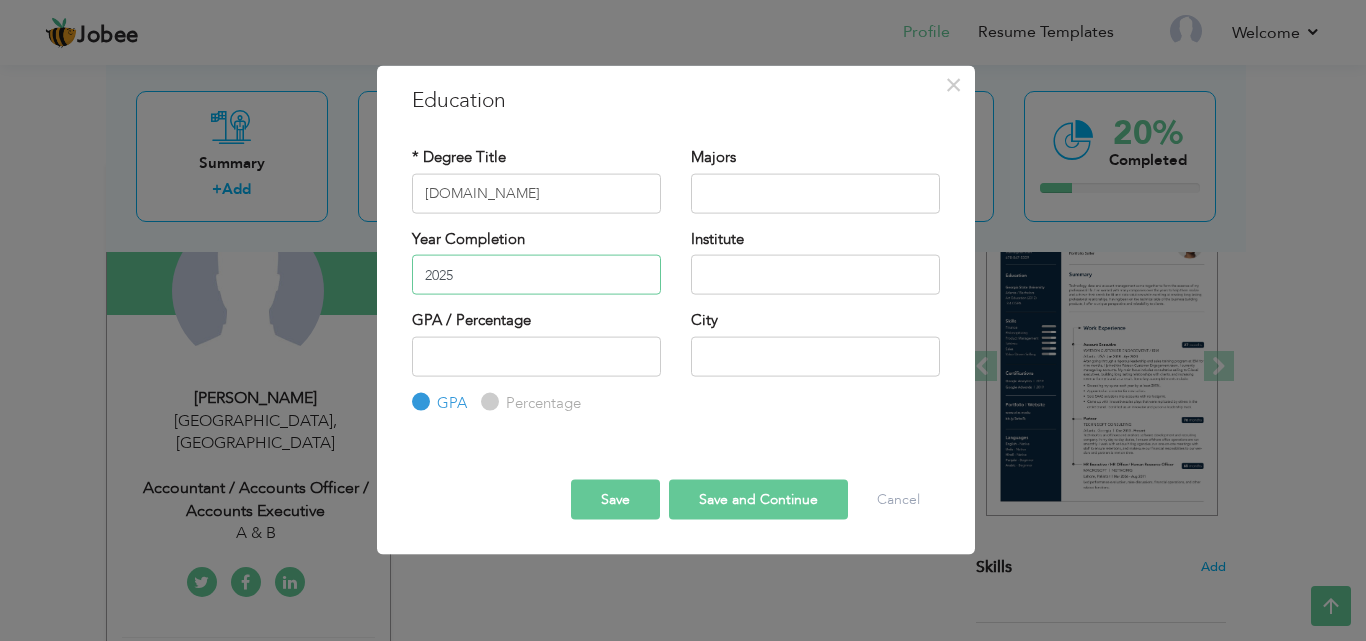 click on "2025" at bounding box center (536, 275) 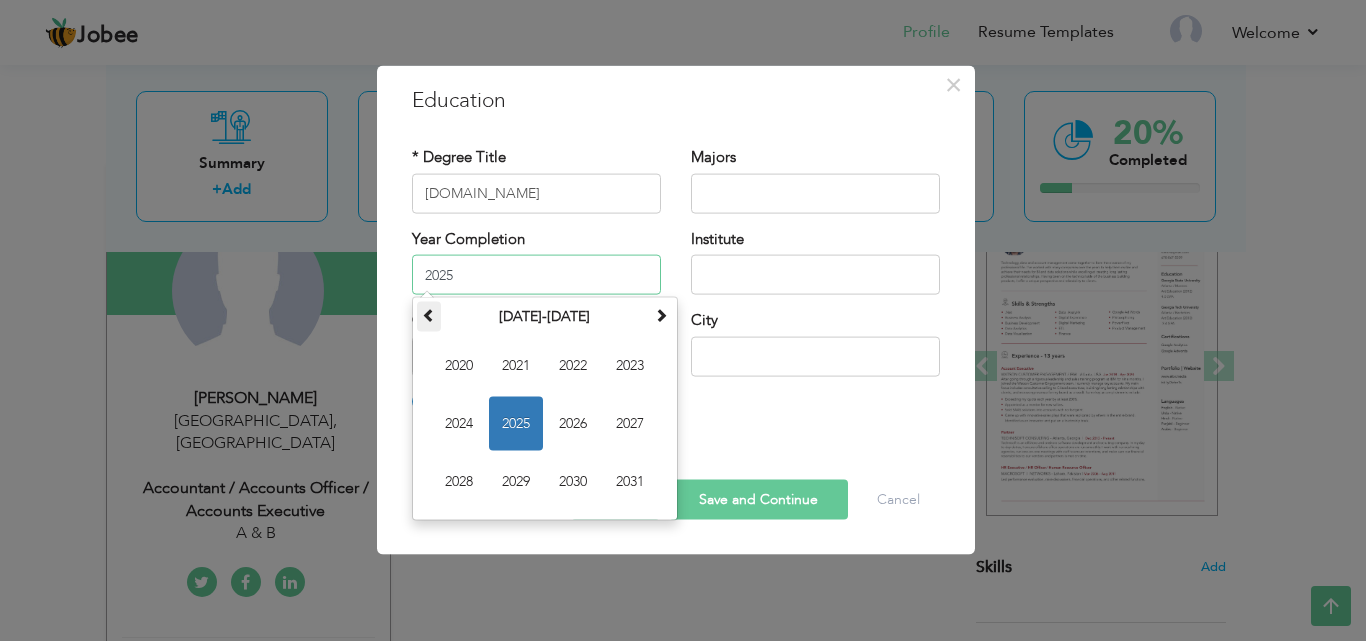 click at bounding box center (429, 317) 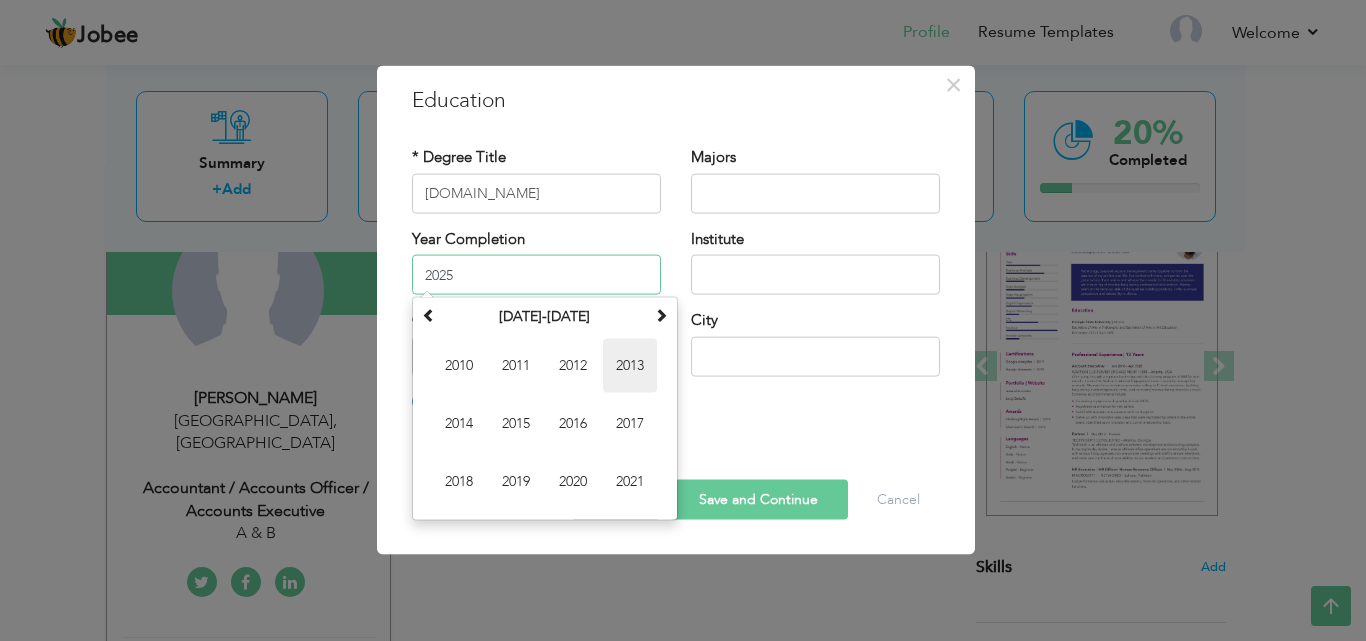 click on "2013" at bounding box center (630, 366) 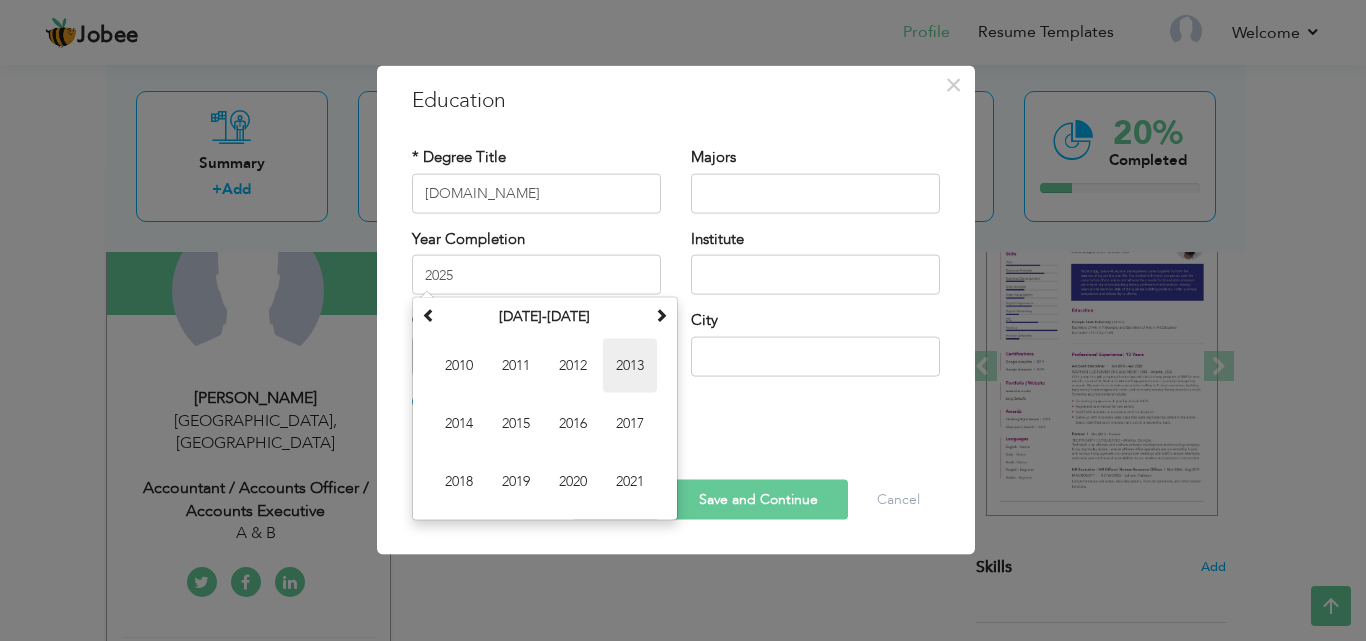 type on "2013" 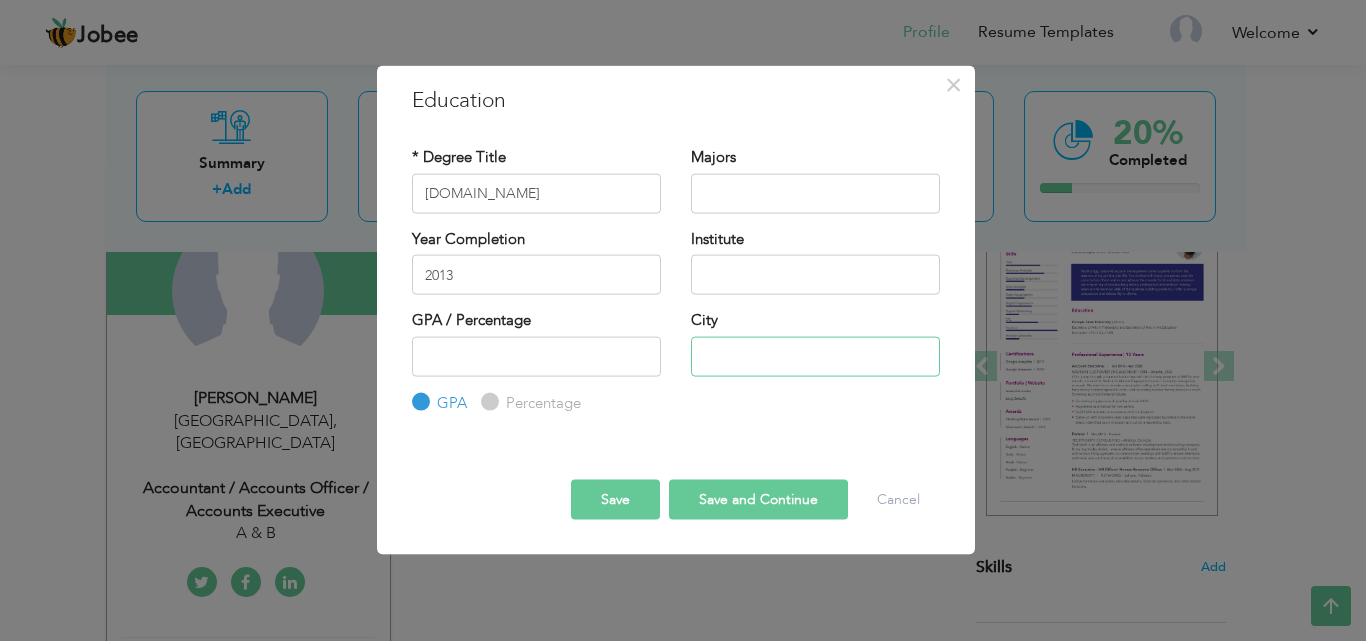 click at bounding box center (815, 356) 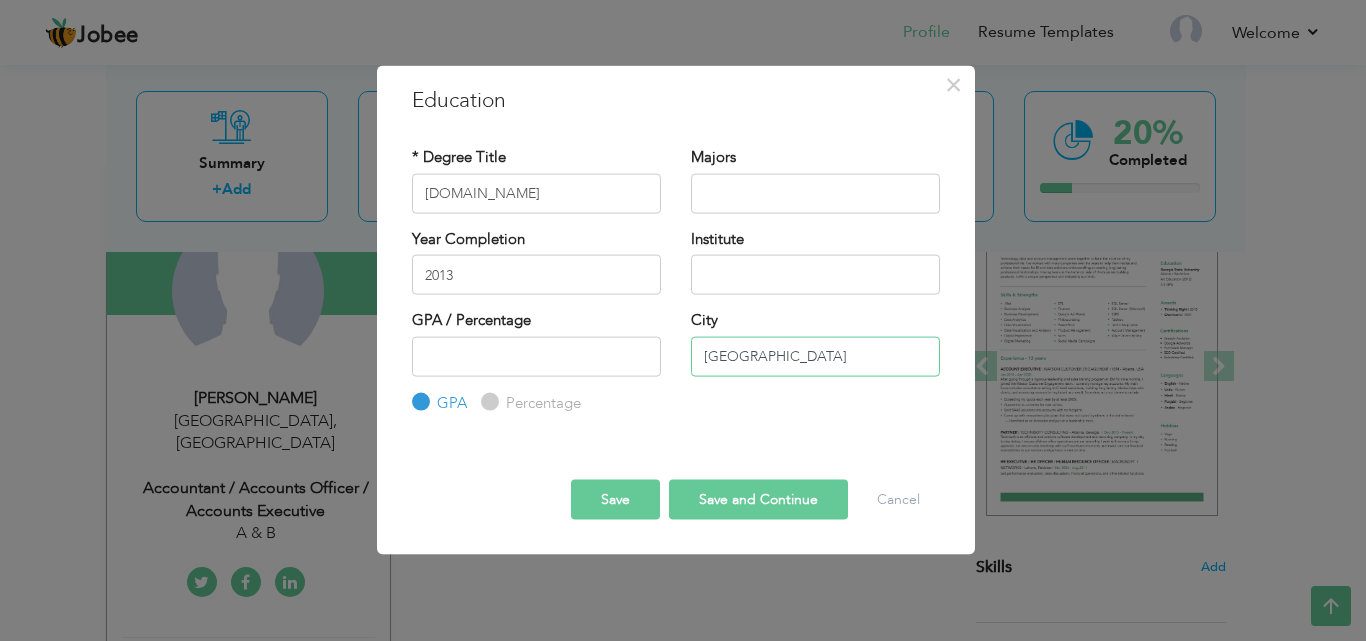 type on "Lahore" 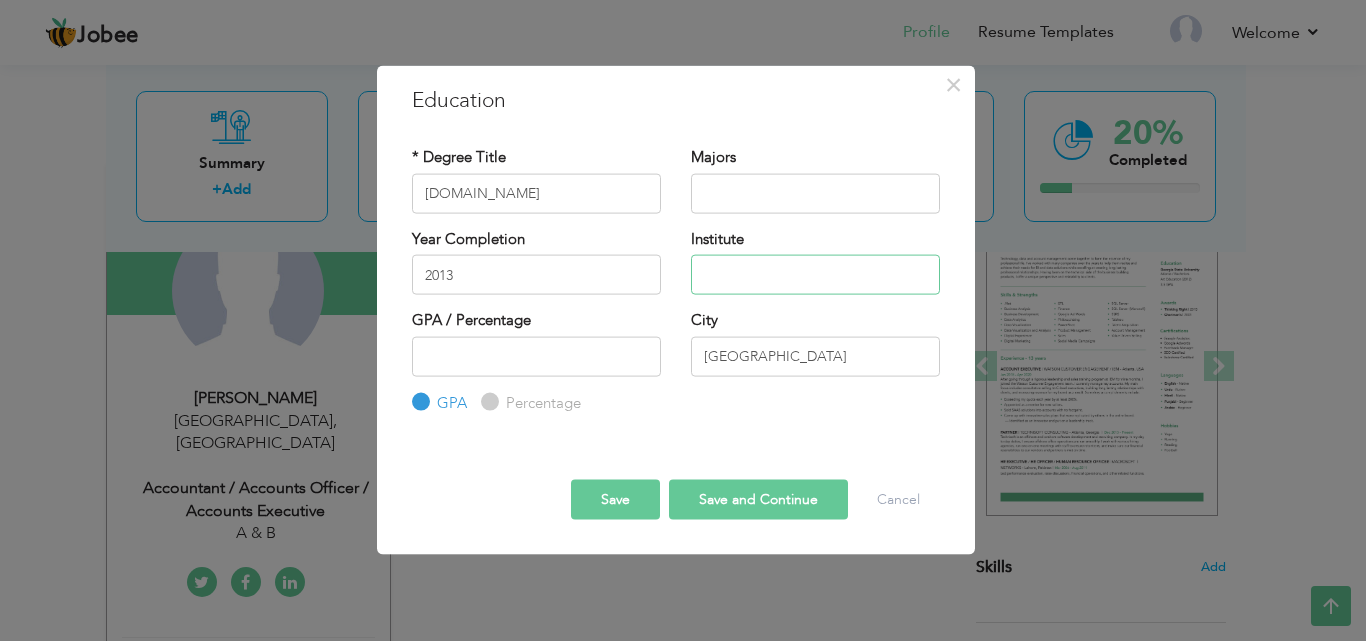 click at bounding box center [815, 275] 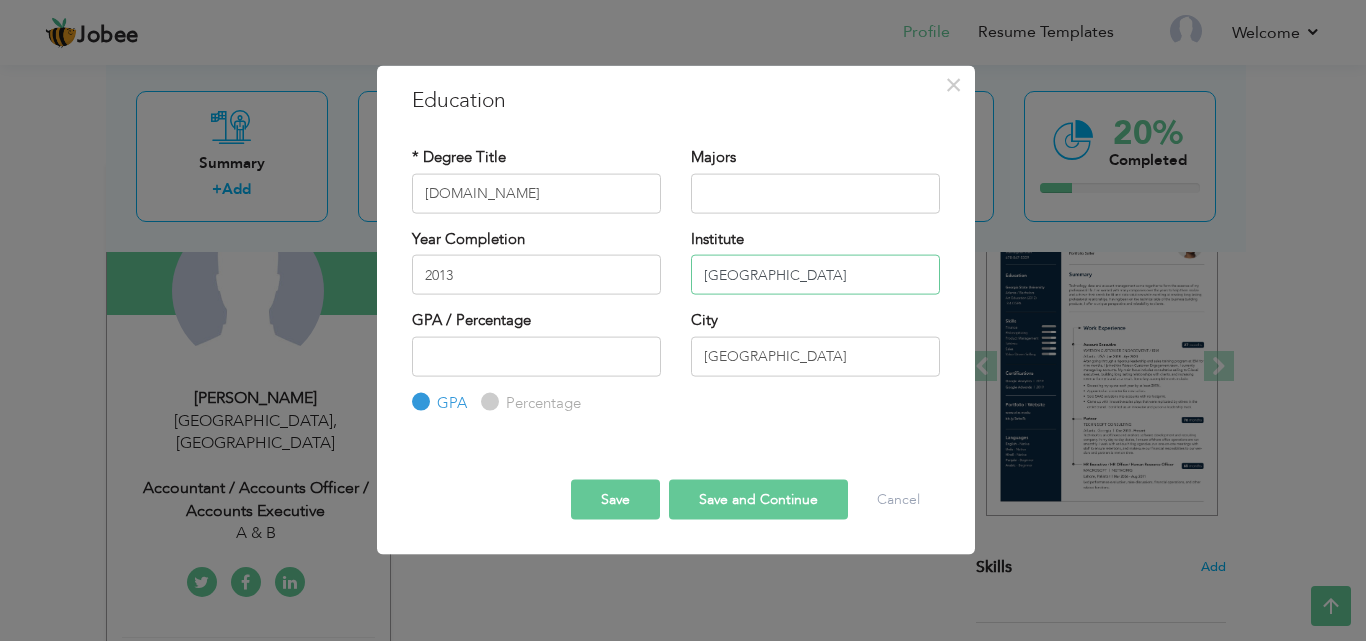 type on "Punjab University" 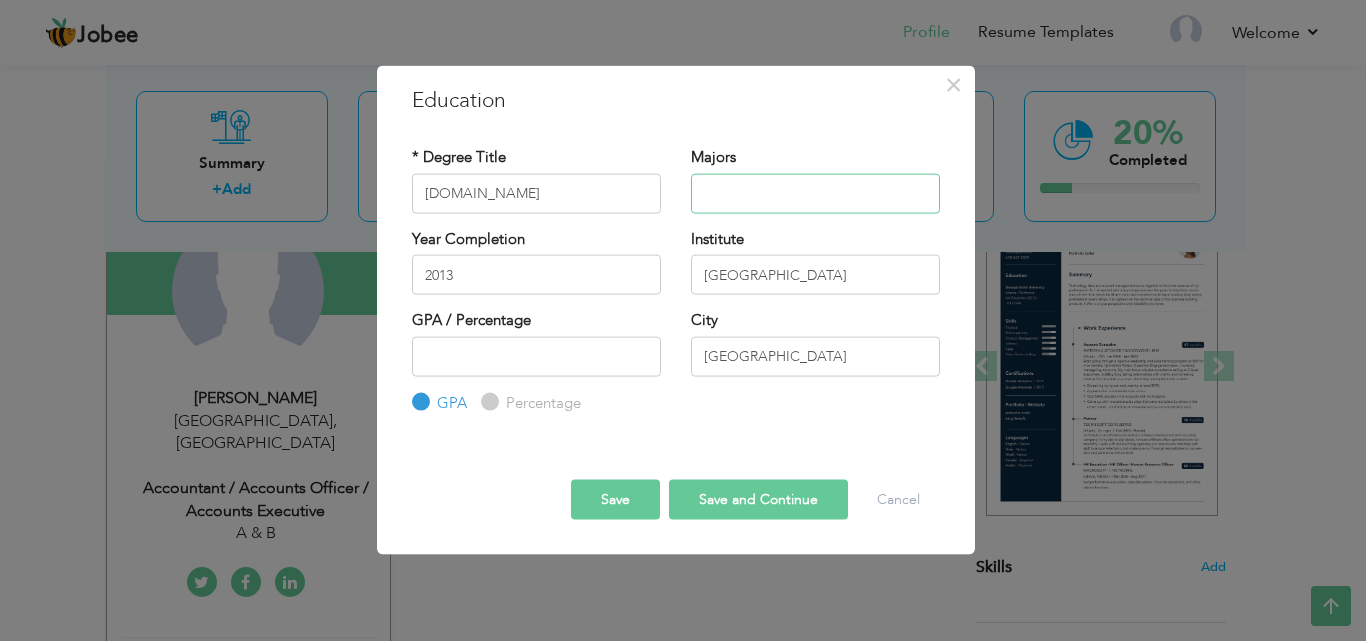 click at bounding box center (815, 193) 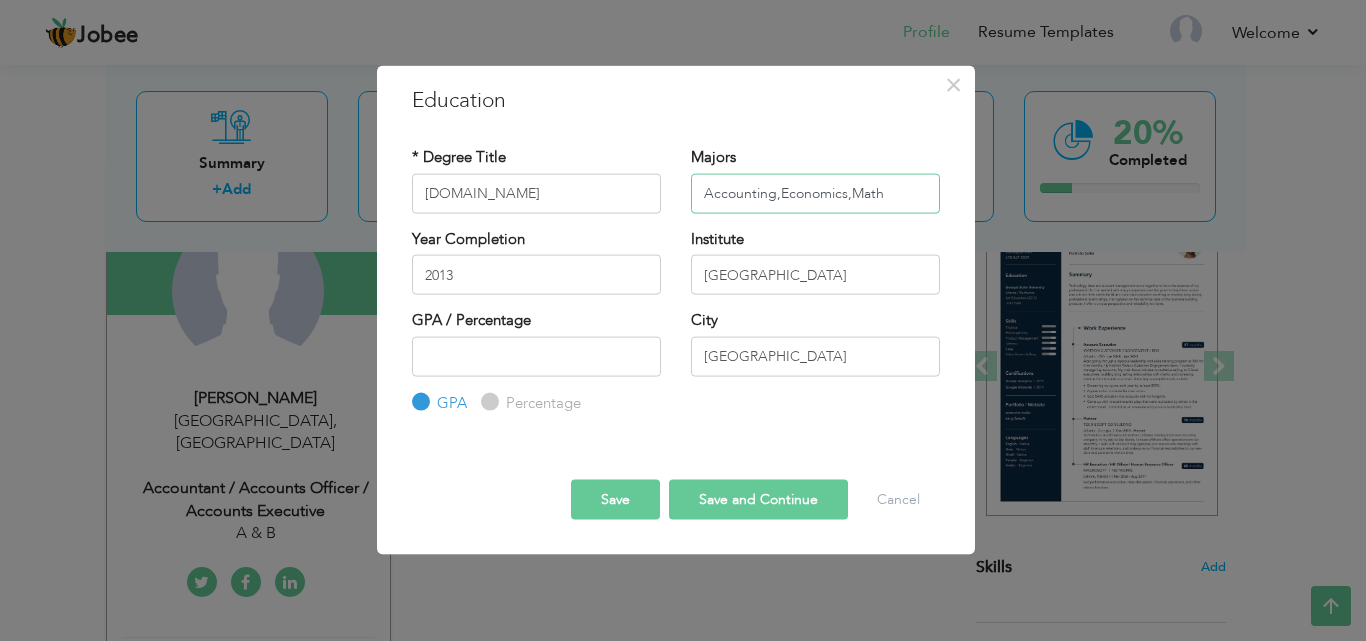 type on "Accounting,Economics,Math" 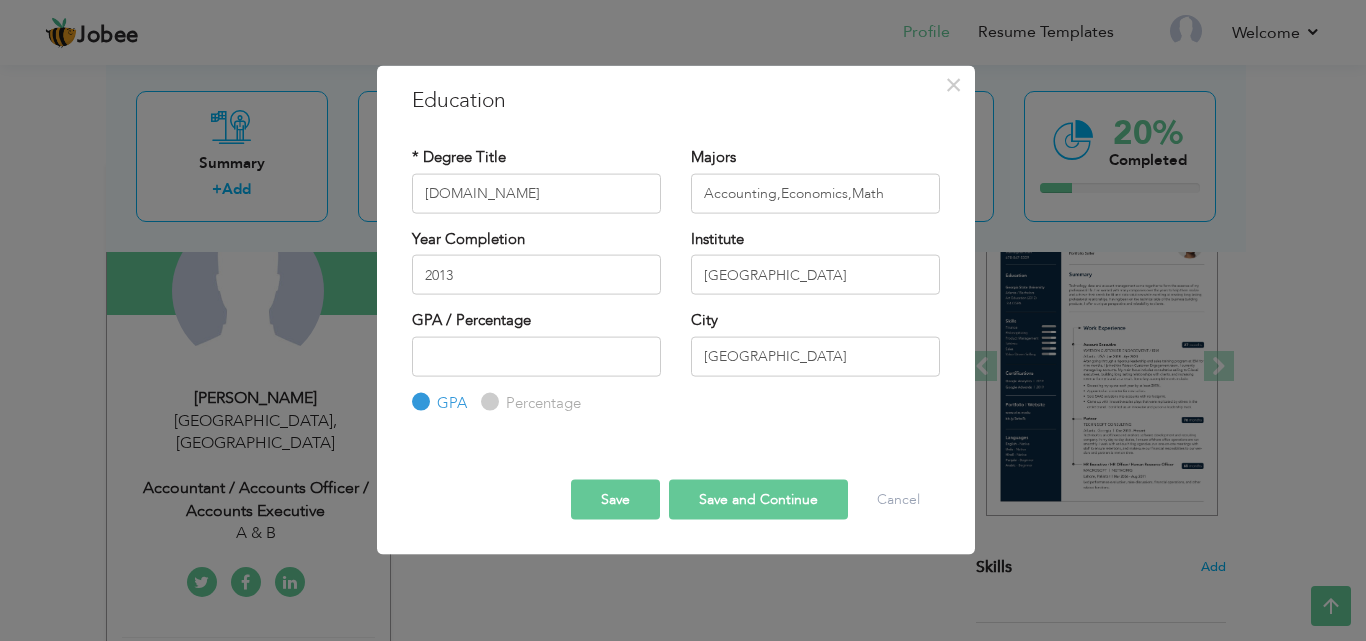 click on "Save and Continue" at bounding box center (758, 500) 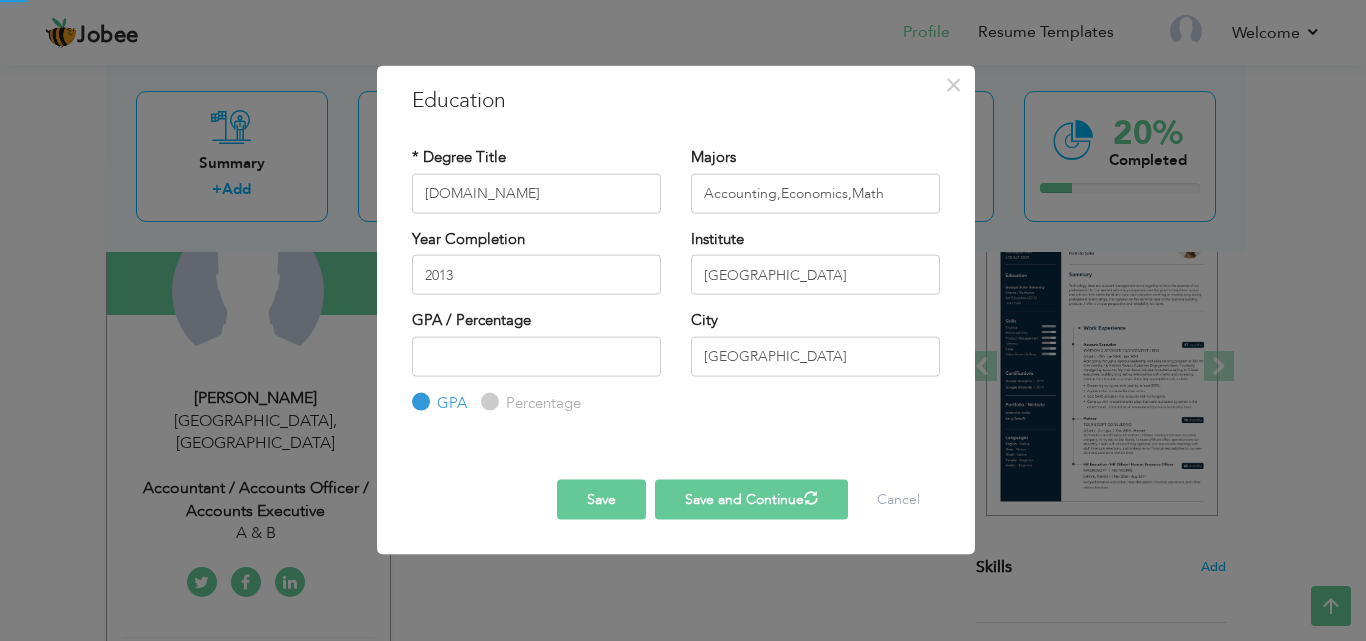 type 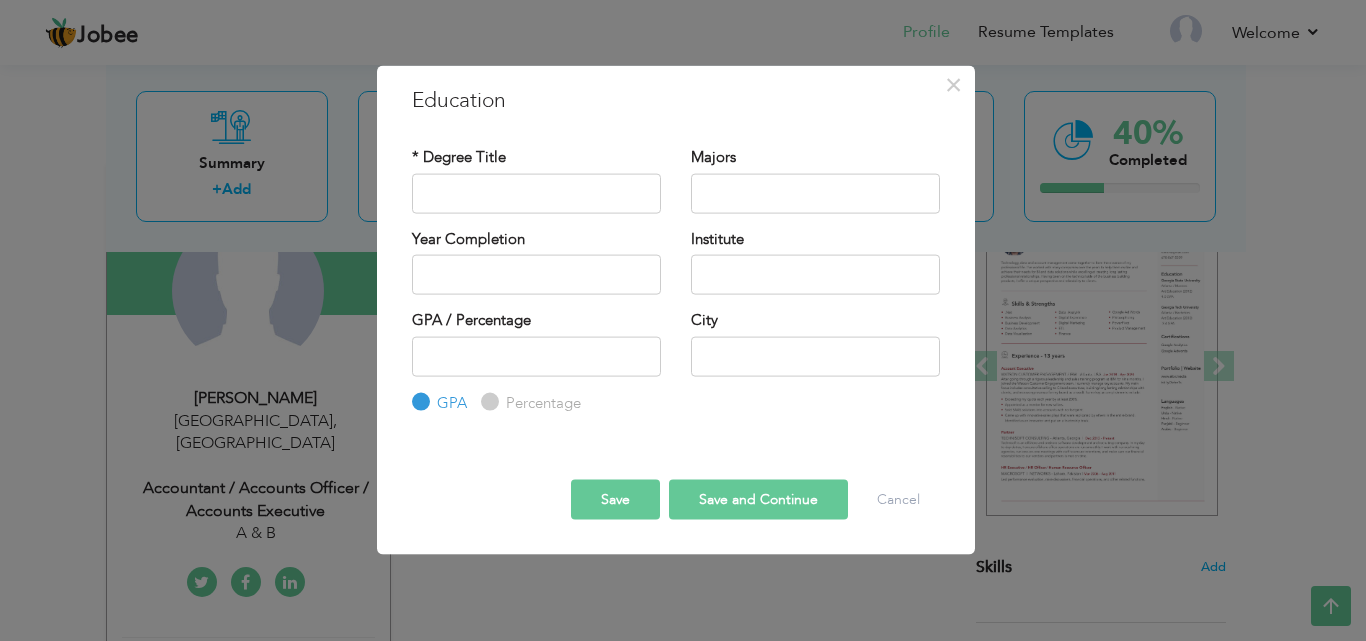 click on "Save and Continue" at bounding box center (758, 500) 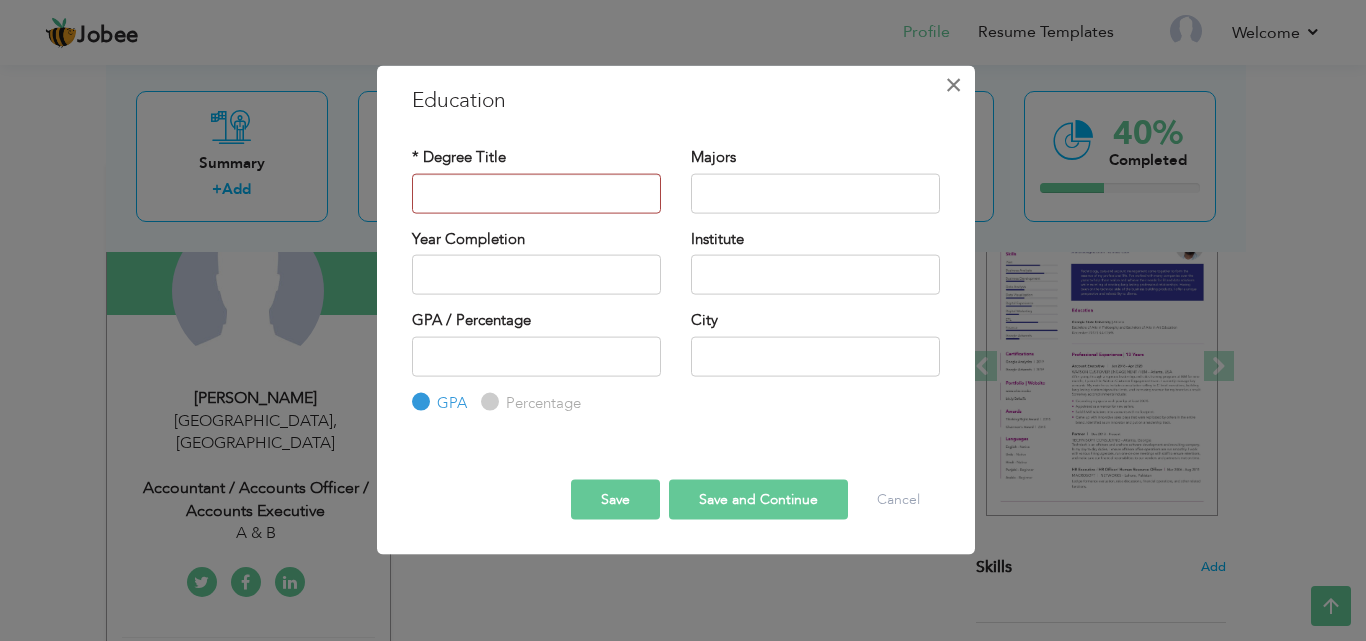 click on "×" at bounding box center (953, 84) 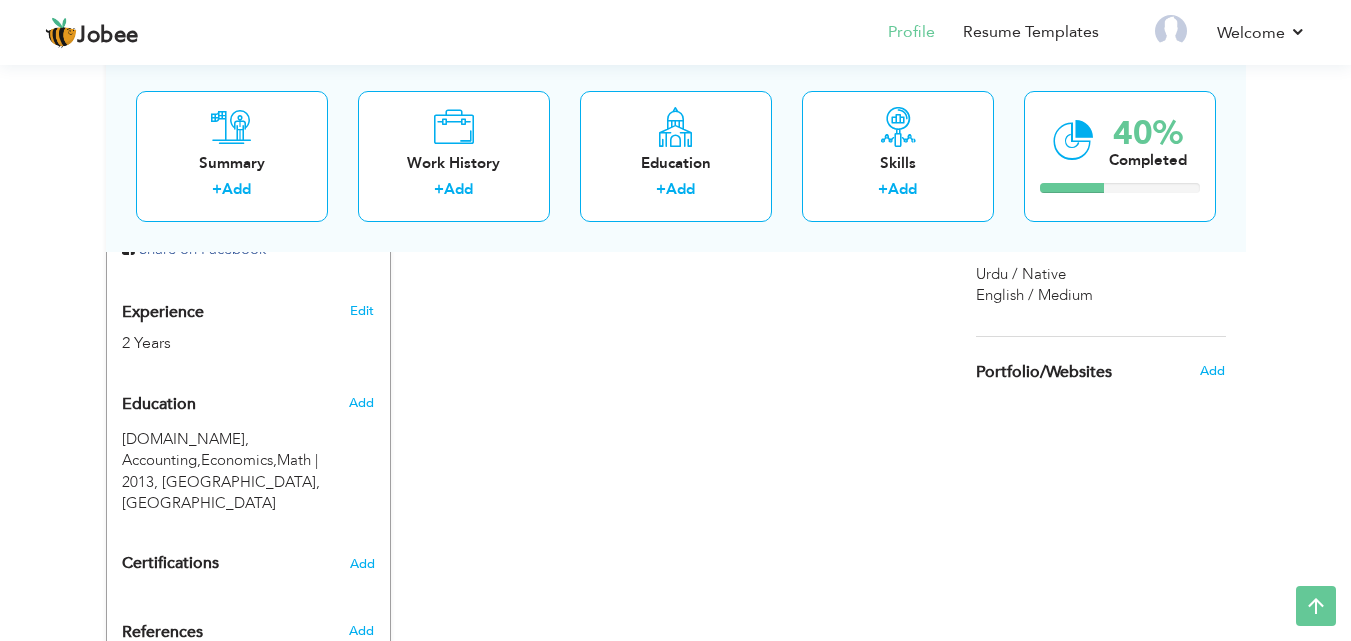 scroll, scrollTop: 0, scrollLeft: 0, axis: both 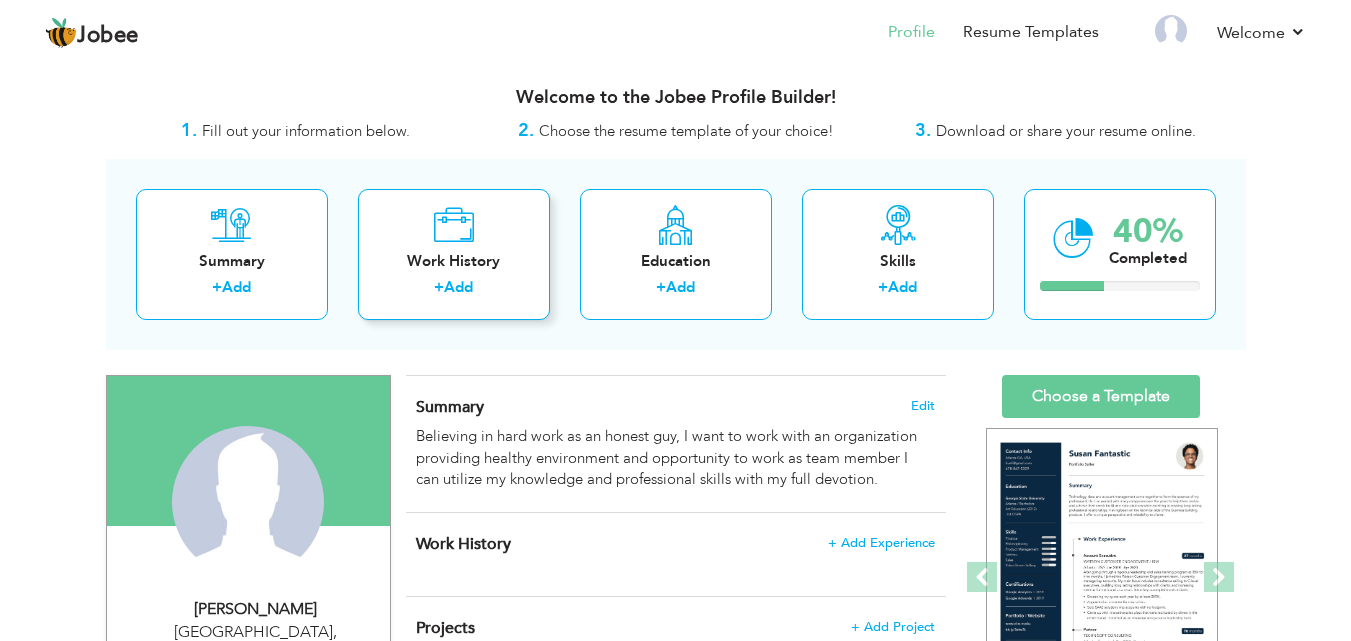 click on "Work History" at bounding box center (454, 261) 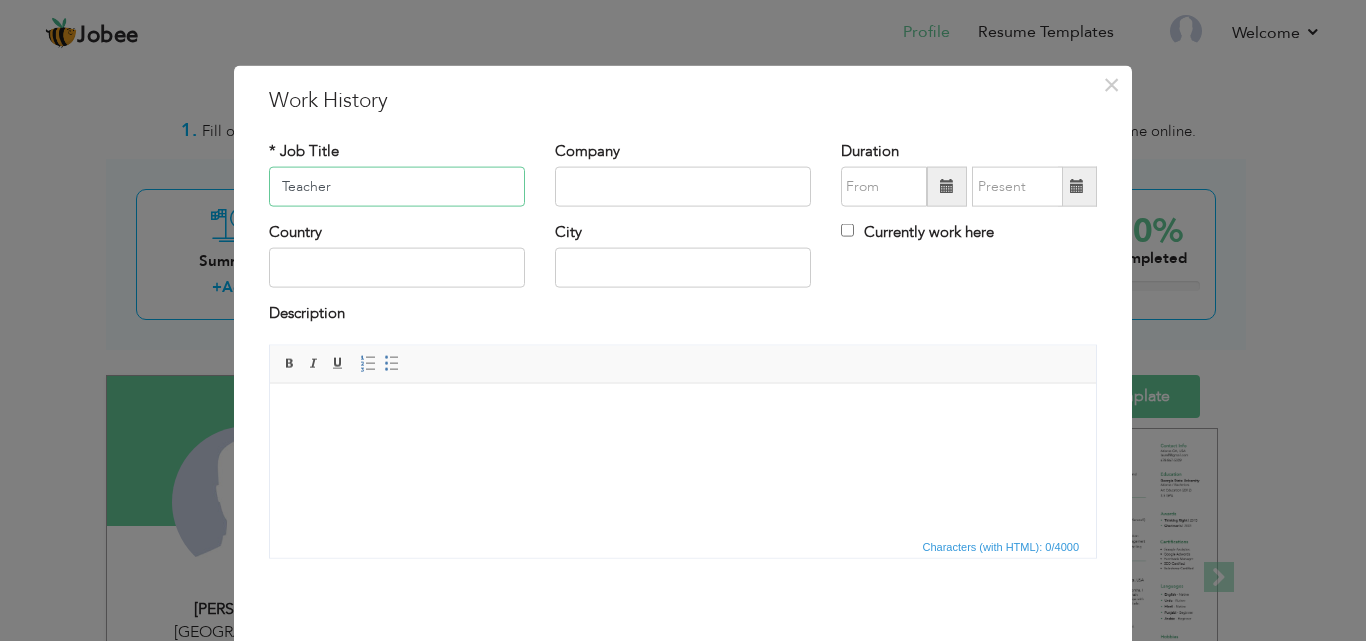 type on "Teacher" 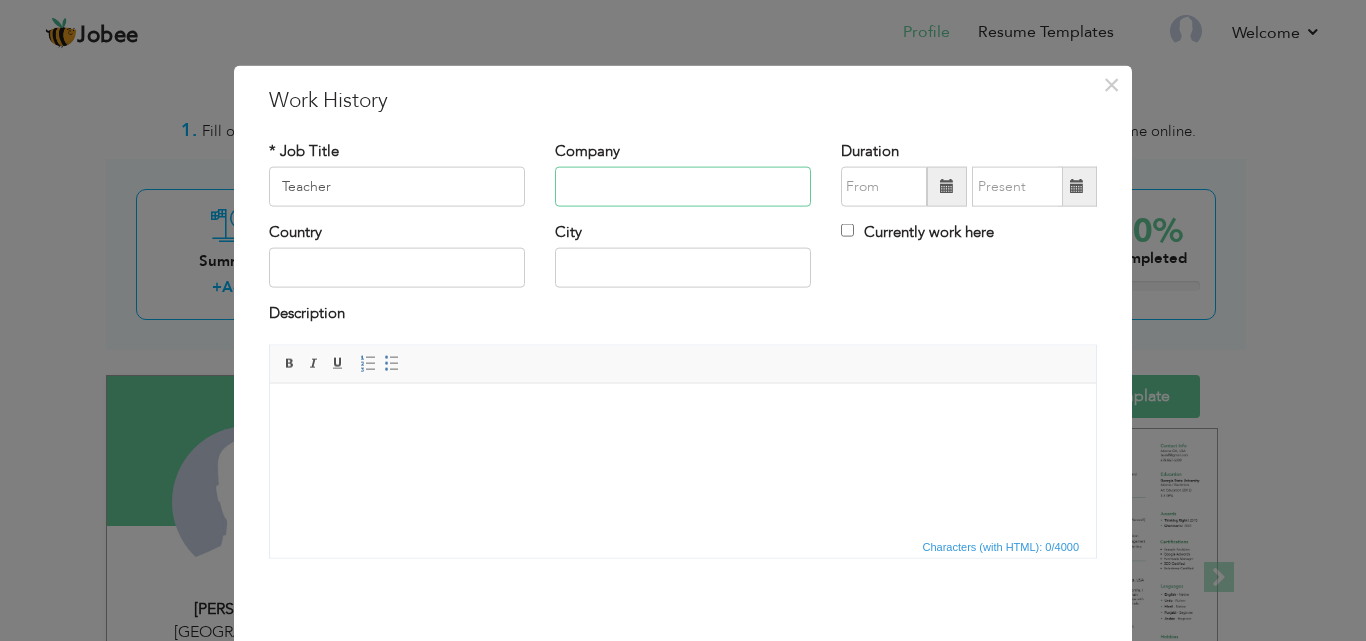 click at bounding box center [683, 187] 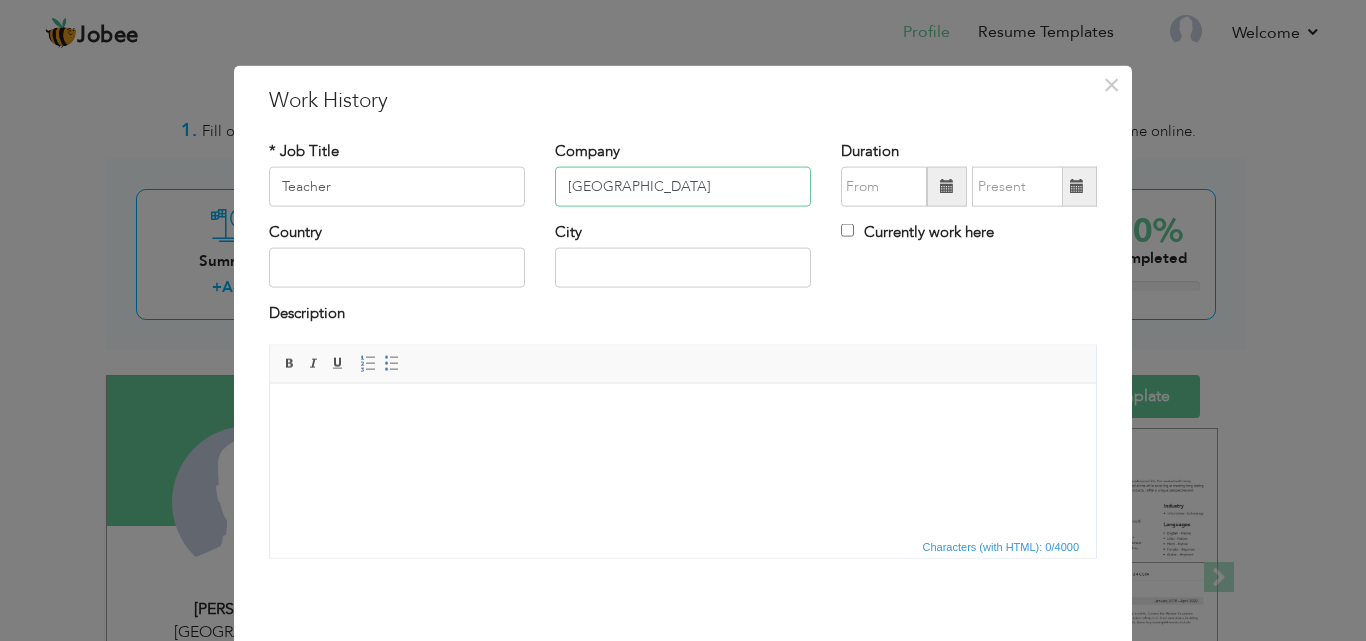 type on "Yasir Academy" 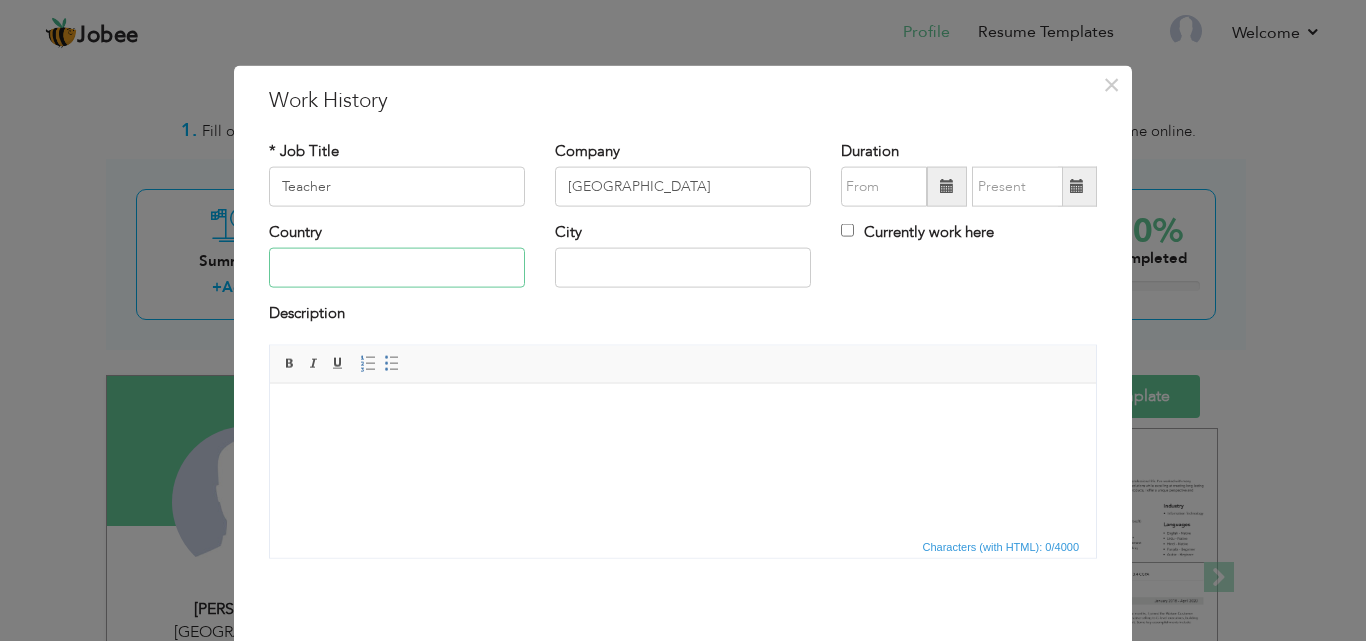 click at bounding box center [397, 268] 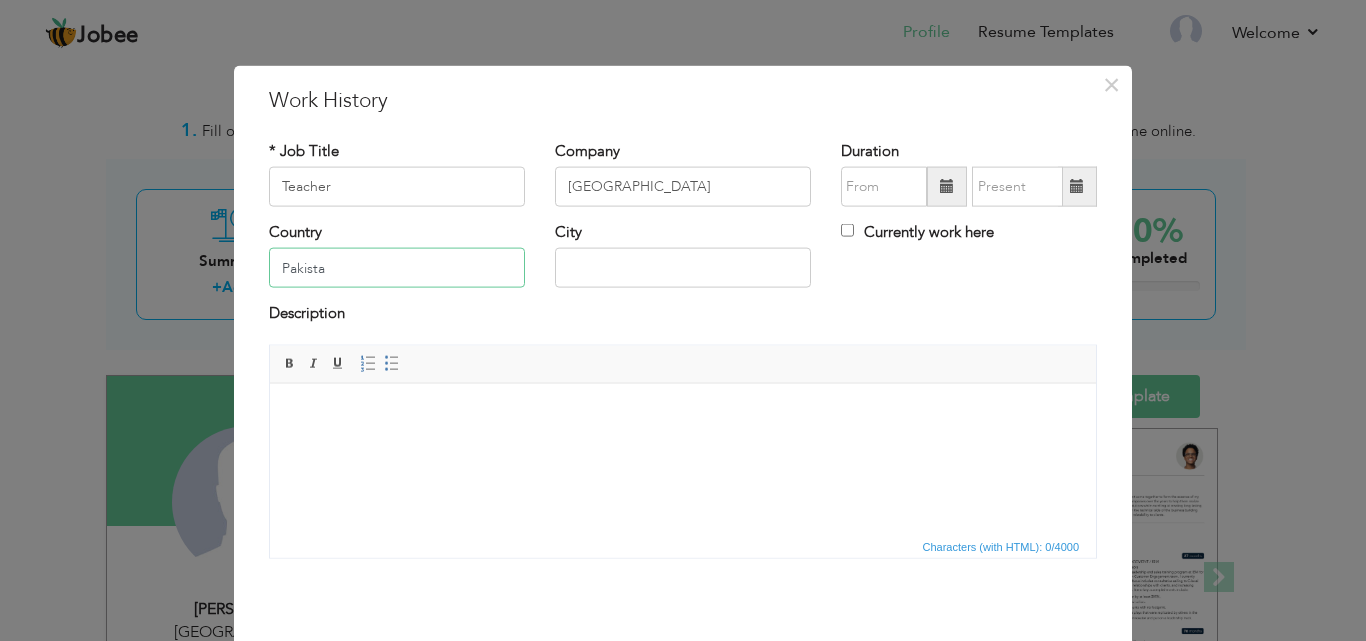 type on "Pakistan" 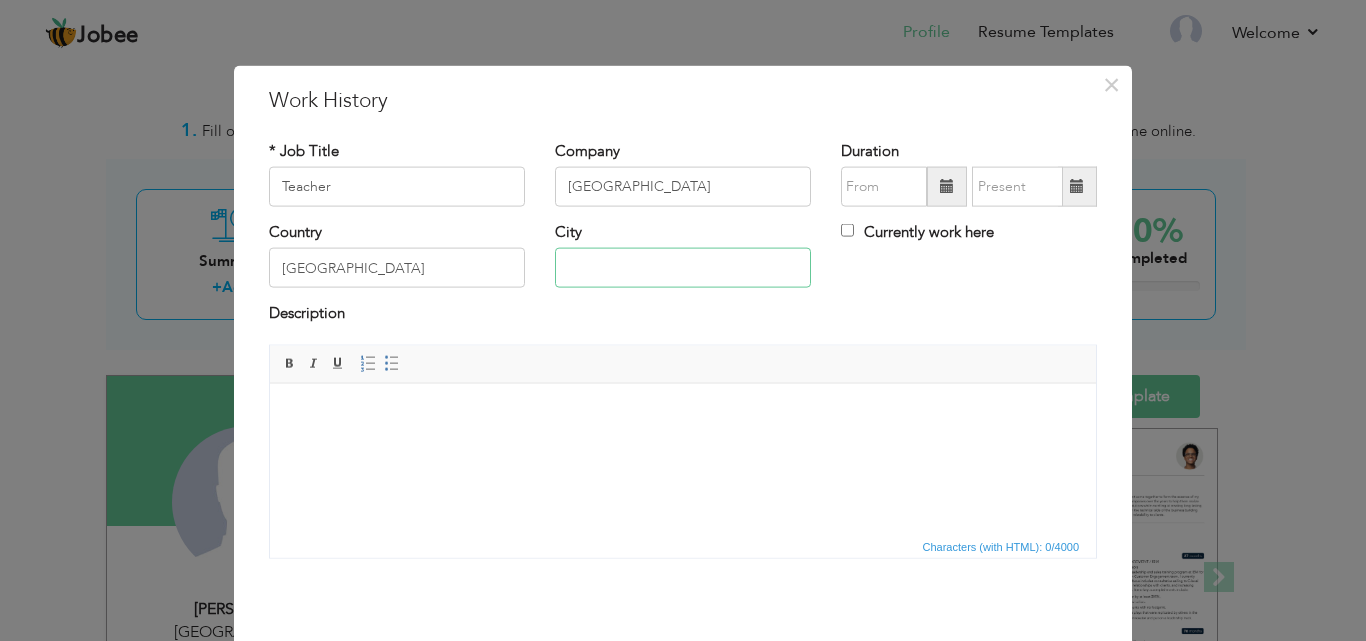 type on "Lahore" 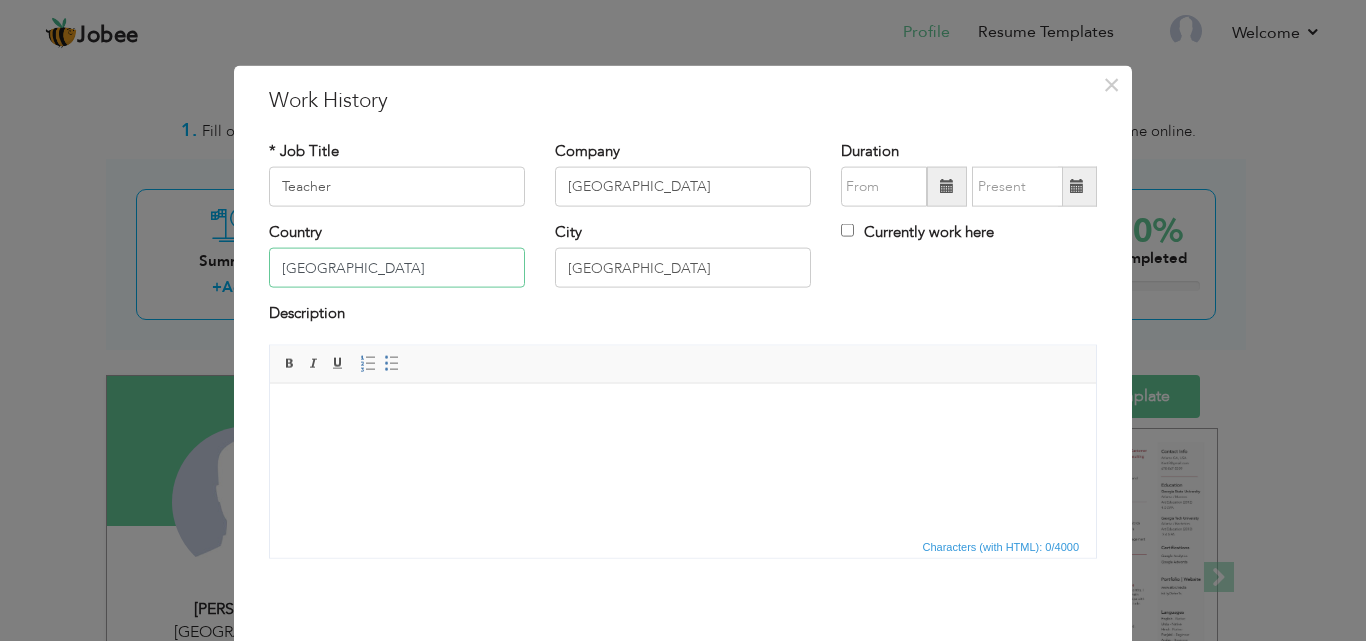 type on "Pakistan" 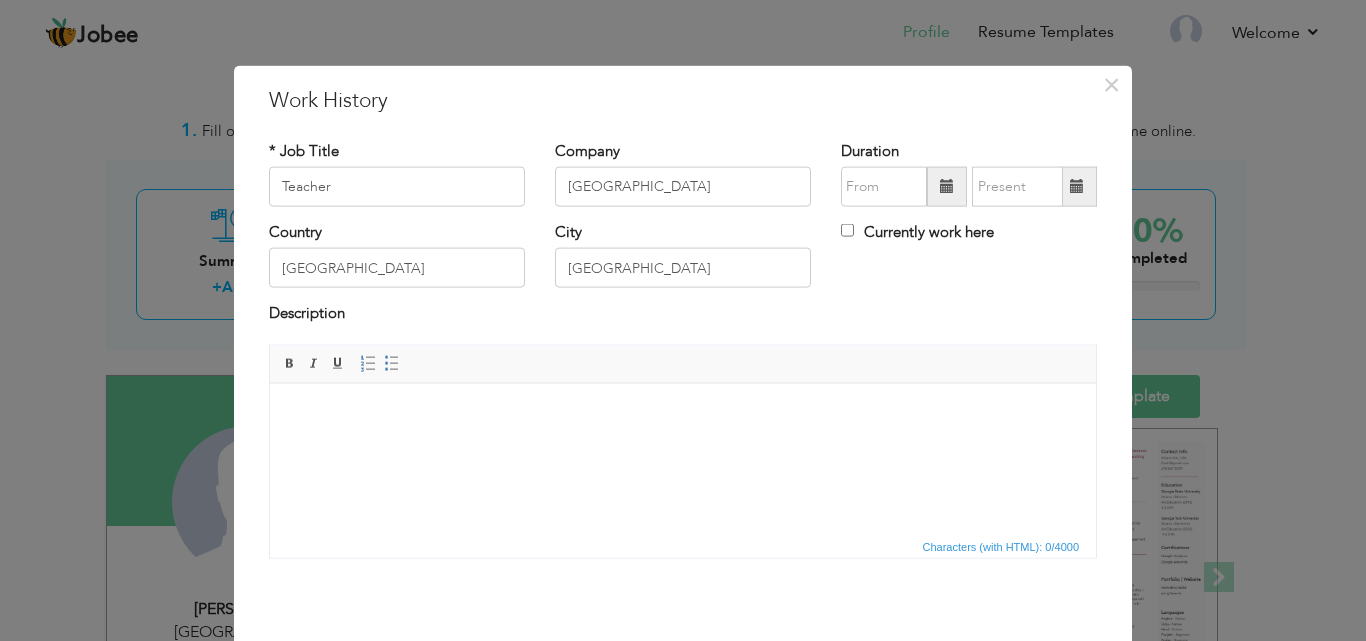 scroll, scrollTop: 79, scrollLeft: 0, axis: vertical 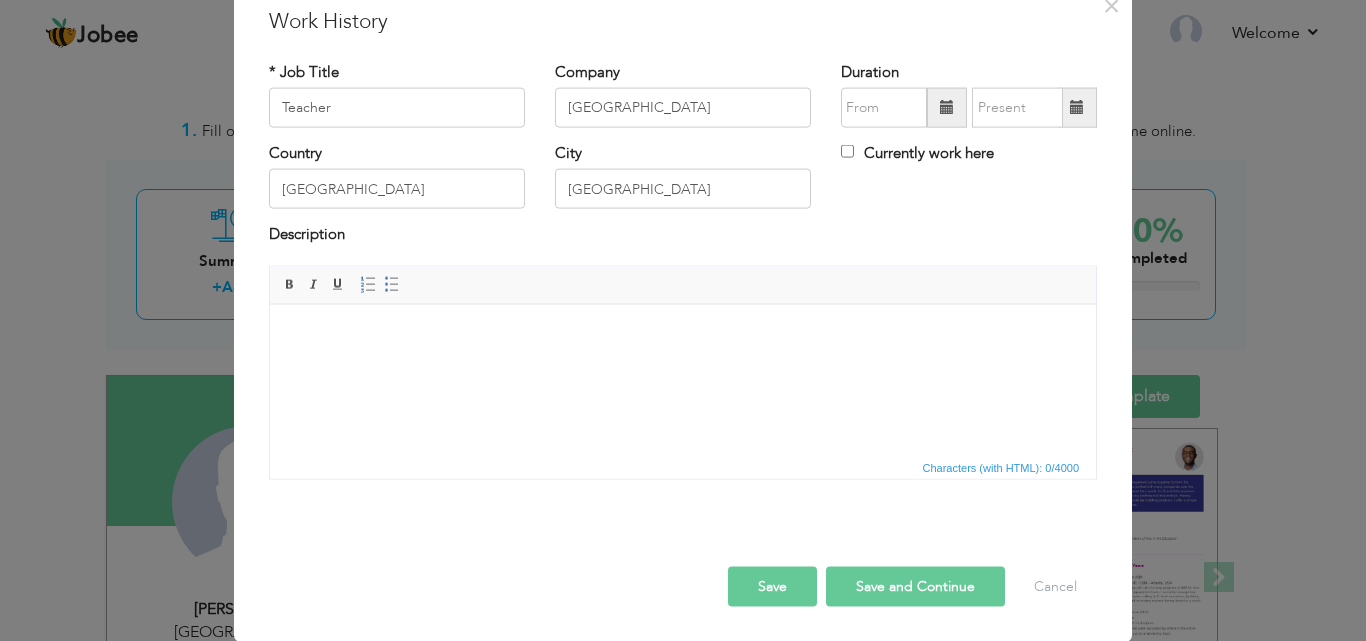 click at bounding box center (683, 334) 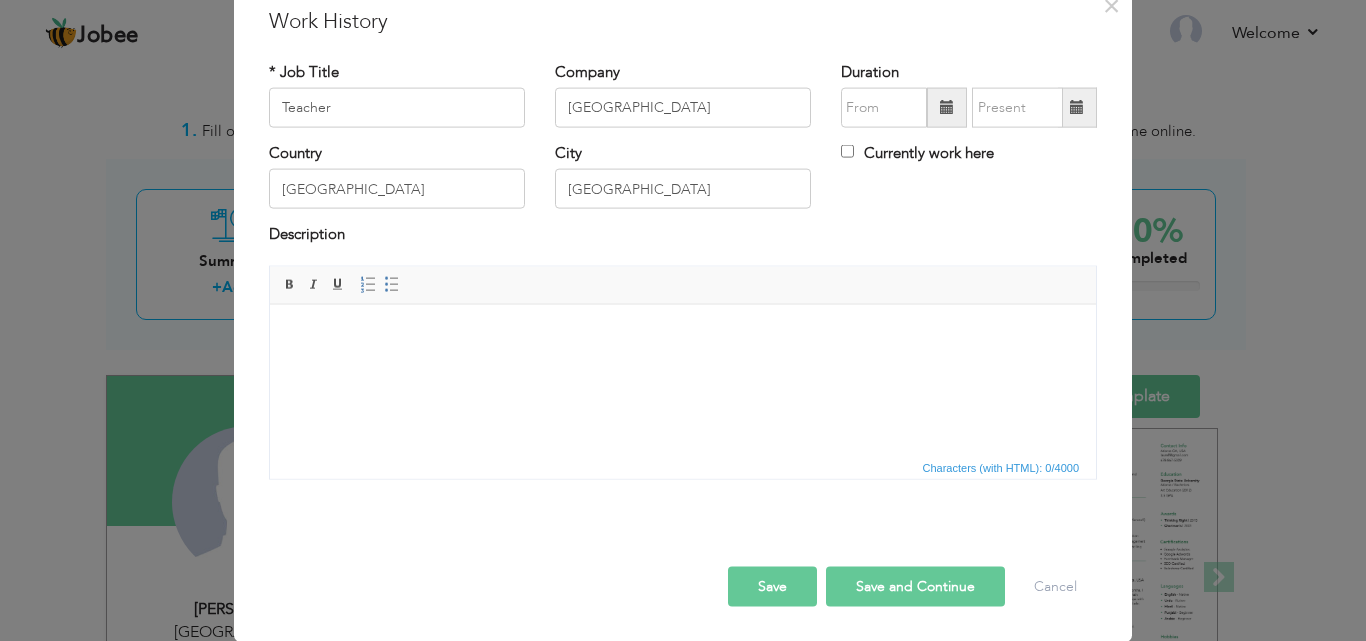 type 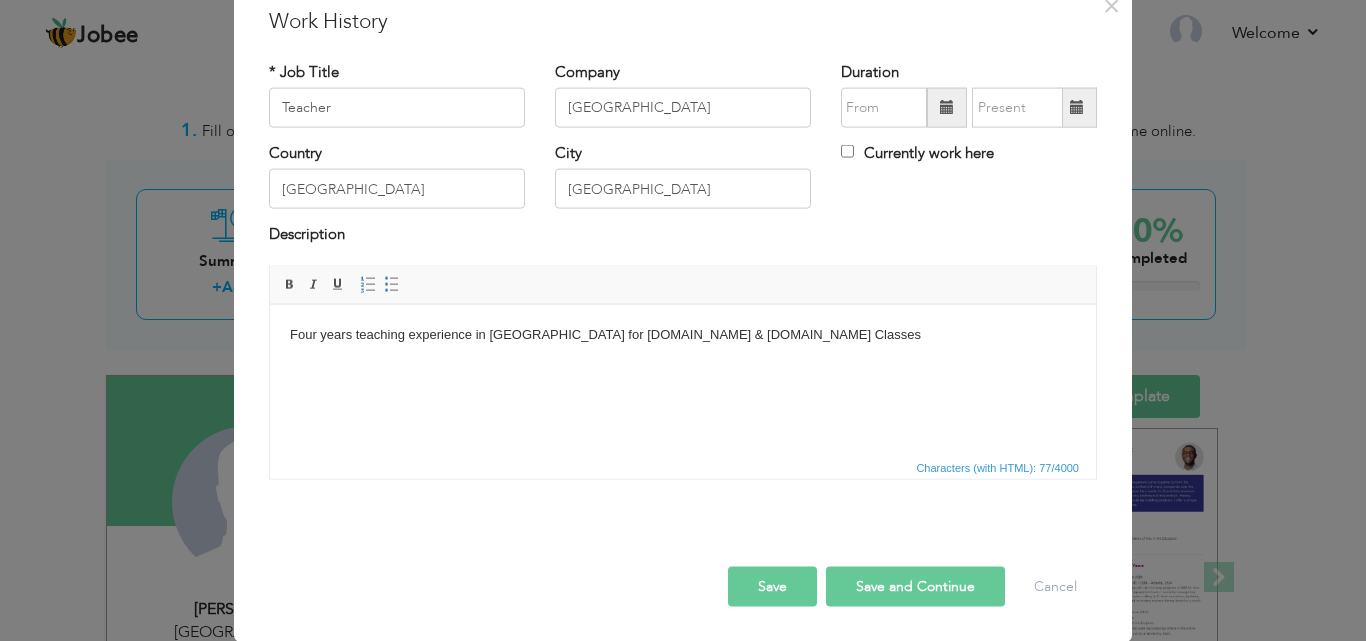 click on "Four years teaching experience in Yasir Academy for I.Com & B.Com Classes" at bounding box center [683, 334] 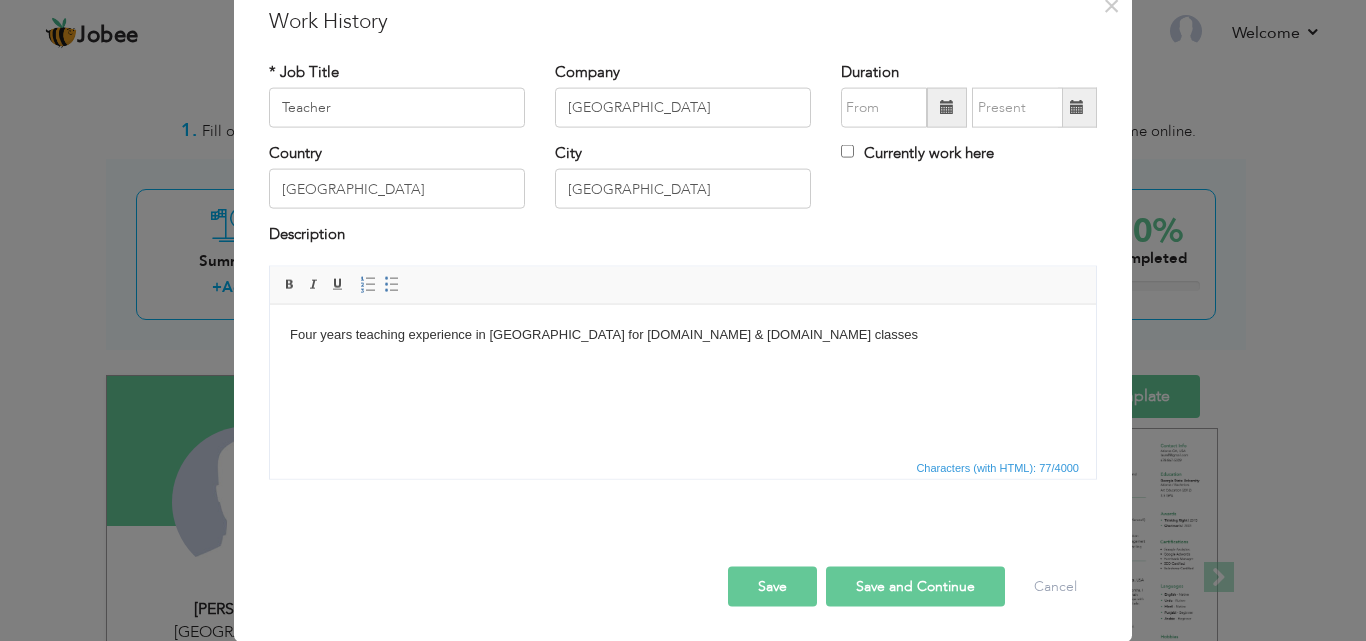 click on "Four years teaching experience in Yasir Academy for I.Com & B.Com classes" at bounding box center (683, 334) 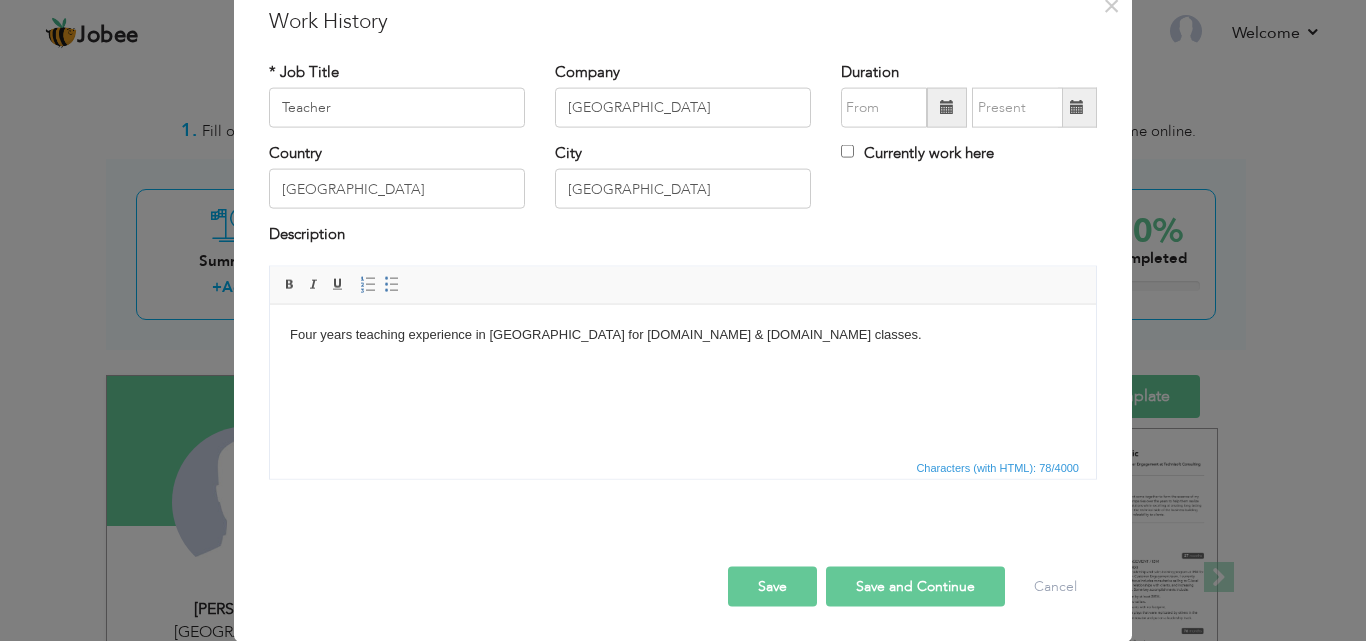 click on "Four years teaching experience in Yasir Academy for I.Com & B.Com classes." at bounding box center (683, 334) 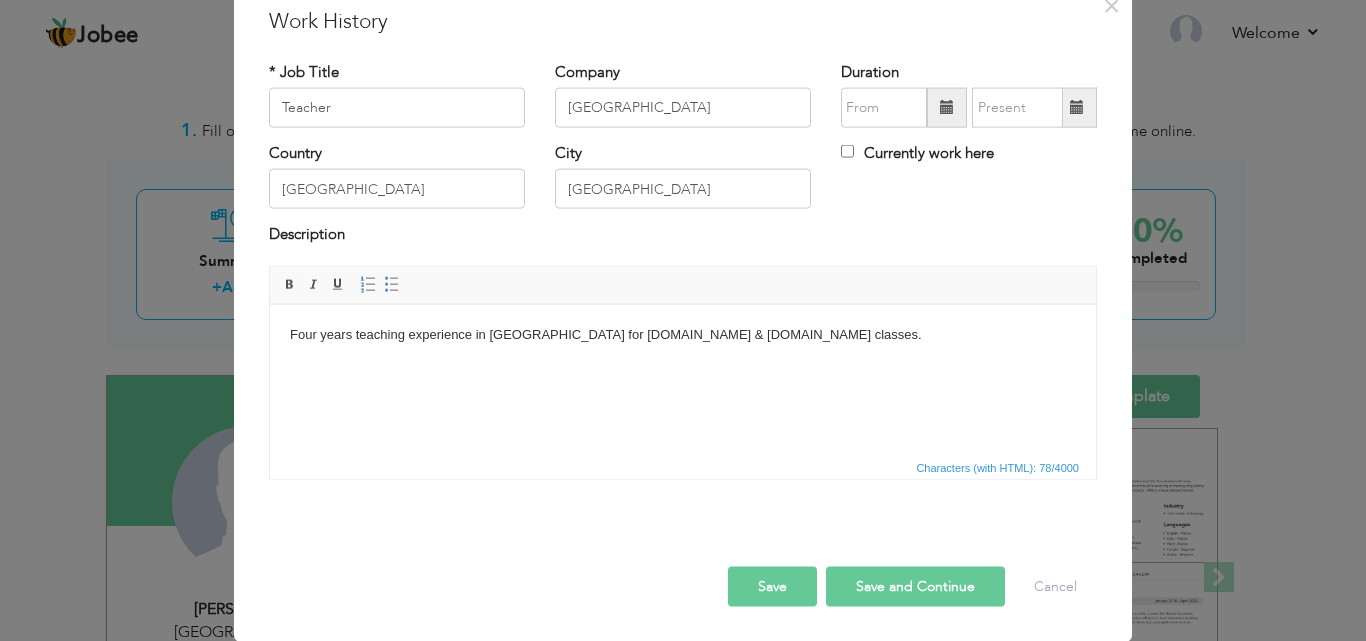 click on "Four years teaching experience in Yasir Academy for I.Com & B.Com classes." at bounding box center (683, 334) 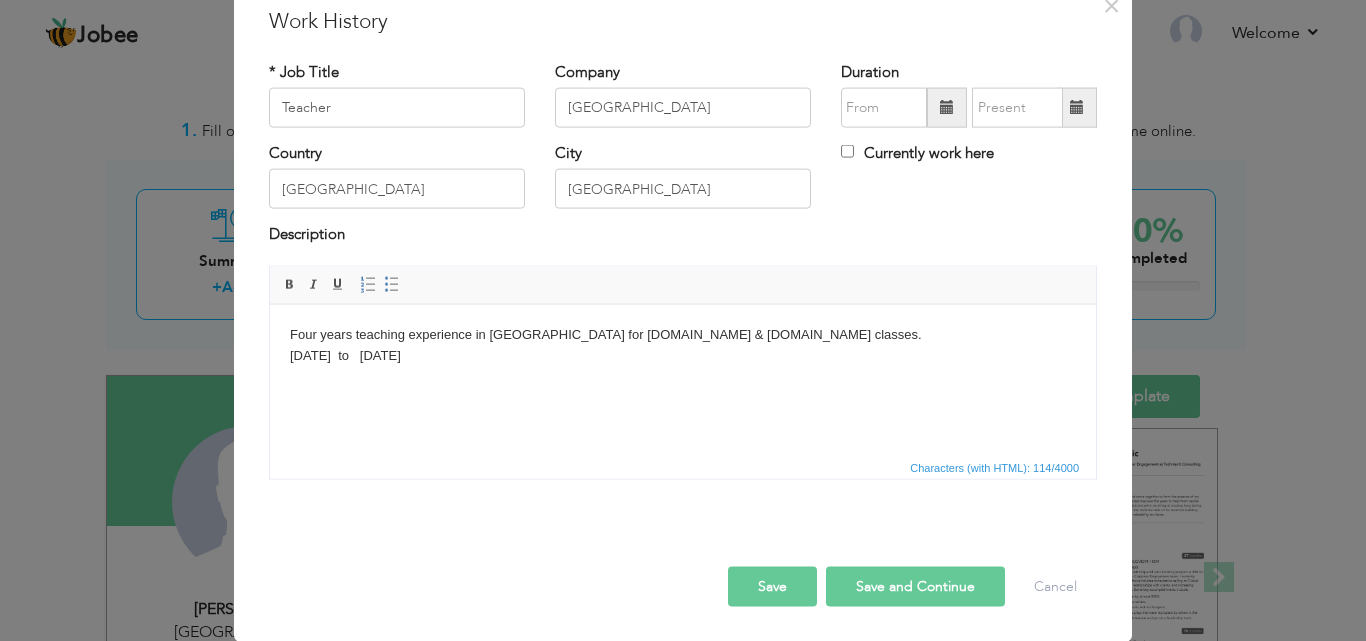 click on "Save and Continue" at bounding box center (915, 586) 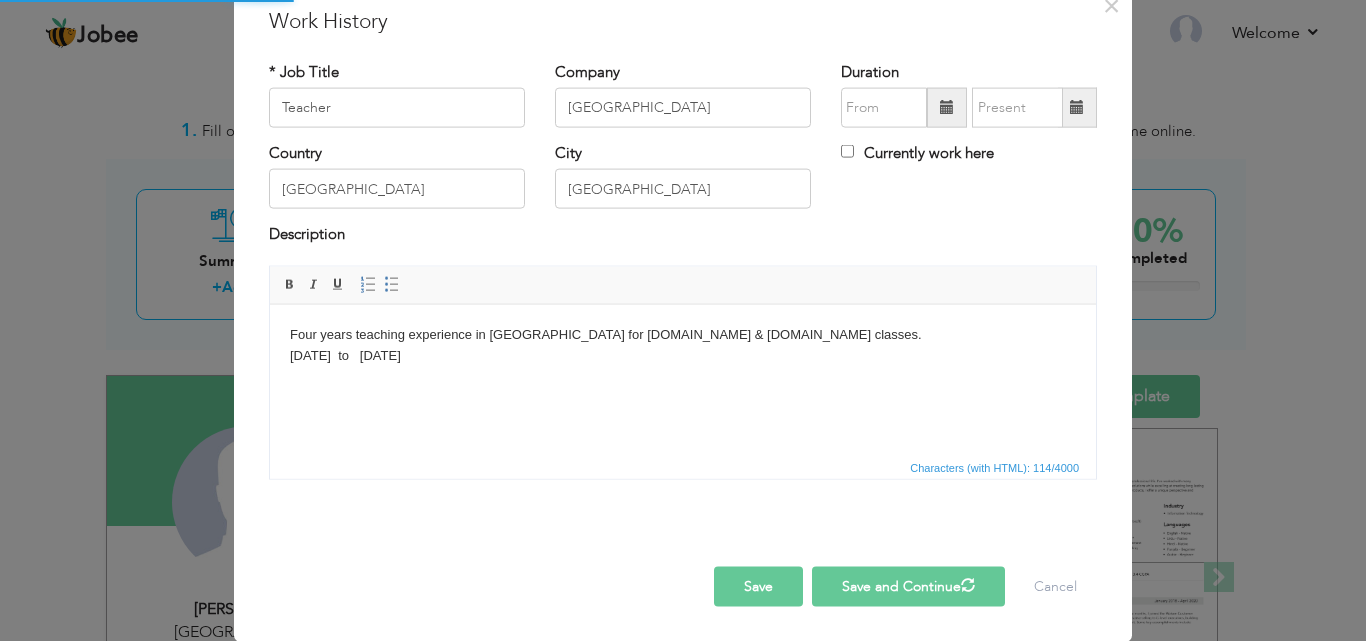 type 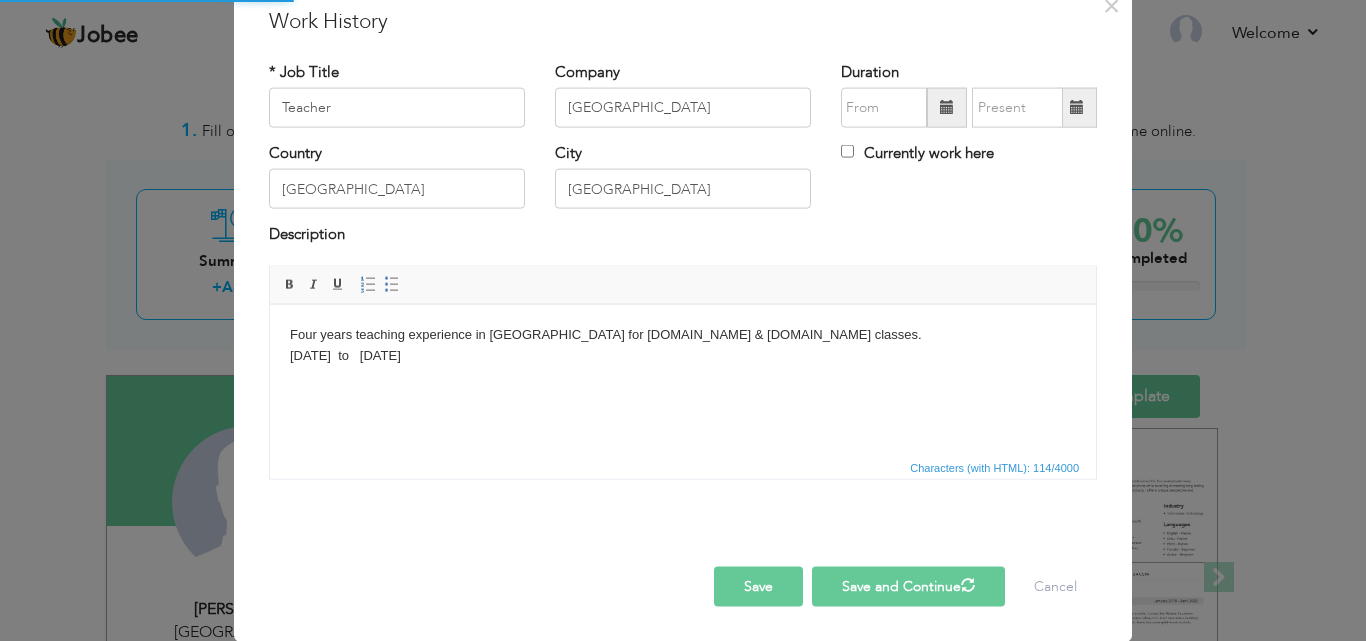 type 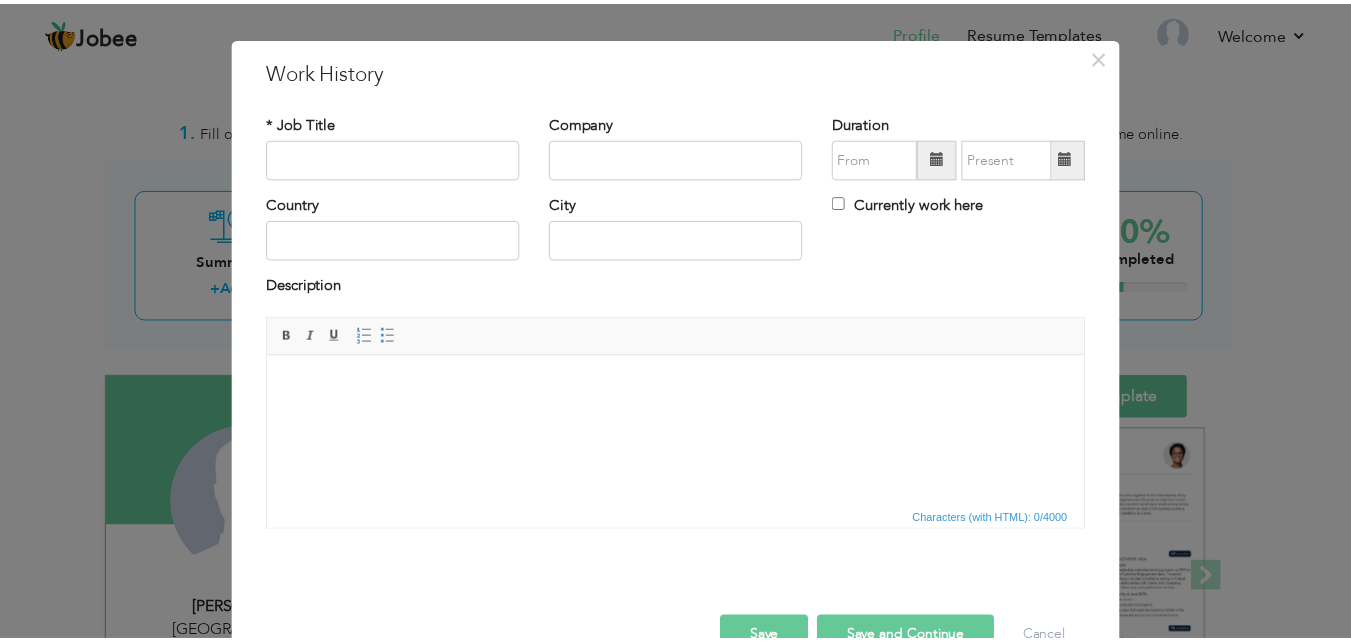 scroll, scrollTop: 0, scrollLeft: 0, axis: both 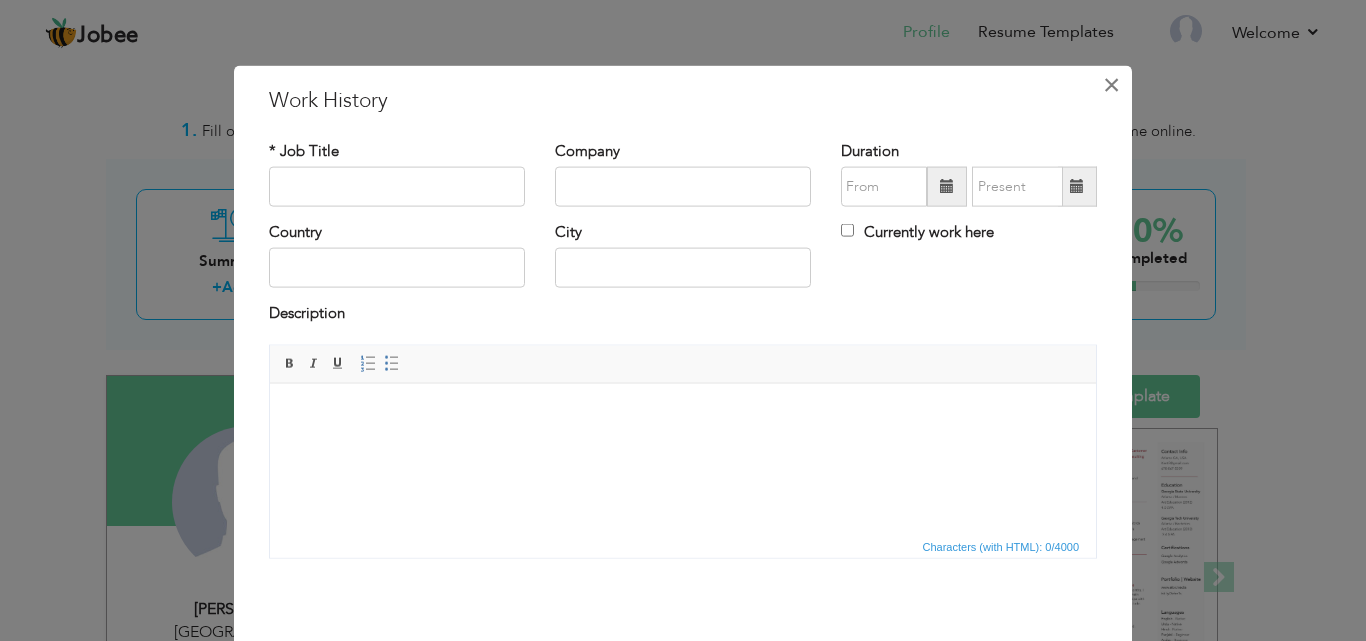 click on "×" at bounding box center (1111, 84) 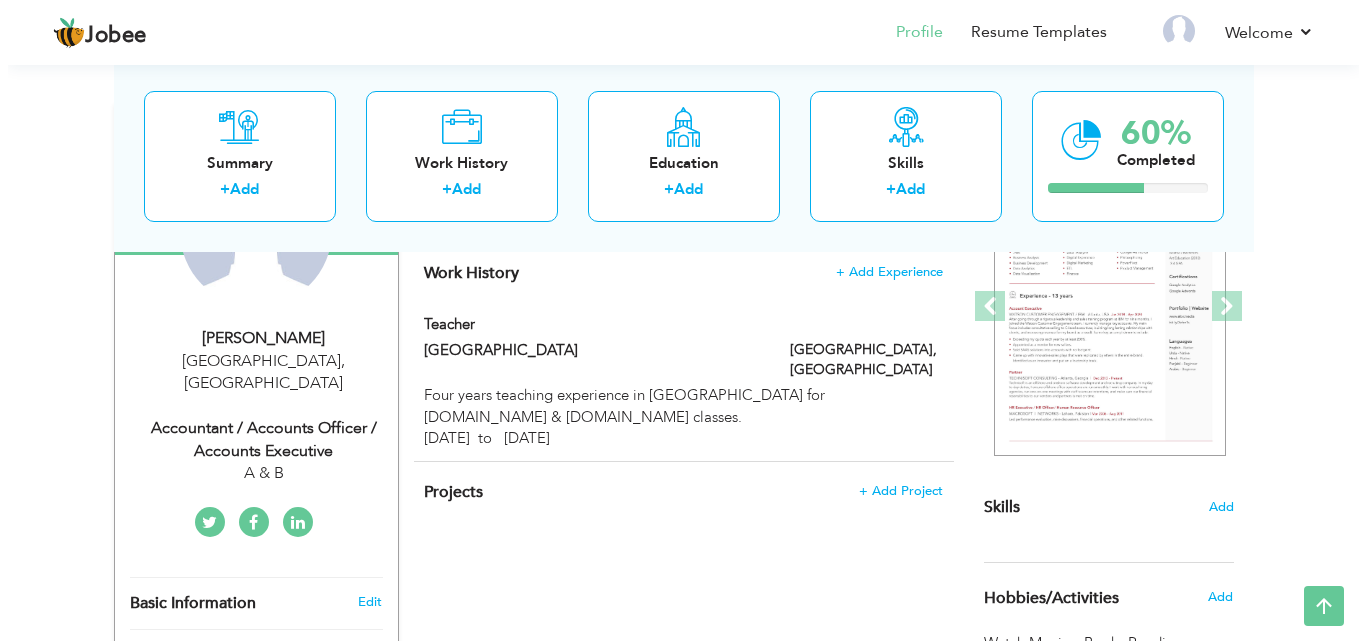 scroll, scrollTop: 200, scrollLeft: 0, axis: vertical 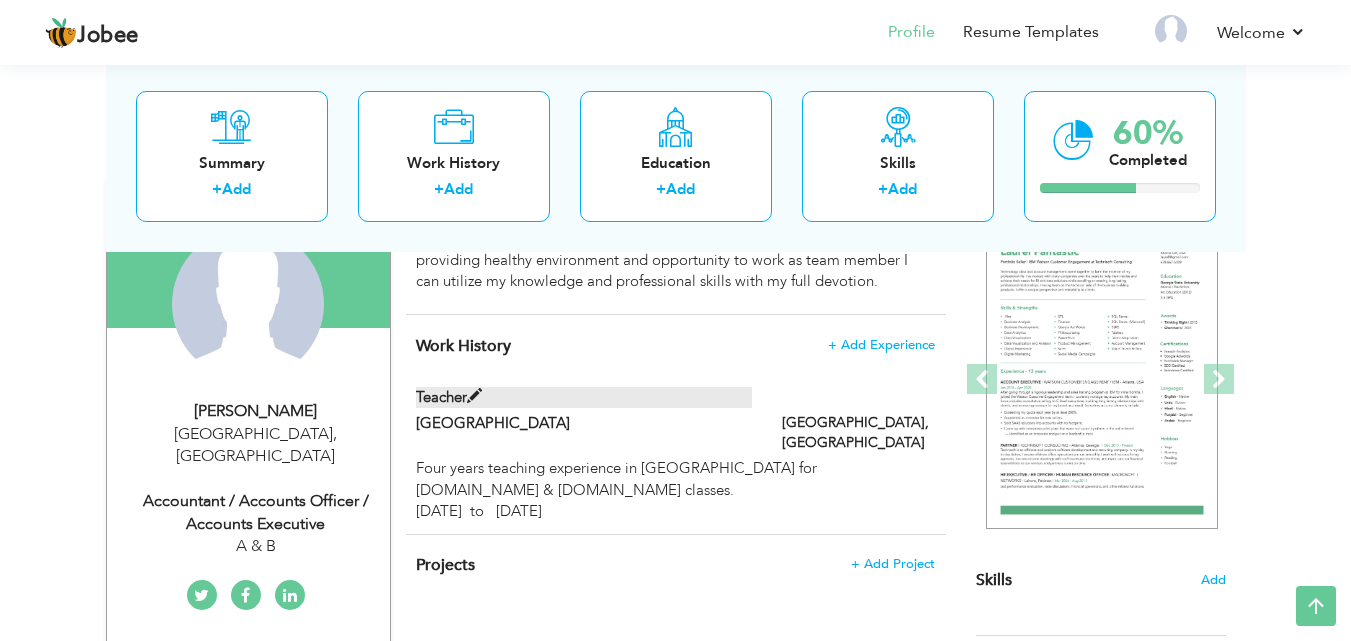 click at bounding box center (474, 396) 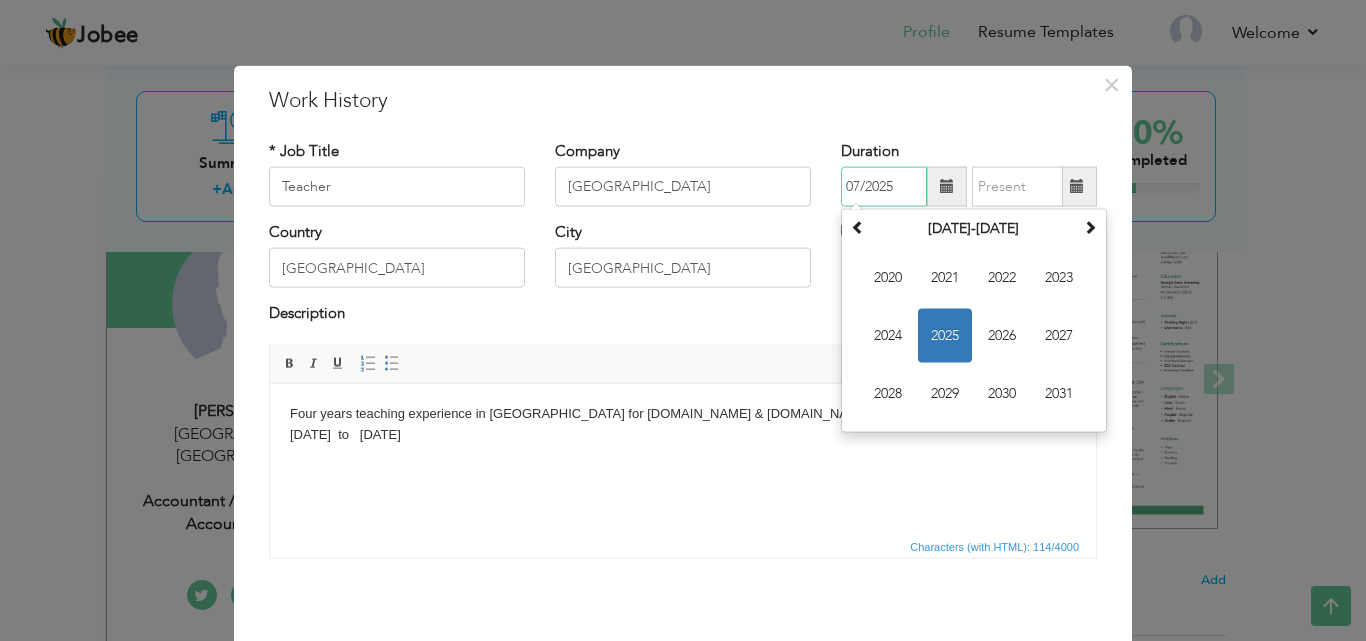 click on "07/2025" at bounding box center (884, 187) 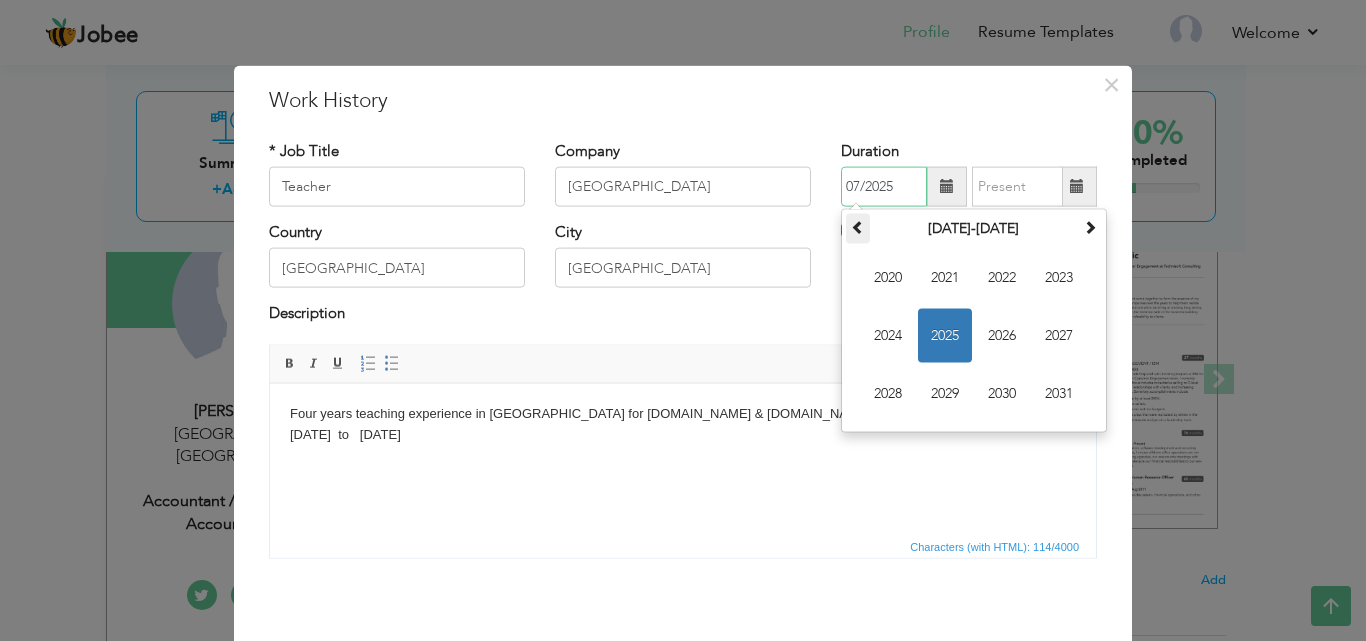 click at bounding box center [858, 227] 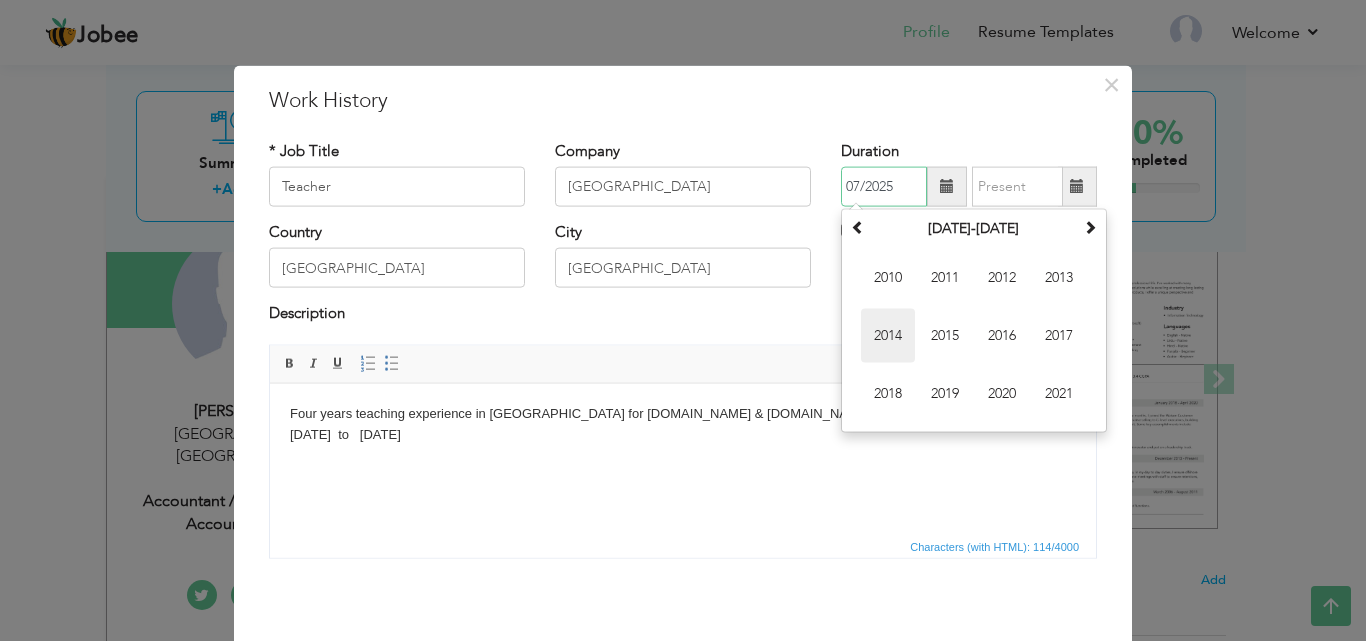 click on "2014" at bounding box center [888, 336] 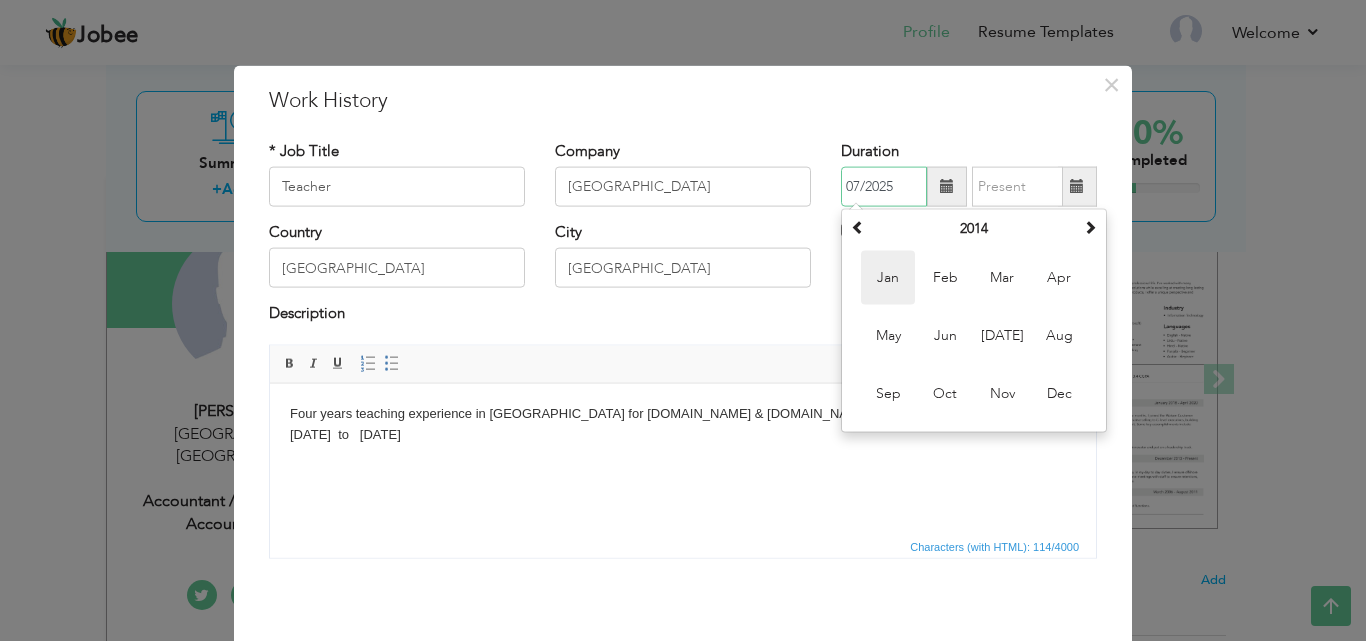 click on "Jan" at bounding box center [888, 278] 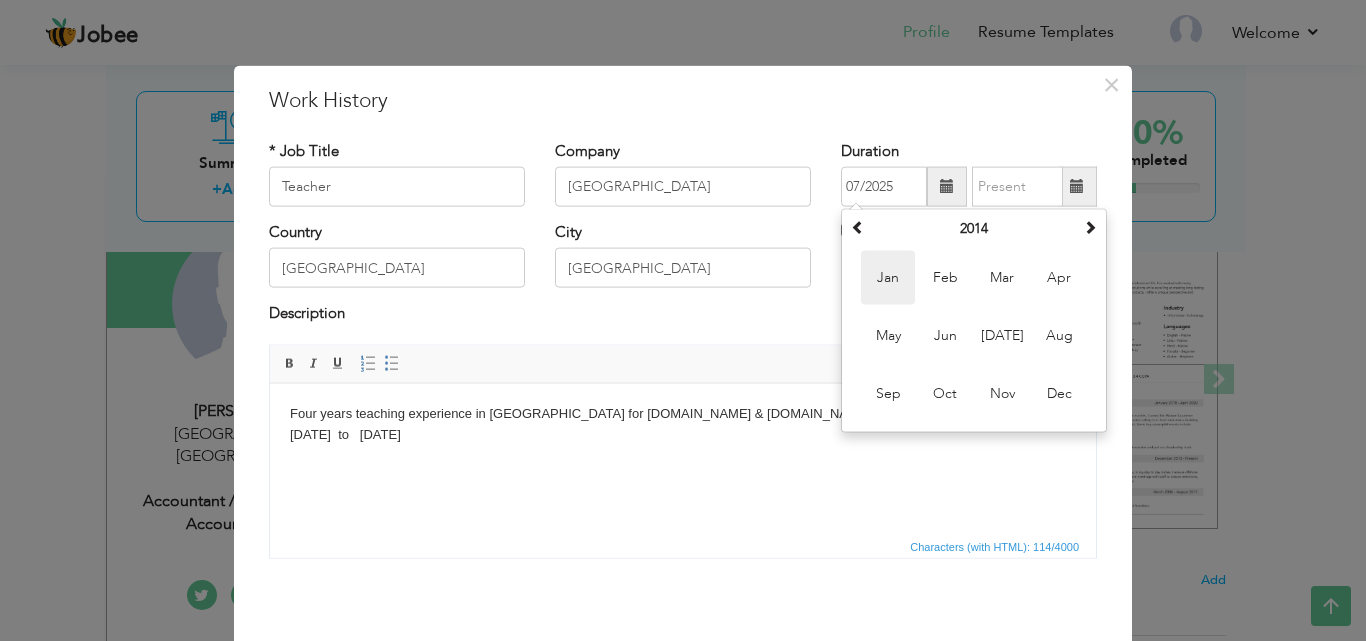 type on "01/2014" 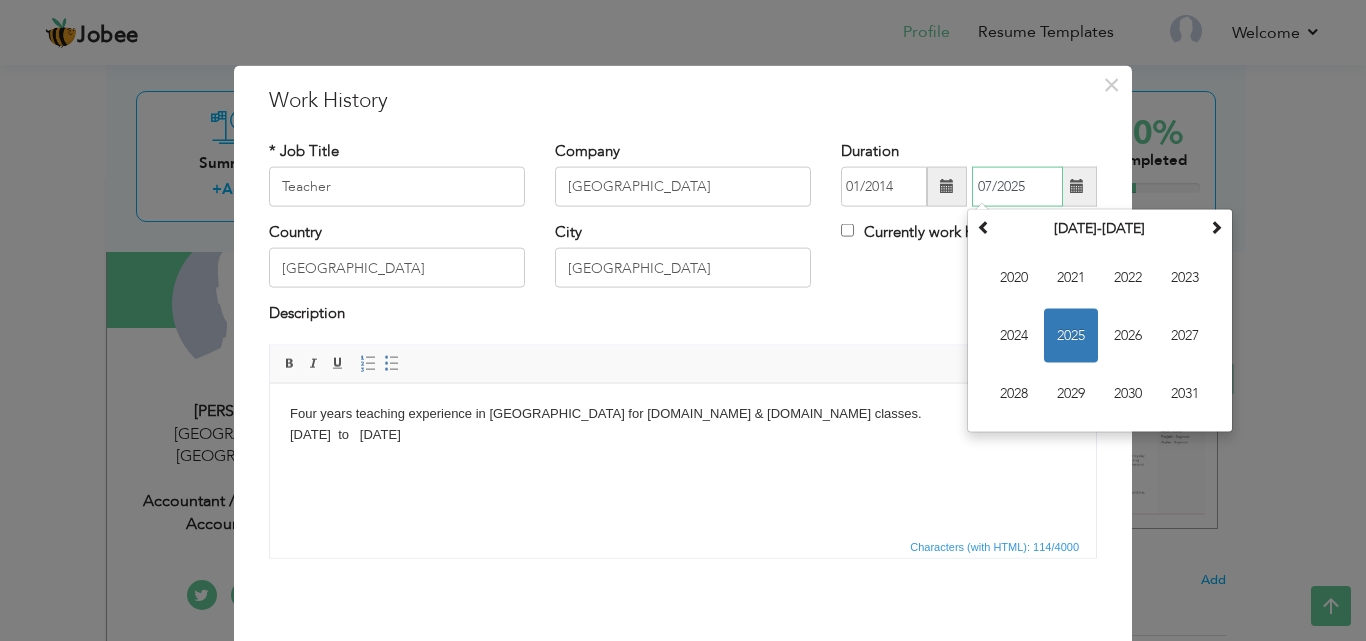 click on "07/2025" at bounding box center [1017, 187] 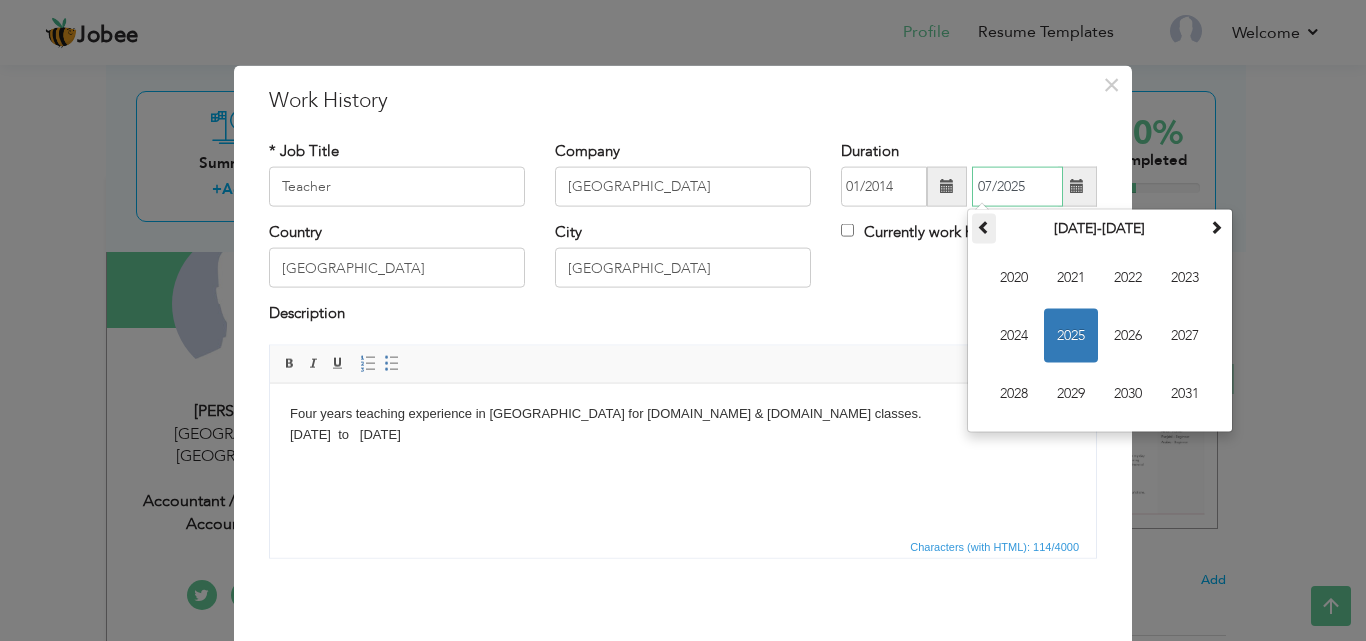 click at bounding box center (984, 227) 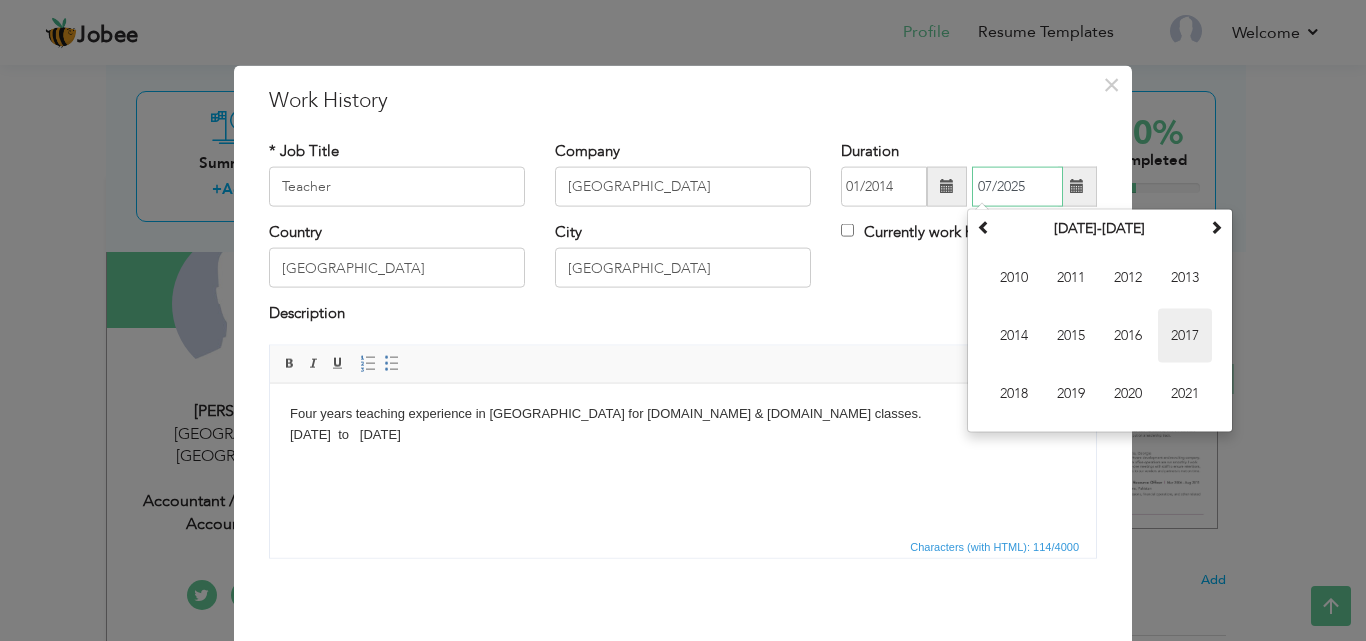 click on "2017" at bounding box center [1185, 336] 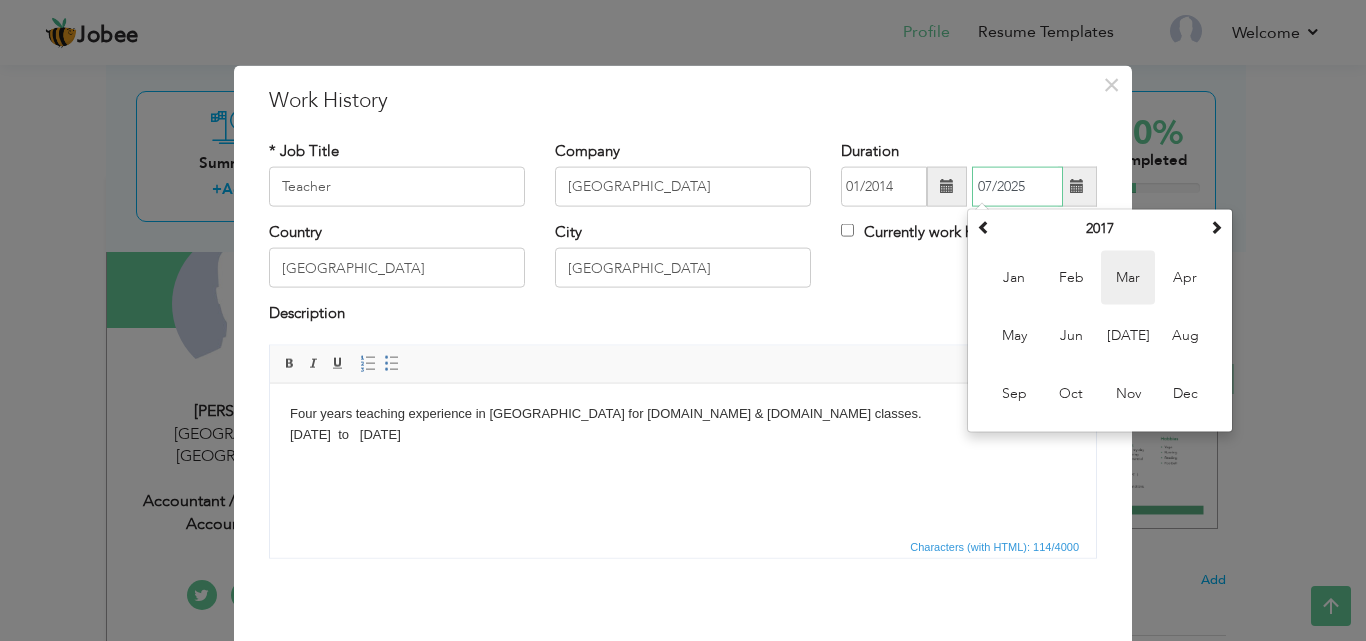 click on "Mar" at bounding box center (1128, 278) 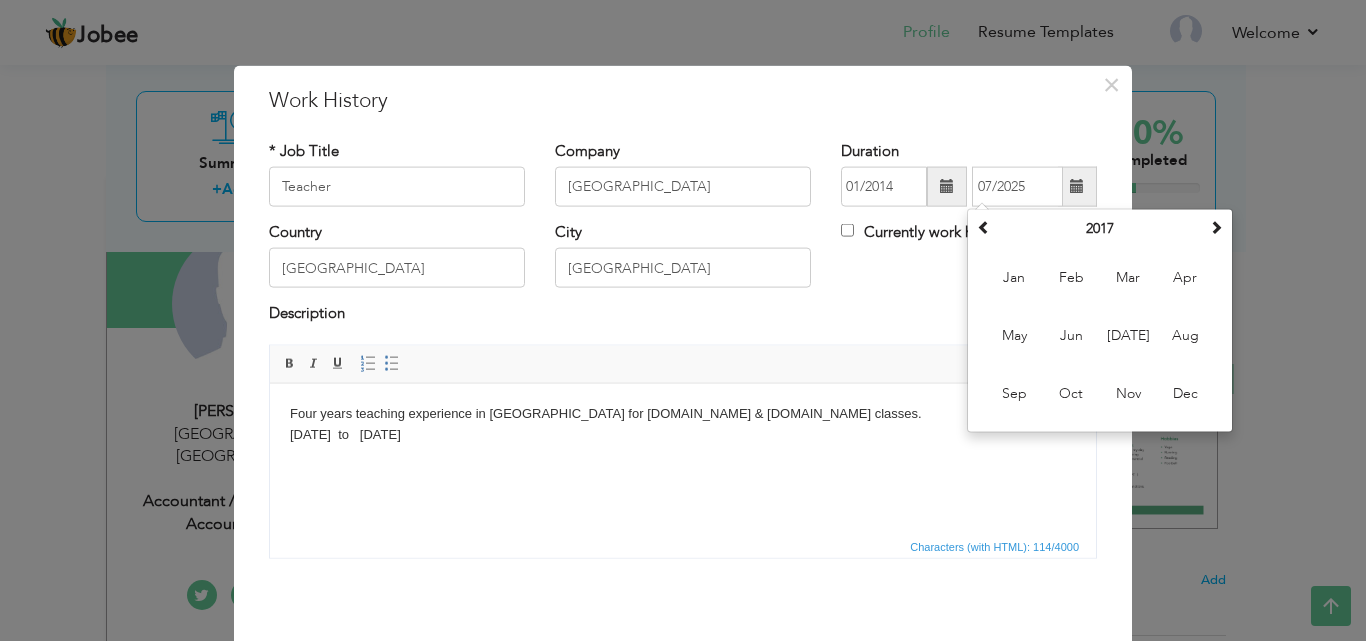 type on "03/2017" 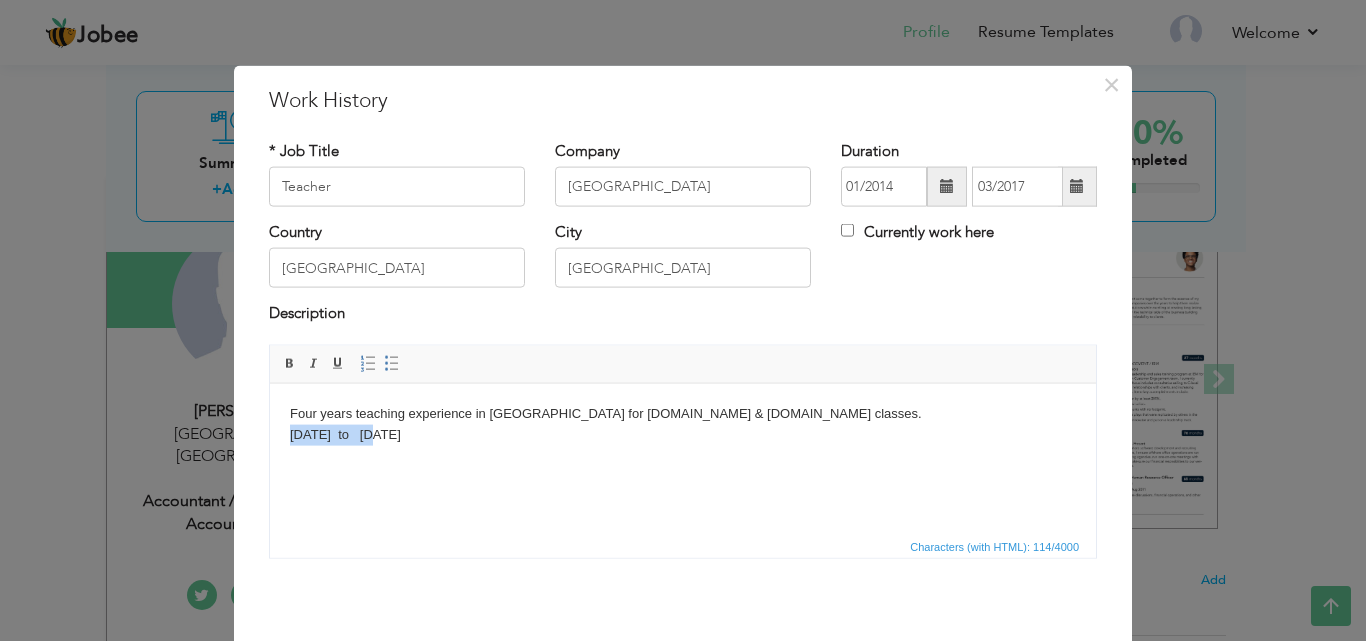 drag, startPoint x: 398, startPoint y: 447, endPoint x: 278, endPoint y: 443, distance: 120.06665 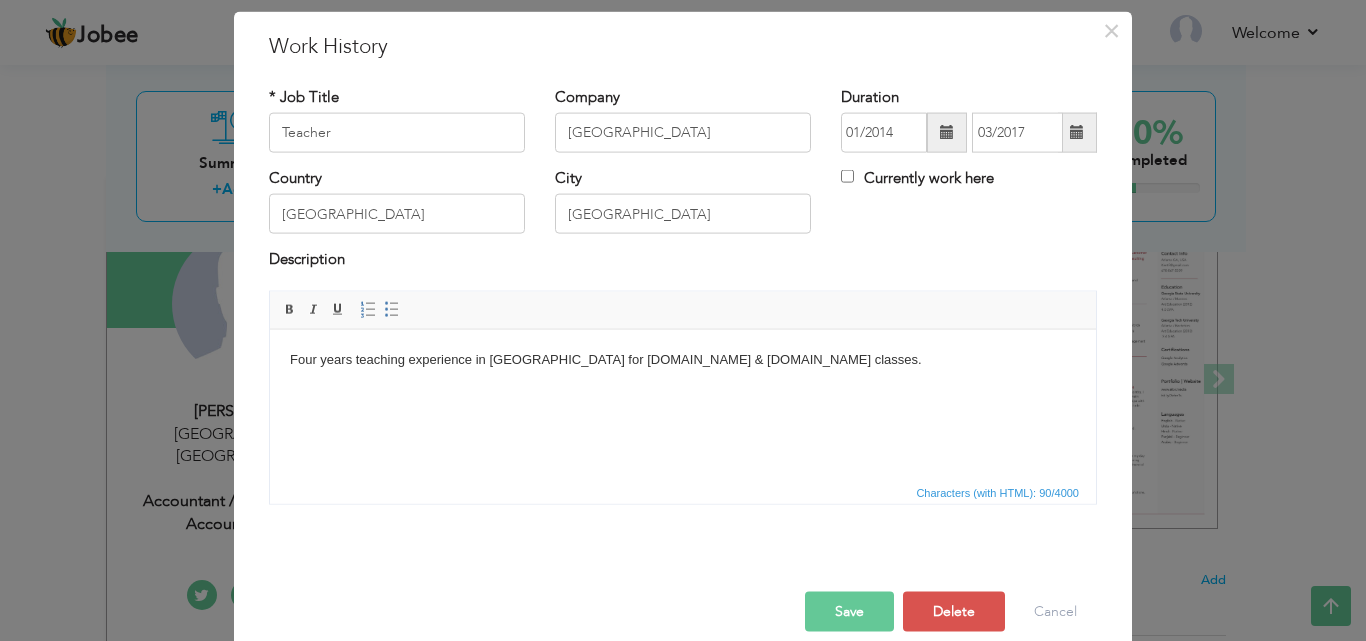 scroll, scrollTop: 79, scrollLeft: 0, axis: vertical 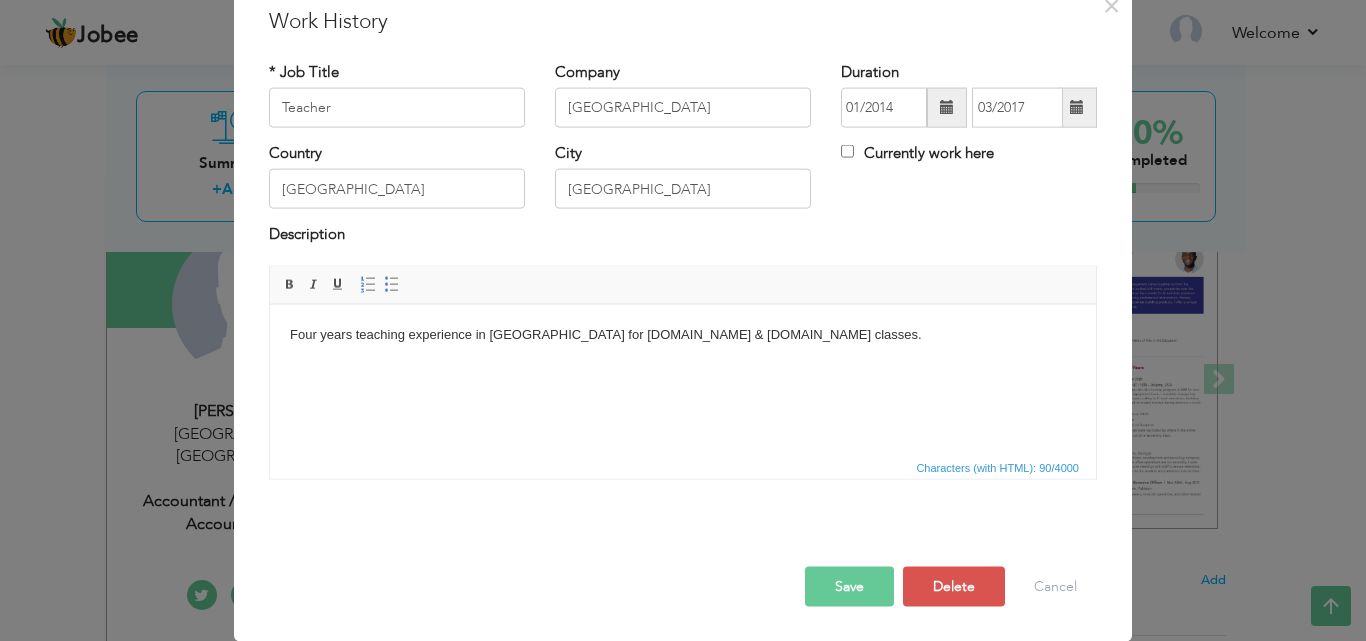 click on "Save" at bounding box center [849, 586] 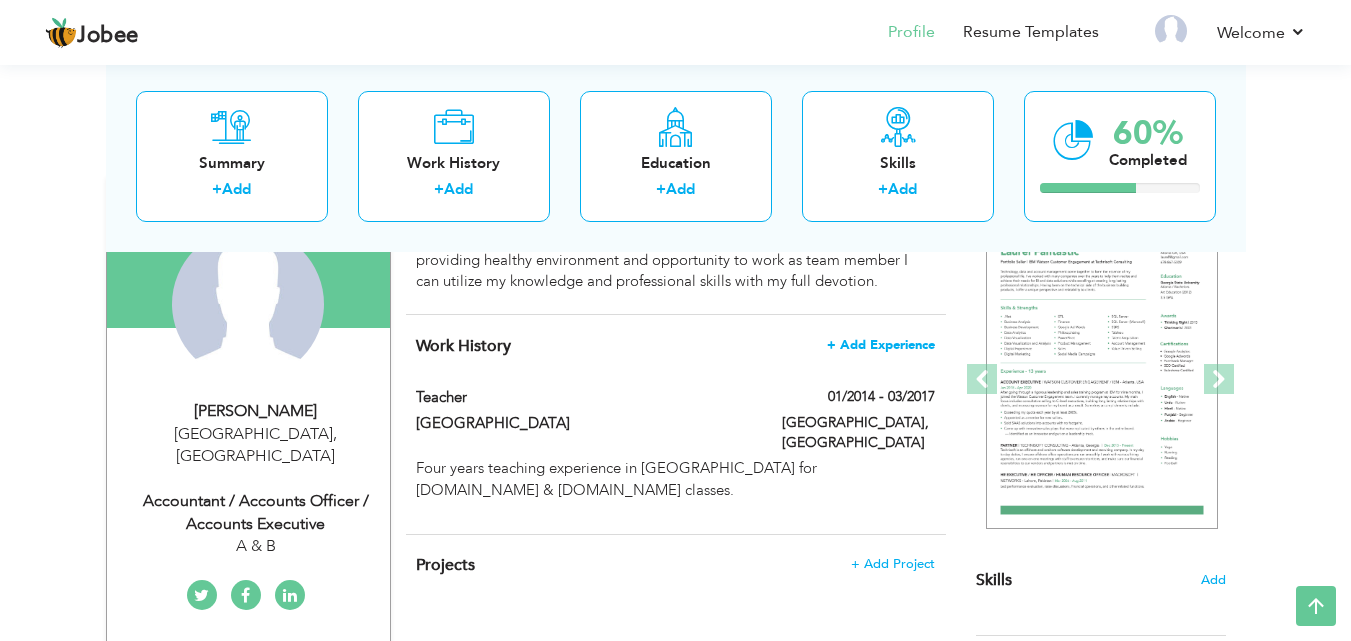 click on "+ Add Experience" at bounding box center [881, 345] 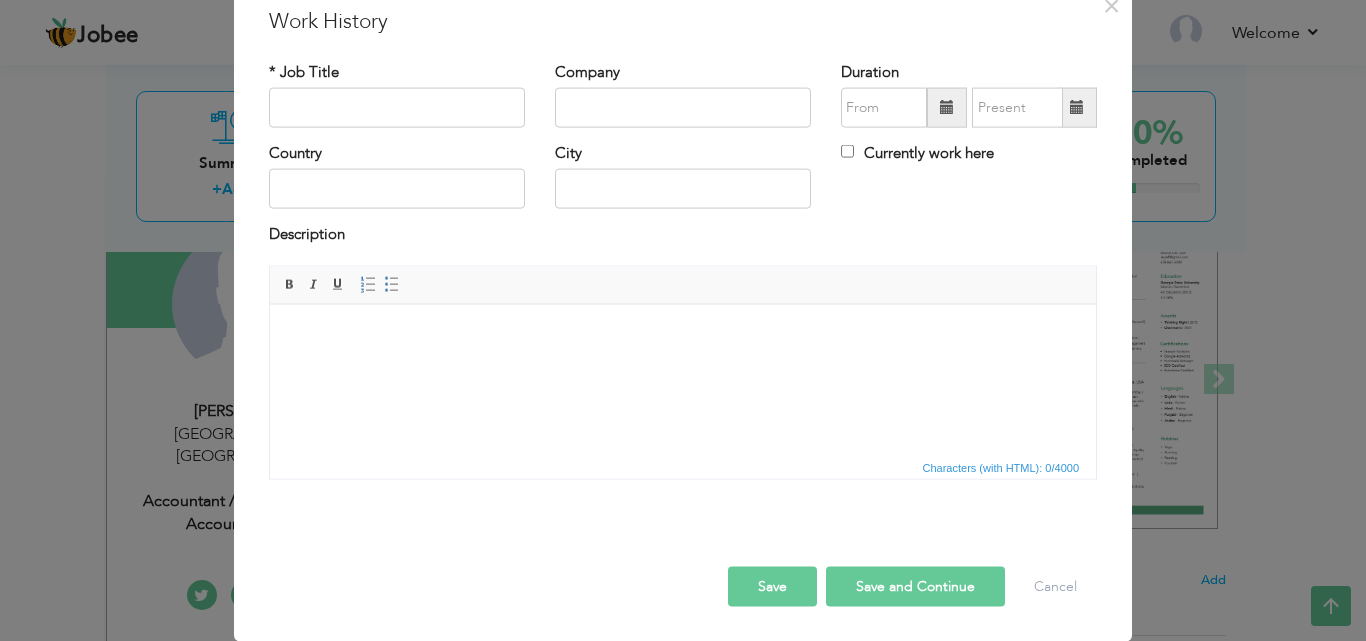 scroll, scrollTop: 0, scrollLeft: 0, axis: both 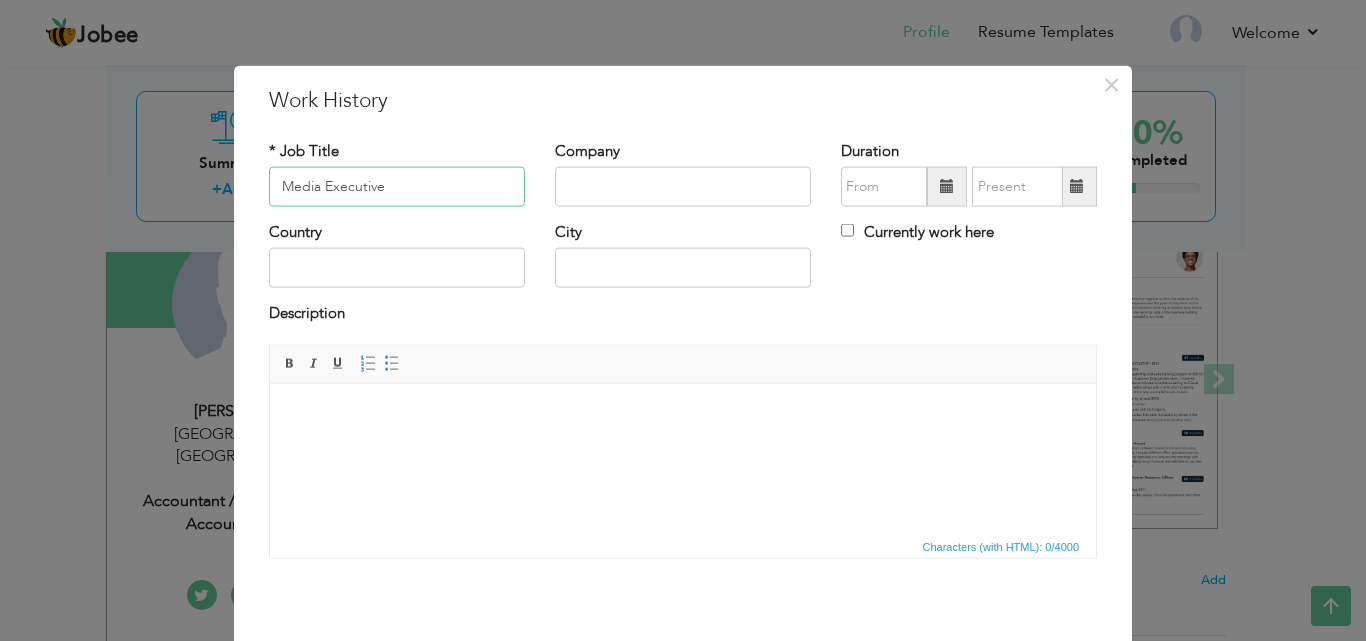 type on "Media Executive" 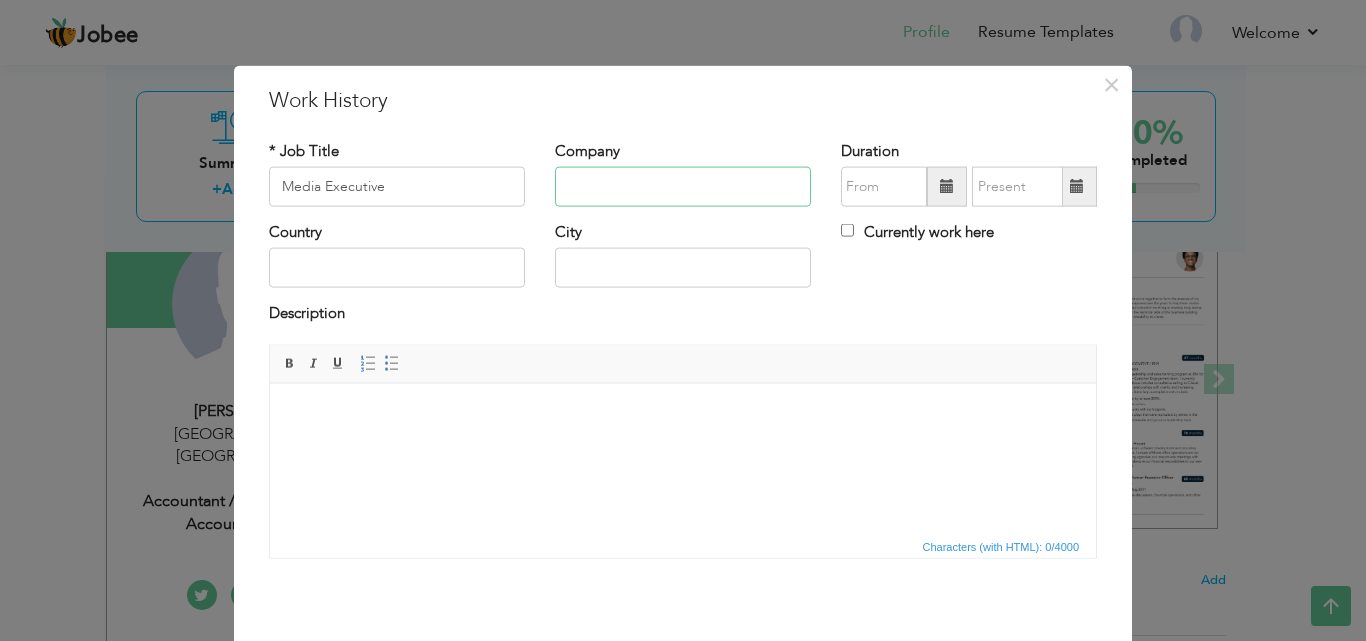 click at bounding box center [683, 187] 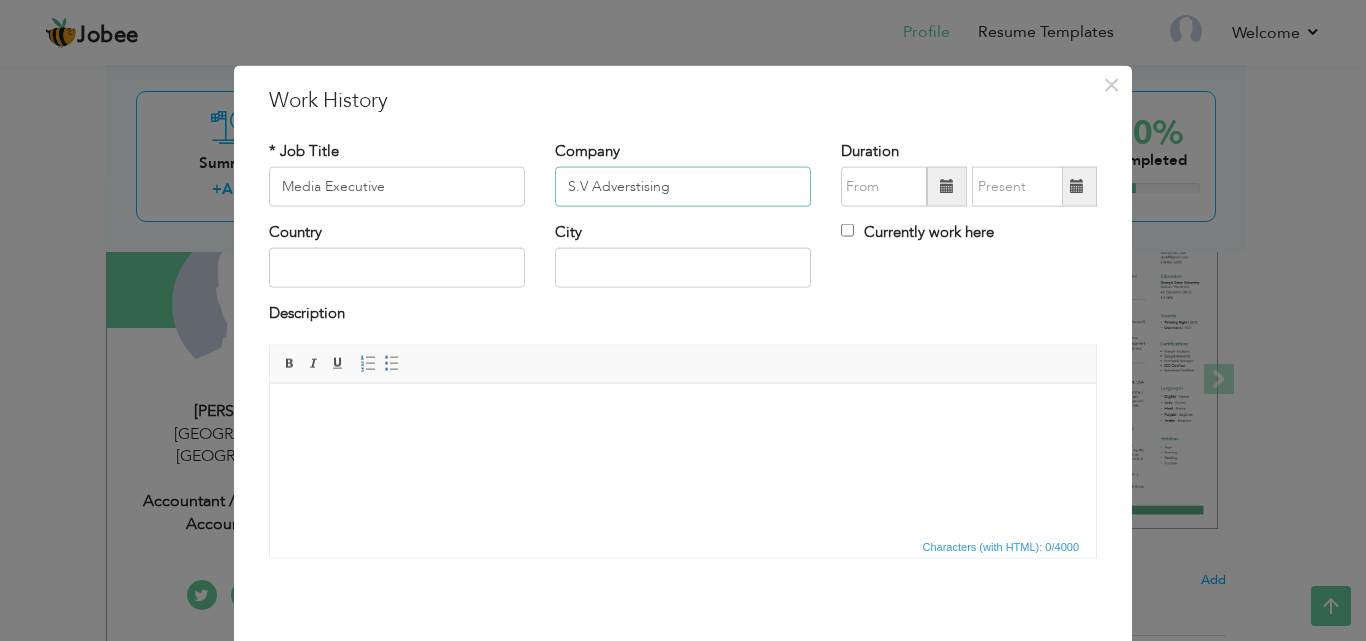 drag, startPoint x: 665, startPoint y: 187, endPoint x: 586, endPoint y: 180, distance: 79.30952 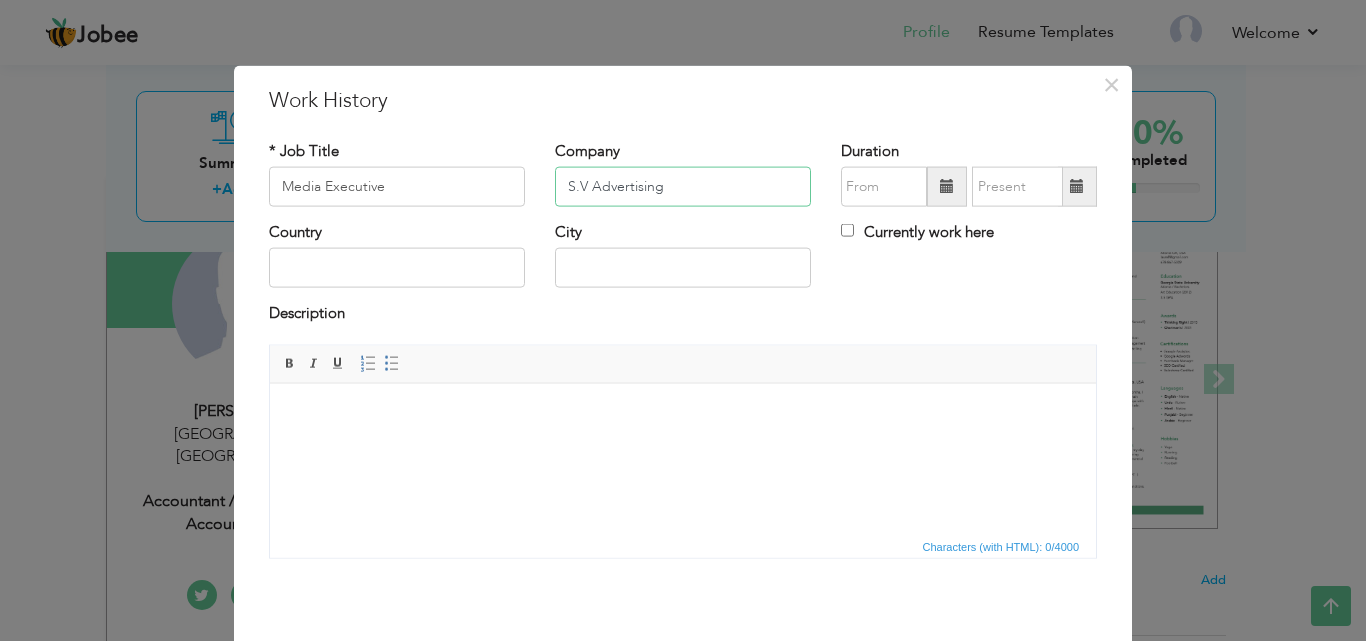 click on "S.V Advertising" at bounding box center [683, 187] 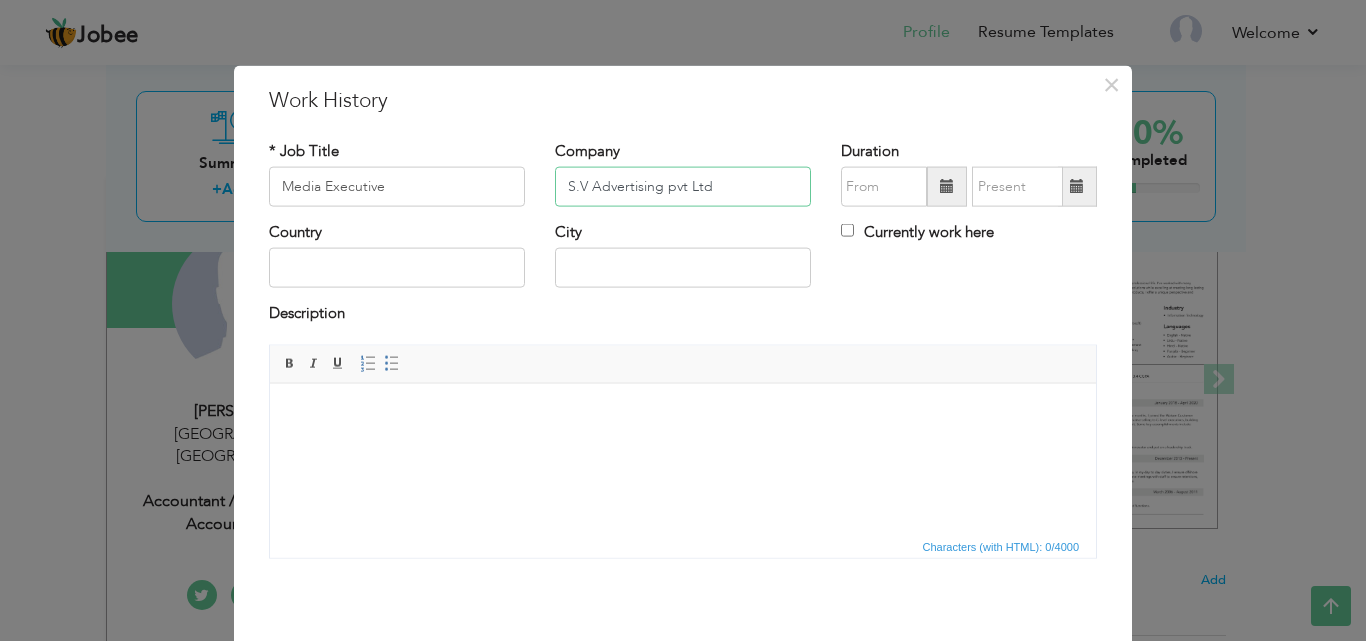 click on "S.V Advertising pvt Ltd" at bounding box center (683, 187) 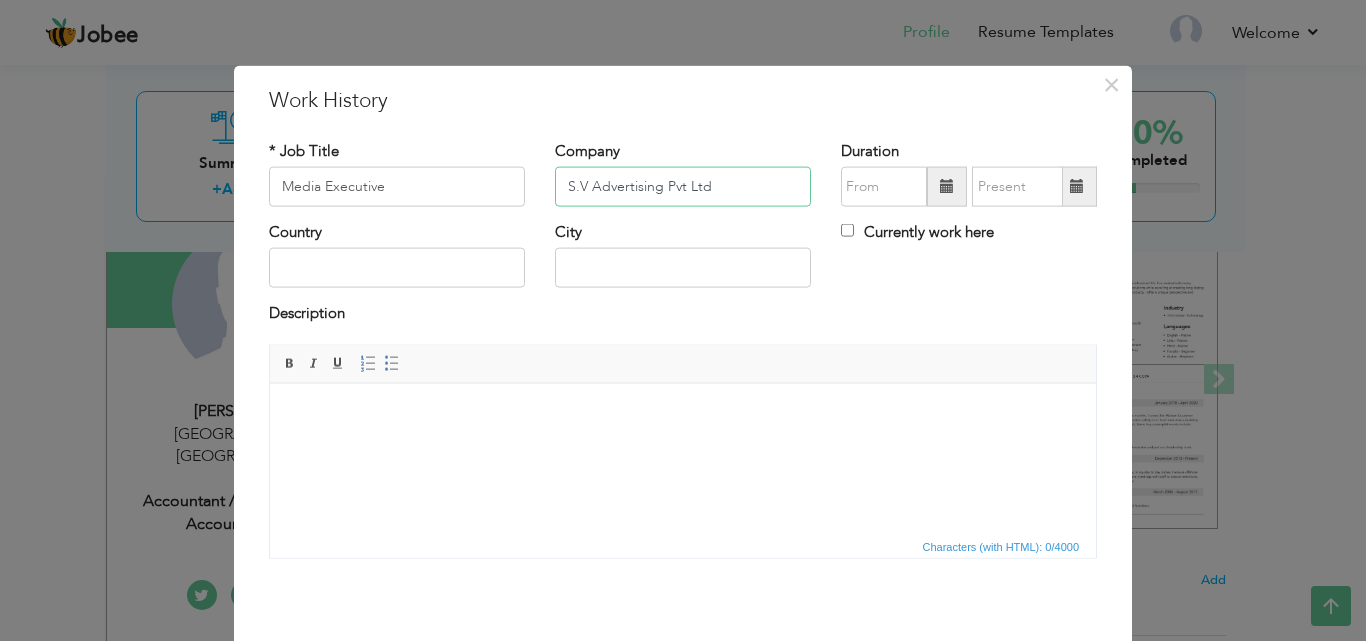 click on "S.V Advertising Pvt Ltd" at bounding box center [683, 187] 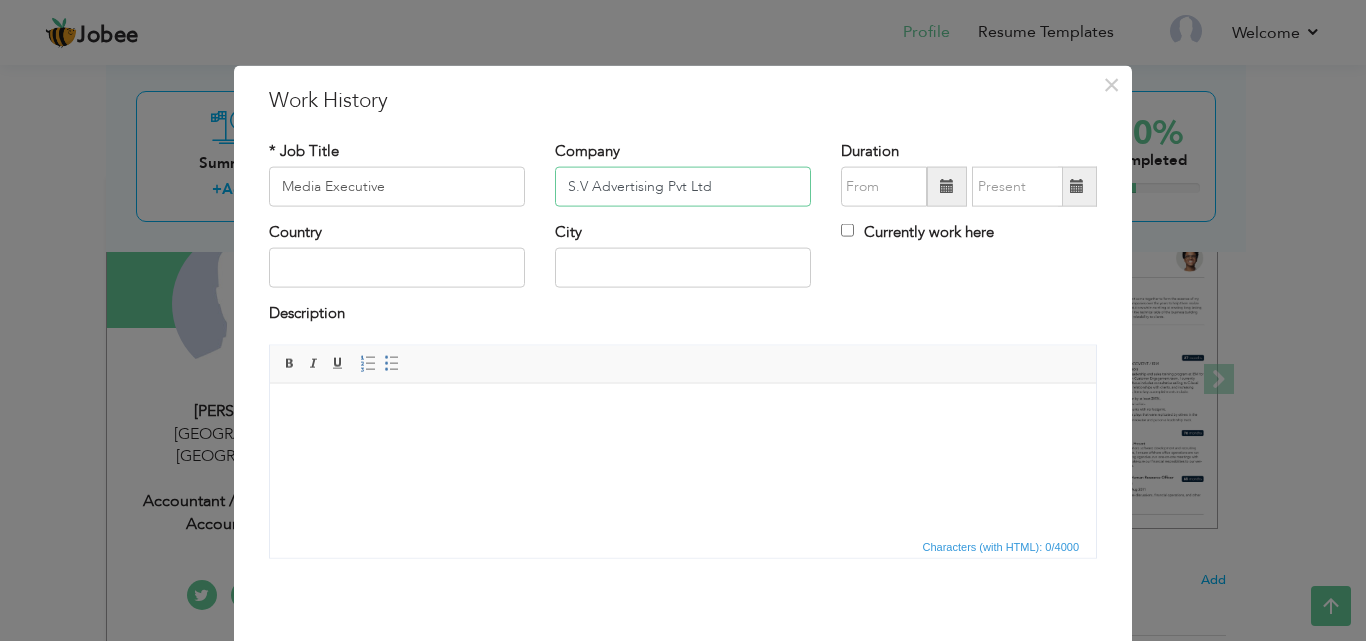 type on "S.V Advertising Pvt Ltd" 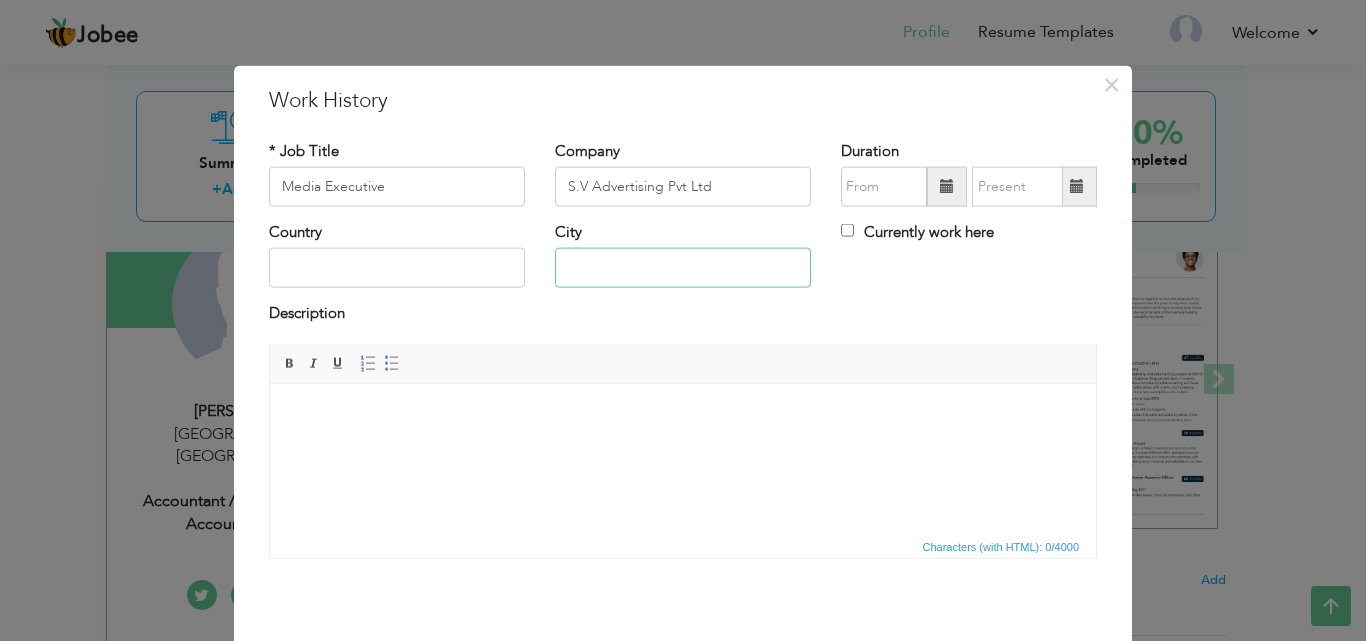 click at bounding box center (683, 268) 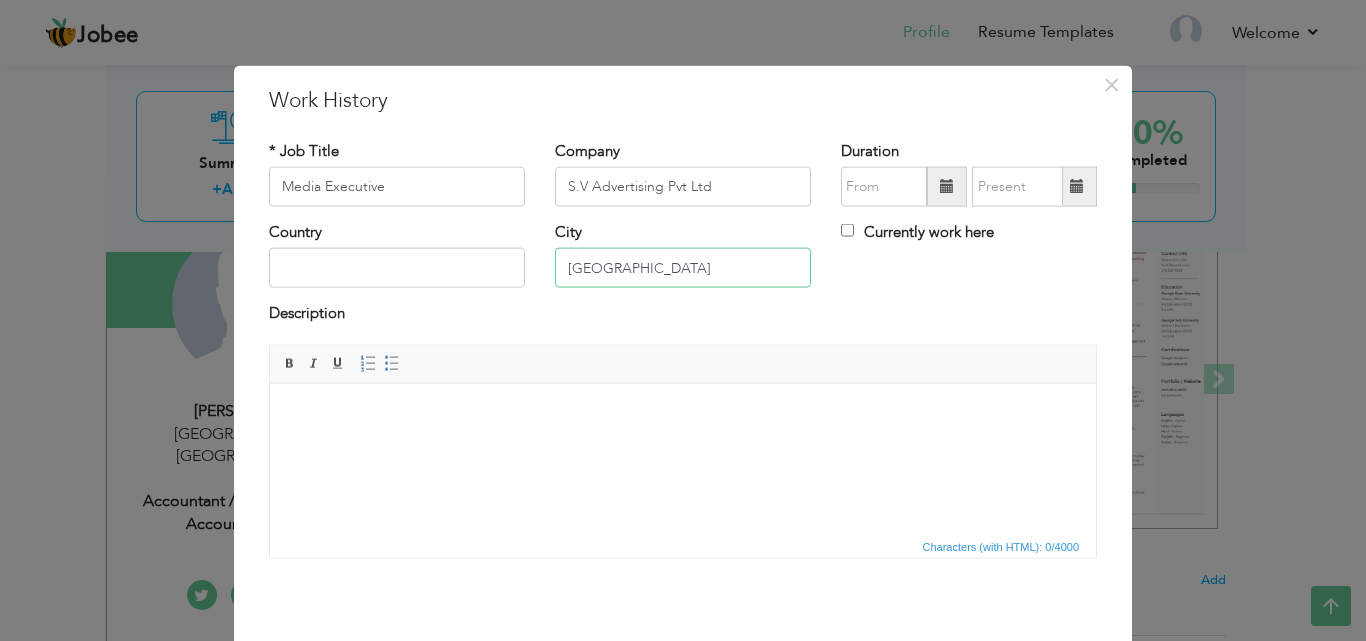 type on "Lahore" 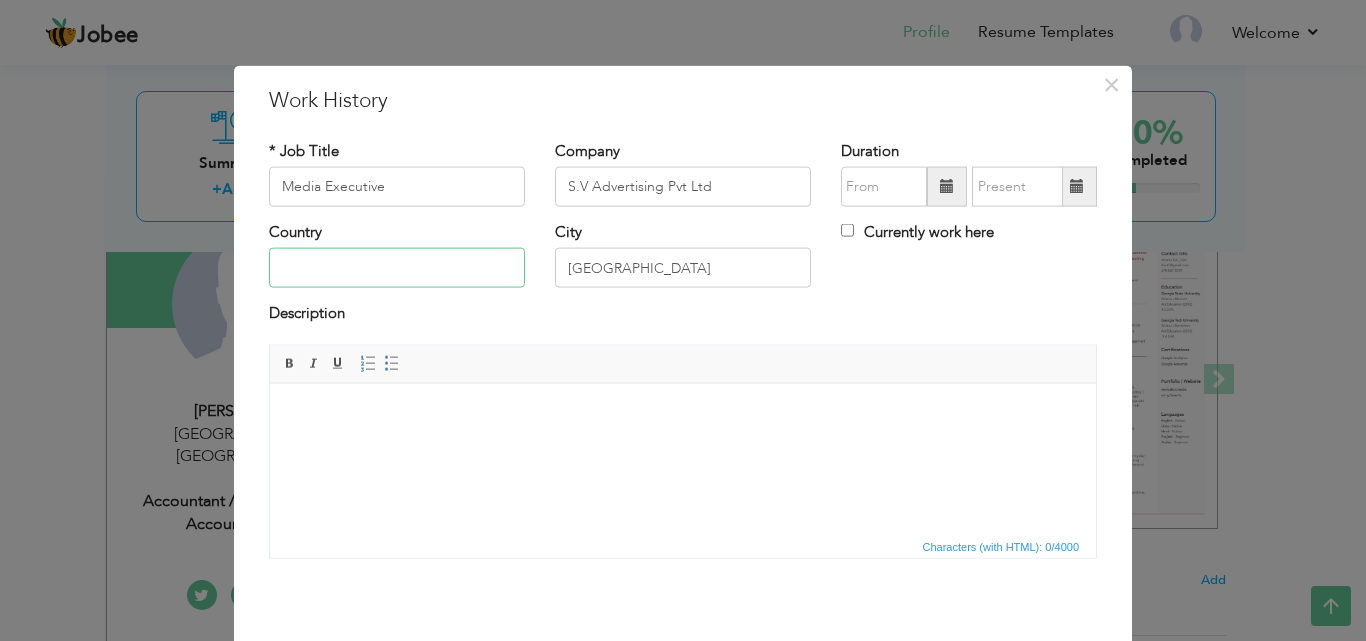 click at bounding box center [397, 268] 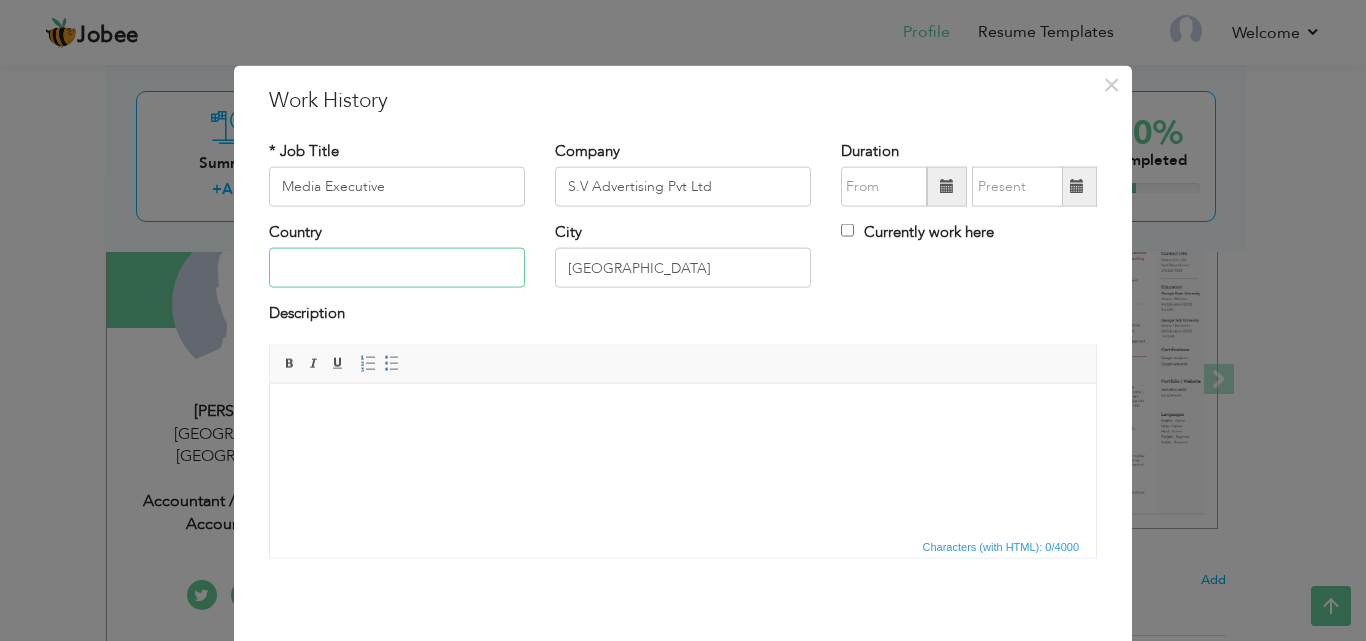 type on "Pakistan" 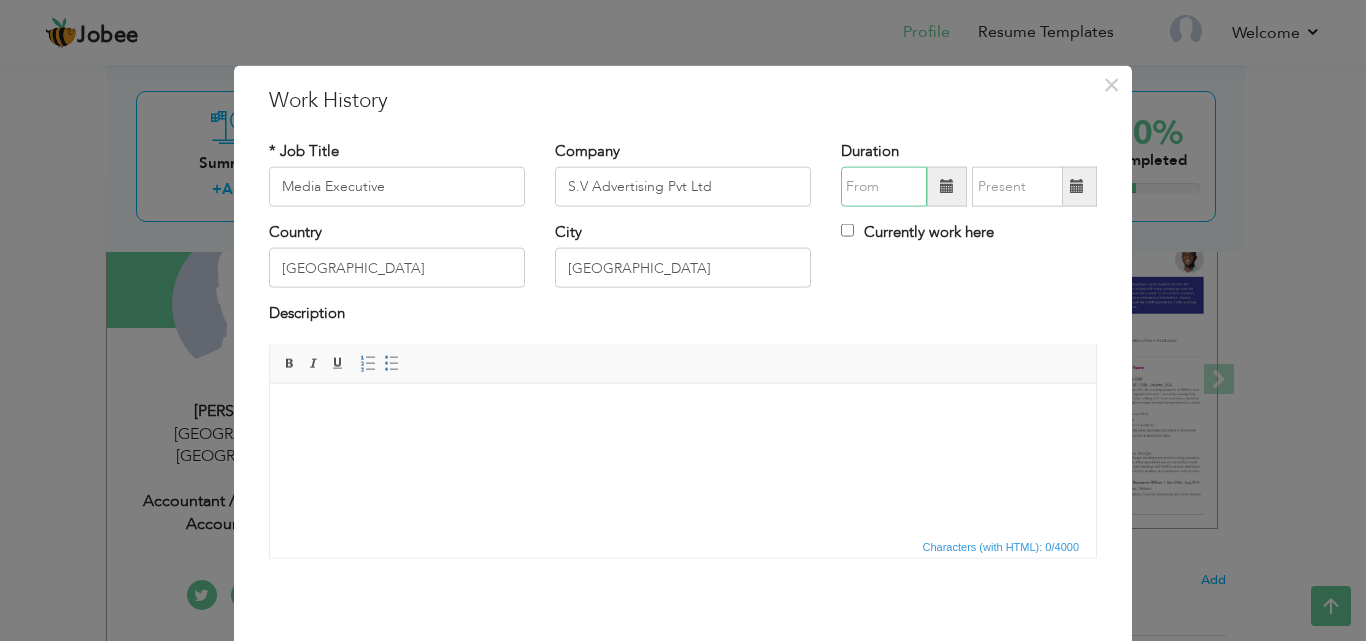 click at bounding box center [884, 187] 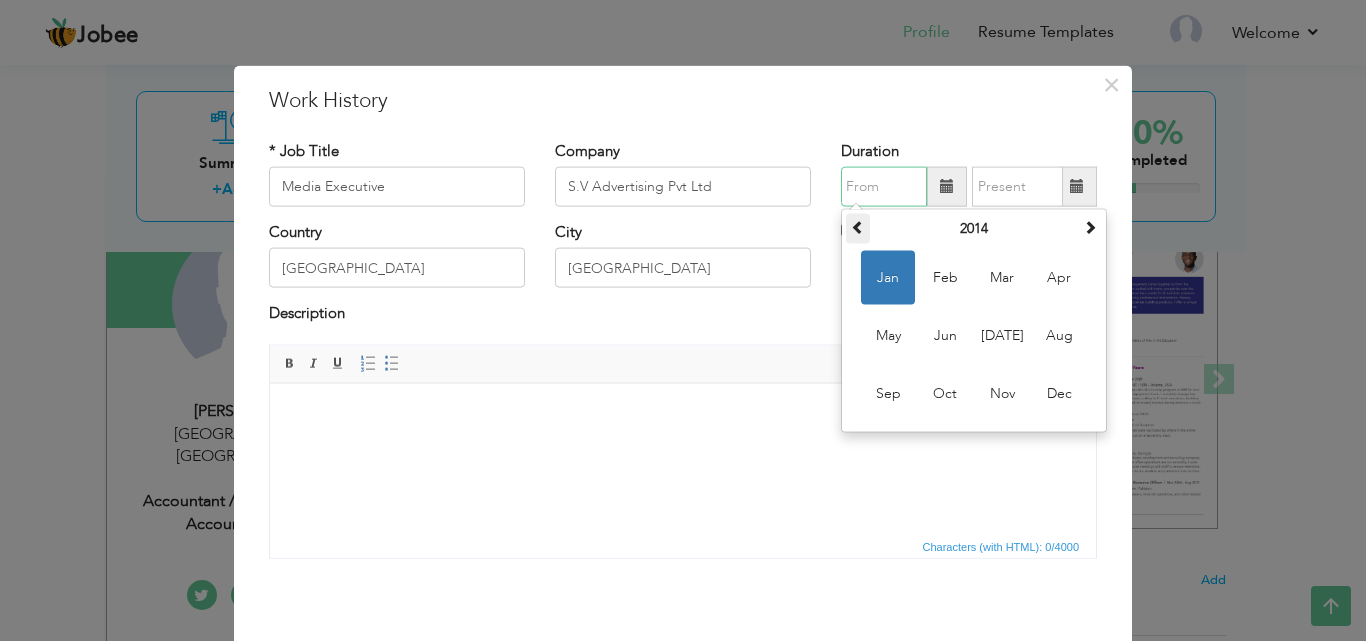 click at bounding box center (858, 229) 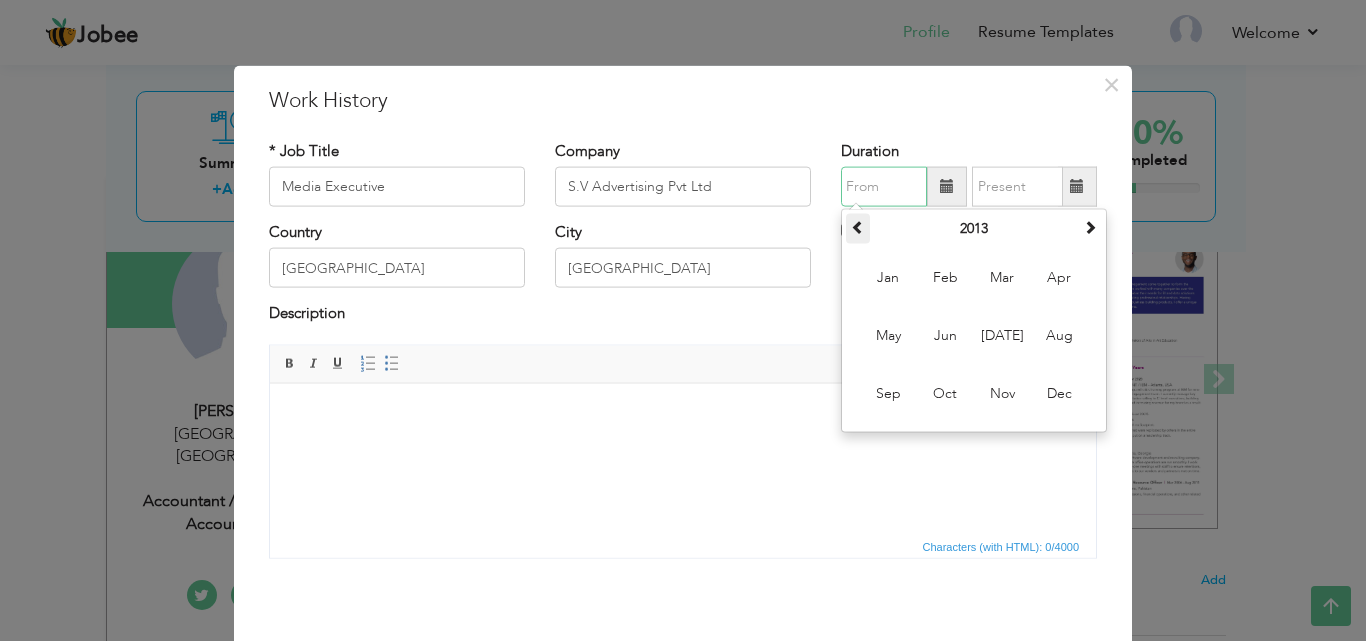 click at bounding box center (858, 229) 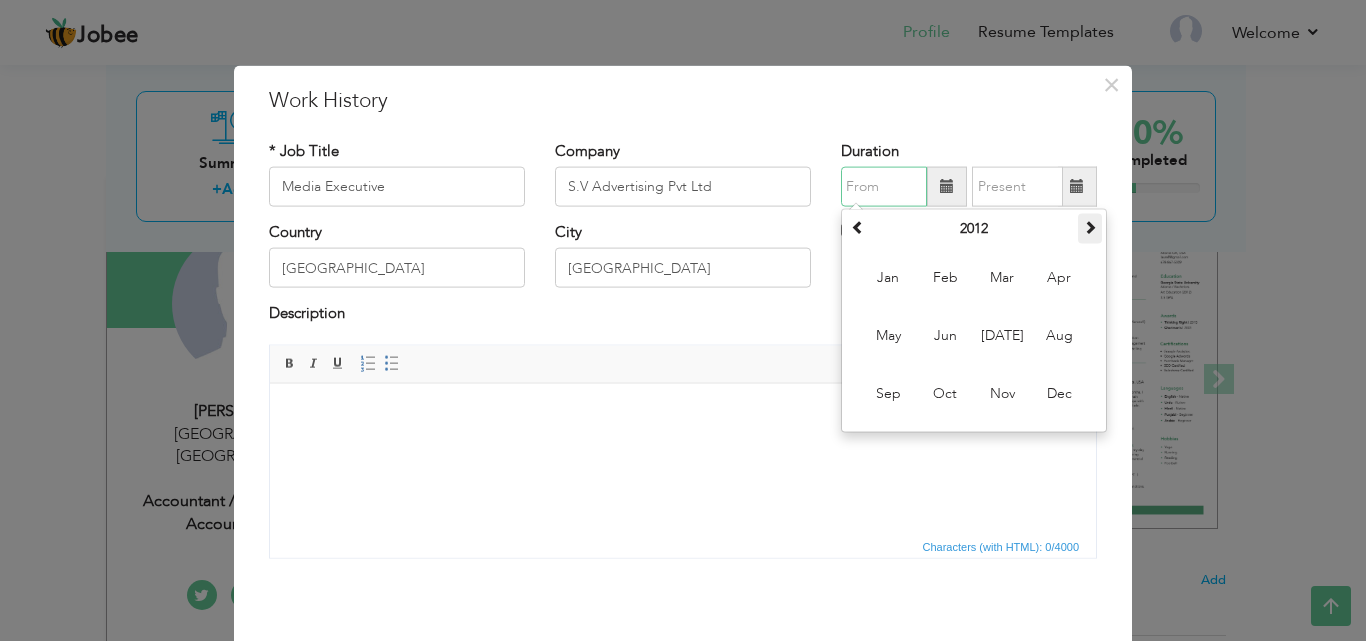 click at bounding box center (1090, 227) 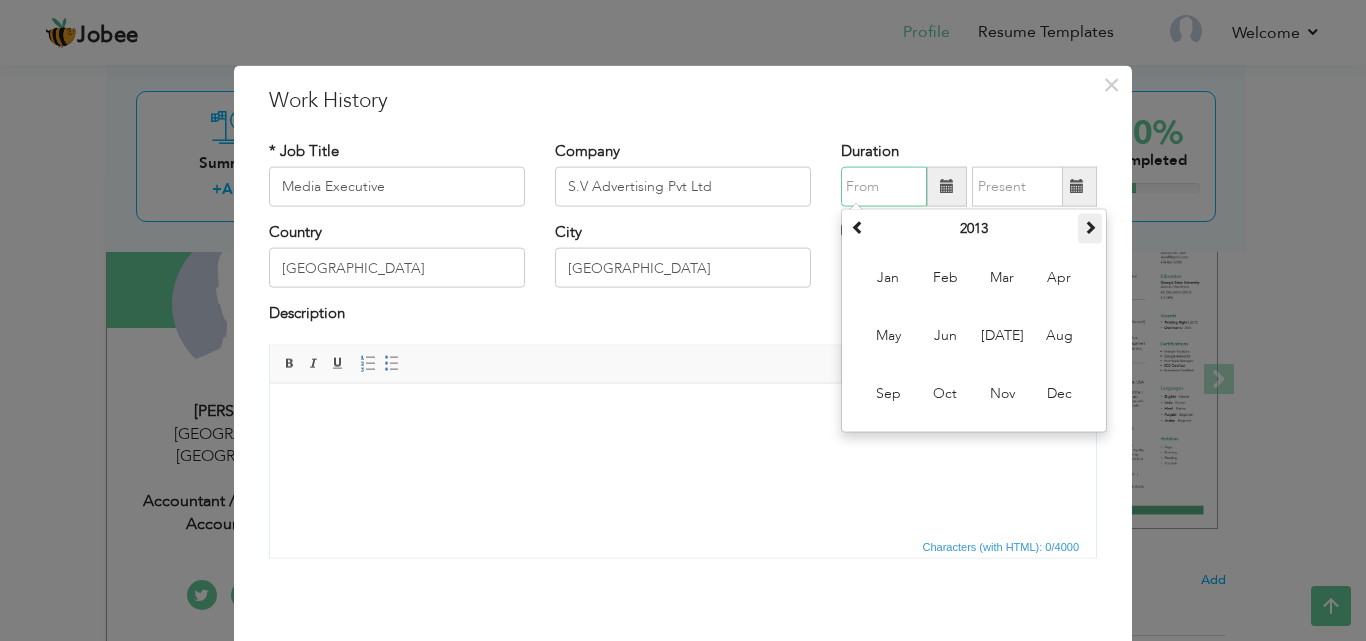 click at bounding box center (1090, 227) 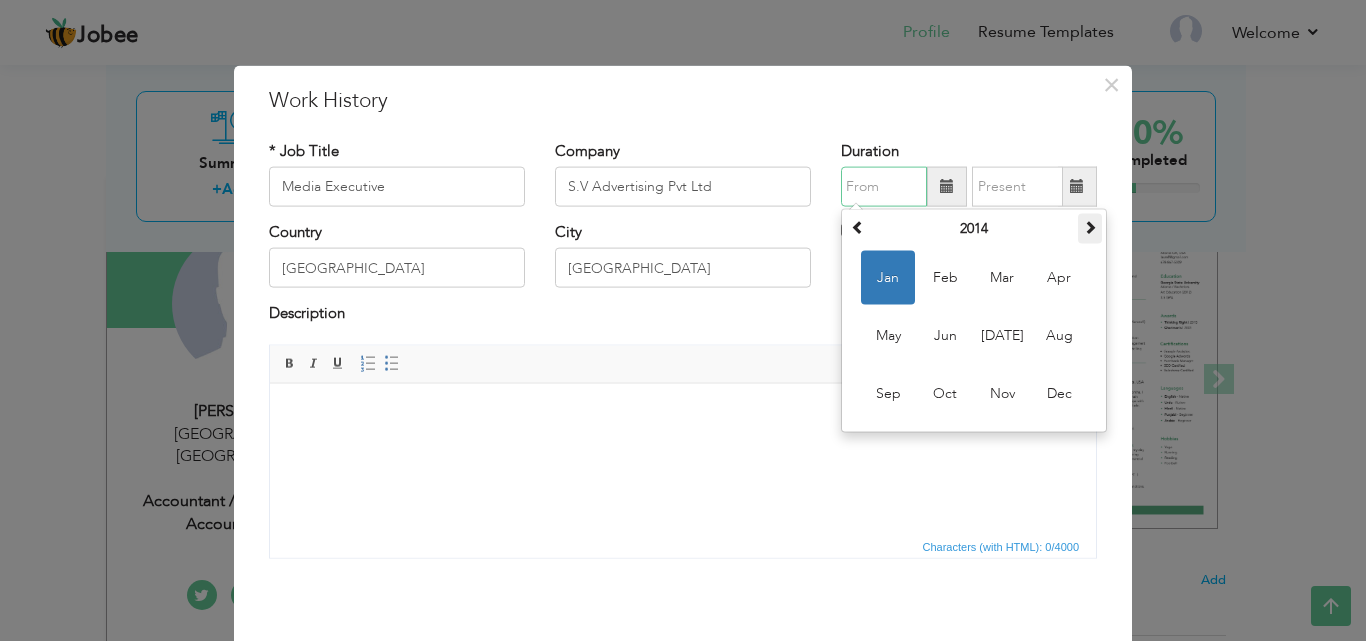 click at bounding box center (1090, 227) 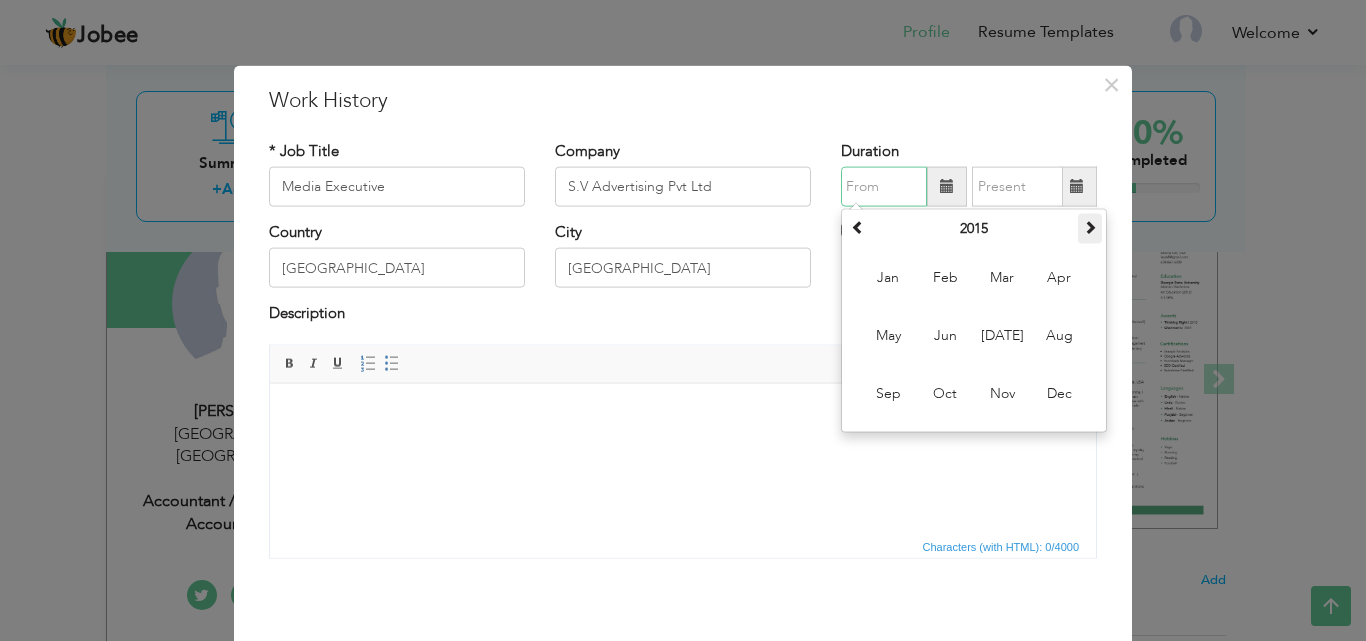 click at bounding box center (1090, 227) 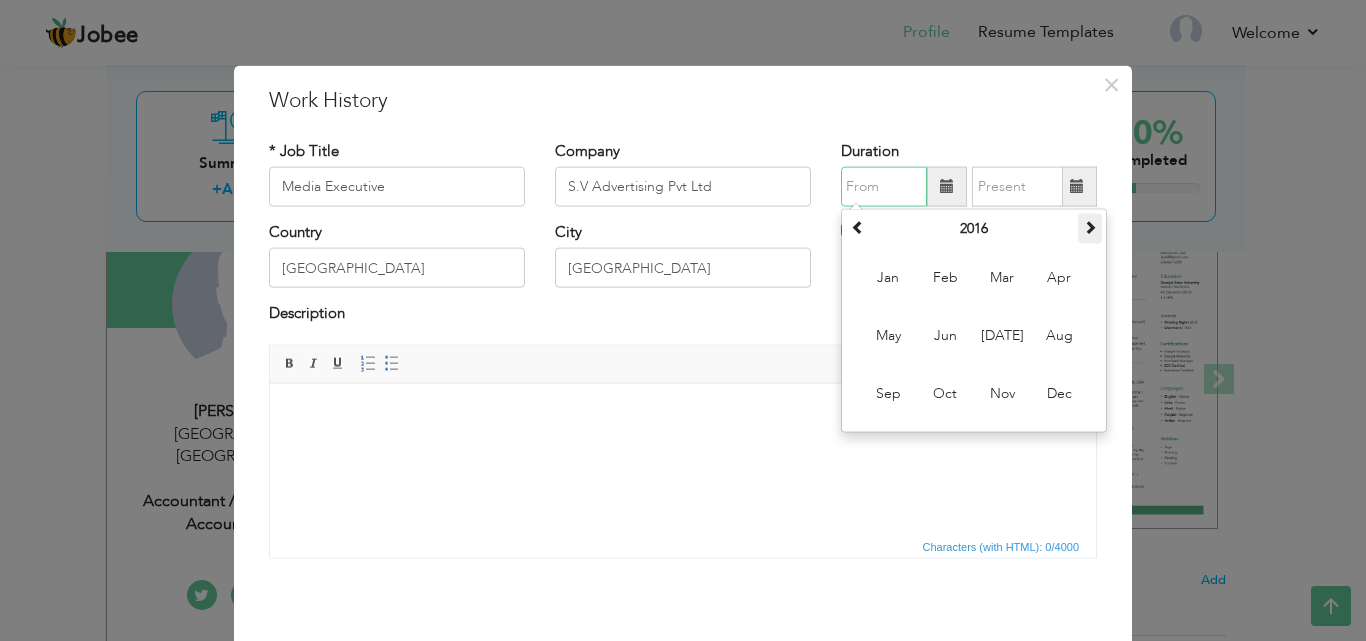 click at bounding box center (1090, 227) 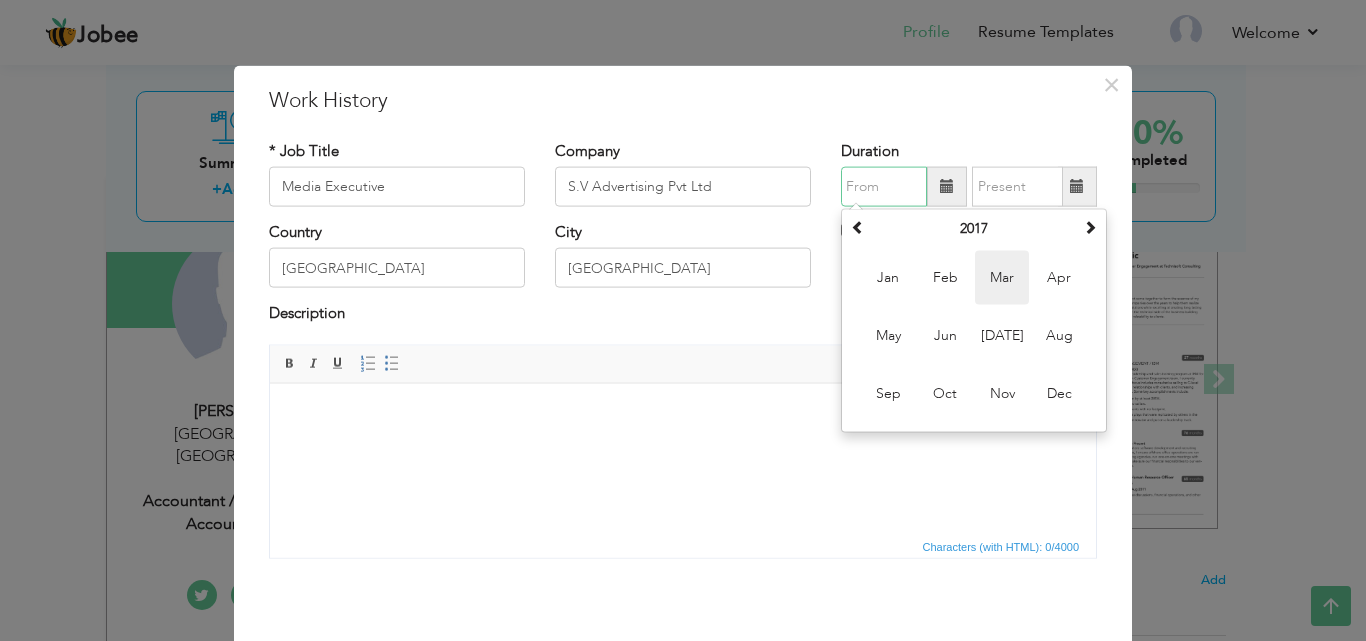 click on "Mar" at bounding box center (1002, 278) 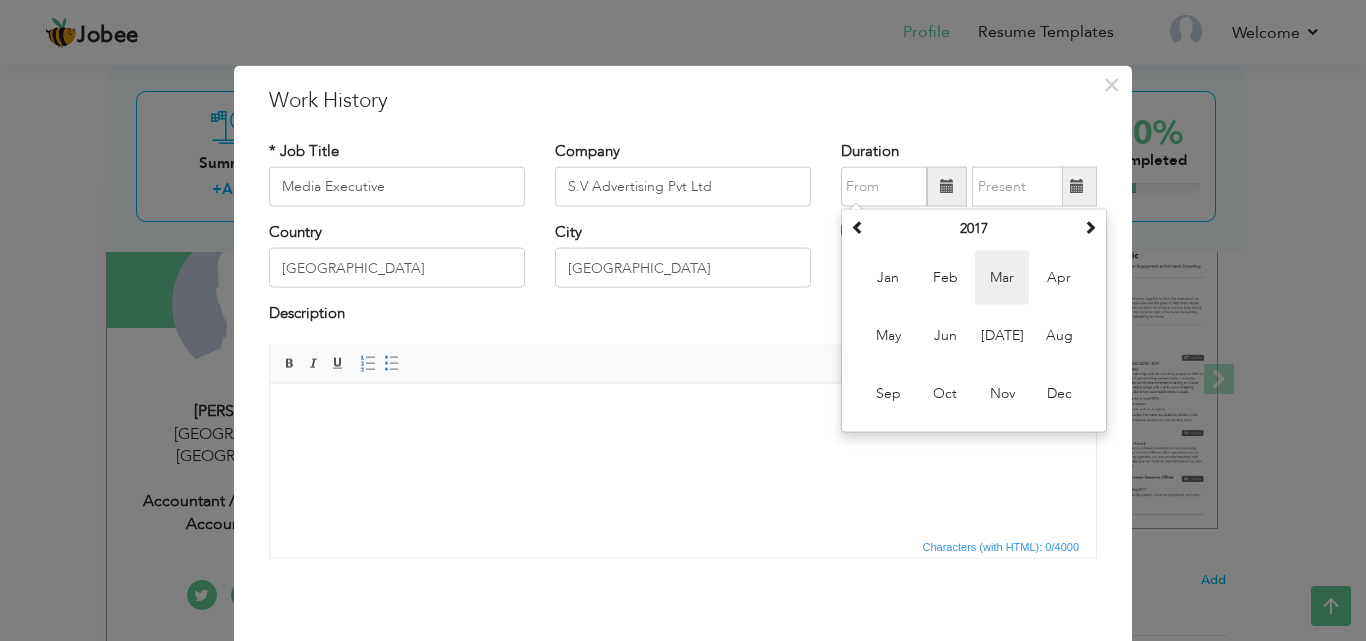 type on "03/2017" 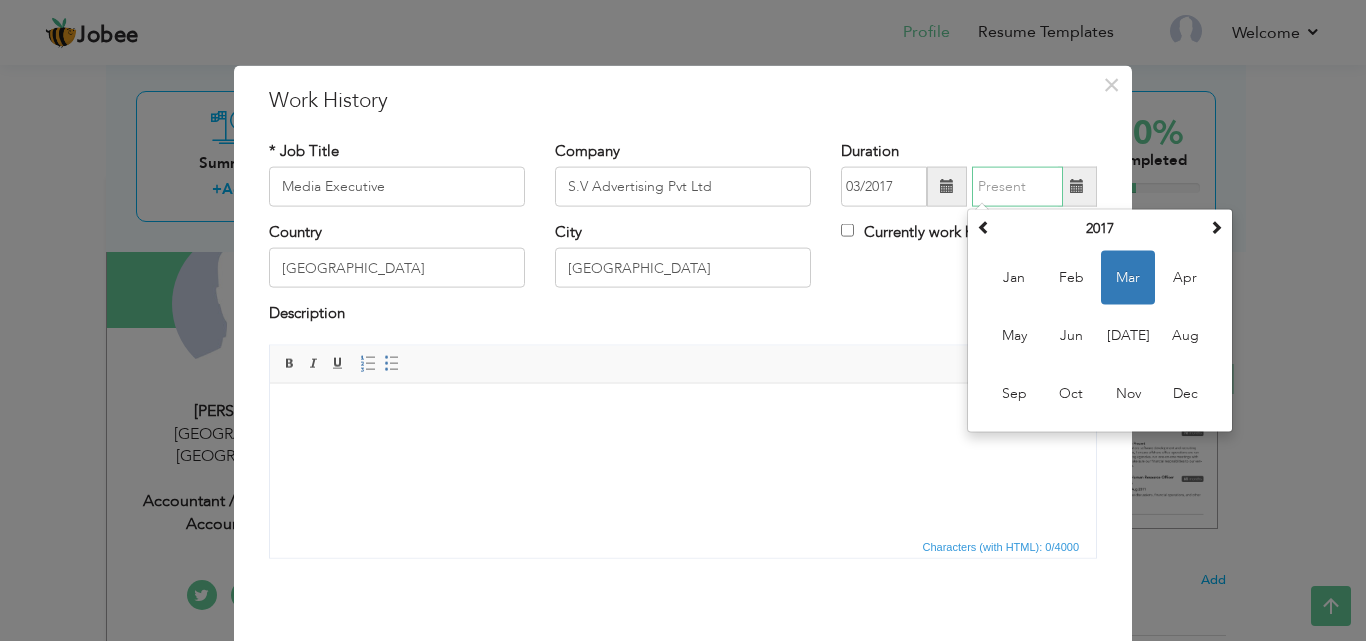 click at bounding box center (1017, 187) 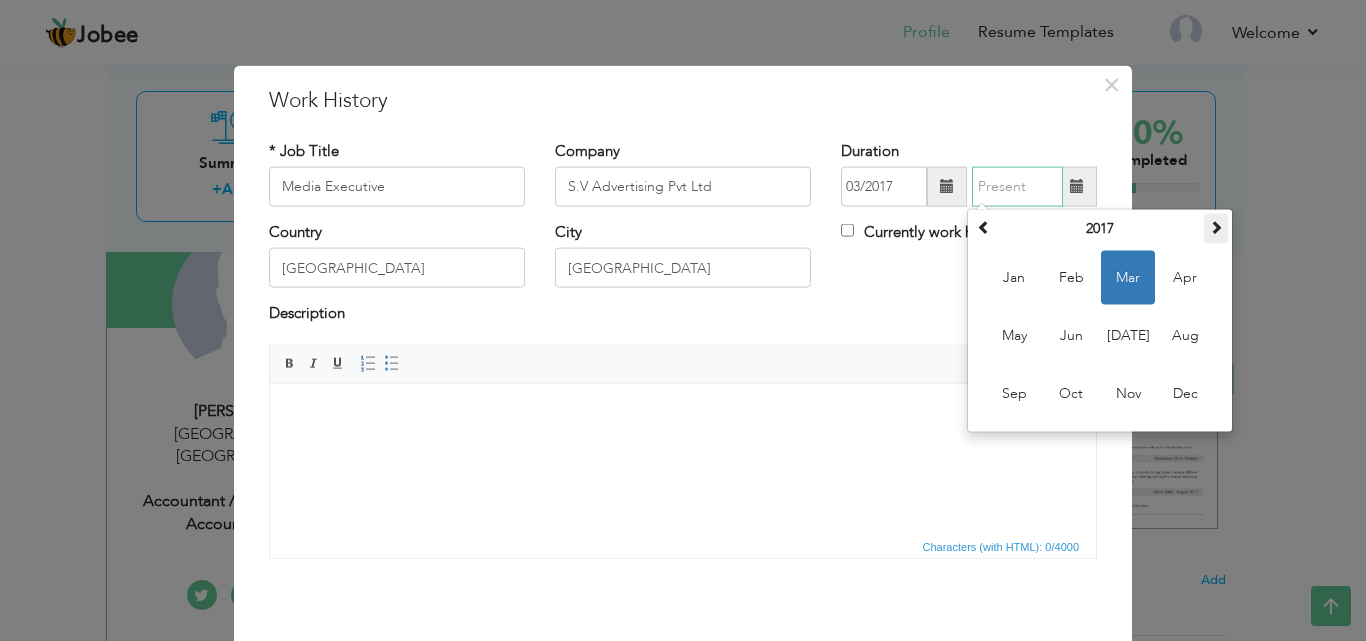 click at bounding box center [1216, 227] 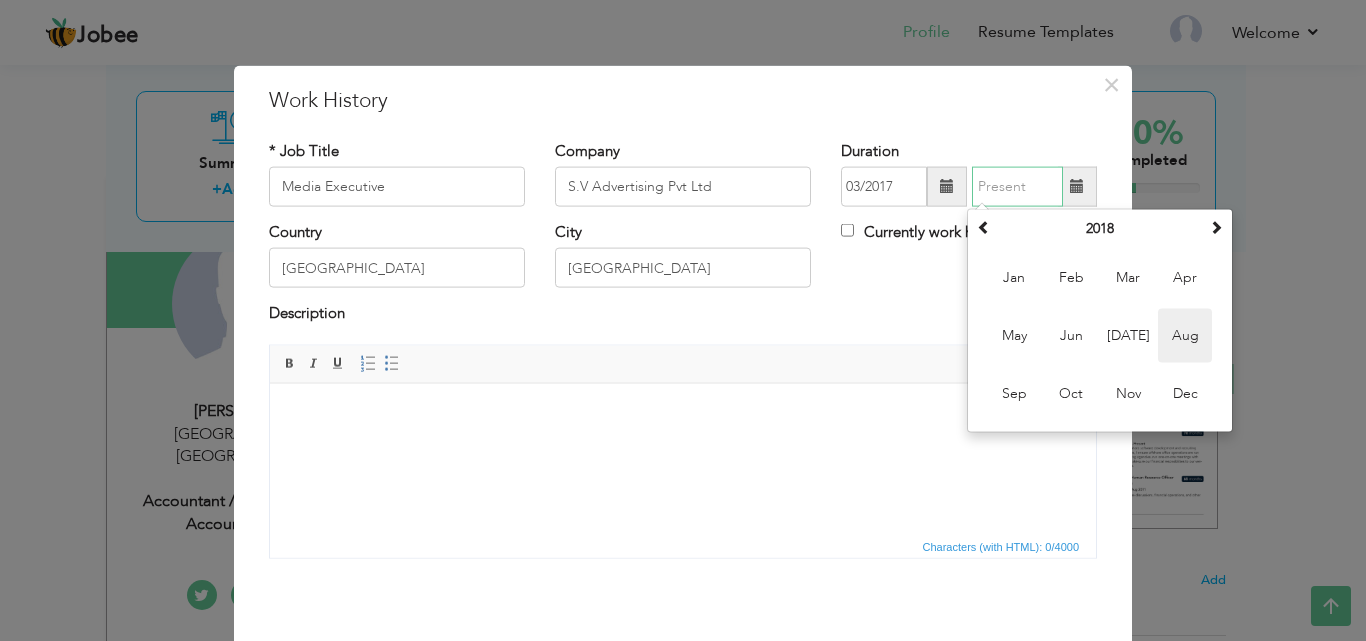 click on "Aug" at bounding box center [1185, 336] 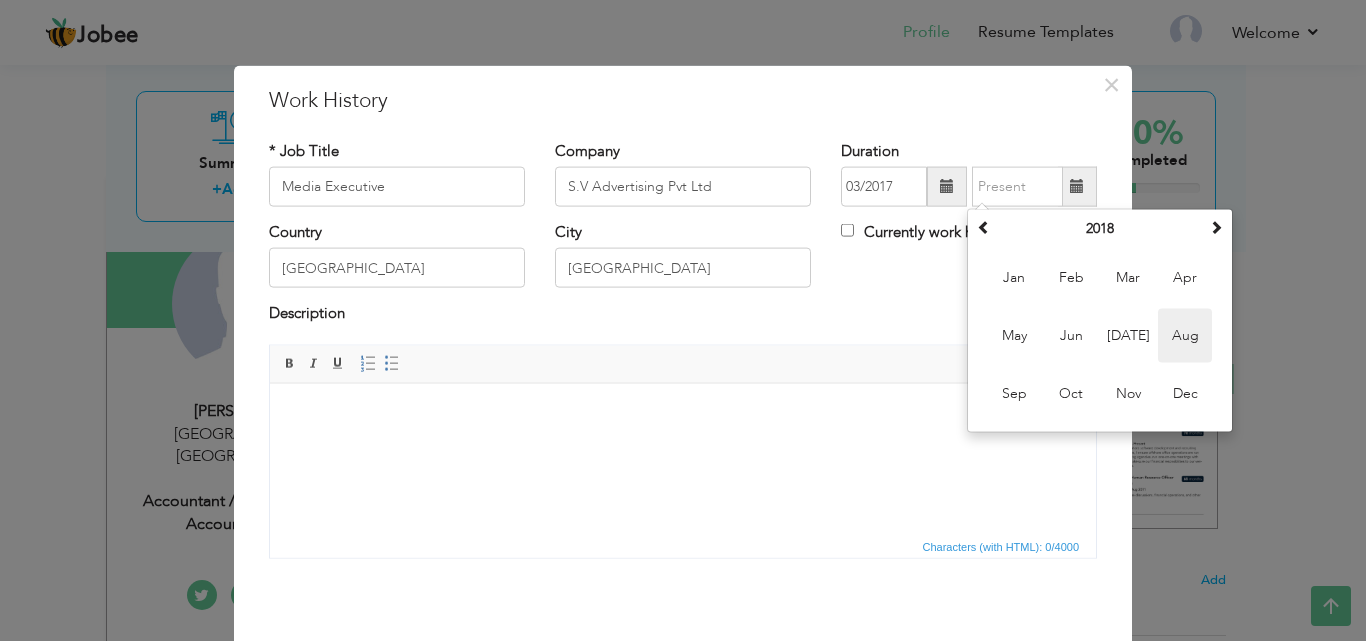 type on "08/2018" 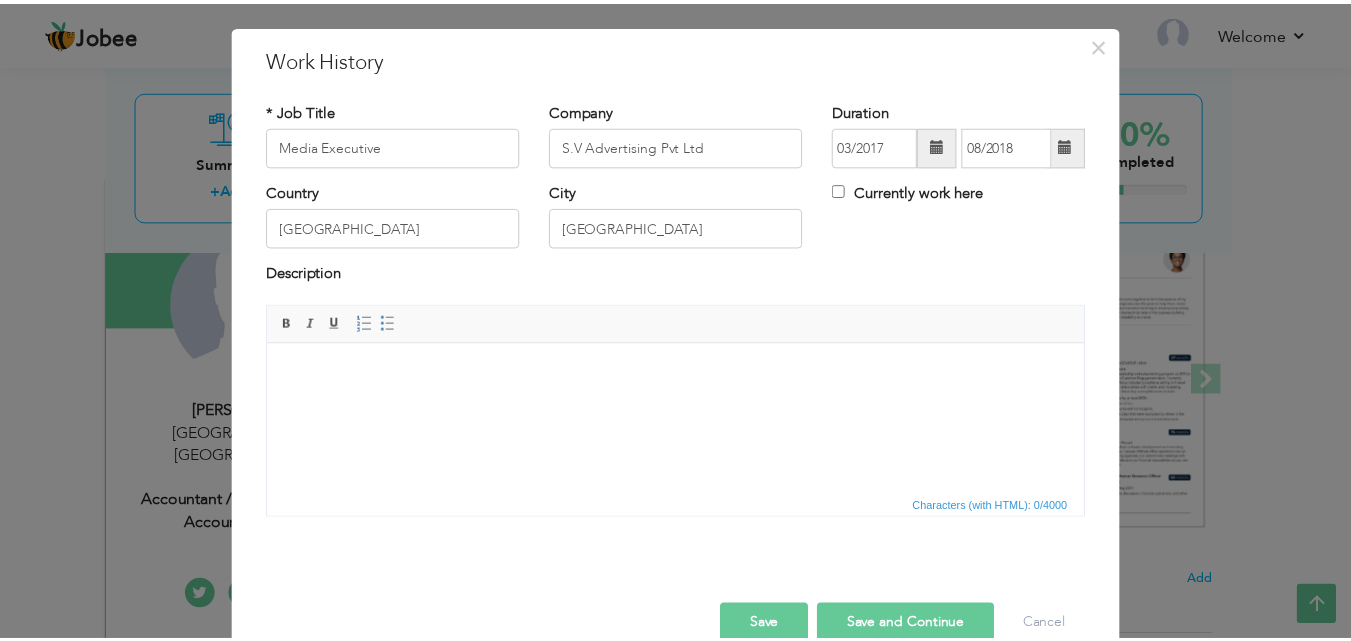 scroll, scrollTop: 79, scrollLeft: 0, axis: vertical 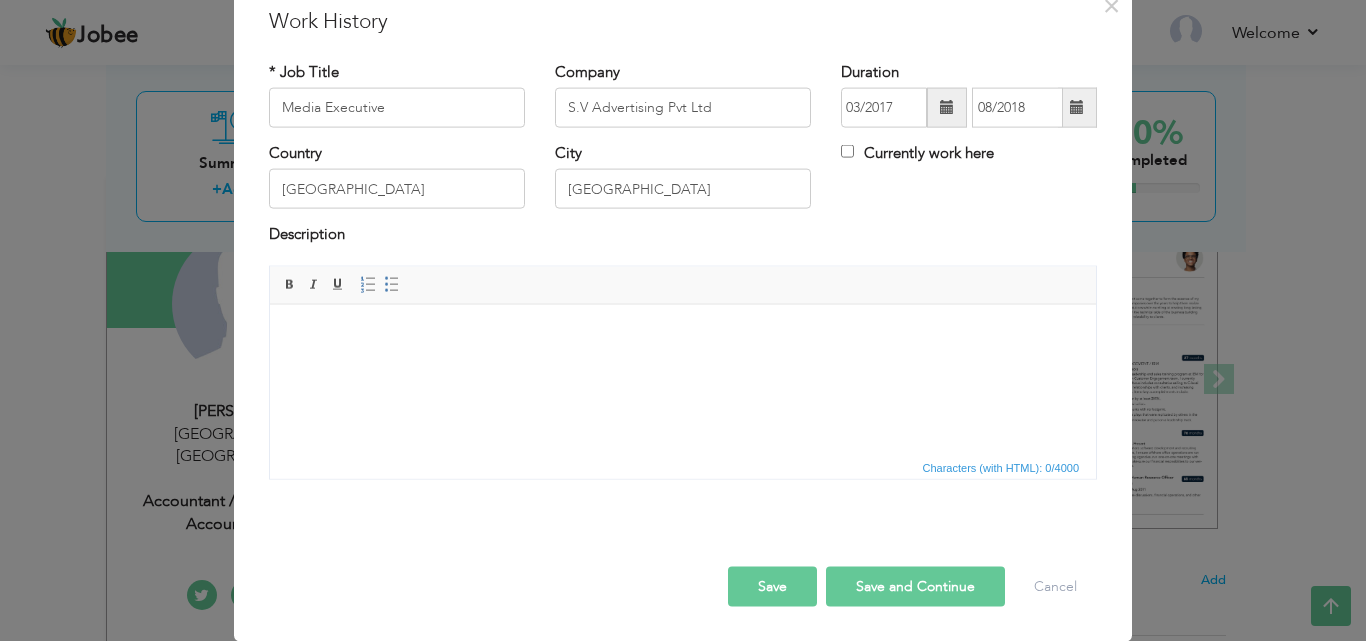 click at bounding box center [683, 334] 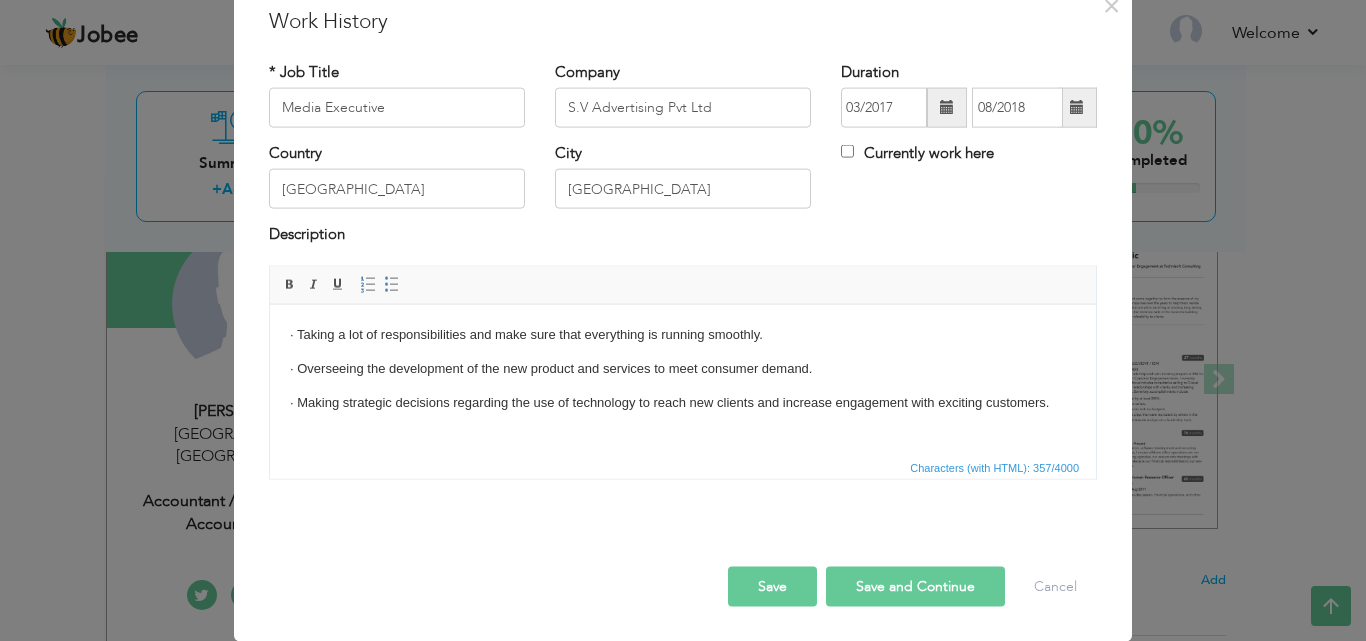 click on "Save" at bounding box center (772, 586) 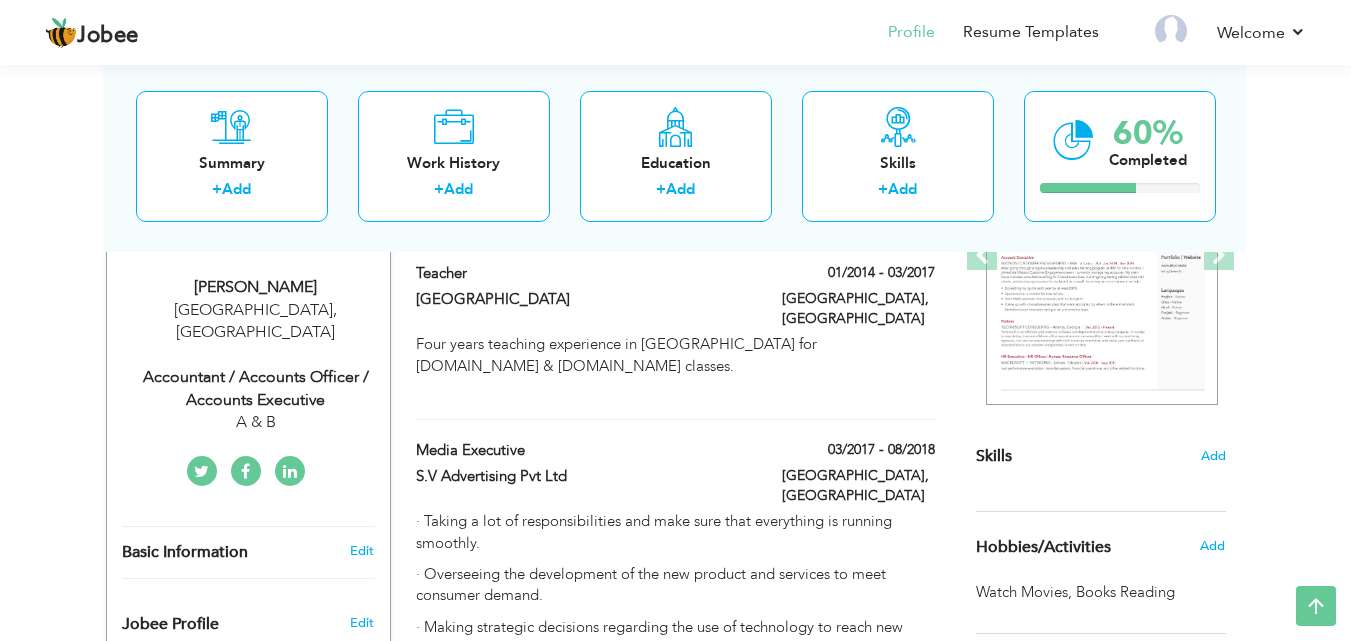 scroll, scrollTop: 329, scrollLeft: 0, axis: vertical 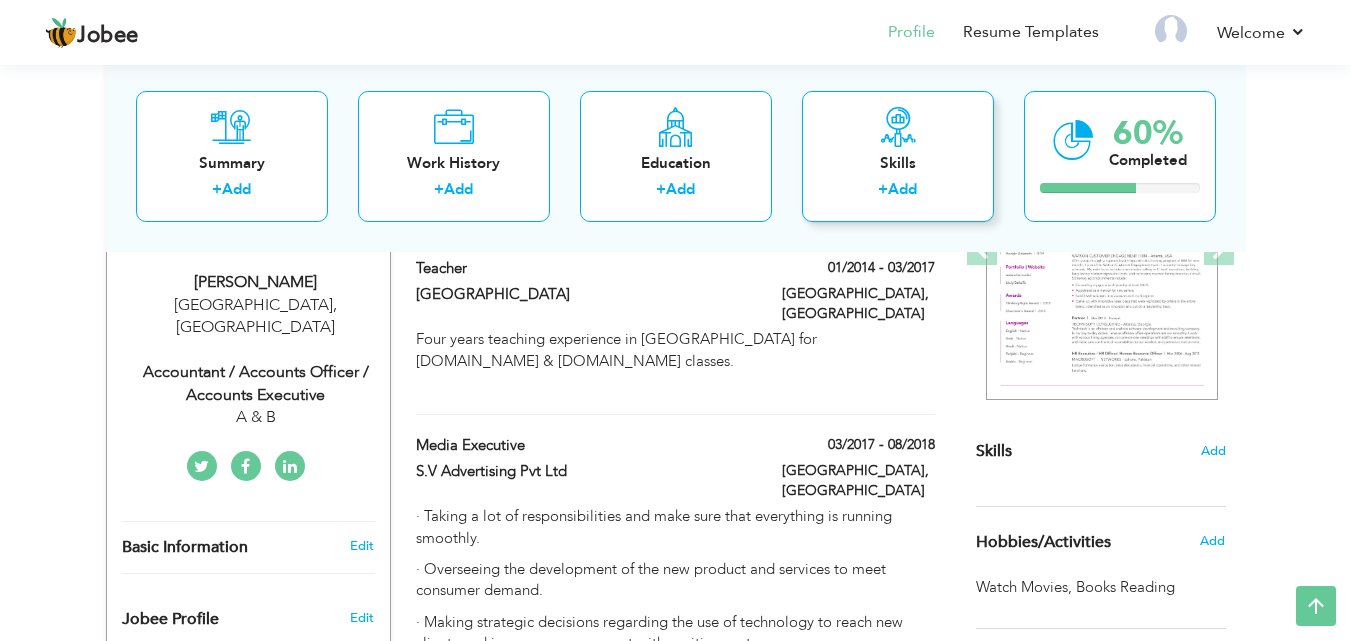 click on "Add" at bounding box center [902, 189] 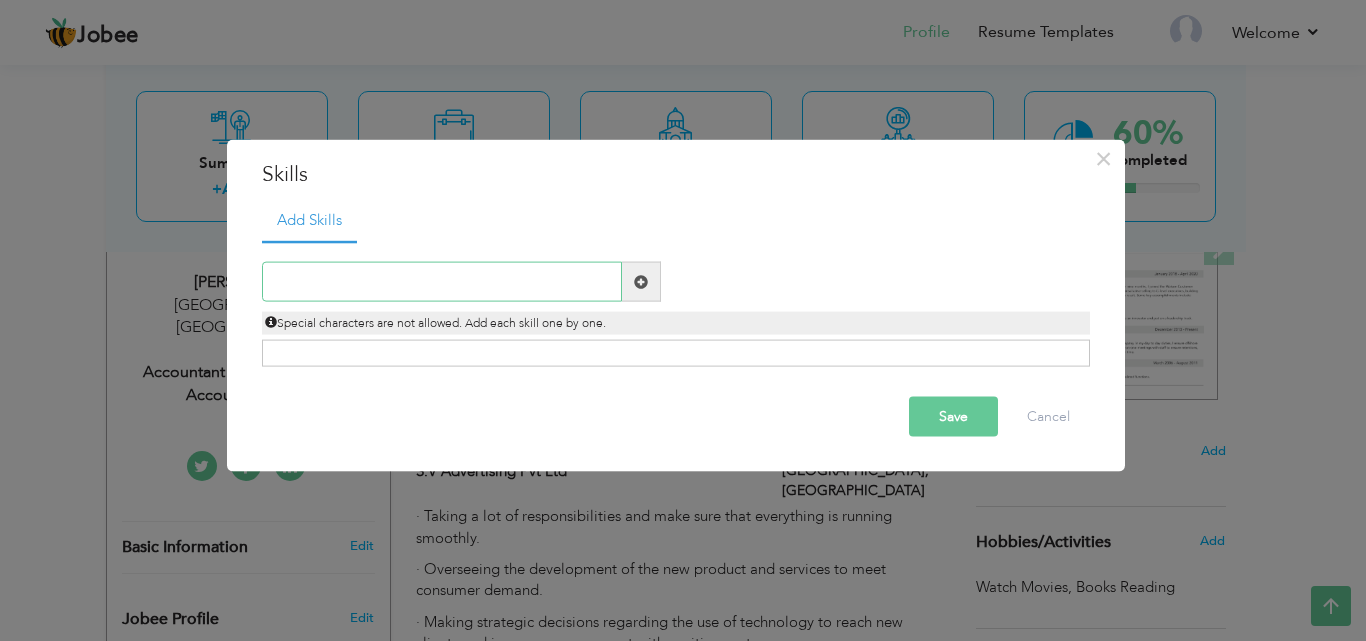 click at bounding box center (442, 282) 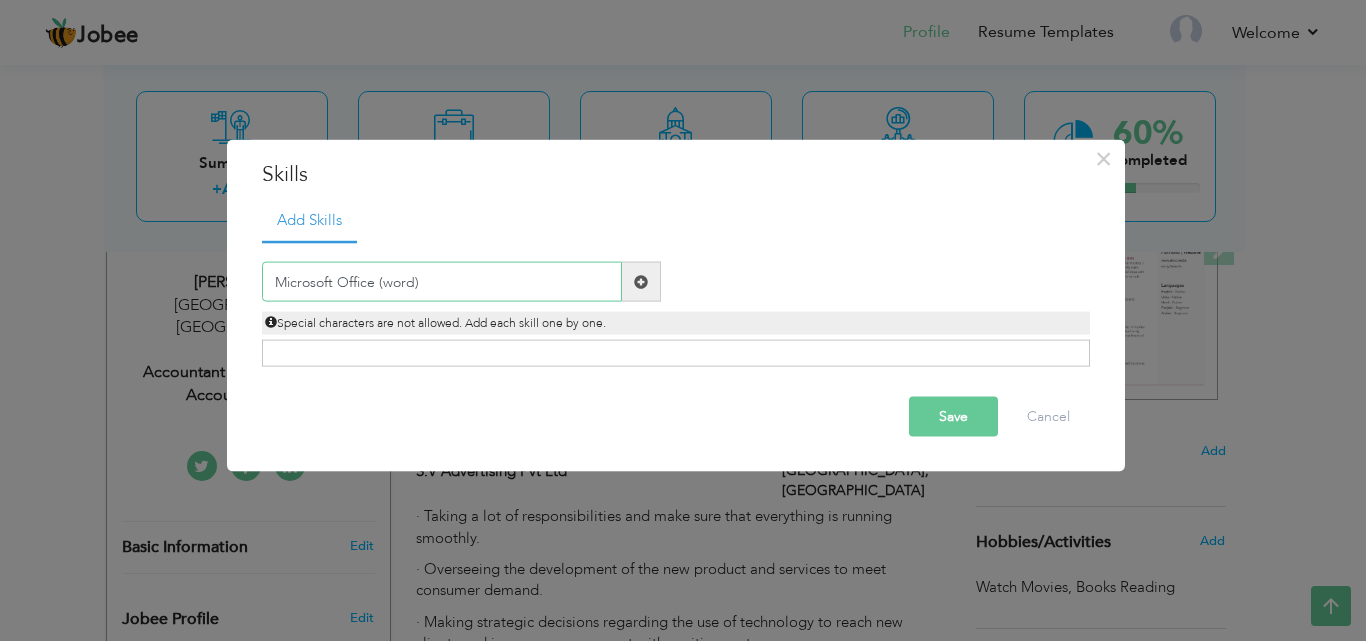 type on "Microsoft Office (word)" 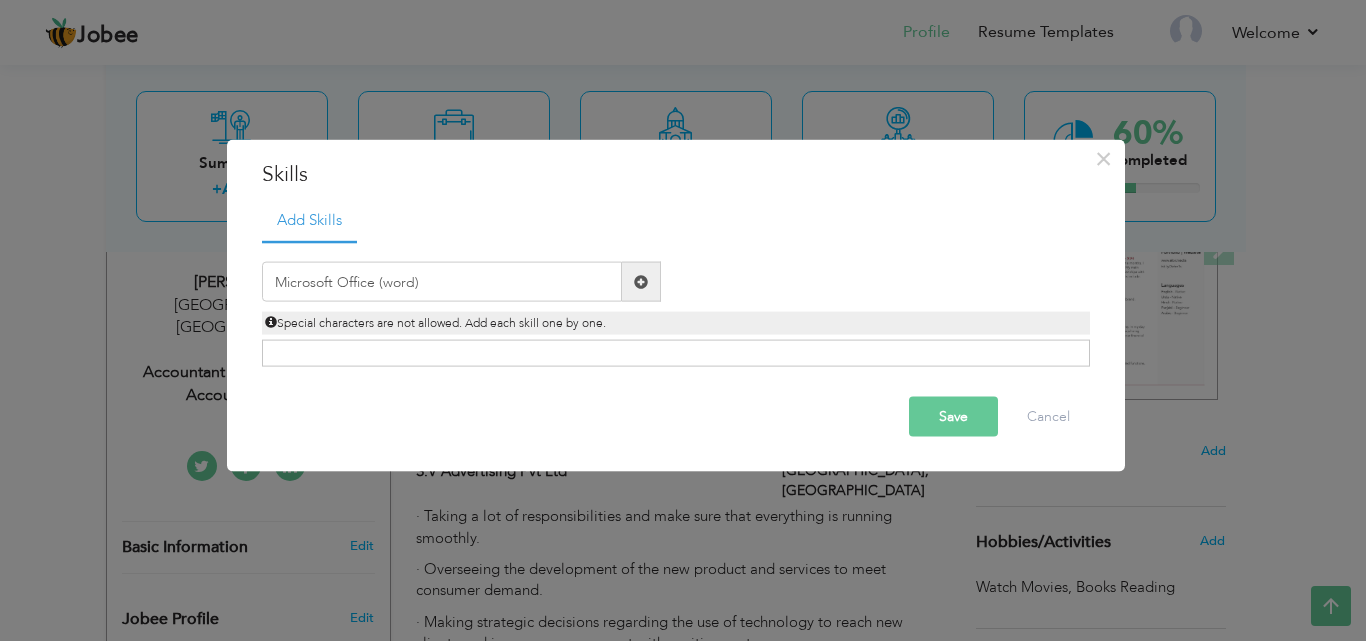 click at bounding box center [641, 281] 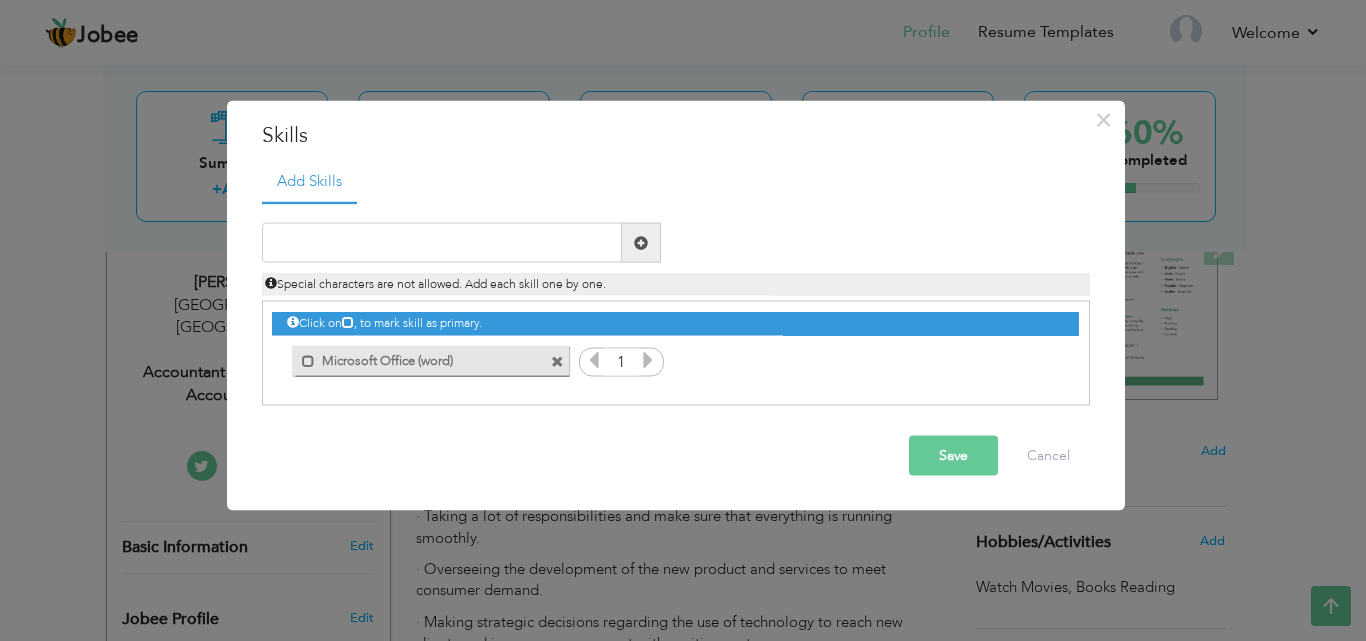 click on "Microsoft Office (word)" at bounding box center [416, 357] 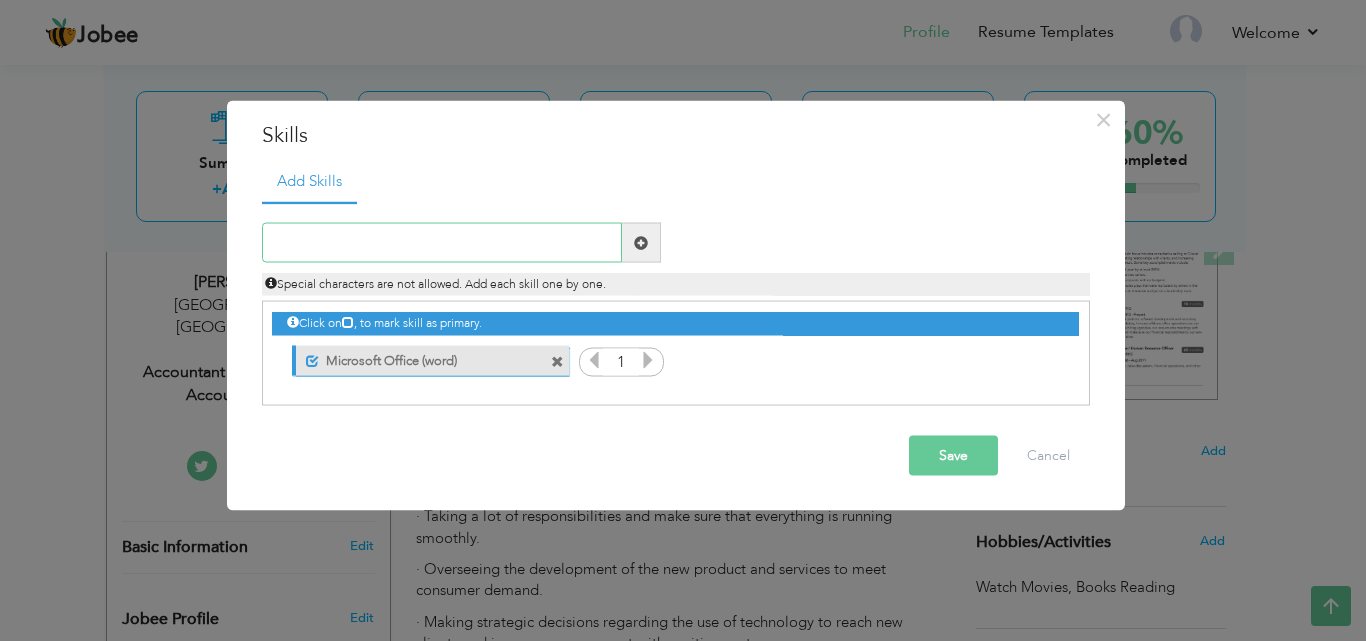 click at bounding box center [442, 243] 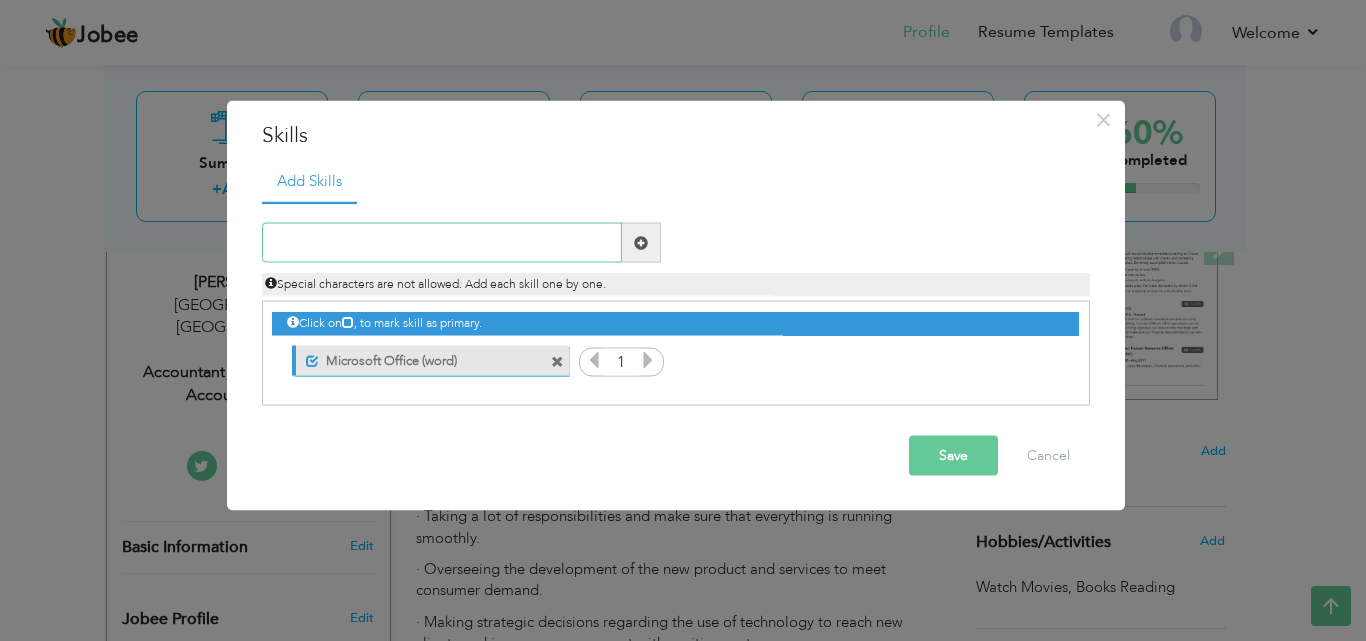 paste on "· Taking a lot of responsibilities and make sure t" 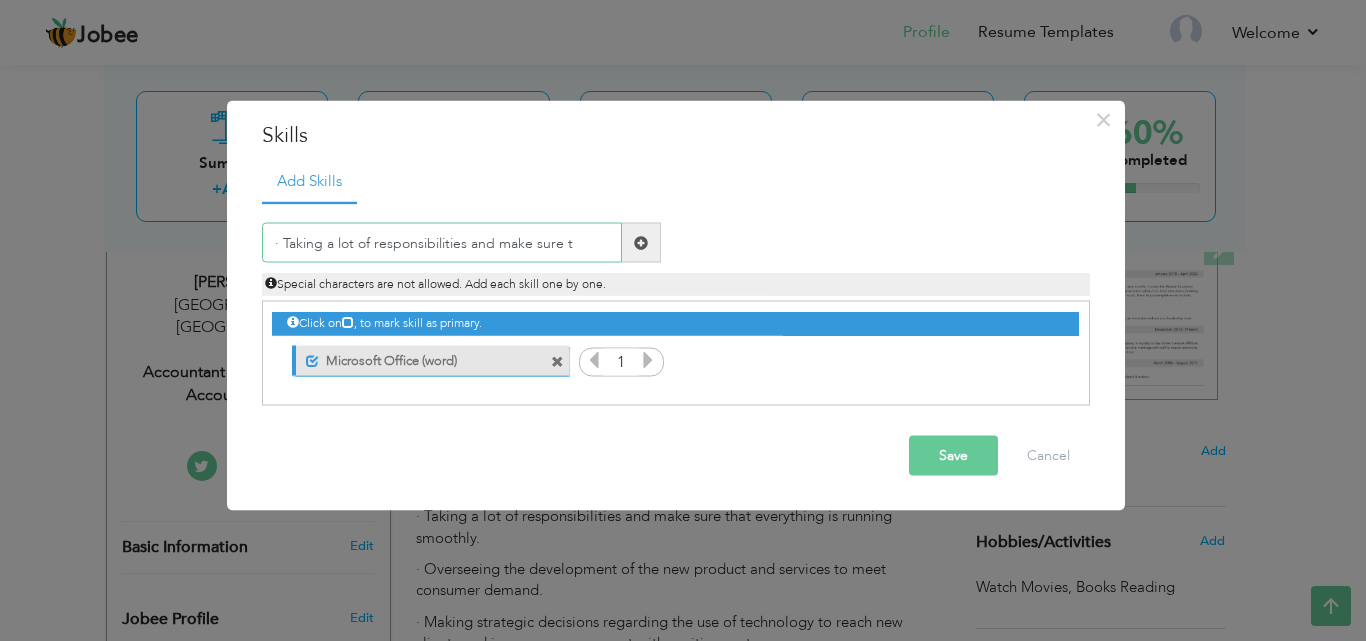 drag, startPoint x: 575, startPoint y: 246, endPoint x: 265, endPoint y: 205, distance: 312.69952 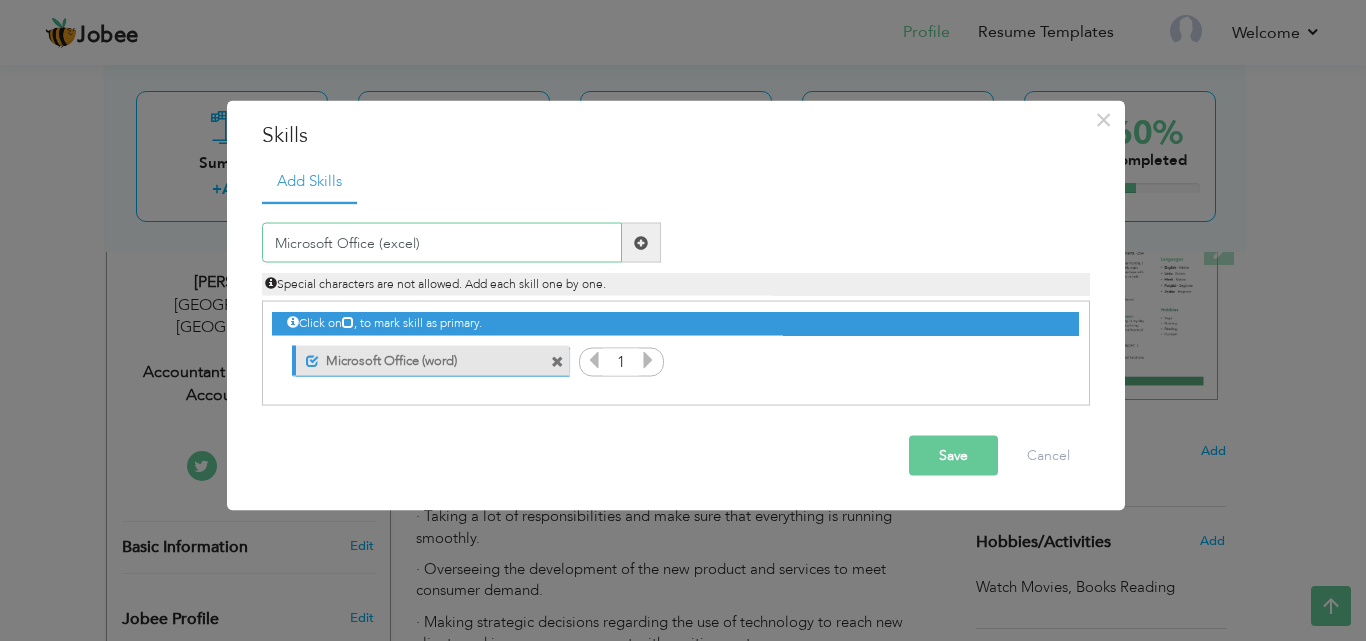 type on "Microsoft Office (excel)" 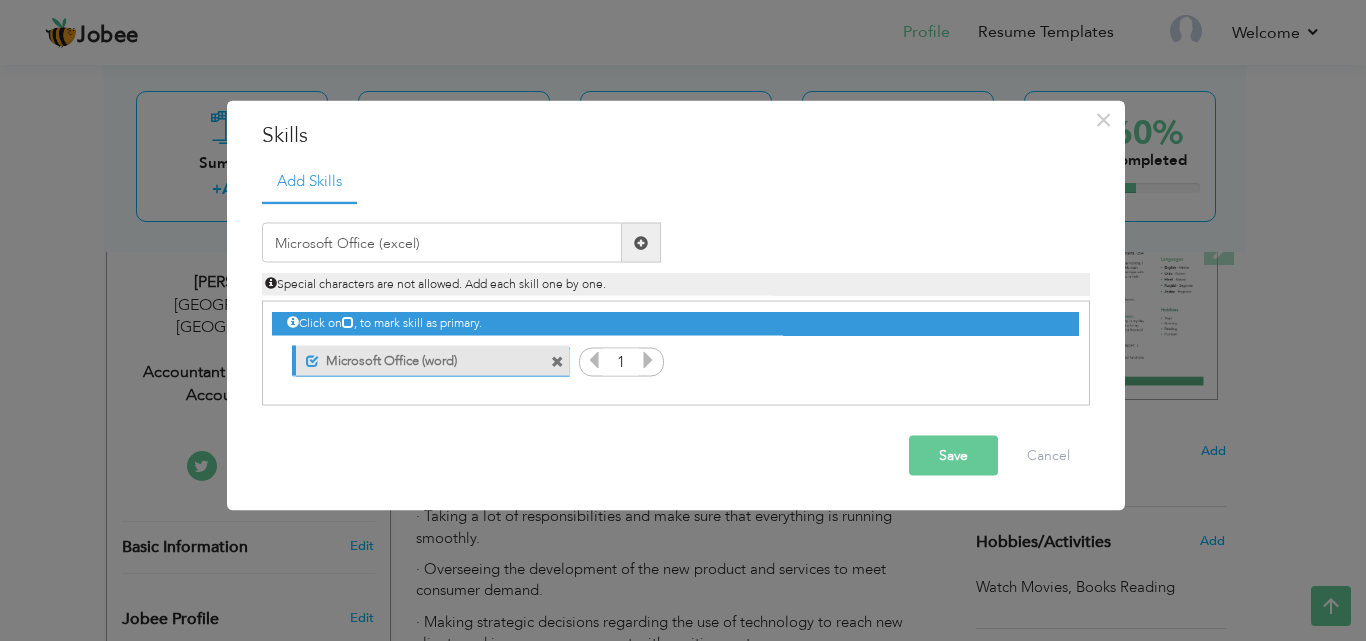 click at bounding box center (641, 242) 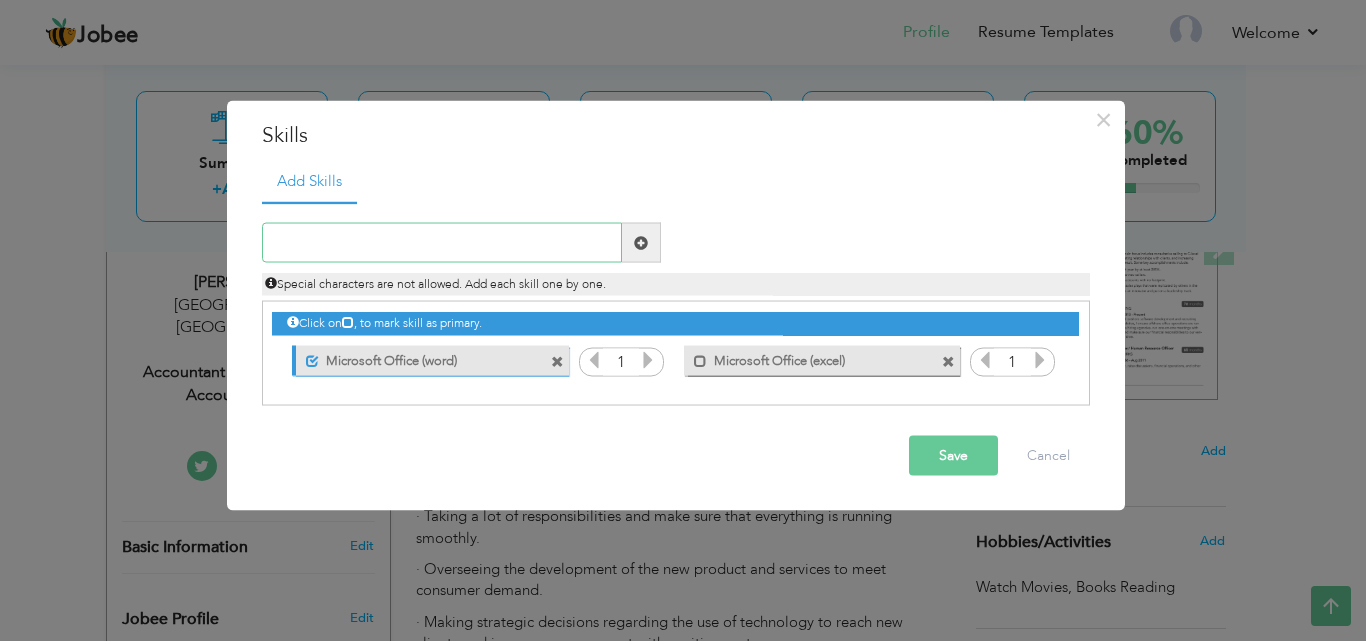click at bounding box center [442, 243] 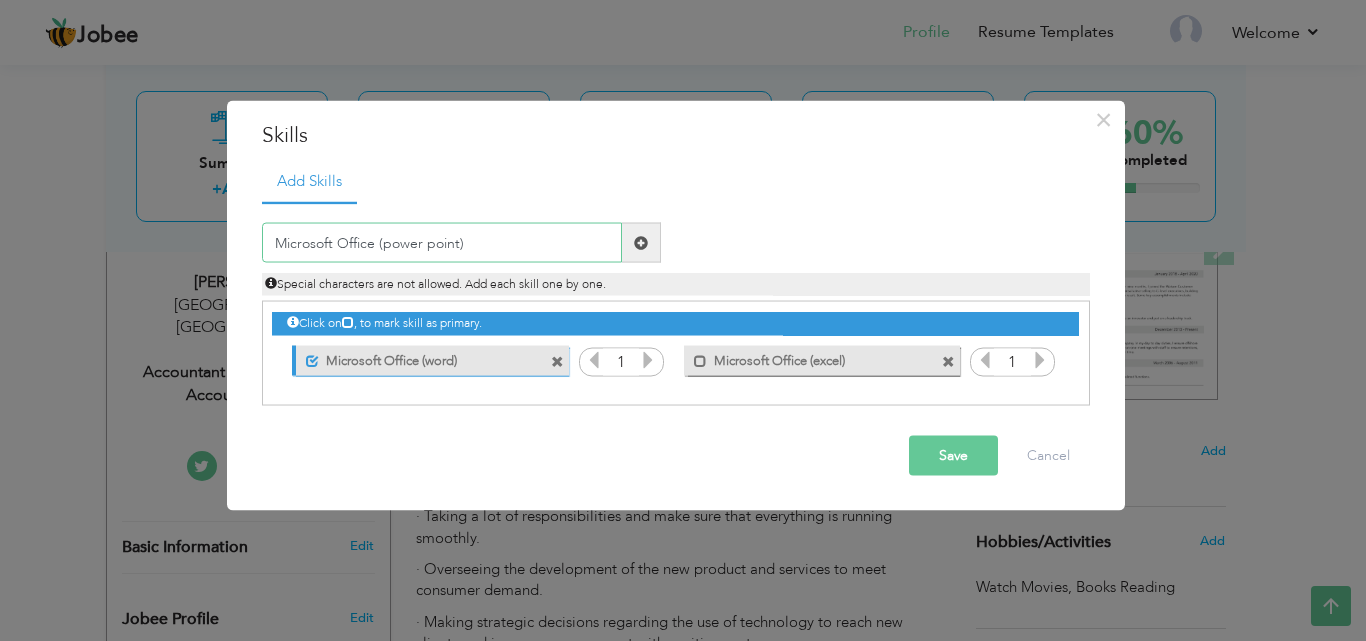type on "Microsoft Office (power point)" 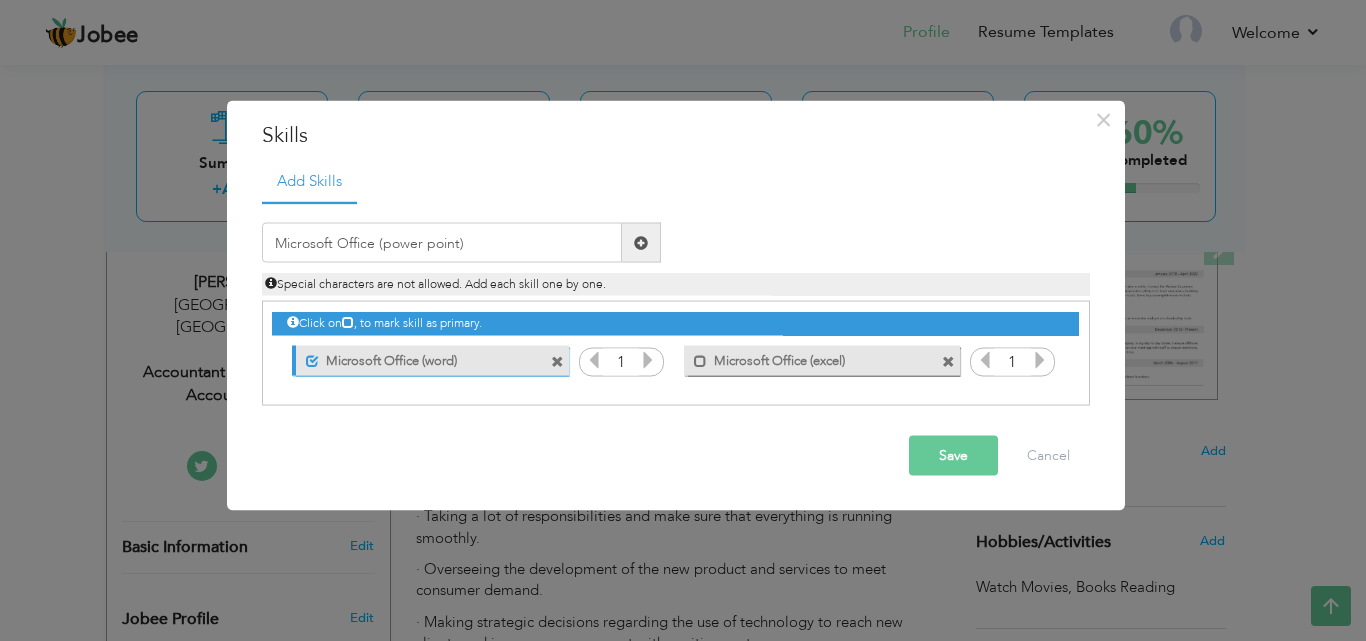 click at bounding box center (641, 242) 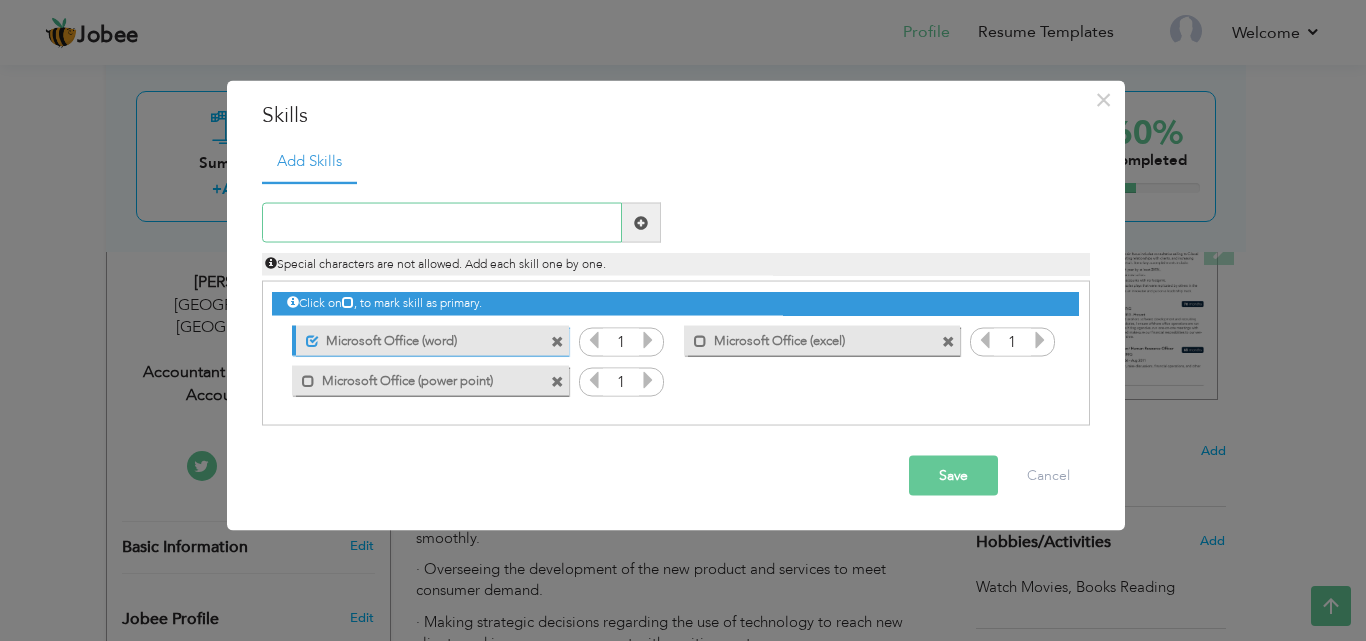 click at bounding box center (442, 223) 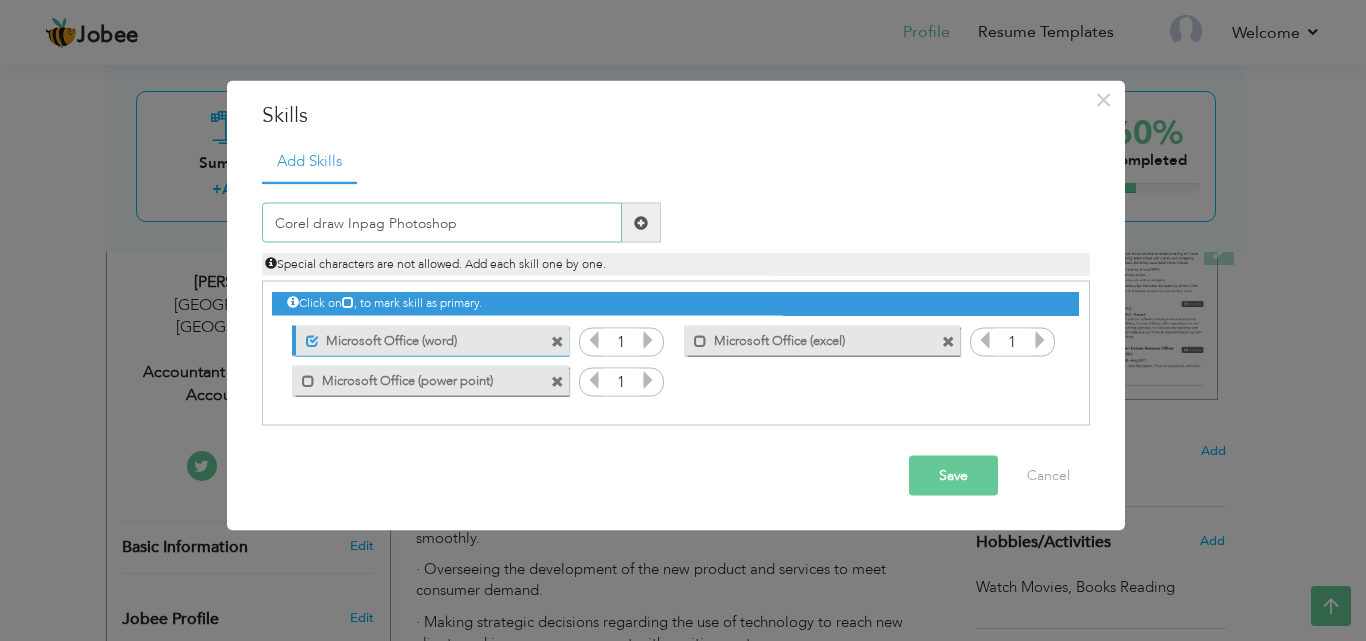 type on "Corel draw Inpag Photoshop" 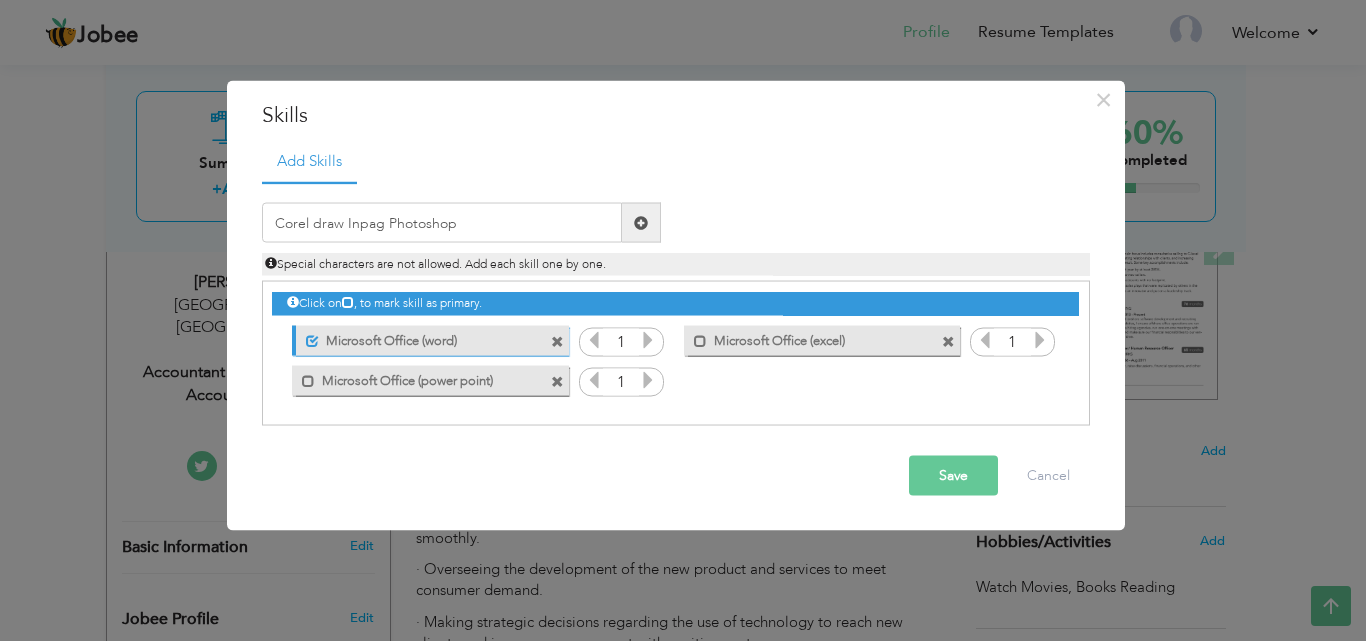 click at bounding box center (641, 222) 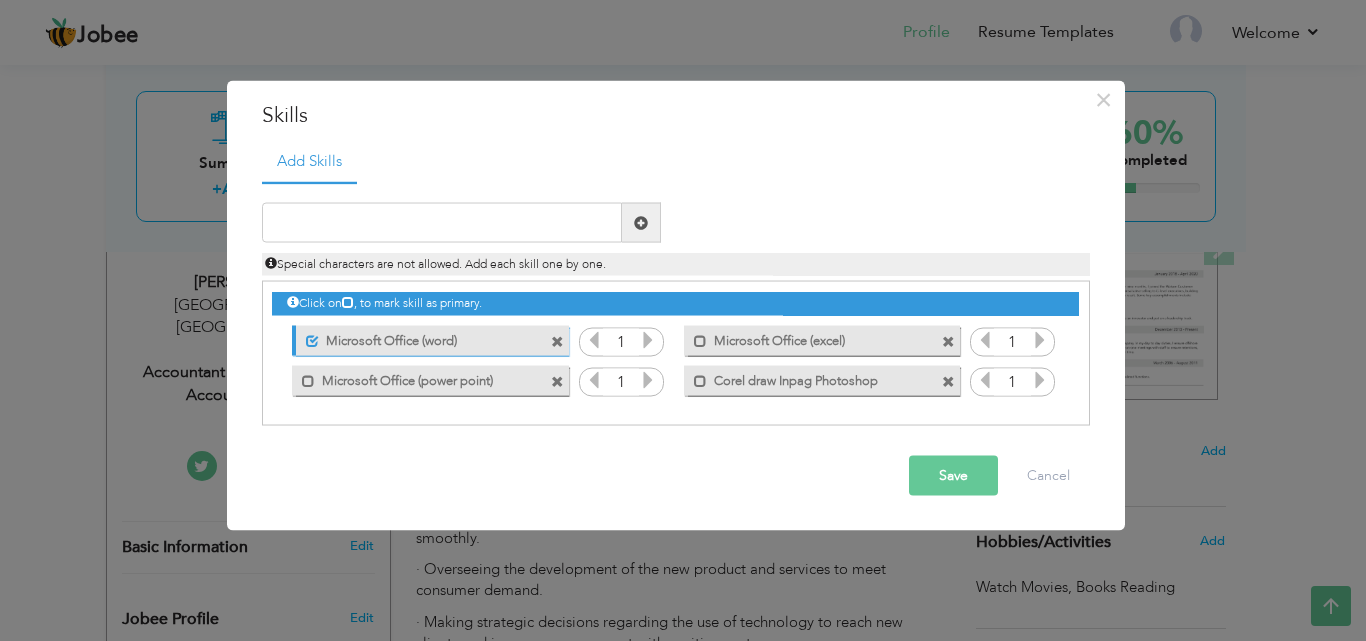 click on "Save" at bounding box center [953, 476] 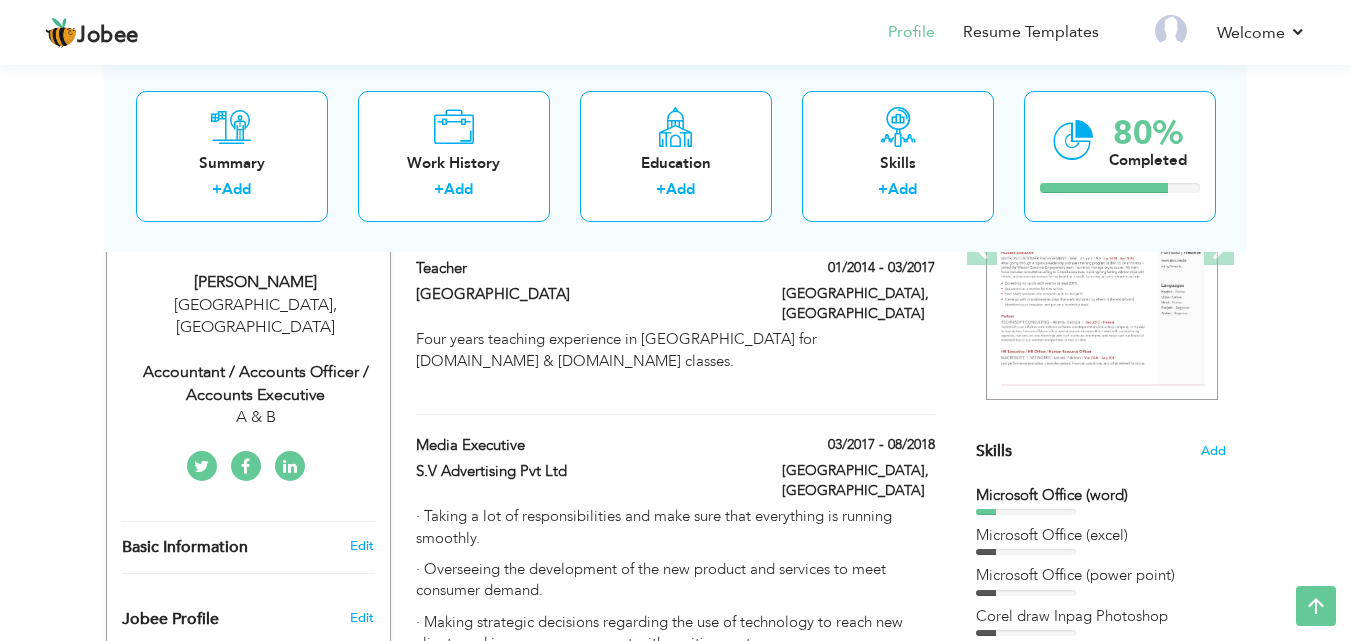 drag, startPoint x: 1349, startPoint y: 268, endPoint x: 1365, endPoint y: 298, distance: 34 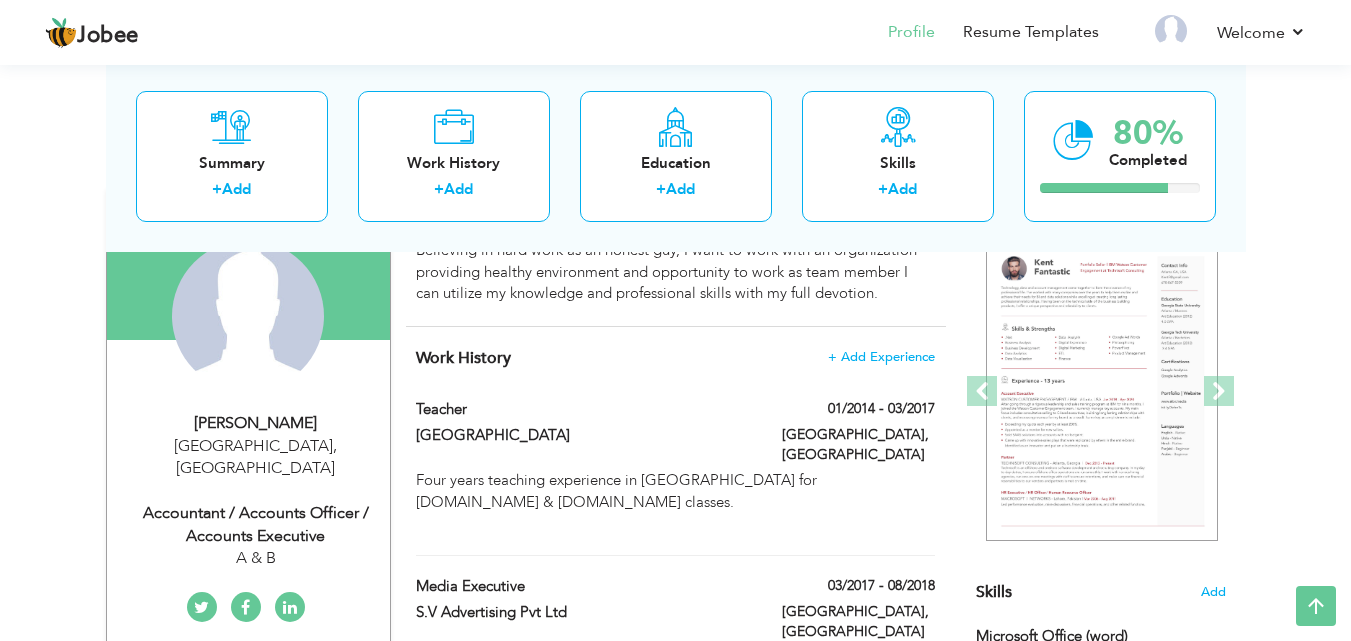 scroll, scrollTop: 180, scrollLeft: 0, axis: vertical 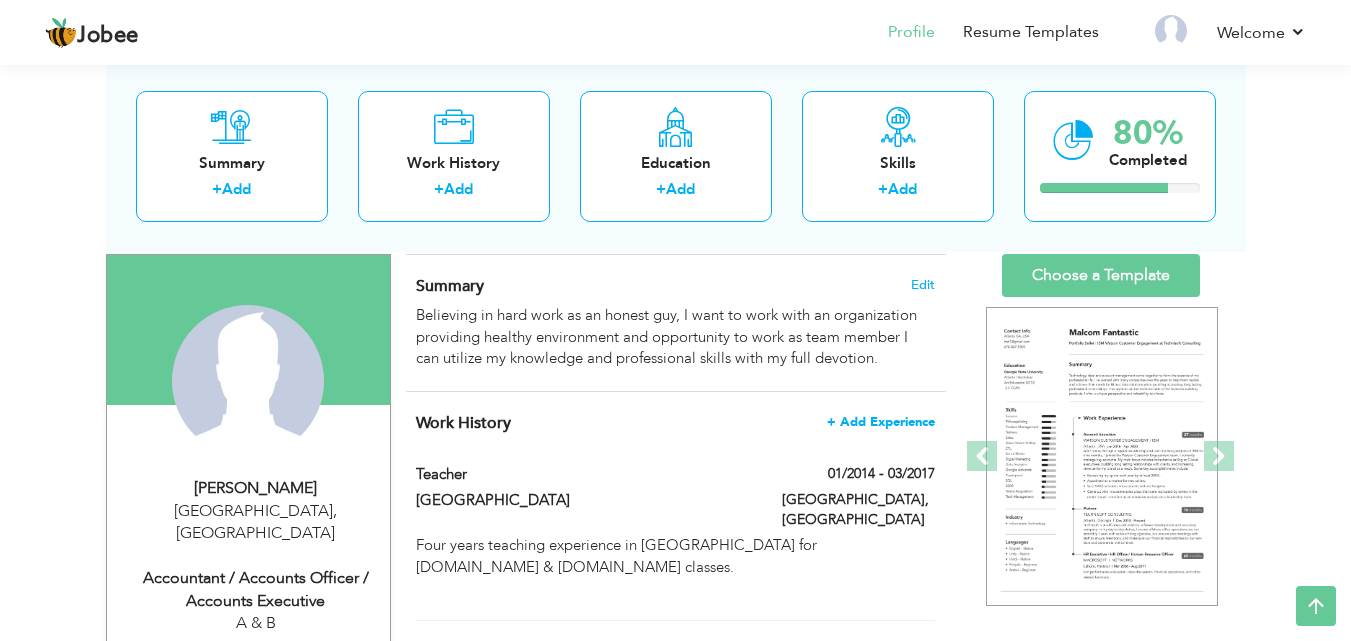click on "+ Add Experience" at bounding box center [881, 422] 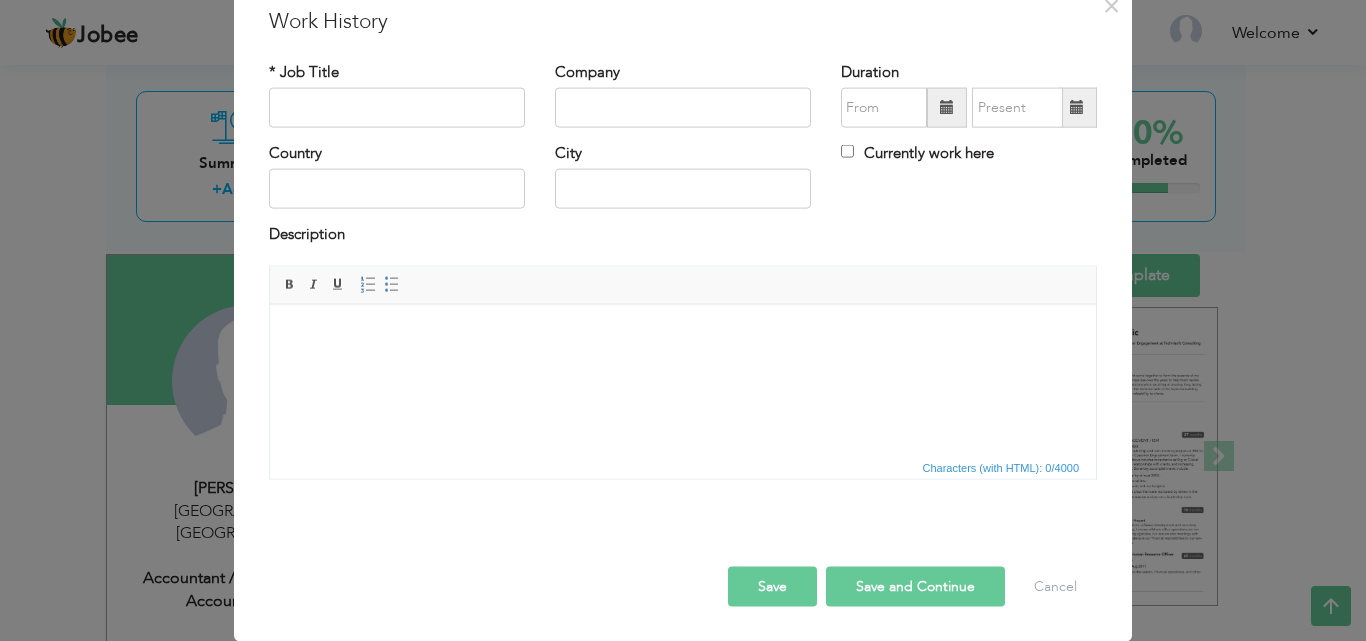 scroll, scrollTop: 0, scrollLeft: 0, axis: both 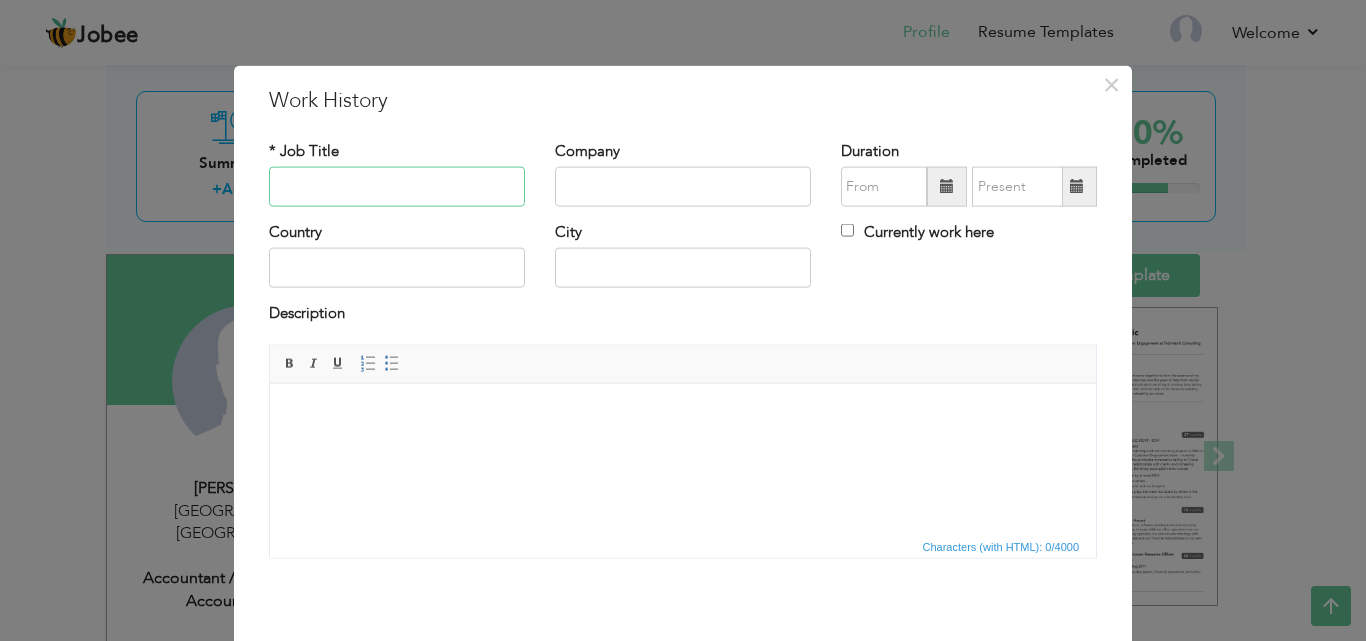 click at bounding box center (397, 187) 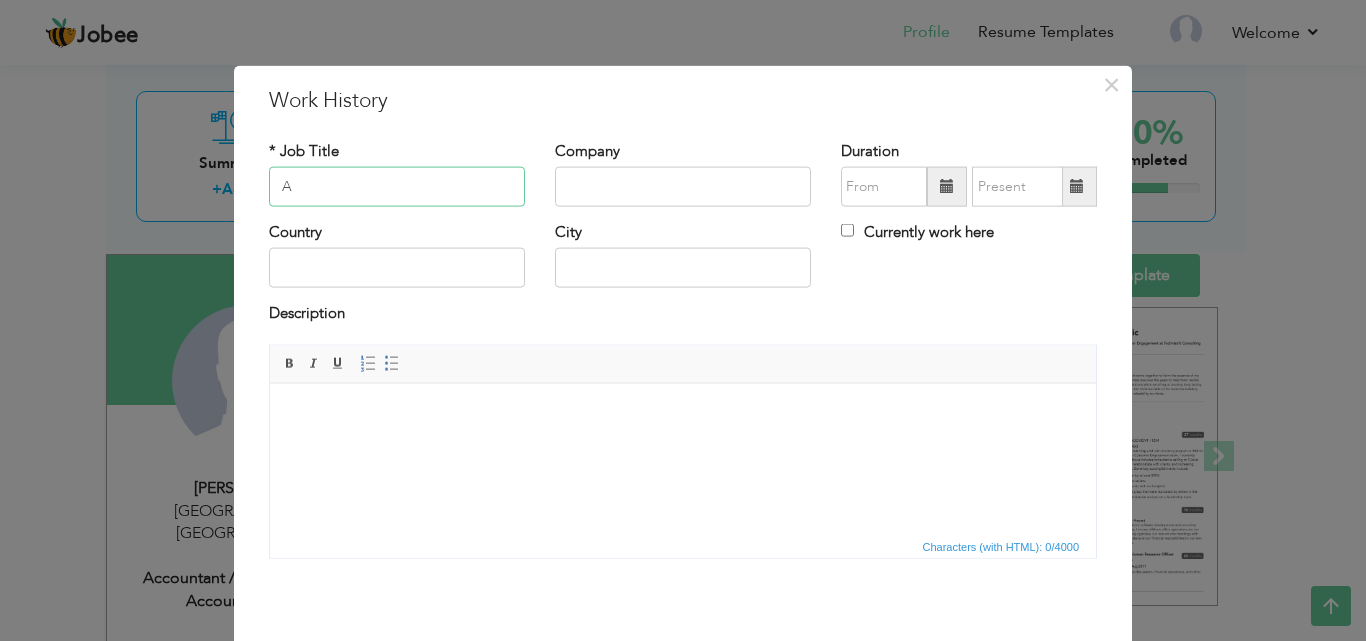 click on "A" at bounding box center [397, 187] 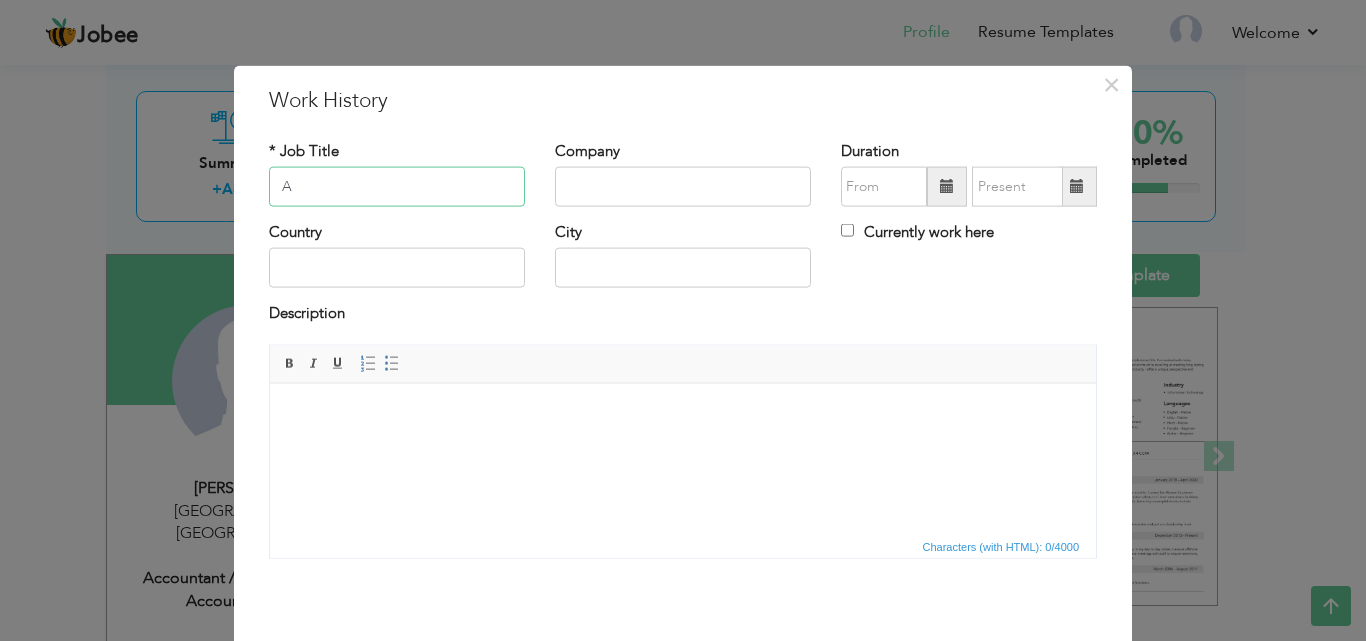 click on "A" at bounding box center (397, 187) 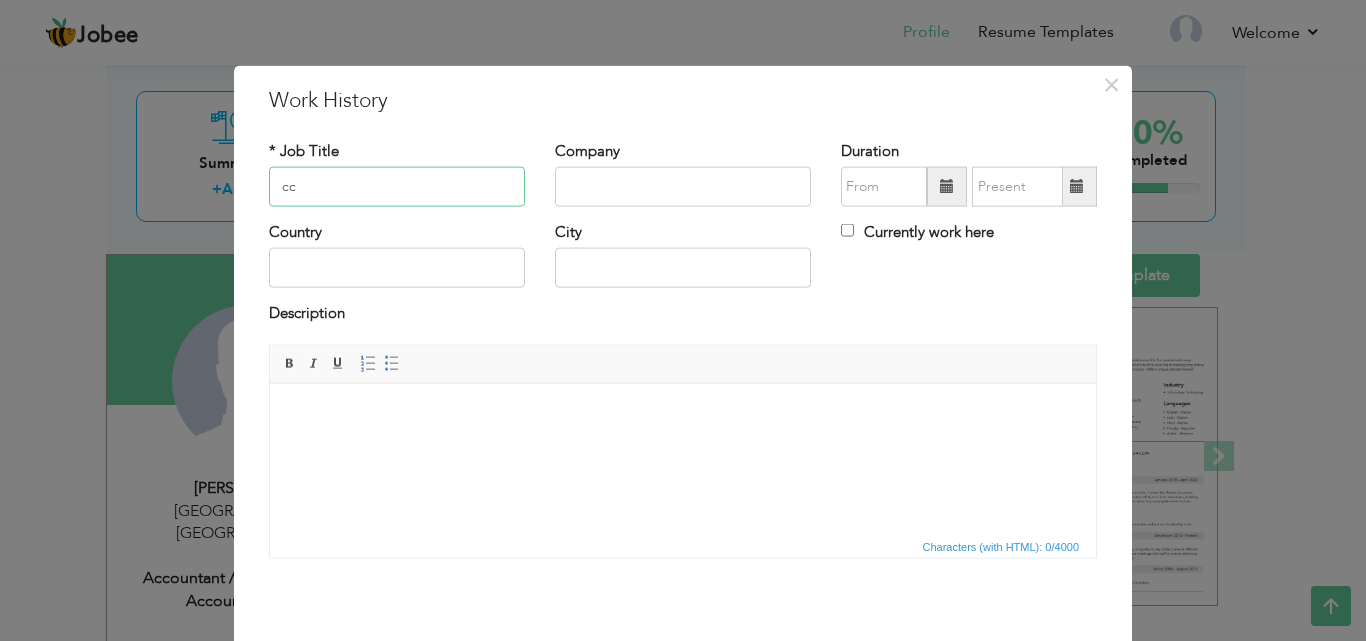type on "c" 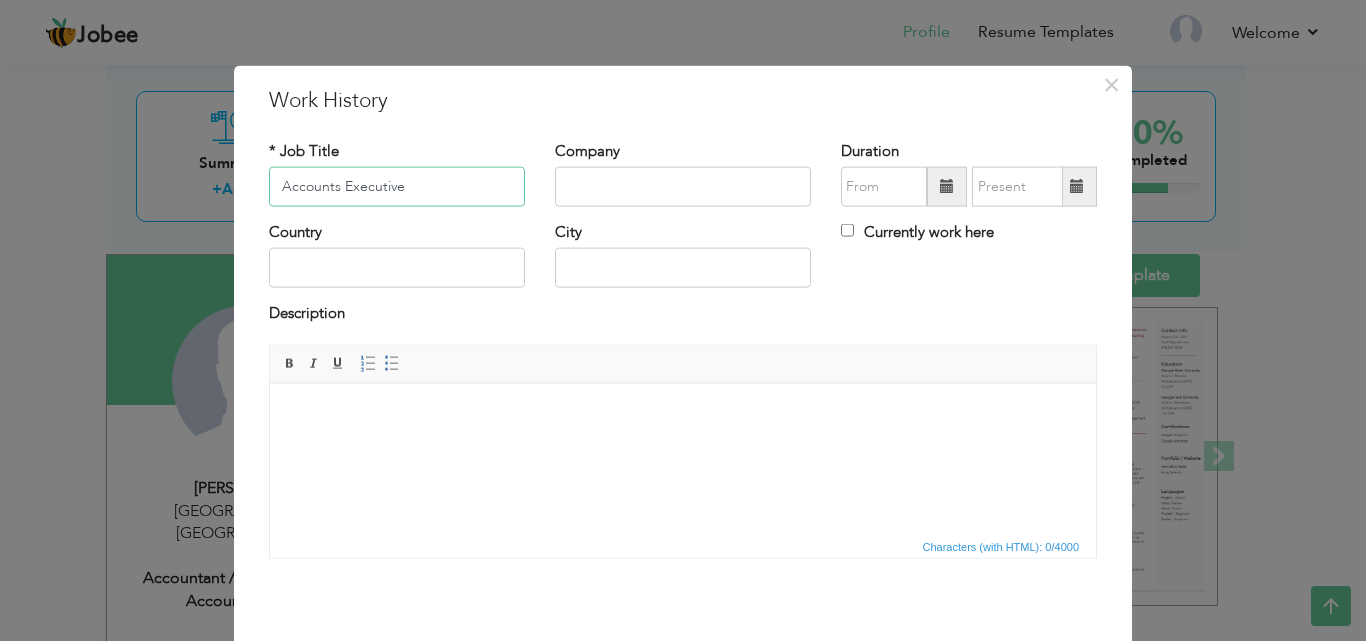 type on "Accounts Executive" 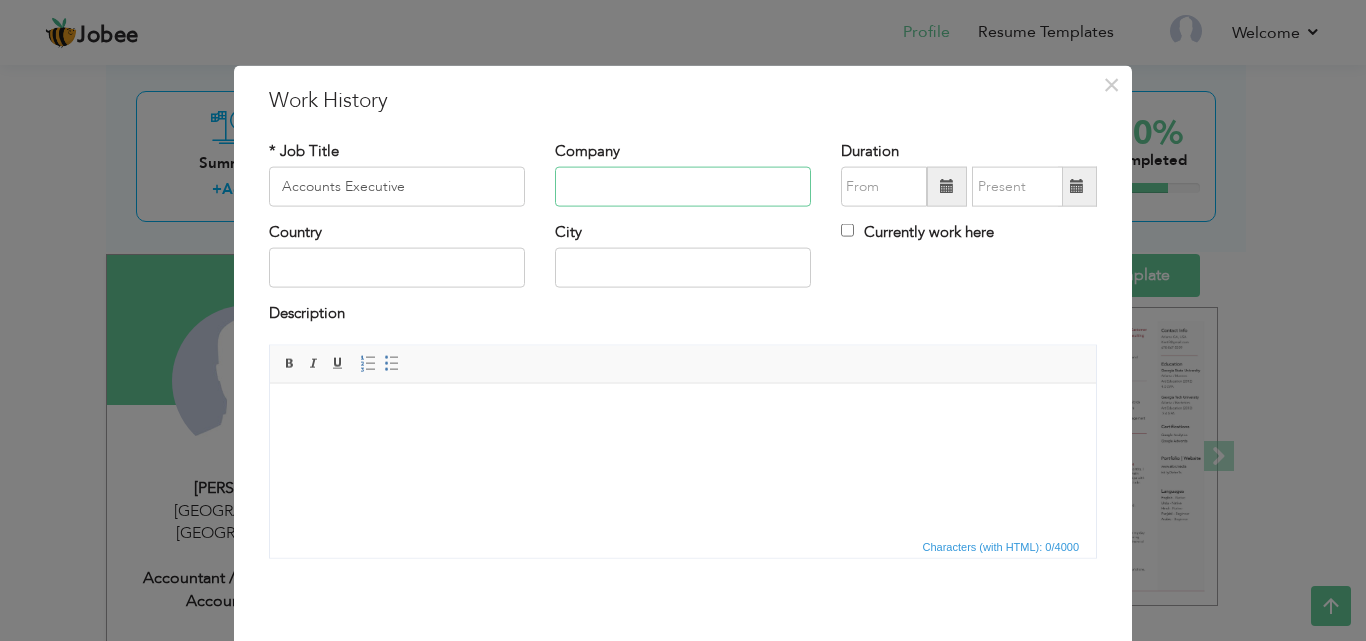 click at bounding box center [683, 187] 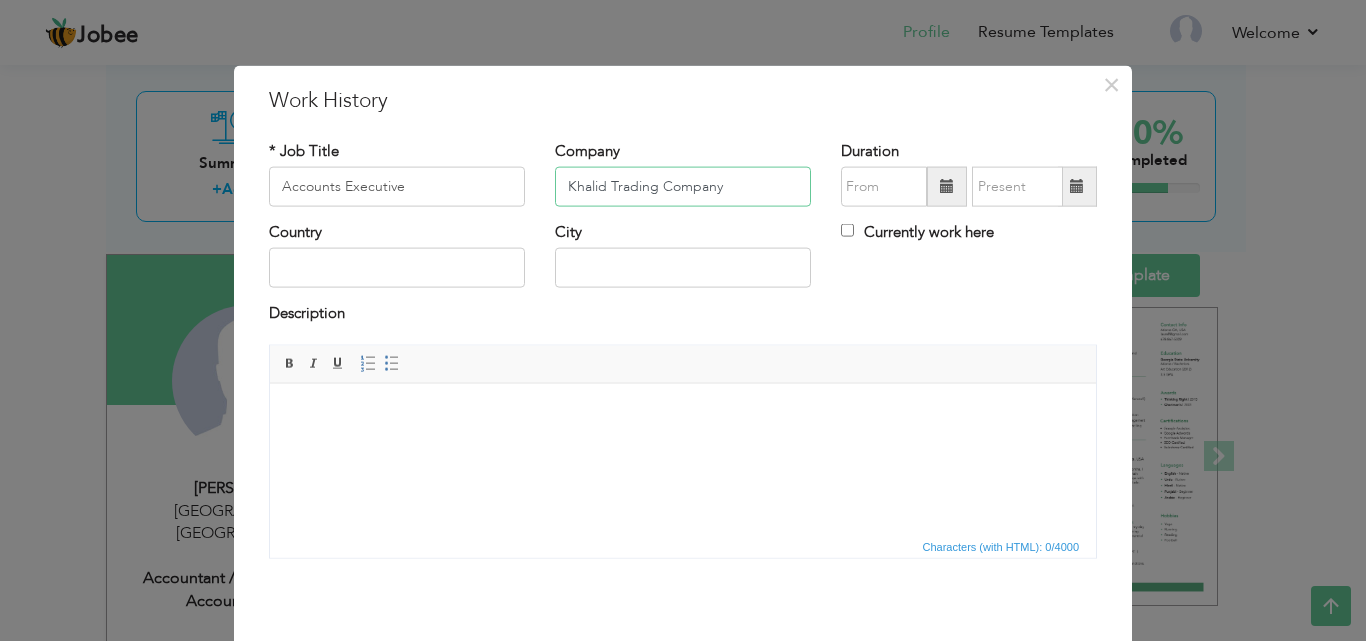 type on "Khalid Trading Company" 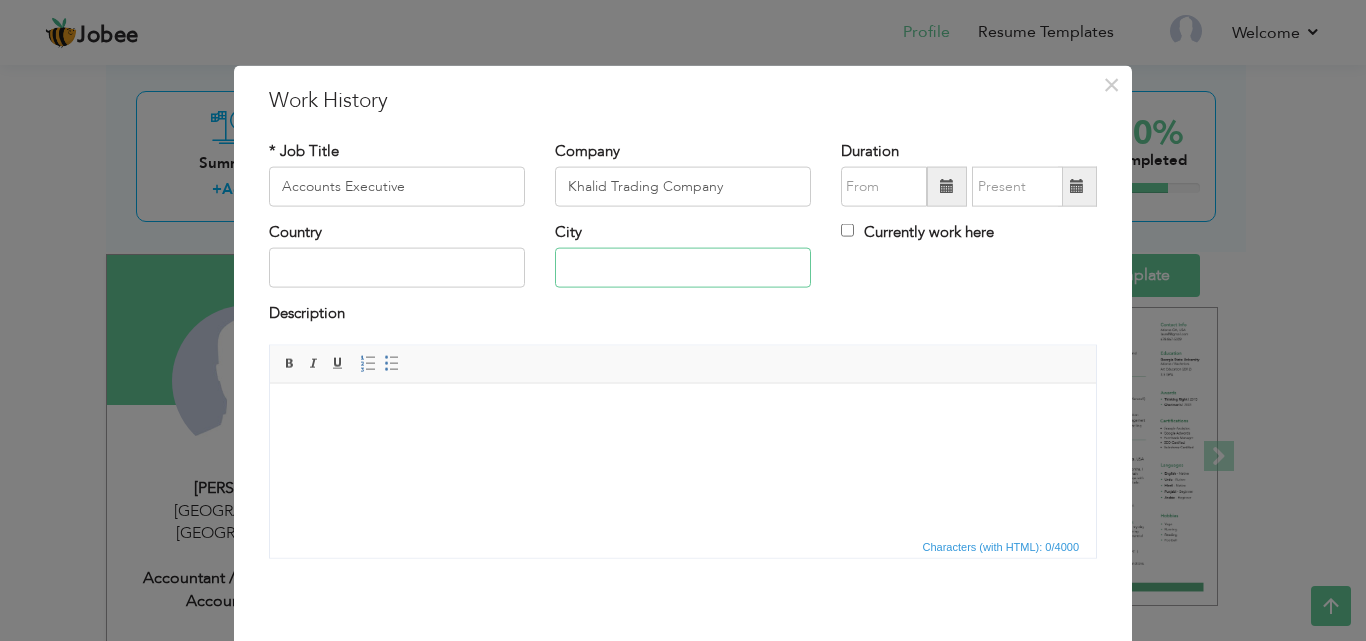 click at bounding box center (683, 268) 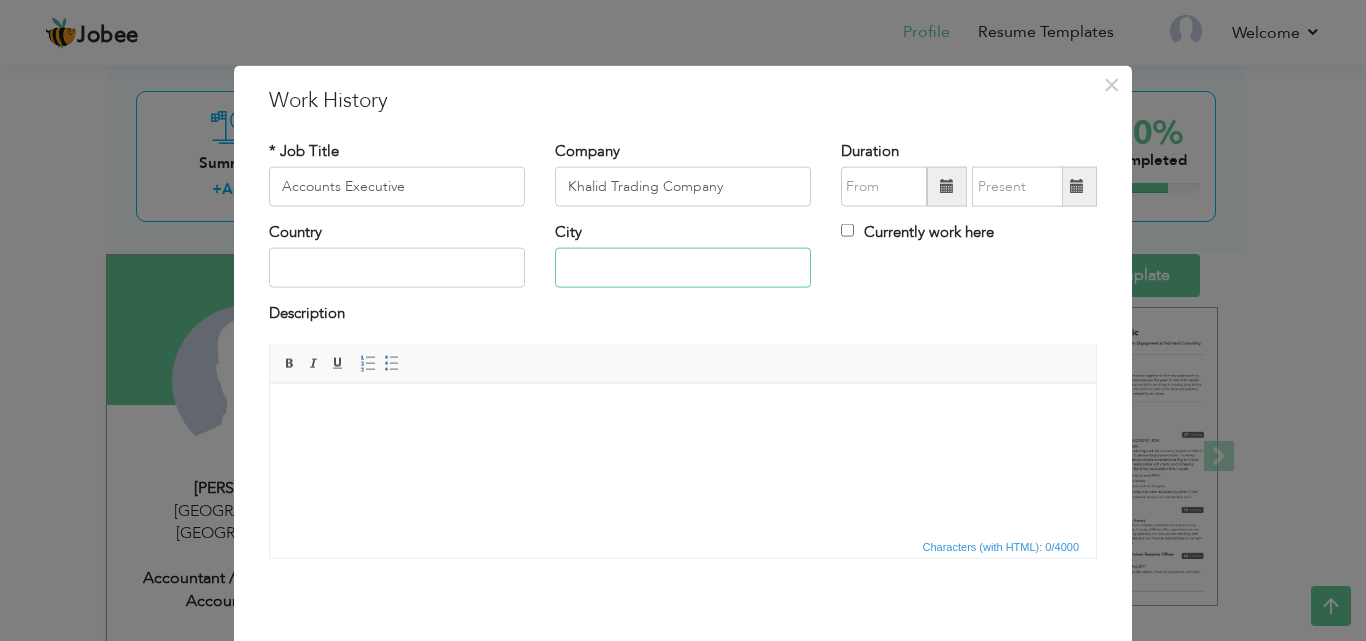 type on "Lahore" 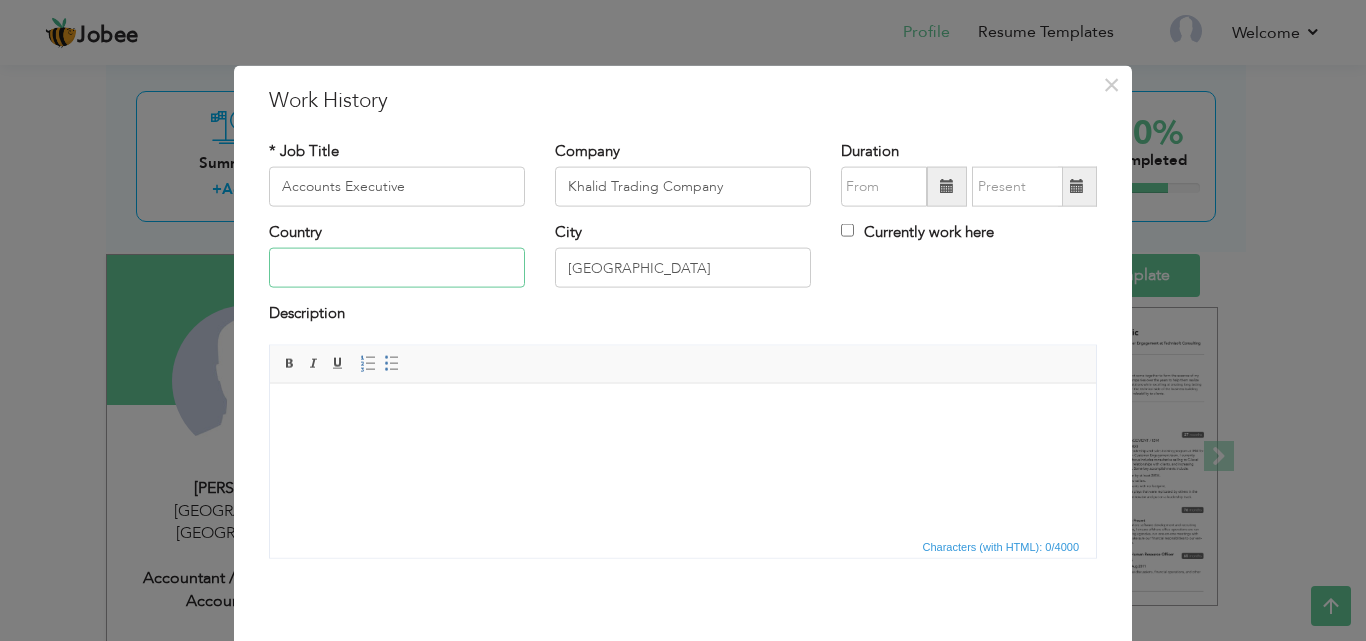 type on "Pakistan" 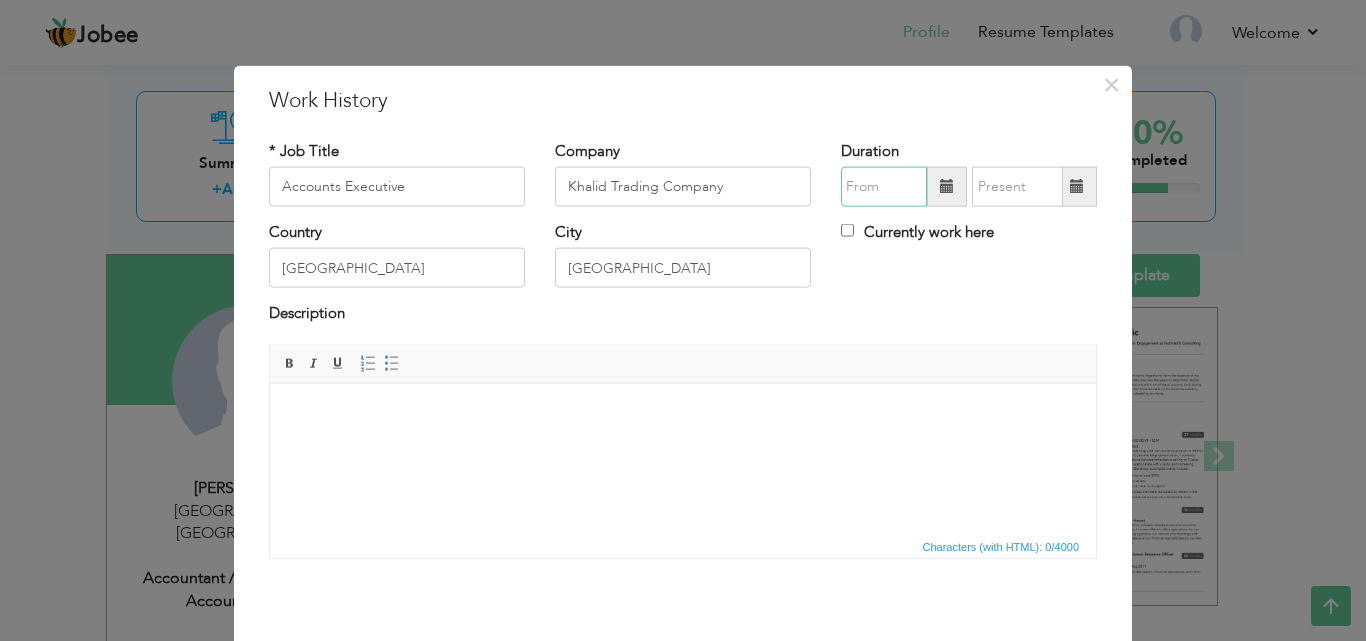 click at bounding box center (884, 187) 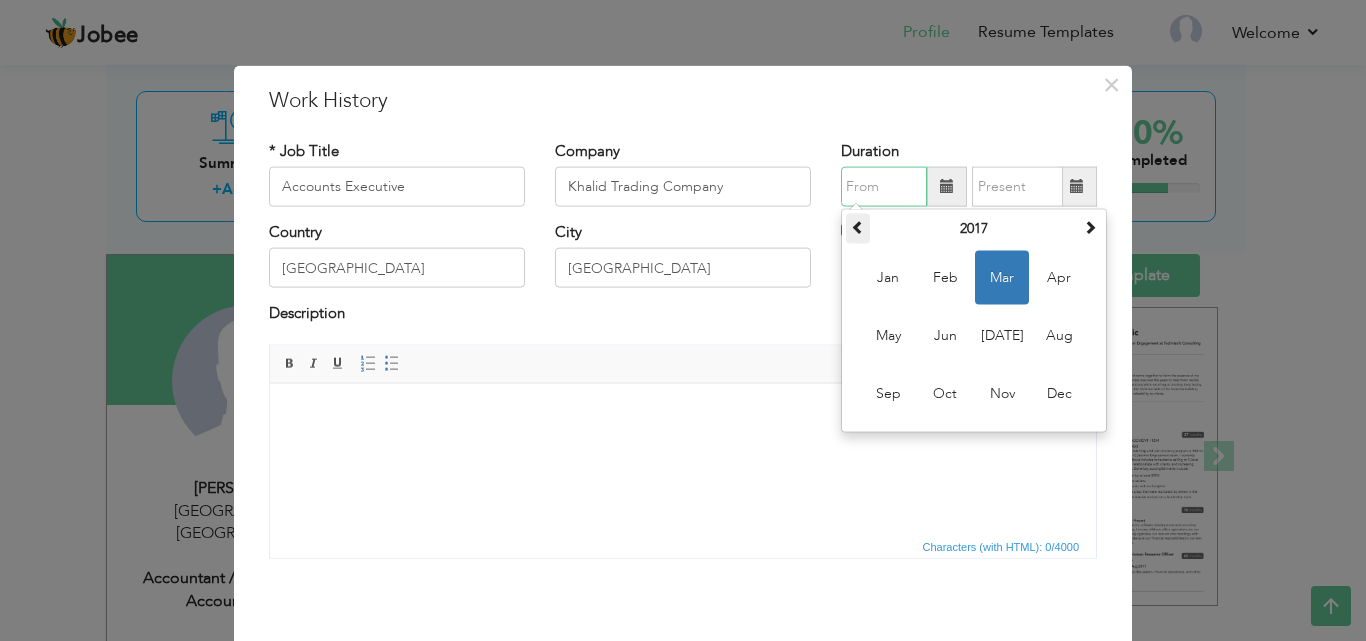 click at bounding box center (858, 227) 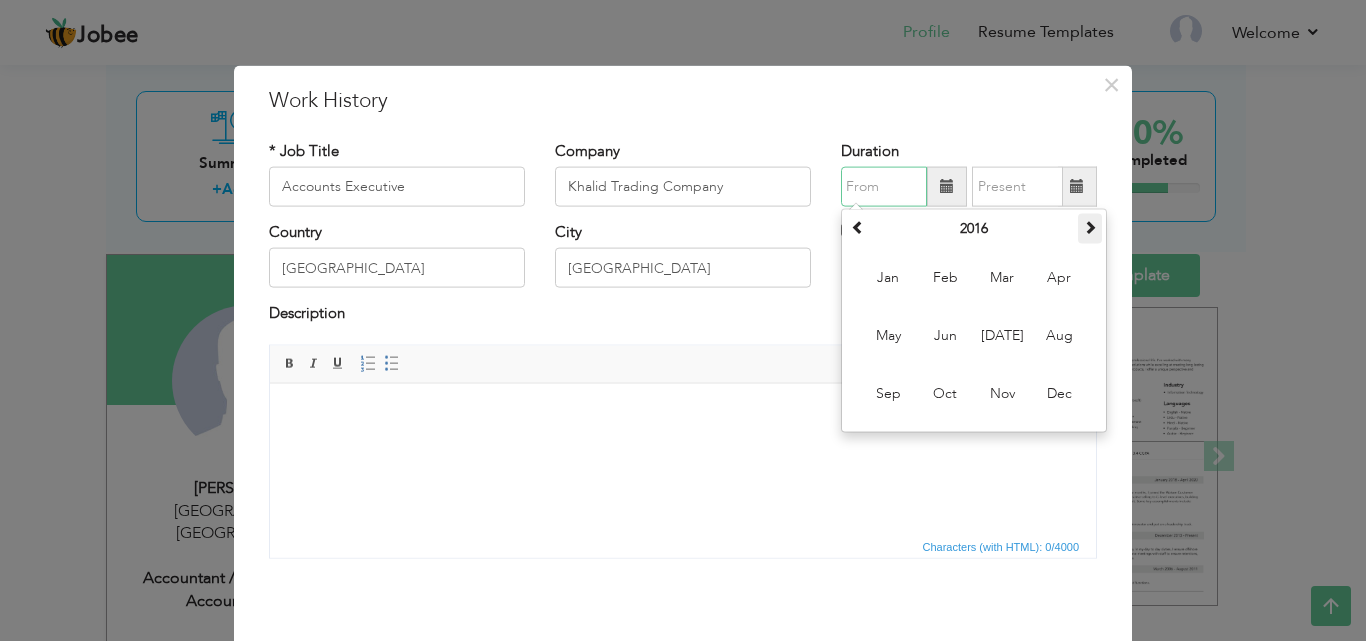 click at bounding box center (1090, 227) 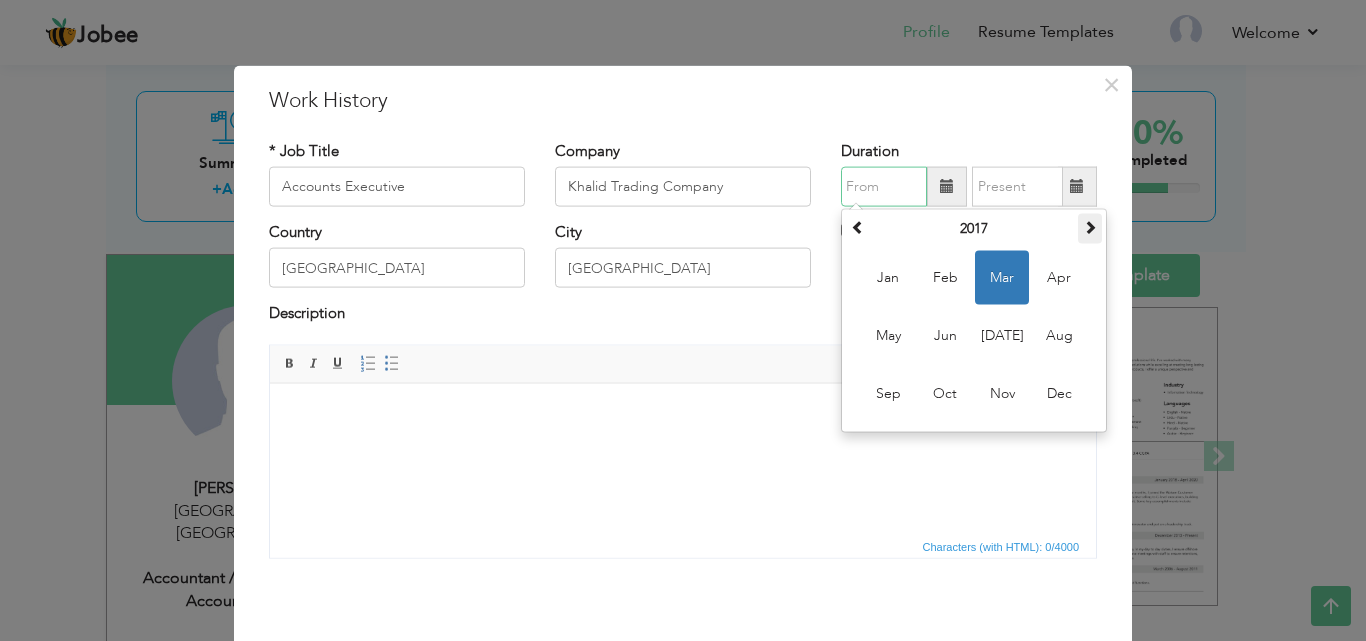 click at bounding box center (1090, 227) 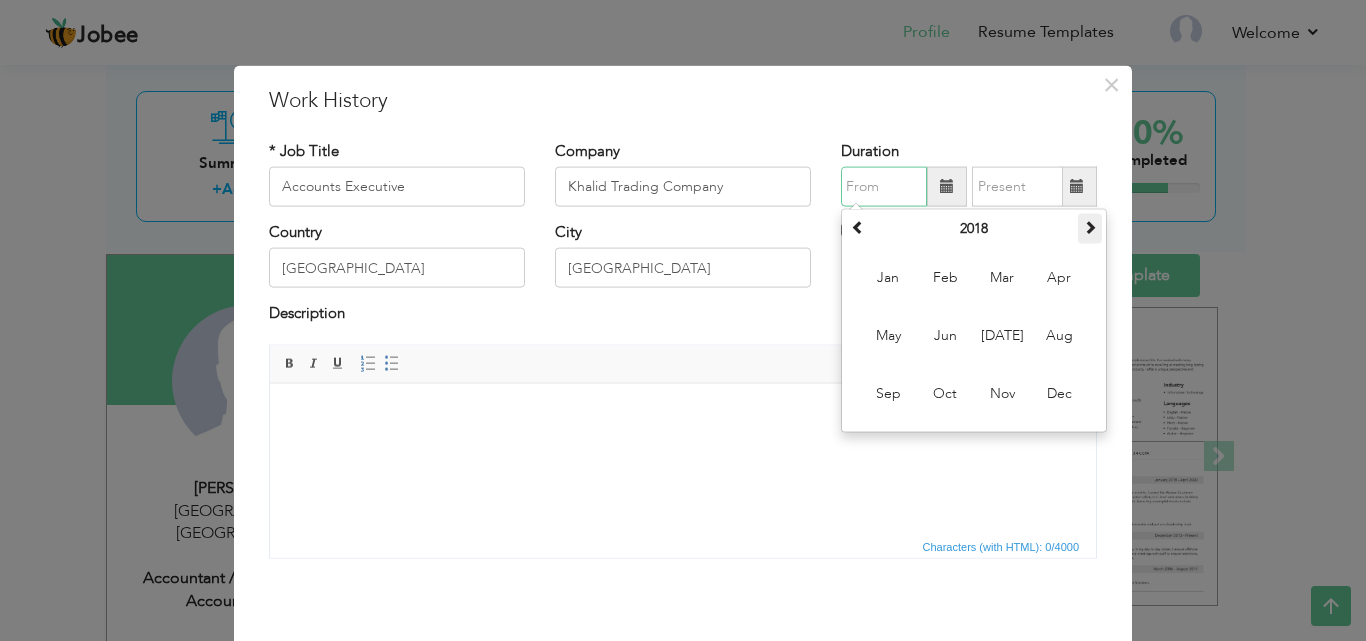 click at bounding box center (1090, 227) 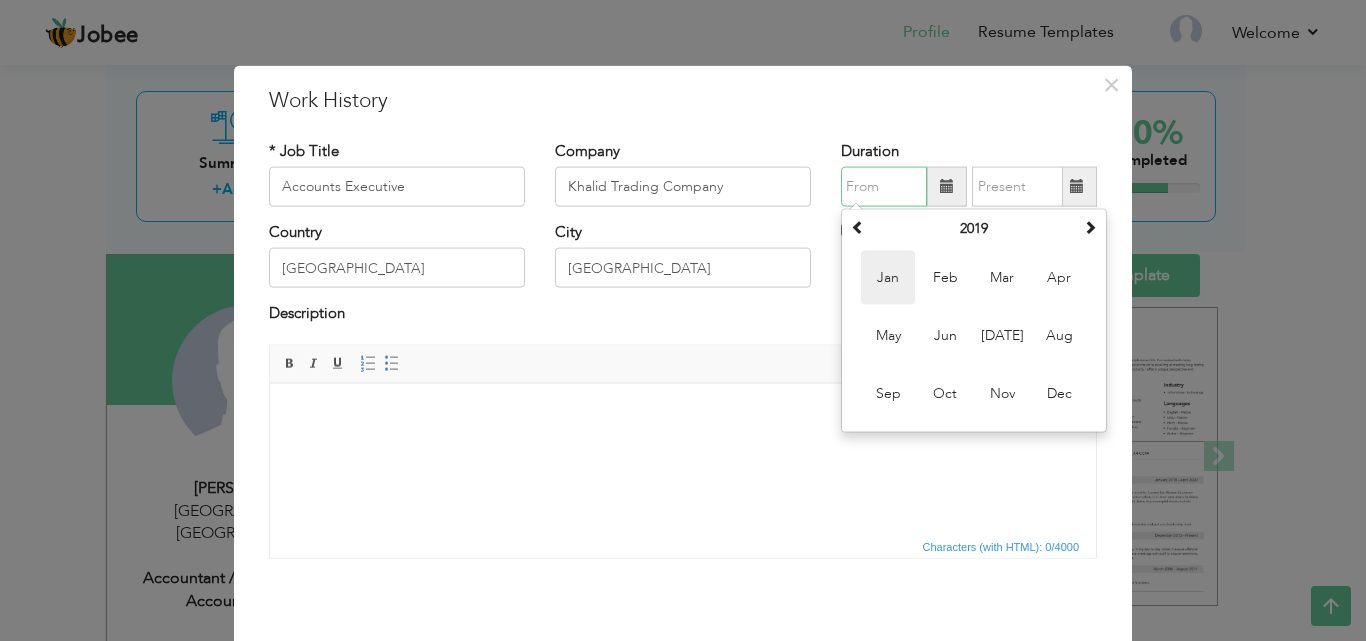 click on "Jan" at bounding box center (888, 278) 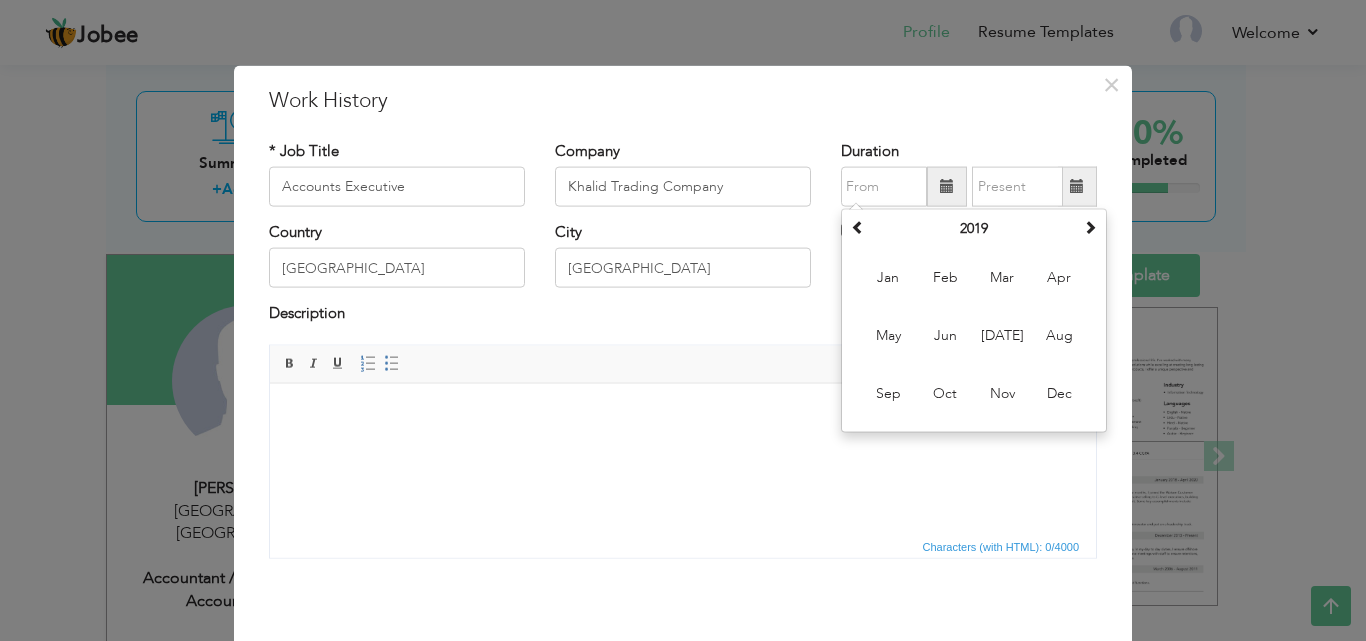 type on "01/2019" 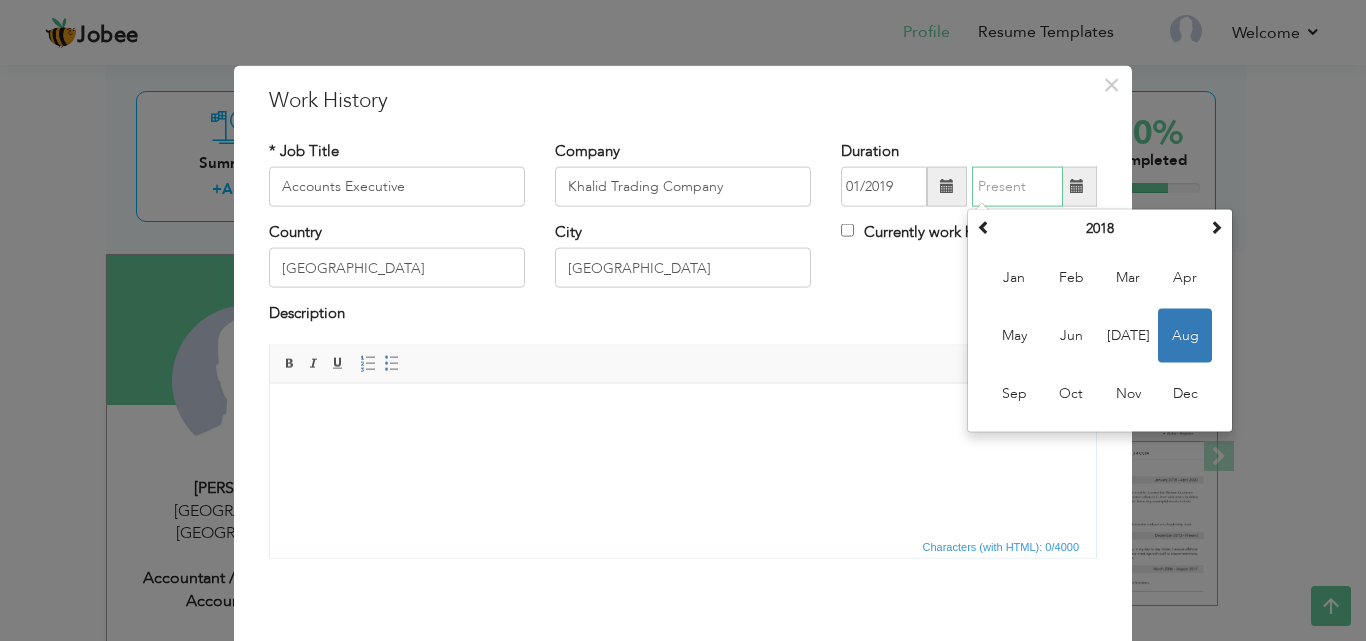 click at bounding box center [1017, 187] 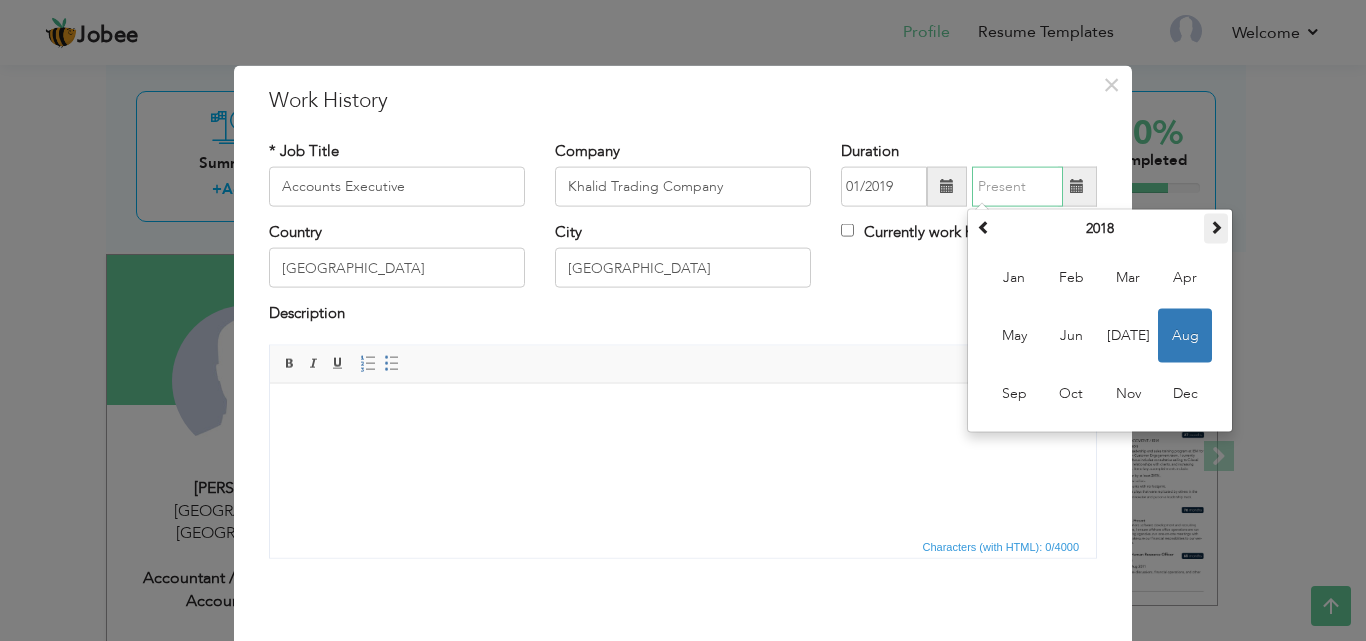 click at bounding box center (1216, 227) 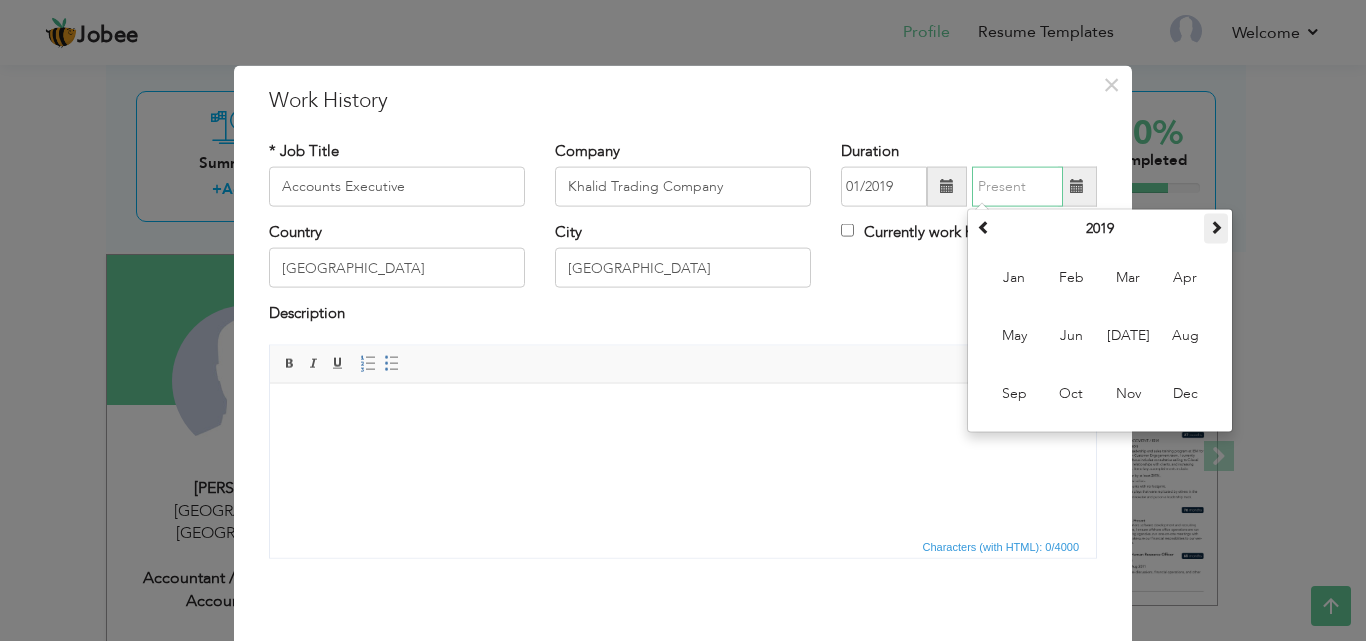click at bounding box center (1216, 227) 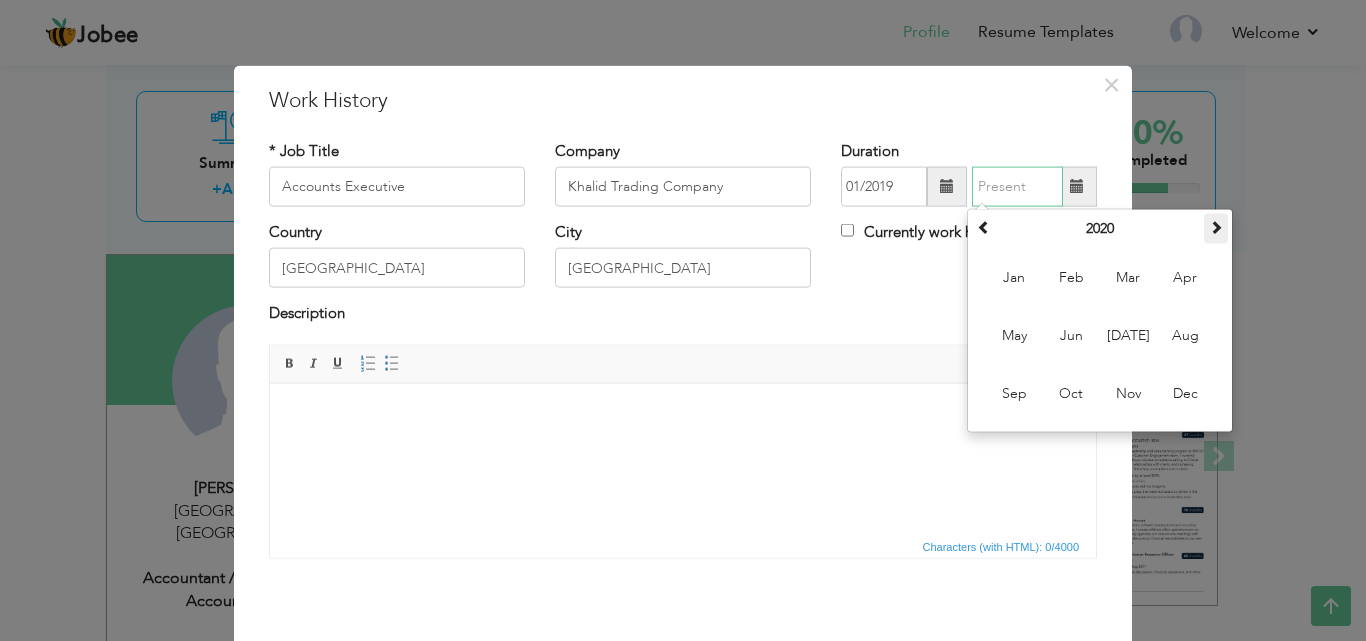 click at bounding box center (1216, 227) 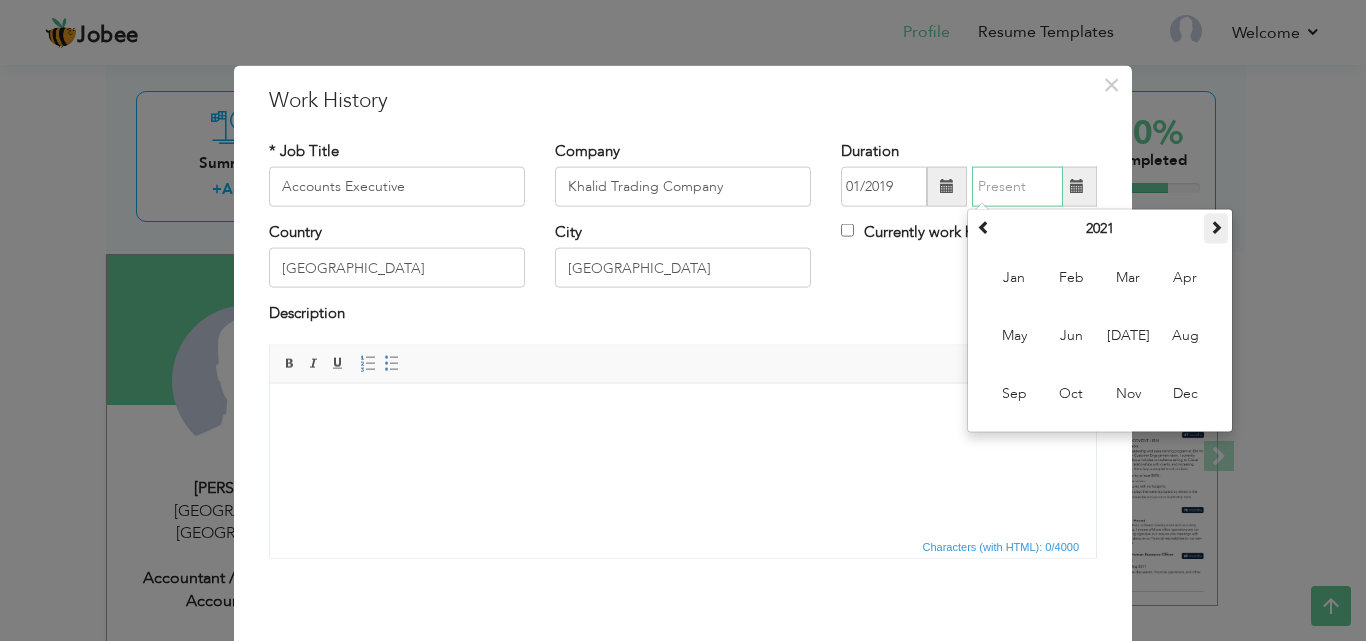 click at bounding box center (1216, 227) 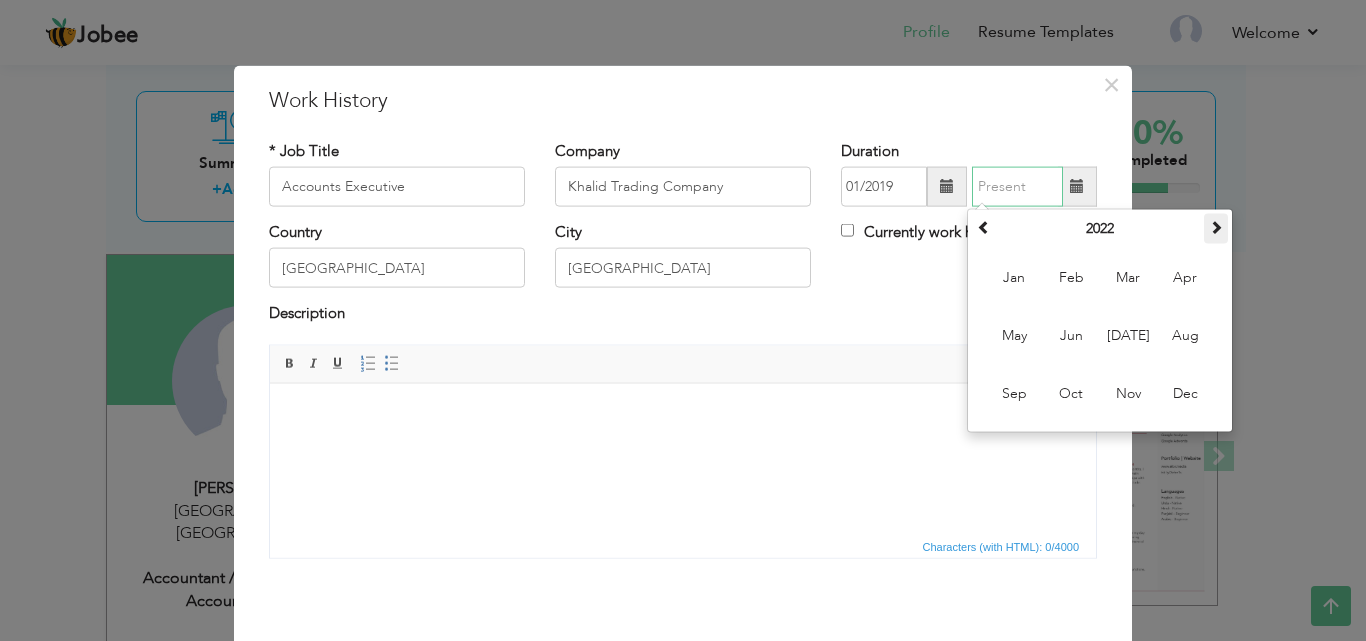 click at bounding box center (1216, 227) 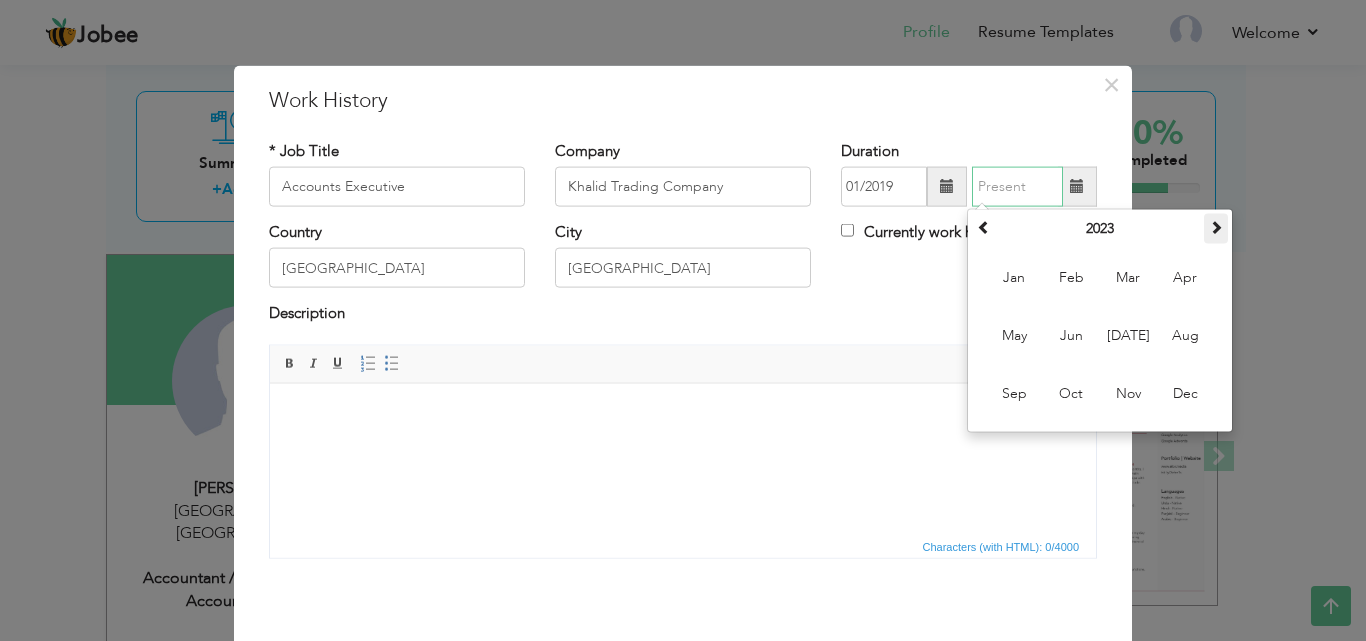 click at bounding box center [1216, 227] 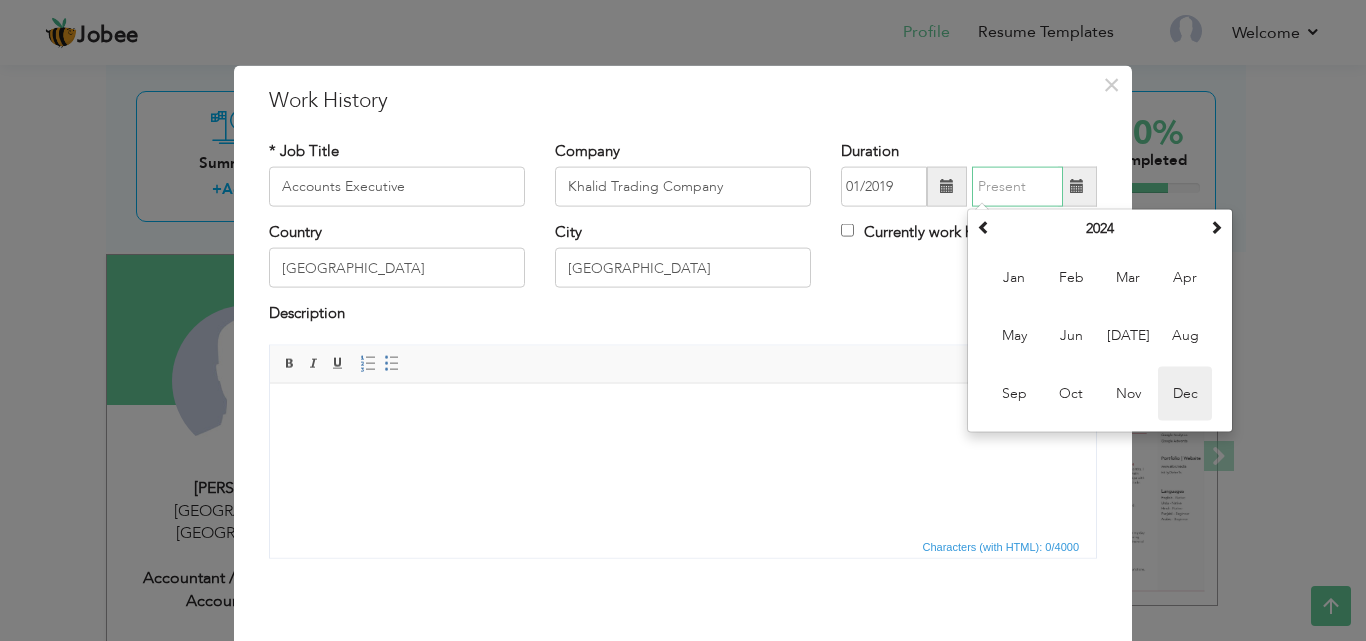 click on "Dec" at bounding box center [1185, 394] 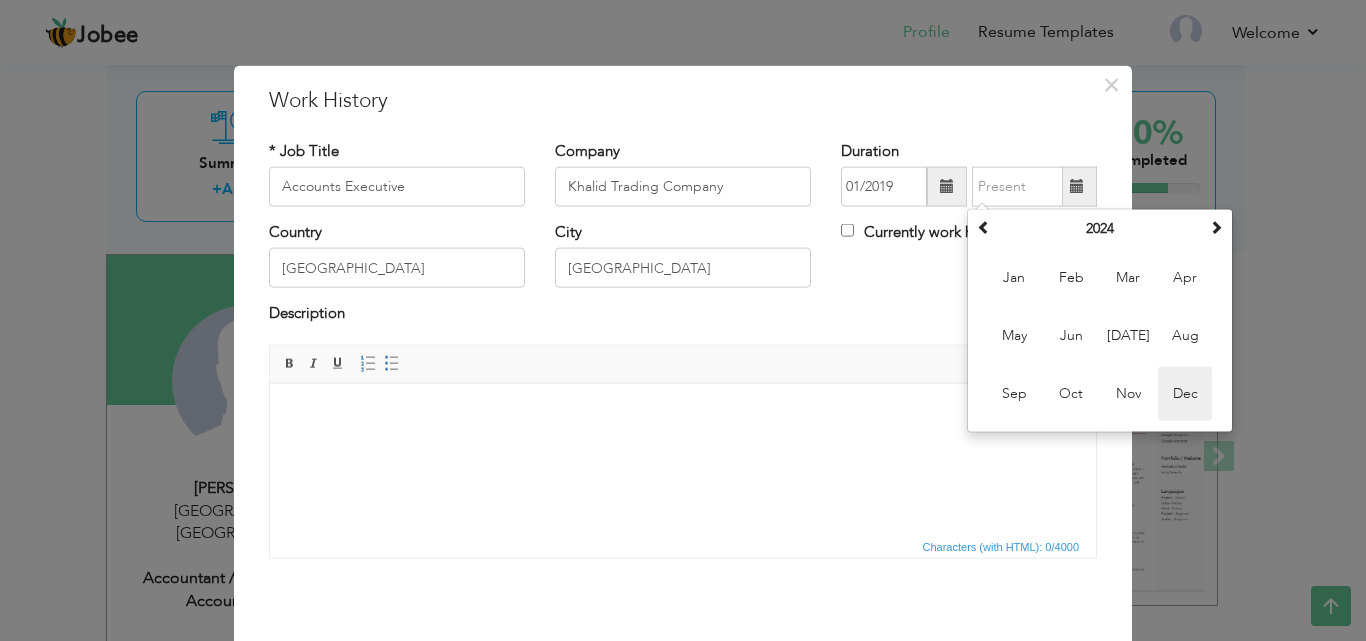 type on "12/2024" 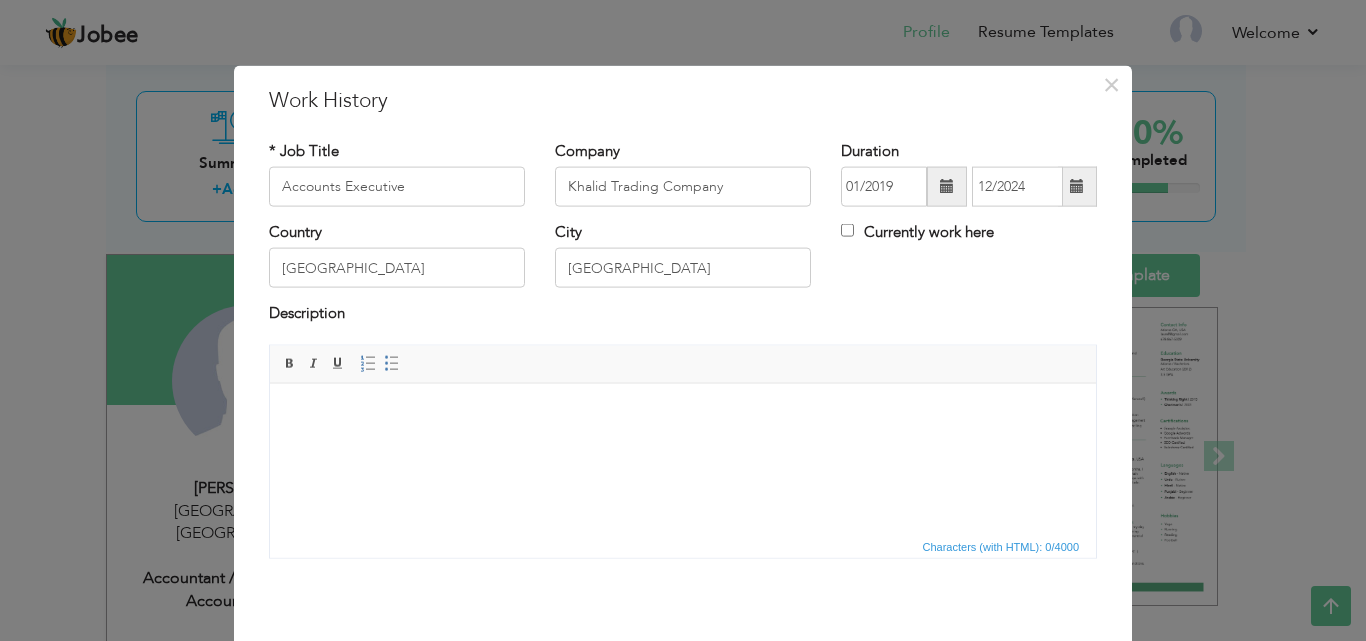 click at bounding box center [683, 413] 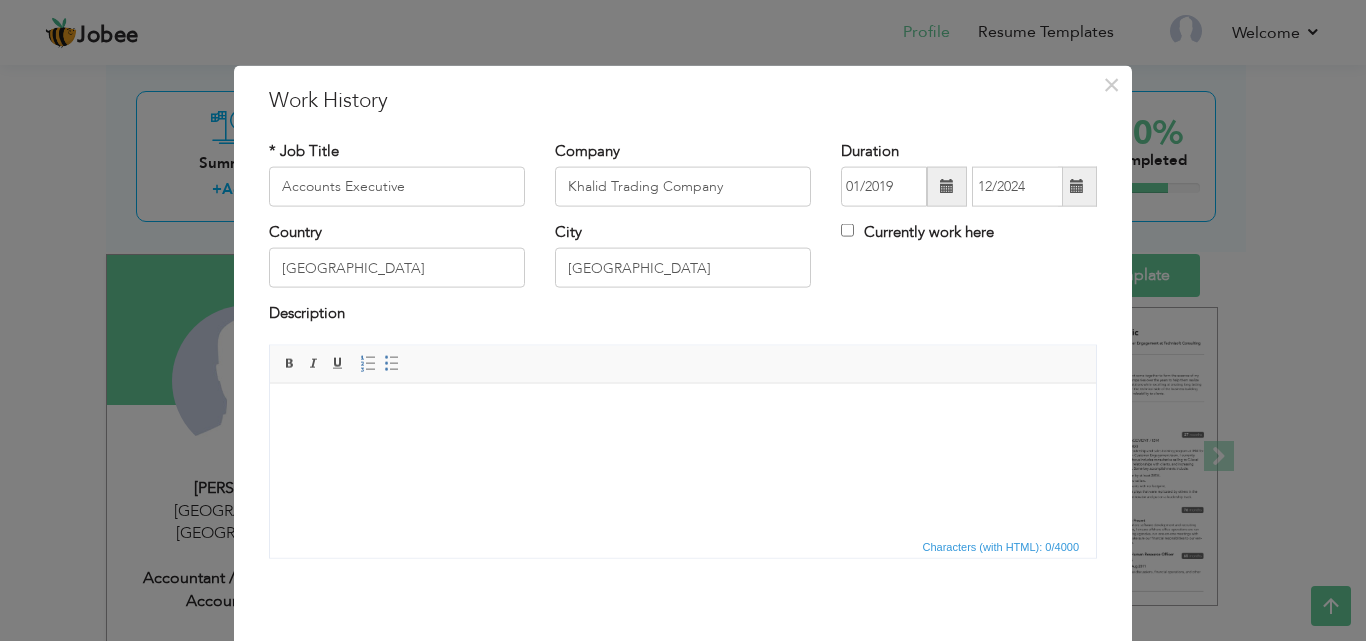 click at bounding box center (683, 413) 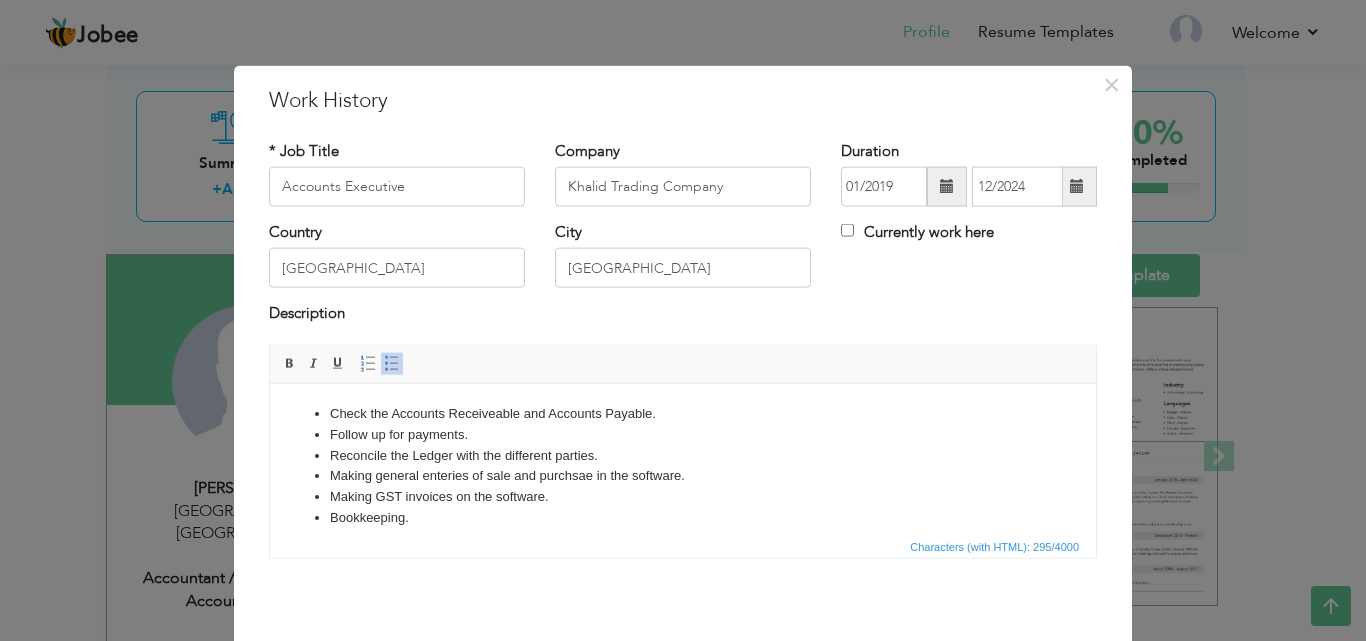 click on "Reconcile the Ledger with the different parties." at bounding box center [683, 455] 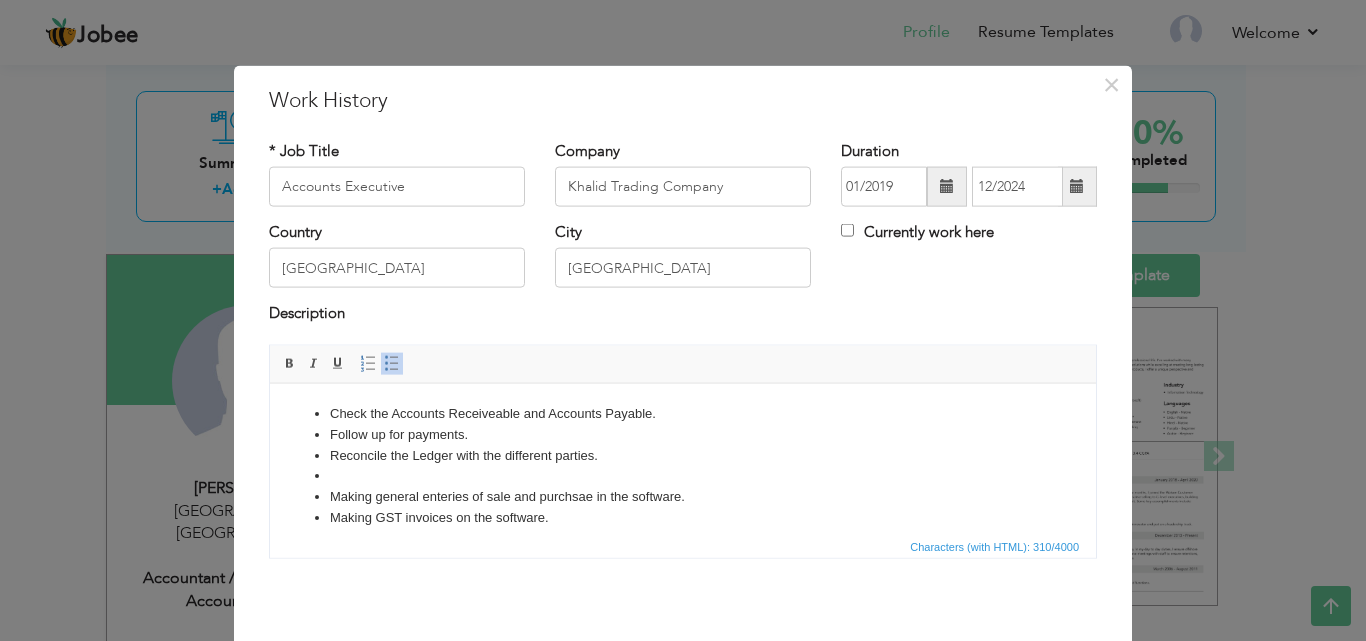 type 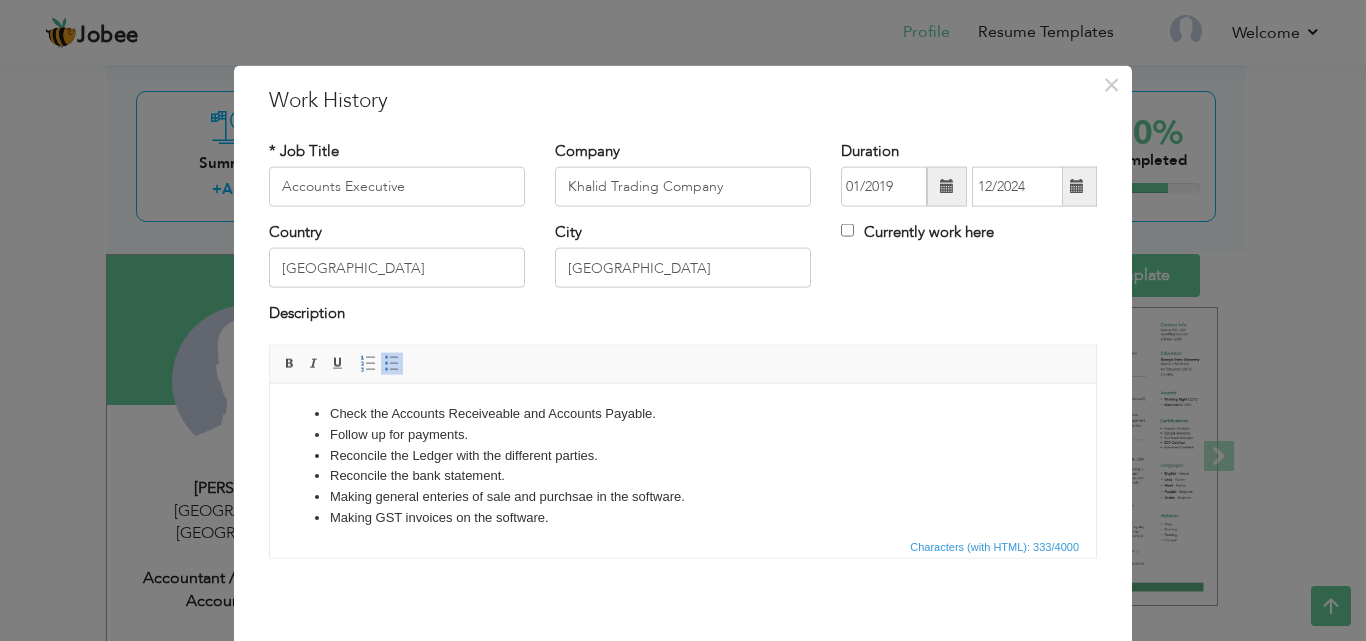 click on "Follow up for payments." at bounding box center (683, 434) 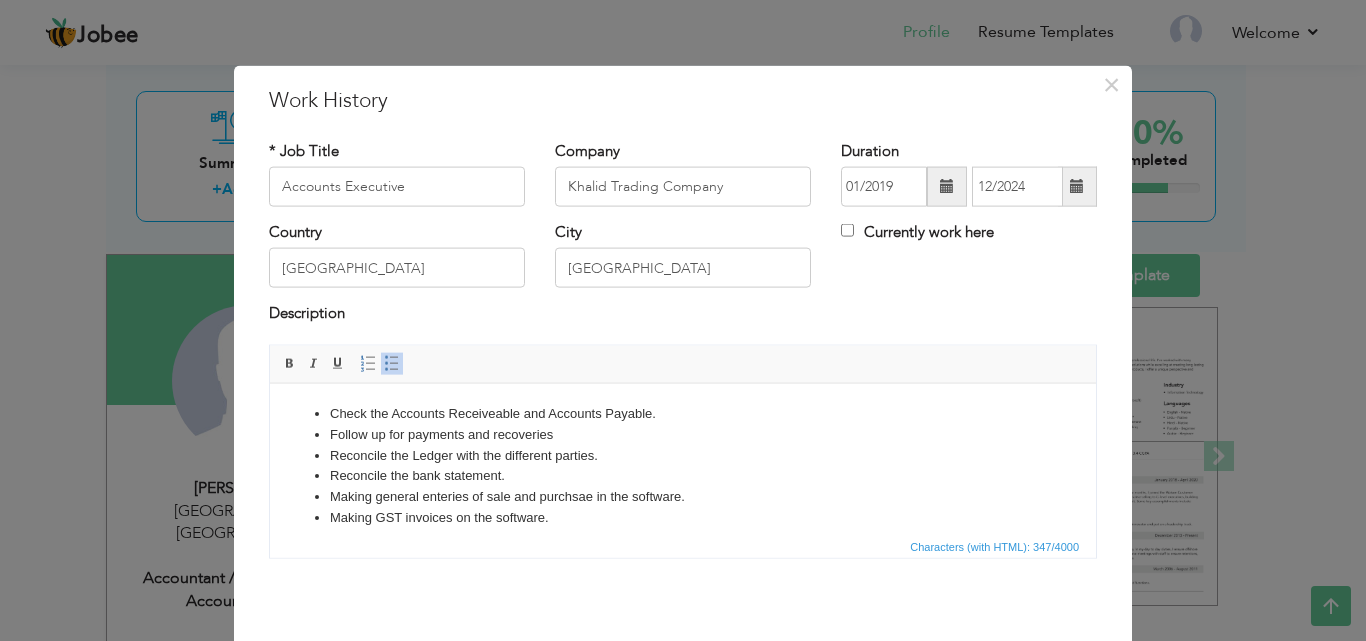 click on "Follow up for payments and recoveries" at bounding box center [683, 434] 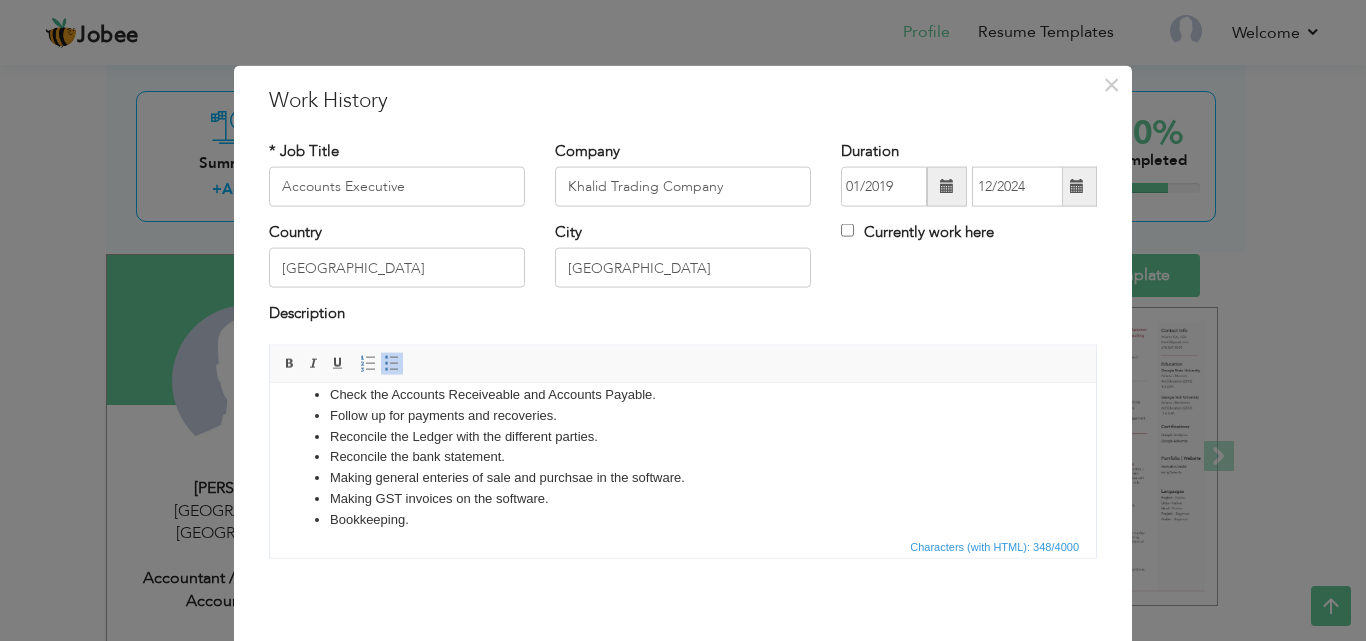 scroll, scrollTop: 36, scrollLeft: 0, axis: vertical 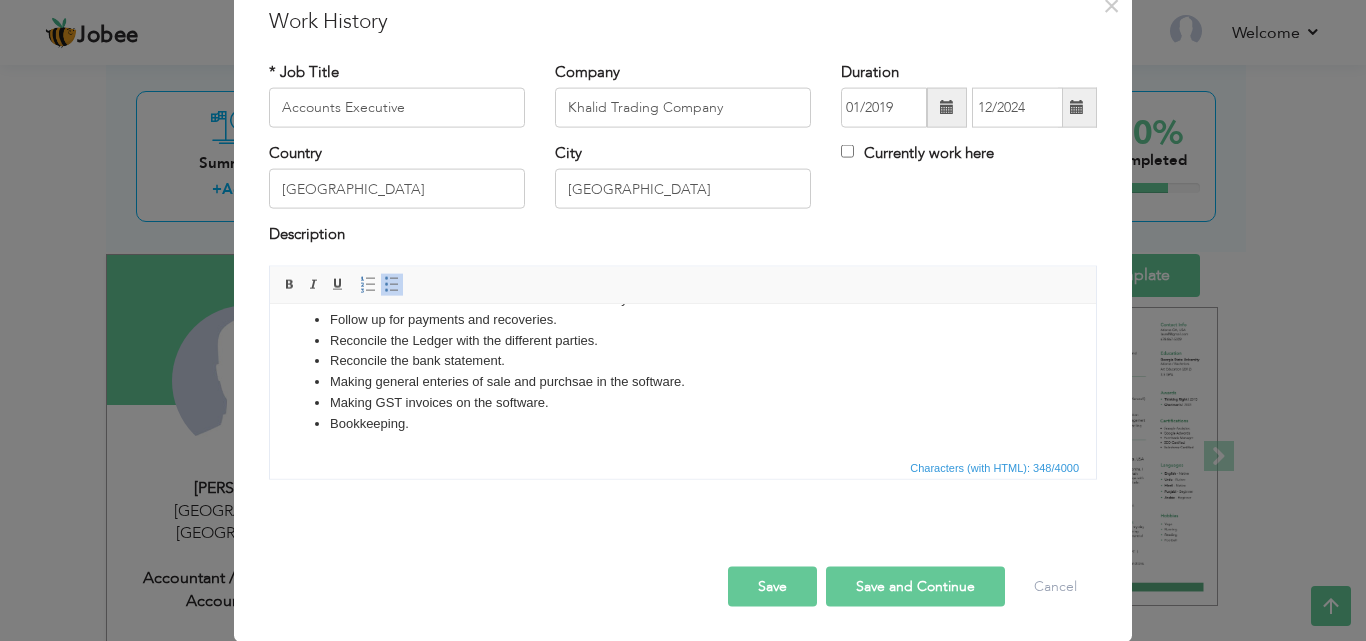 click on "Save" at bounding box center [772, 586] 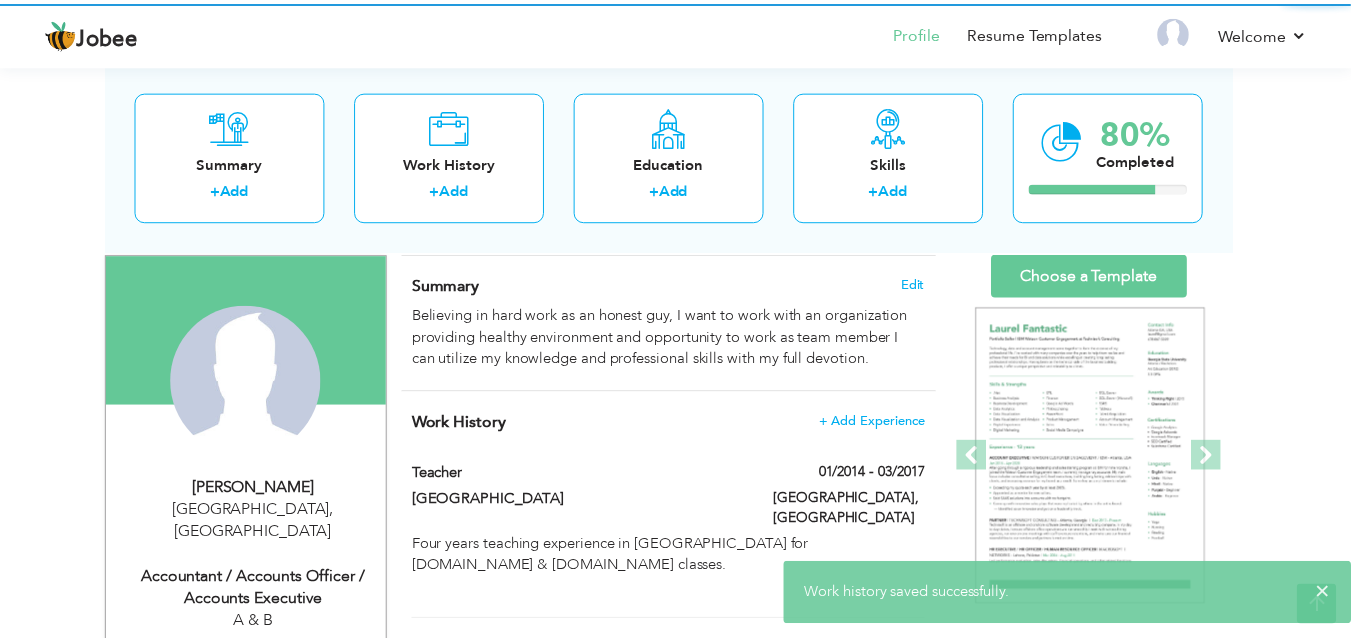 scroll, scrollTop: 0, scrollLeft: 0, axis: both 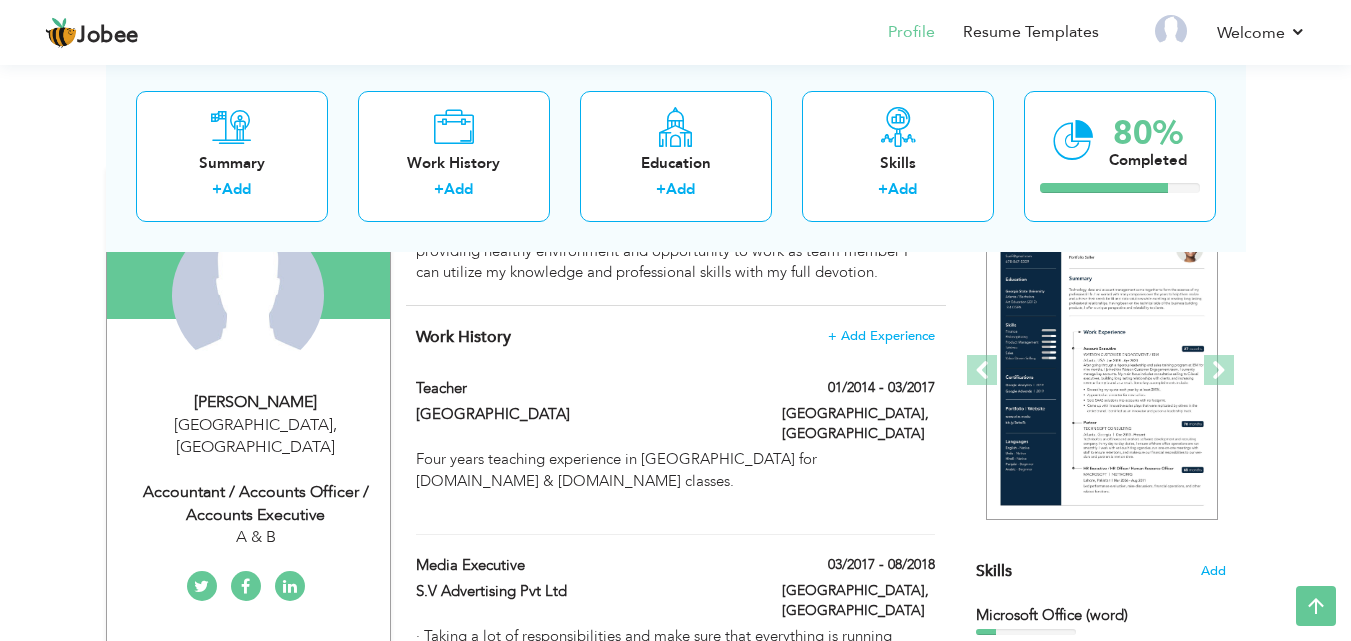 click at bounding box center (676, 305) 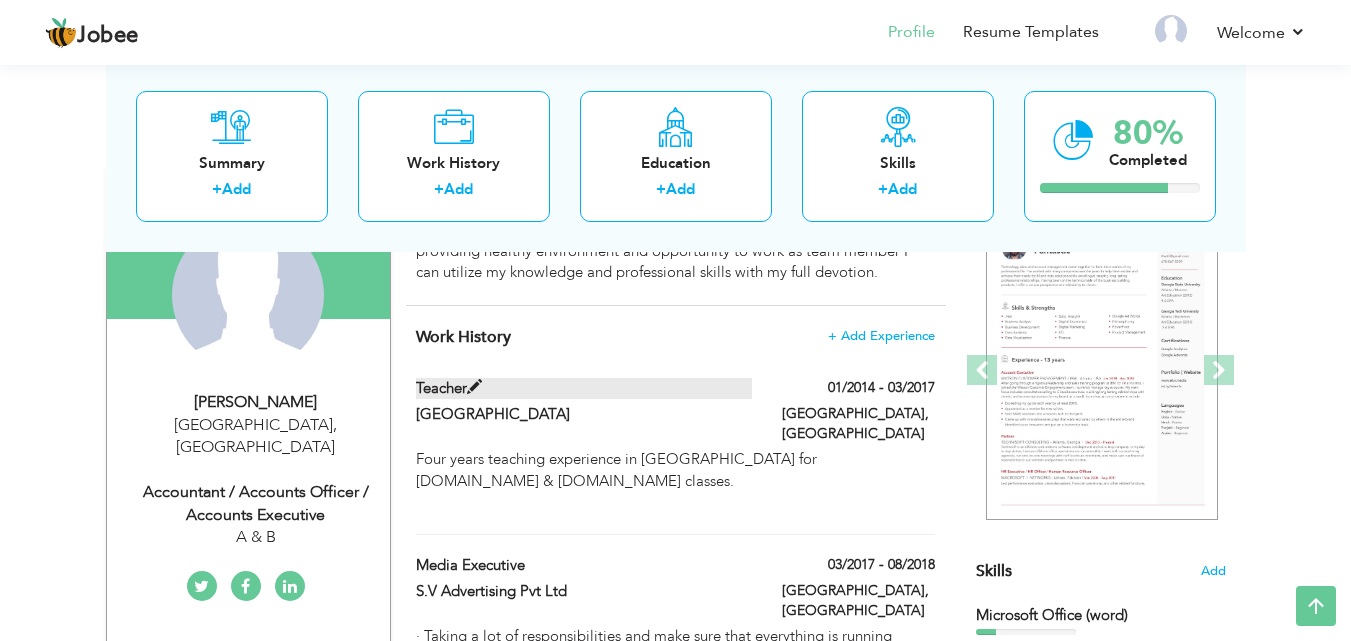 drag, startPoint x: 678, startPoint y: 307, endPoint x: 720, endPoint y: 394, distance: 96.60745 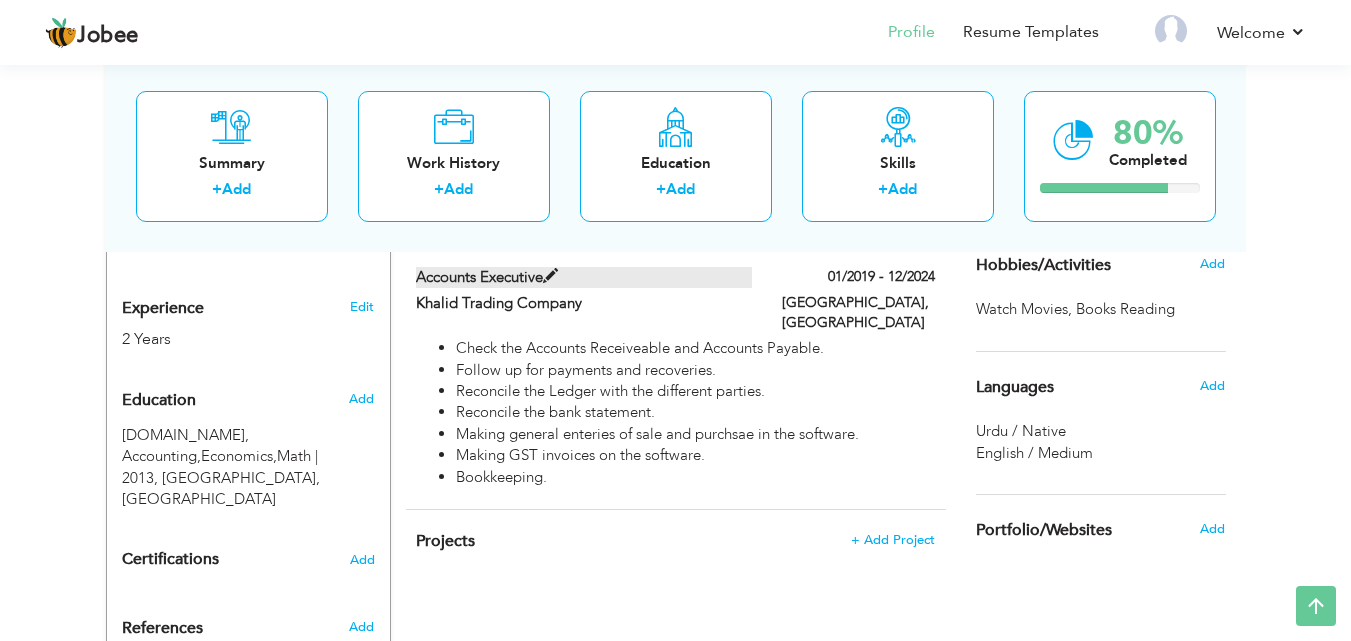 scroll, scrollTop: 809, scrollLeft: 0, axis: vertical 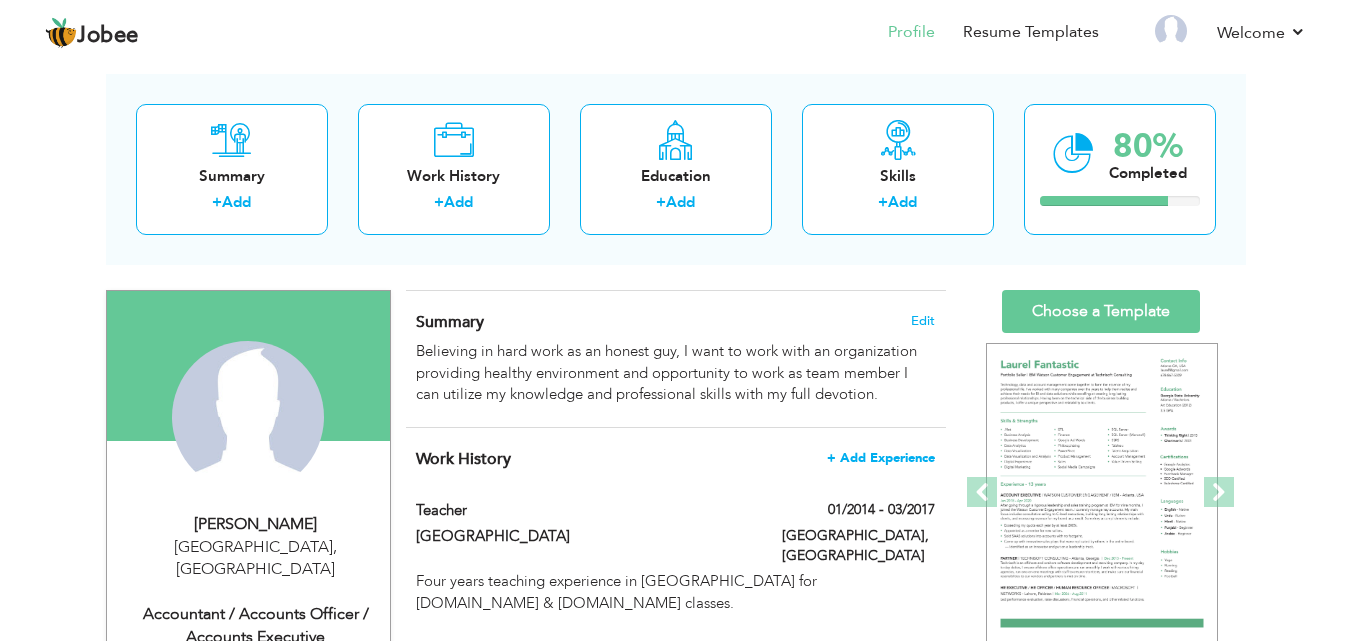 click on "+ Add Experience" at bounding box center (881, 458) 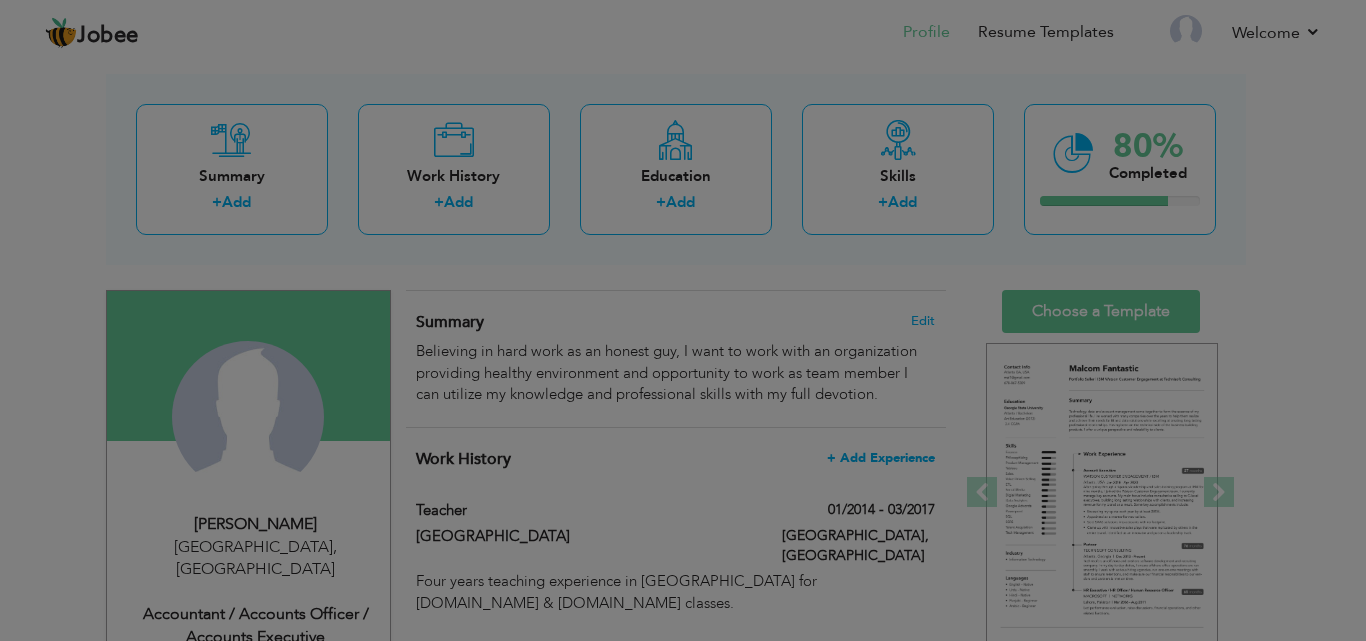 scroll, scrollTop: 0, scrollLeft: 0, axis: both 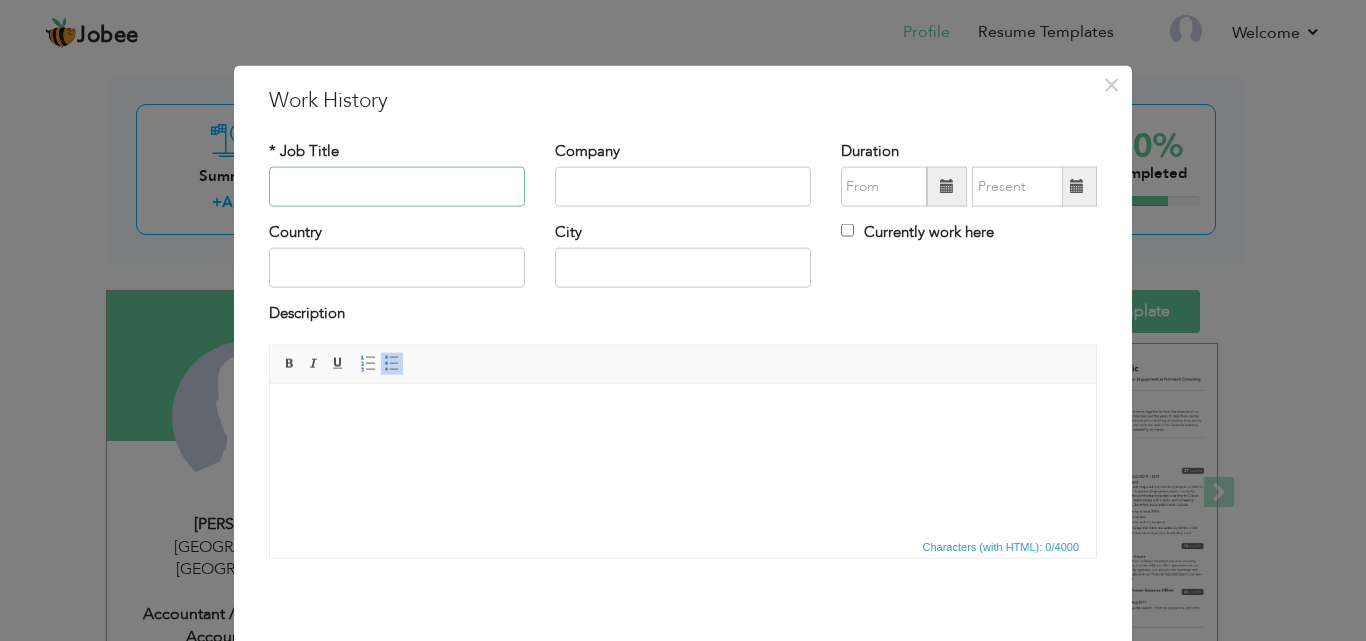 click at bounding box center (397, 187) 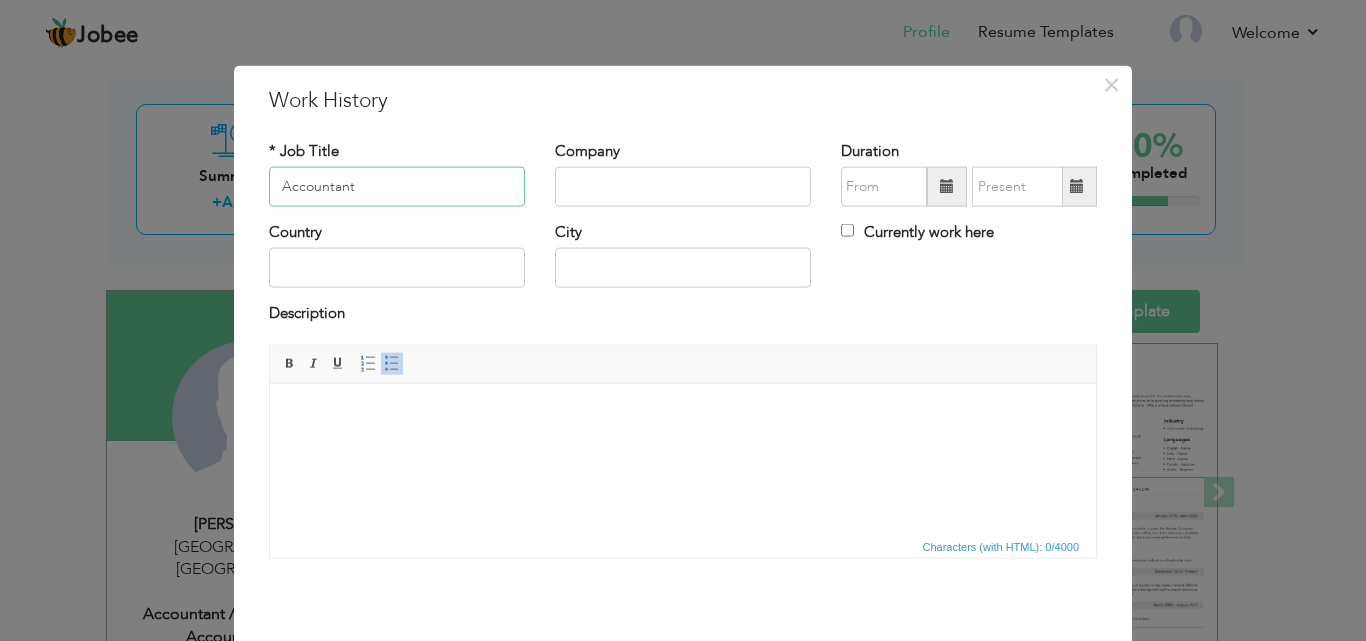 type on "Accountant" 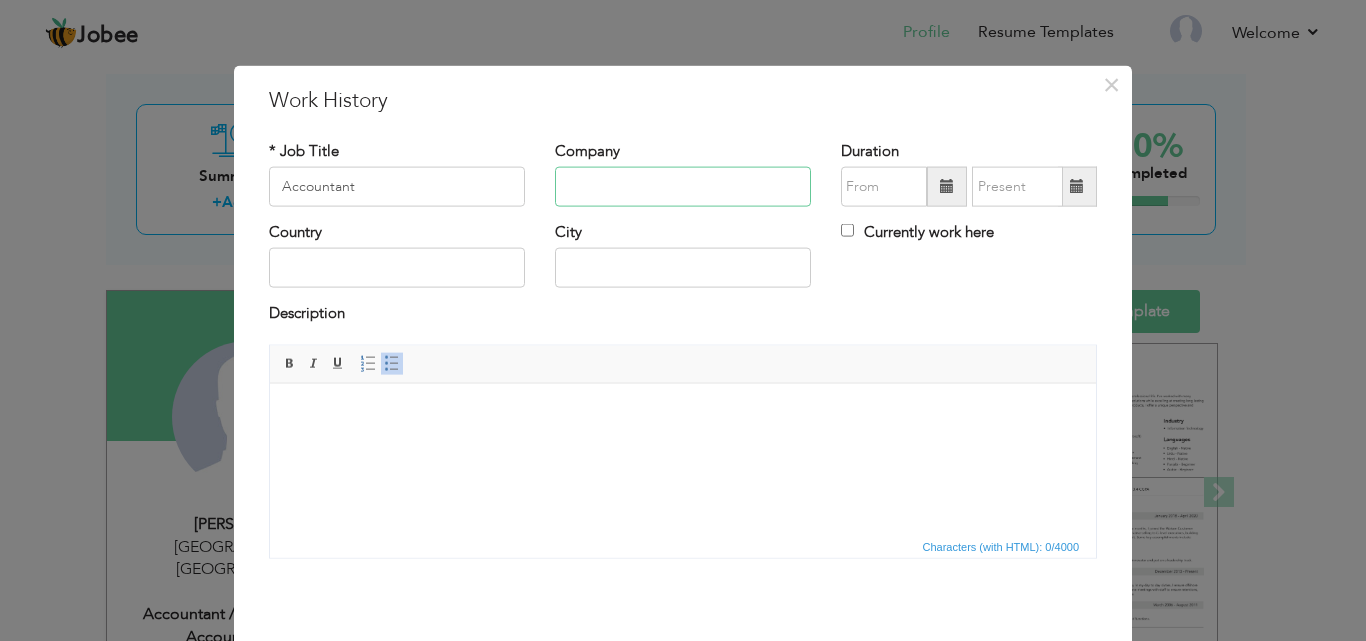 click at bounding box center (683, 187) 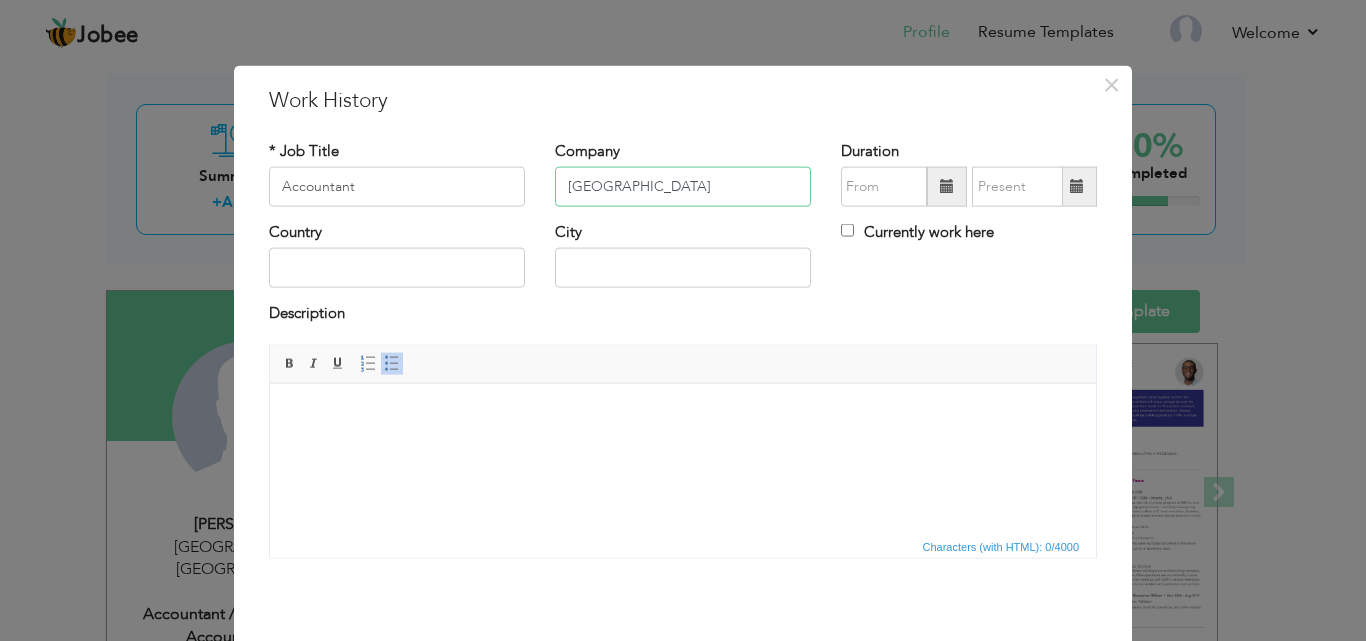 type on "Willing Ways Hospital" 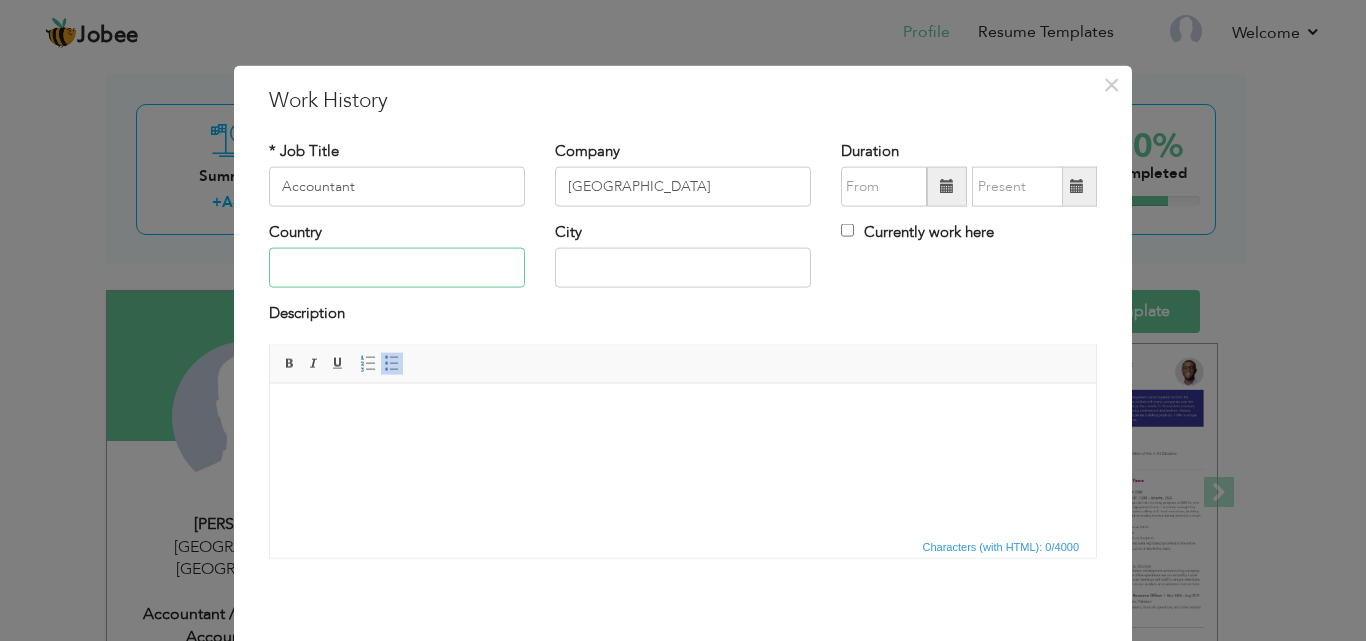 click at bounding box center (397, 268) 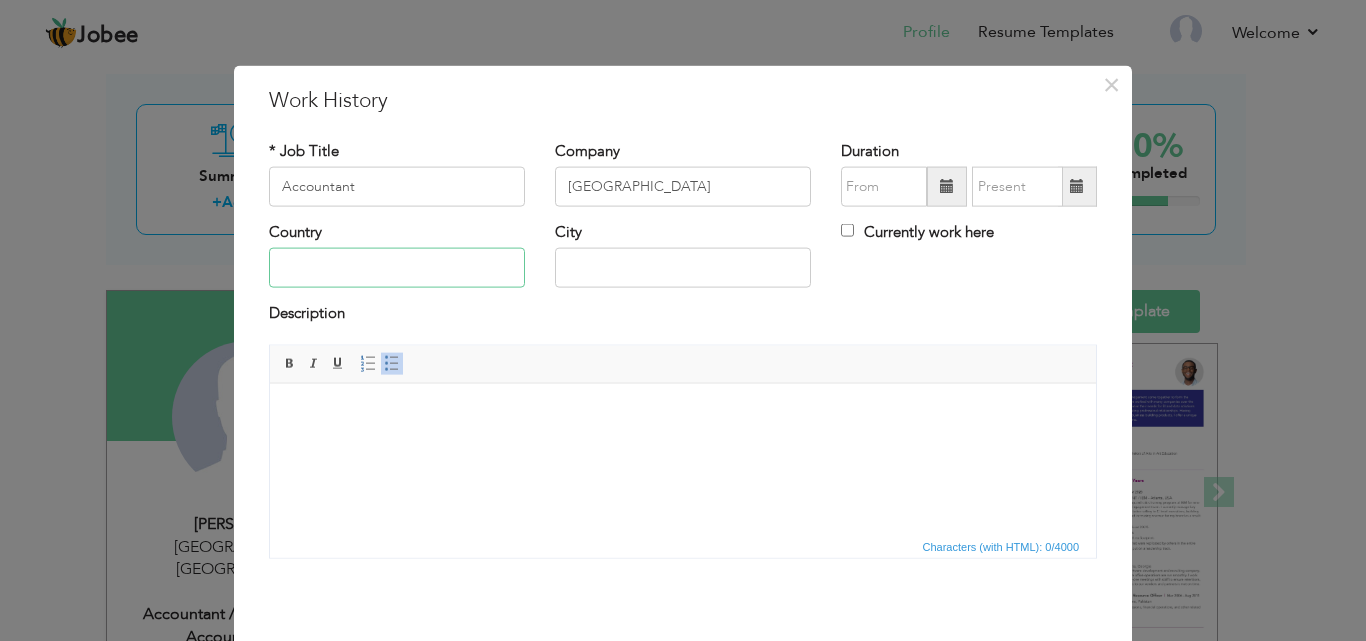 type on "Pakistan" 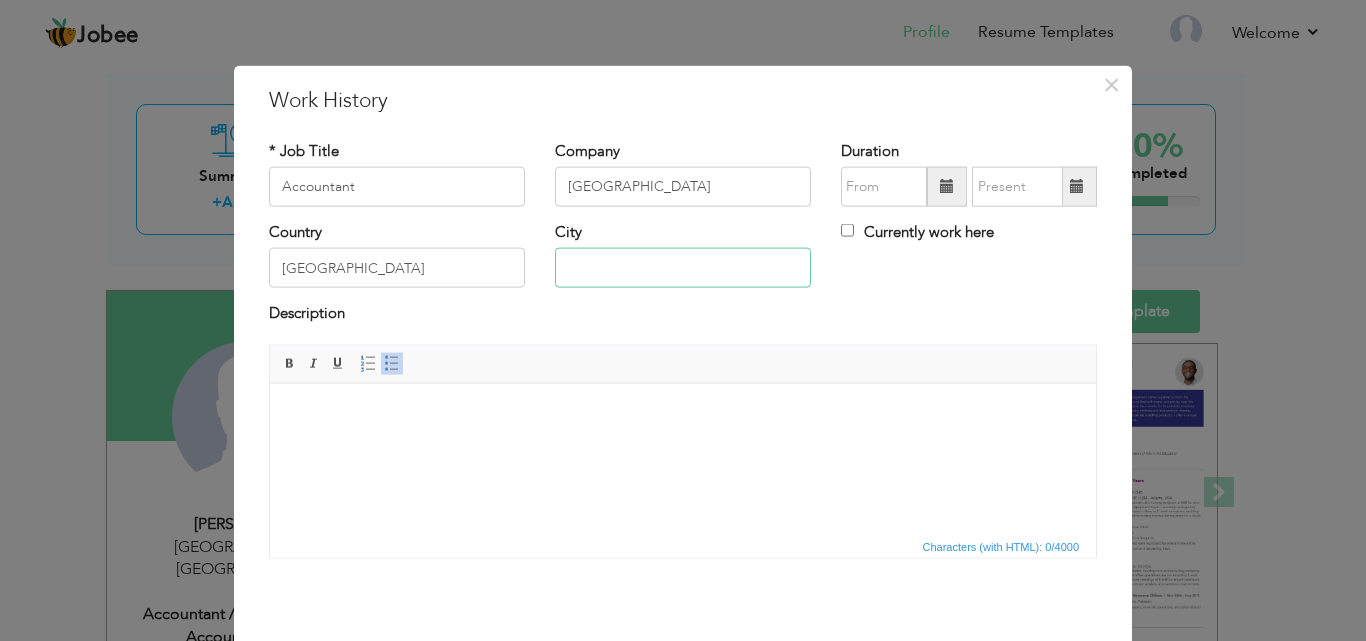 type on "Lahore" 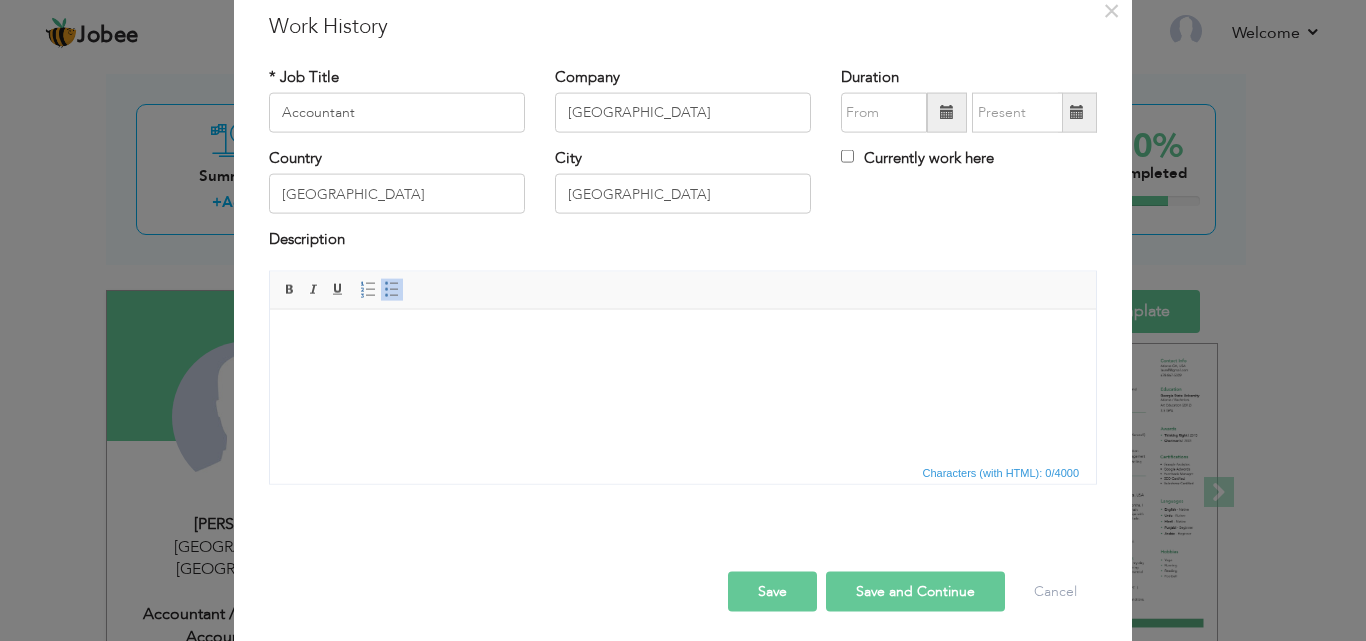 scroll, scrollTop: 79, scrollLeft: 0, axis: vertical 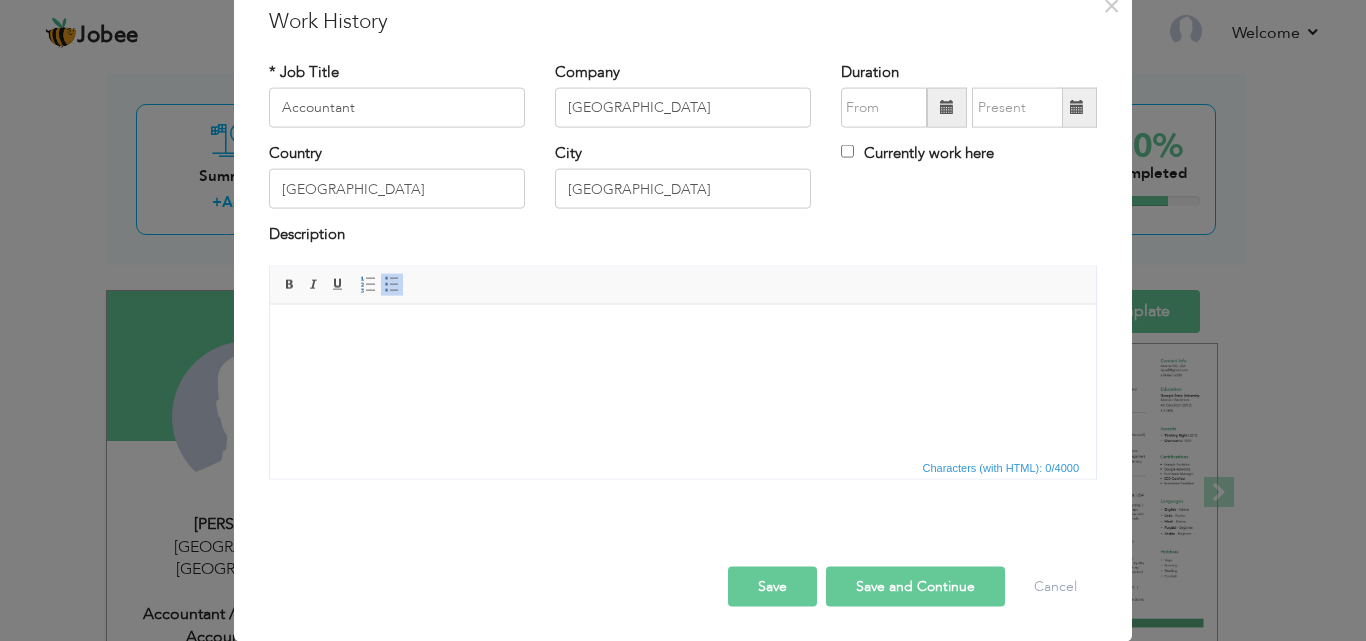 click at bounding box center (683, 334) 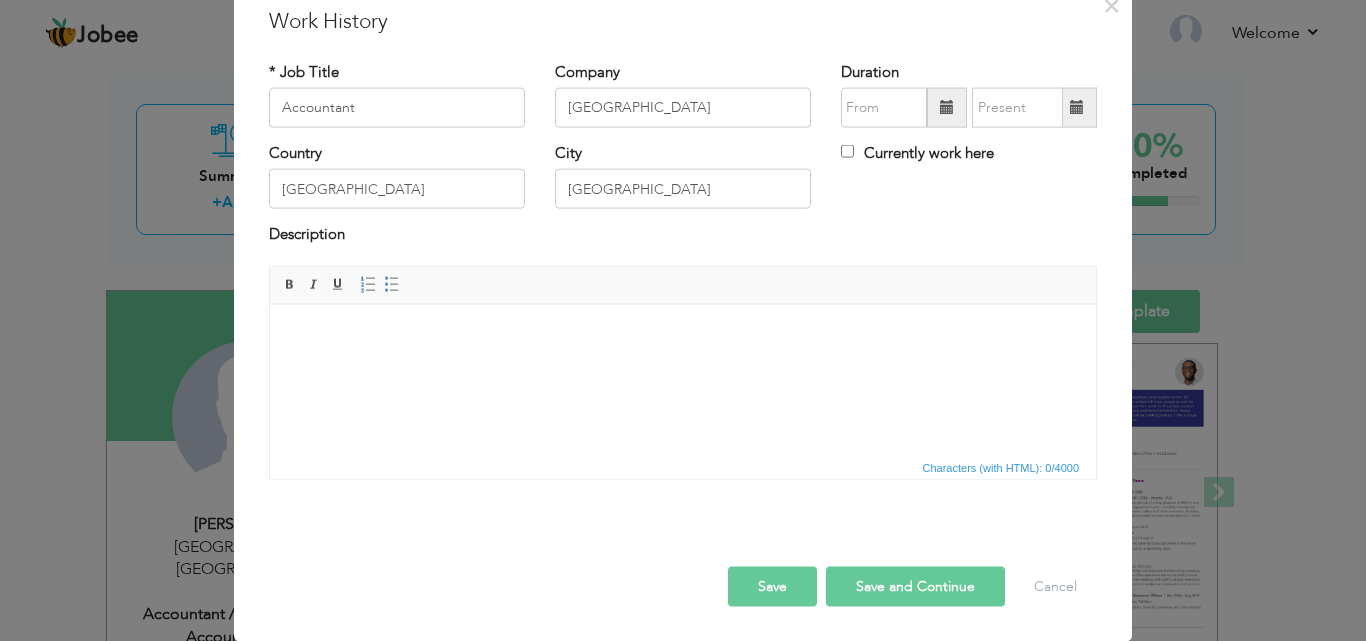 type 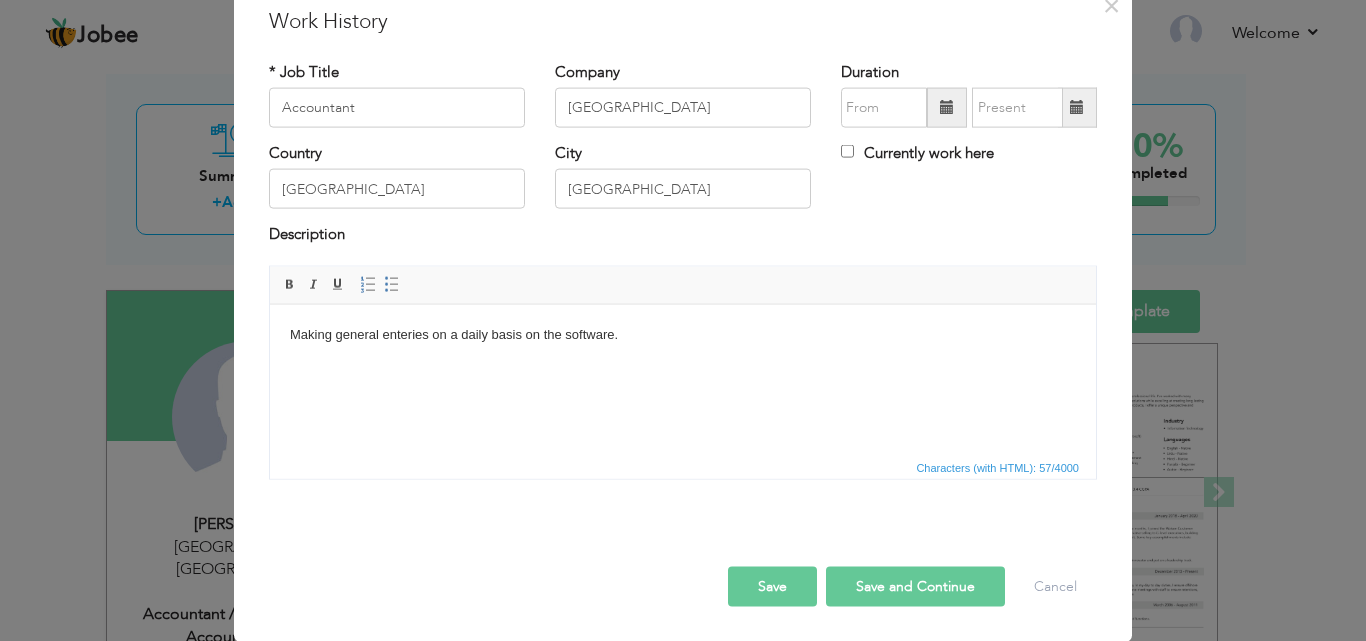 click on "Making general enteries on a daily basis on the software." at bounding box center (683, 334) 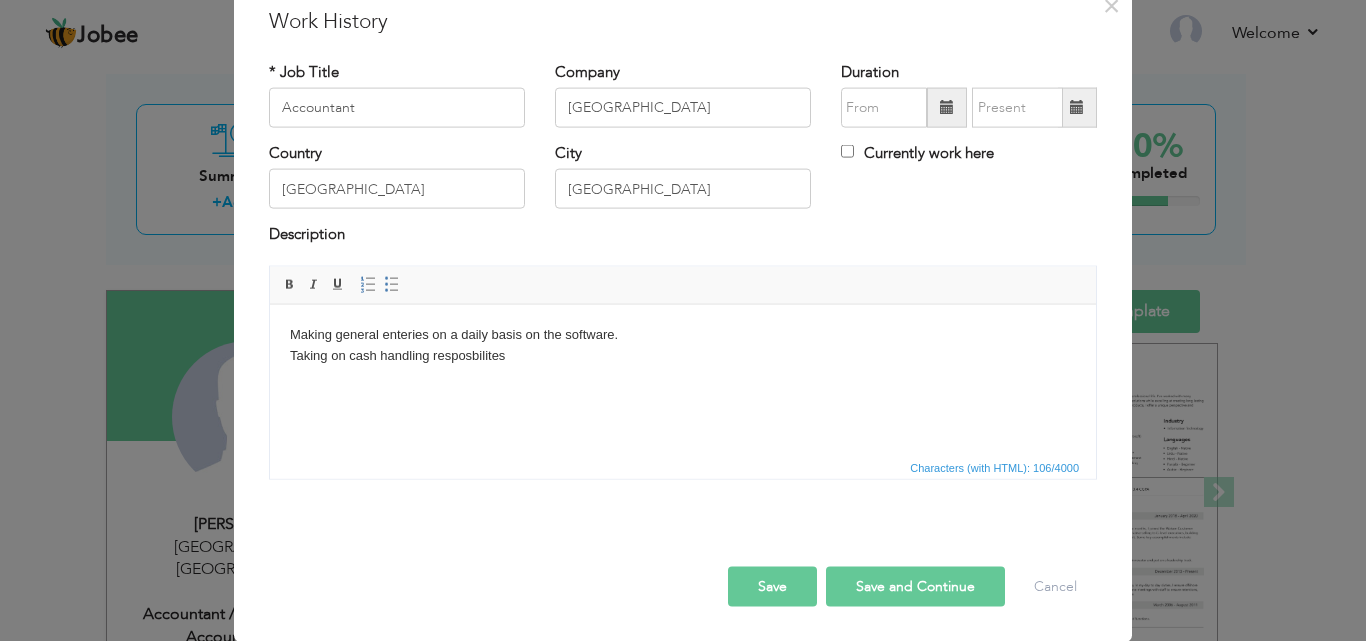 click on "Making general enteries on a daily basis on the software. Taking on cash handling resposbilites" at bounding box center (683, 345) 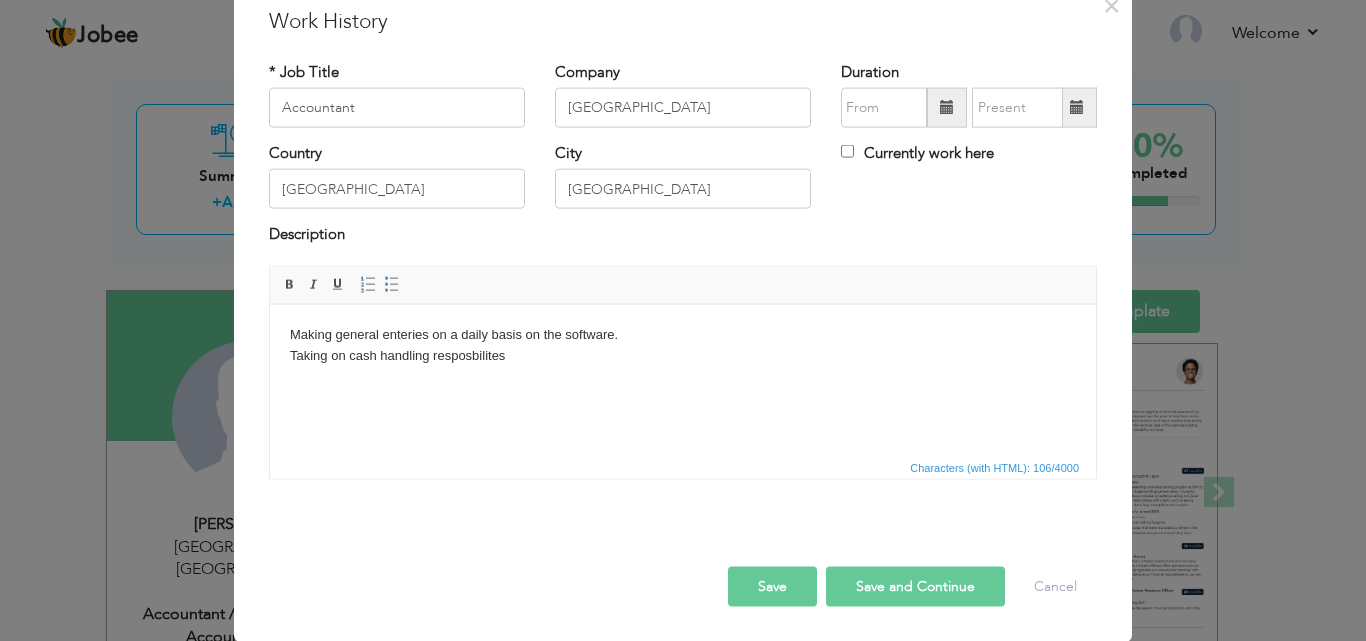 click on "Making general enteries on a daily basis on the software. Taking on cash handling resposbilites" at bounding box center [683, 345] 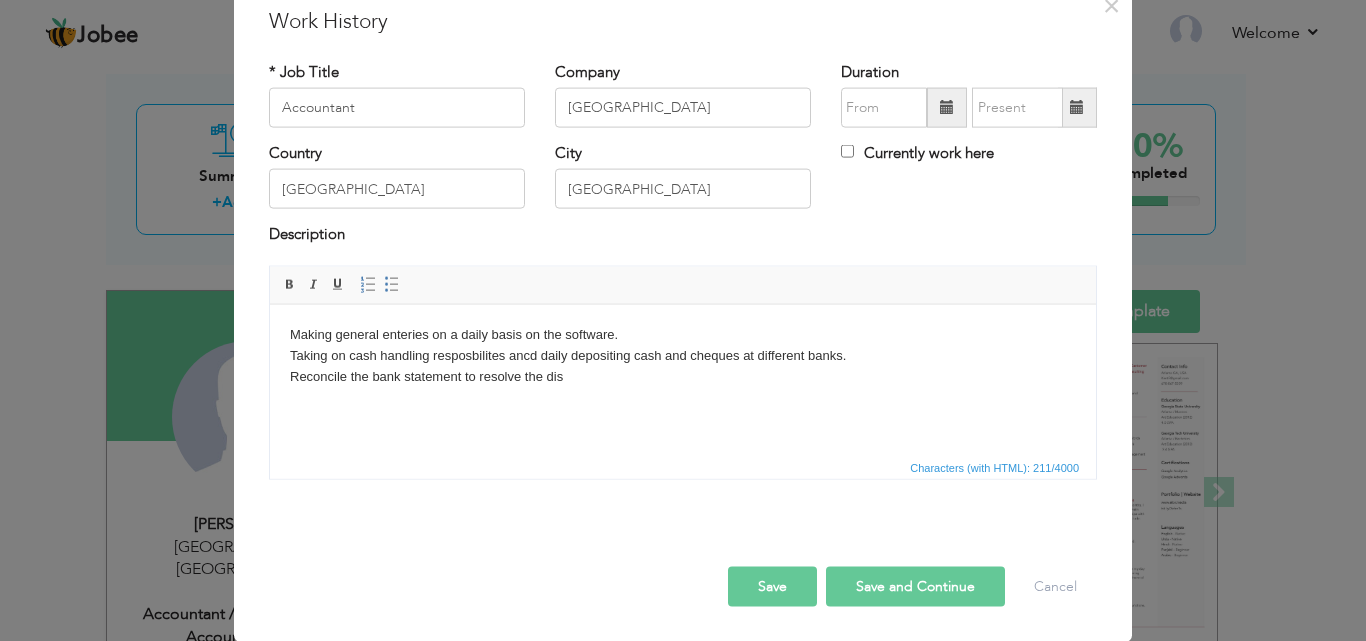 click on "Making general enteries on a daily basis on the software. Taking on cash handling resposbilites ancd daily depositing cash and cheques at different banks. Reconcile the bank statement to resolve the dis" at bounding box center (683, 355) 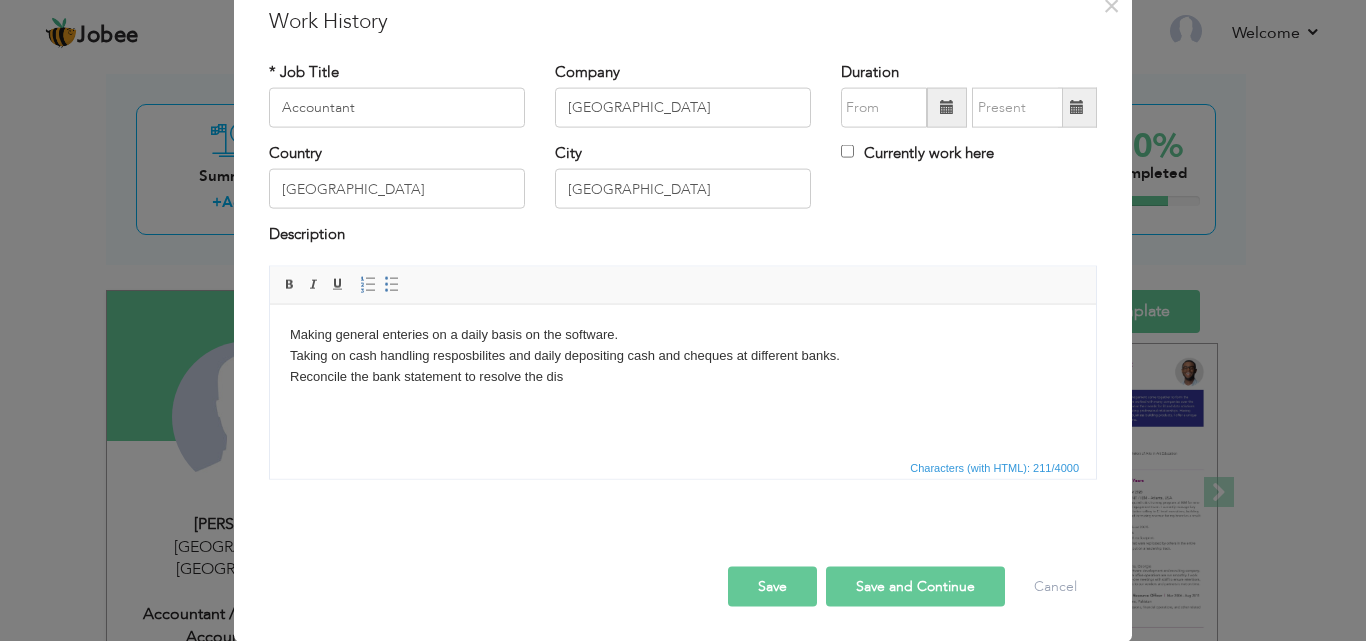 click on "Making general enteries on a daily basis on the software. Taking on cash handling resposbilites and daily depositing cash and cheques at different banks. Reconcile the bank statement to resolve the dis" at bounding box center [683, 355] 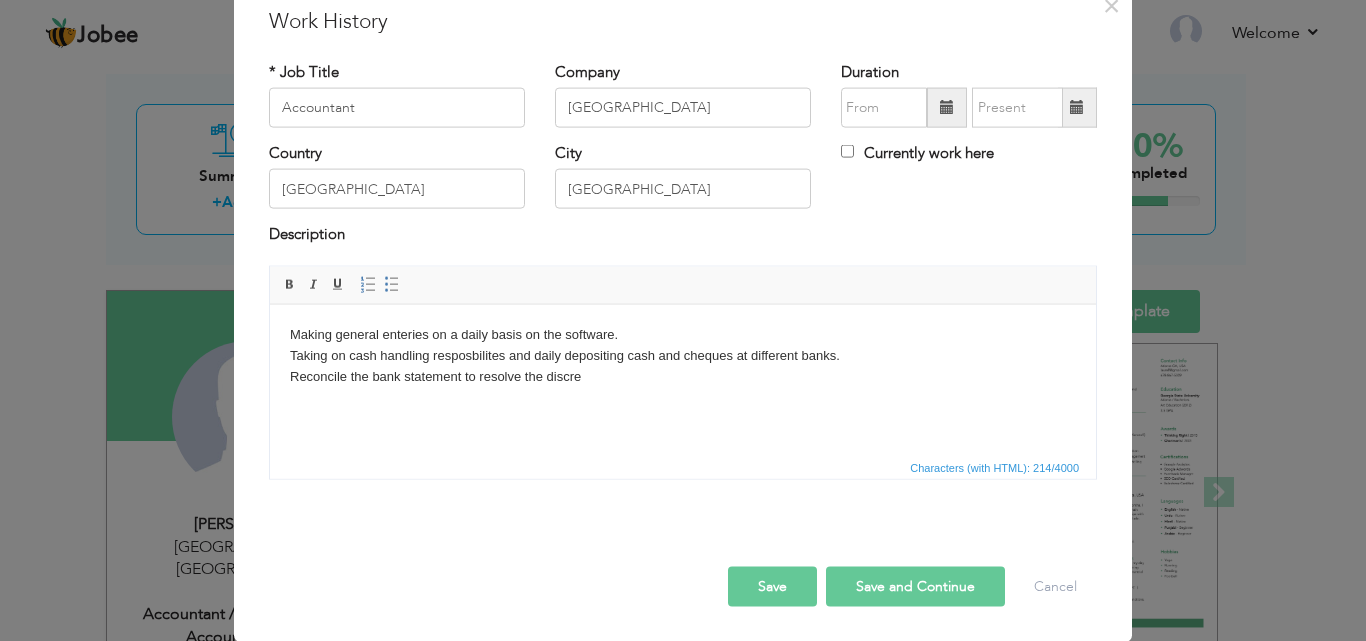 click on "Making general enteries on a daily basis on the software. Taking on cash handling resposbilites and daily depositing cash and cheques at different banks. Reconcile the bank statement to resolve the discre" at bounding box center [683, 355] 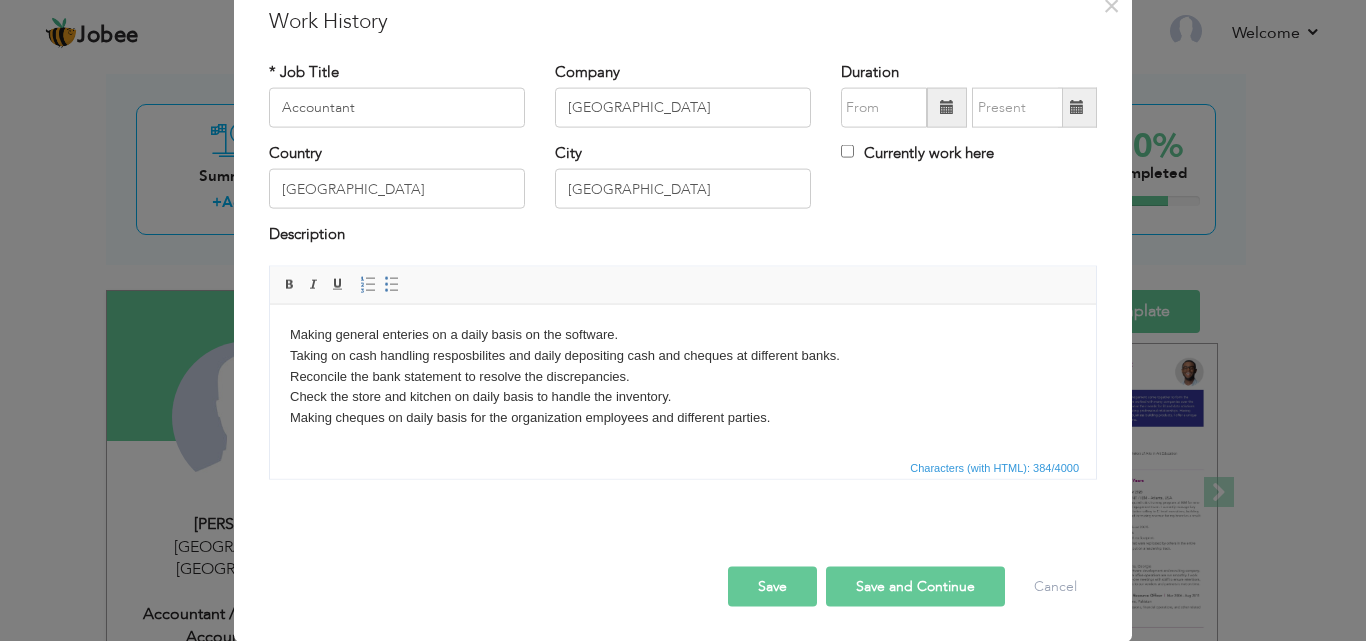 click on "Making general enteries on a daily basis on the software. Taking on cash handling resposbilites and daily depositing cash and cheques at different banks. Reconcile the bank statement to resolve the discrepancies. Check the store and kitchen on daily basis to handle the inventory. Making cheques on daily basis for the organization employees and different parties." at bounding box center (683, 376) 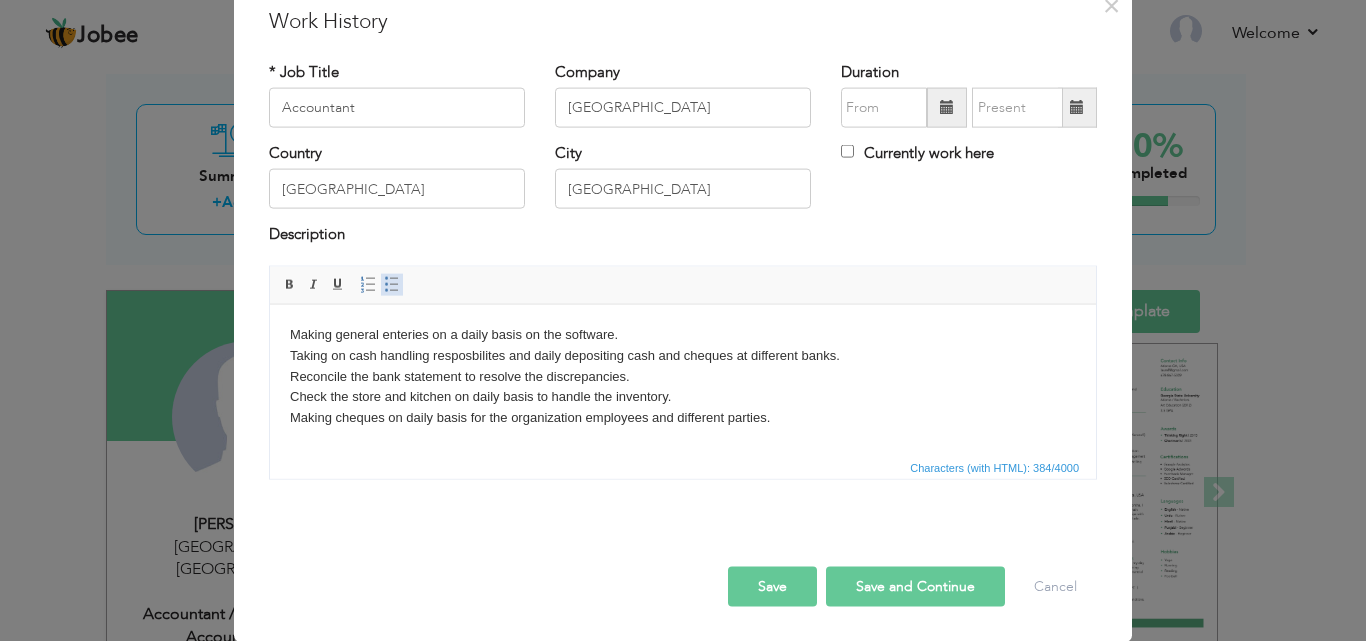 click at bounding box center [392, 284] 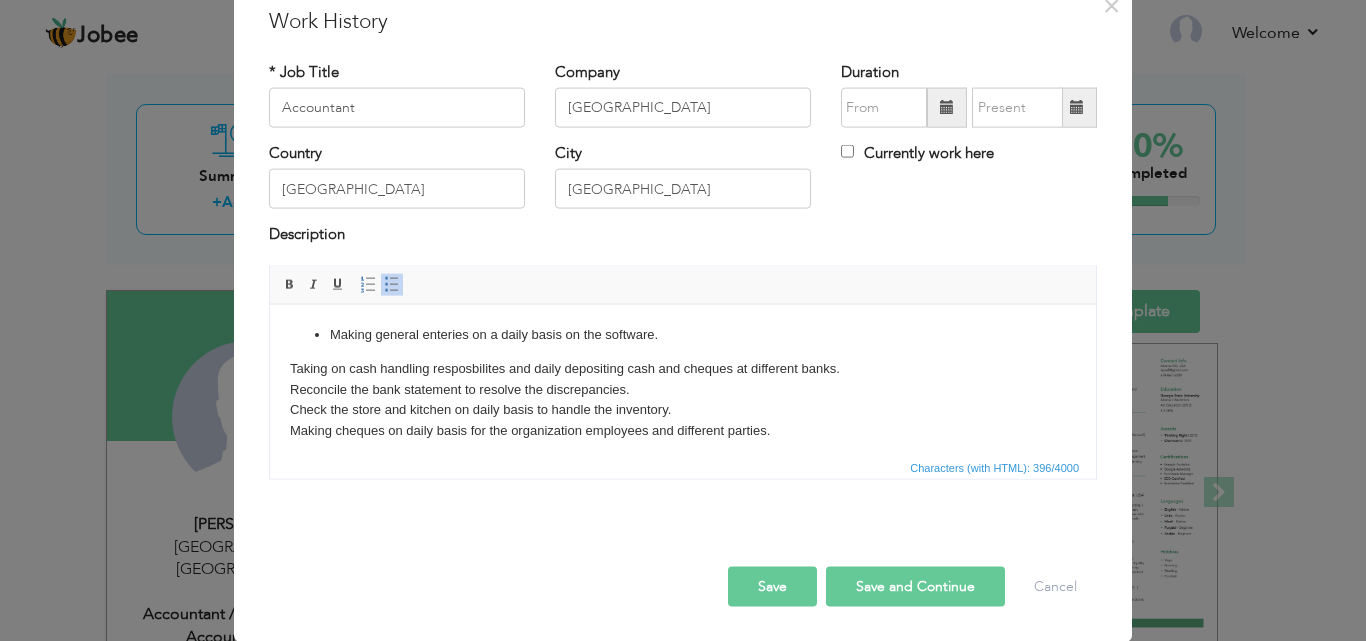 click on "Making general enteries on a daily basis on the software. Taking on cash handling resposbilites and daily depositing cash and cheques at different banks. Reconcile the bank statement to resolve the discrepancies. Check the store and kitchen on daily basis to handle the inventory. Making cheques on daily basis for the organization employees and different parties." at bounding box center [683, 382] 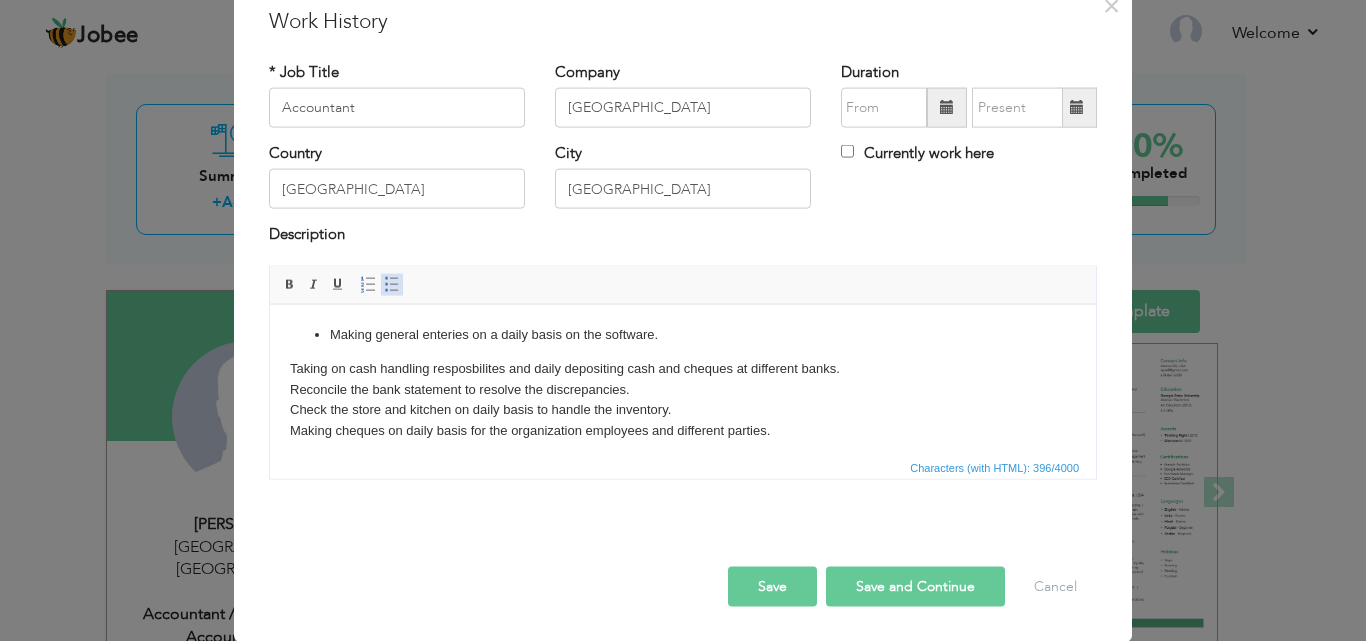 click at bounding box center (392, 284) 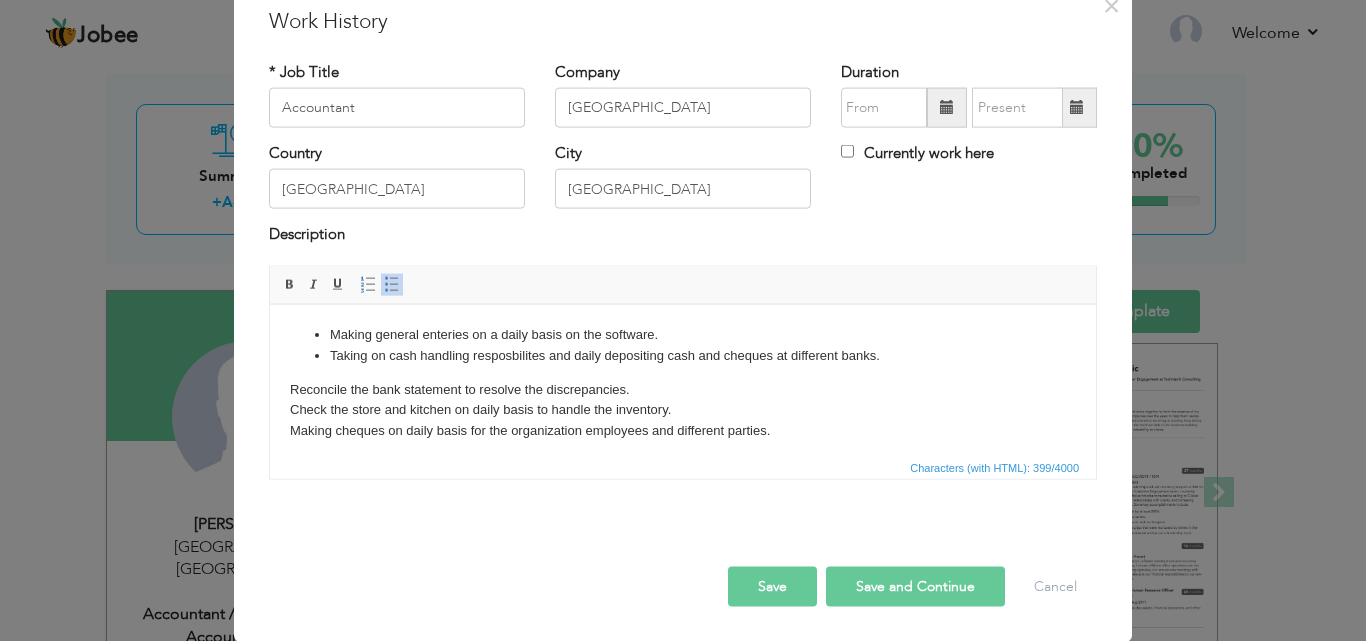 click on "Making general enteries on a daily basis on the software. Taking on cash handling resposbilites and daily depositing cash and cheques at different banks. Reconcile the bank statement to resolve the discrepancies. Check the store and kitchen on daily basis to handle the inventory. Making cheques on daily basis for the organization employees and different parties." at bounding box center (683, 382) 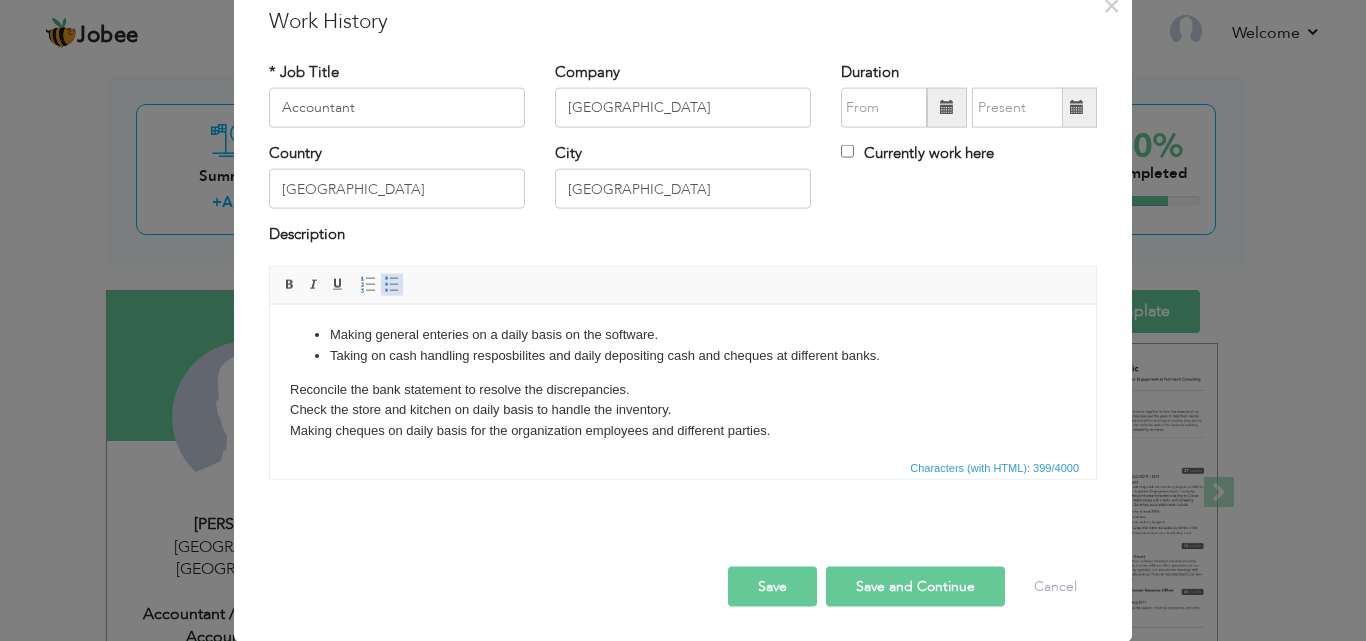 click on "Insert/Remove Bulleted List" at bounding box center (392, 284) 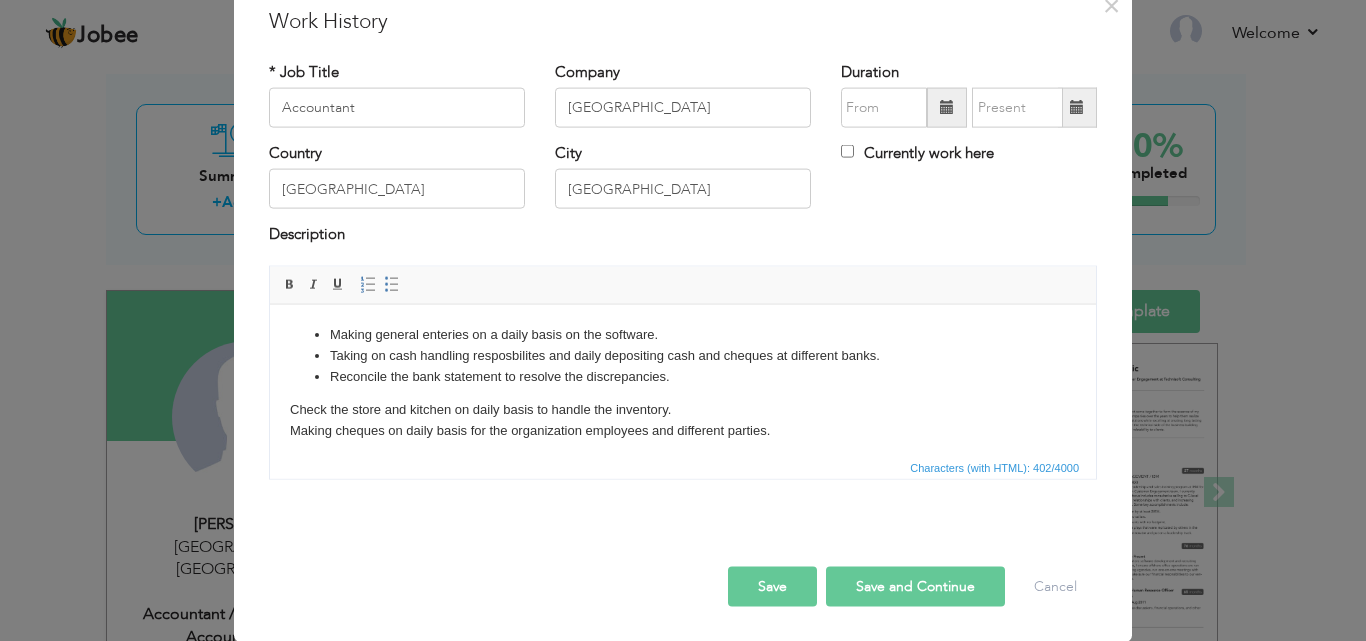 click on "Making general enteries on a daily basis on the software. Taking on cash handling resposbilites and daily depositing cash and cheques at different banks. Reconcile the bank statement to resolve the discrepancies. Check the store and kitchen on daily basis to handle the inventory. Making cheques on daily basis for the organization employees and different parties." at bounding box center [683, 382] 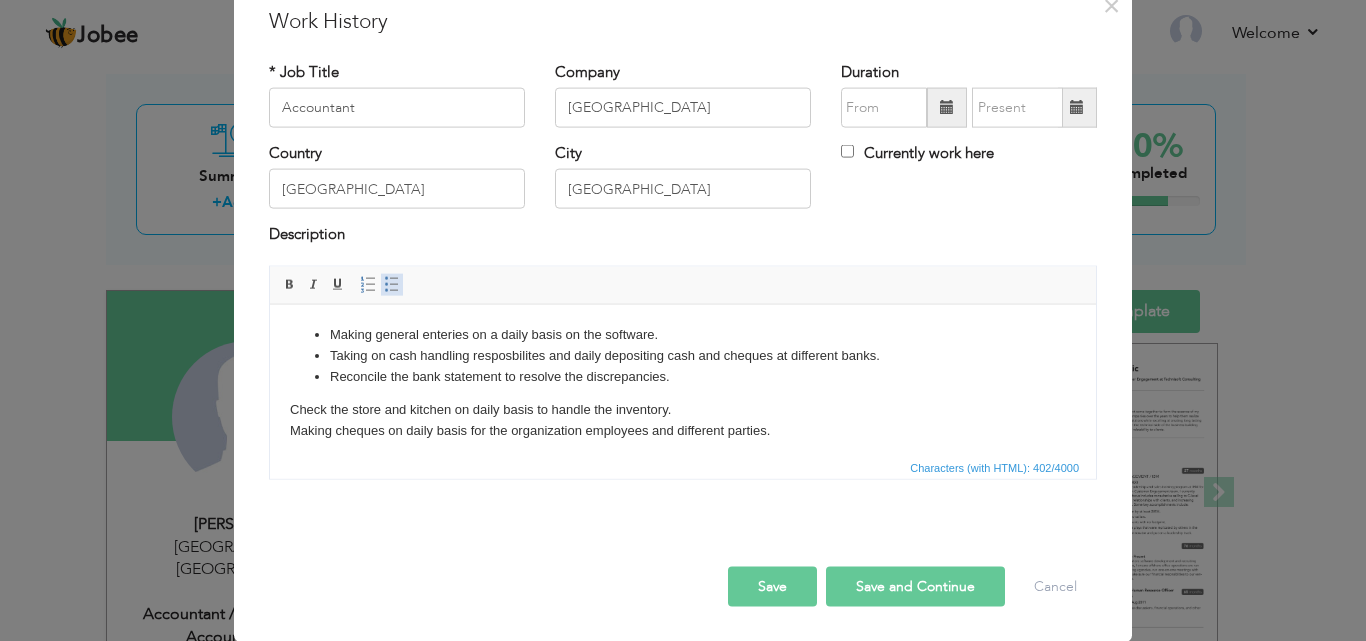 click on "Insert/Remove Bulleted List" at bounding box center [392, 284] 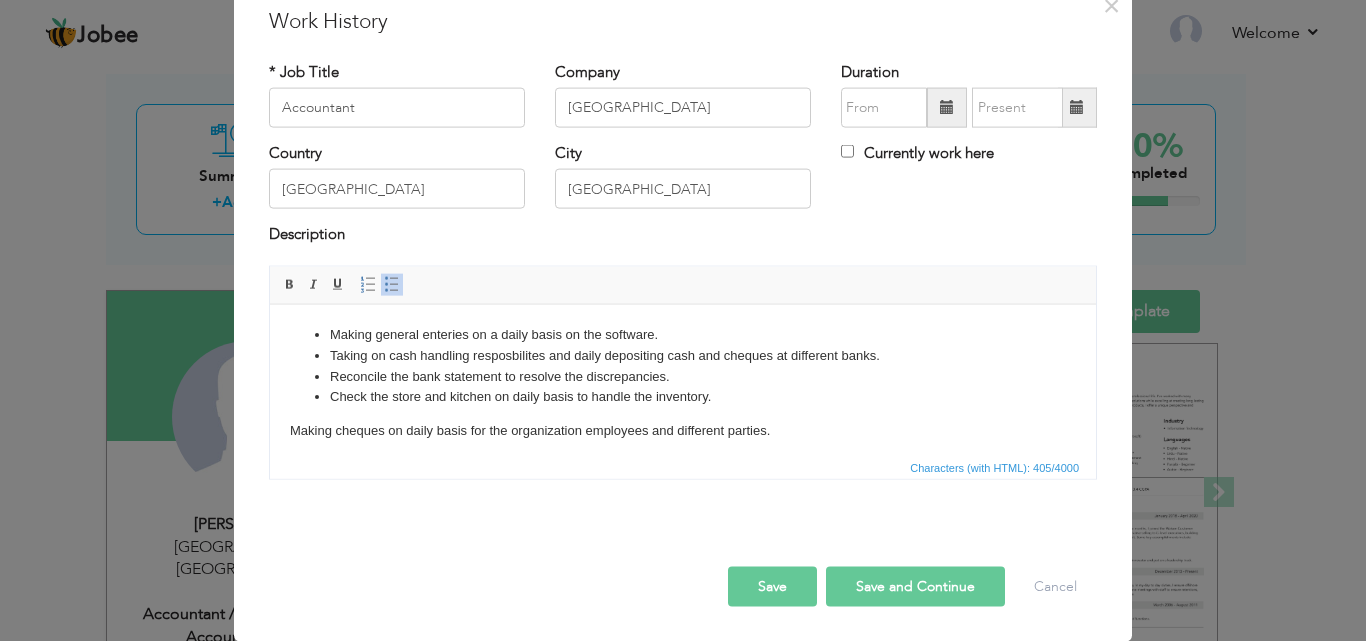 click on "Making general enteries on a daily basis on the software. Taking on cash handling resposbilites and daily depositing cash and cheques at different banks. Reconcile the bank statement to resolve the discrepancies. Check the store and kitchen on daily basis to handle the inventory. Making cheques on daily basis for the organization employees and different parties." at bounding box center [683, 382] 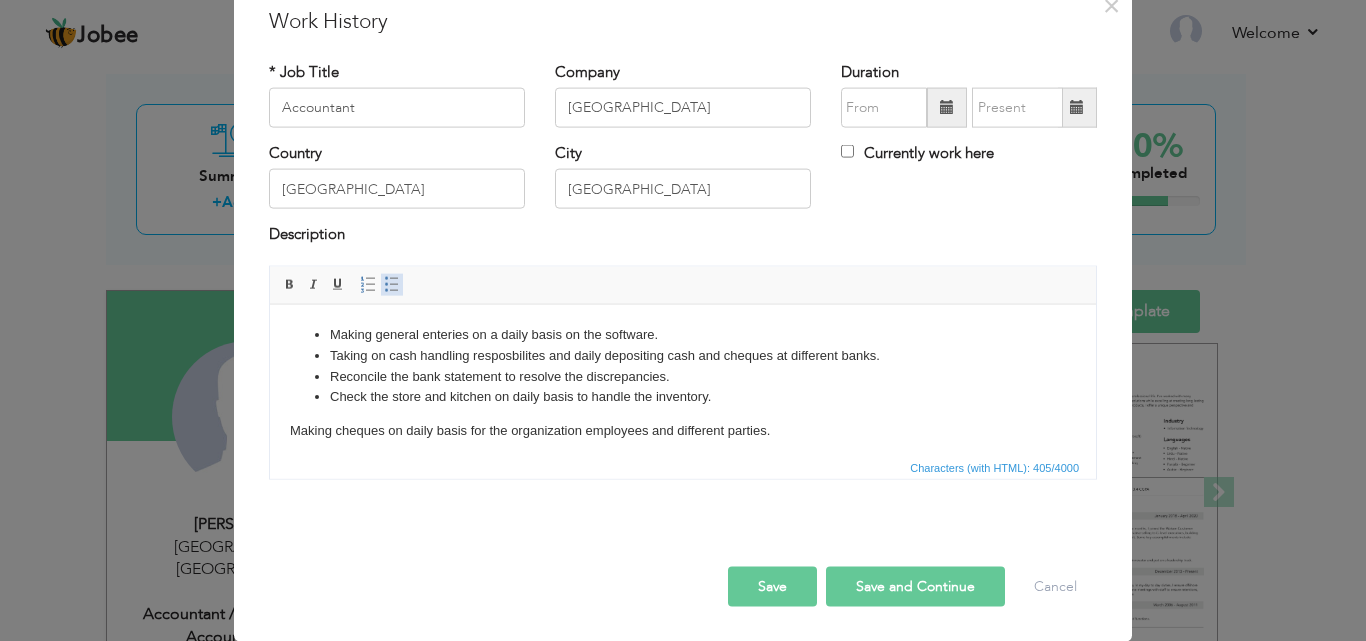 click at bounding box center [392, 284] 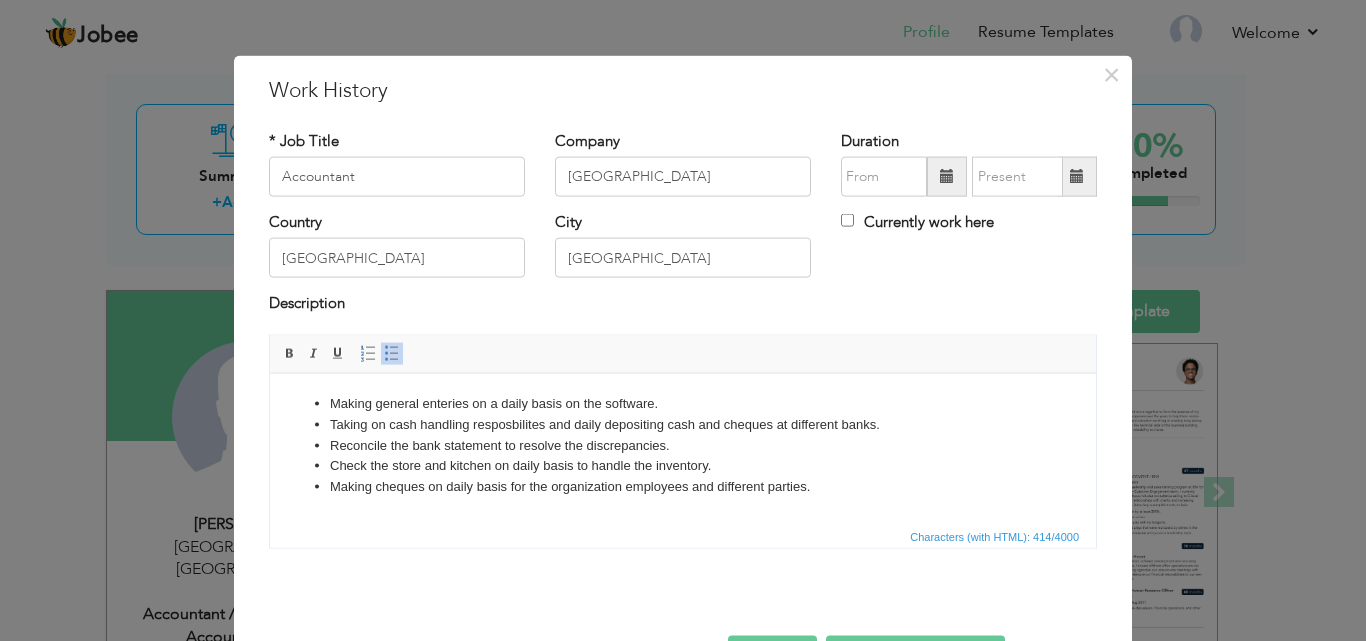 scroll, scrollTop: 0, scrollLeft: 0, axis: both 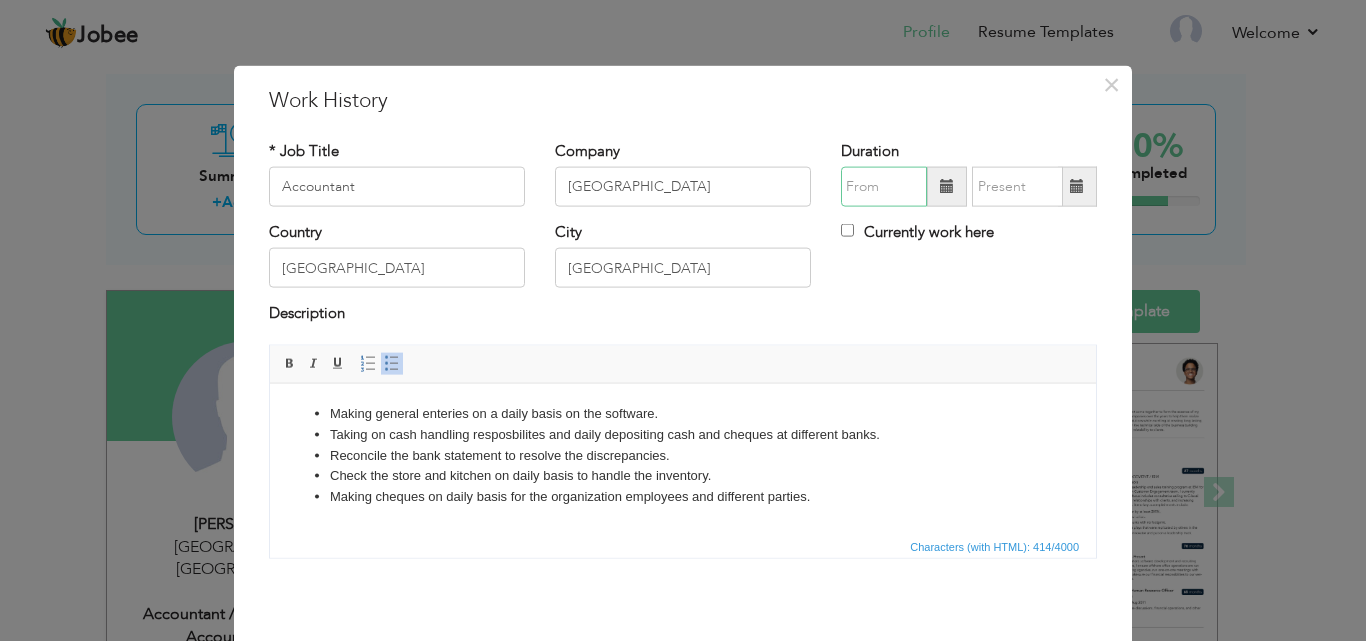 click at bounding box center [884, 187] 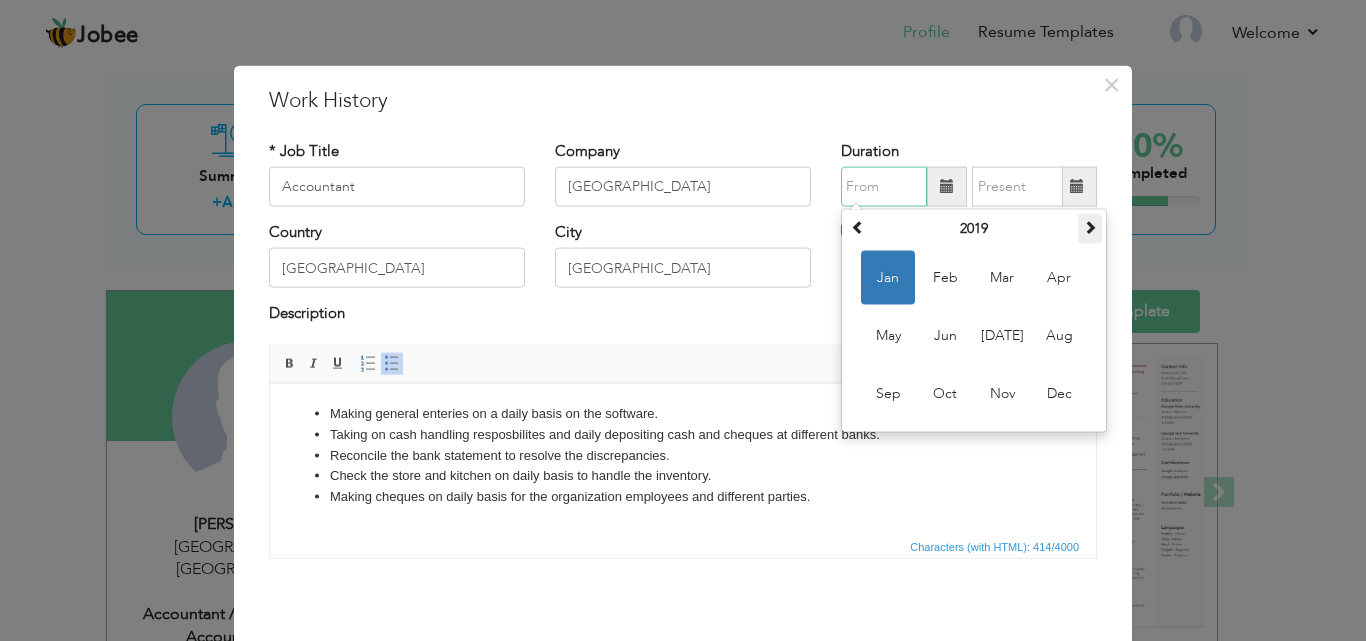 click at bounding box center [1090, 227] 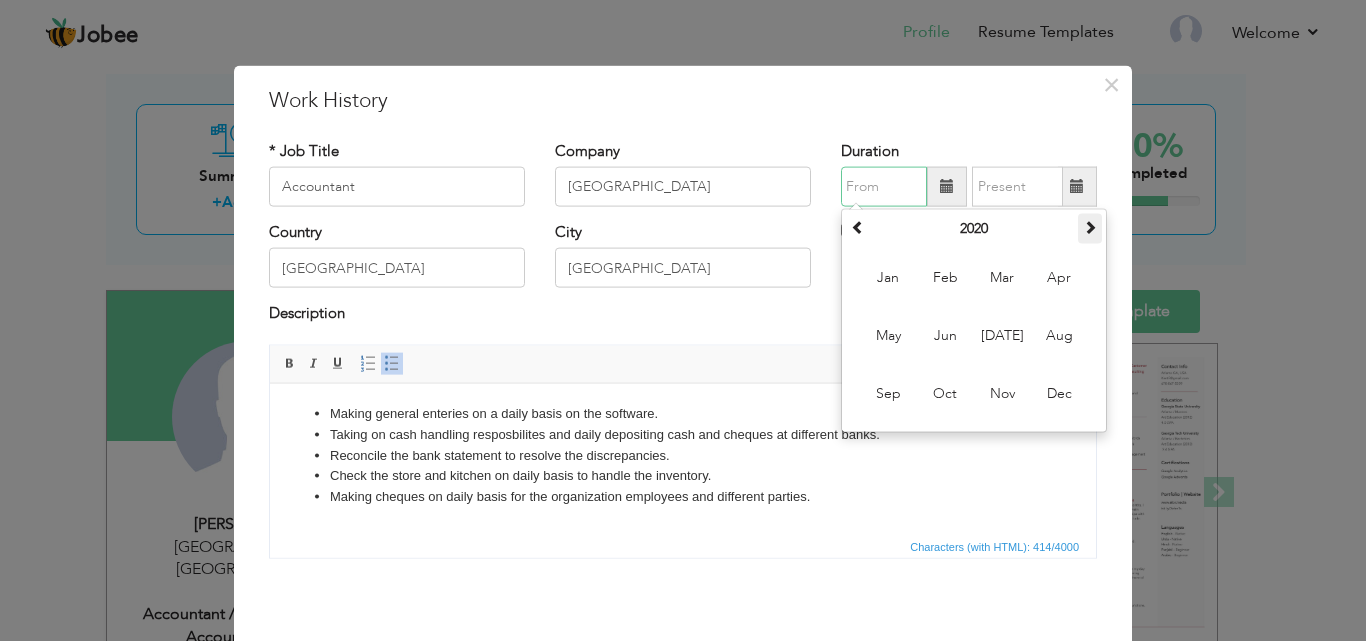 click at bounding box center [1090, 227] 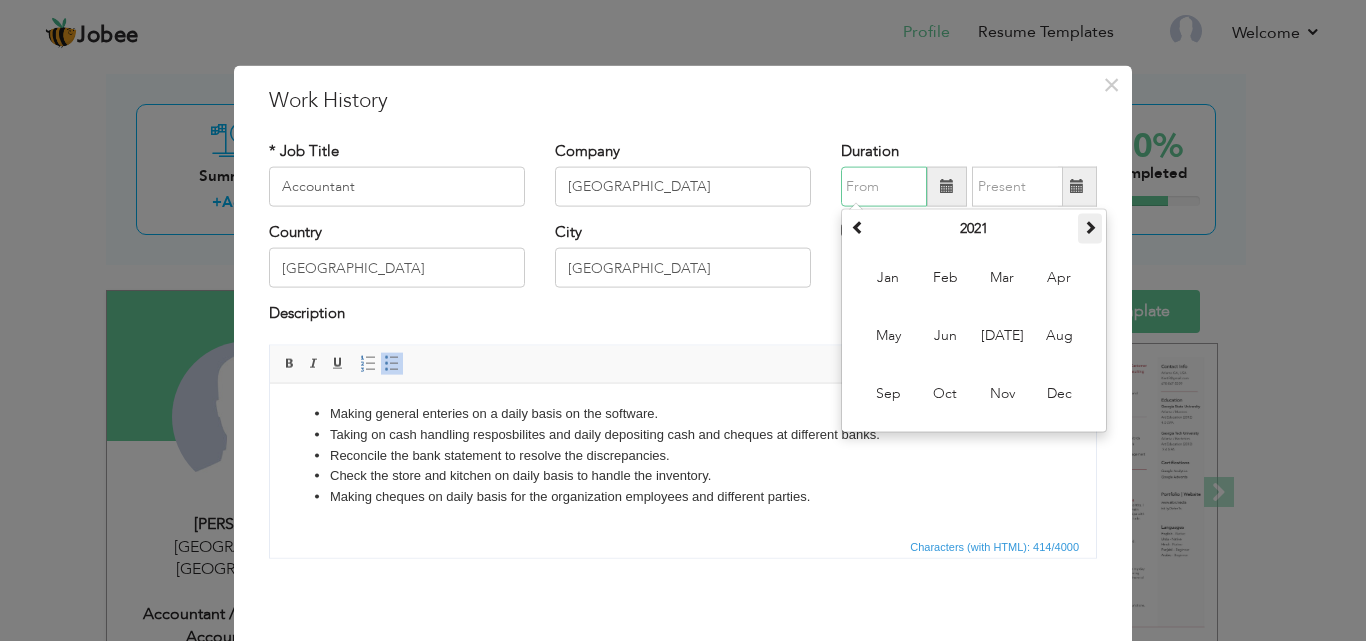 click at bounding box center (1090, 227) 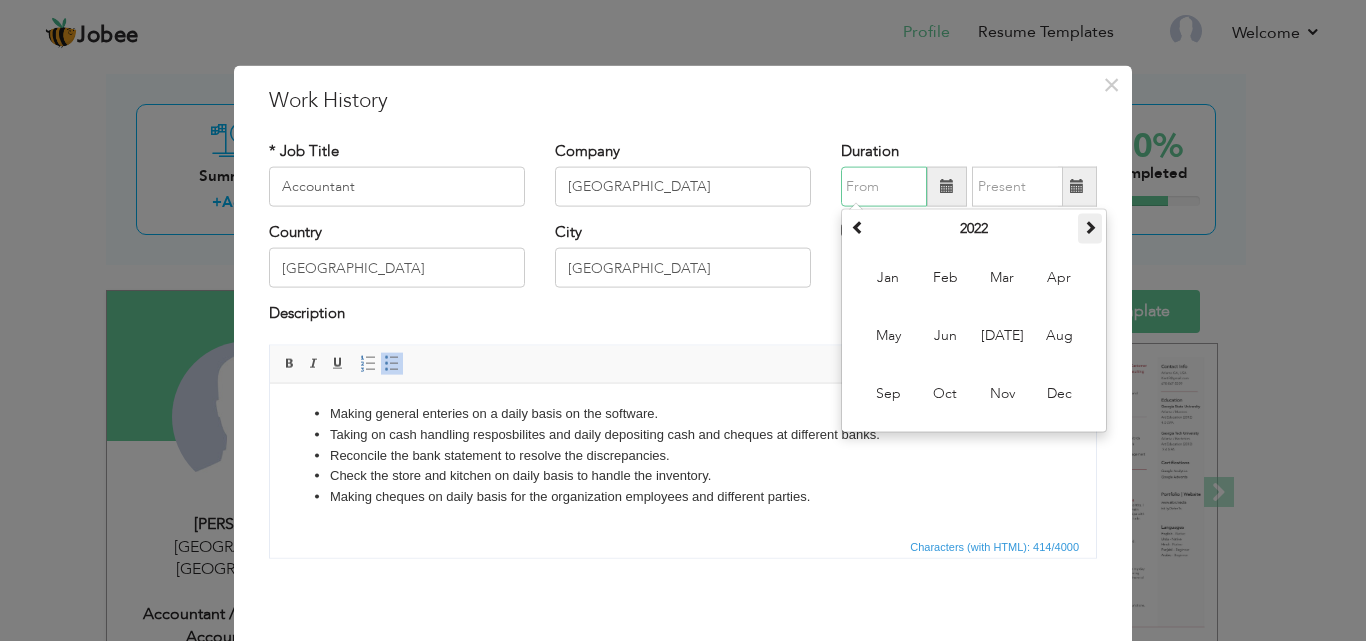click at bounding box center (1090, 227) 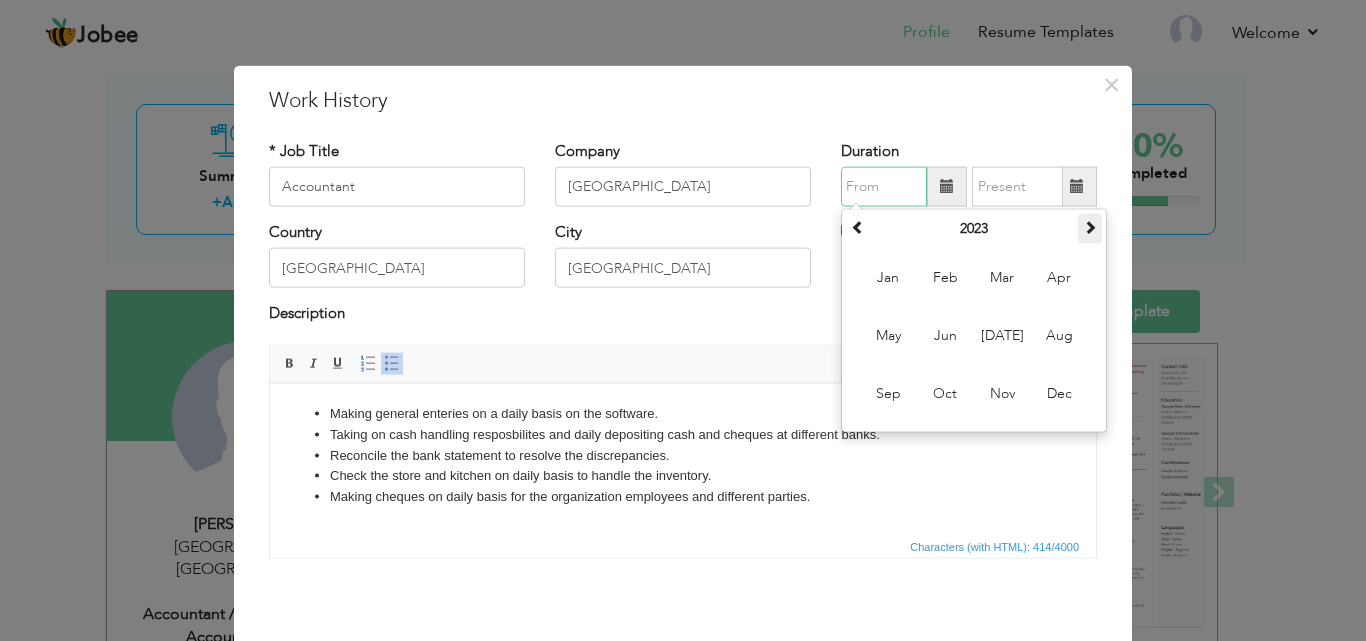 click at bounding box center [1090, 227] 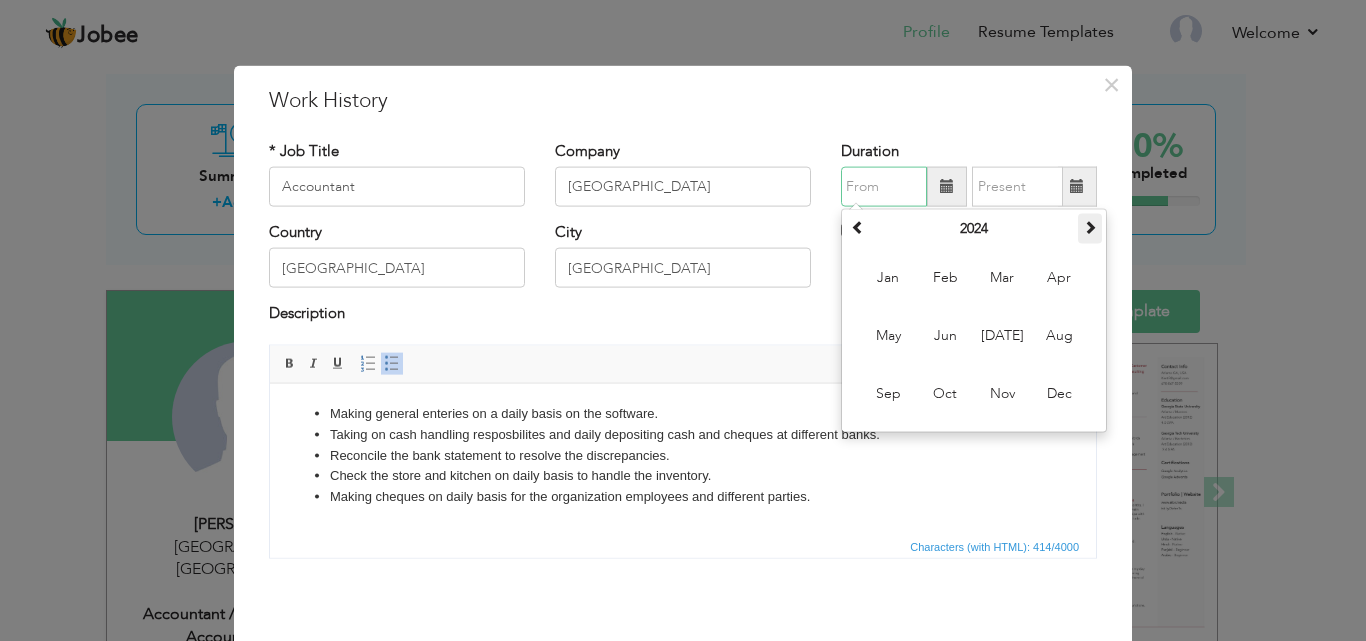 click at bounding box center (1090, 227) 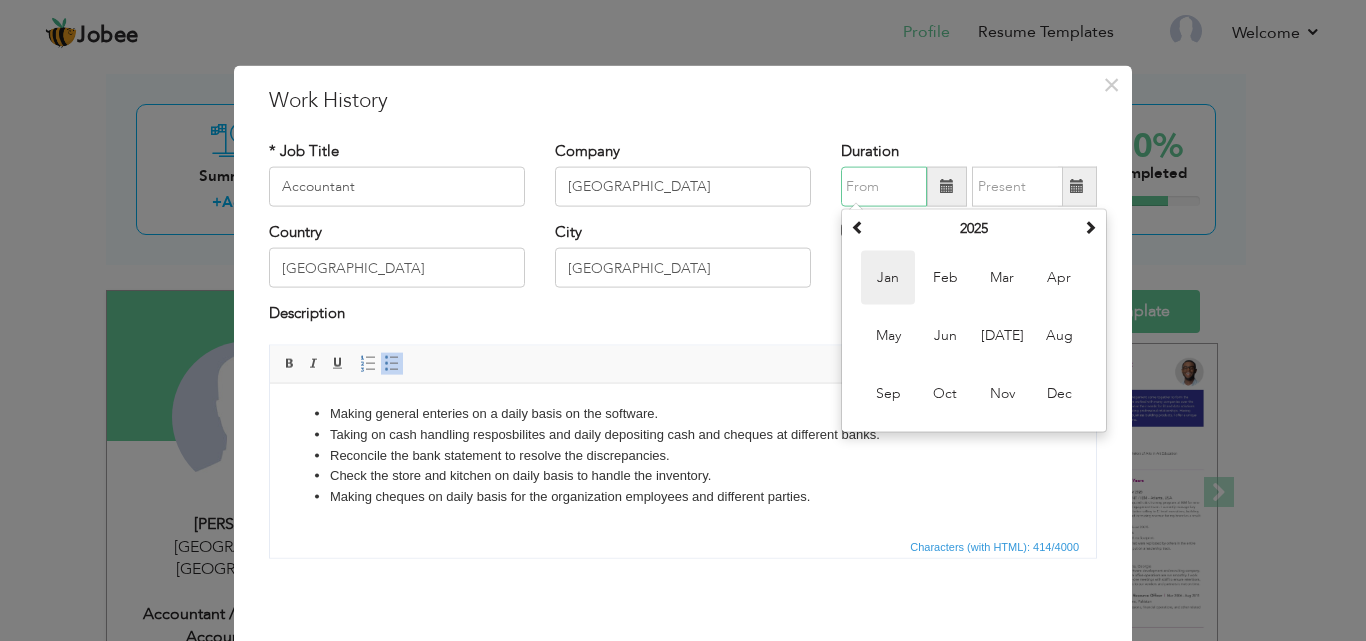 click on "Jan" at bounding box center [888, 278] 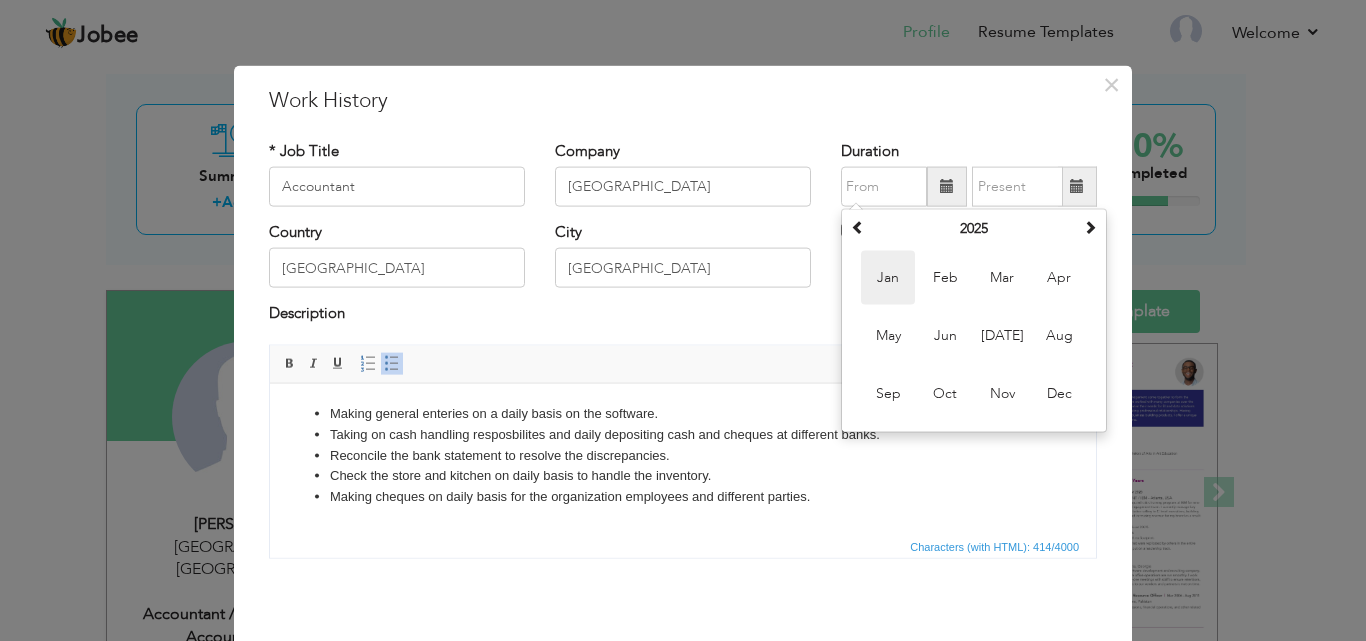 type on "01/2025" 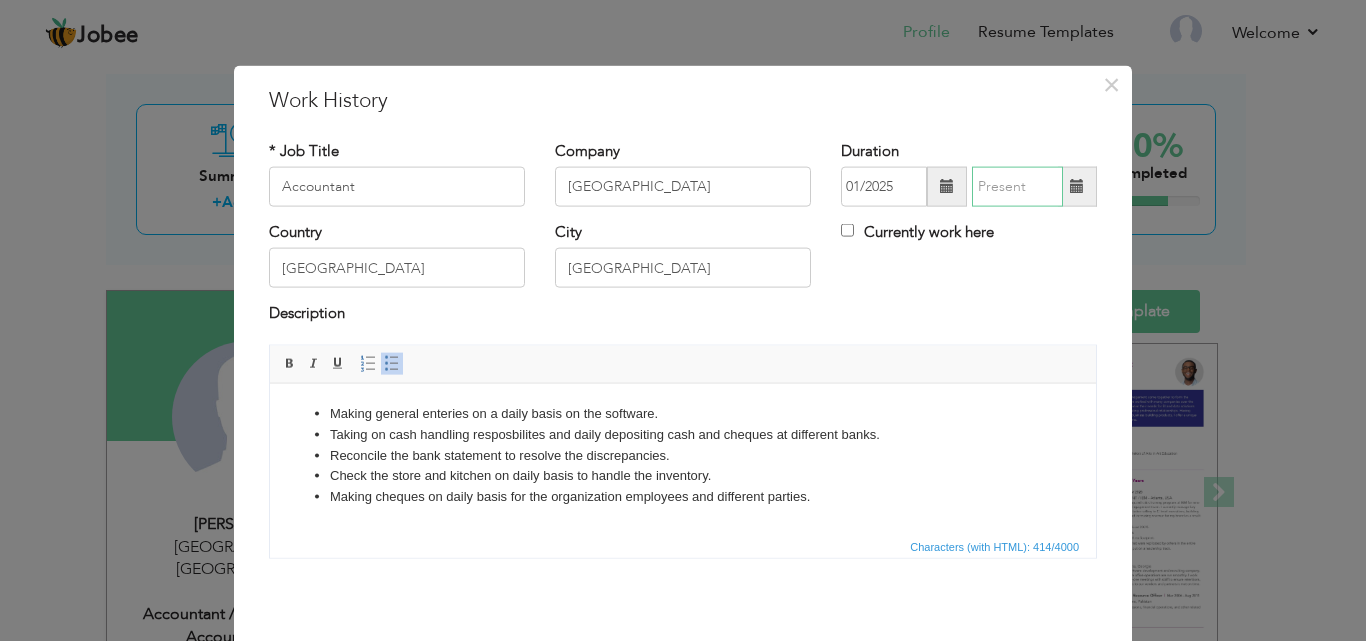 click at bounding box center (1017, 187) 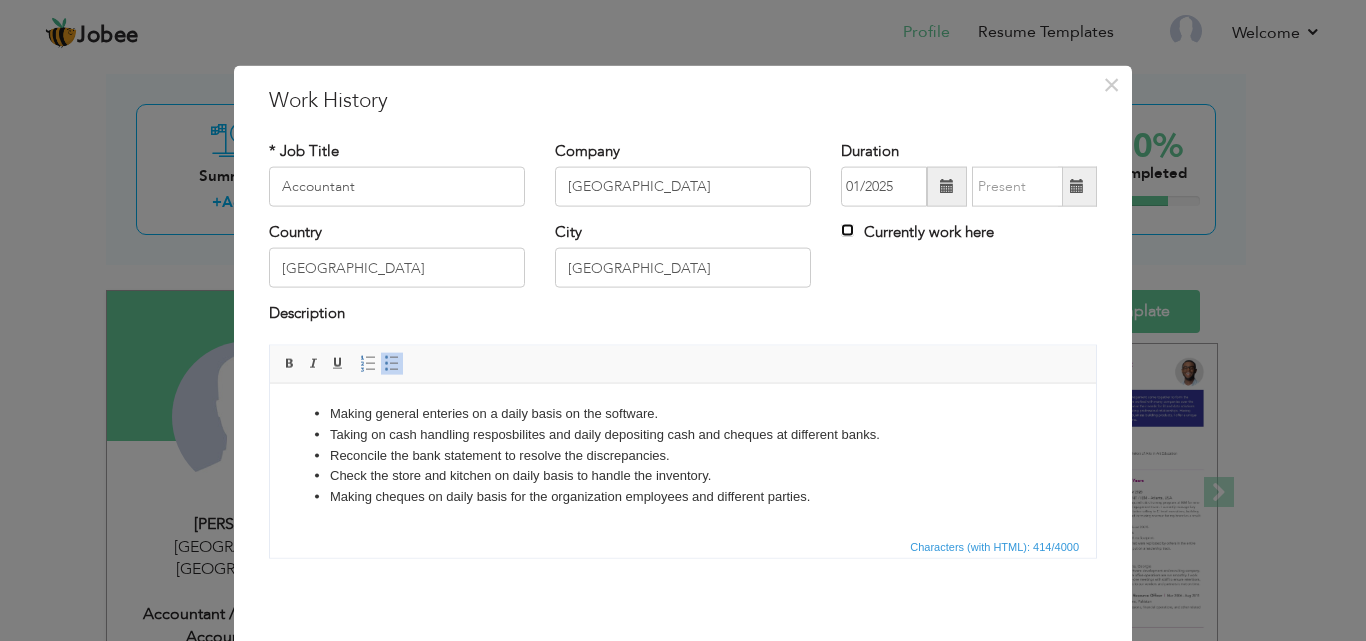 click on "Currently work here" at bounding box center [847, 230] 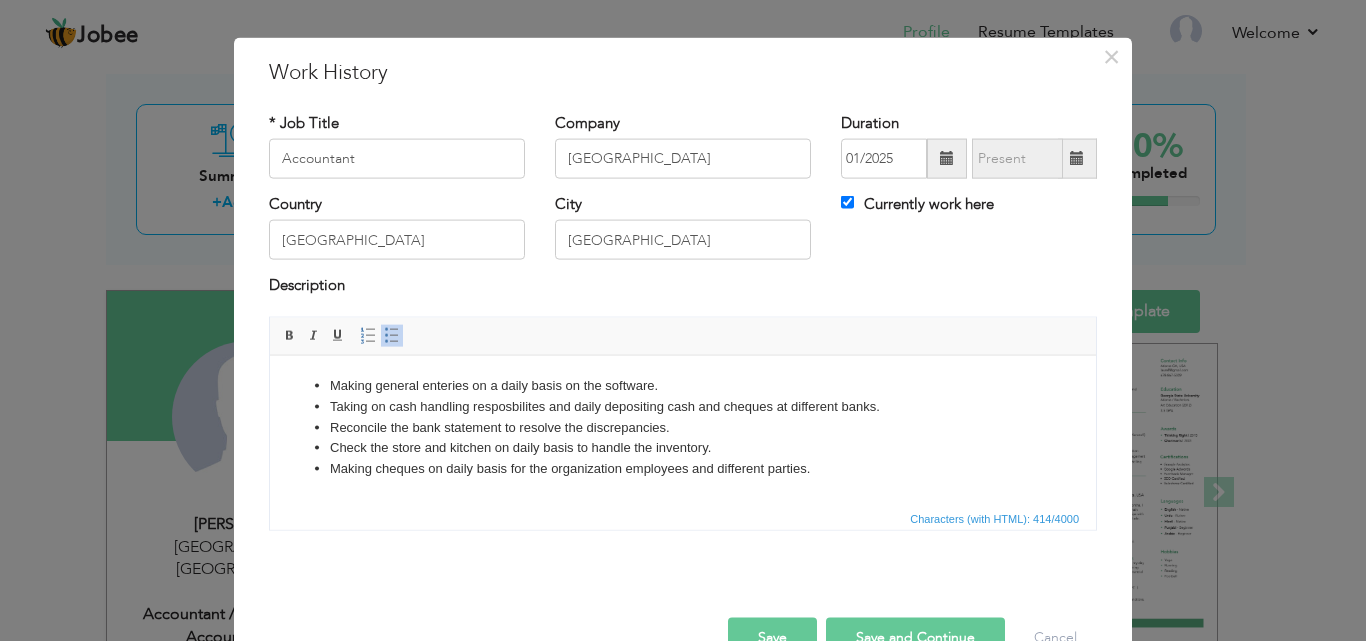 scroll, scrollTop: 79, scrollLeft: 0, axis: vertical 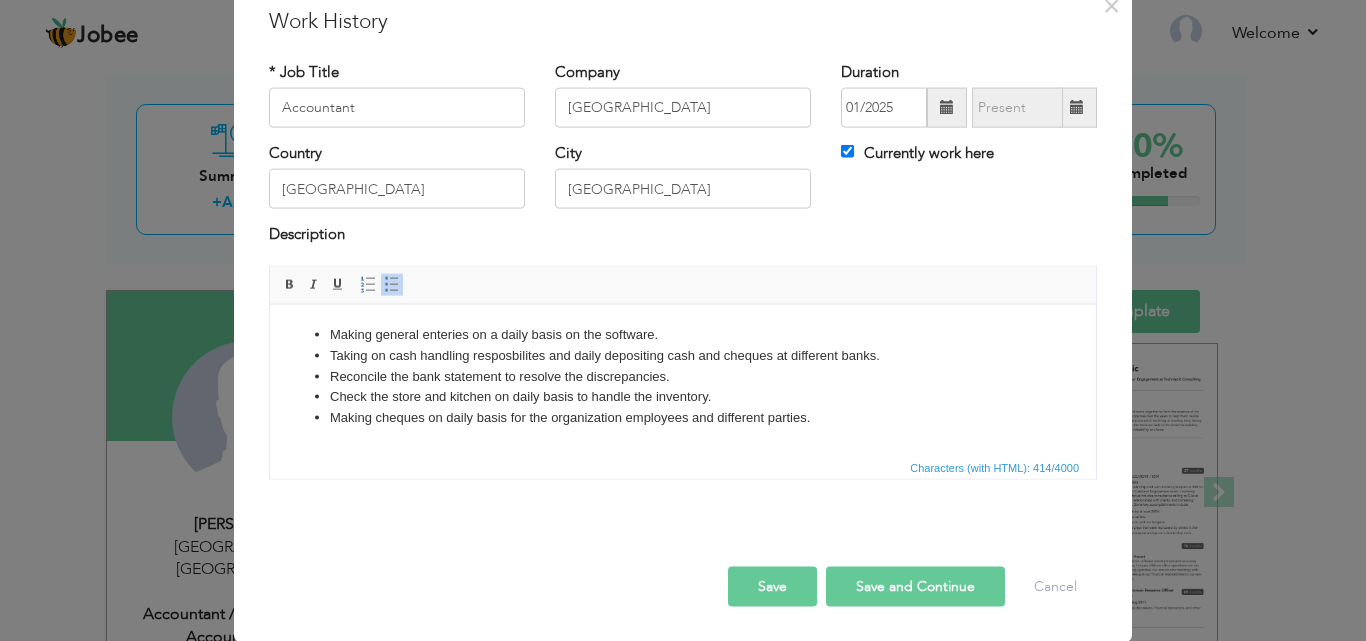 click on "Save and Continue" at bounding box center (915, 586) 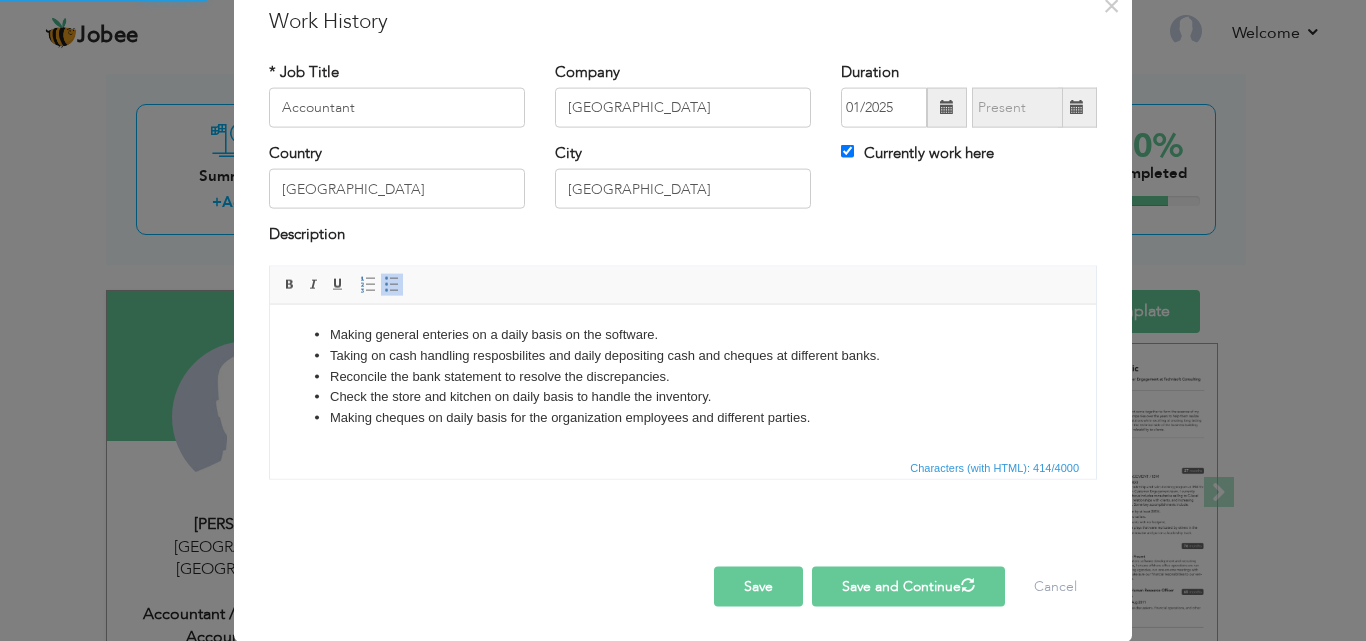 type 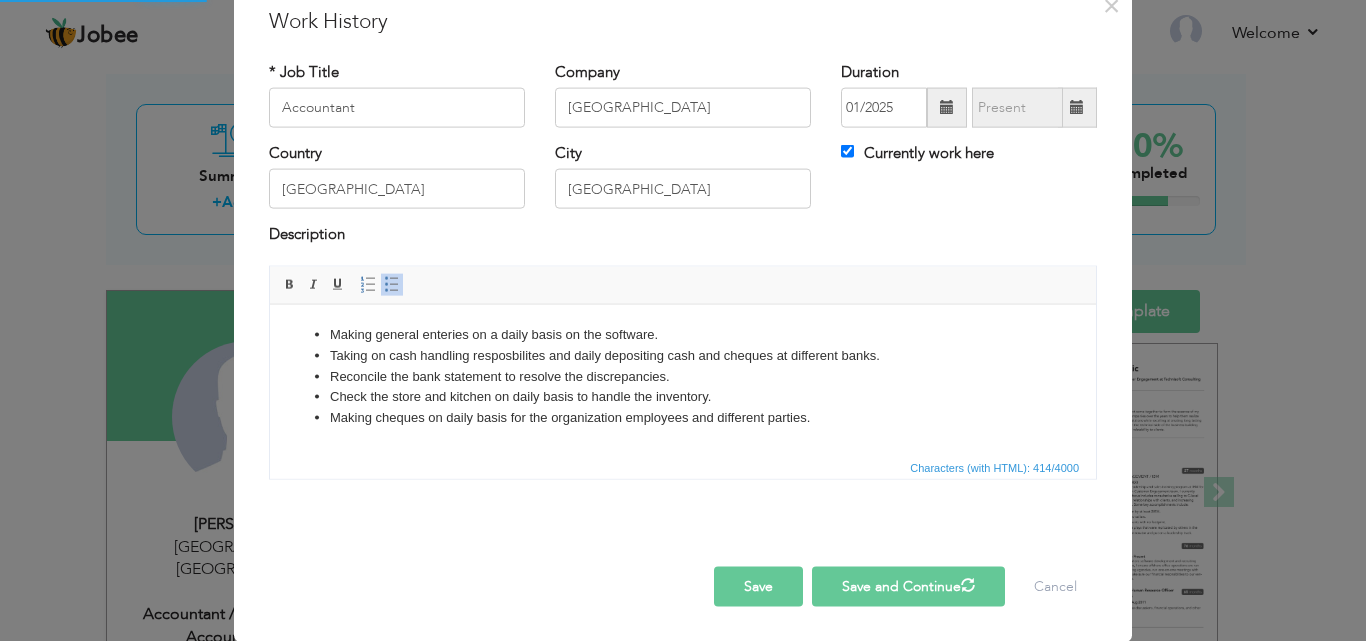 type 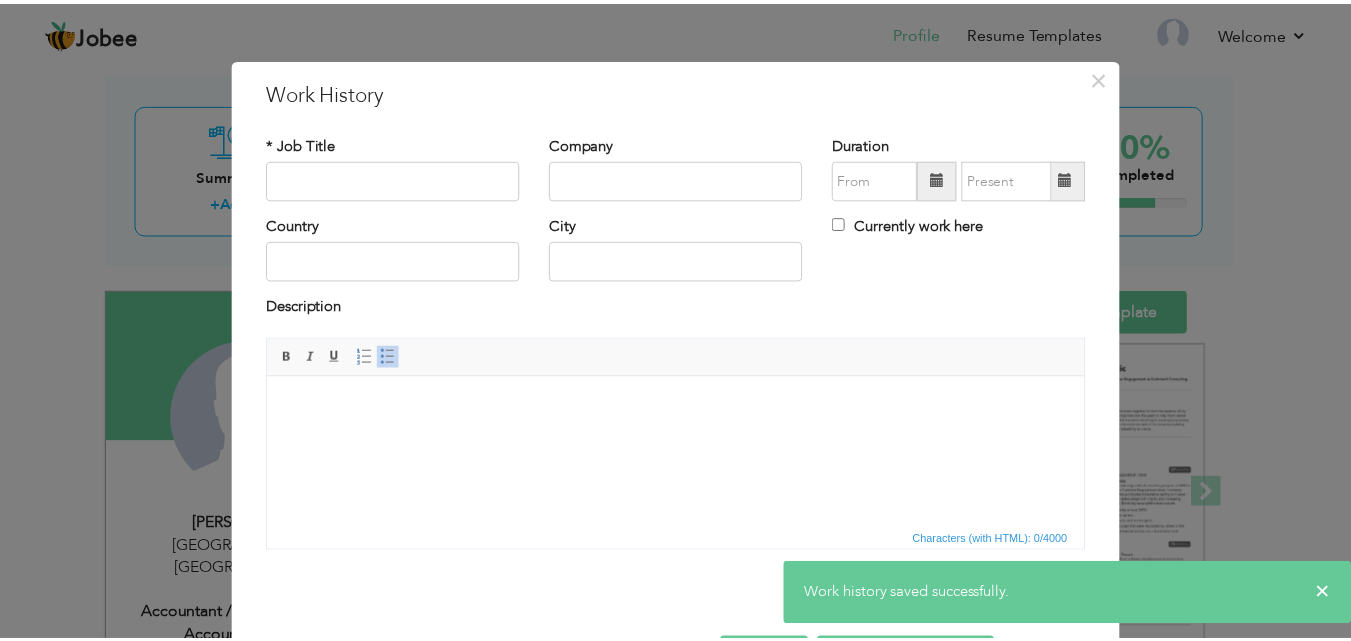 scroll, scrollTop: 0, scrollLeft: 0, axis: both 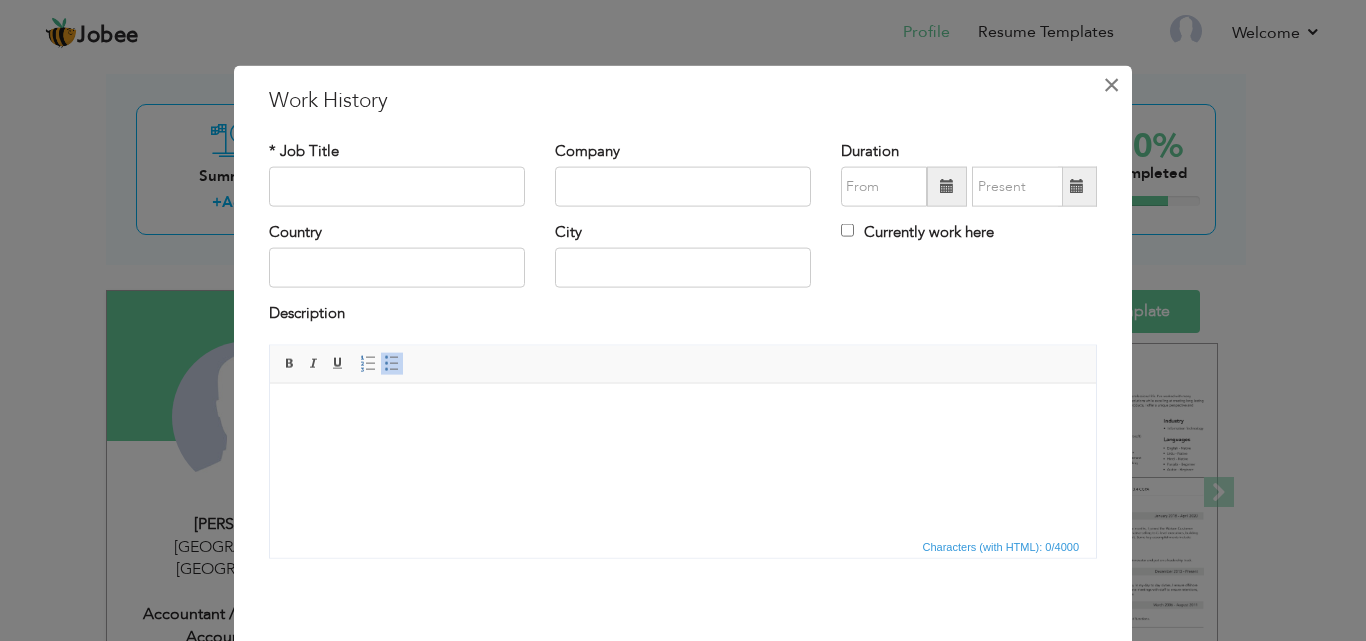 click on "×" at bounding box center (1111, 84) 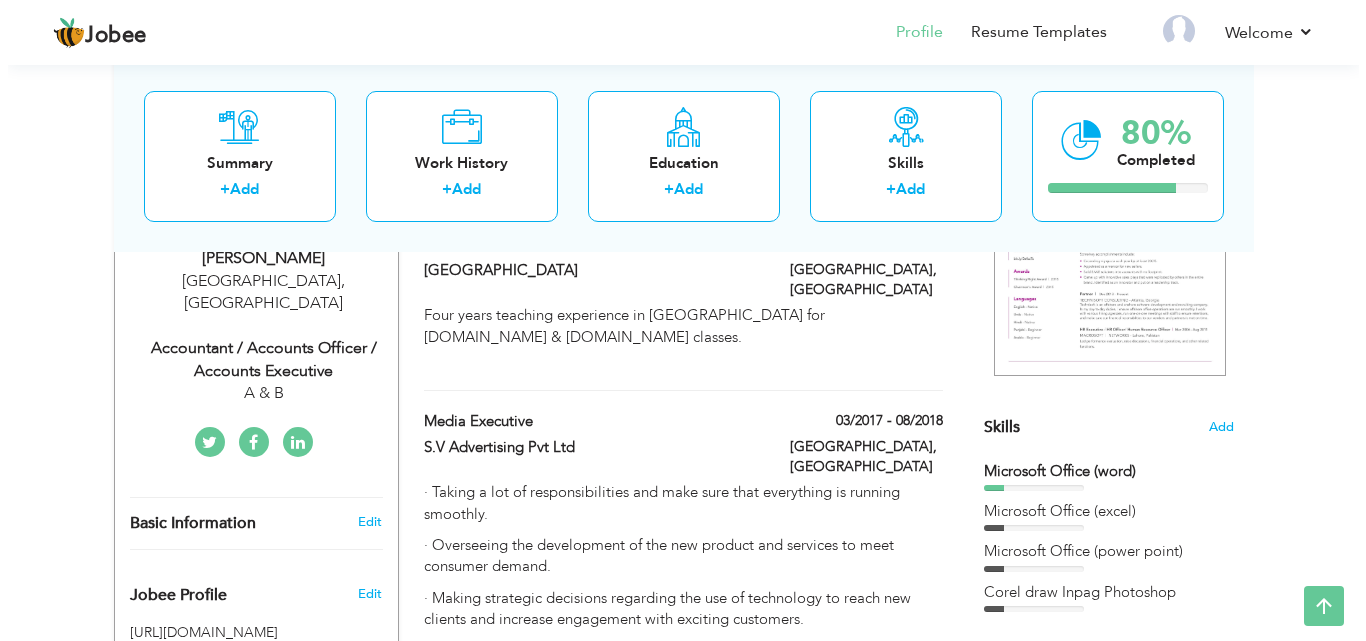 scroll, scrollTop: 351, scrollLeft: 0, axis: vertical 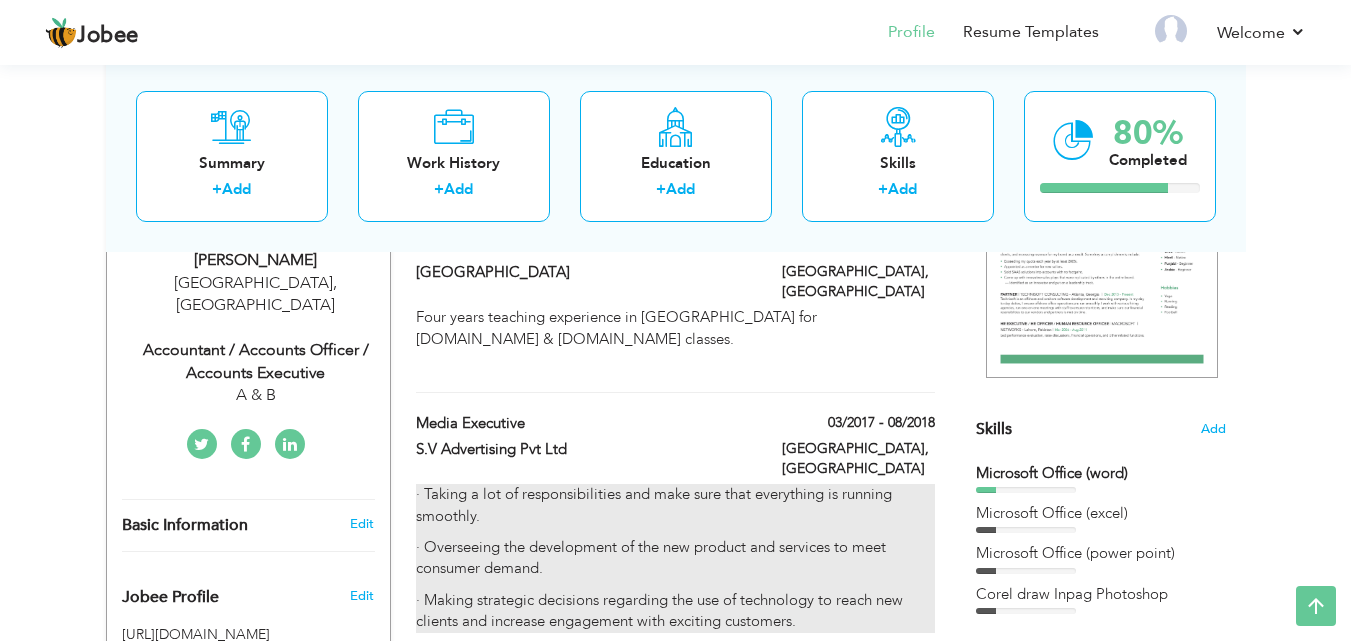 drag, startPoint x: 697, startPoint y: 469, endPoint x: 696, endPoint y: 425, distance: 44.011364 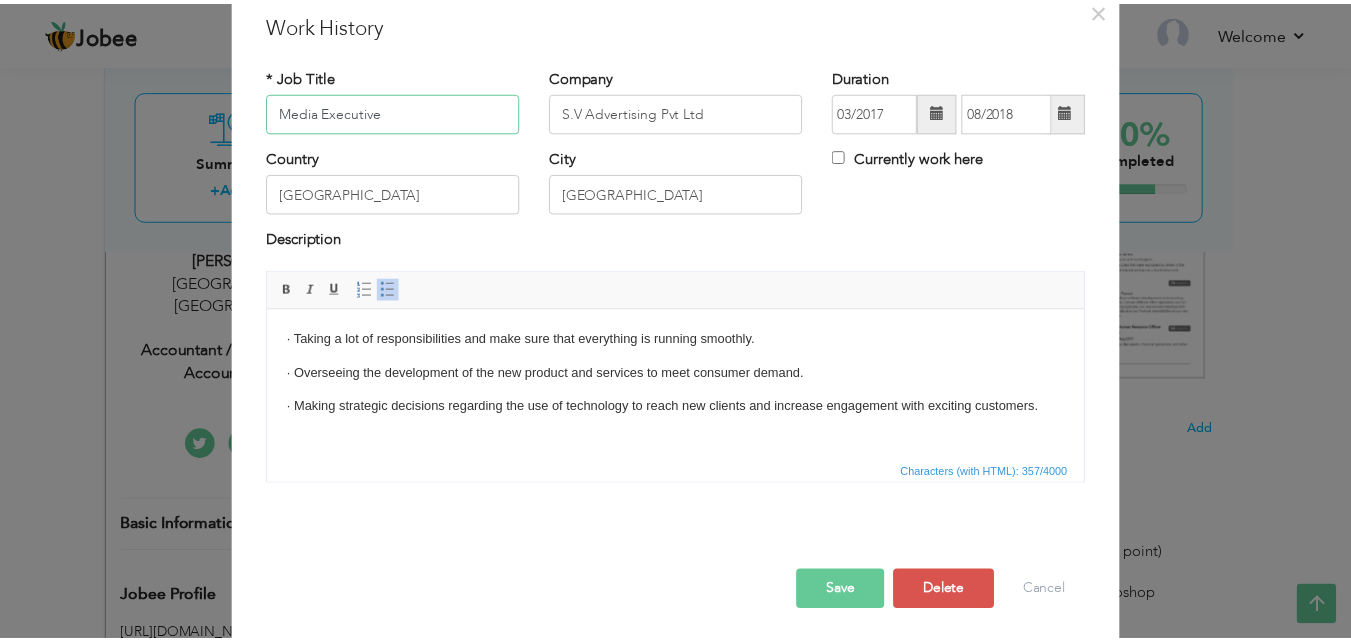 scroll, scrollTop: 79, scrollLeft: 0, axis: vertical 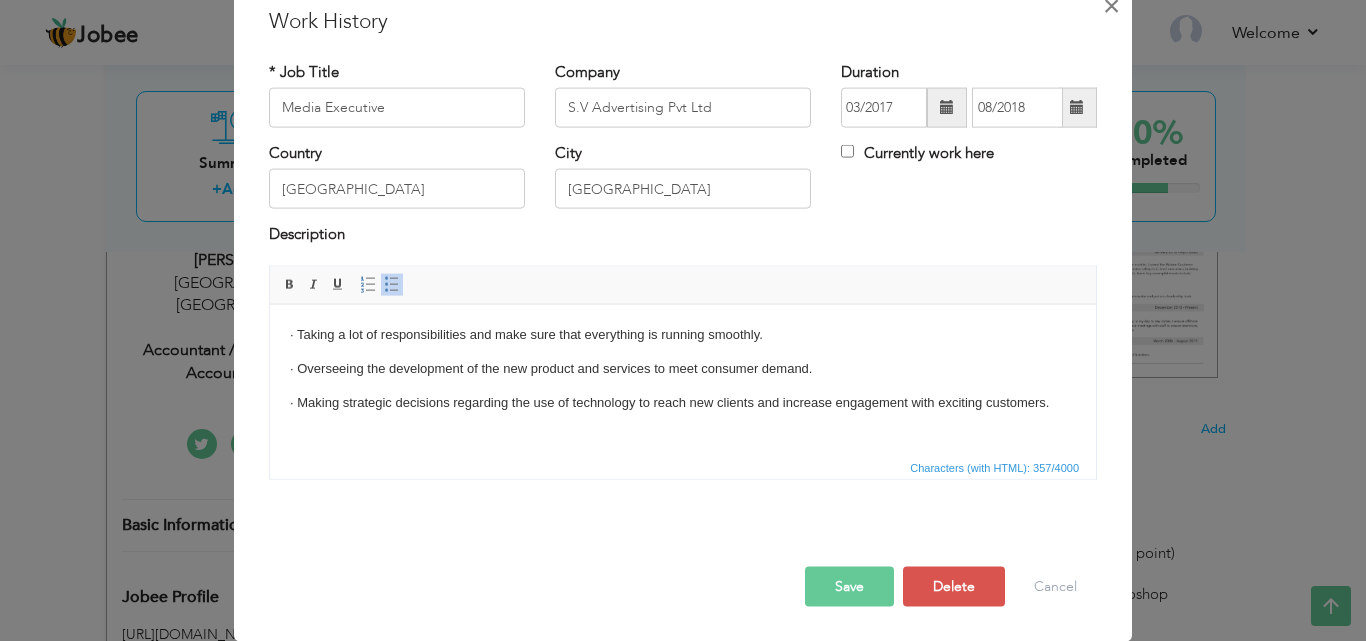 click on "×" at bounding box center (1111, 5) 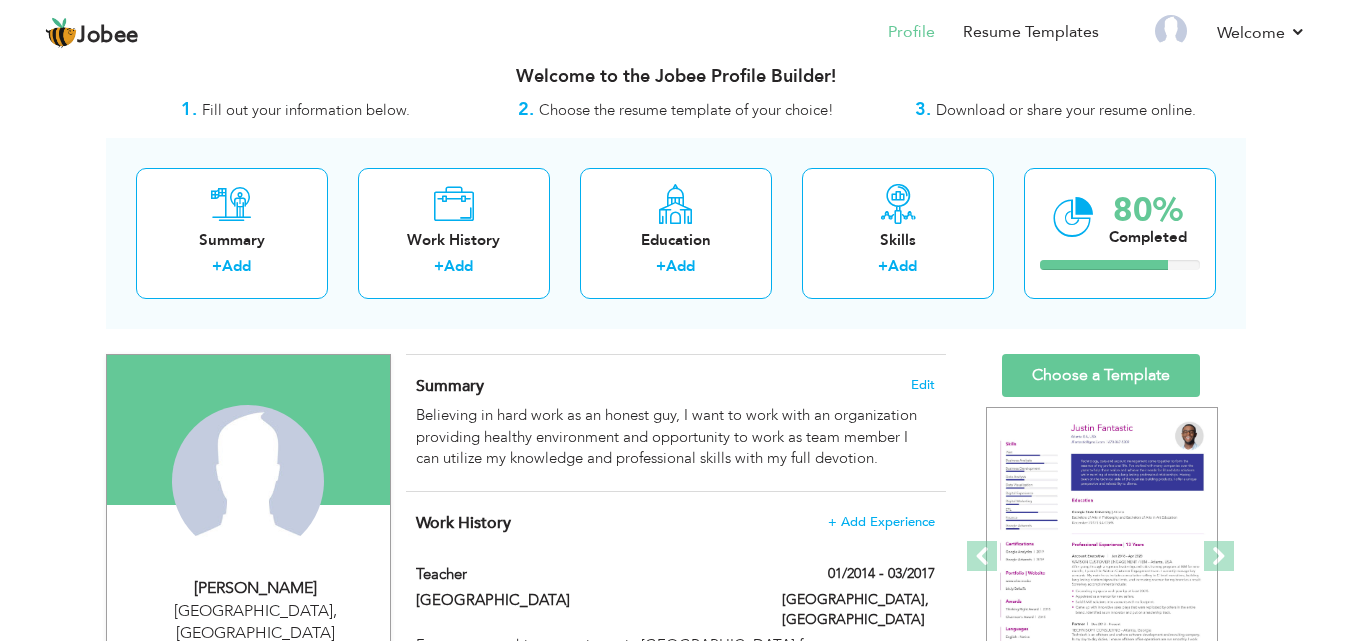 scroll, scrollTop: 0, scrollLeft: 0, axis: both 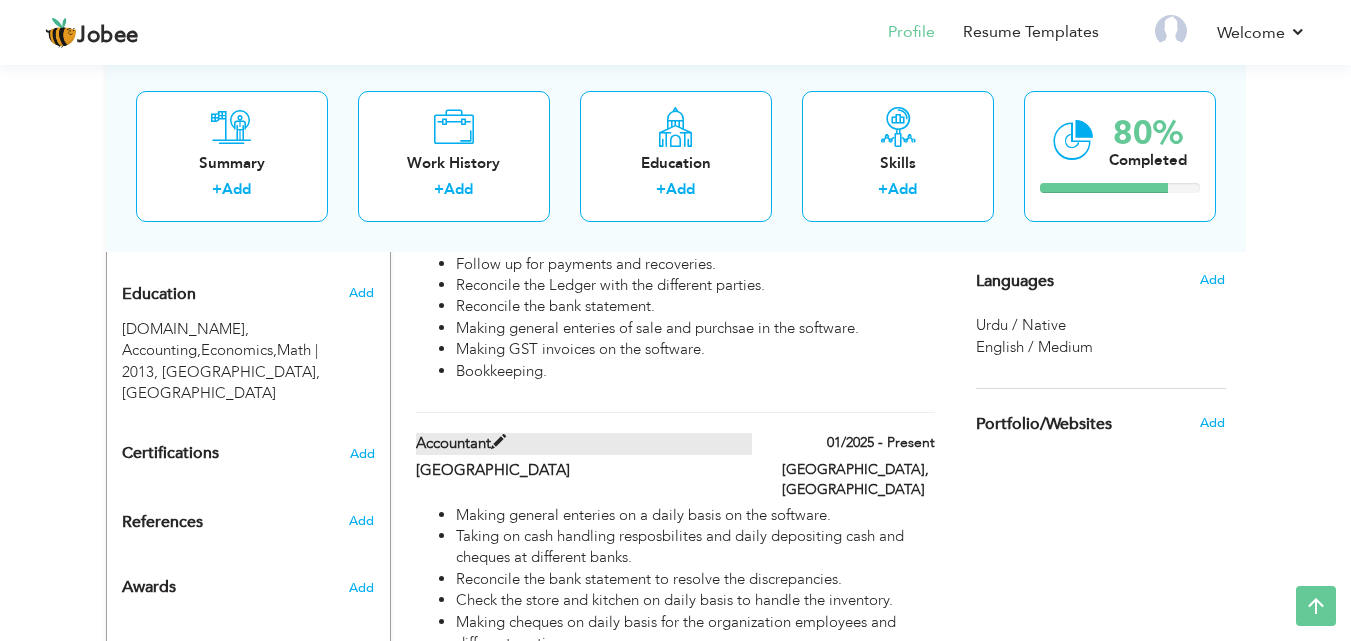 click at bounding box center [498, 442] 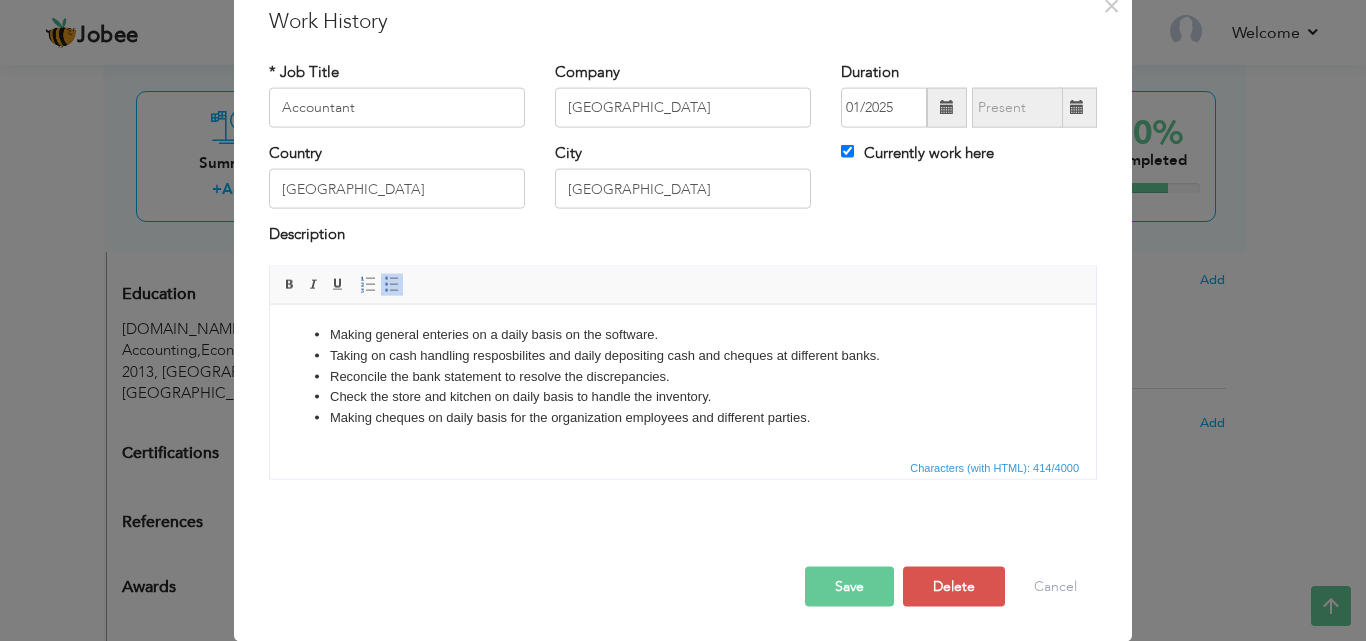 scroll, scrollTop: 0, scrollLeft: 0, axis: both 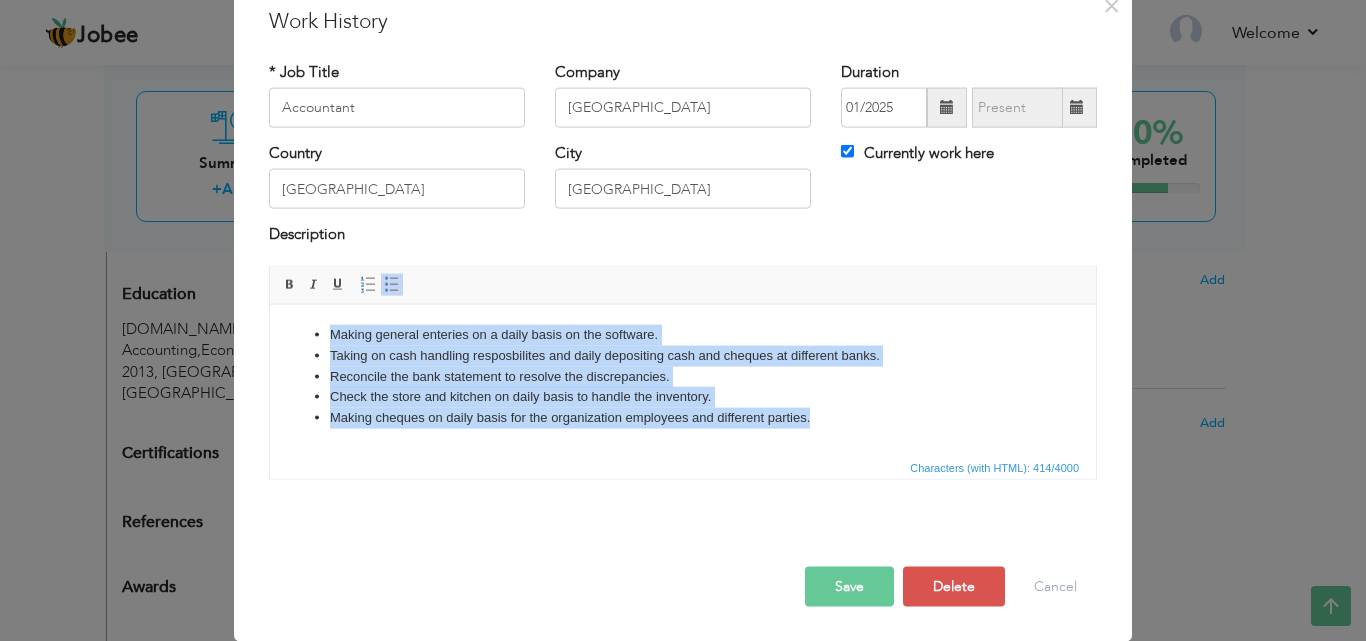 drag, startPoint x: 821, startPoint y: 427, endPoint x: 312, endPoint y: 325, distance: 519.11945 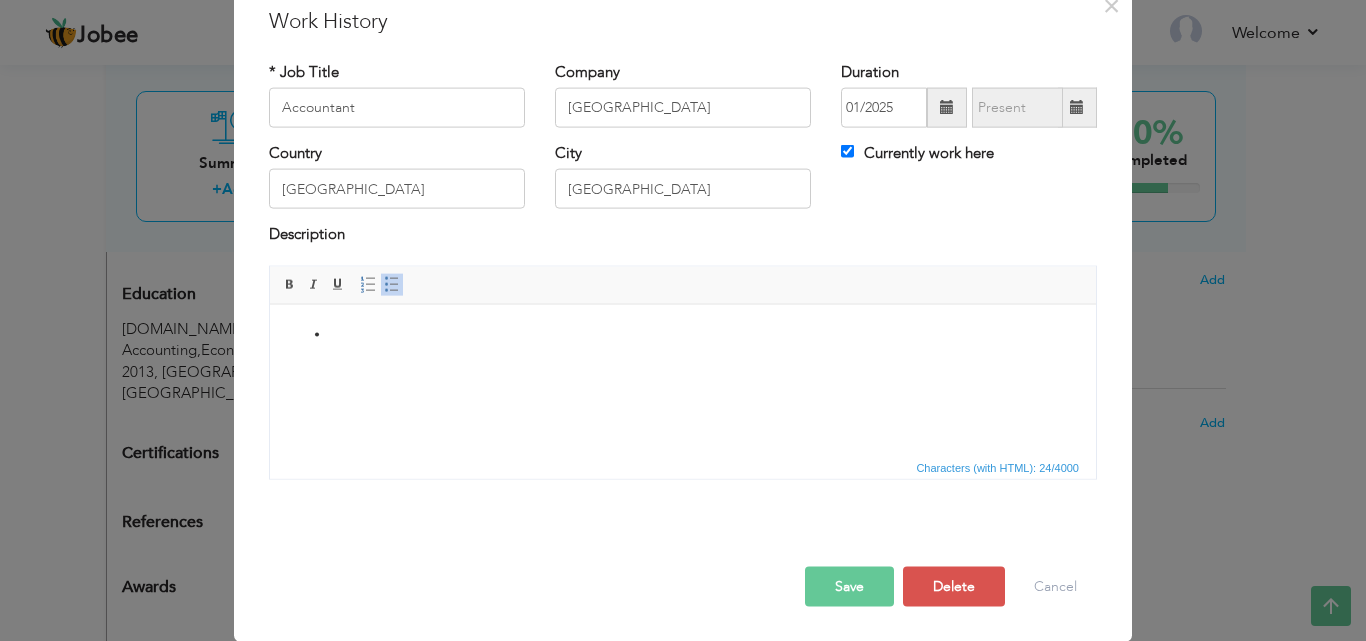 click on "Save" at bounding box center (849, 586) 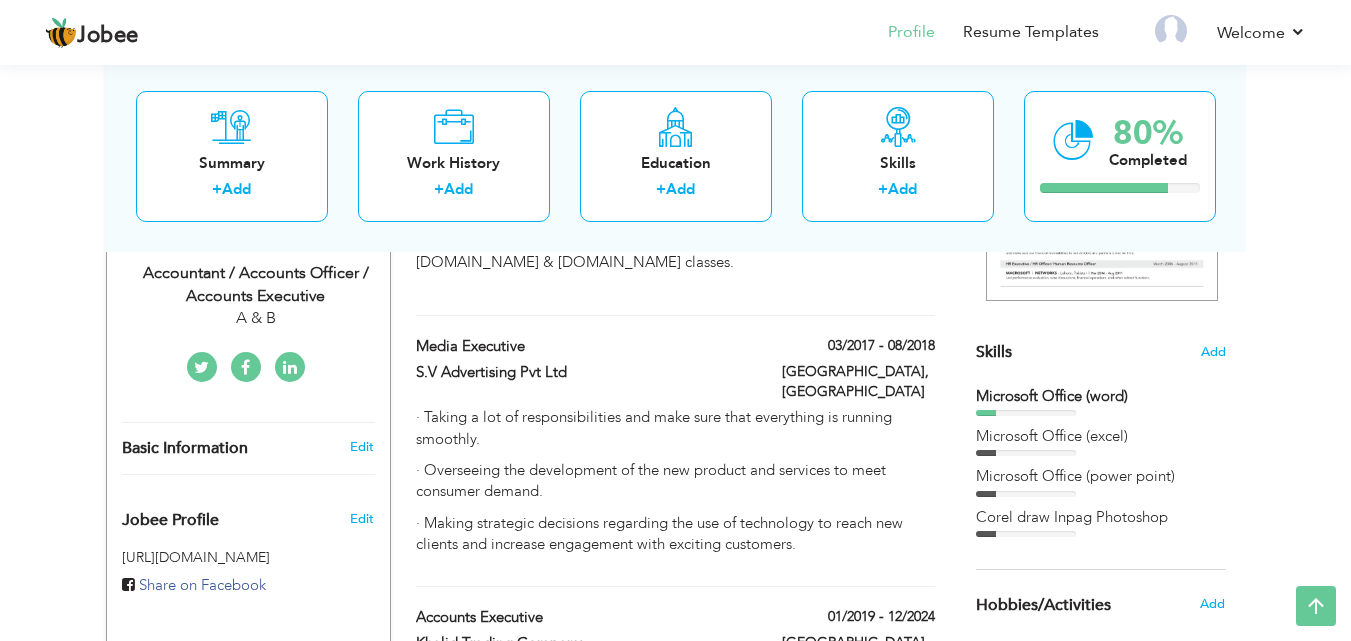 scroll, scrollTop: 473, scrollLeft: 0, axis: vertical 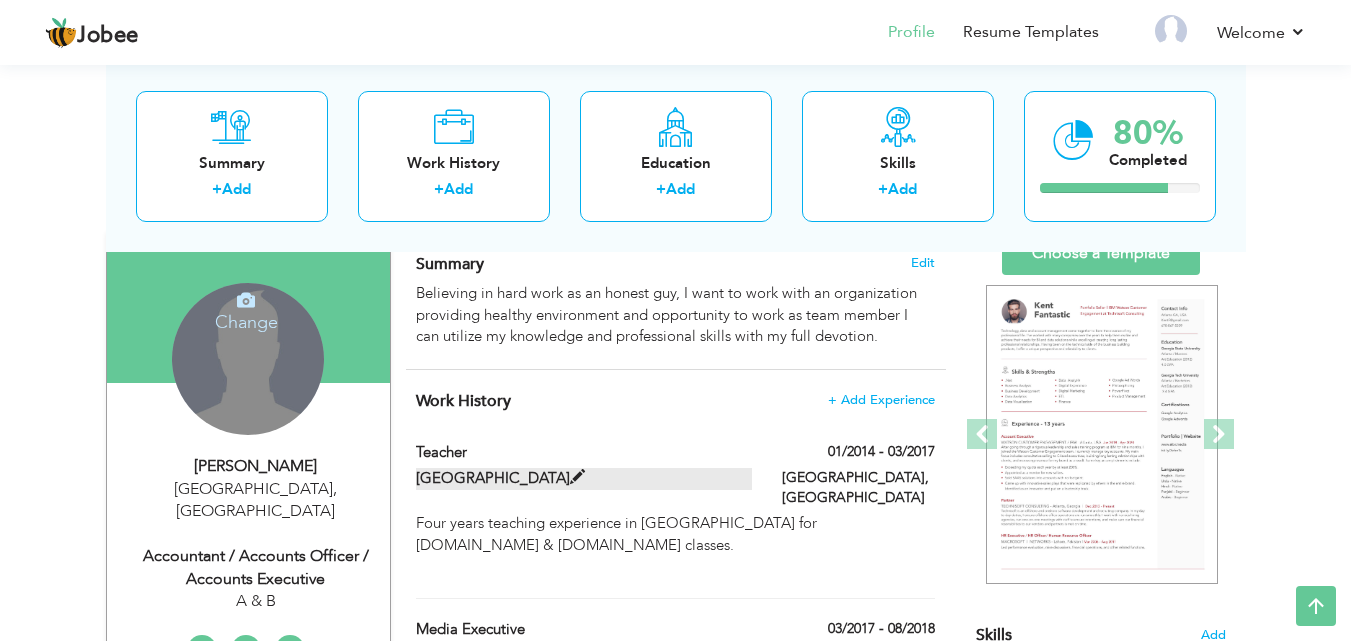 click at bounding box center [577, 477] 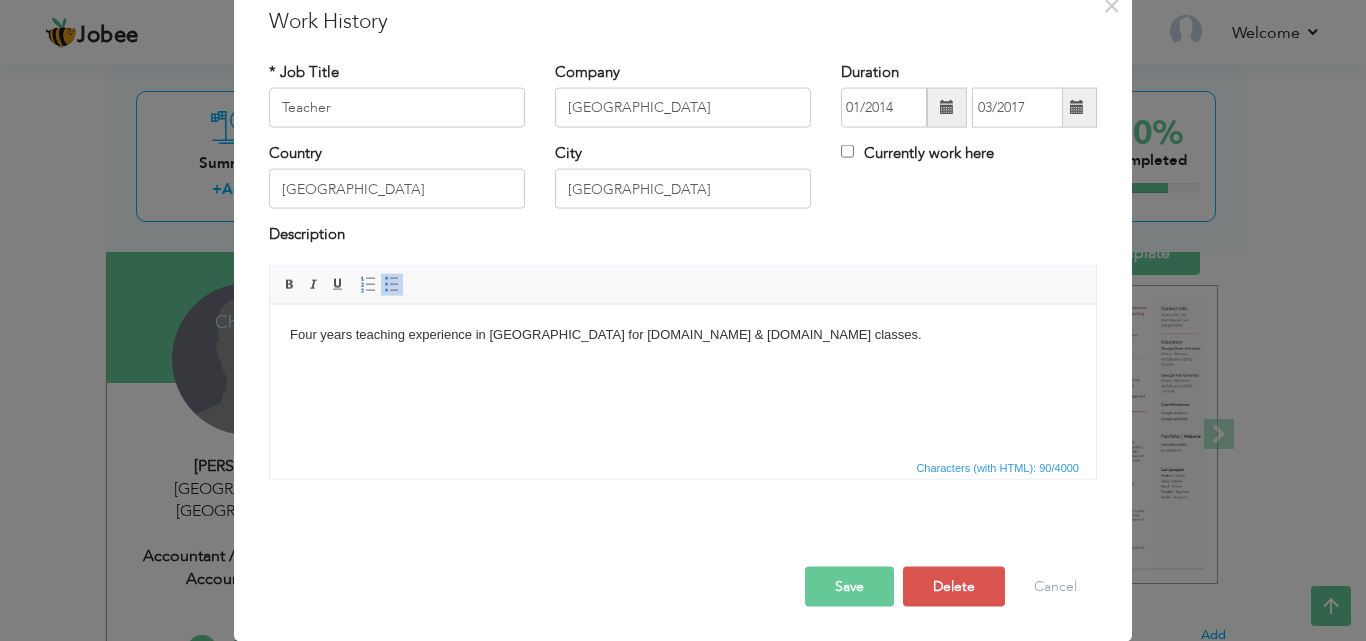 scroll, scrollTop: 0, scrollLeft: 0, axis: both 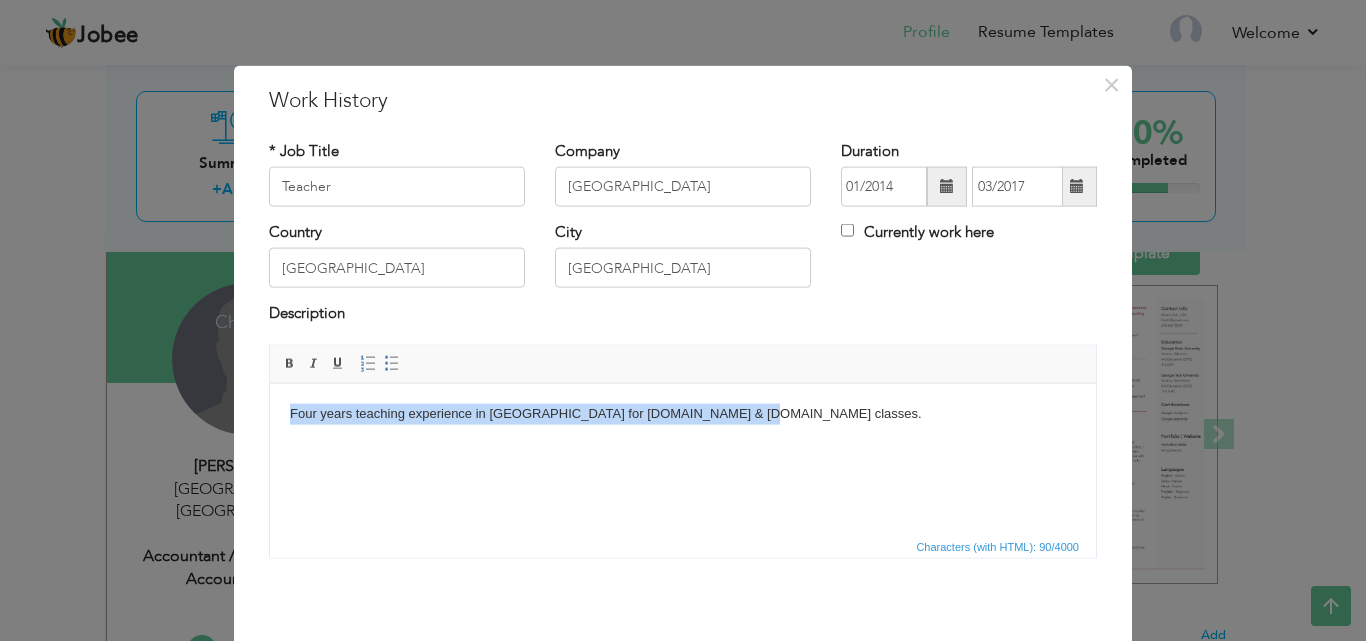 drag, startPoint x: 756, startPoint y: 422, endPoint x: 271, endPoint y: 408, distance: 485.20203 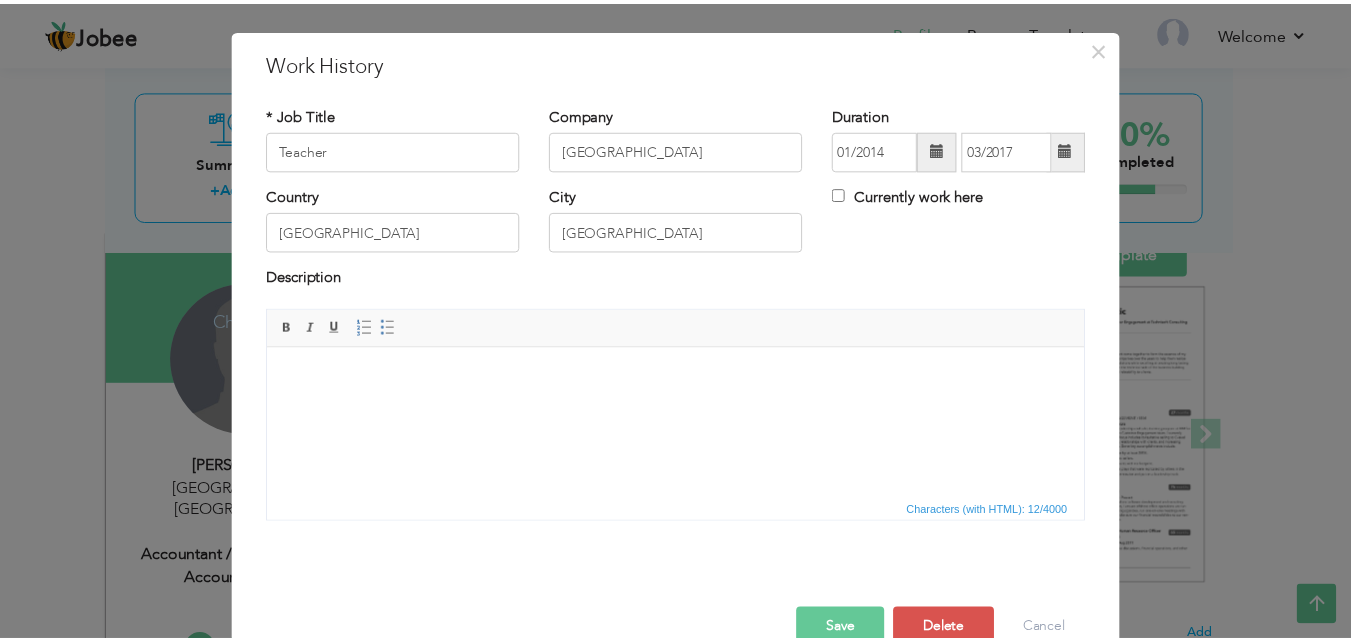 scroll, scrollTop: 79, scrollLeft: 0, axis: vertical 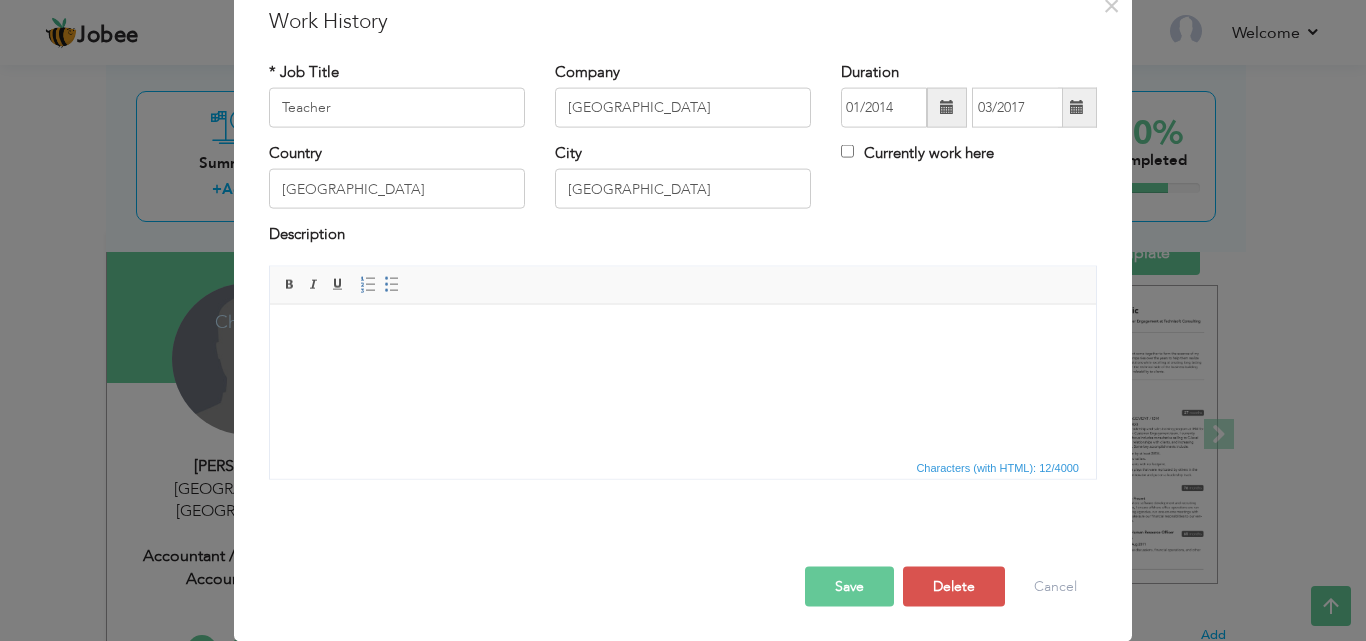 click on "Save" at bounding box center [849, 586] 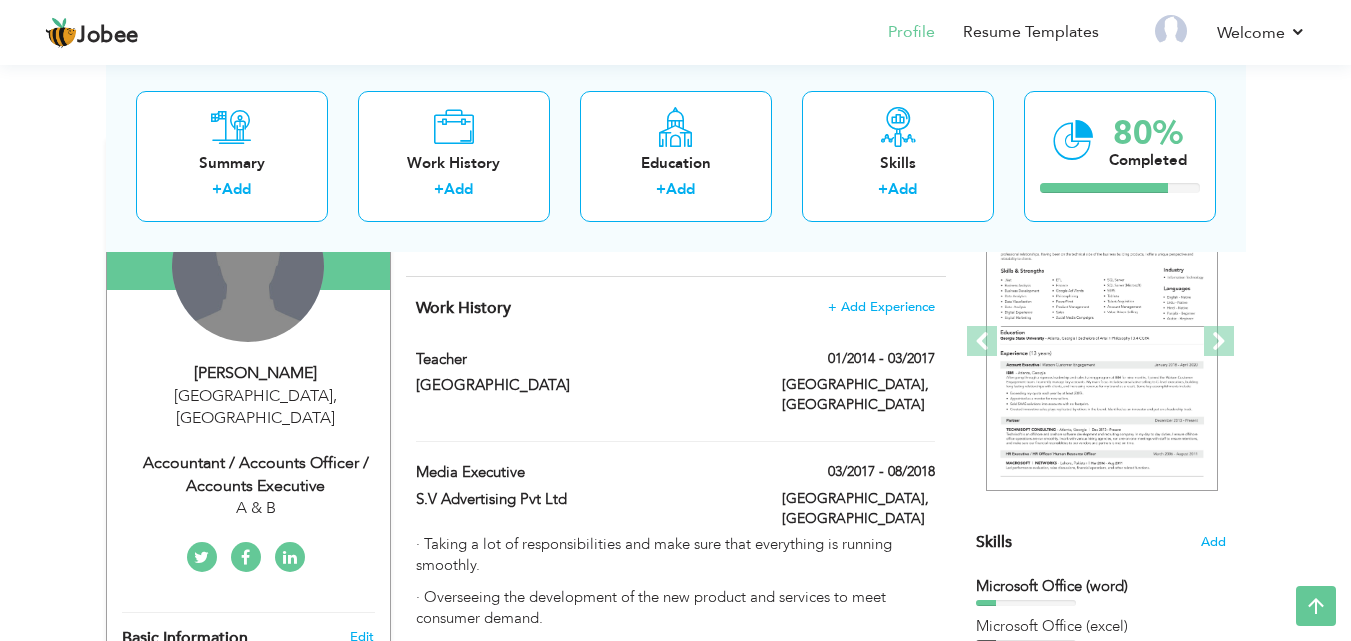 scroll, scrollTop: 233, scrollLeft: 0, axis: vertical 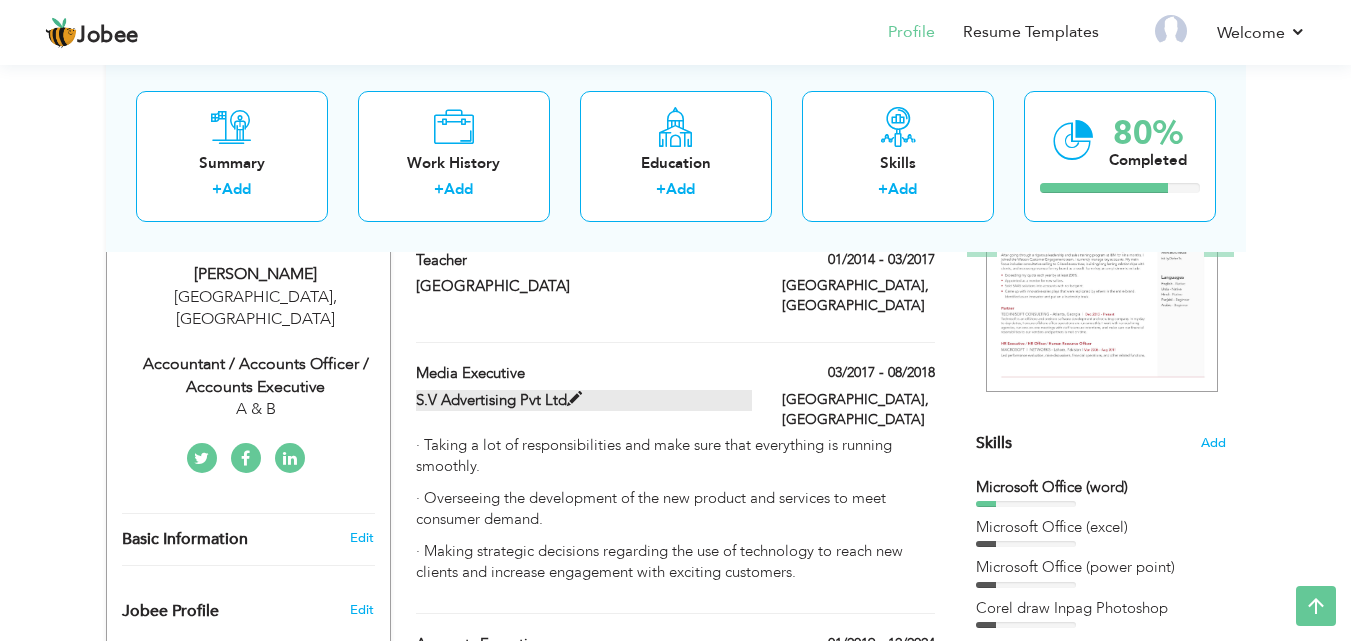 click at bounding box center [574, 399] 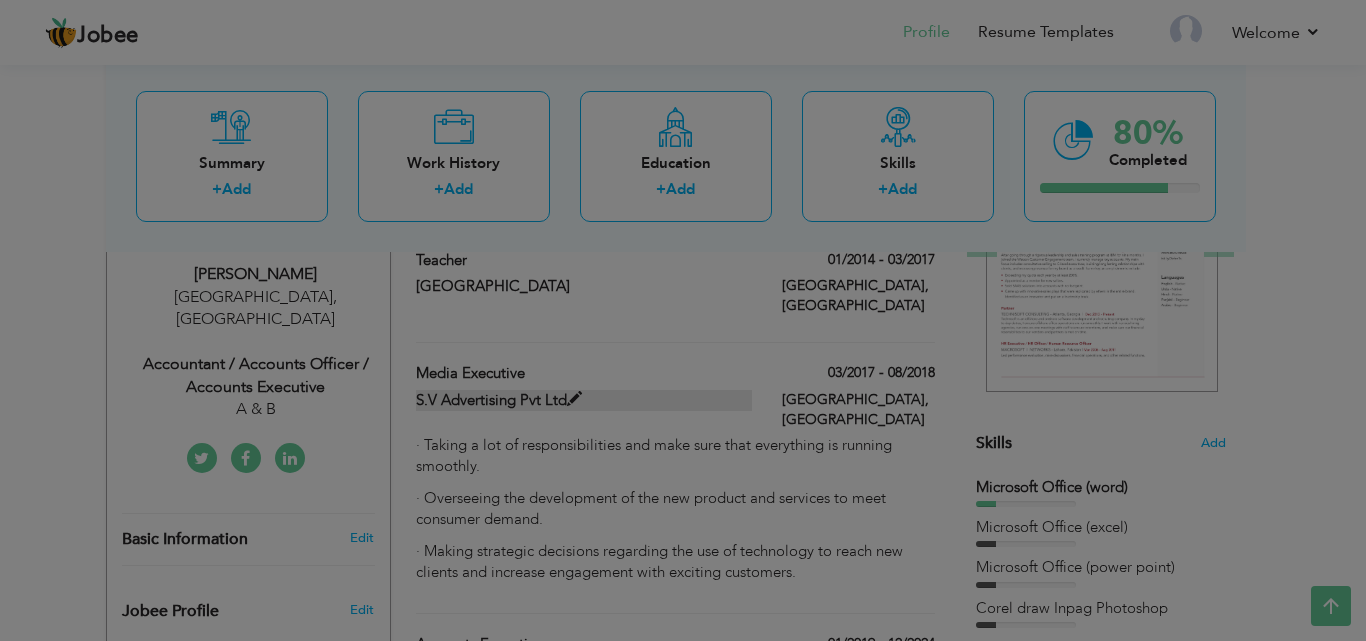 scroll, scrollTop: 0, scrollLeft: 0, axis: both 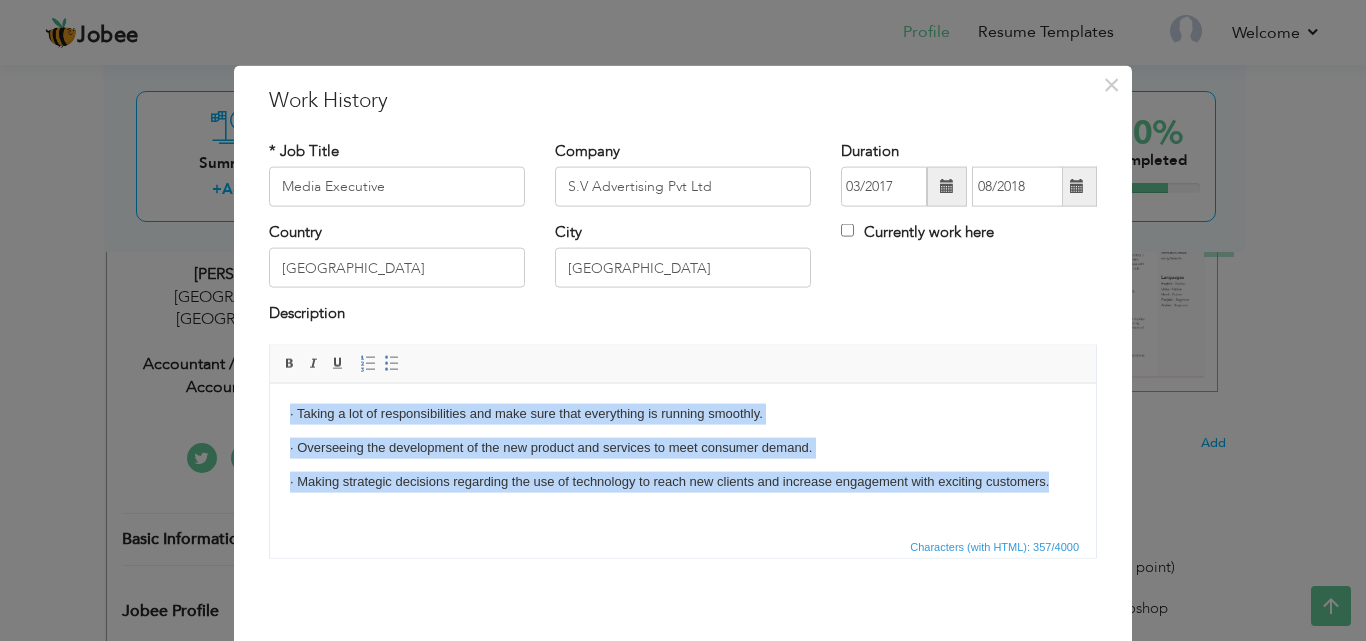 drag, startPoint x: 1060, startPoint y: 486, endPoint x: 531, endPoint y: 803, distance: 616.709 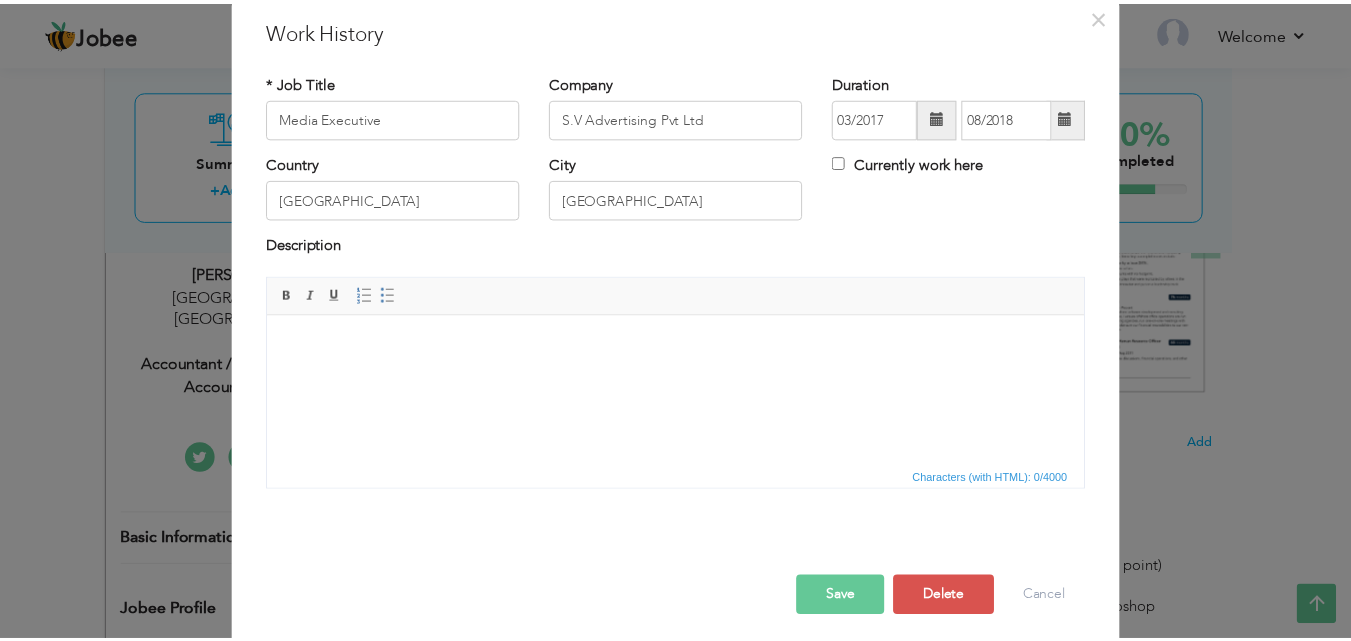 scroll, scrollTop: 79, scrollLeft: 0, axis: vertical 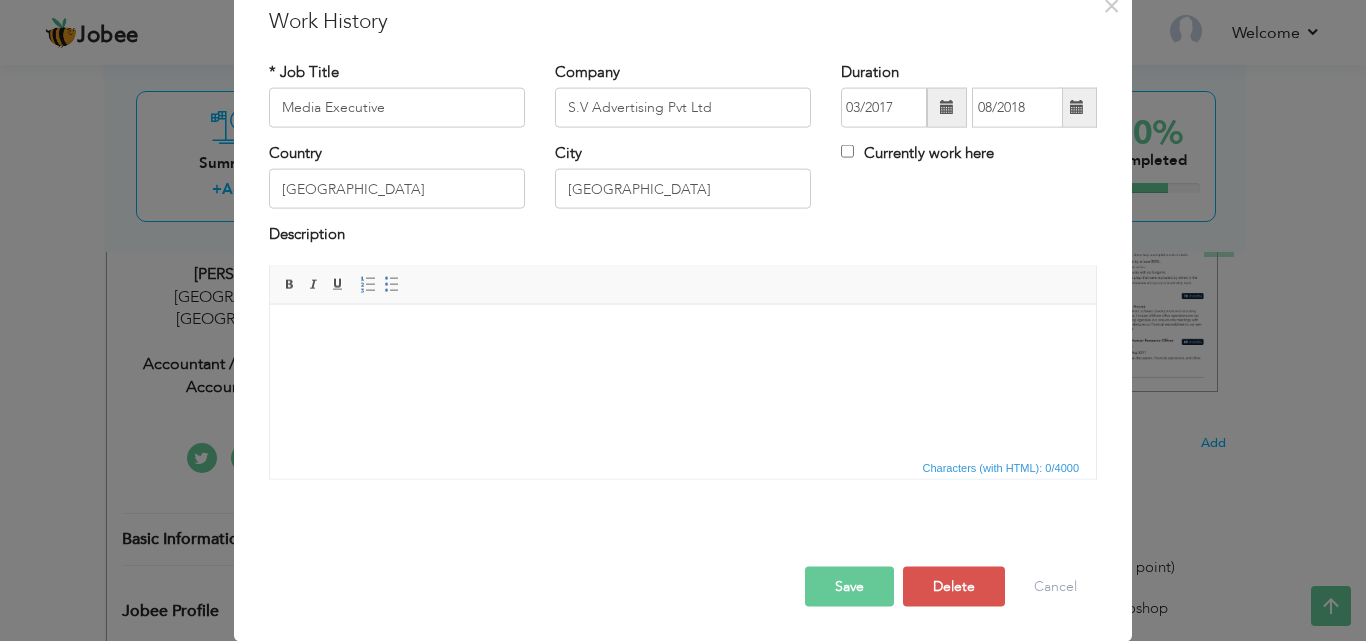 click on "Save" at bounding box center [849, 586] 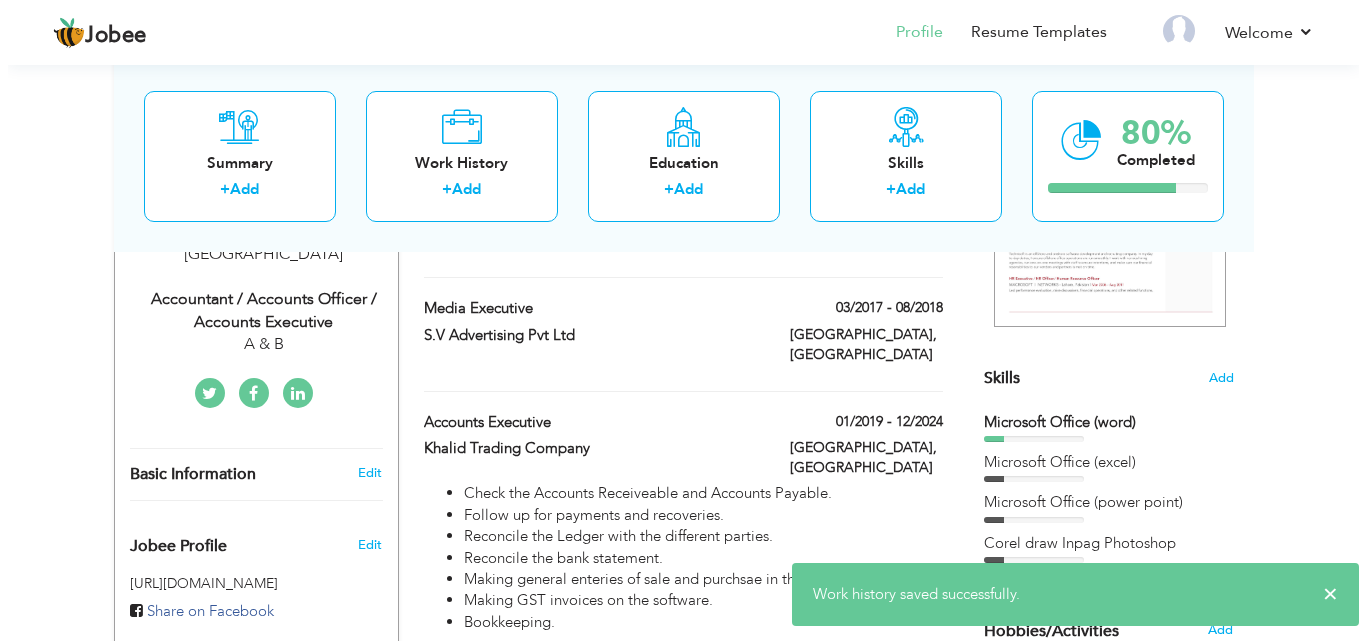 scroll, scrollTop: 437, scrollLeft: 0, axis: vertical 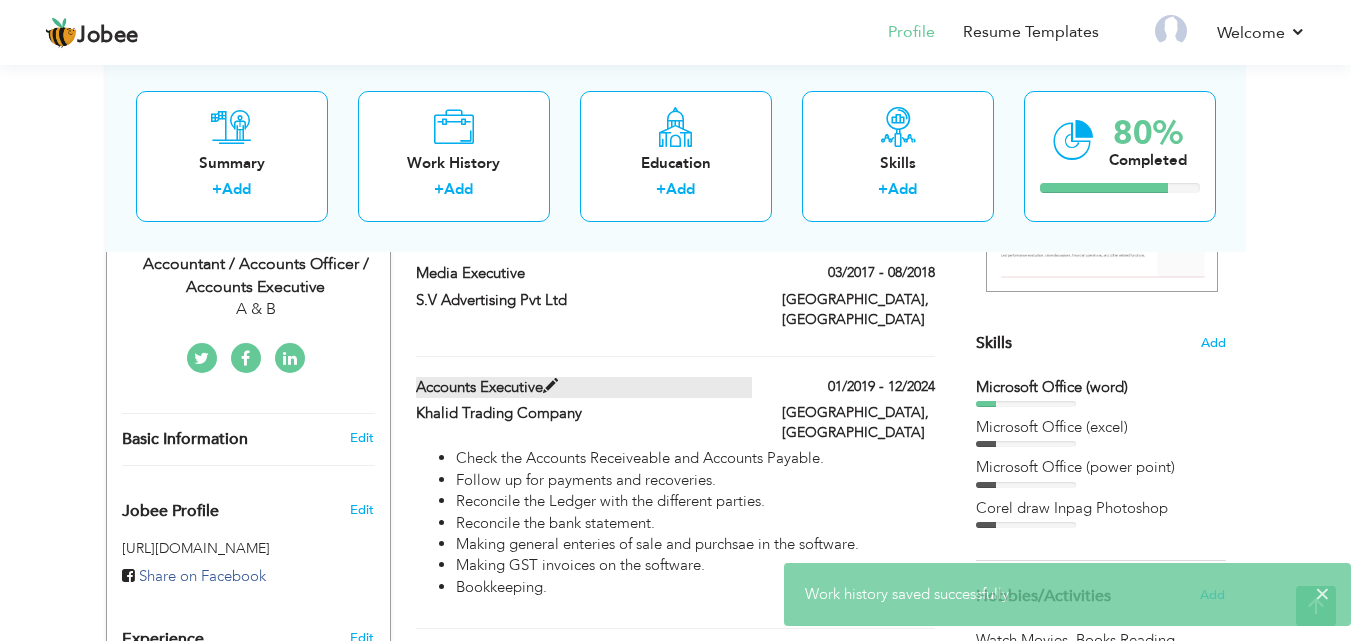 click at bounding box center [550, 386] 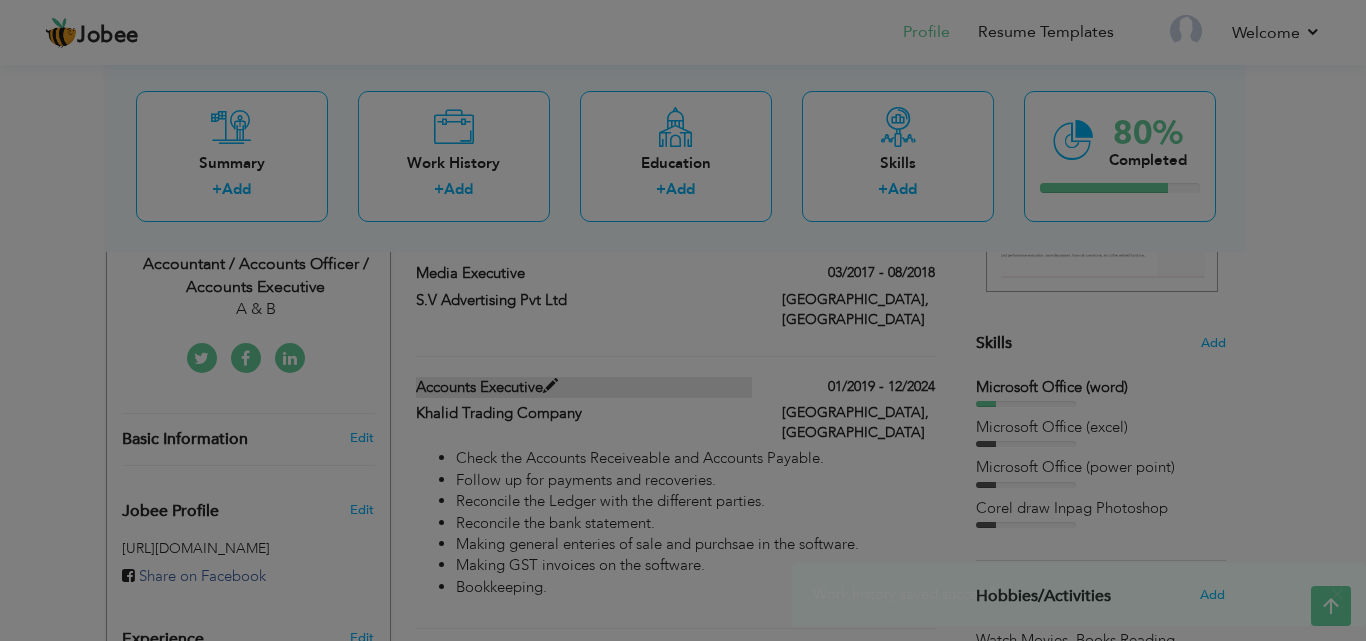 scroll, scrollTop: 0, scrollLeft: 0, axis: both 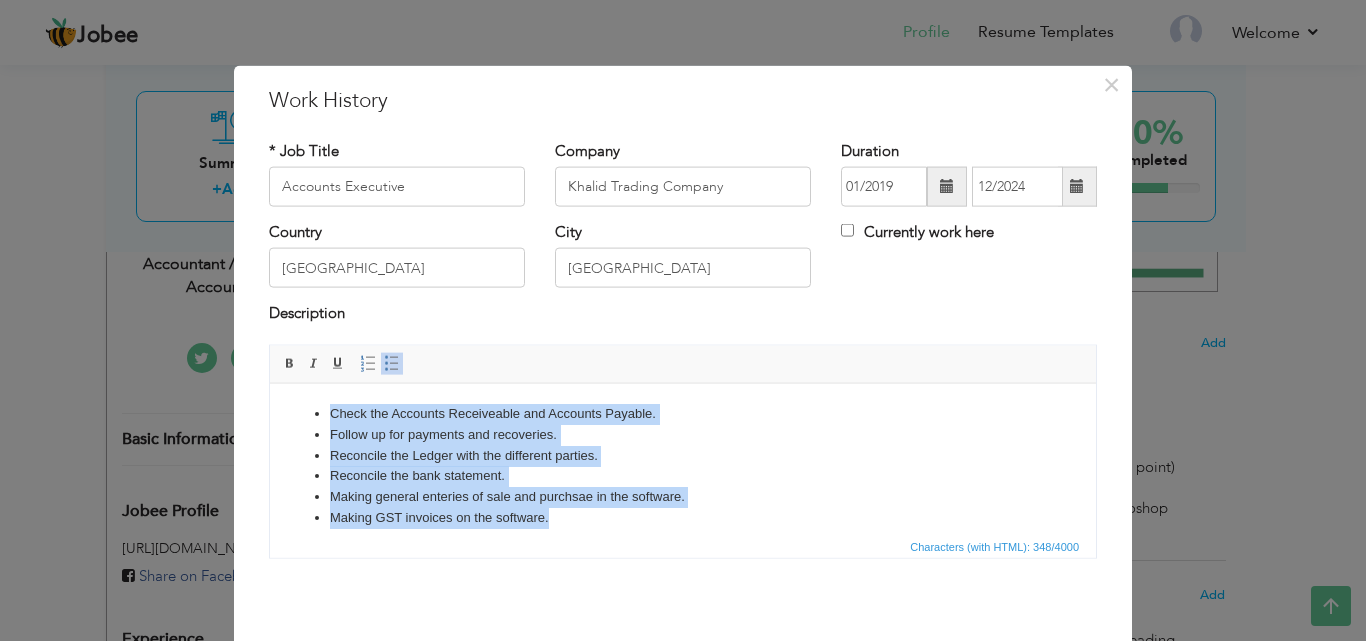 drag, startPoint x: 549, startPoint y: 523, endPoint x: 279, endPoint y: 386, distance: 302.7689 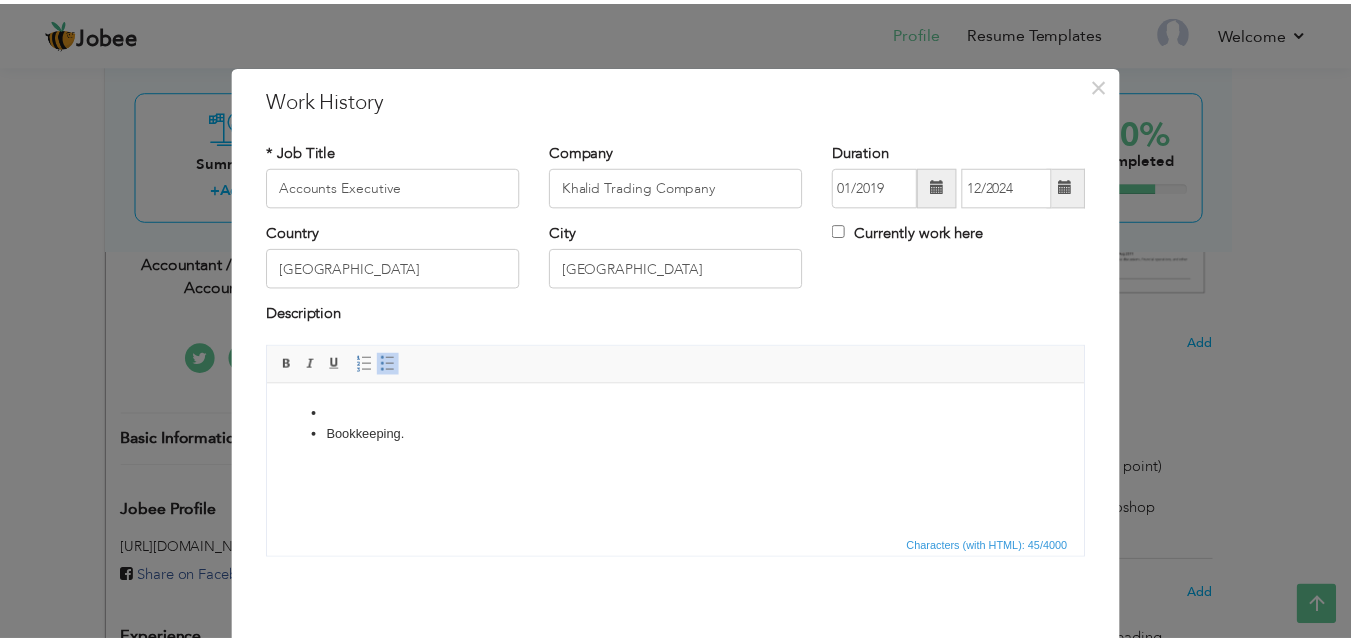 scroll, scrollTop: 79, scrollLeft: 0, axis: vertical 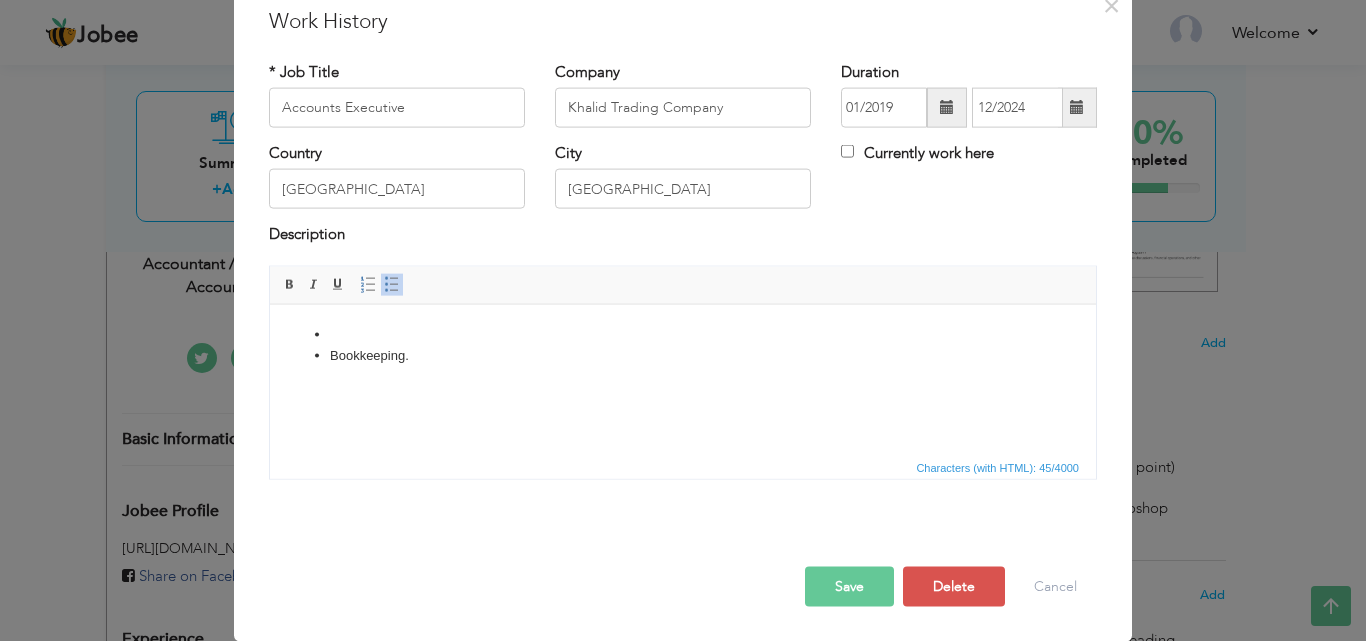 click on "Save" at bounding box center (849, 586) 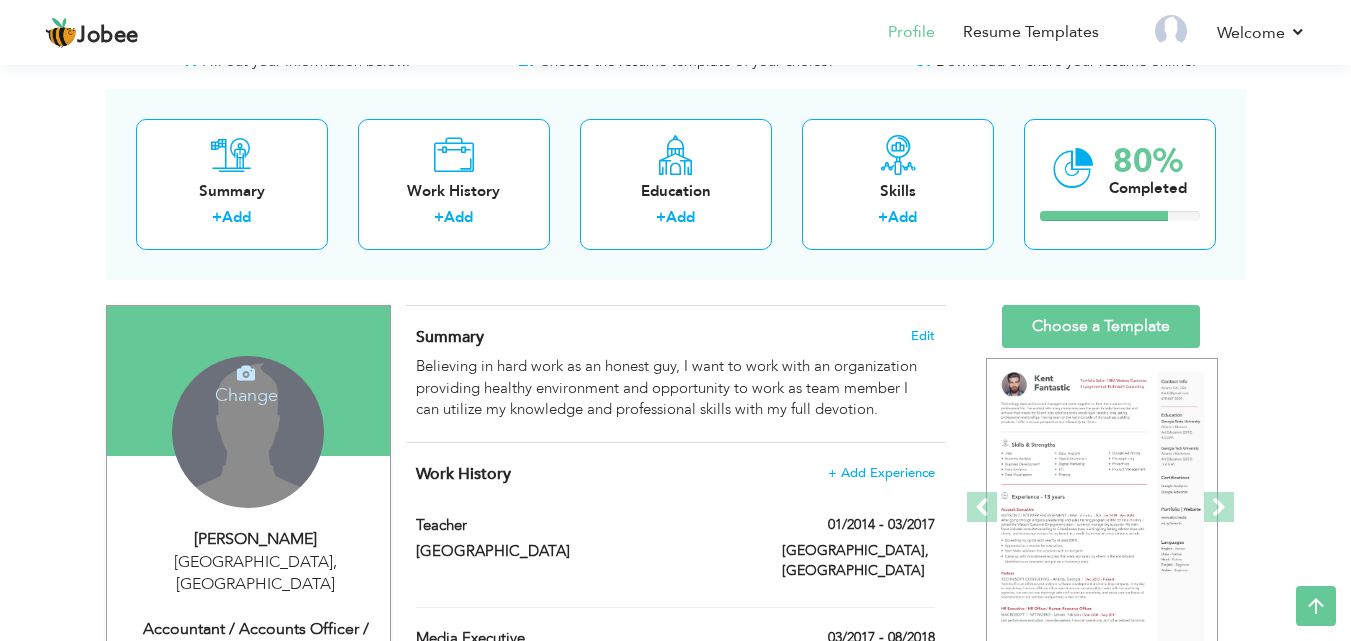scroll, scrollTop: 500, scrollLeft: 0, axis: vertical 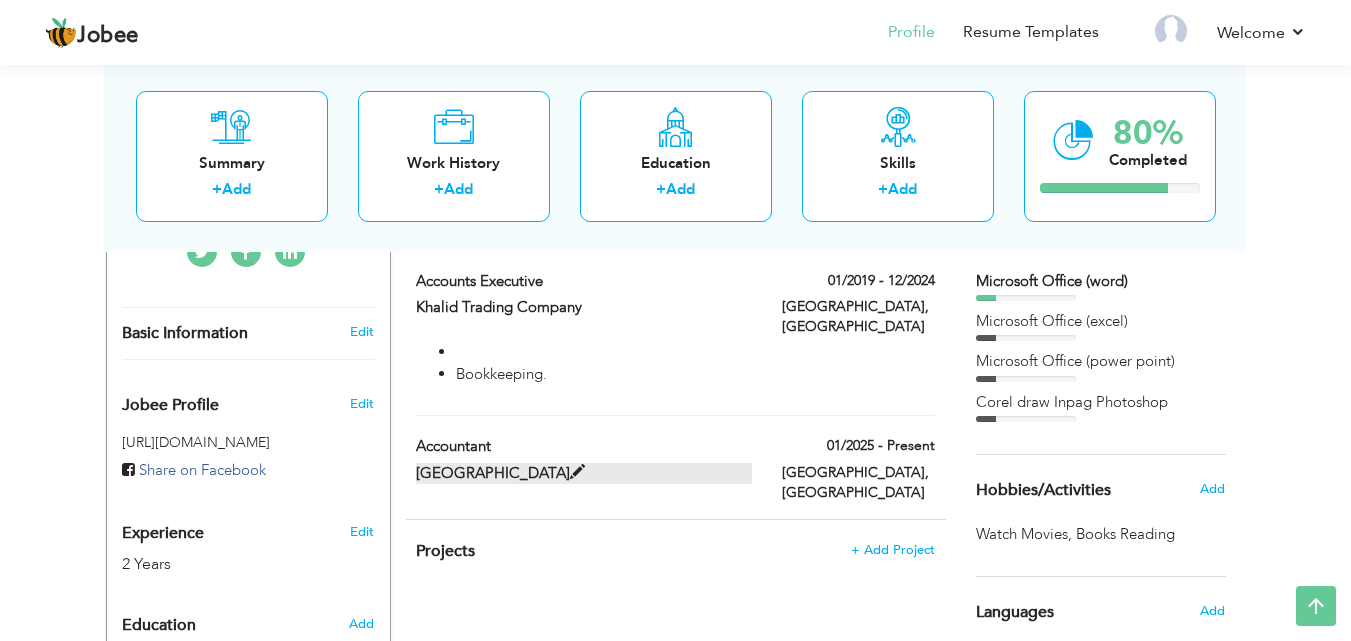 click at bounding box center (577, 472) 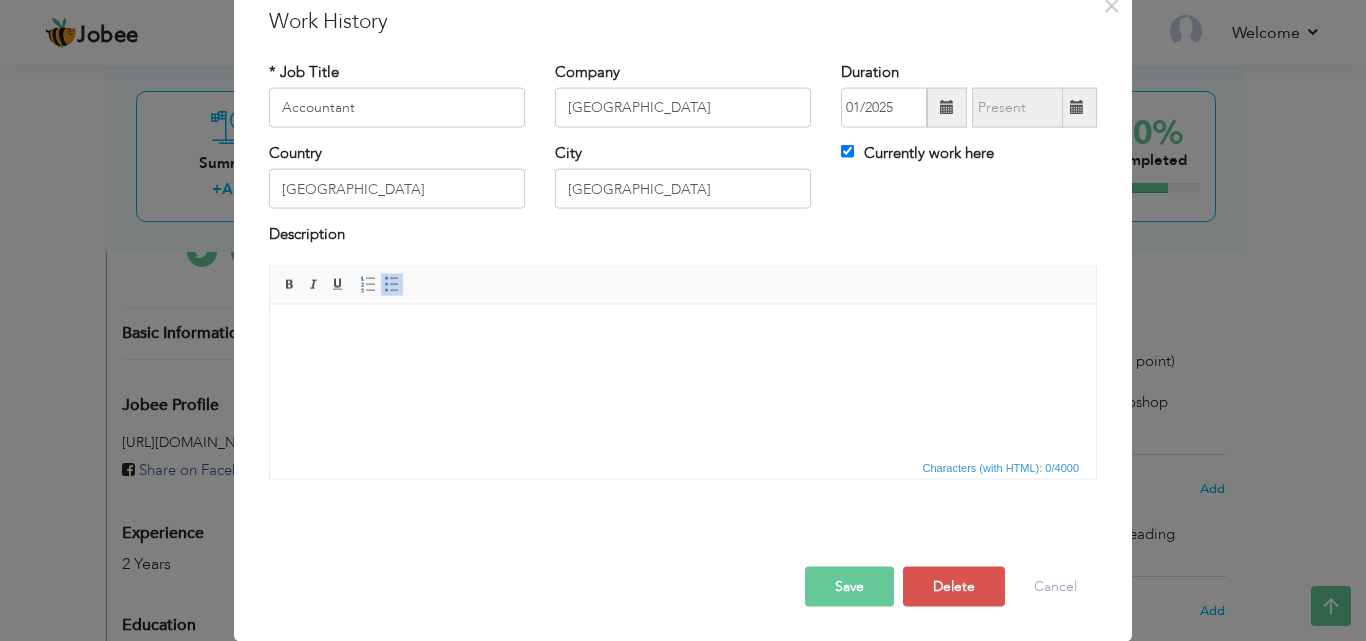 scroll, scrollTop: 0, scrollLeft: 0, axis: both 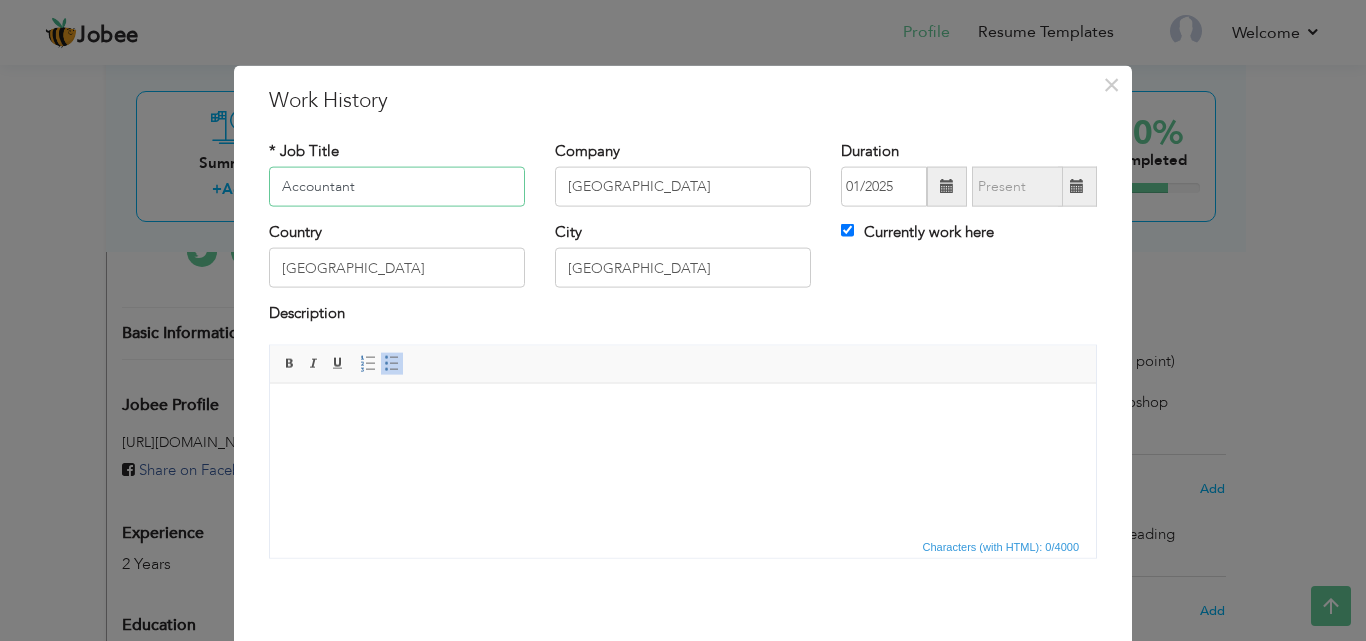 drag, startPoint x: 349, startPoint y: 190, endPoint x: 256, endPoint y: 173, distance: 94.54099 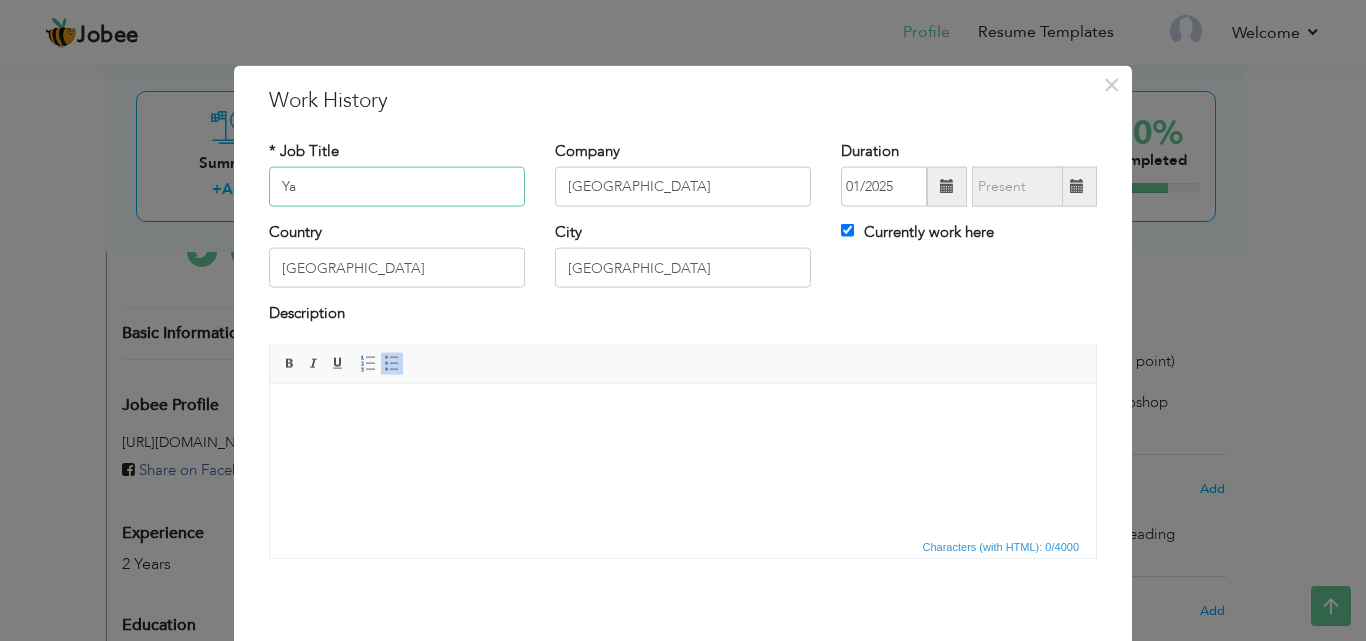 type on "Y" 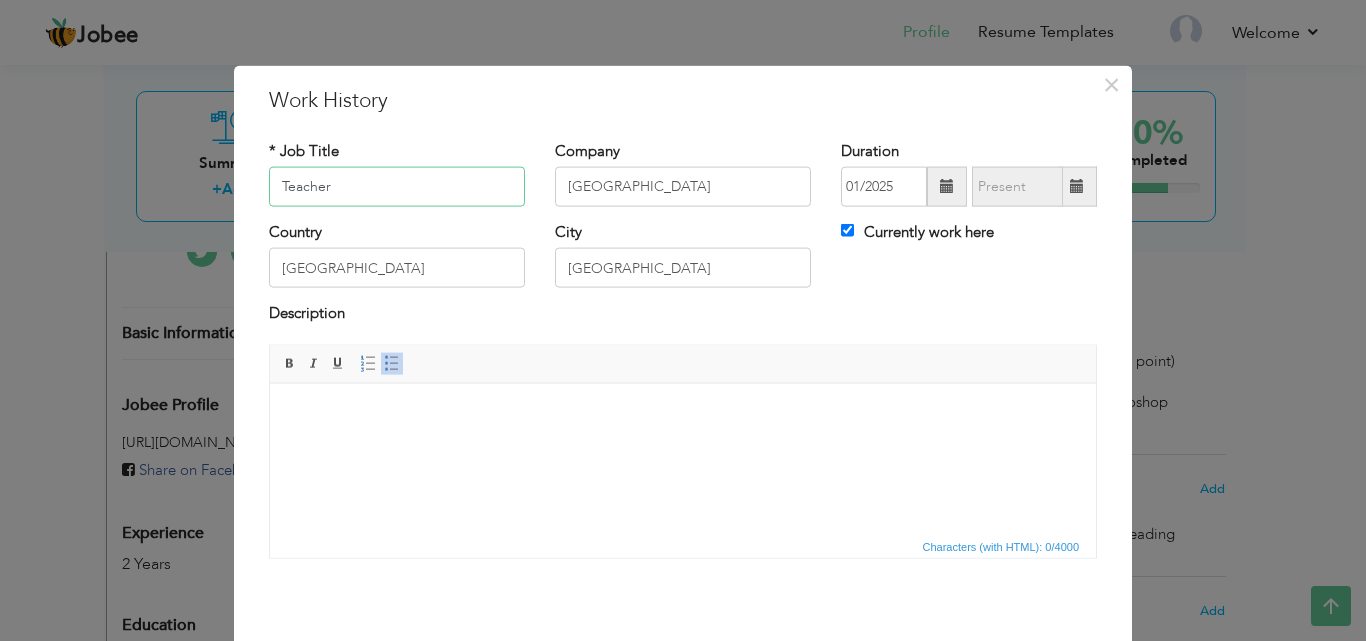type on "Teacher" 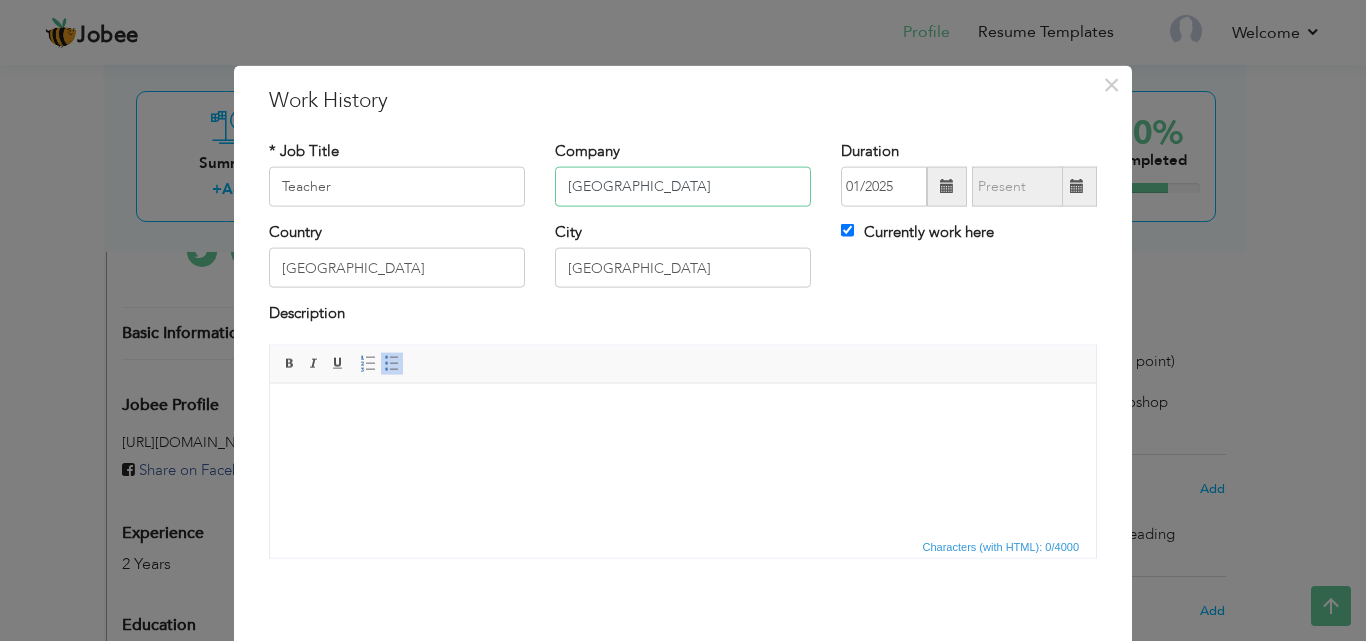 drag, startPoint x: 705, startPoint y: 191, endPoint x: 543, endPoint y: 144, distance: 168.68018 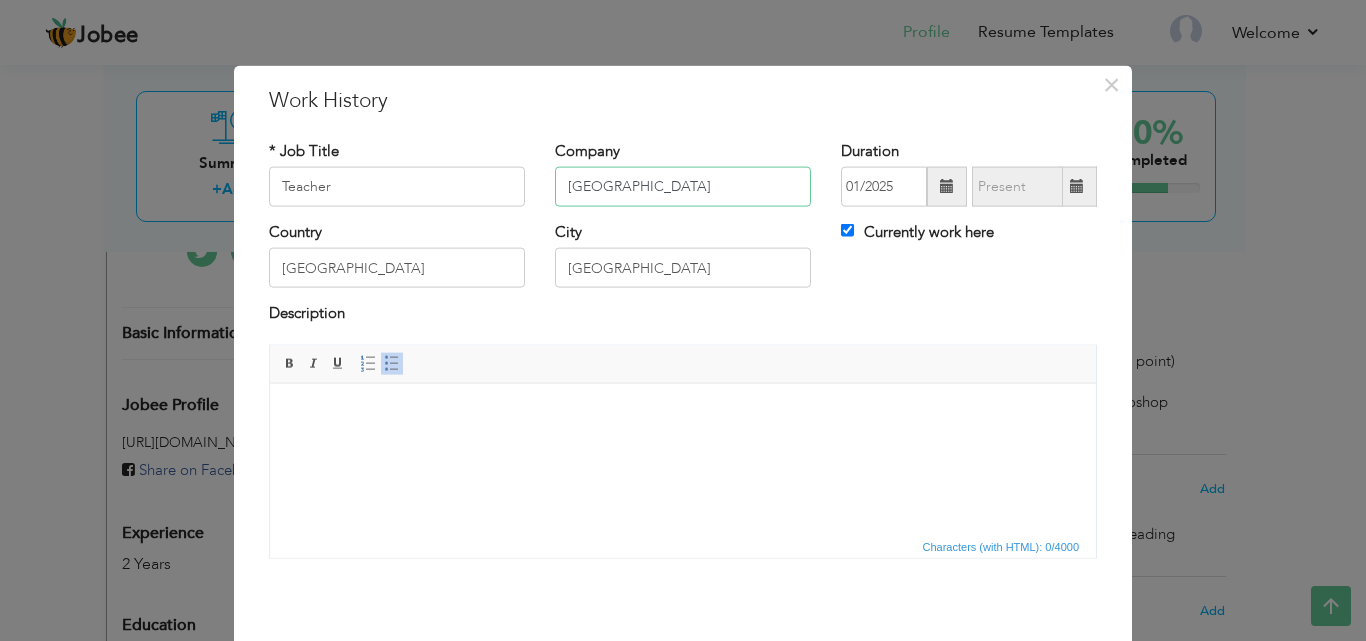 type on "Yasir Academy" 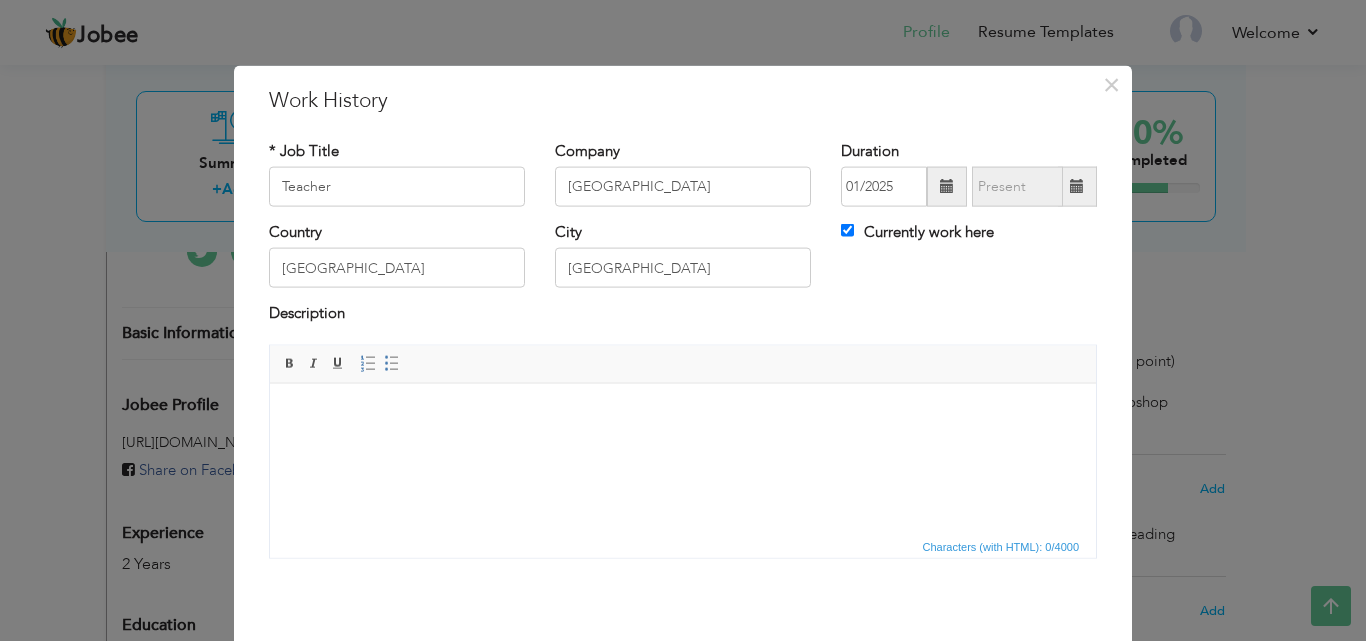 click at bounding box center (683, 413) 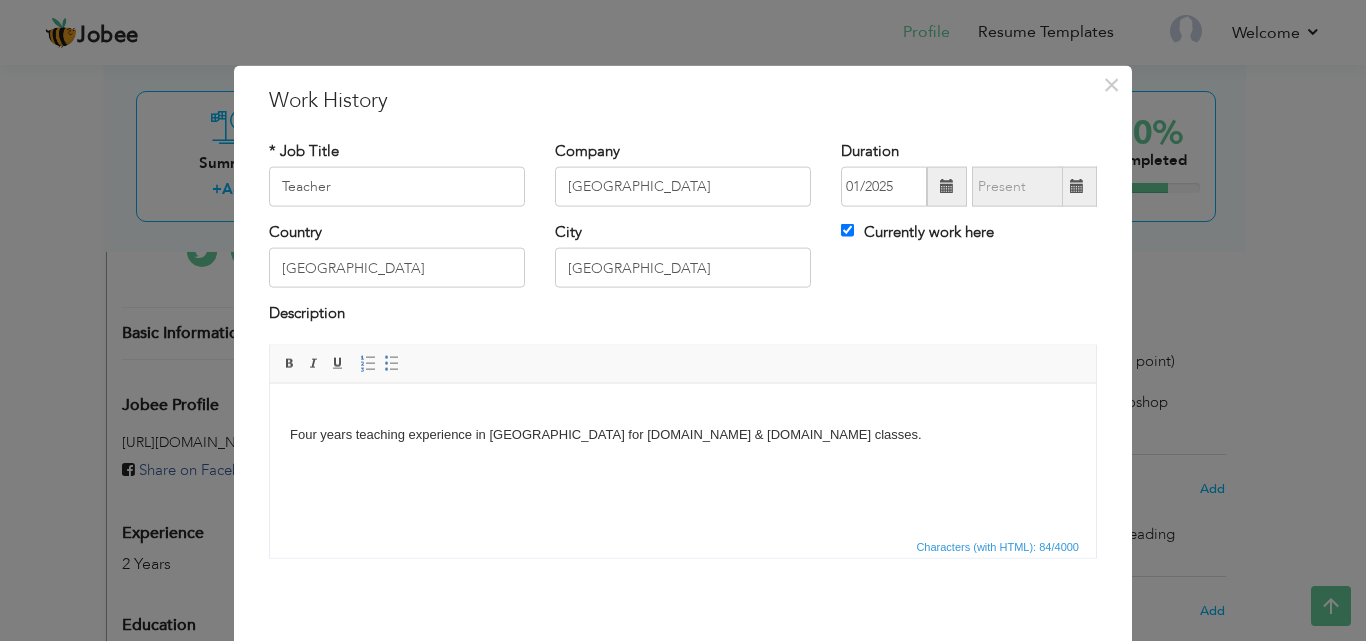 drag, startPoint x: 286, startPoint y: 436, endPoint x: 577, endPoint y: 765, distance: 439.22888 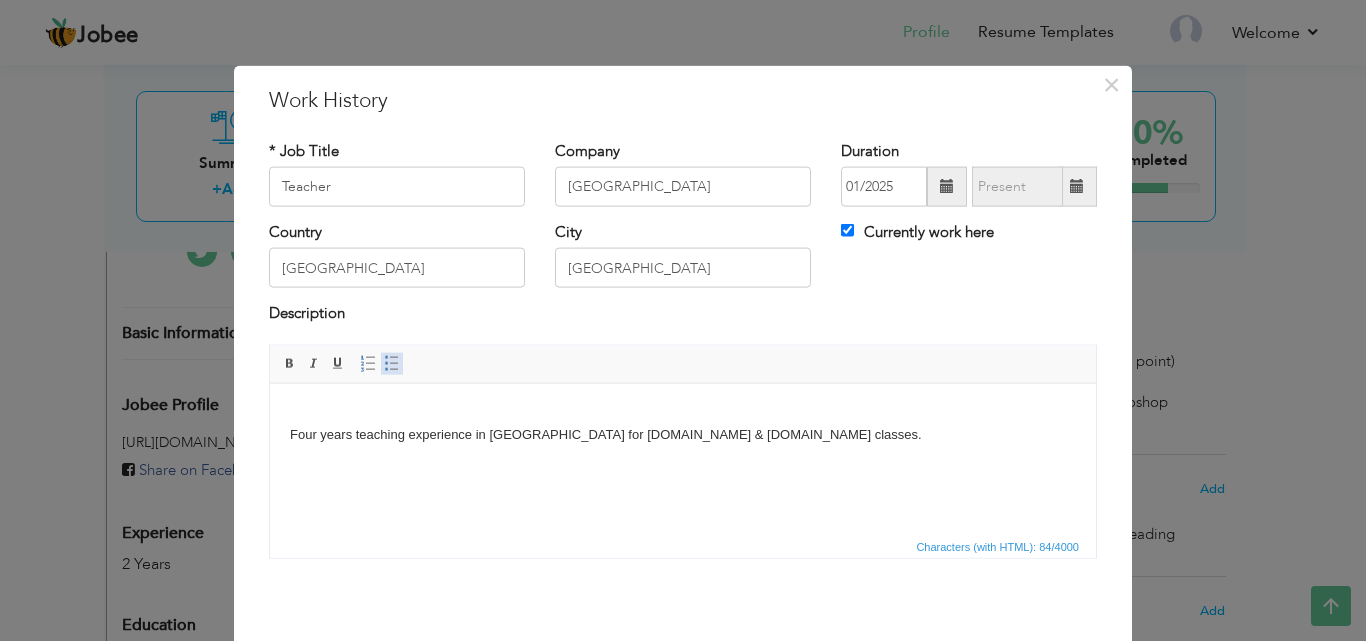click at bounding box center [392, 363] 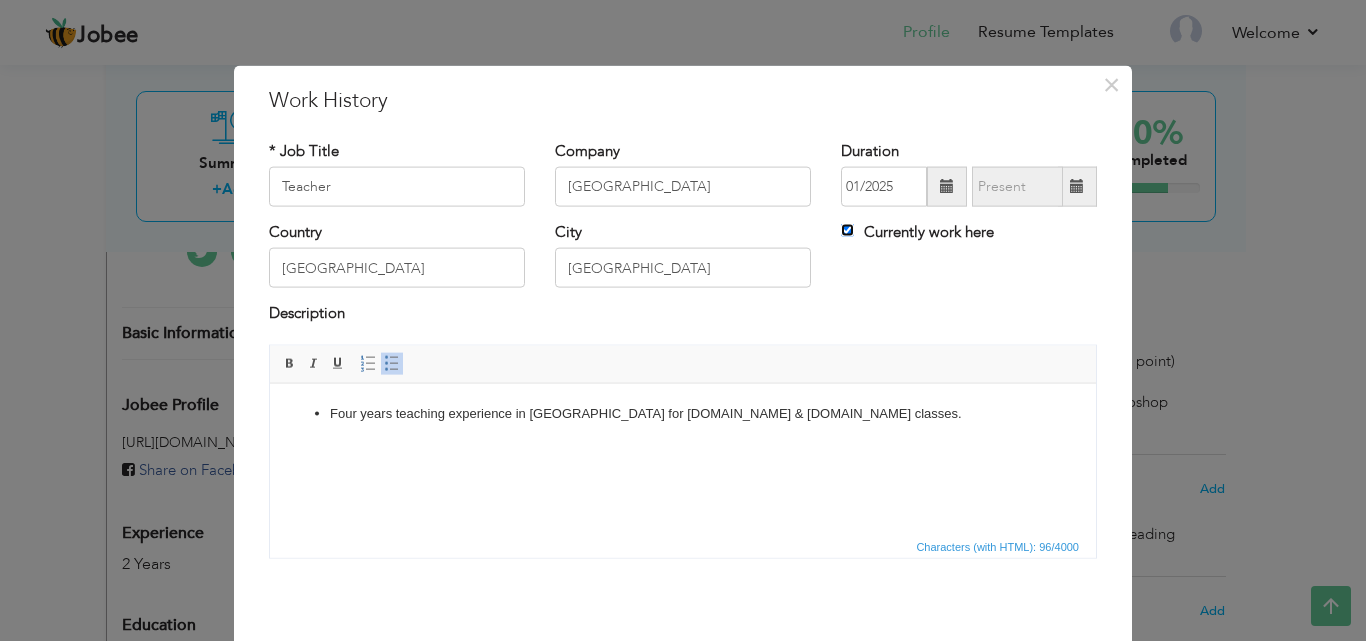click on "Currently work here" at bounding box center (847, 230) 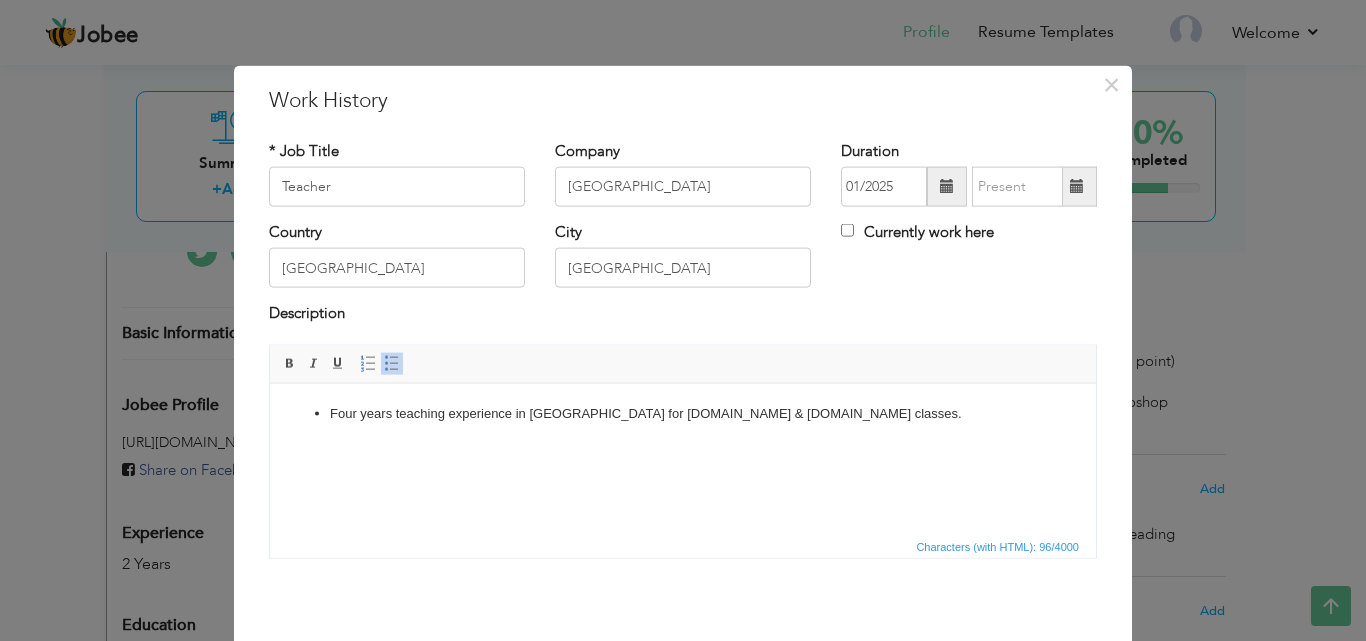 click at bounding box center [947, 187] 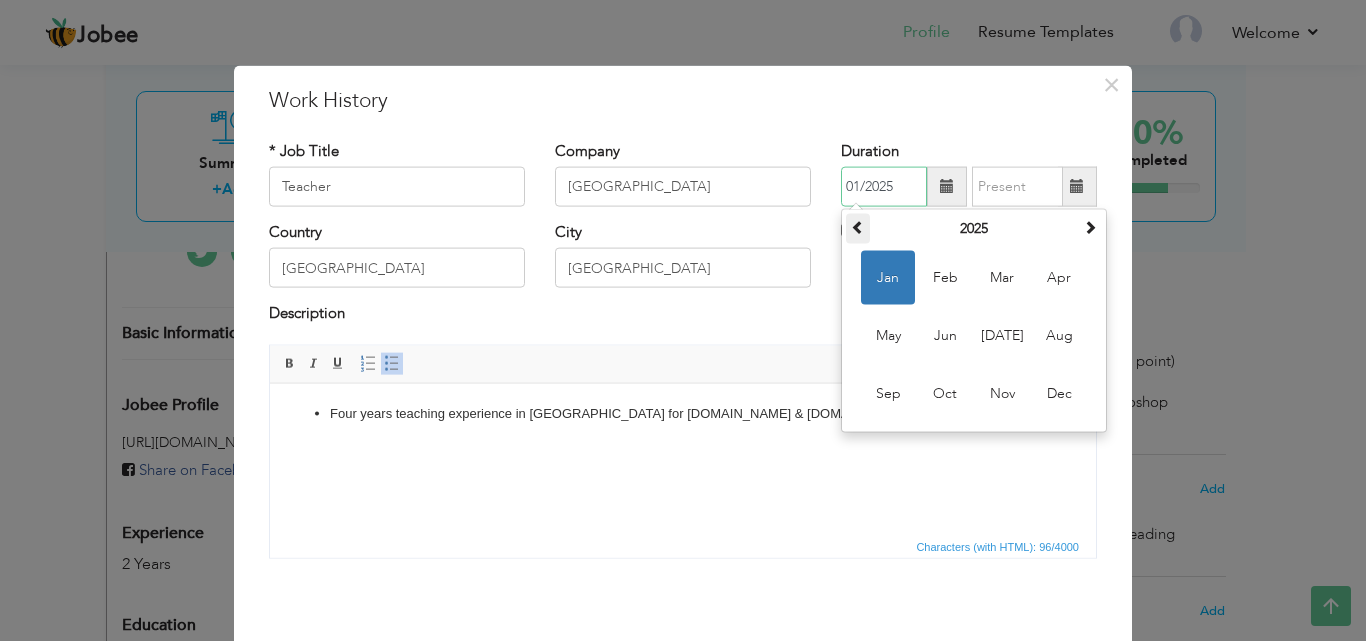 click at bounding box center [858, 227] 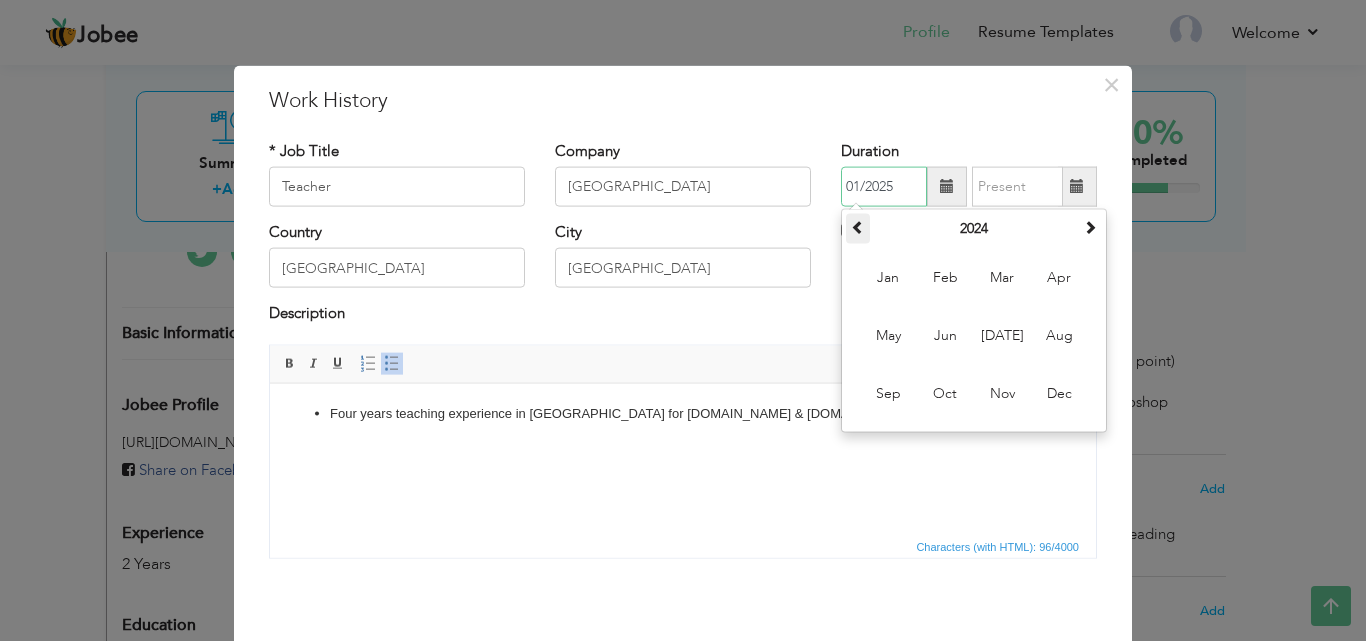 click at bounding box center [858, 227] 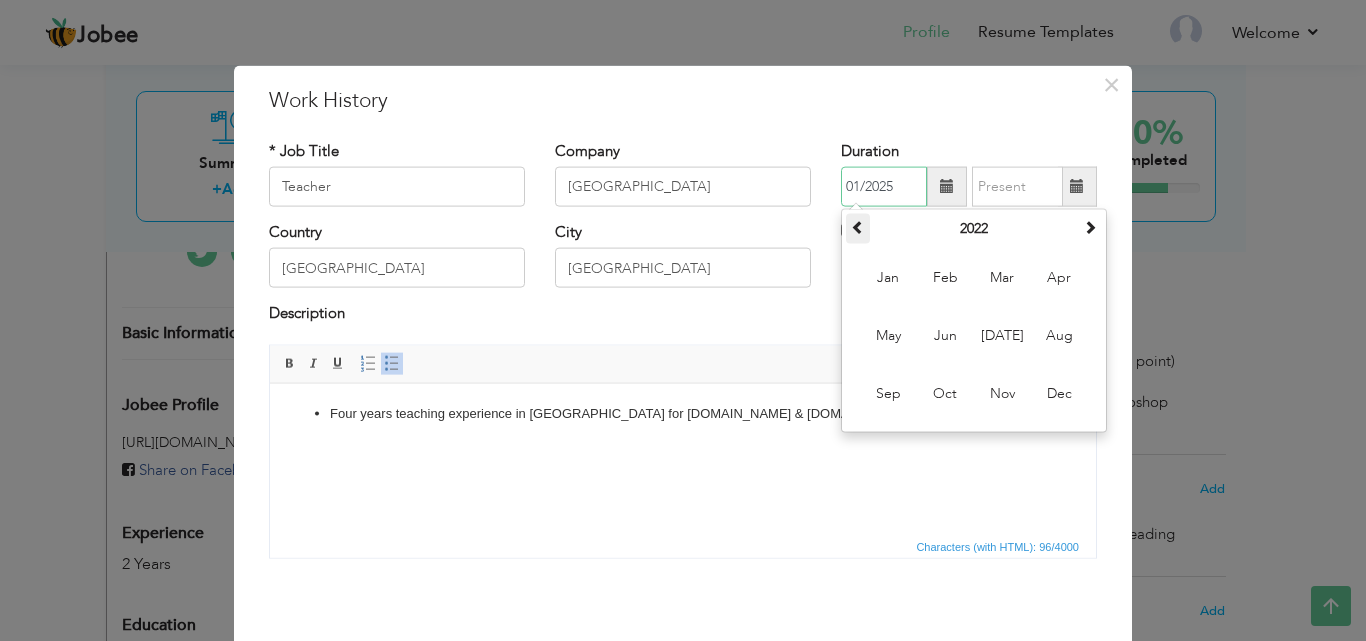 click at bounding box center [858, 227] 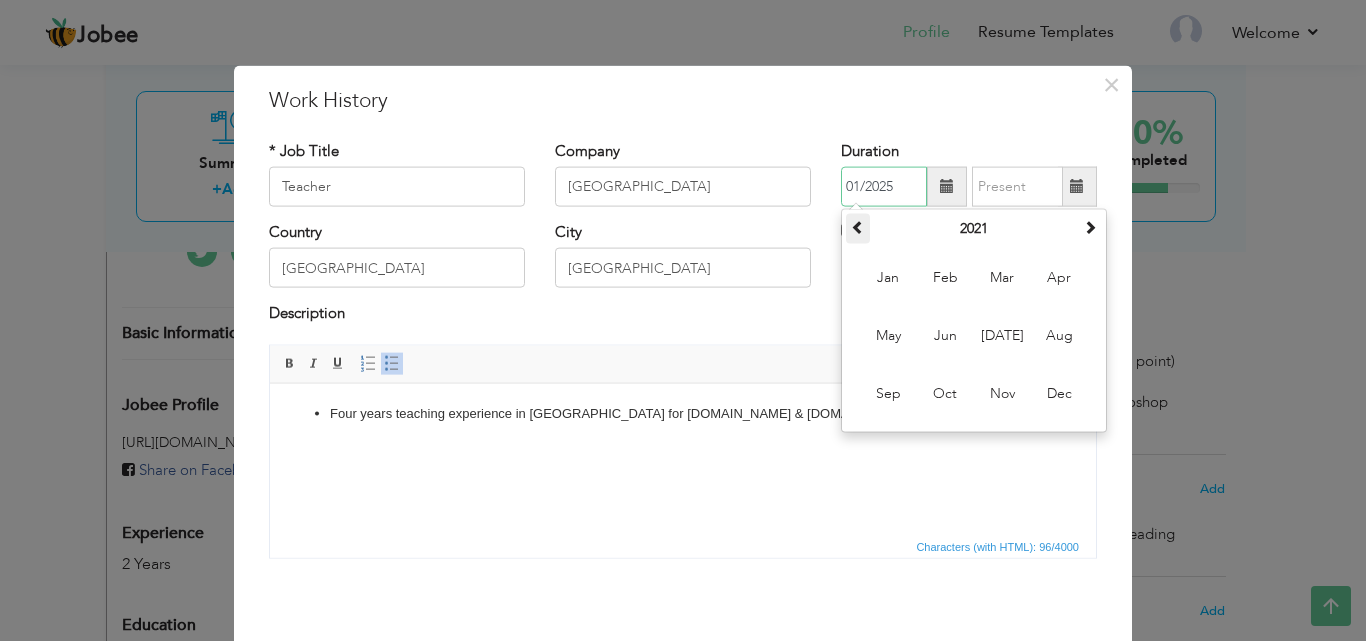 click at bounding box center [858, 227] 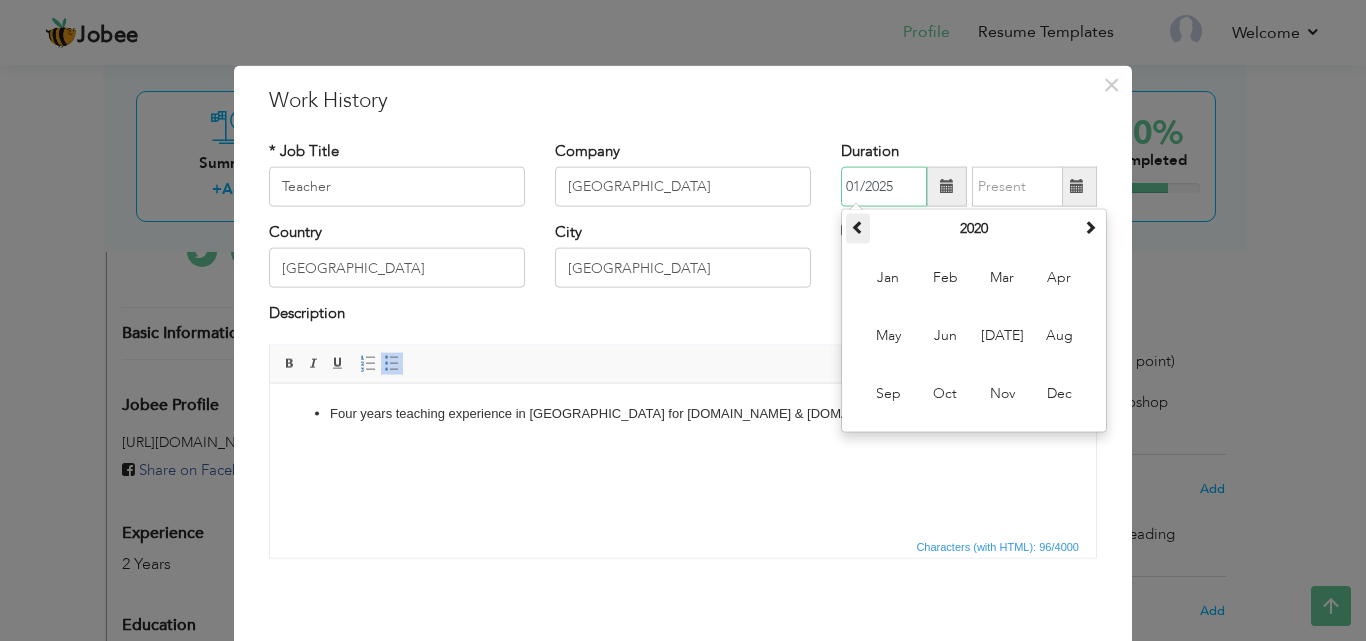 click at bounding box center [858, 227] 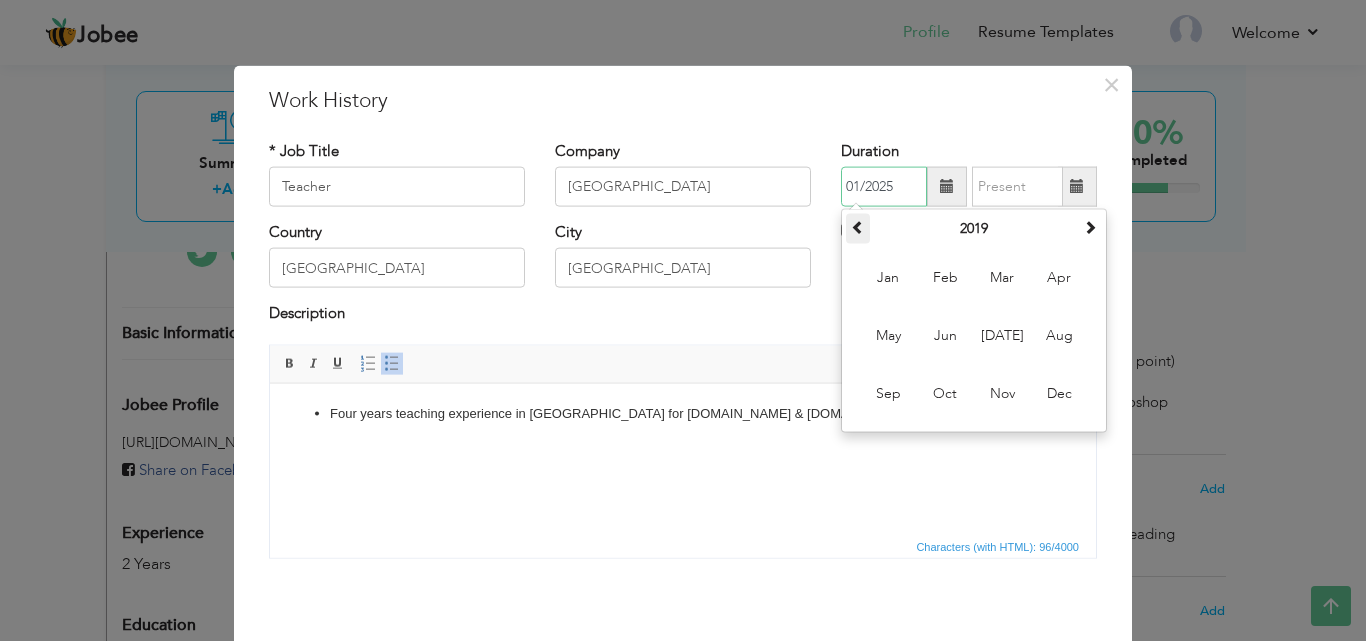 click at bounding box center [858, 227] 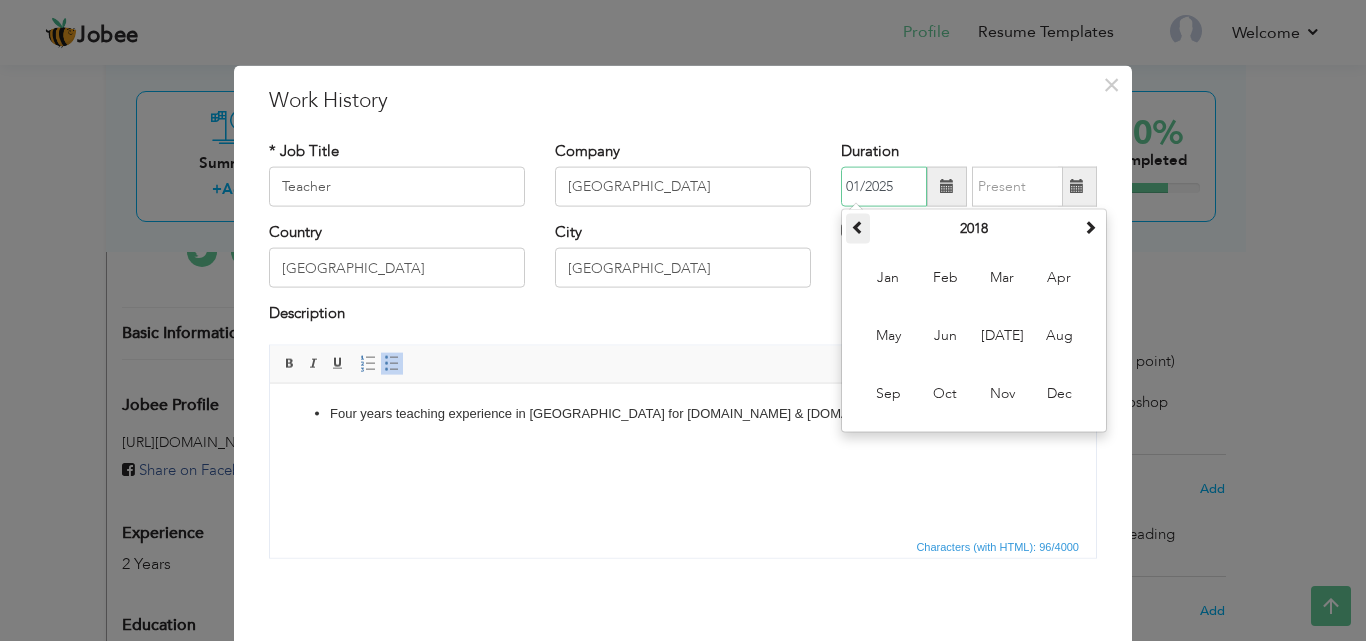 click at bounding box center (858, 227) 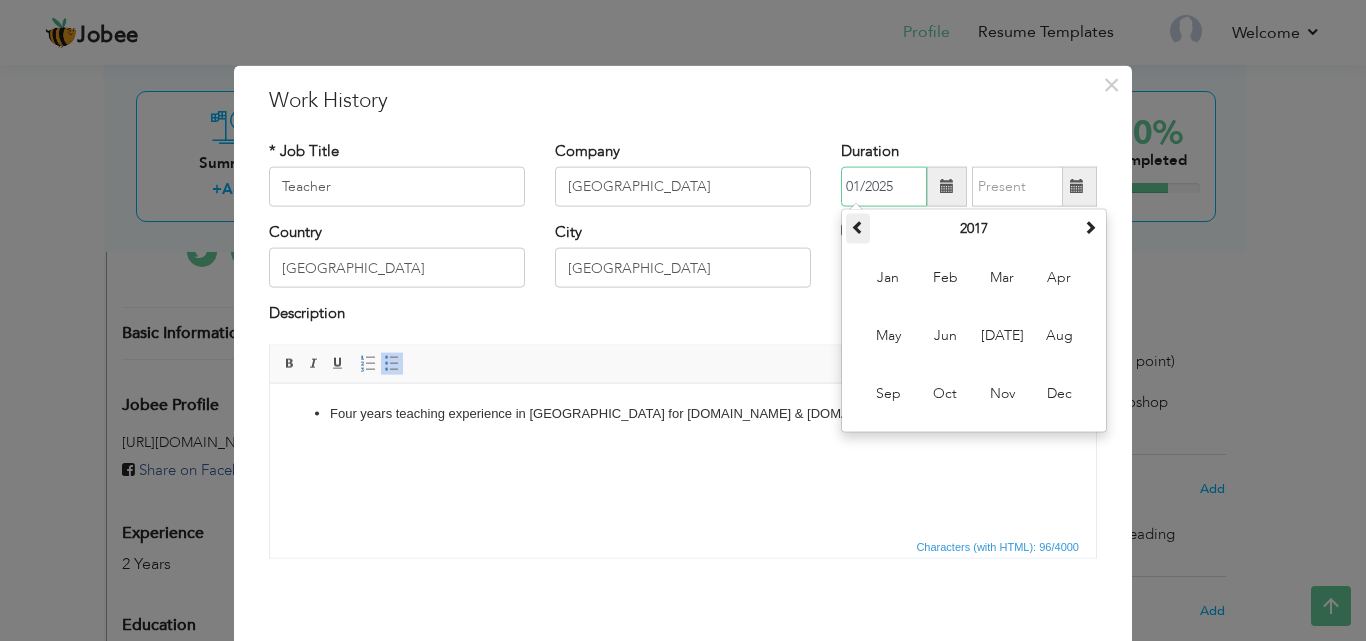 click at bounding box center [858, 227] 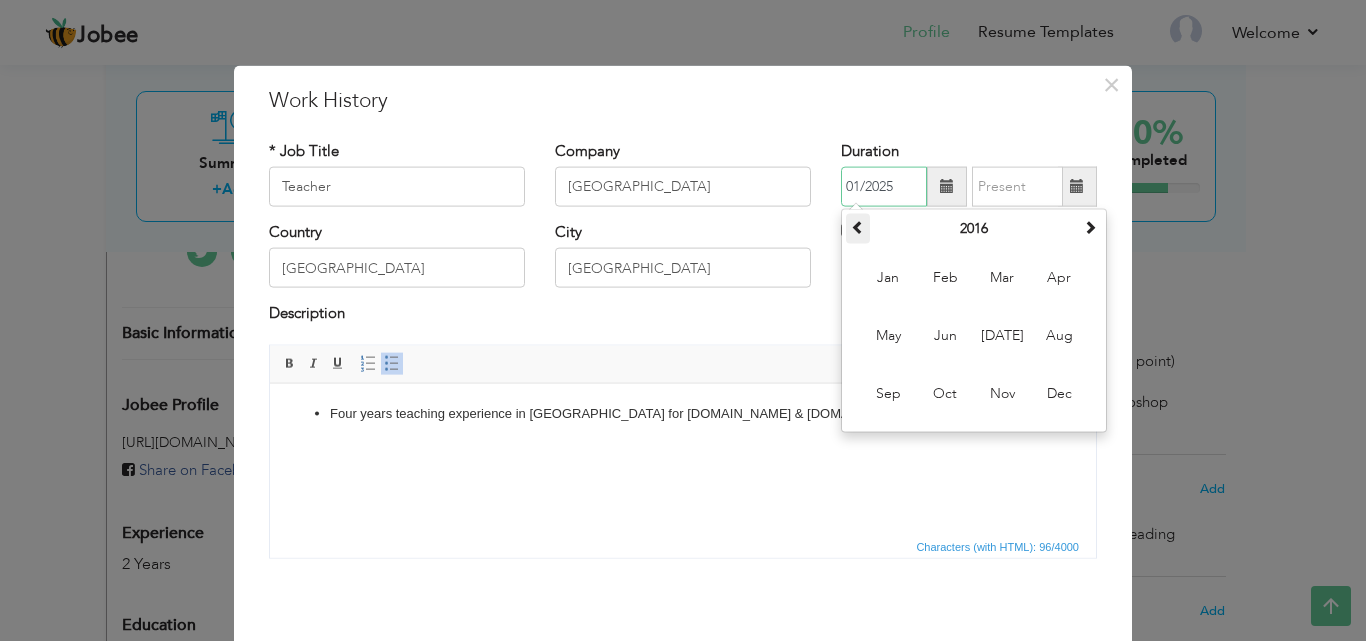 click at bounding box center (858, 227) 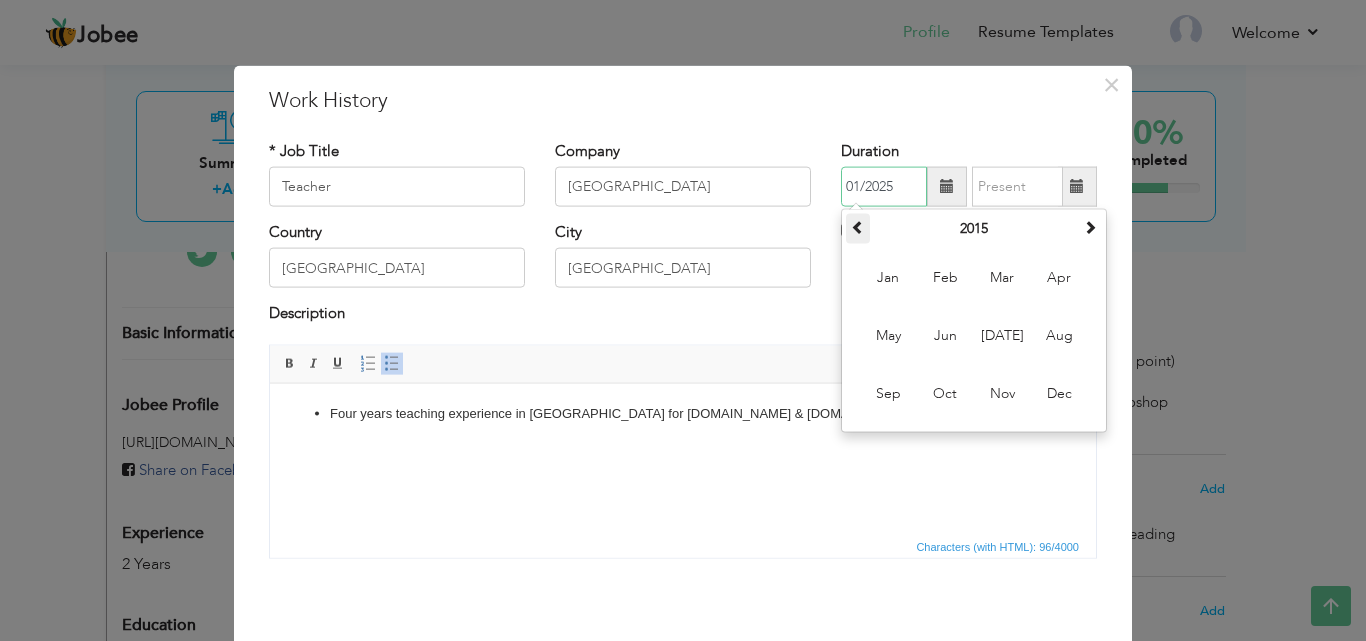 click at bounding box center (858, 227) 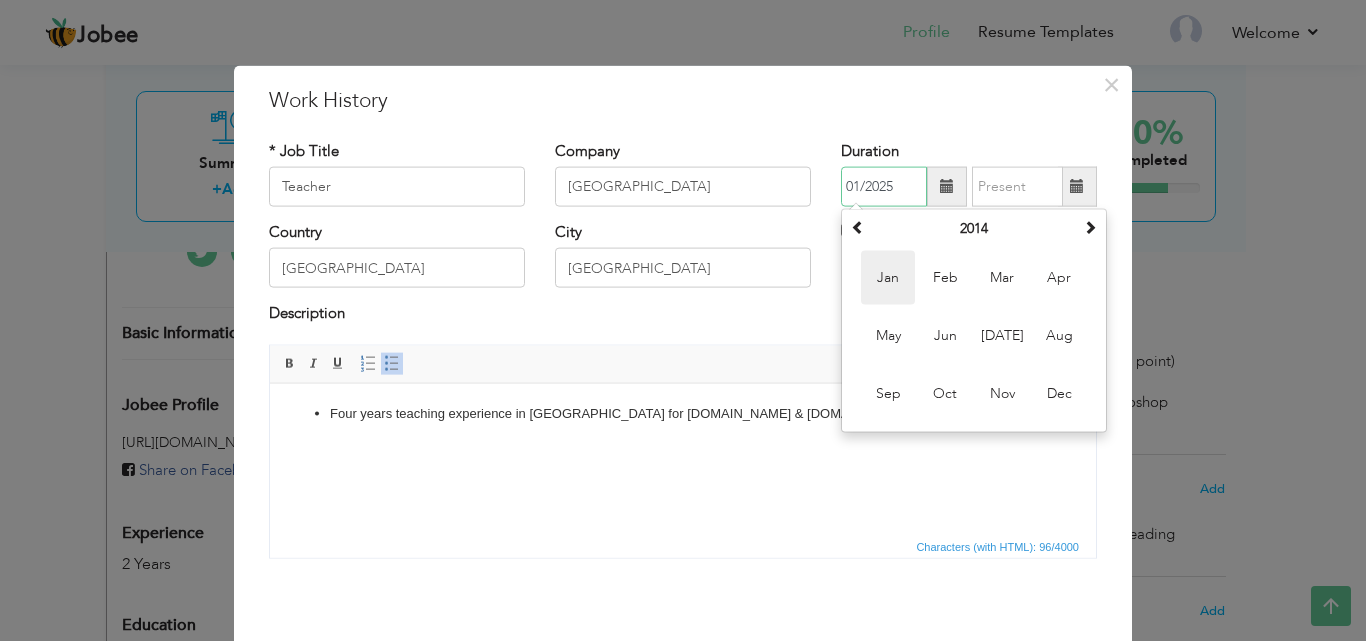 click on "Jan" at bounding box center (888, 278) 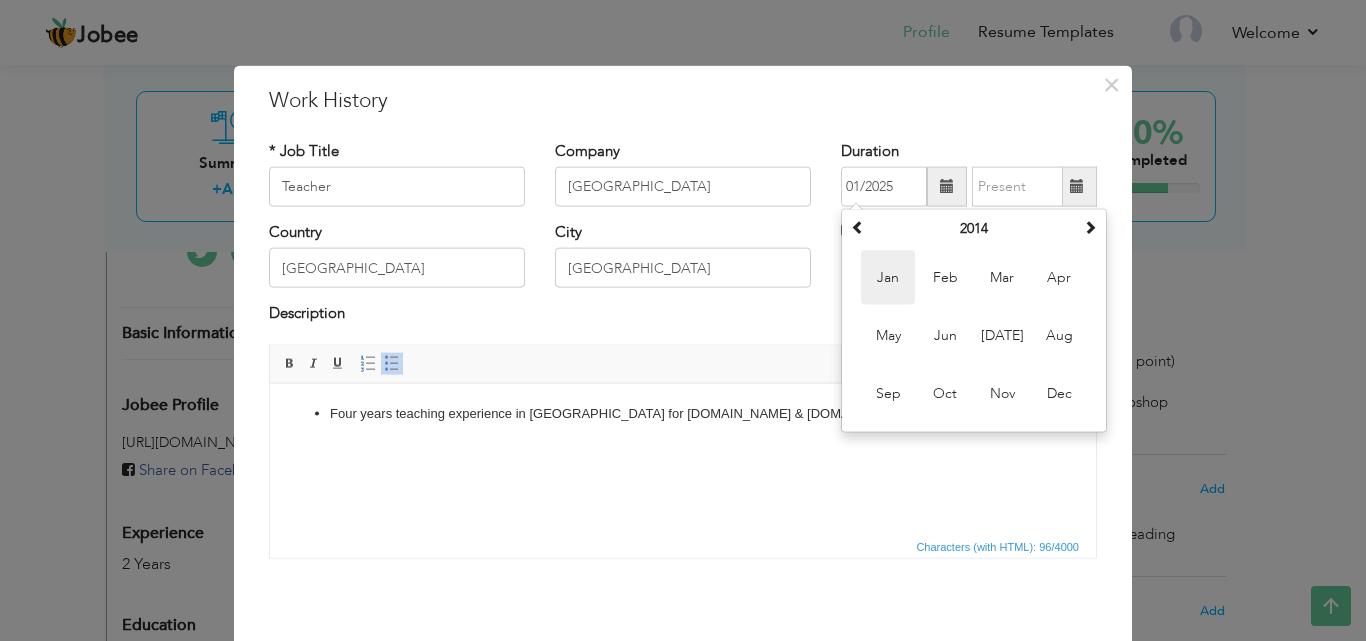 type on "01/2014" 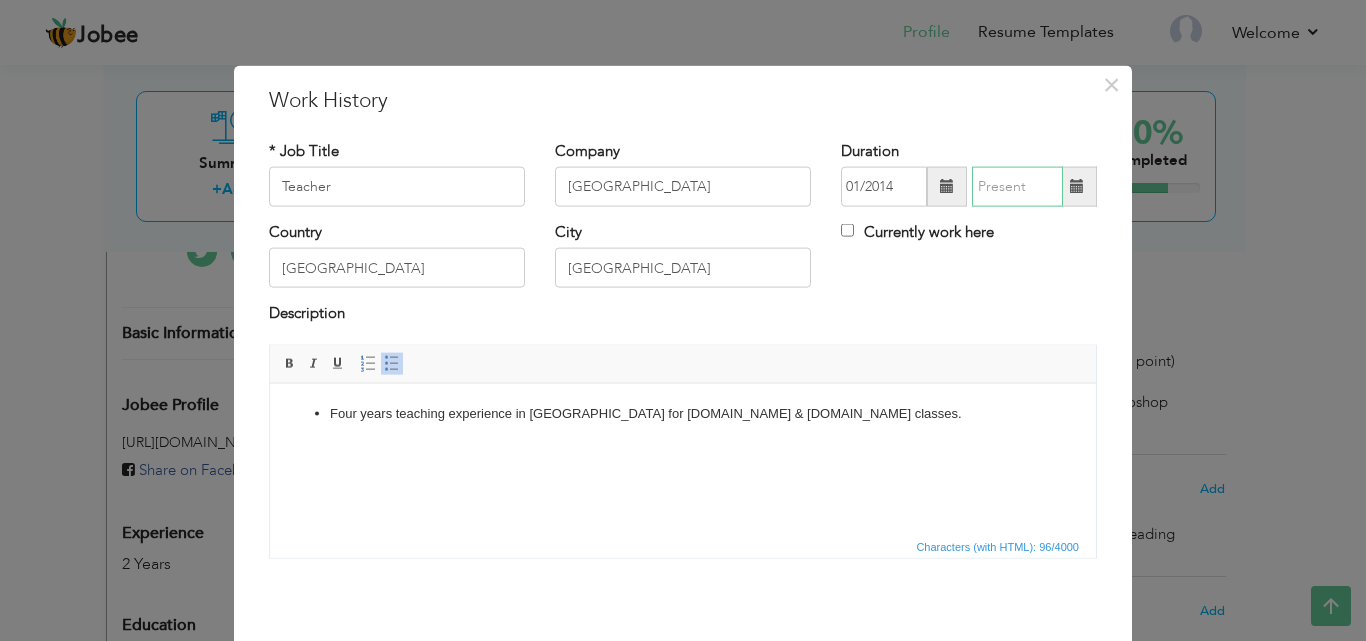 click at bounding box center [1017, 187] 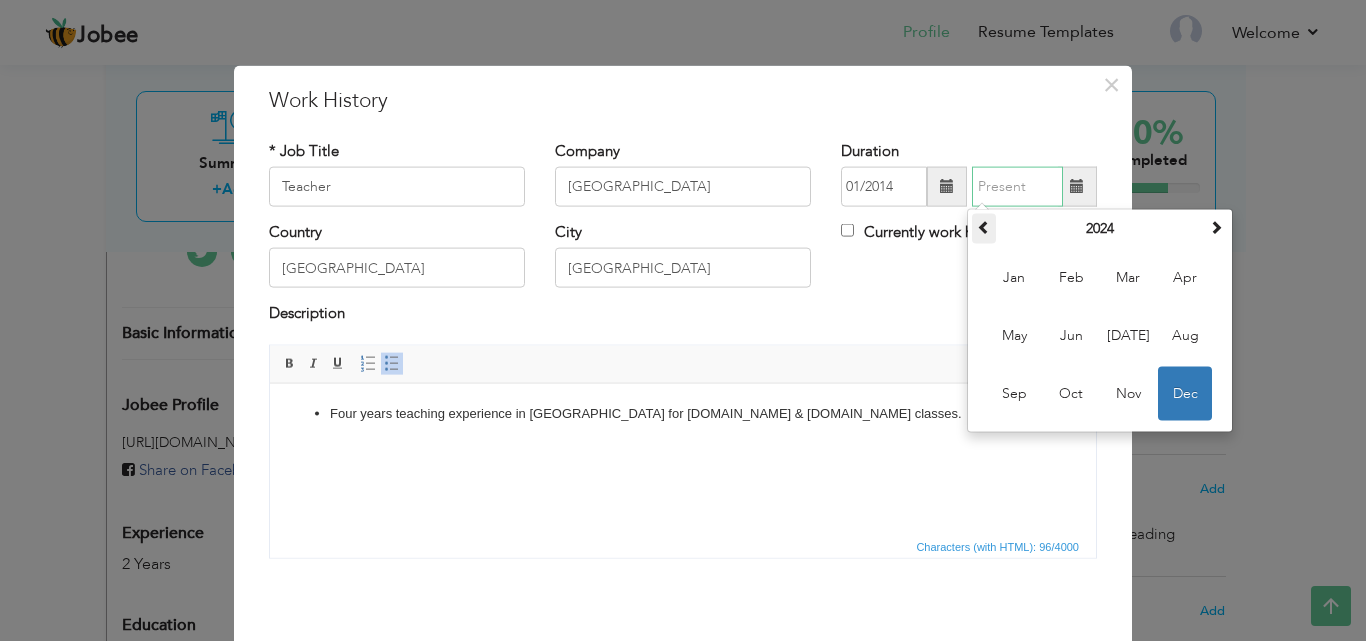 click at bounding box center [984, 227] 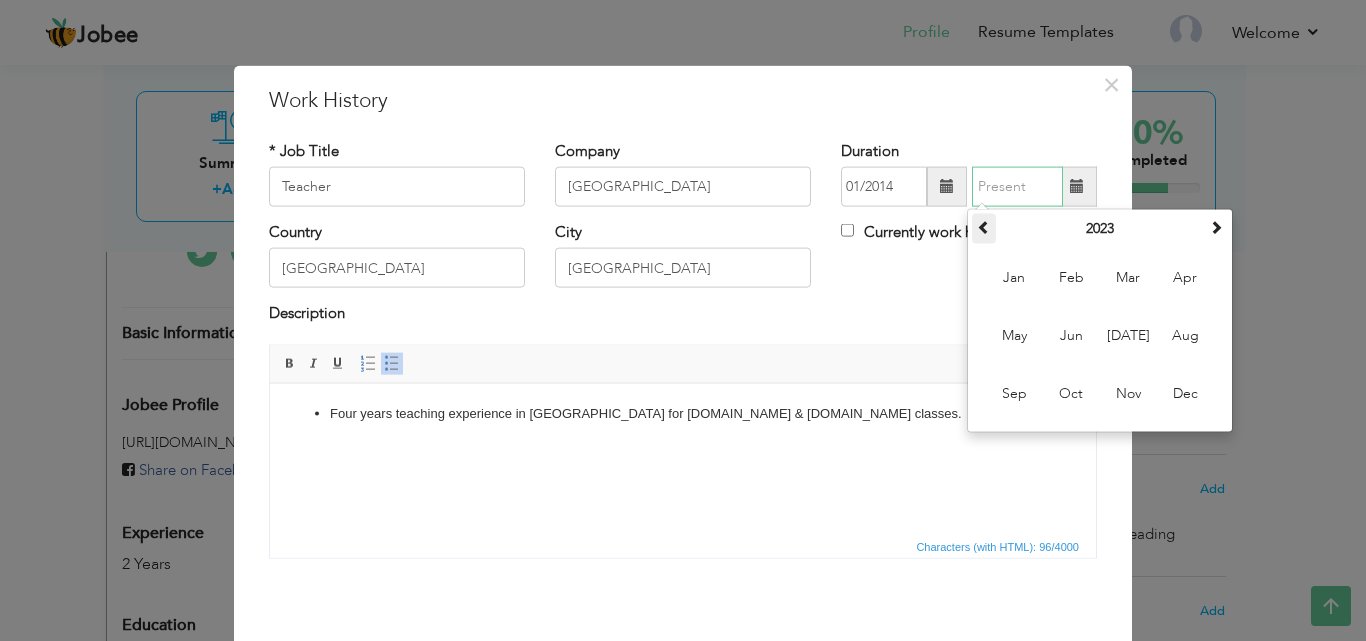click at bounding box center [984, 227] 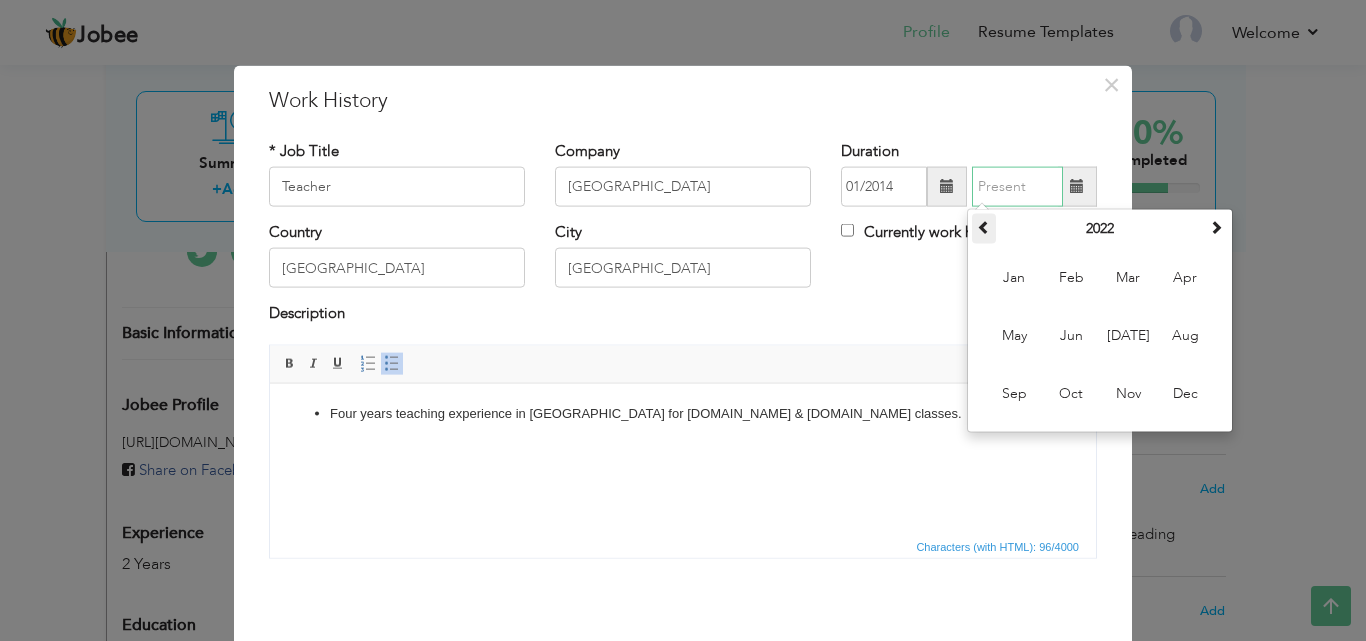 click at bounding box center [984, 227] 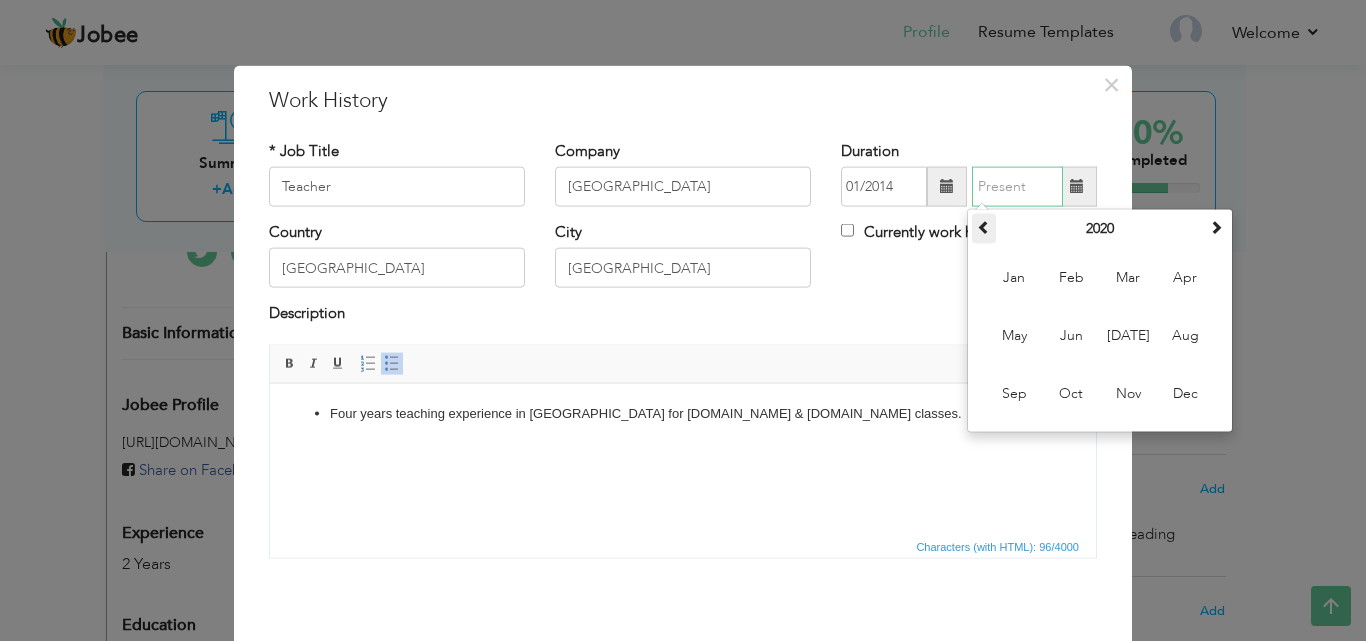 click at bounding box center (984, 227) 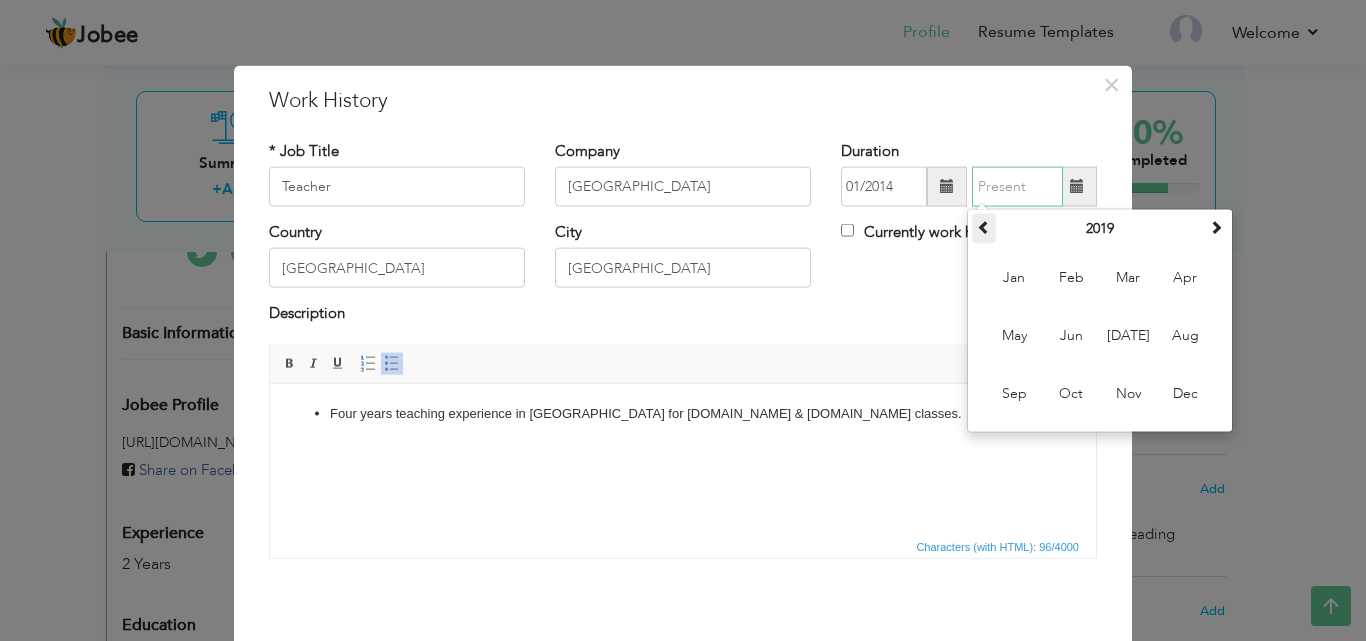 click at bounding box center [984, 227] 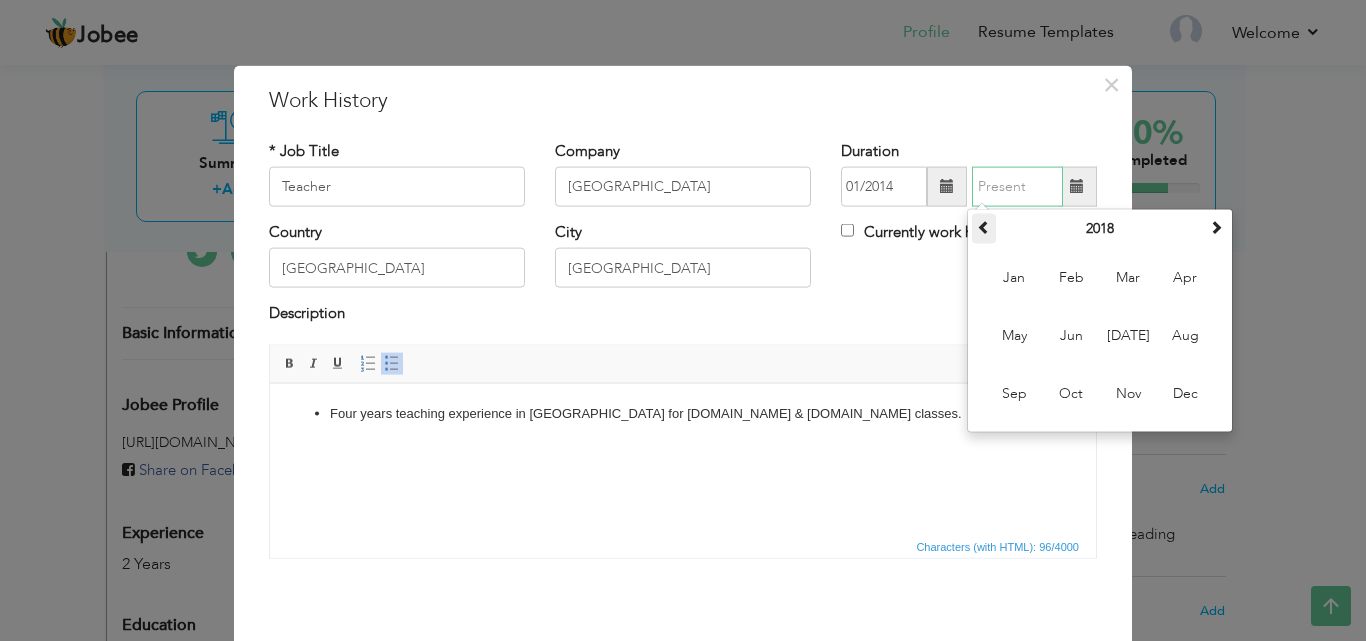 click at bounding box center [984, 227] 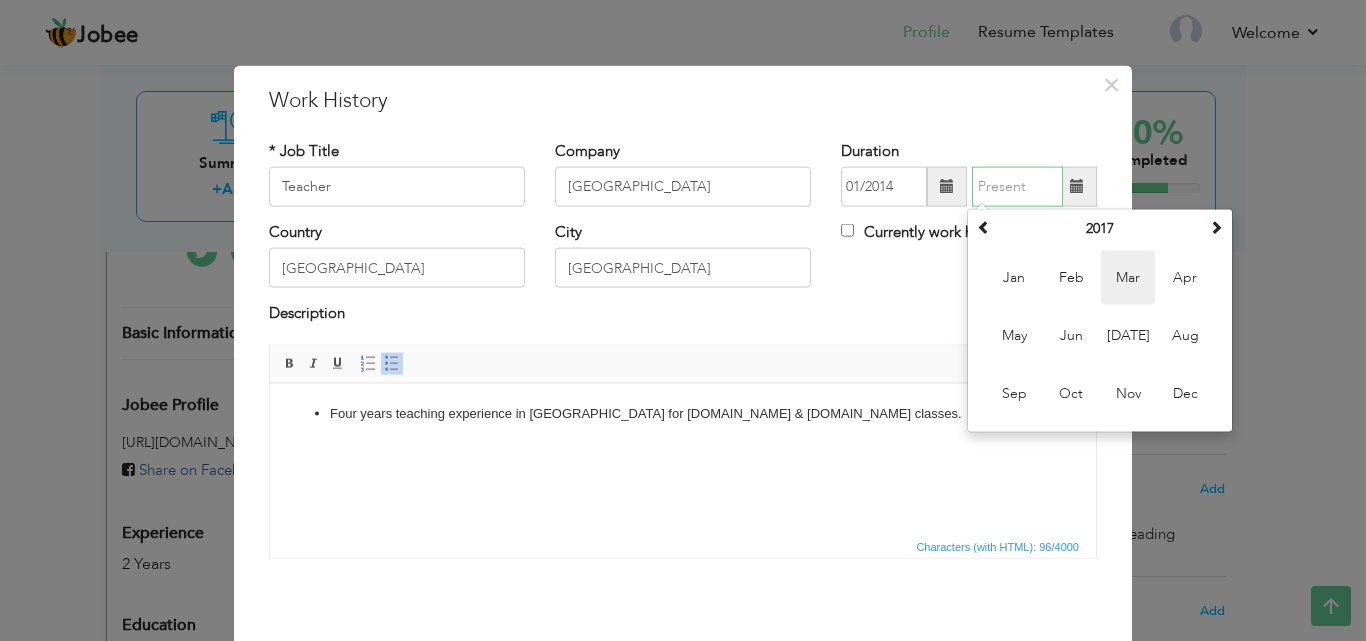 click on "Mar" at bounding box center [1128, 278] 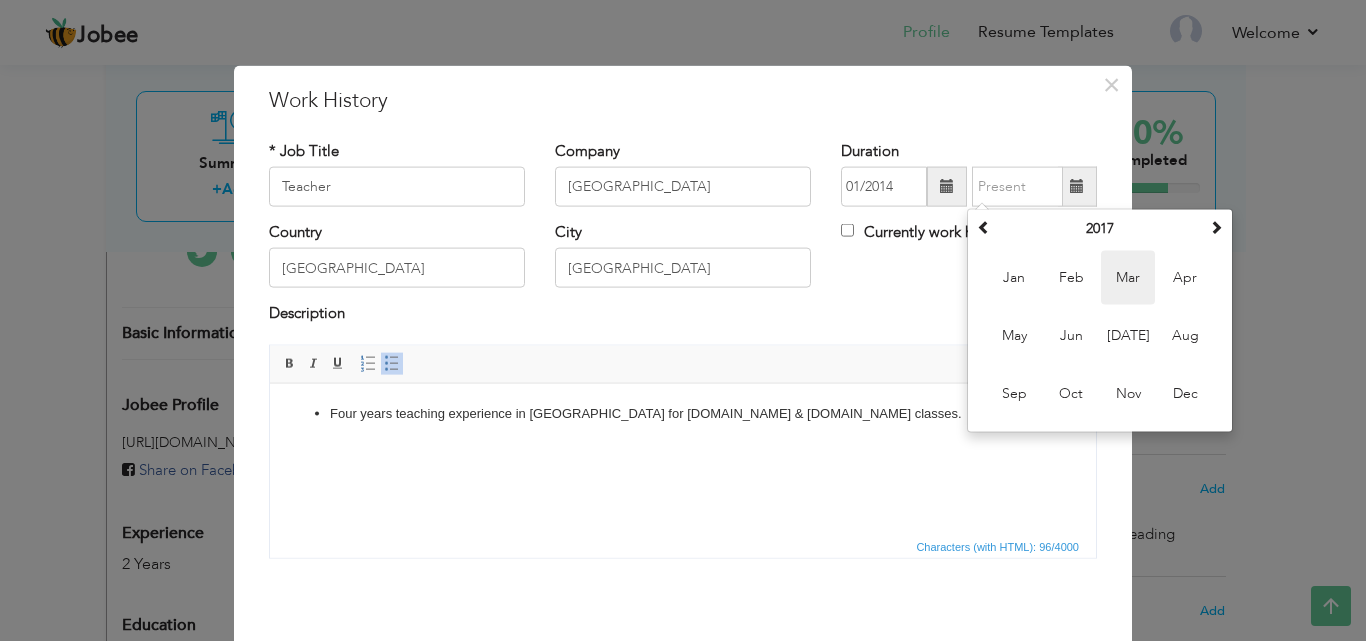 type on "03/2017" 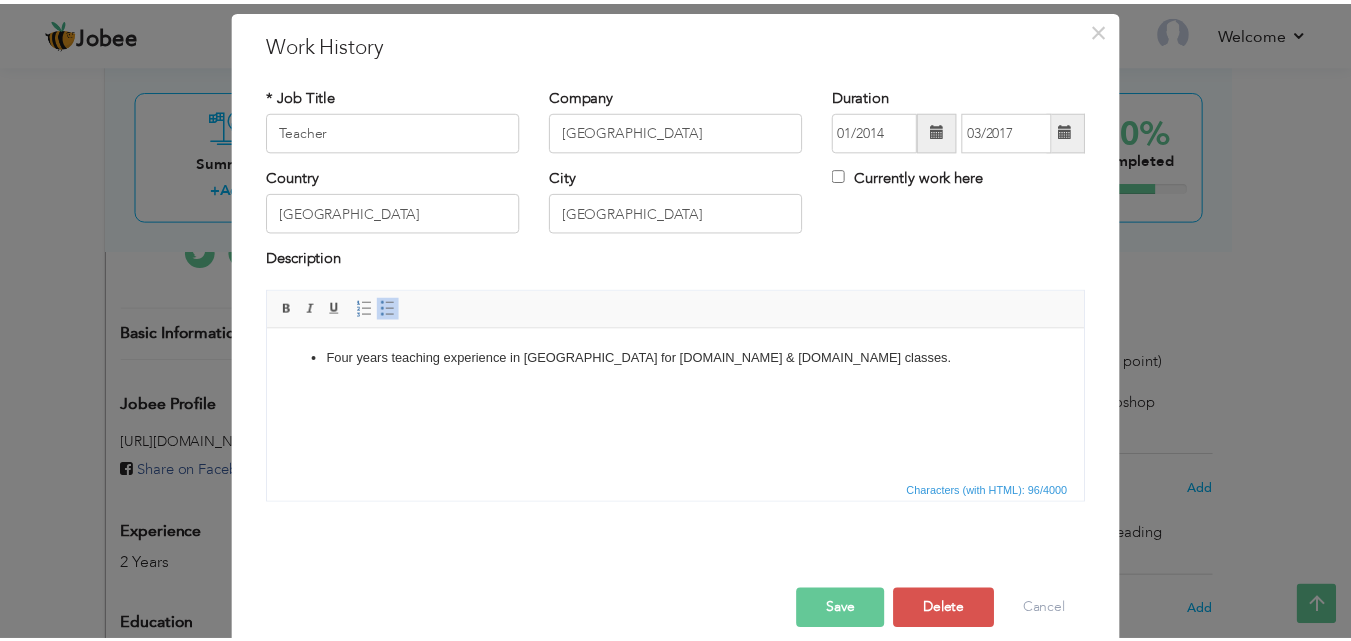 scroll, scrollTop: 79, scrollLeft: 0, axis: vertical 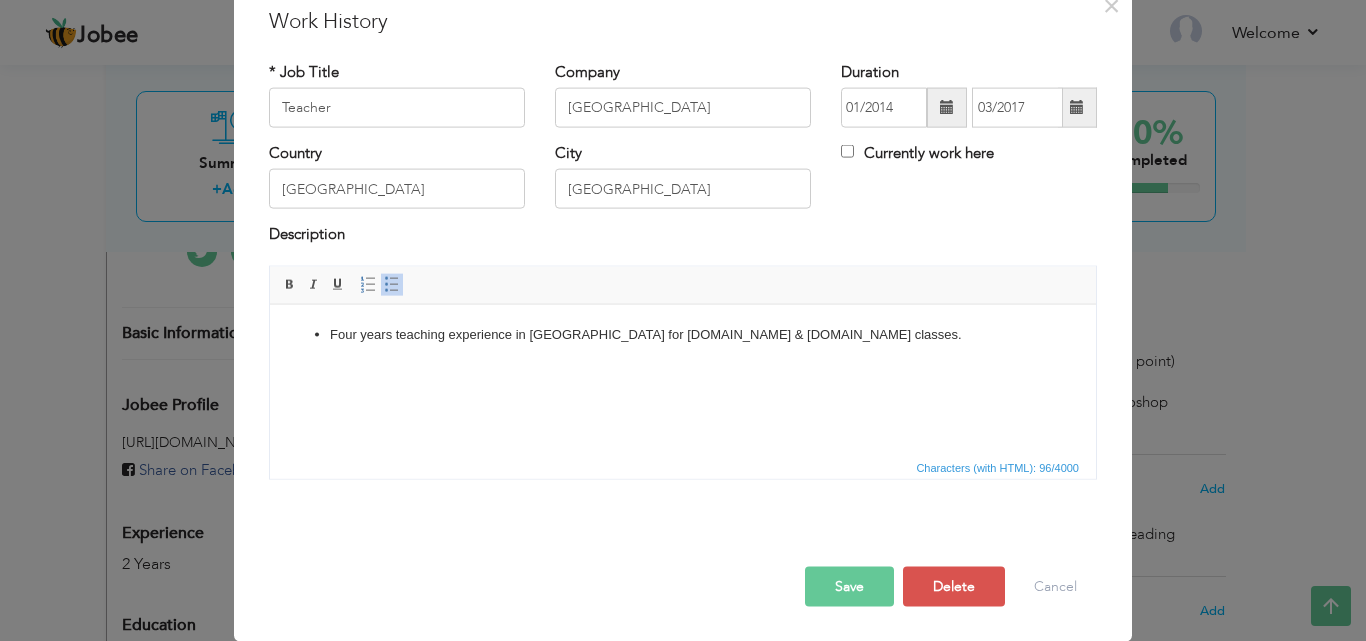 click on "Save" at bounding box center (849, 586) 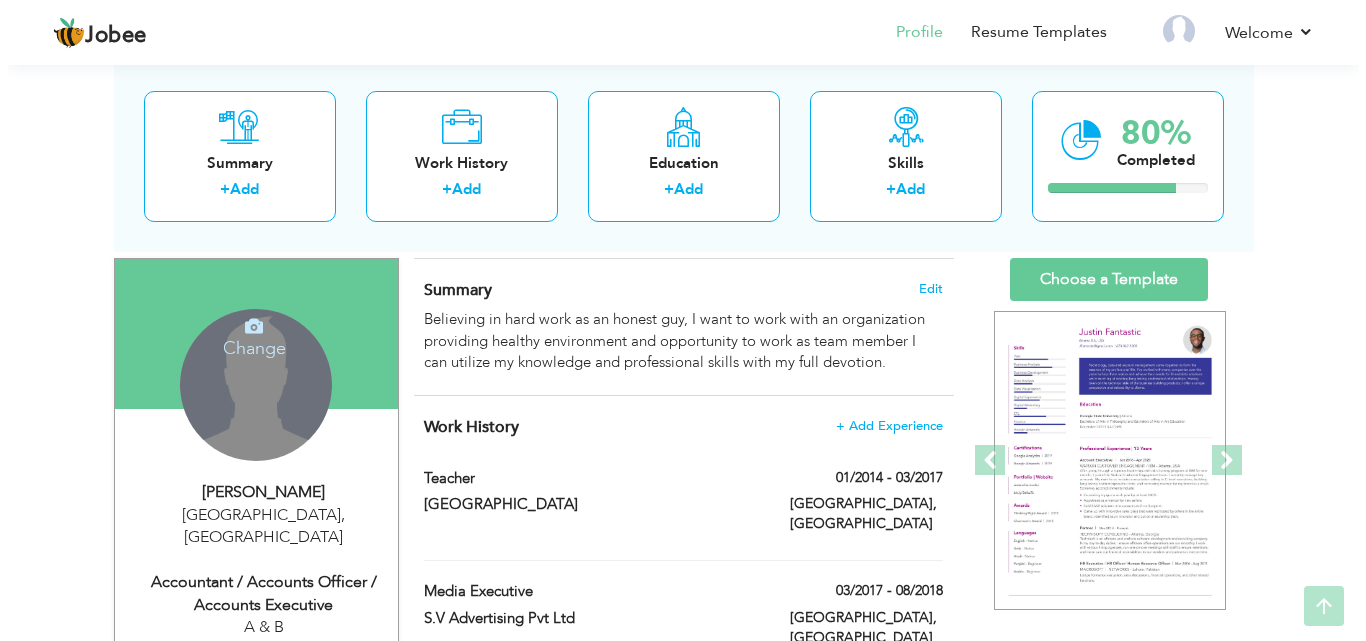 scroll, scrollTop: 159, scrollLeft: 0, axis: vertical 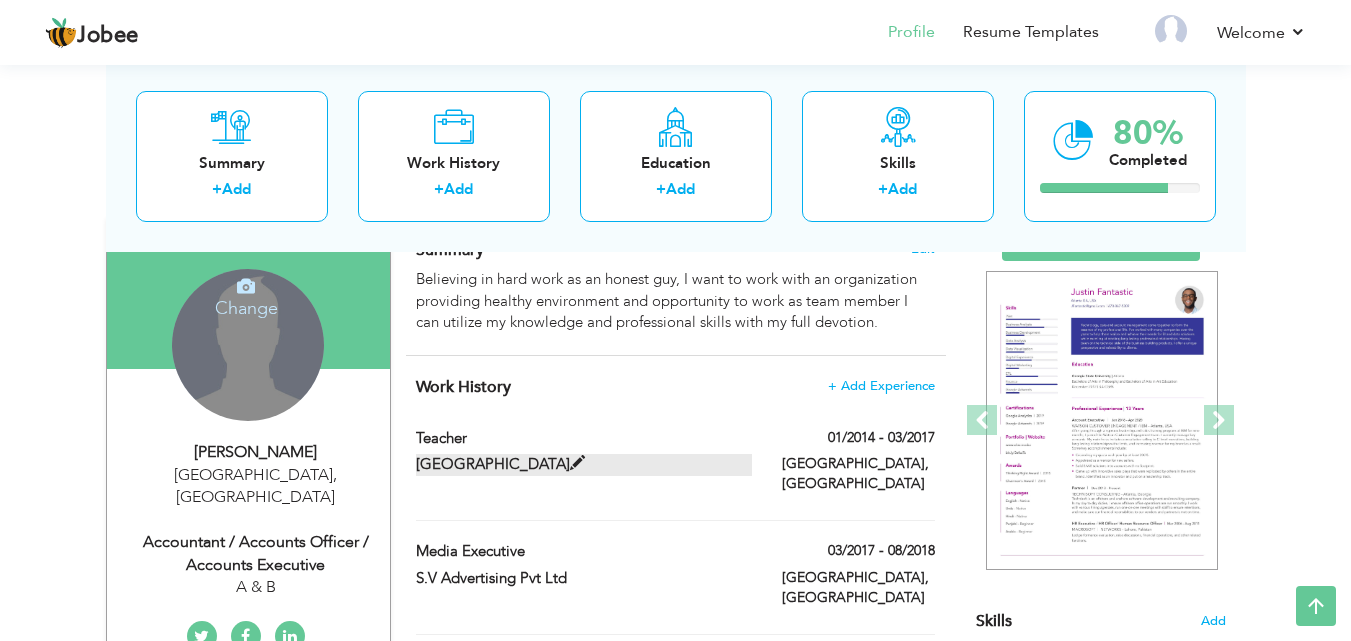 click at bounding box center (577, 463) 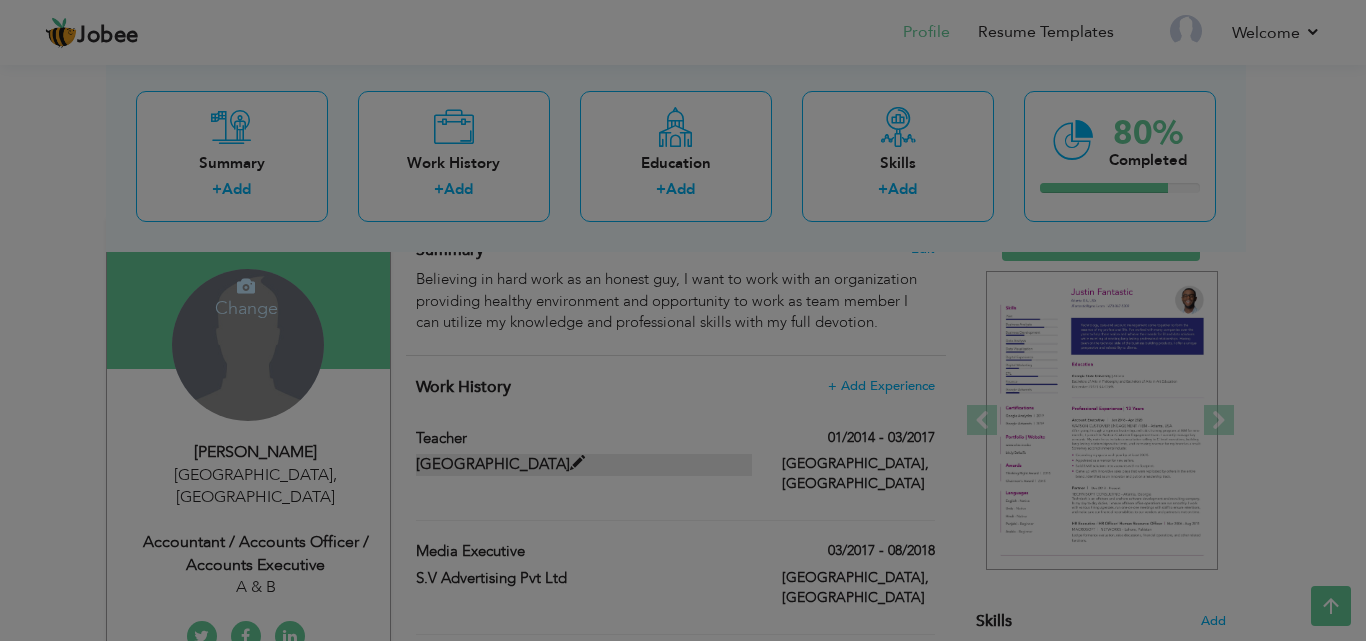 scroll, scrollTop: 0, scrollLeft: 0, axis: both 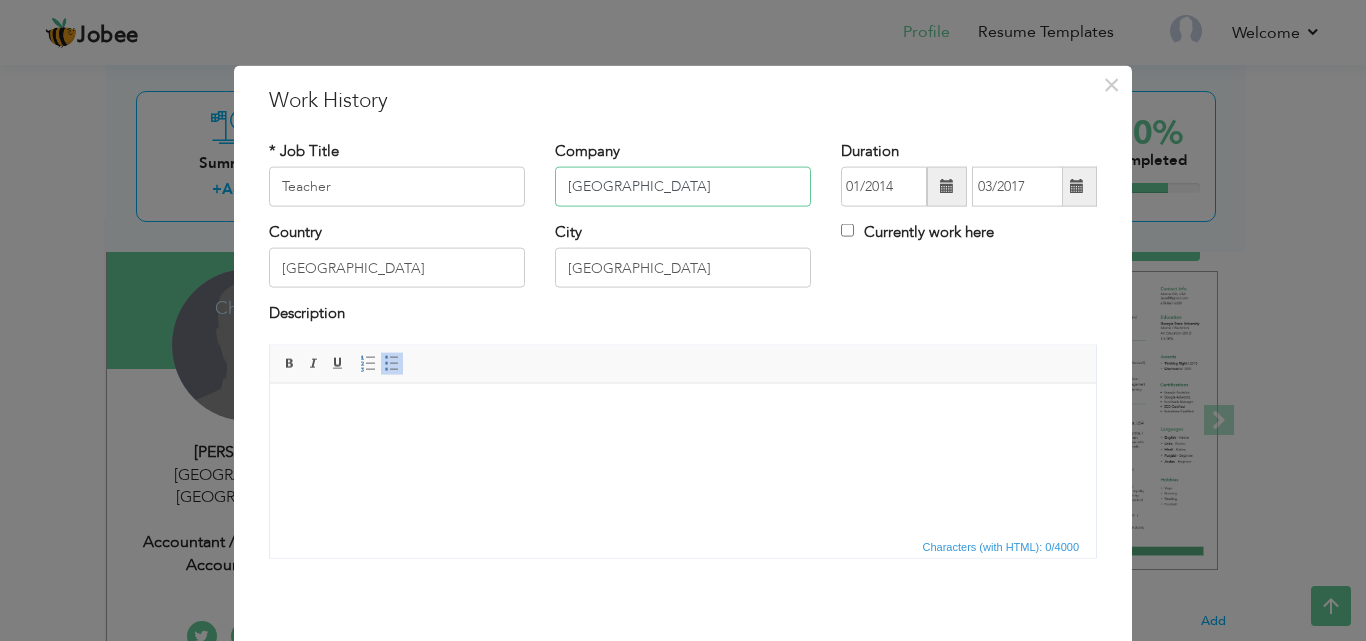 drag, startPoint x: 651, startPoint y: 187, endPoint x: 533, endPoint y: 176, distance: 118.511604 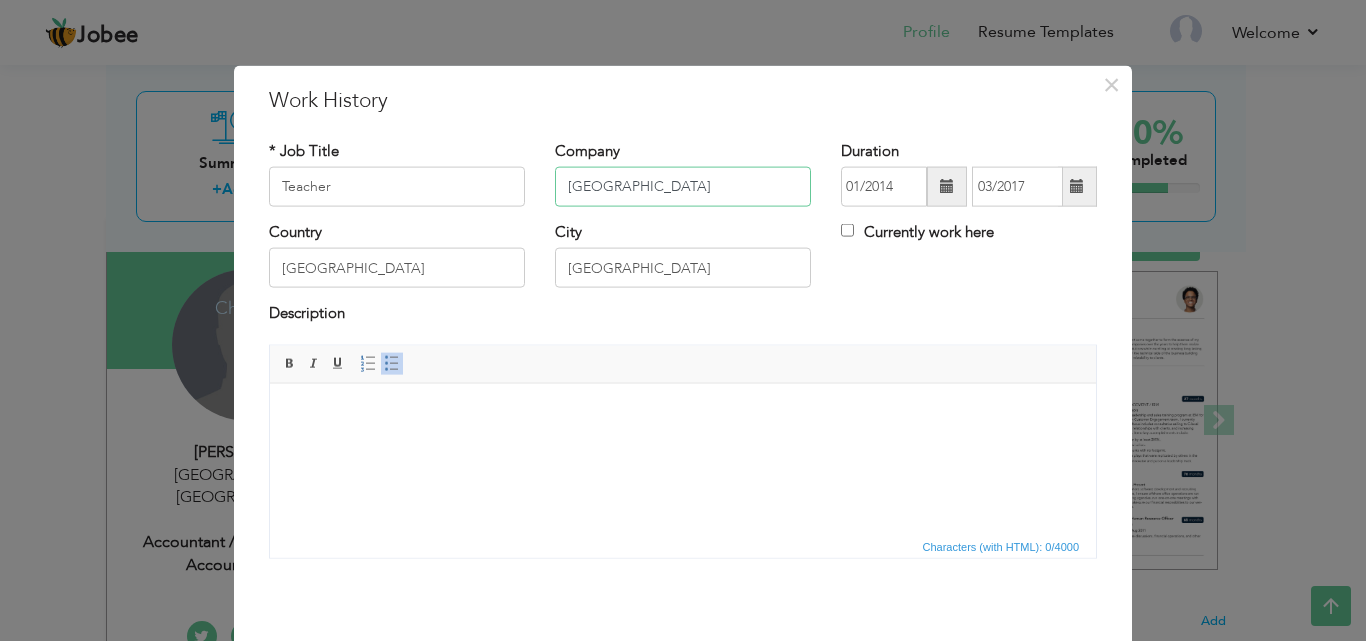 type on "Willing Ways Hospital" 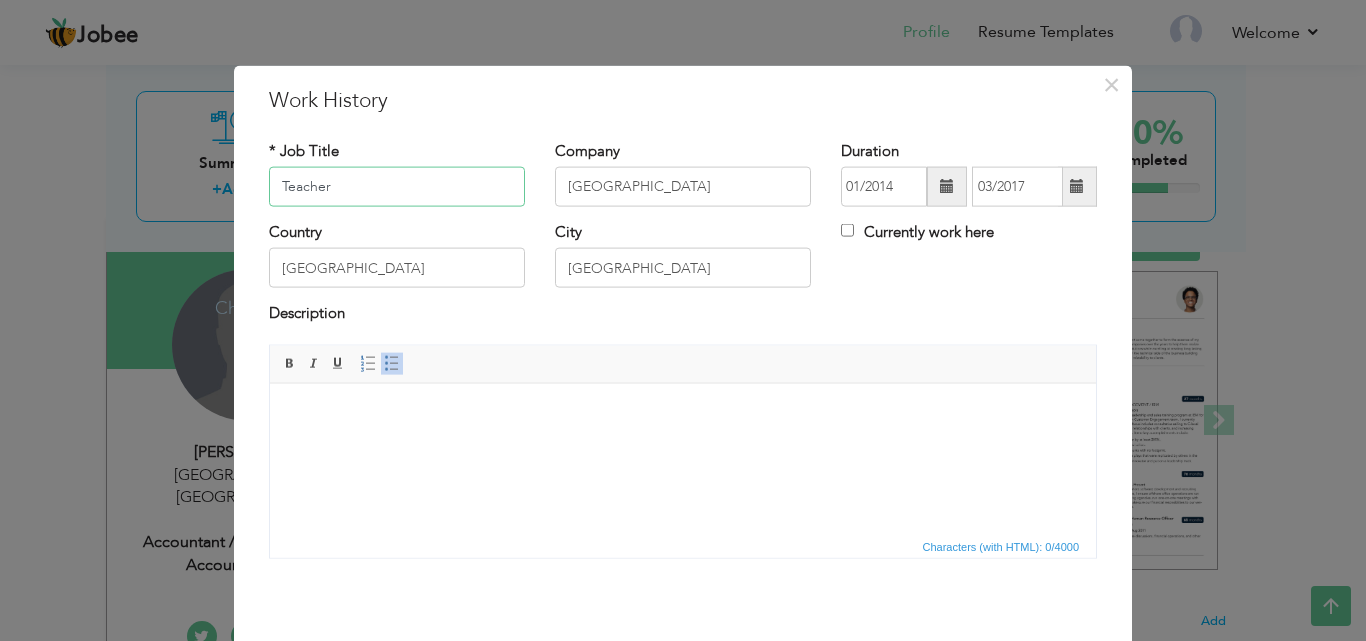 drag, startPoint x: 267, startPoint y: 175, endPoint x: 254, endPoint y: 172, distance: 13.341664 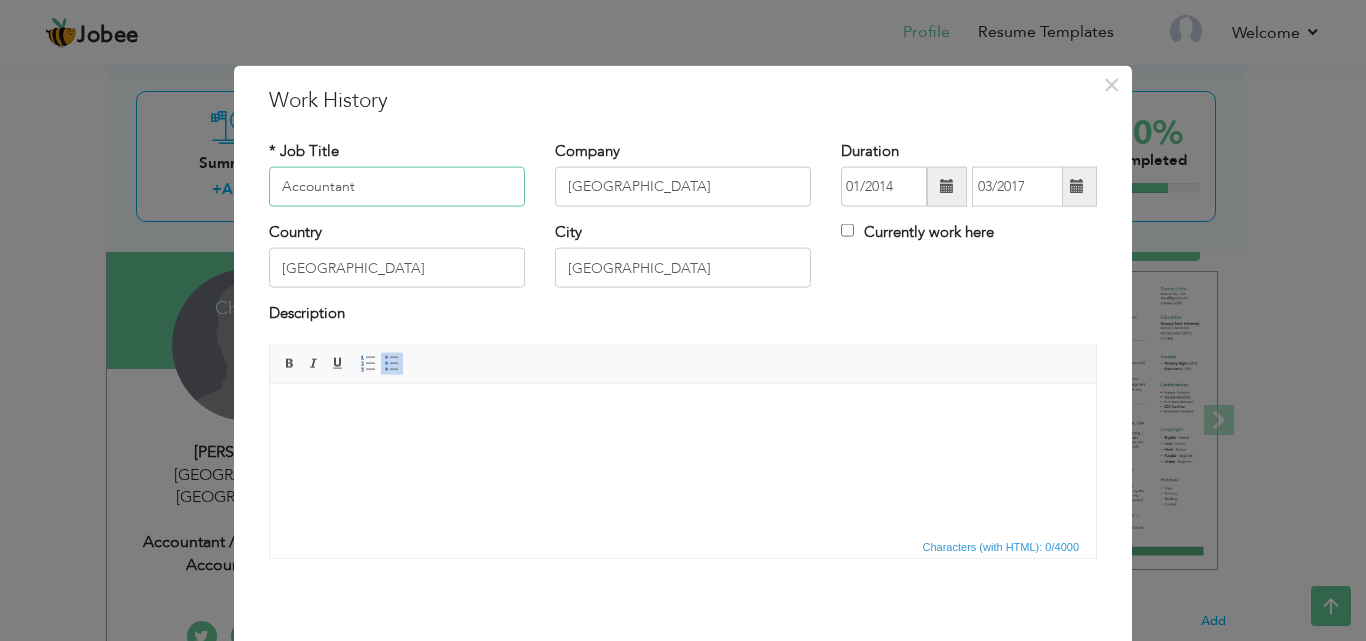 type on "Accountant" 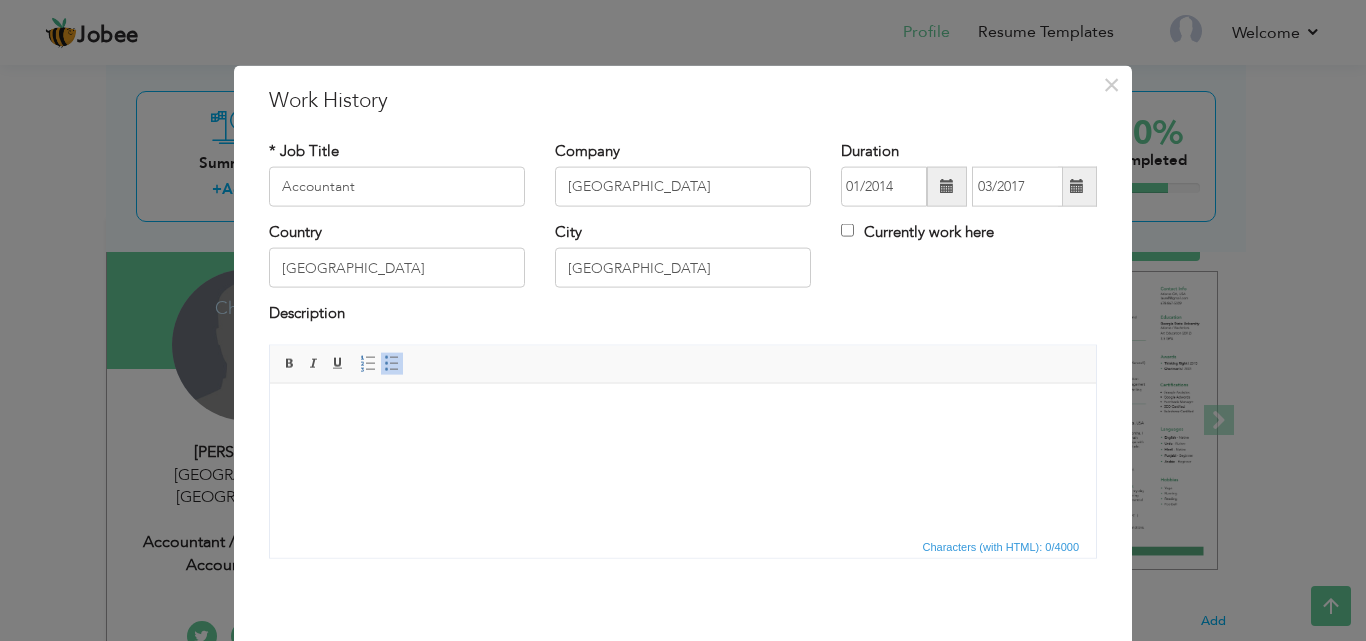 click at bounding box center (947, 186) 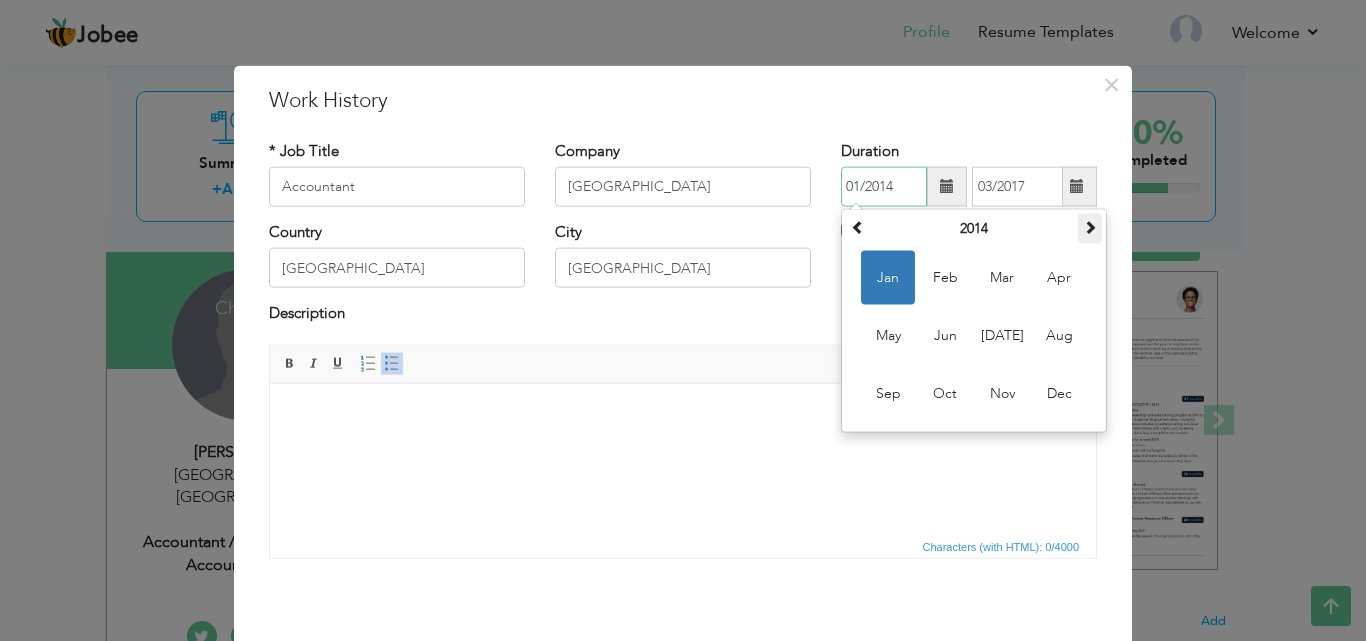click at bounding box center (1090, 227) 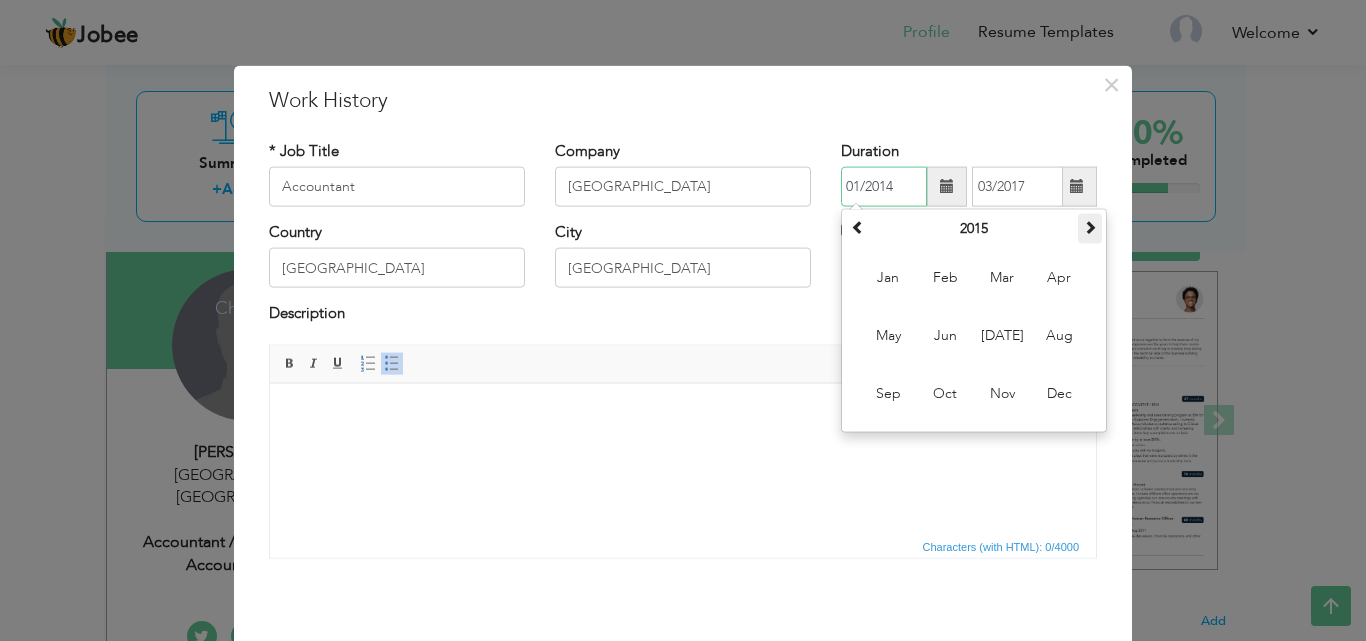 click at bounding box center (1090, 227) 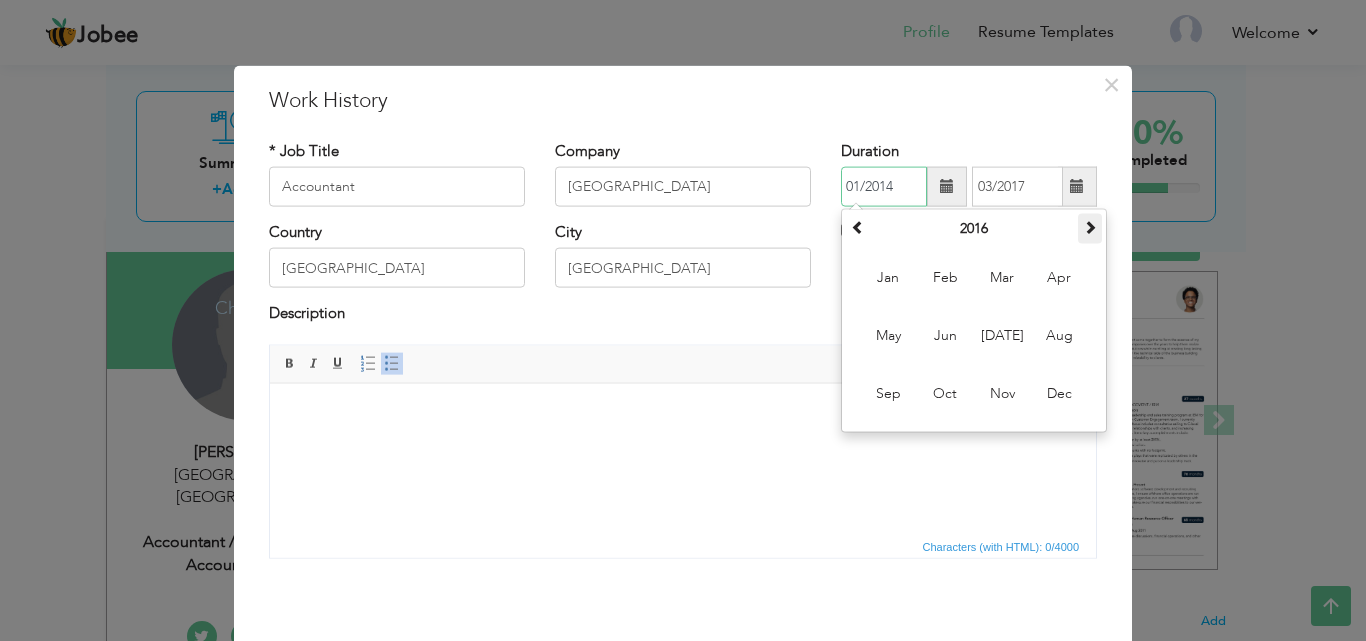 click at bounding box center (1090, 227) 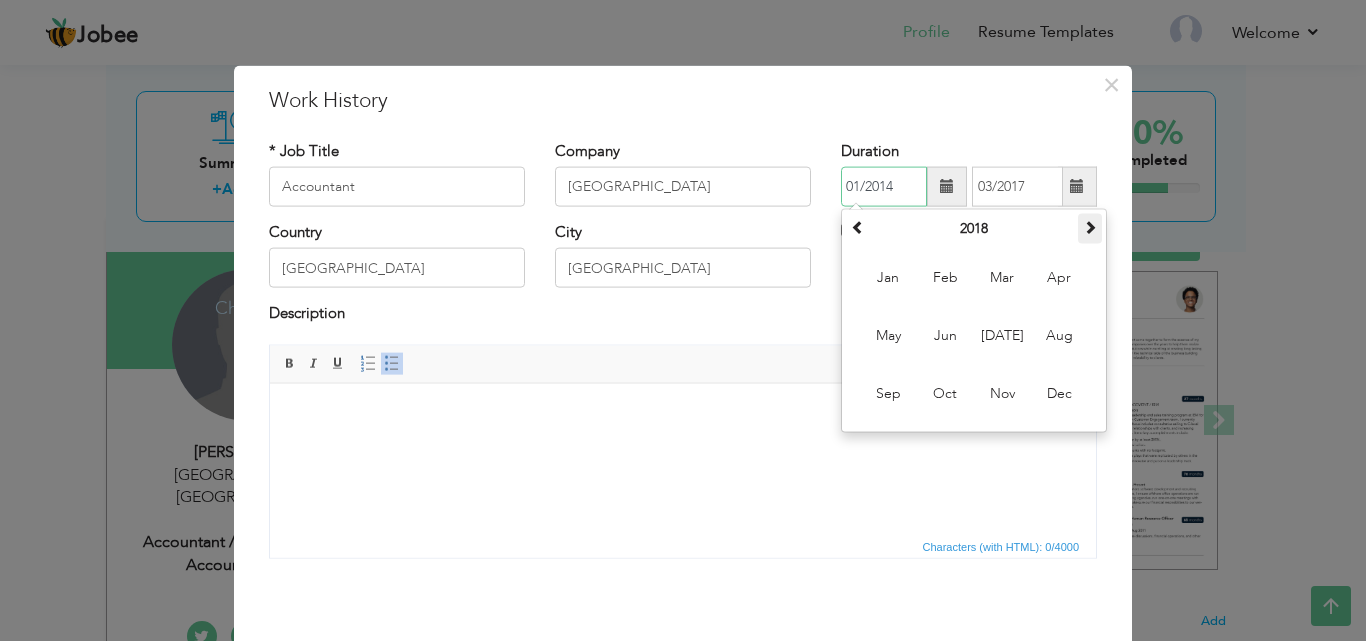 click at bounding box center [1090, 227] 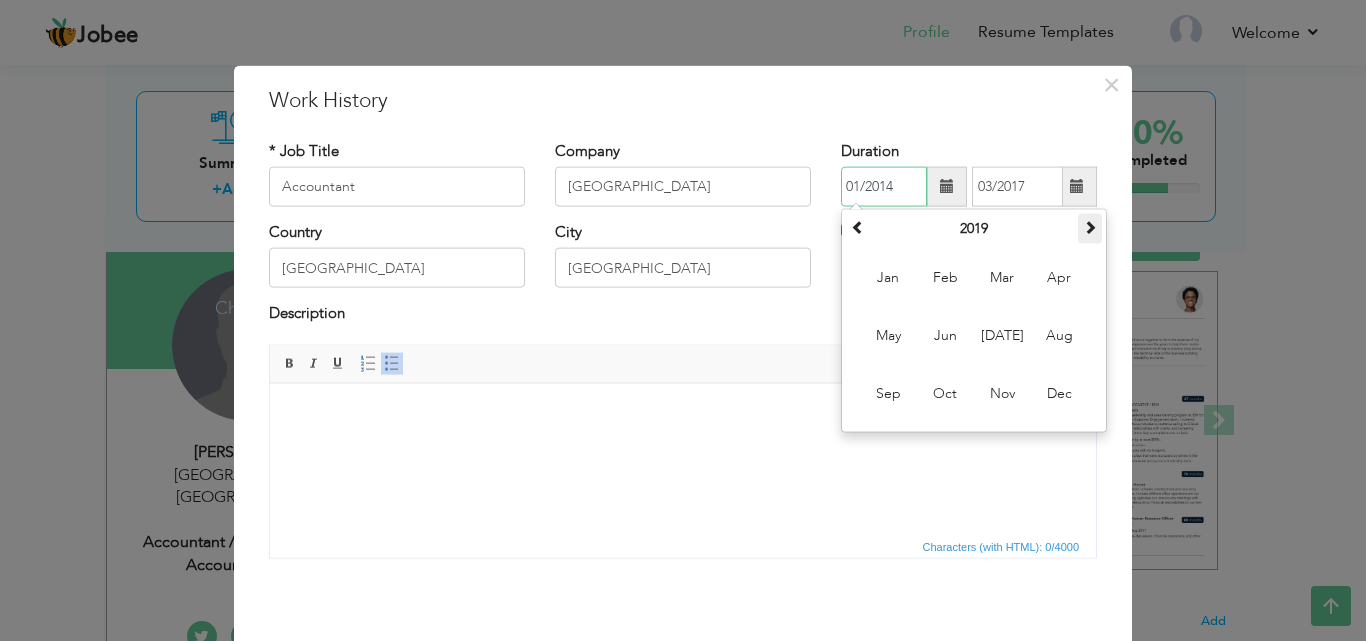 click at bounding box center [1090, 227] 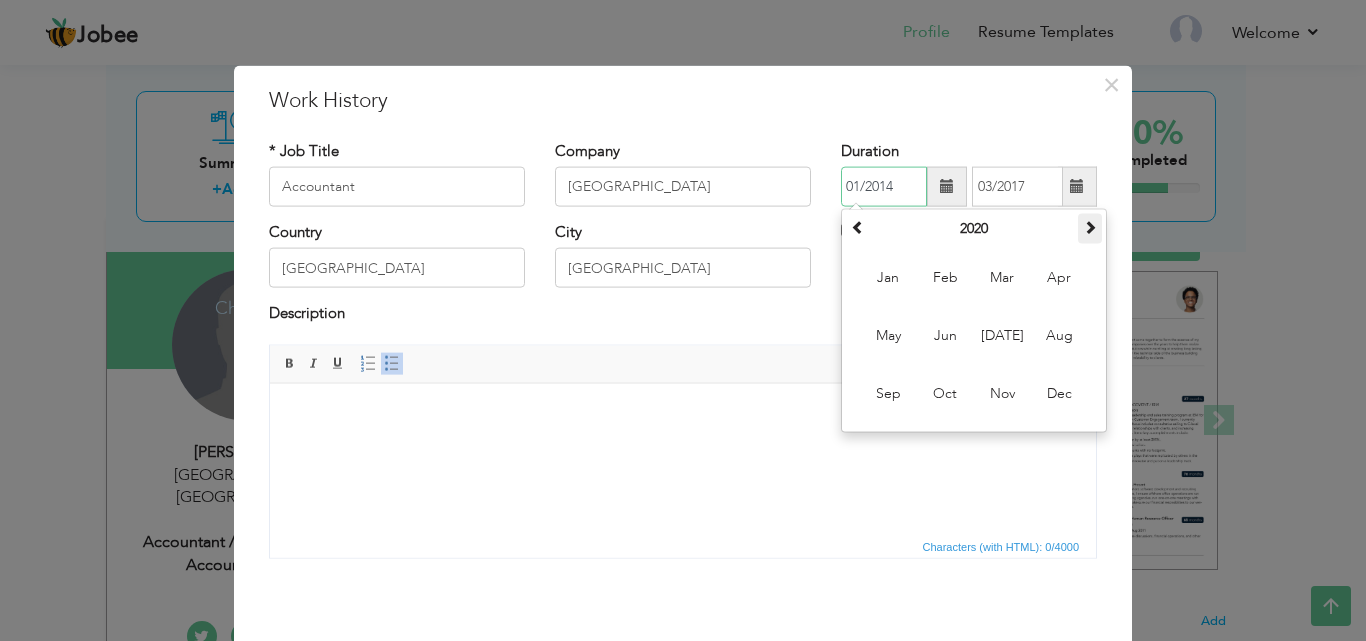 click at bounding box center [1090, 227] 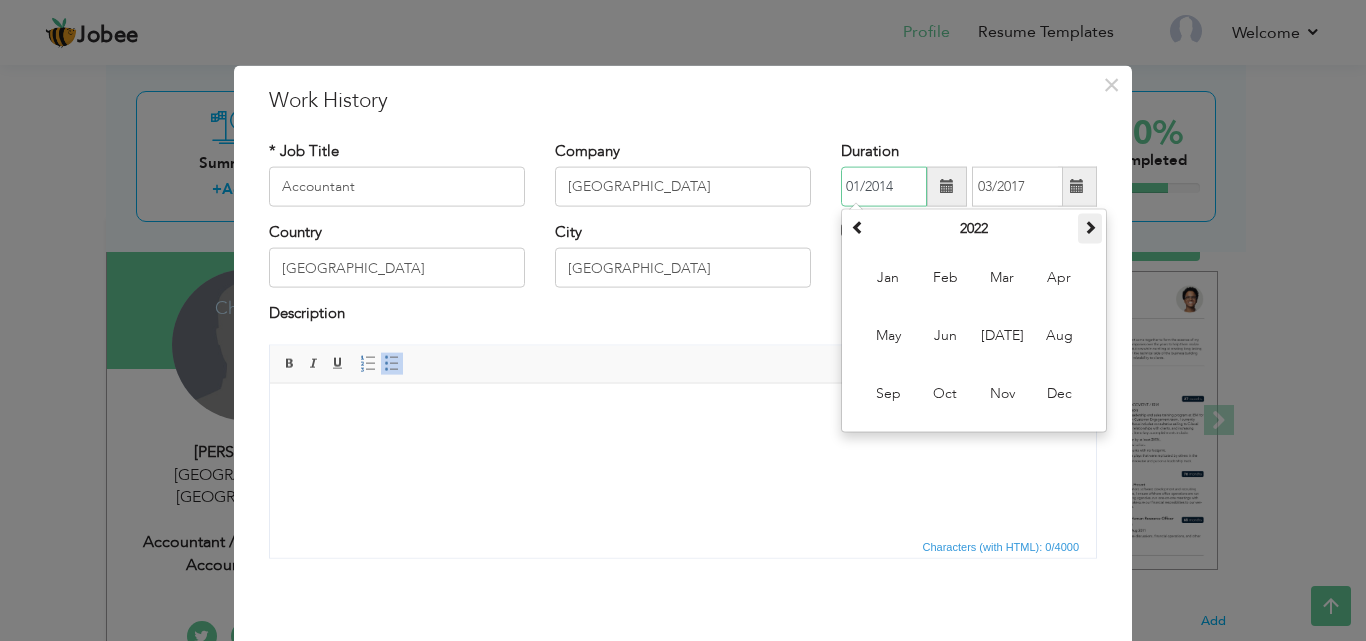 click at bounding box center (1090, 227) 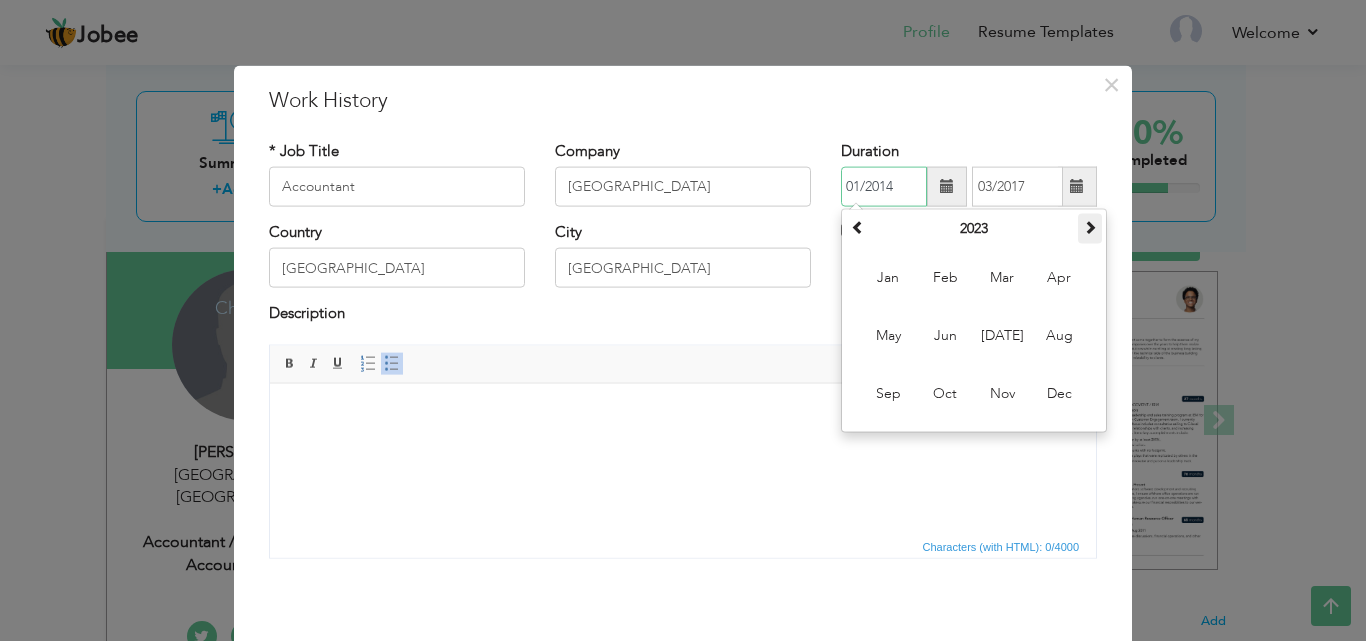 click at bounding box center (1090, 227) 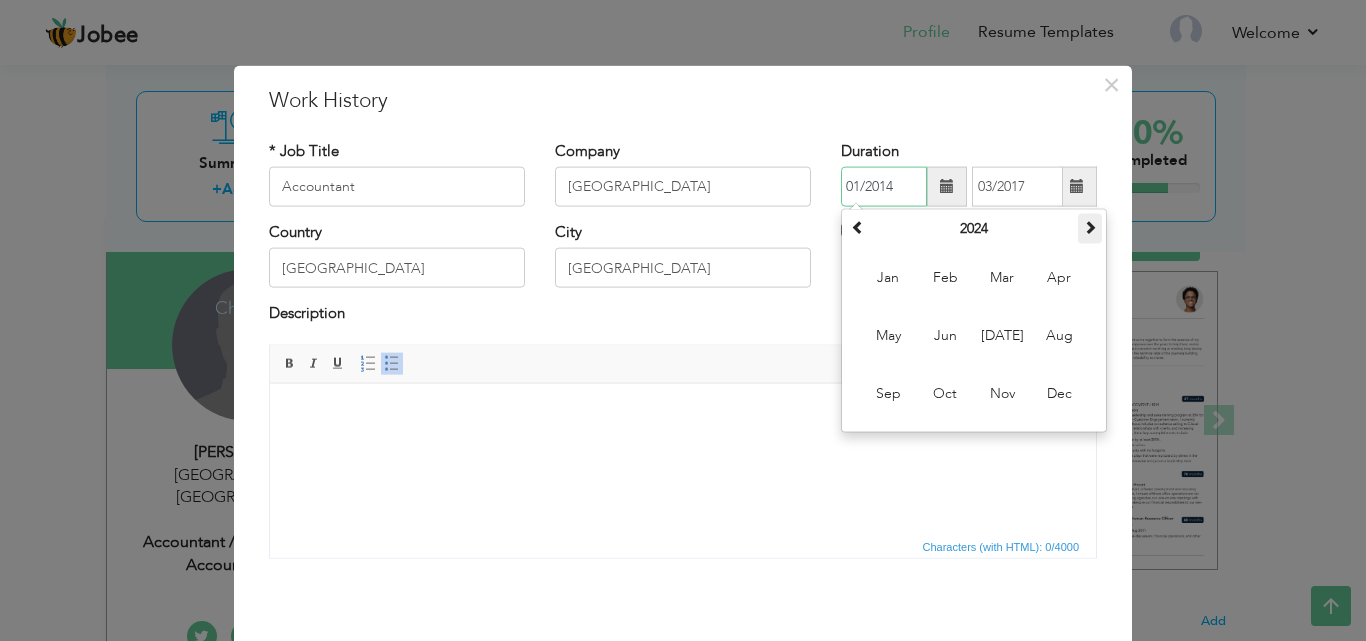 click at bounding box center (1090, 227) 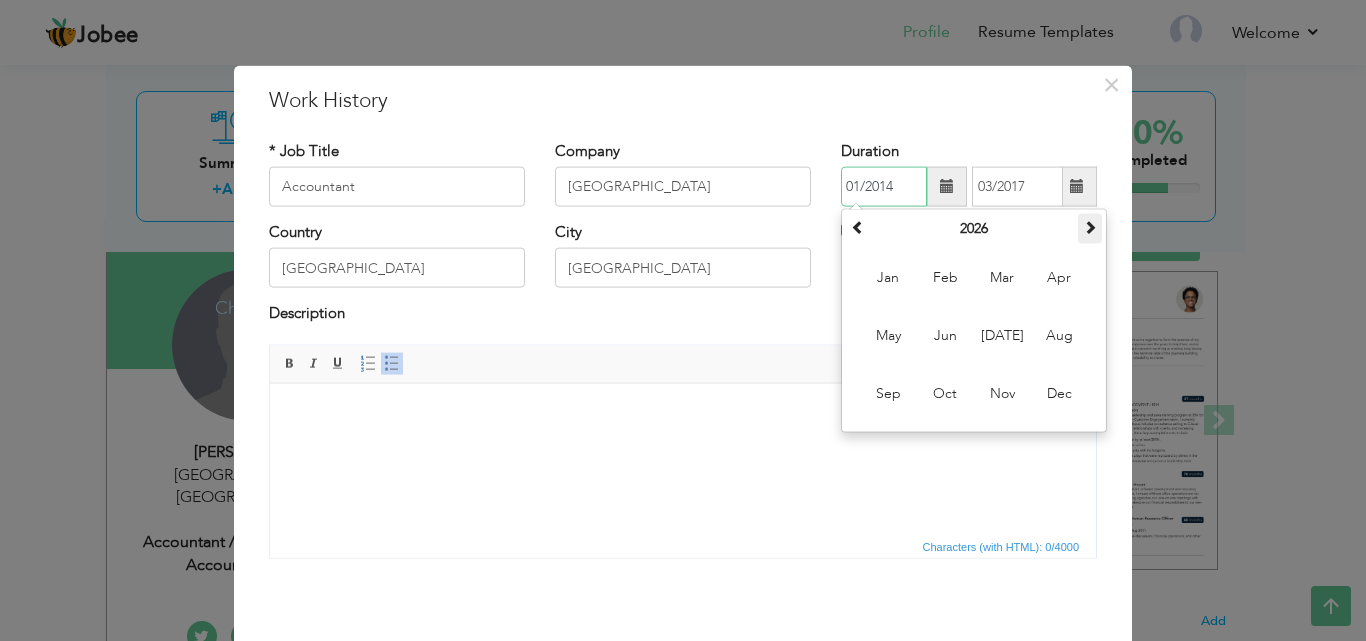 click at bounding box center (1090, 227) 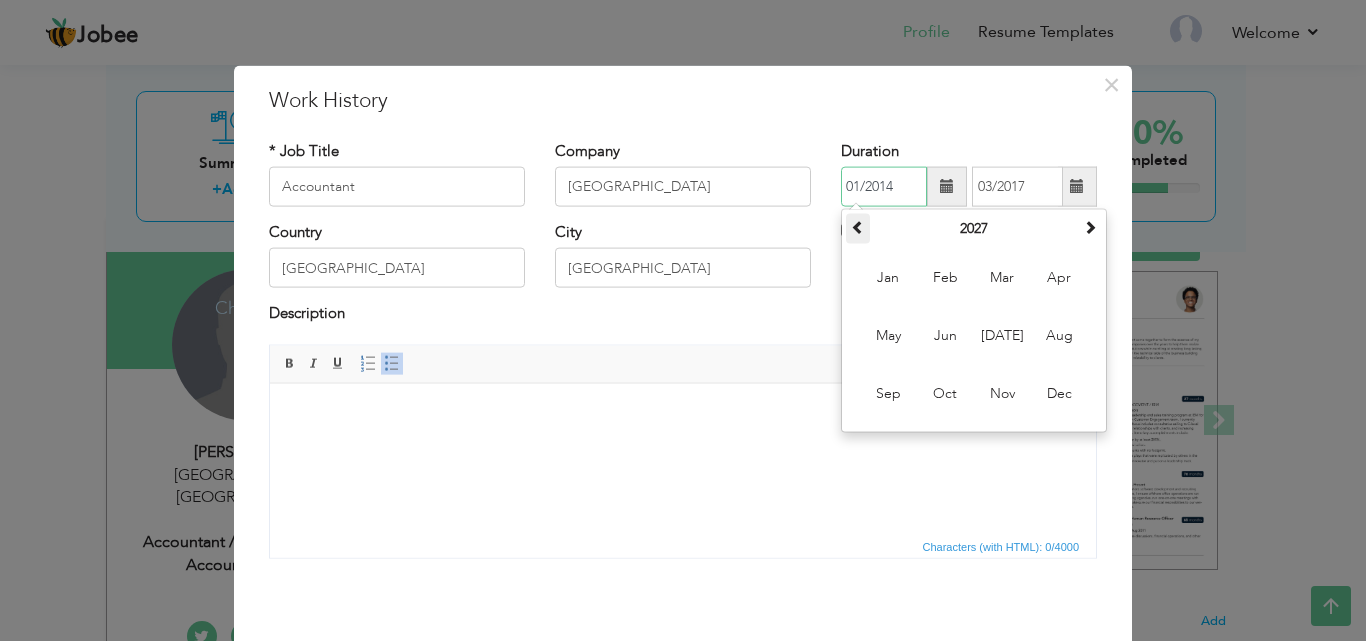 click at bounding box center (858, 227) 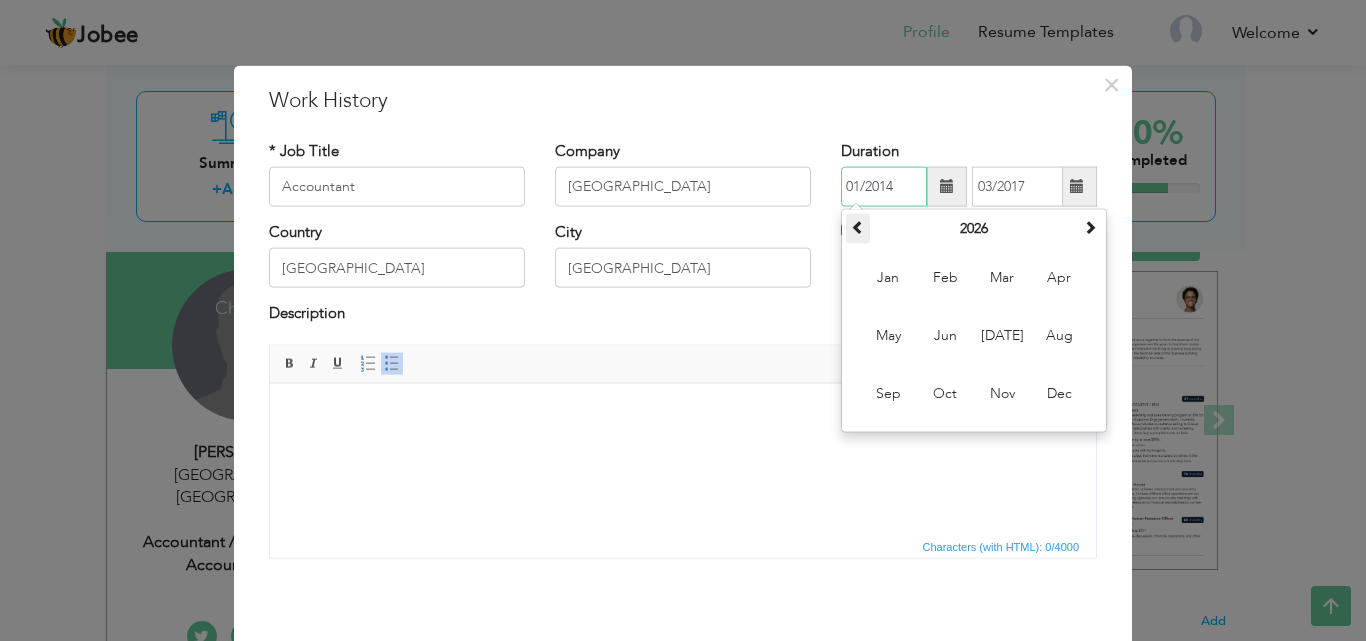 click at bounding box center [858, 227] 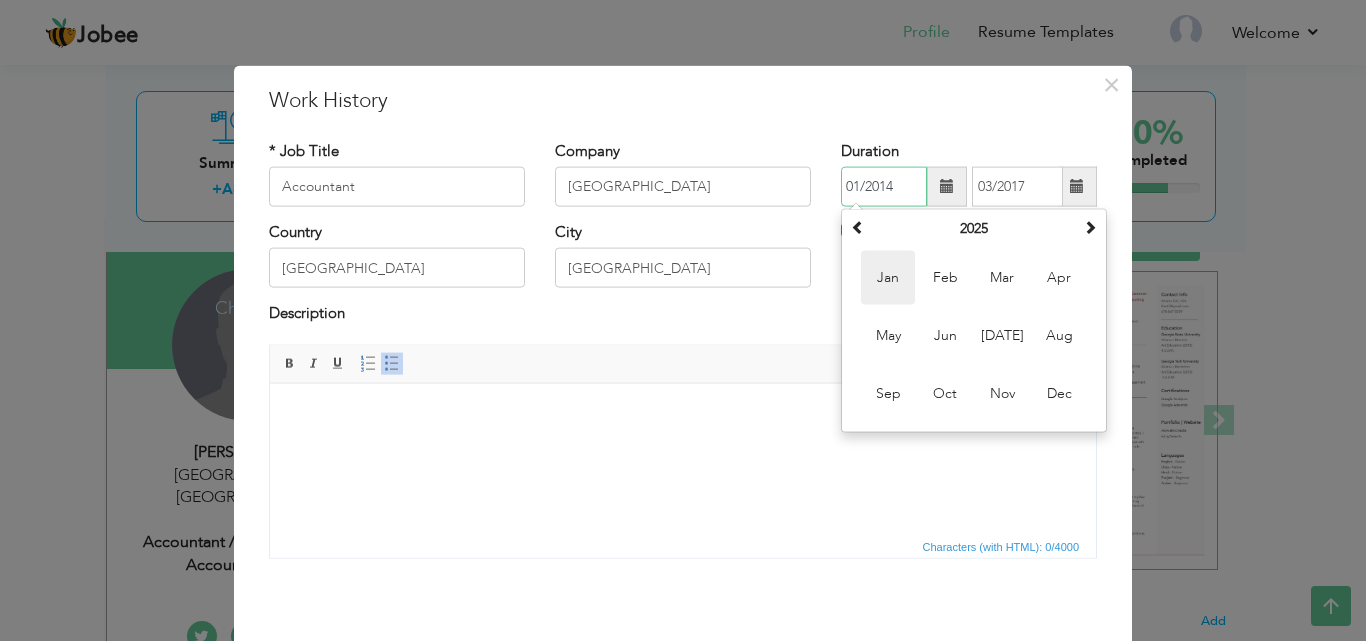 click on "Jan" at bounding box center (888, 278) 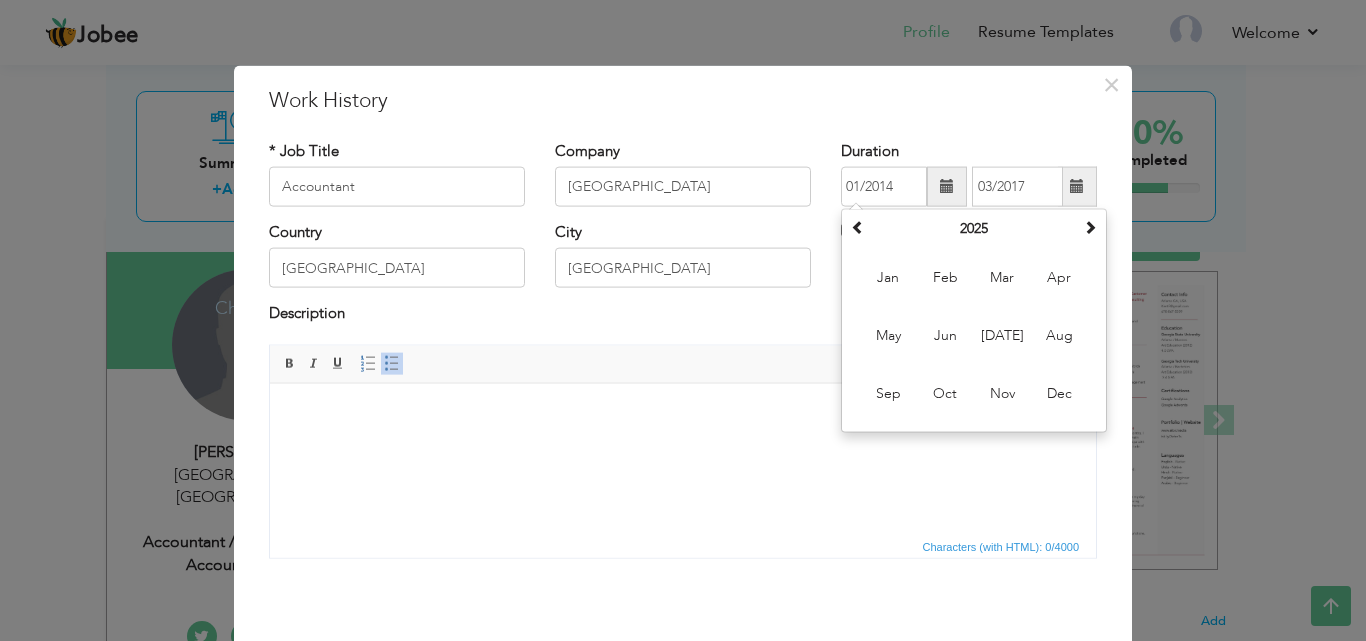 type on "01/2025" 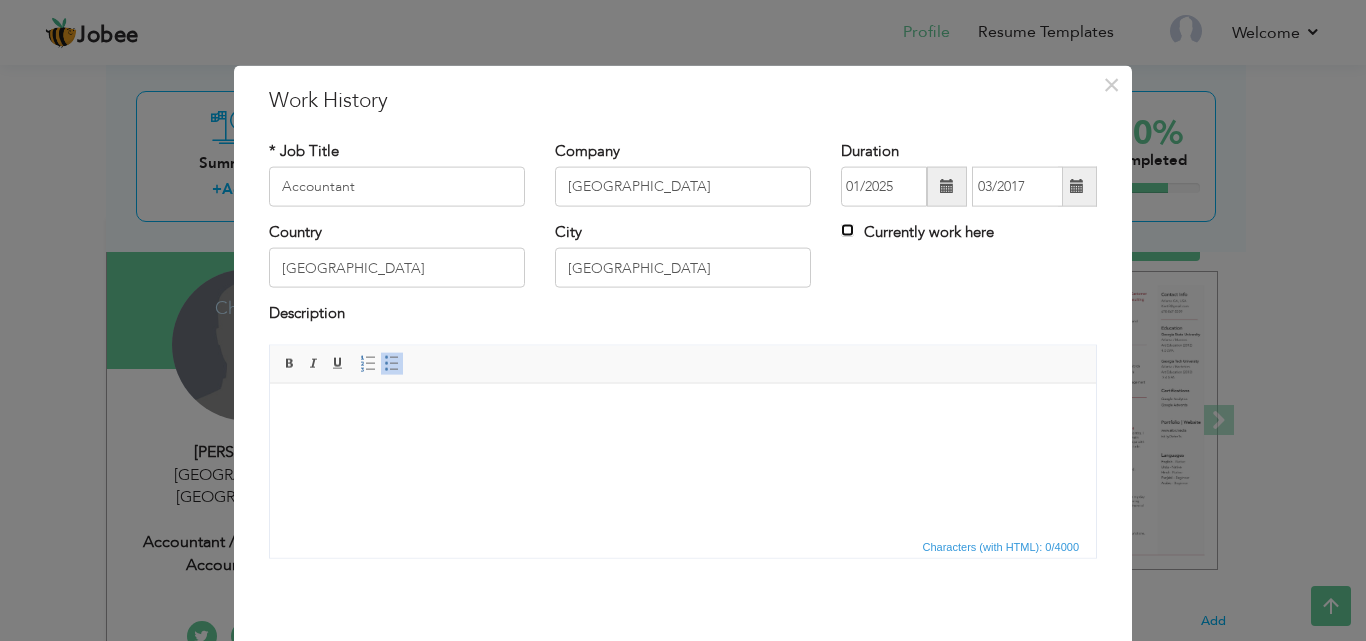 click on "Currently work here" at bounding box center [847, 230] 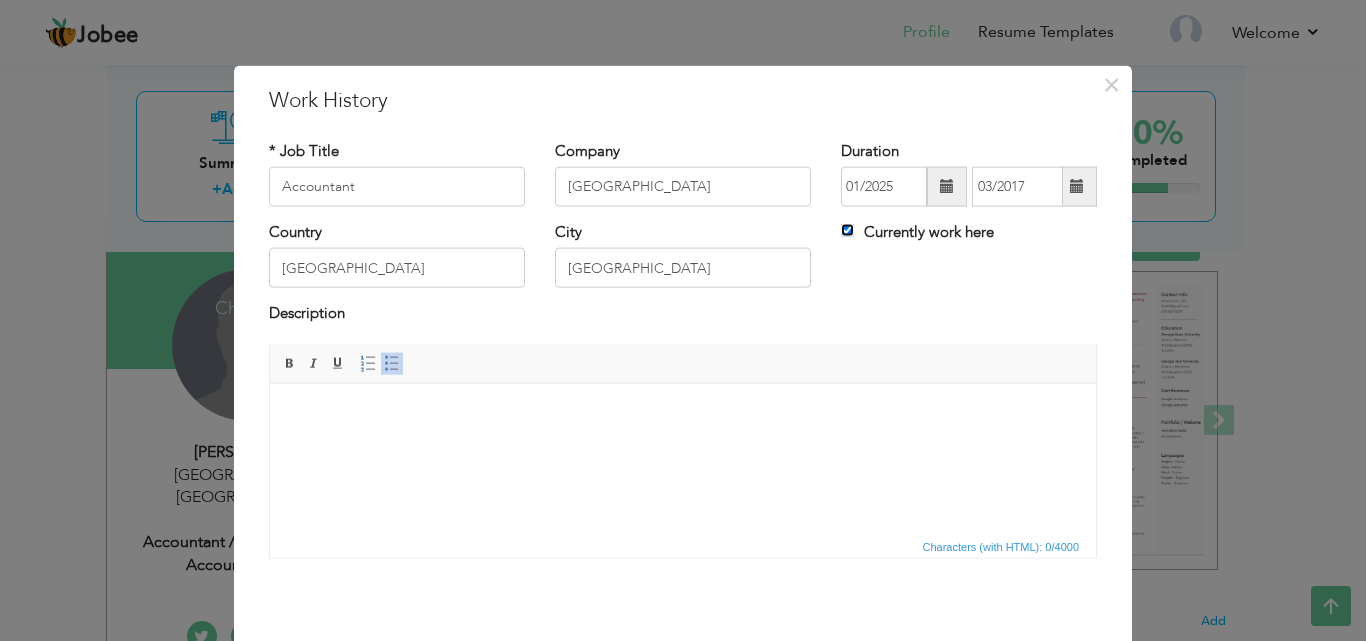 type 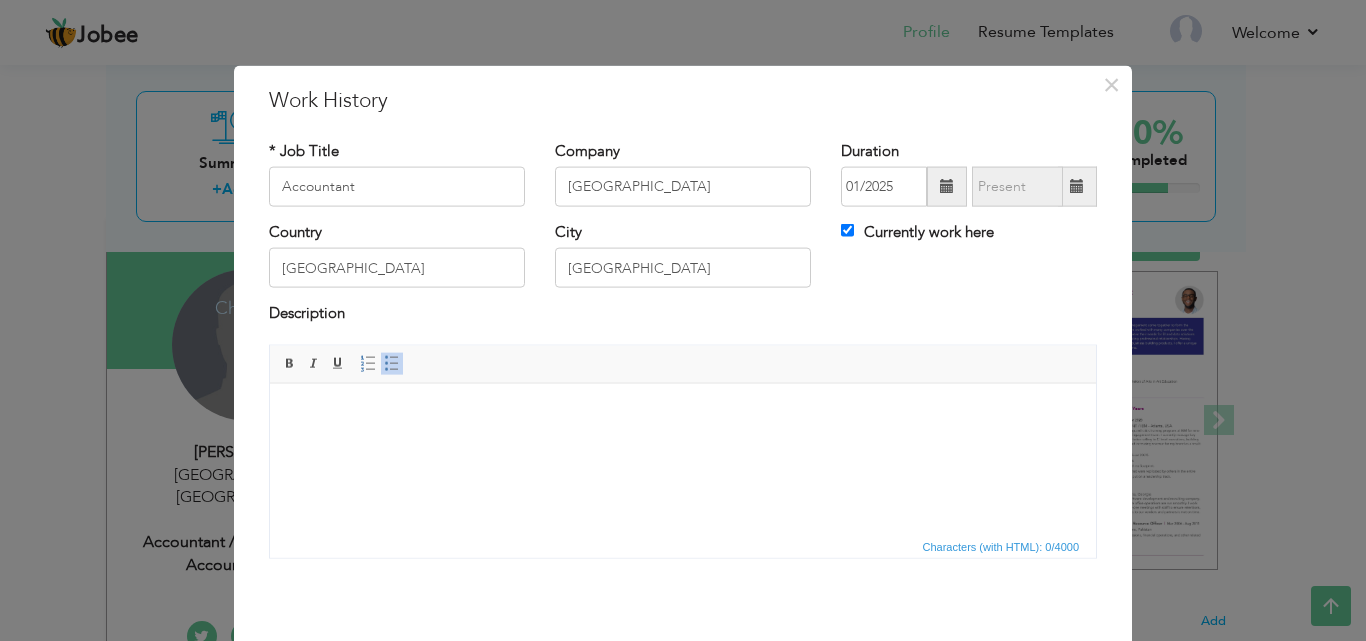 click at bounding box center [683, 413] 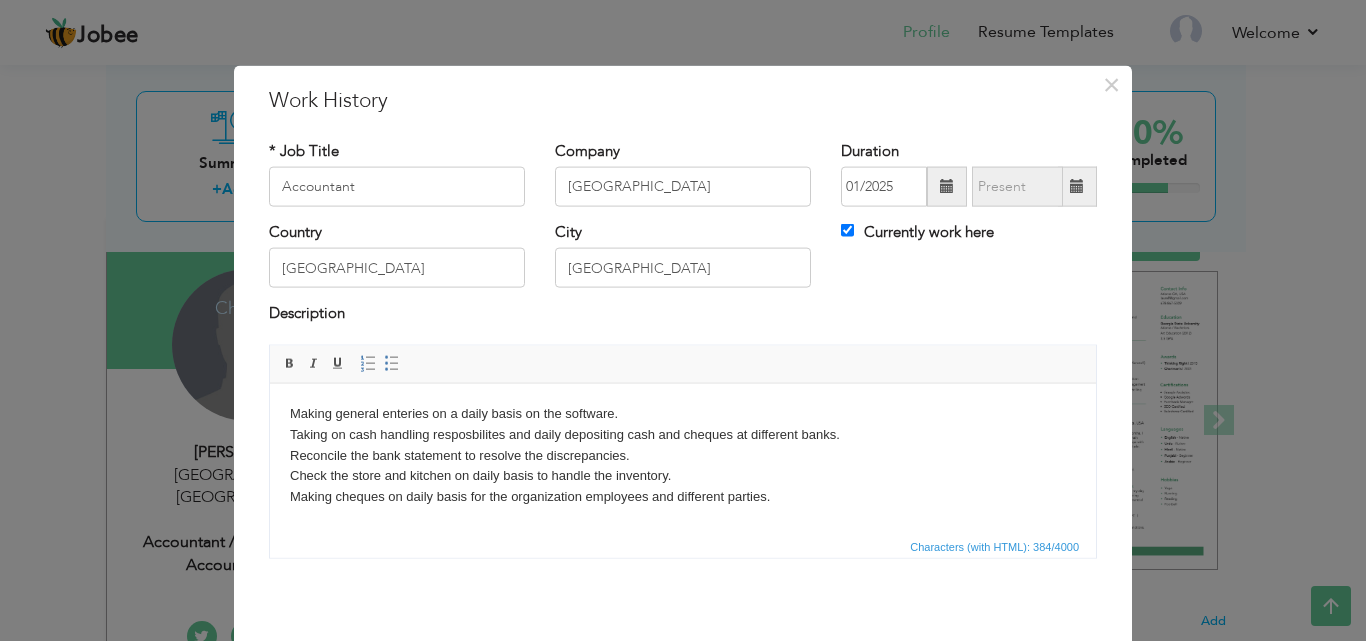 drag, startPoint x: 287, startPoint y: 410, endPoint x: 604, endPoint y: 755, distance: 468.52322 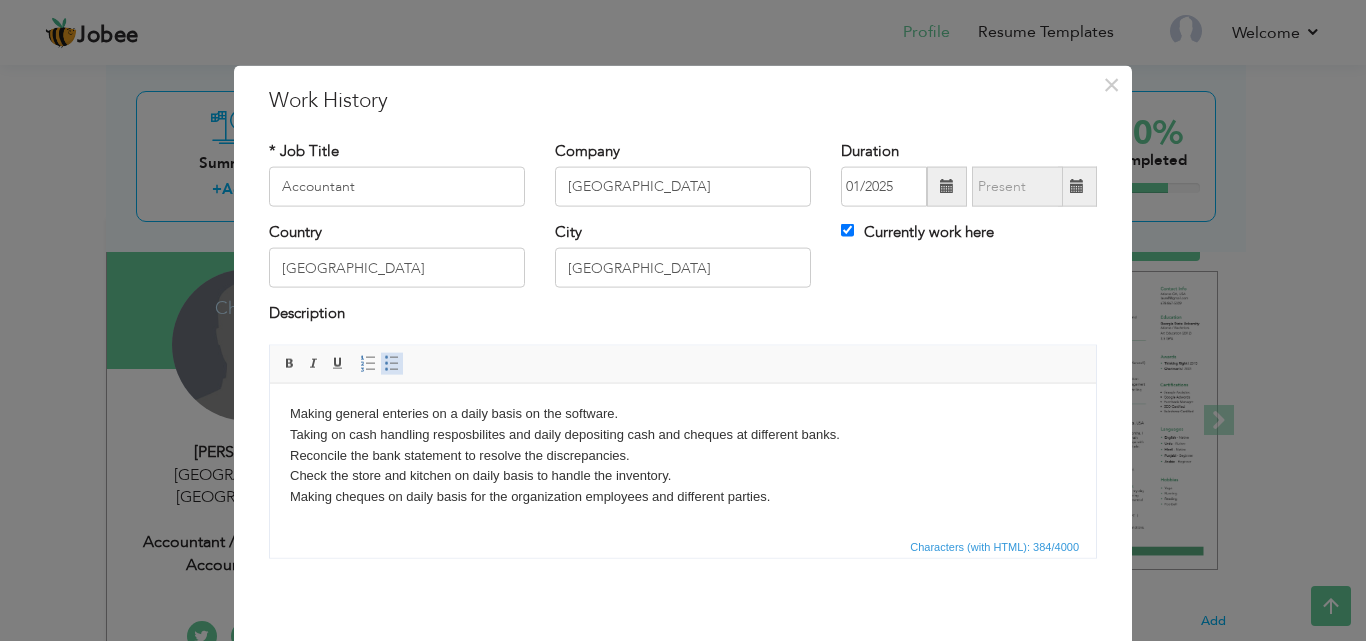 click at bounding box center (392, 363) 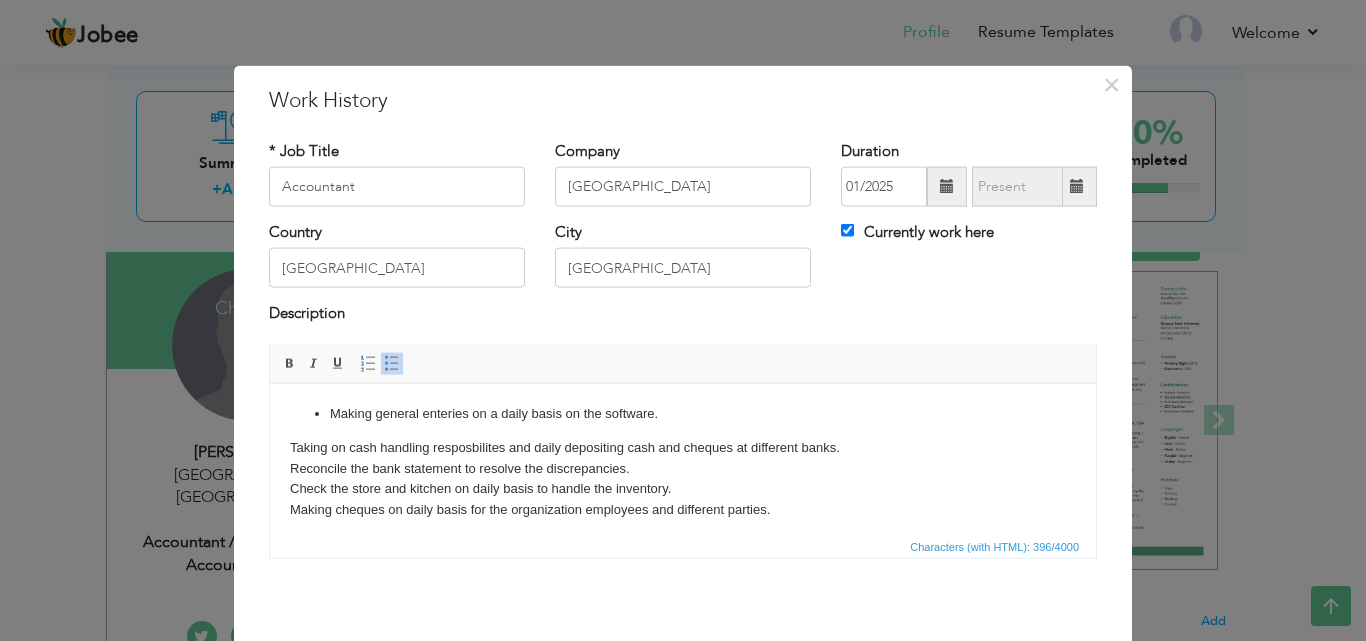drag, startPoint x: 293, startPoint y: 448, endPoint x: 302, endPoint y: 438, distance: 13.453624 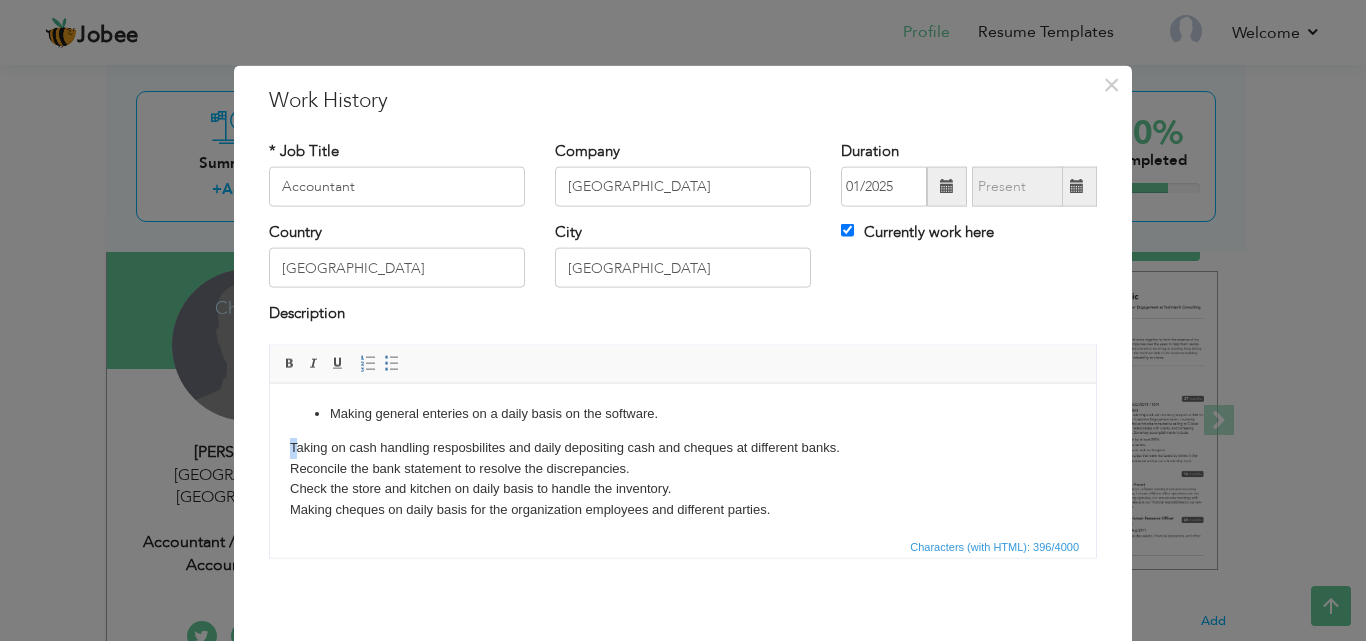 click on "Making general enteries on a daily basis on the software. Taking on cash handling resposbilites and daily depositing cash and cheques at different banks. Reconcile the bank statement to resolve the discrepancies. Check the store and kitchen on daily basis to handle the inventory. Making cheques on daily basis for the organization employees and different parties." at bounding box center (683, 461) 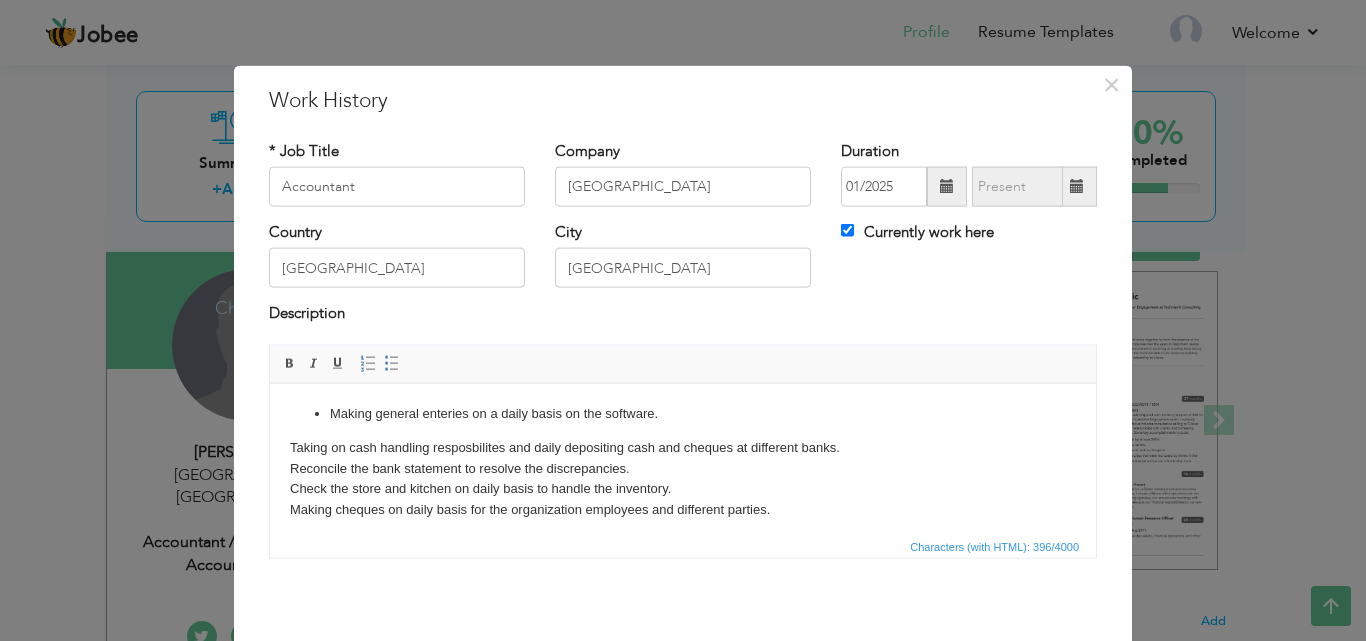 click on "Making general enteries on a daily basis on the software. Taking on cash handling resposbilites and daily depositing cash and cheques at different banks. Reconcile the bank statement to resolve the discrepancies. Check the store and kitchen on daily basis to handle the inventory. Making cheques on daily basis for the organization employees and different parties." at bounding box center [683, 461] 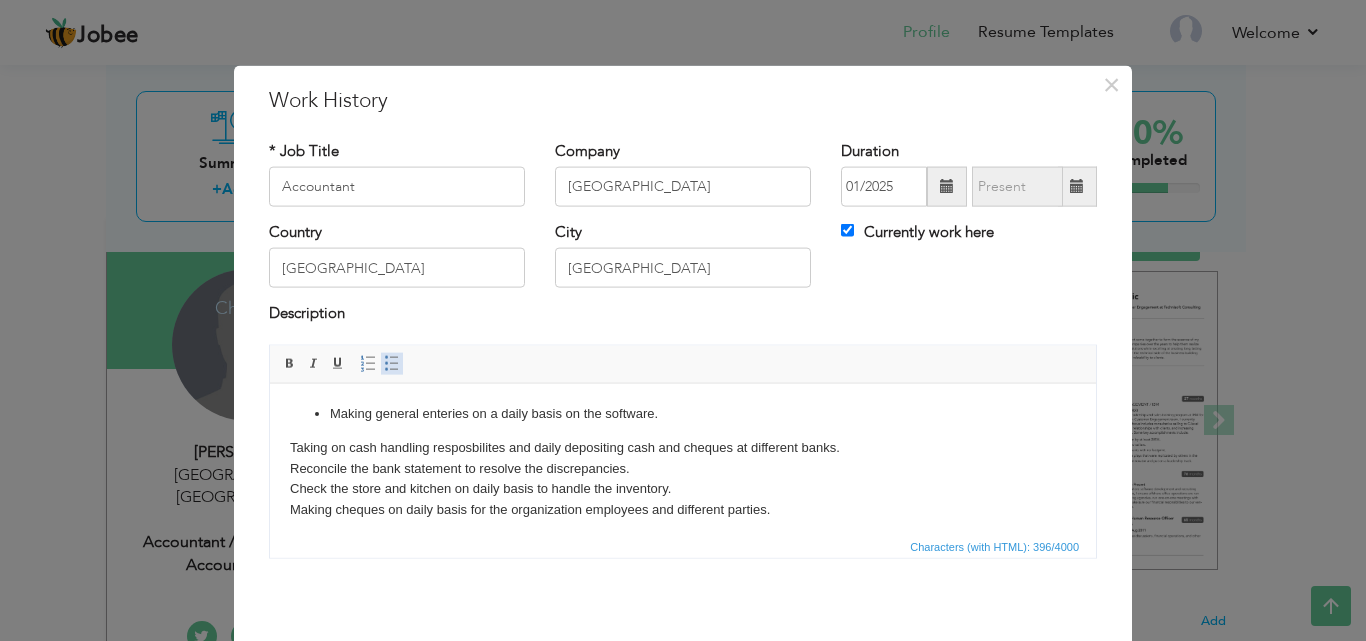 click at bounding box center [392, 363] 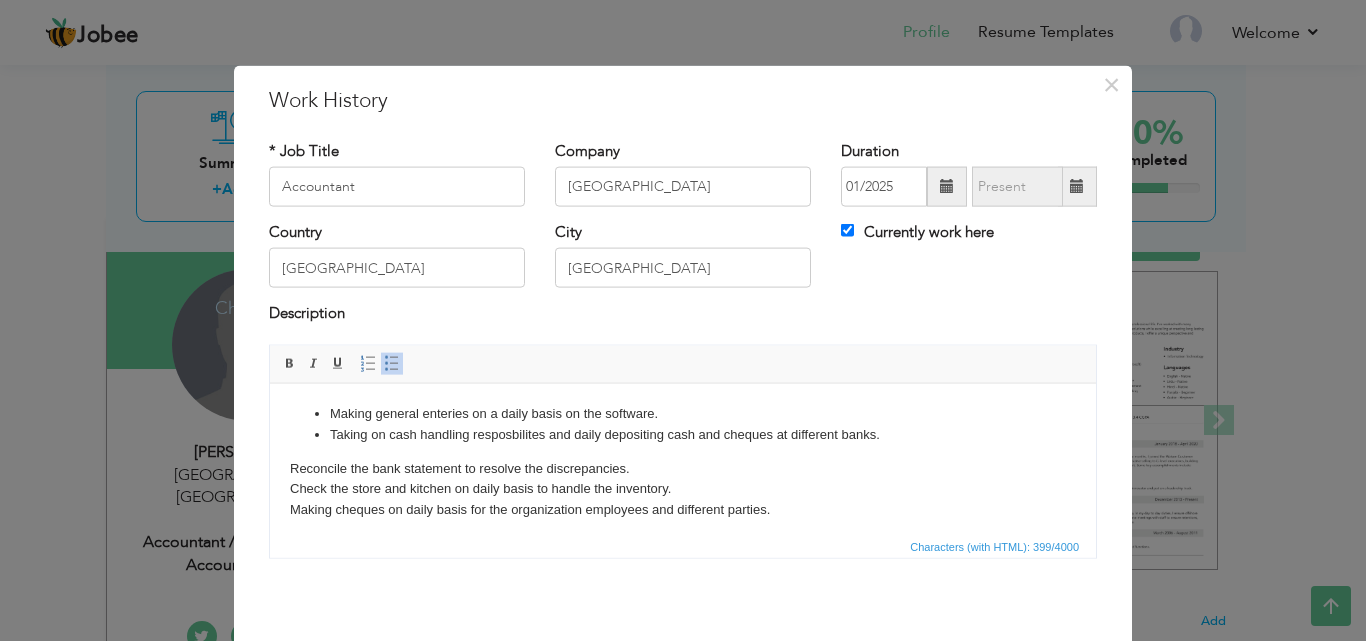 click on "Making general enteries on a daily basis on the software. Taking on cash handling resposbilites and daily depositing cash and cheques at different banks. Reconcile the bank statement to resolve the discrepancies. Check the store and kitchen on daily basis to handle the inventory. Making cheques on daily basis for the organization employees and different parties." at bounding box center [683, 461] 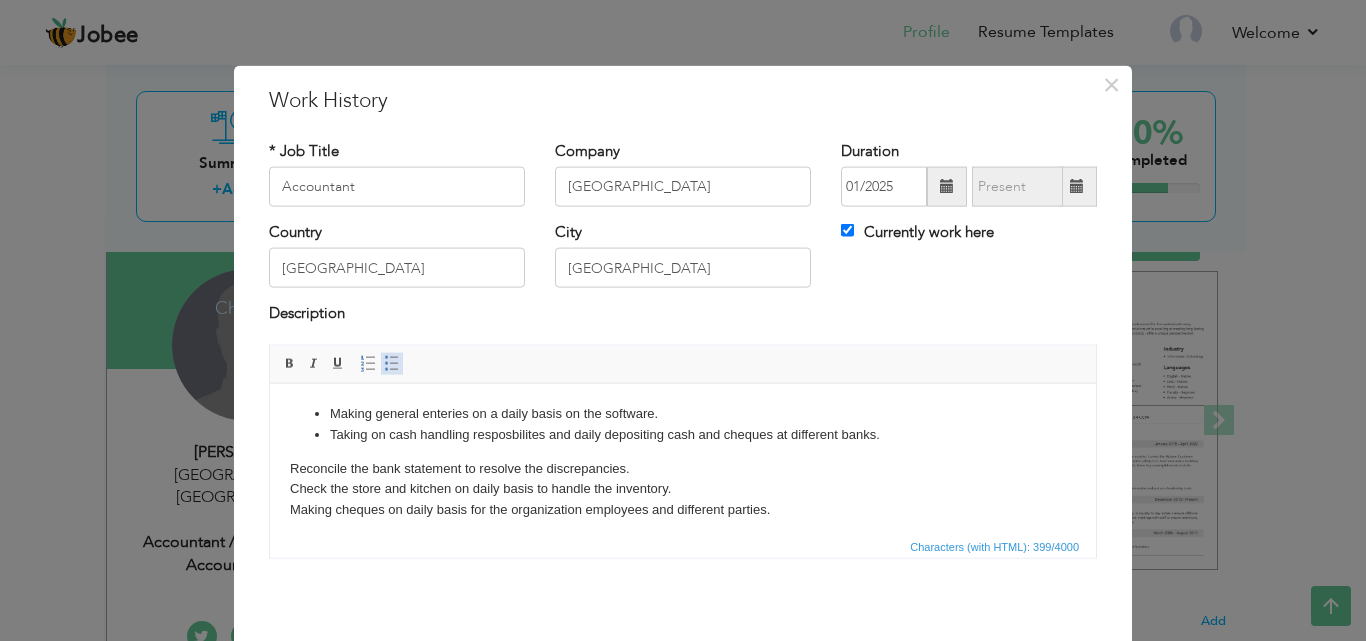 click at bounding box center (392, 363) 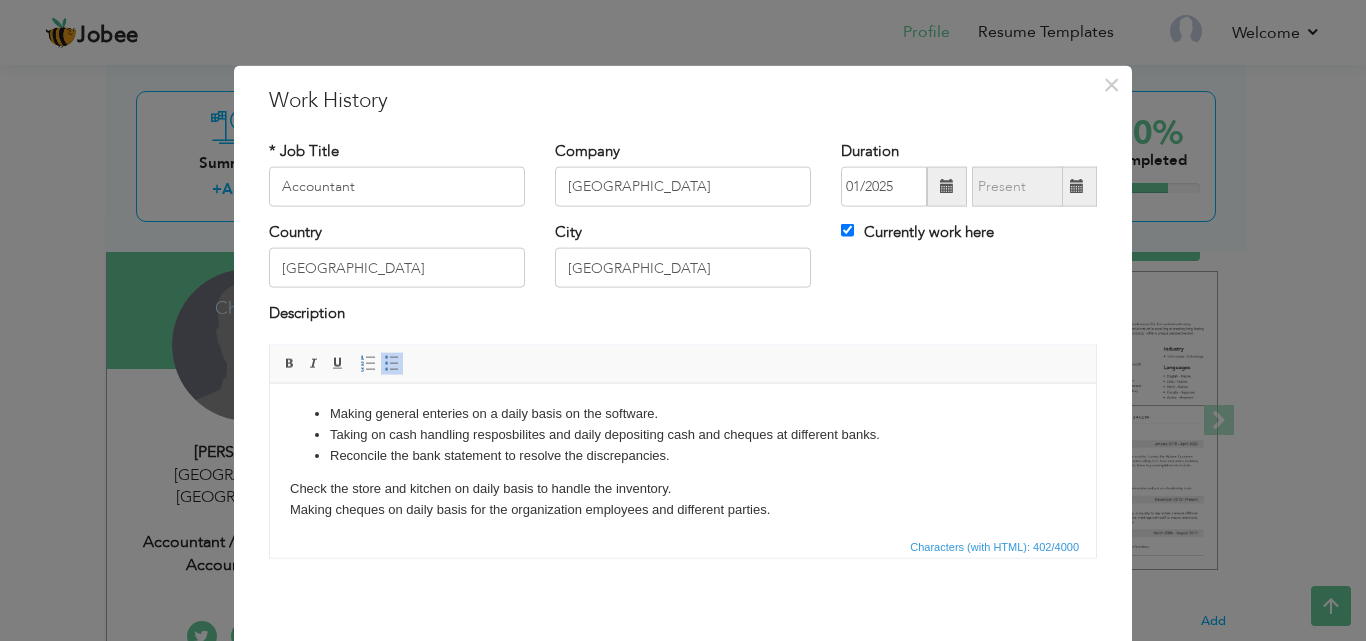 click on "Making general enteries on a daily basis on the software. Taking on cash handling resposbilites and daily depositing cash and cheques at different banks. Reconcile the bank statement to resolve the discrepancies. Check the store and kitchen on daily basis to handle the inventory. Making cheques on daily basis for the organization employees and different parties." at bounding box center (683, 461) 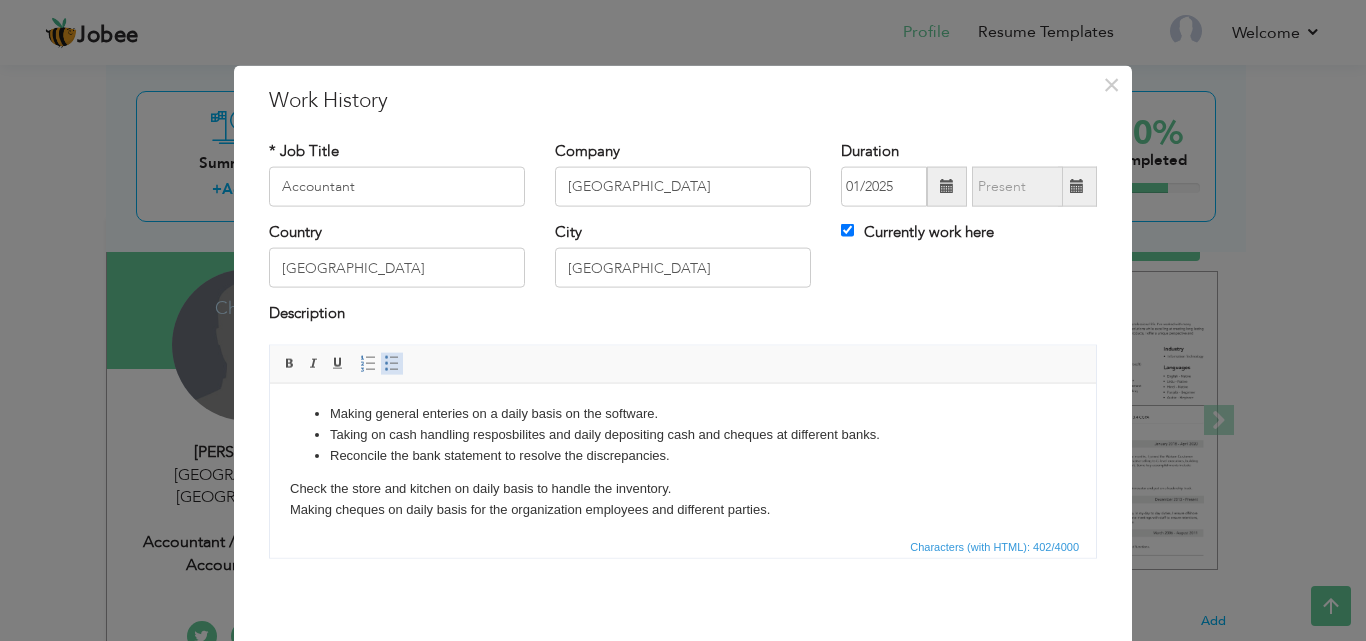 click at bounding box center [392, 363] 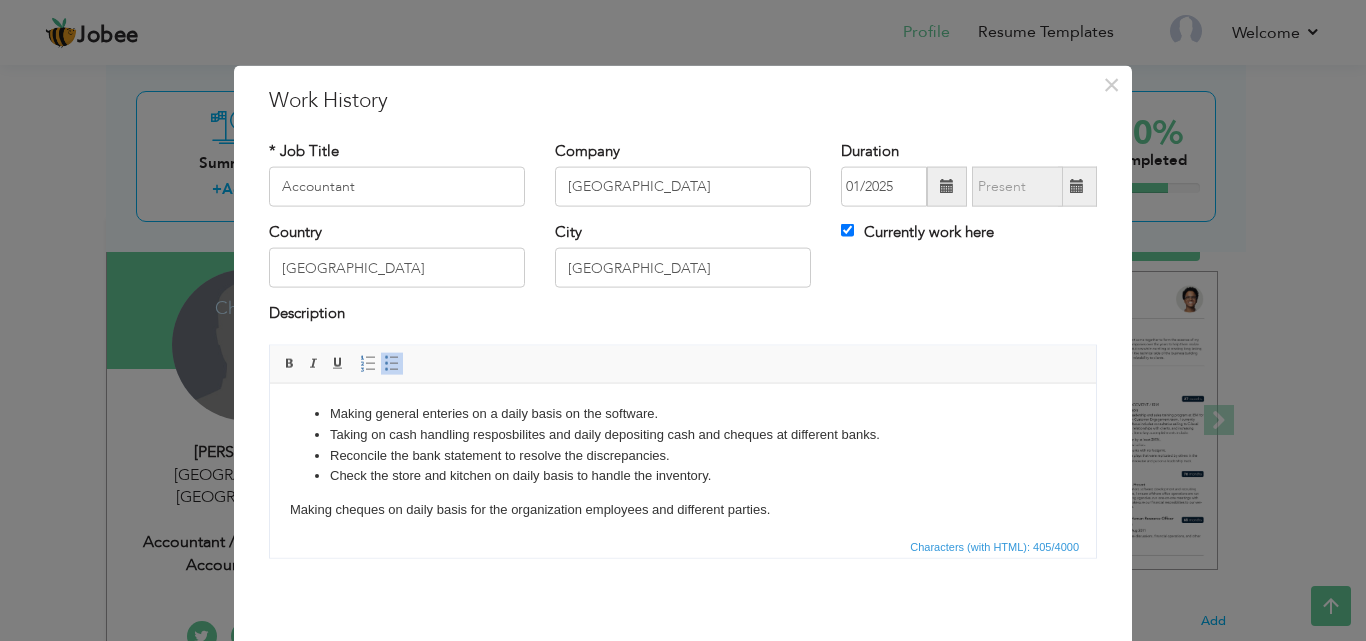 click on "Making general enteries on a daily basis on the software. Taking on cash handling resposbilites and daily depositing cash and cheques at different banks. Reconcile the bank statement to resolve the discrepancies. Check the store and kitchen on daily basis to handle the inventory. Making cheques on daily basis for the organization employees and different parties." at bounding box center [683, 461] 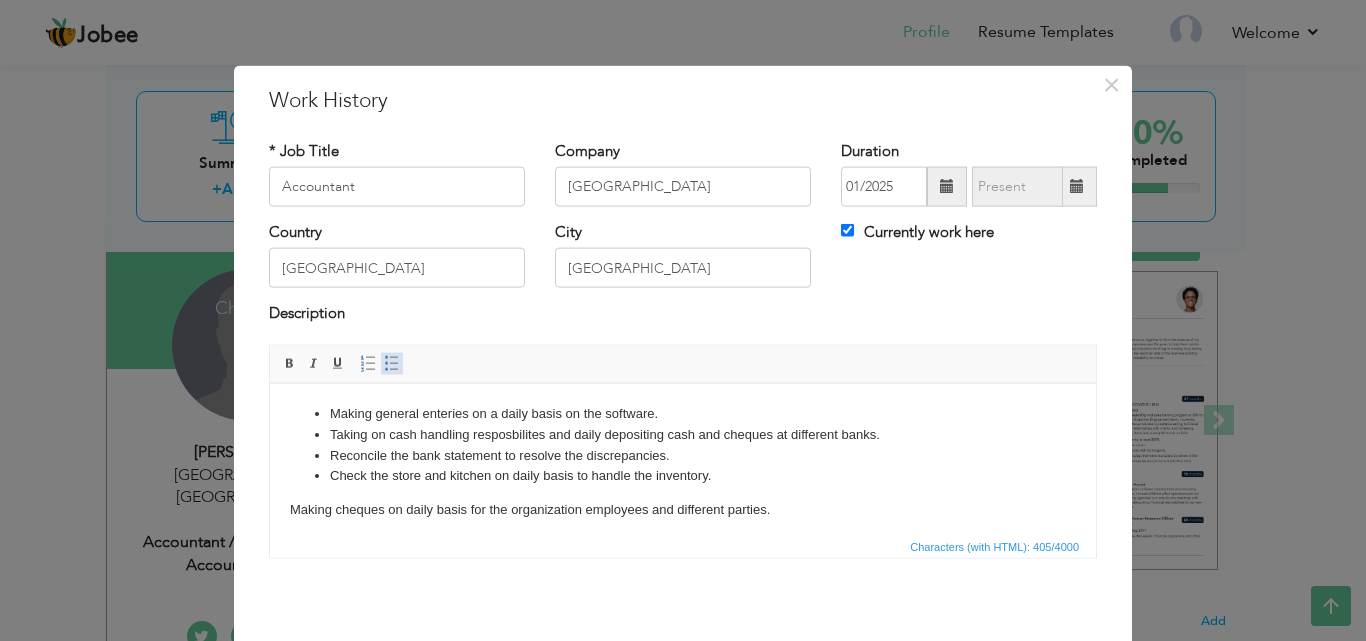 click at bounding box center [392, 363] 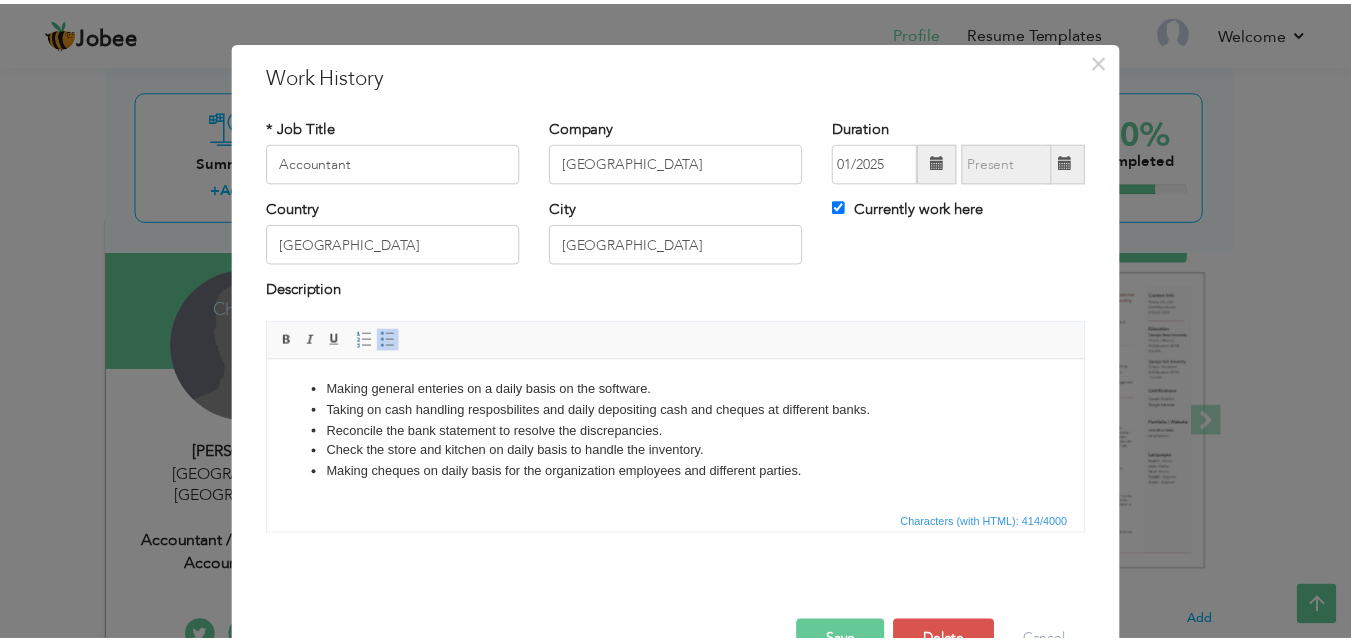 scroll, scrollTop: 79, scrollLeft: 0, axis: vertical 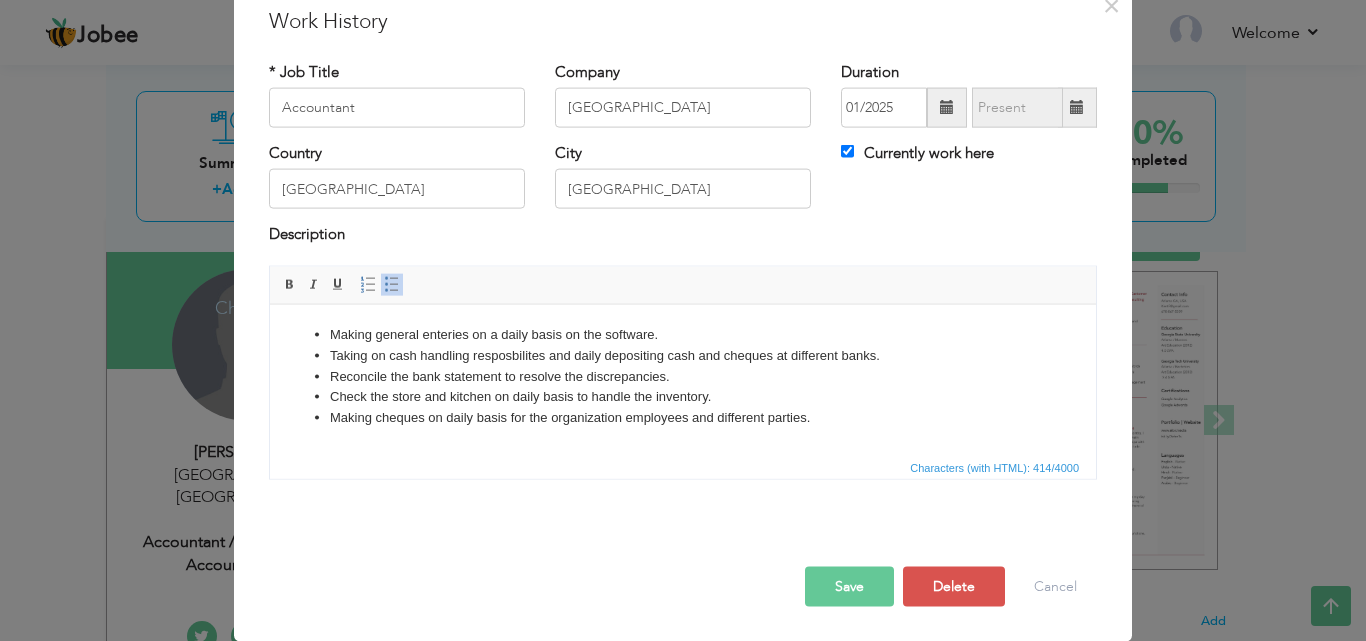 click on "Save" at bounding box center [849, 586] 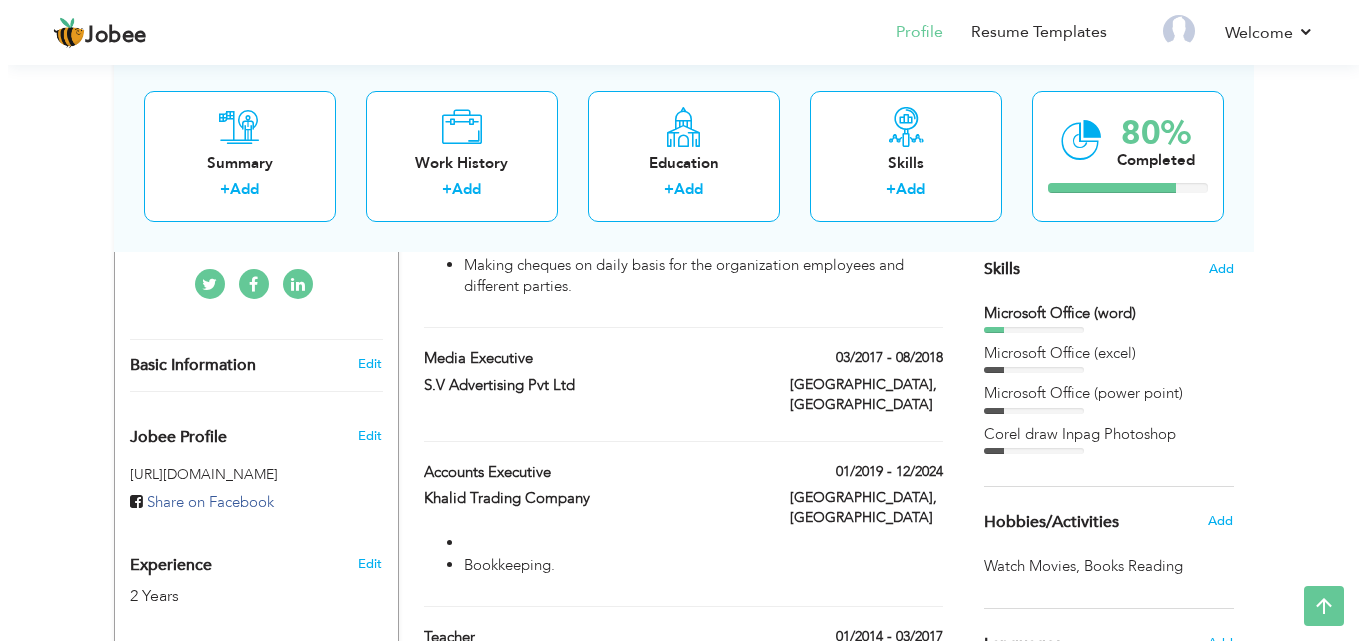 scroll, scrollTop: 505, scrollLeft: 0, axis: vertical 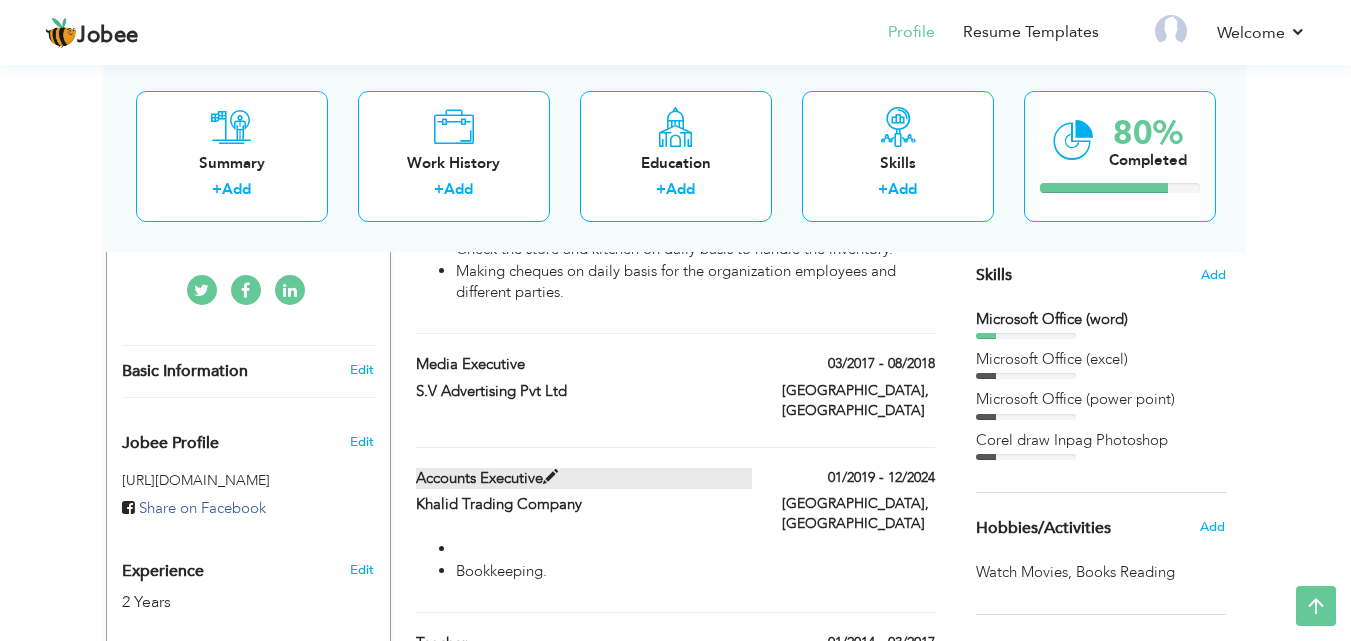 click at bounding box center (550, 477) 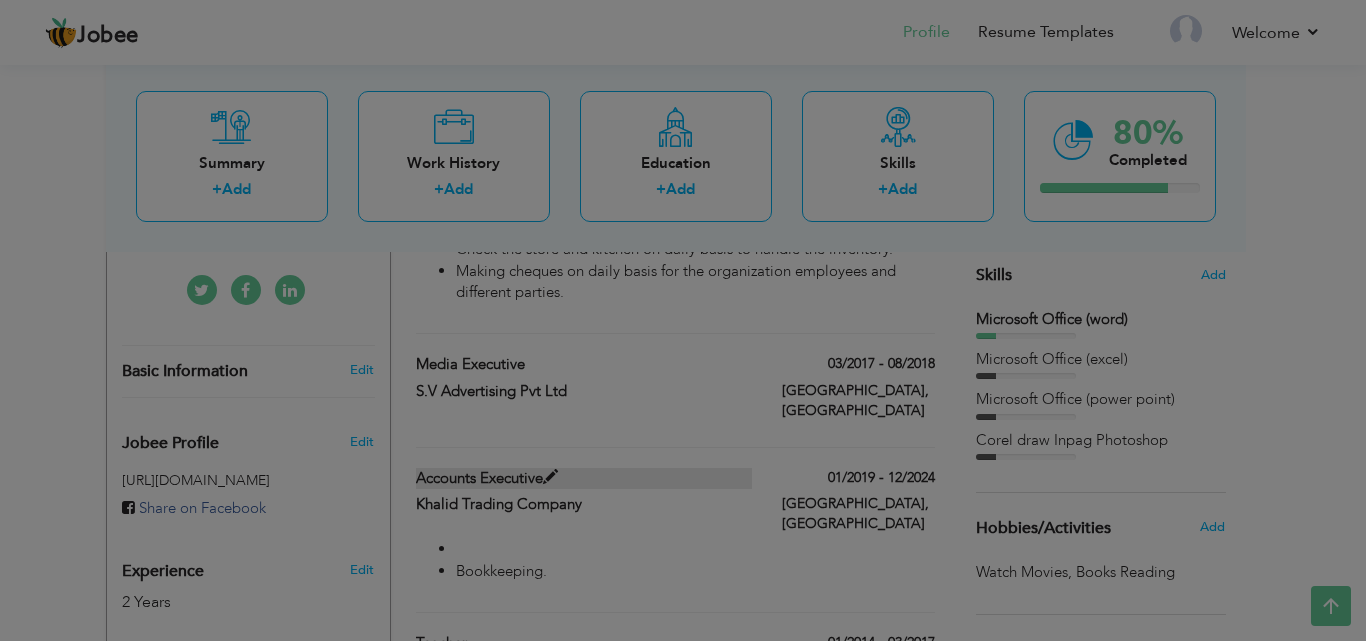 scroll, scrollTop: 0, scrollLeft: 0, axis: both 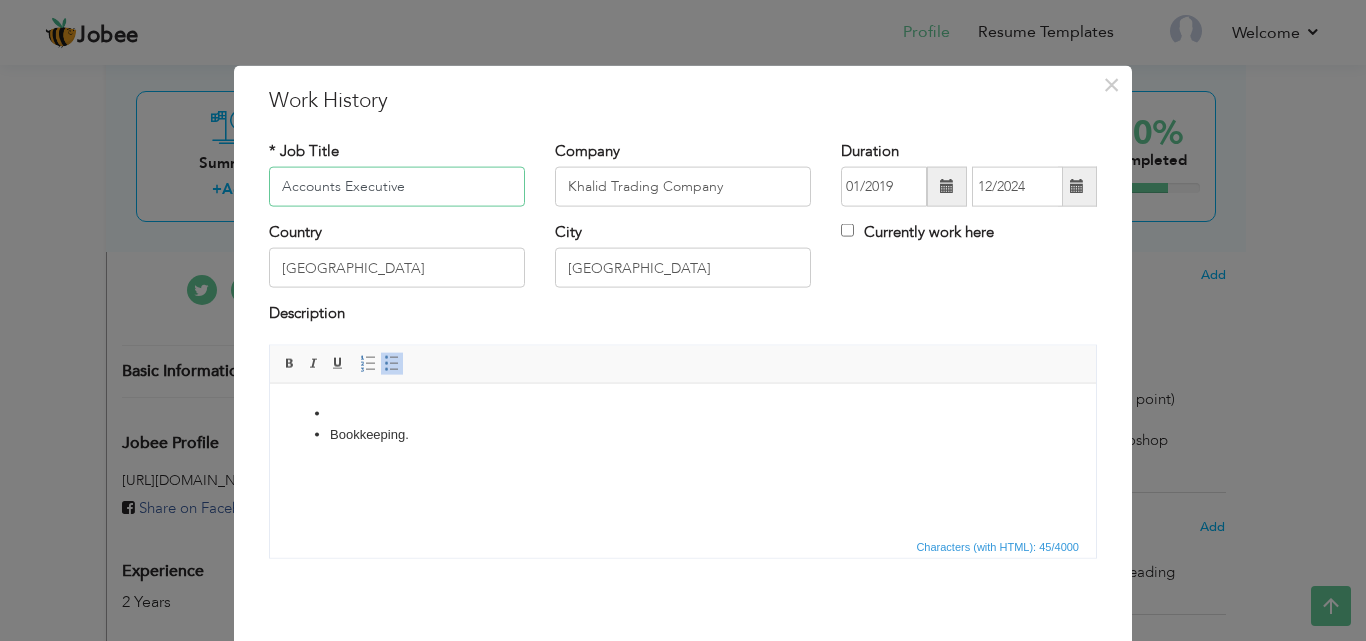 drag, startPoint x: 425, startPoint y: 193, endPoint x: 241, endPoint y: 189, distance: 184.04347 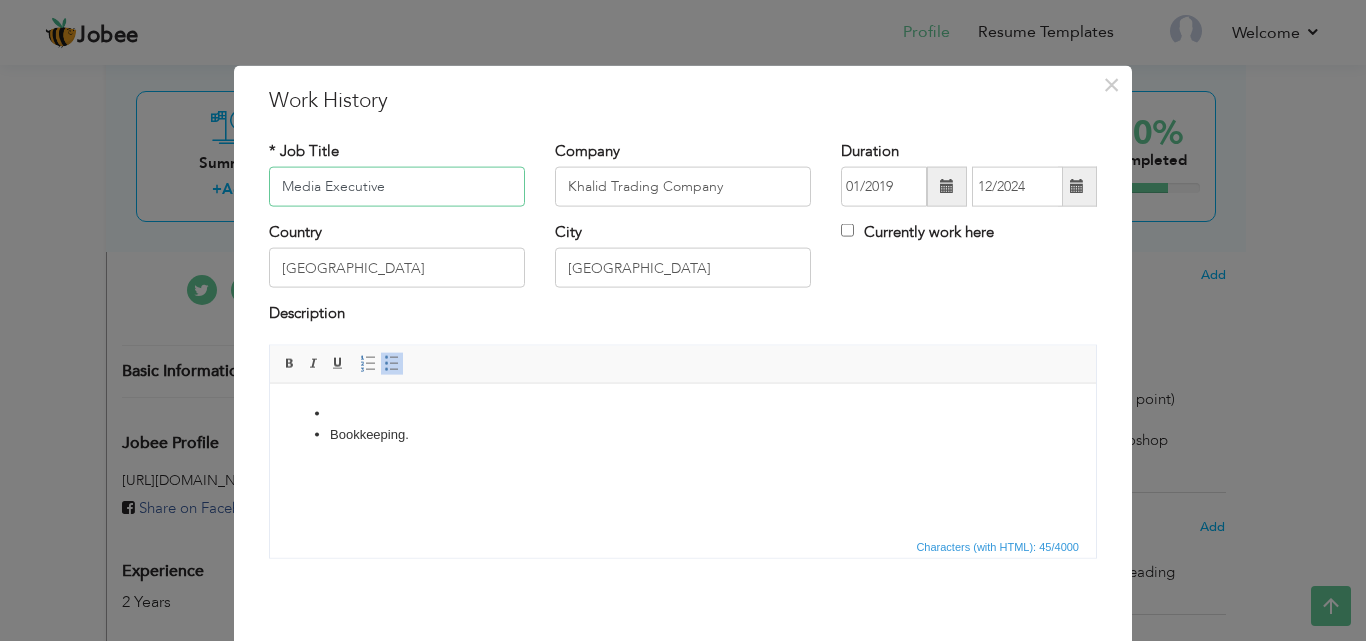 type on "Media Executive" 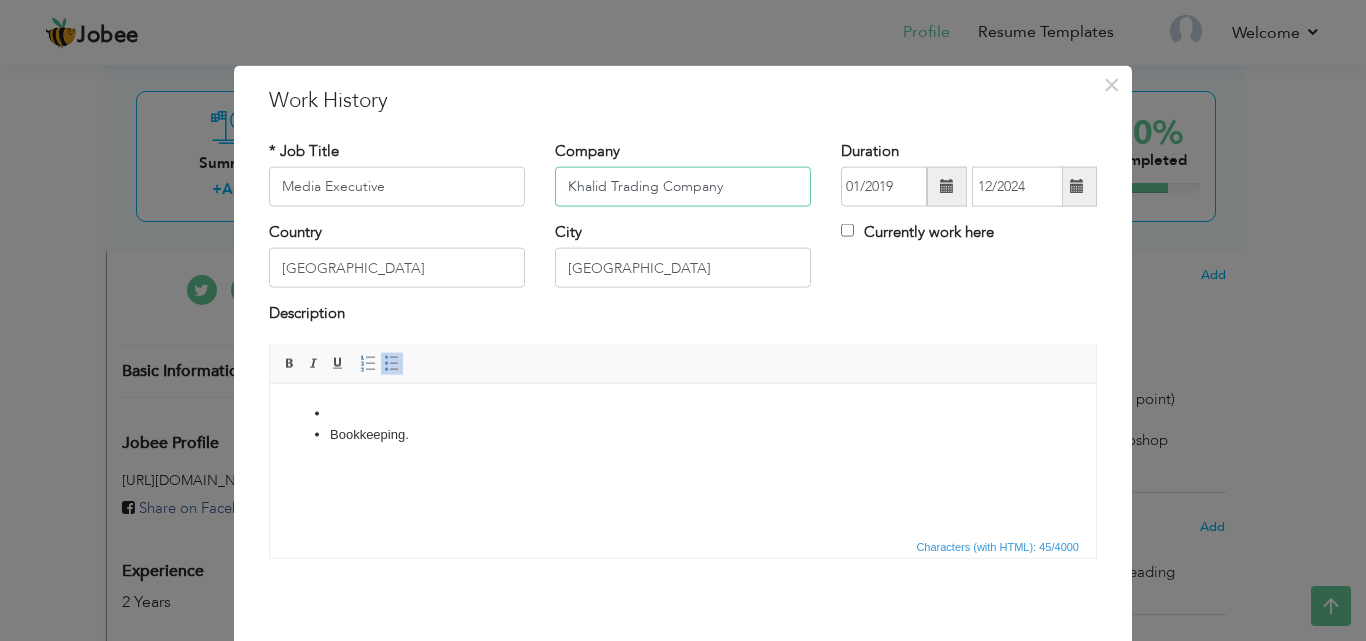drag, startPoint x: 723, startPoint y: 182, endPoint x: 521, endPoint y: 177, distance: 202.06187 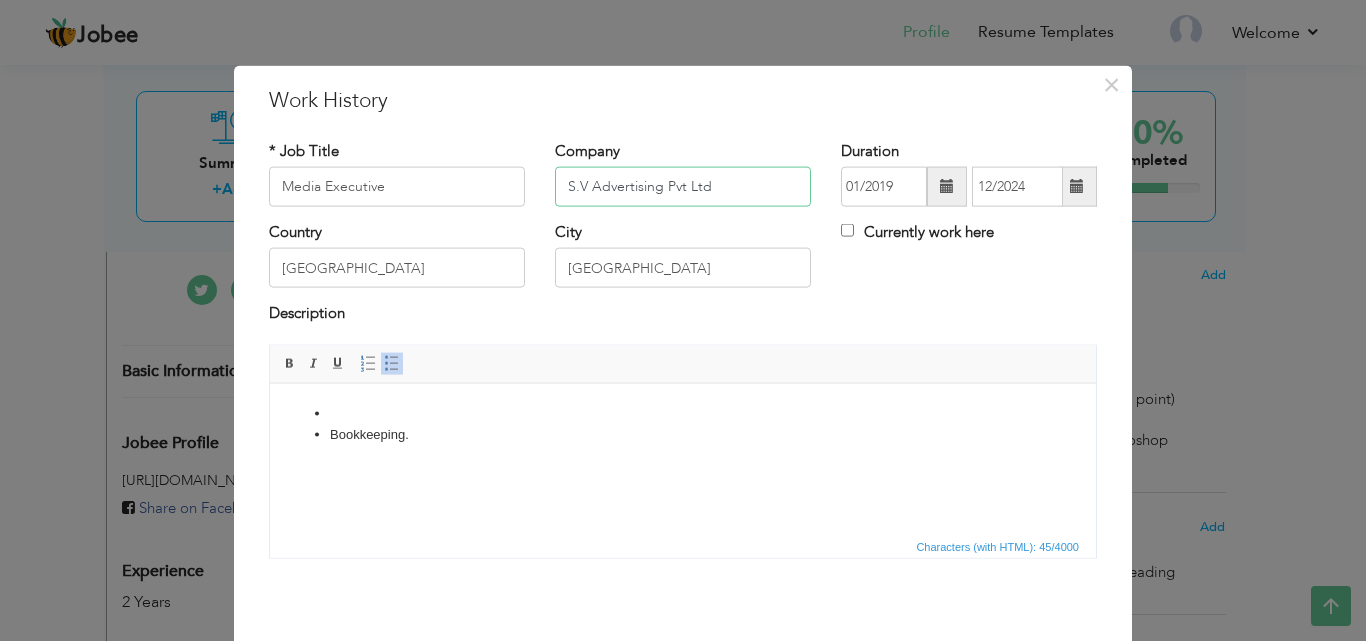 type on "S.V Advertising Pvt Ltd" 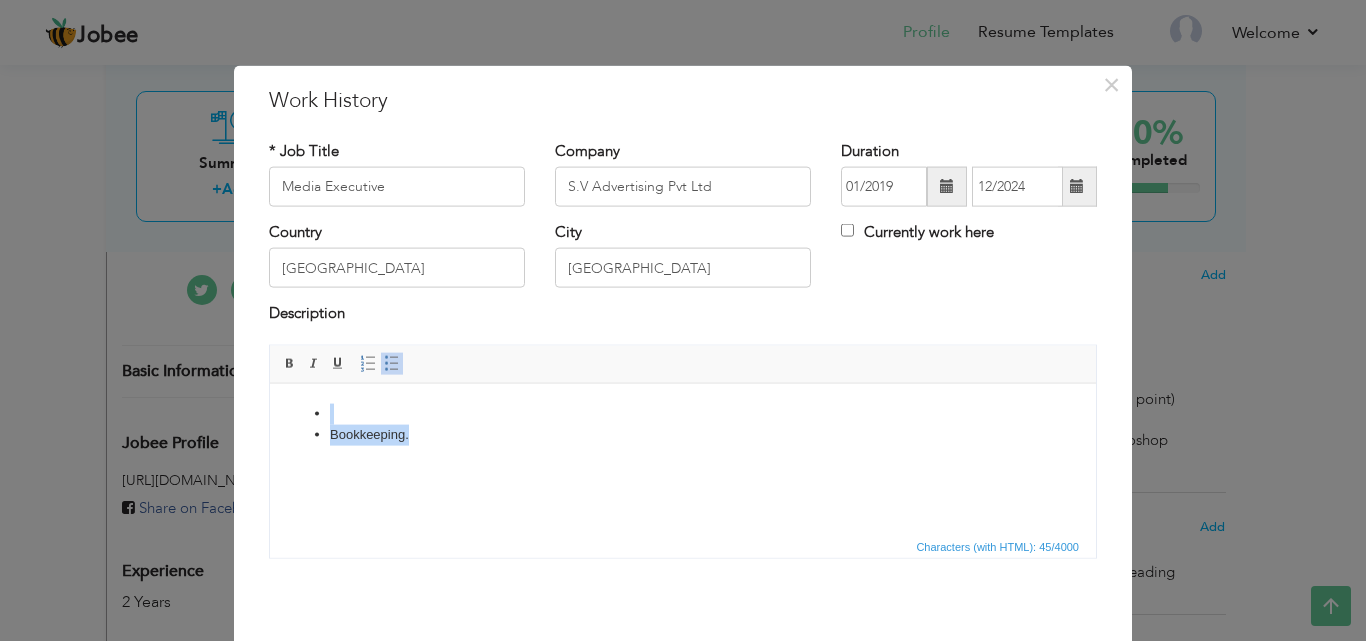 drag, startPoint x: 425, startPoint y: 434, endPoint x: 291, endPoint y: 415, distance: 135.34032 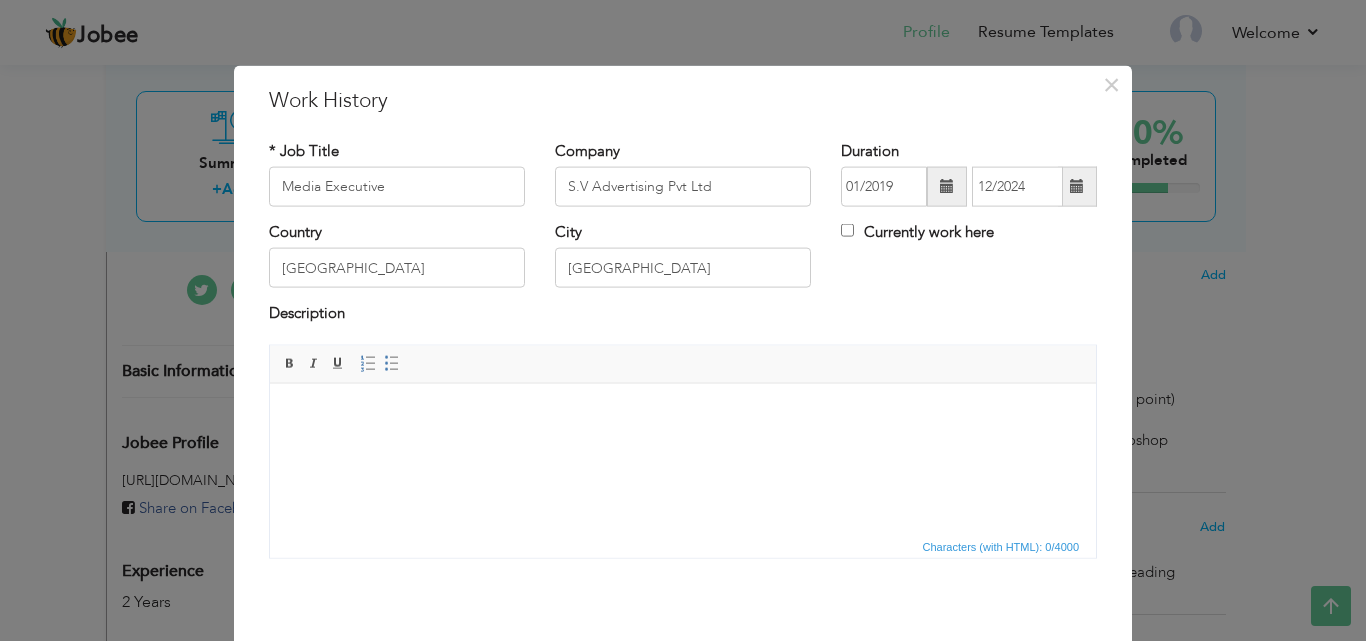 type 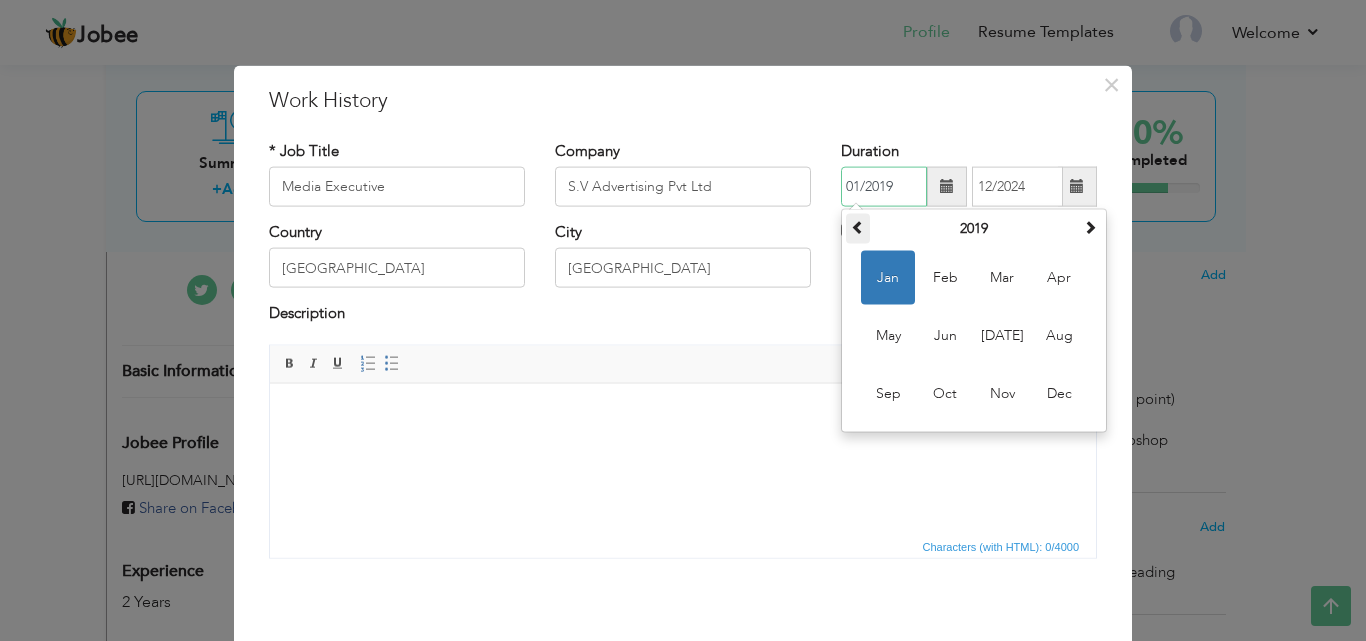 click at bounding box center (858, 227) 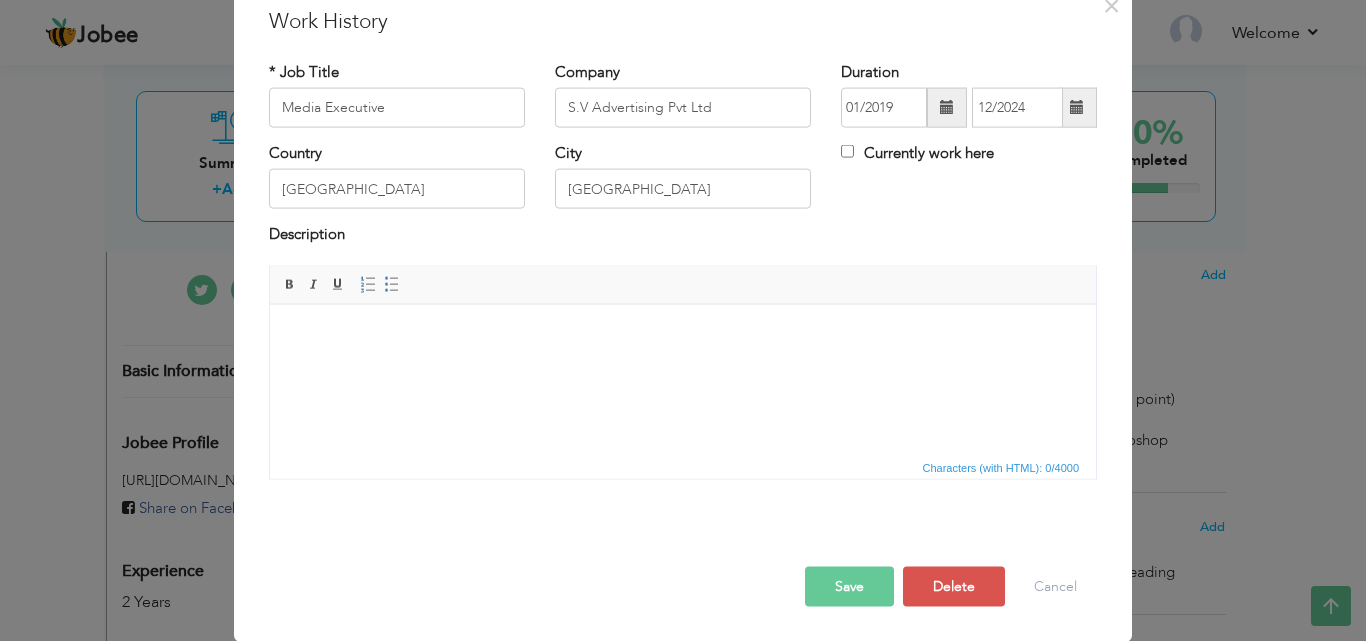 scroll, scrollTop: 0, scrollLeft: 0, axis: both 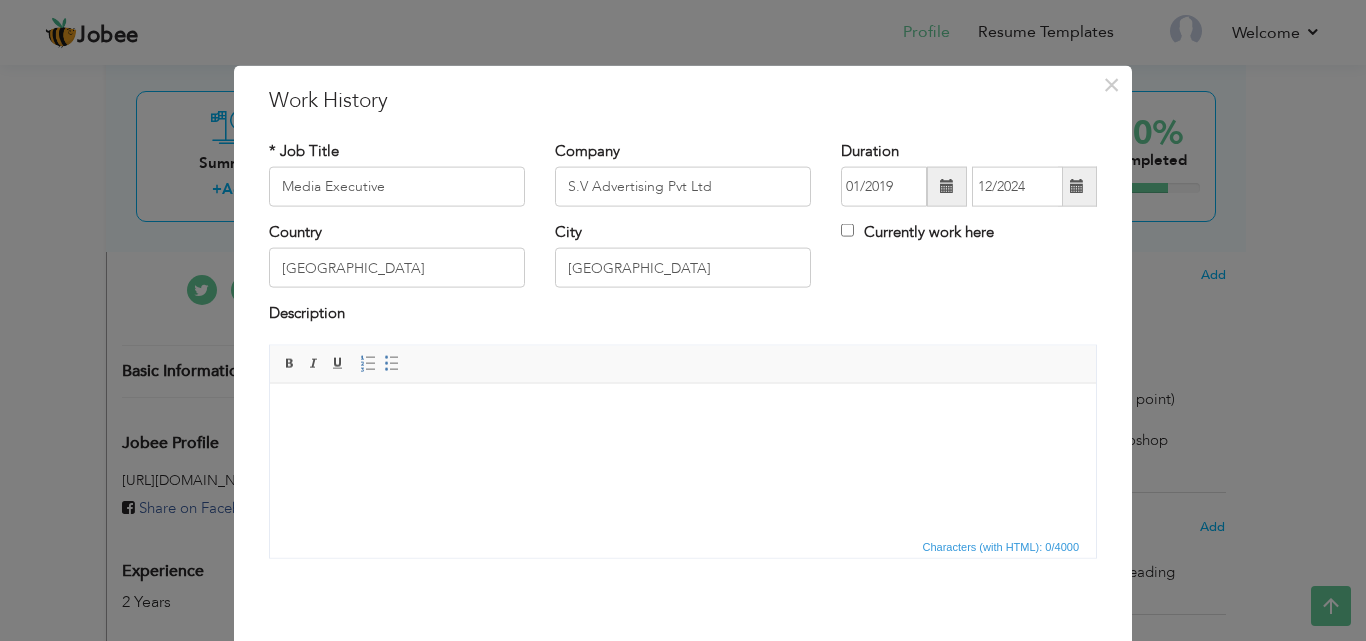 click at bounding box center [947, 187] 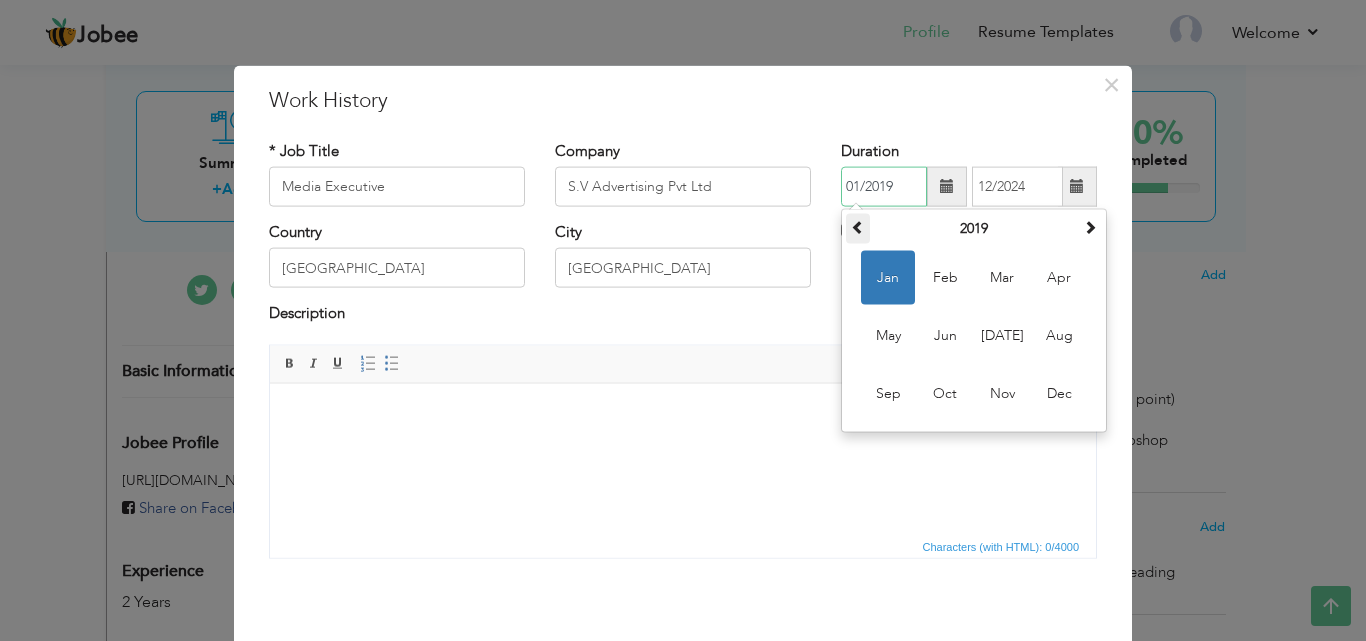 click at bounding box center (858, 227) 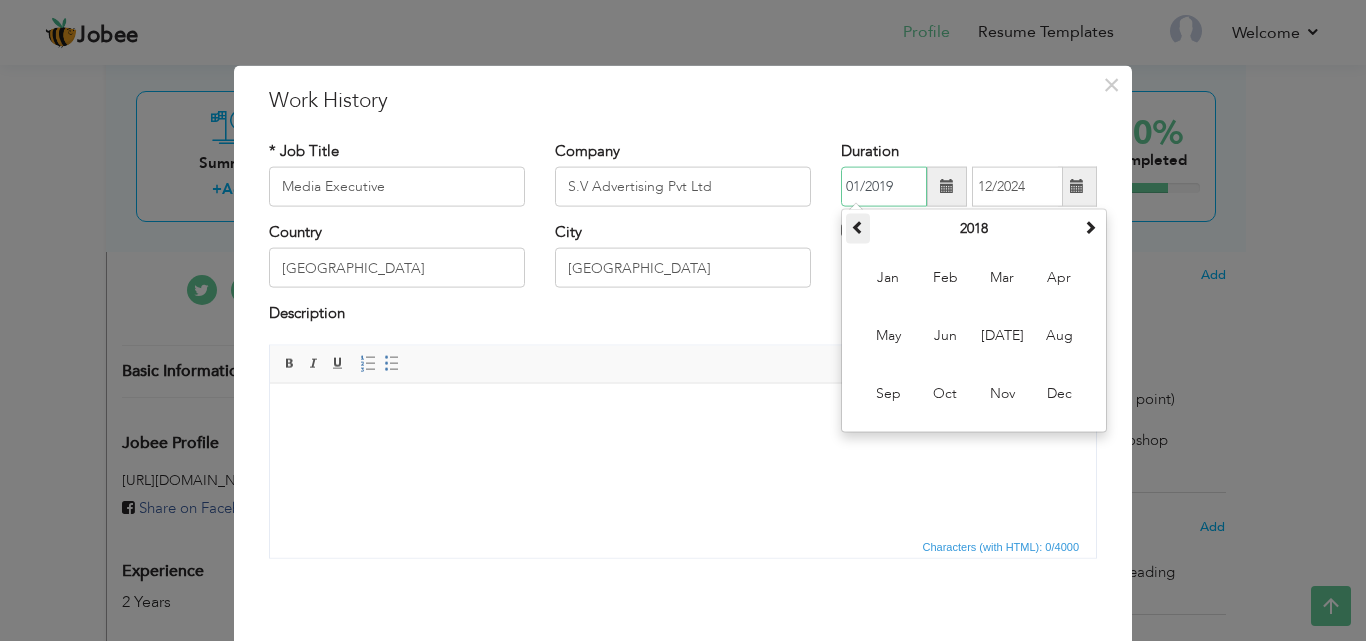 click at bounding box center (858, 227) 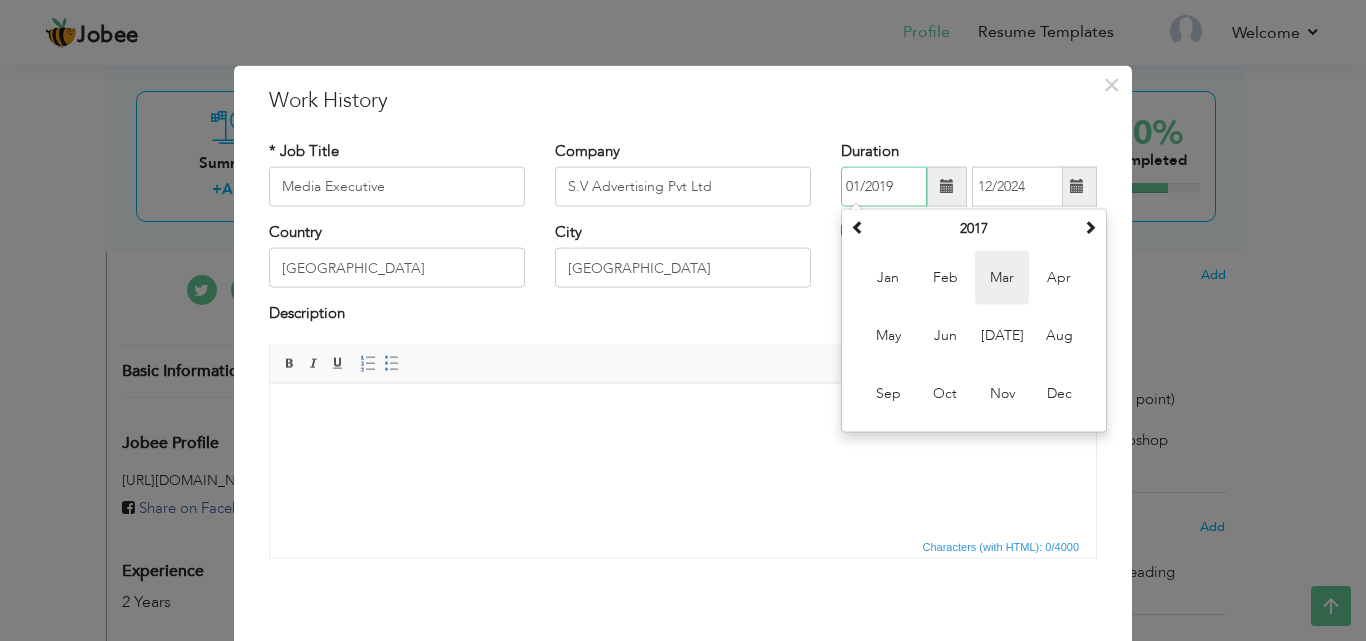 click on "Mar" at bounding box center (1002, 278) 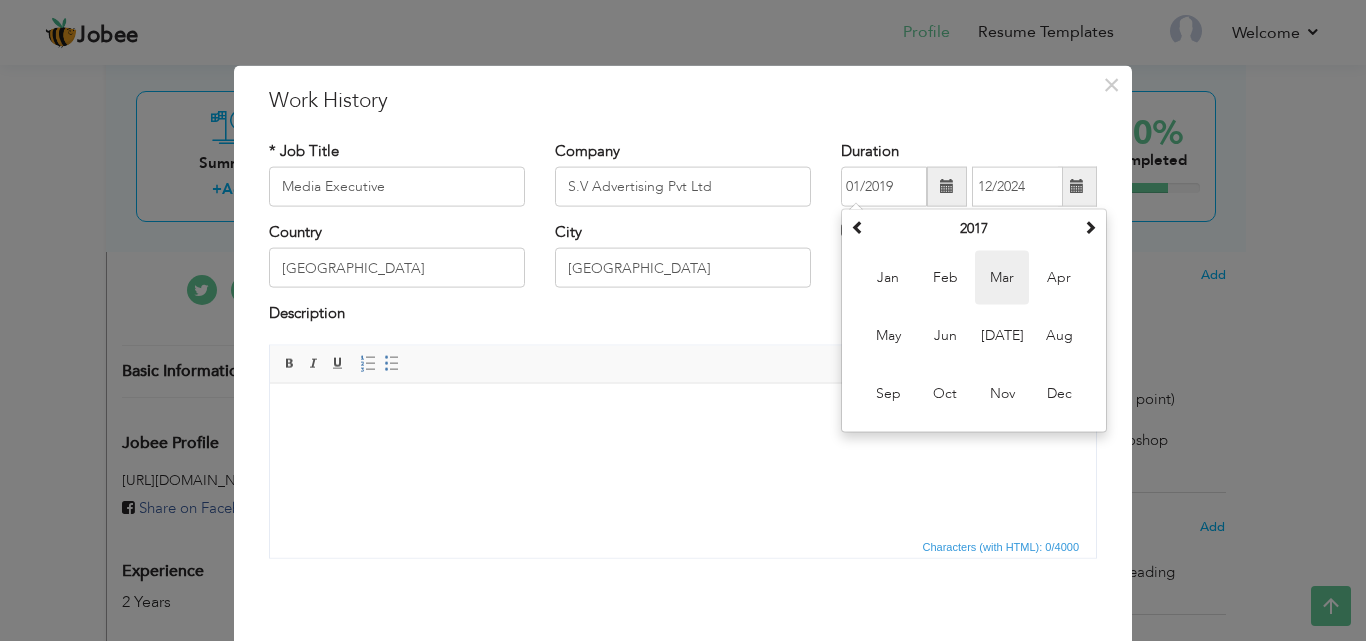 type on "03/2017" 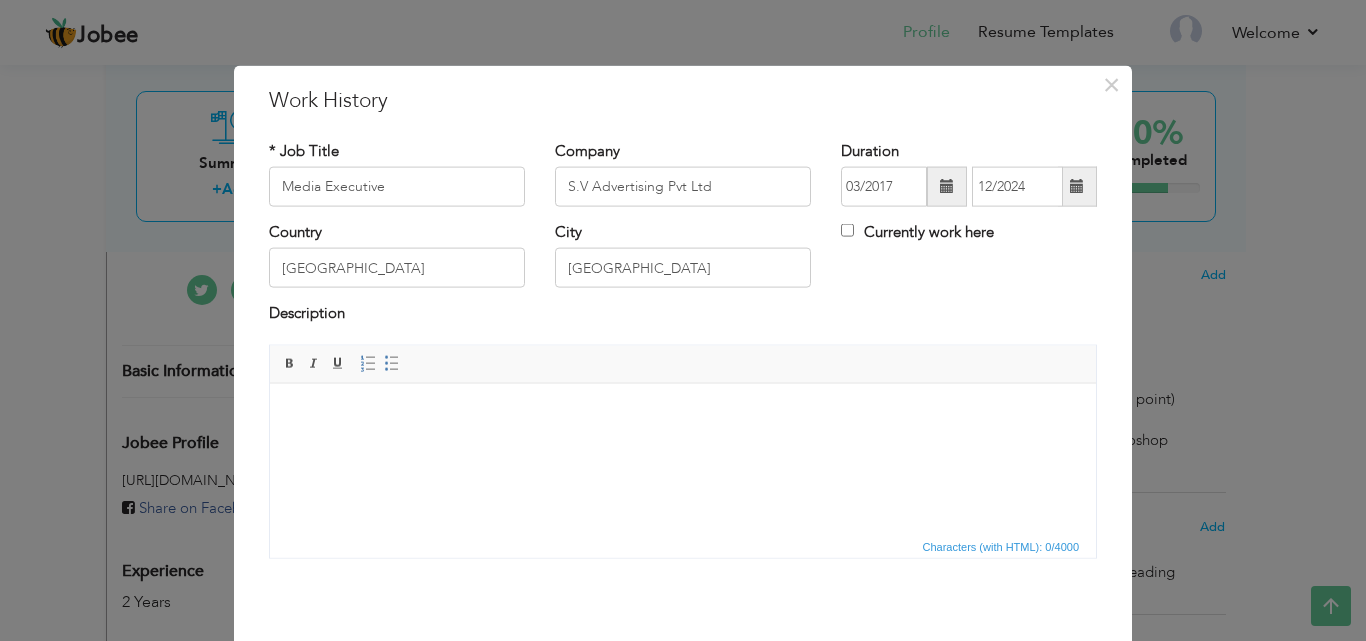 click at bounding box center [1077, 186] 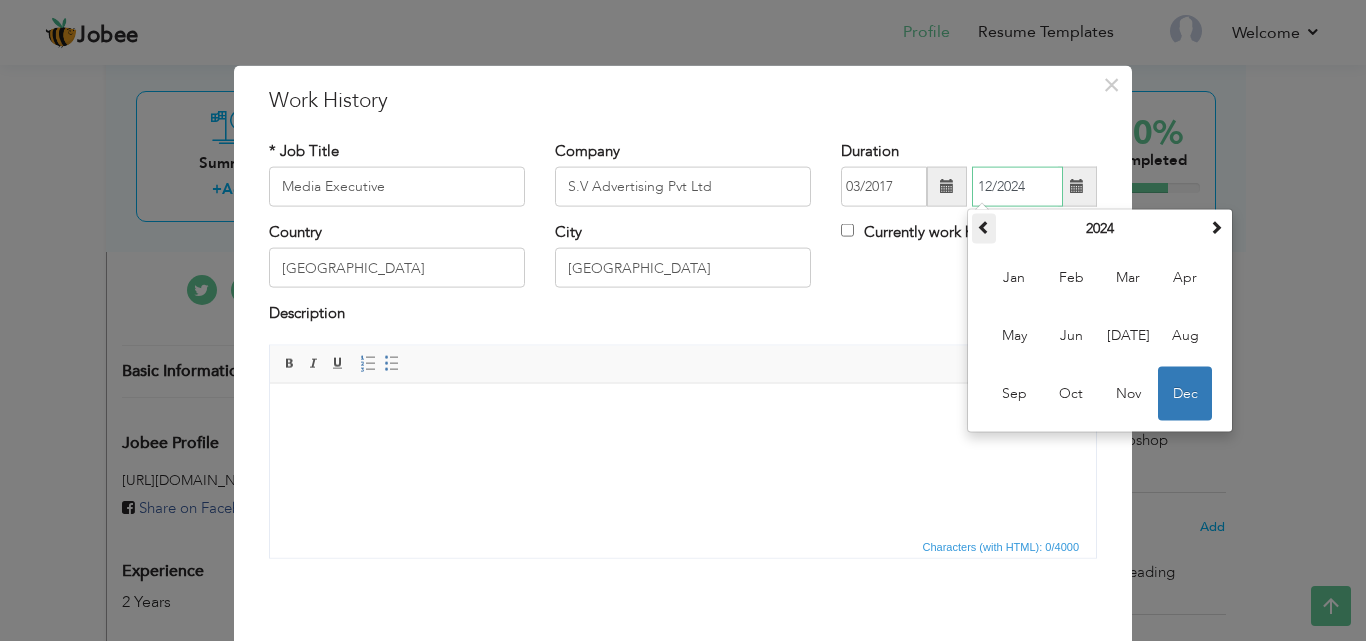 click at bounding box center [984, 229] 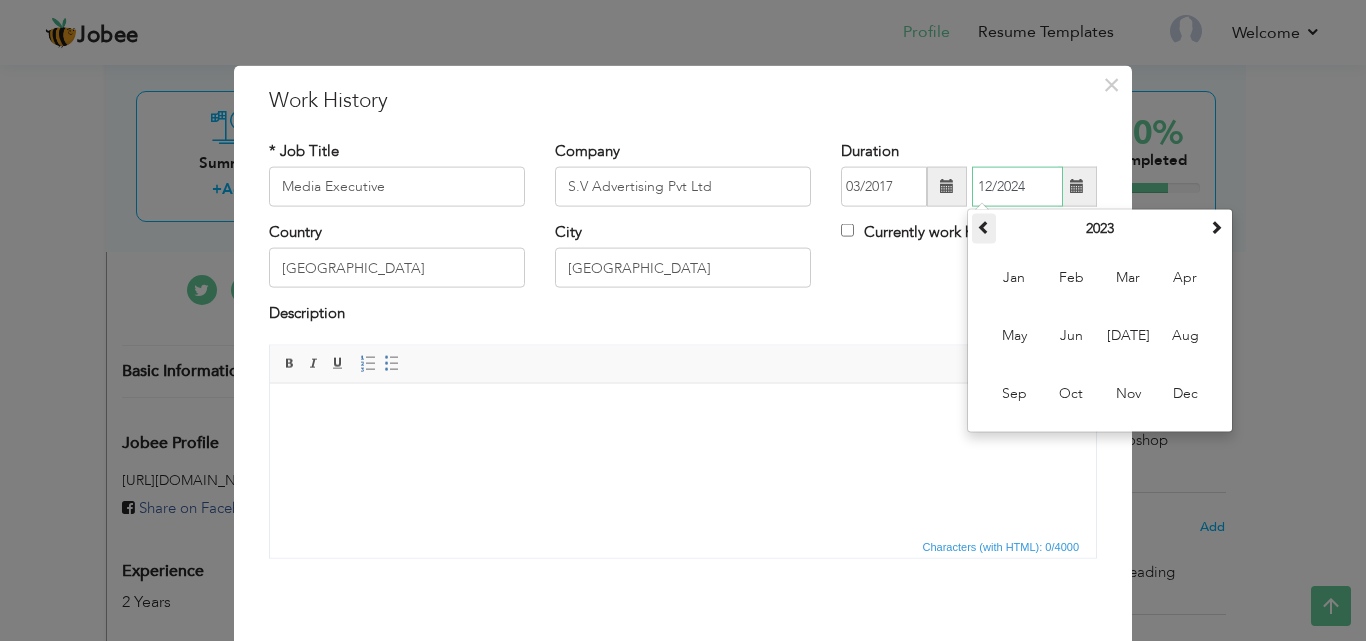 click at bounding box center (984, 227) 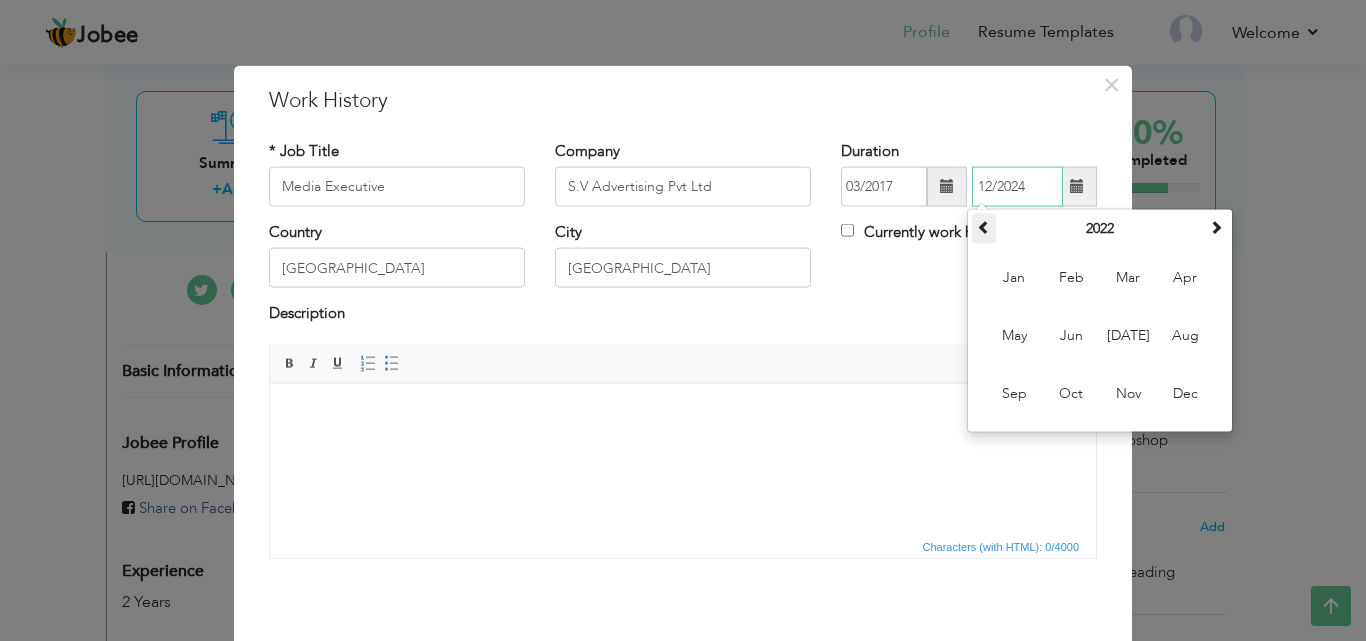 click at bounding box center (984, 227) 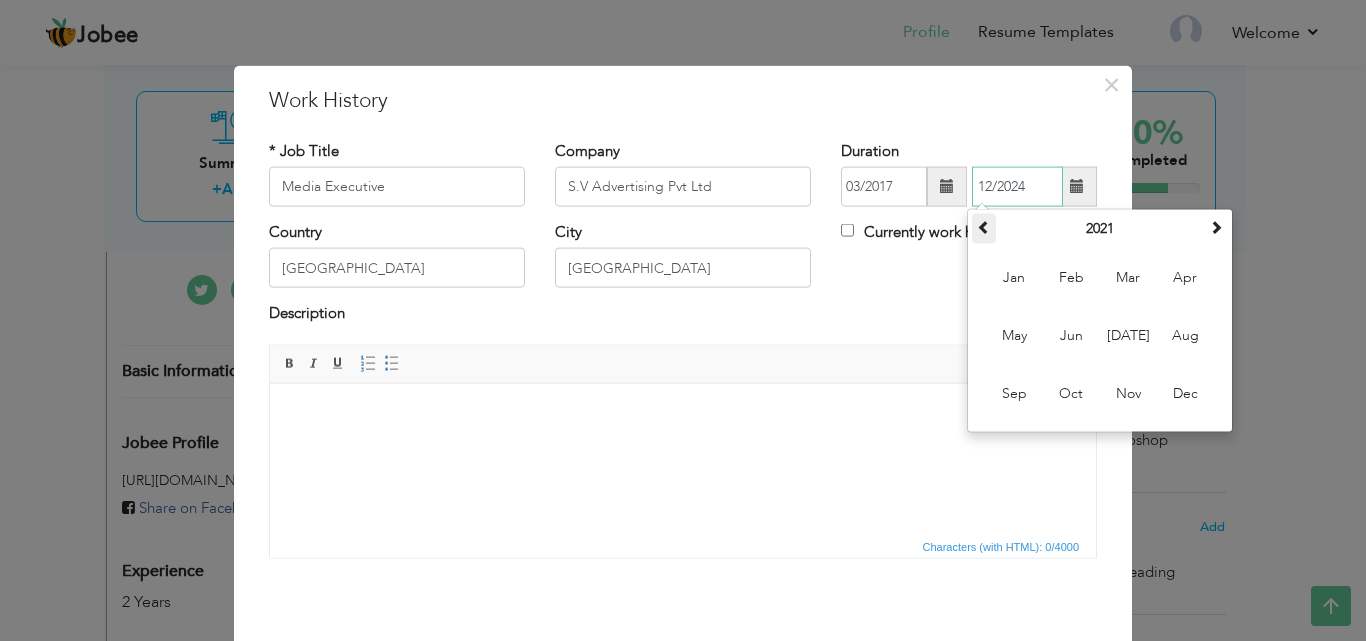 click at bounding box center [984, 227] 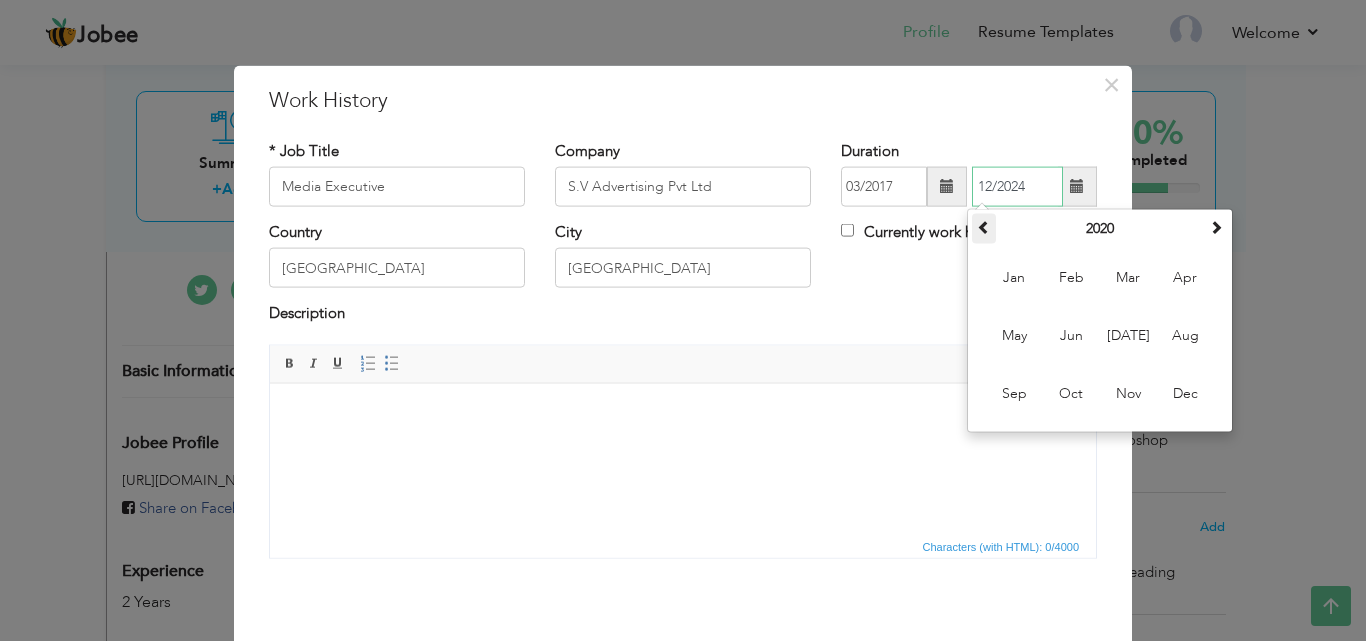 click at bounding box center (984, 227) 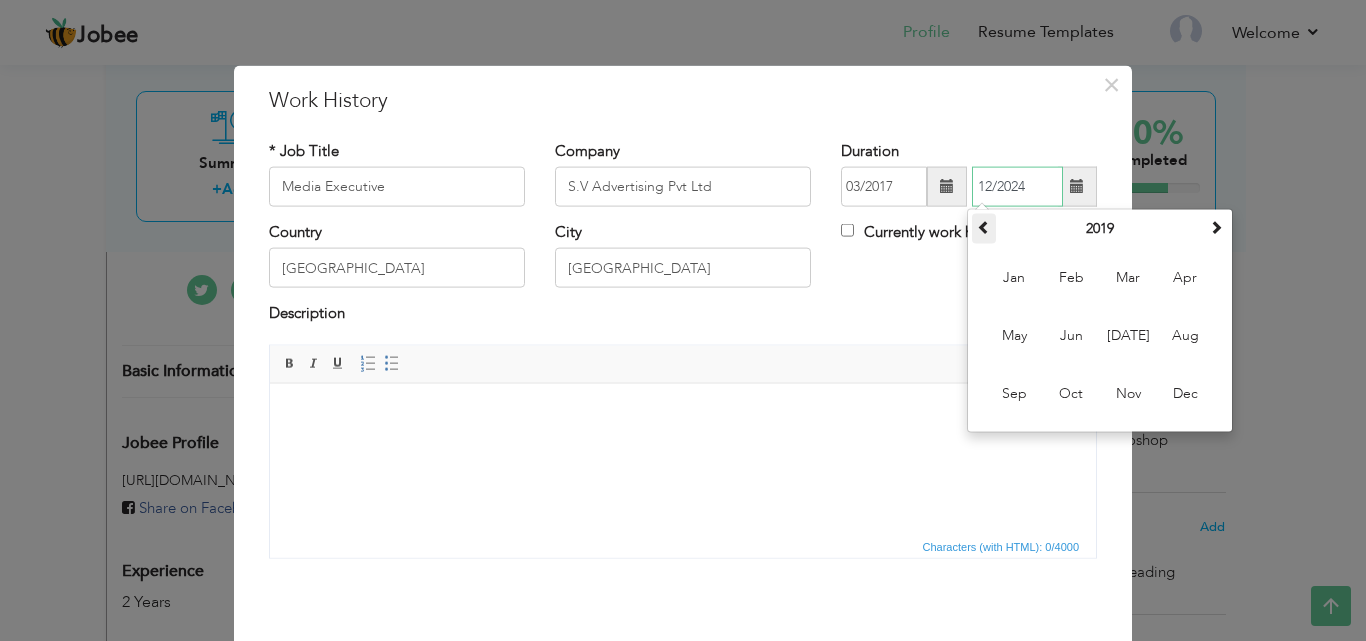 click at bounding box center (984, 227) 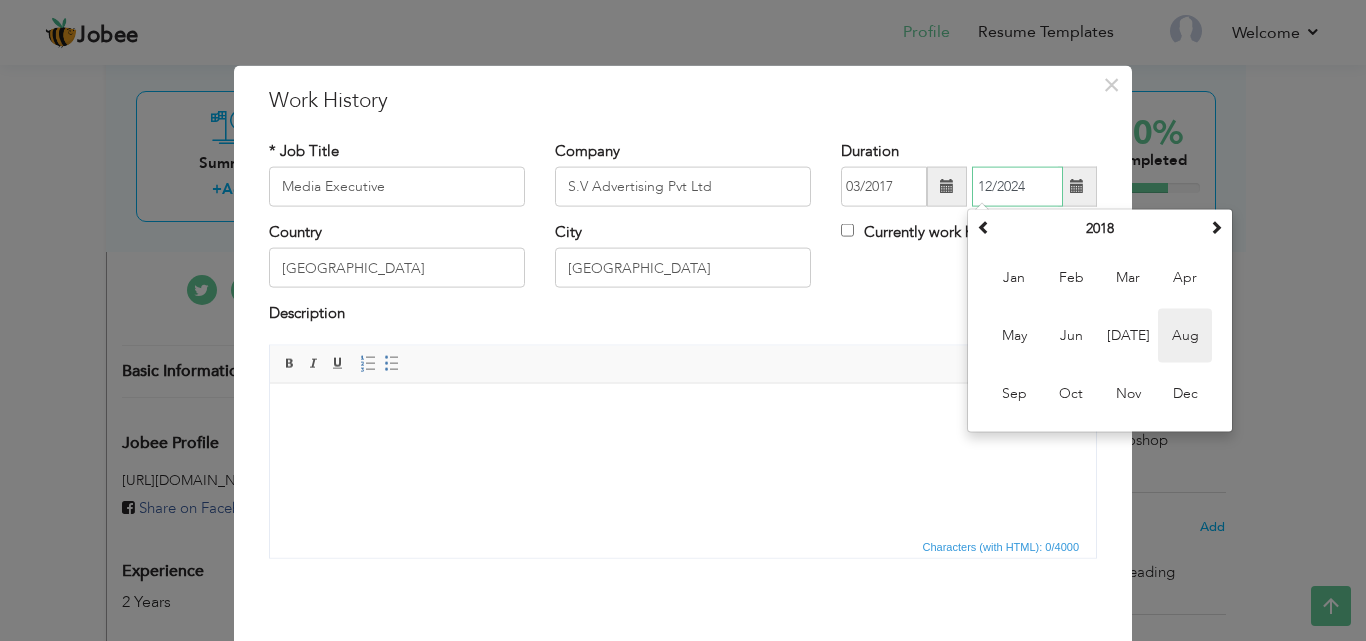 click on "Aug" at bounding box center (1185, 336) 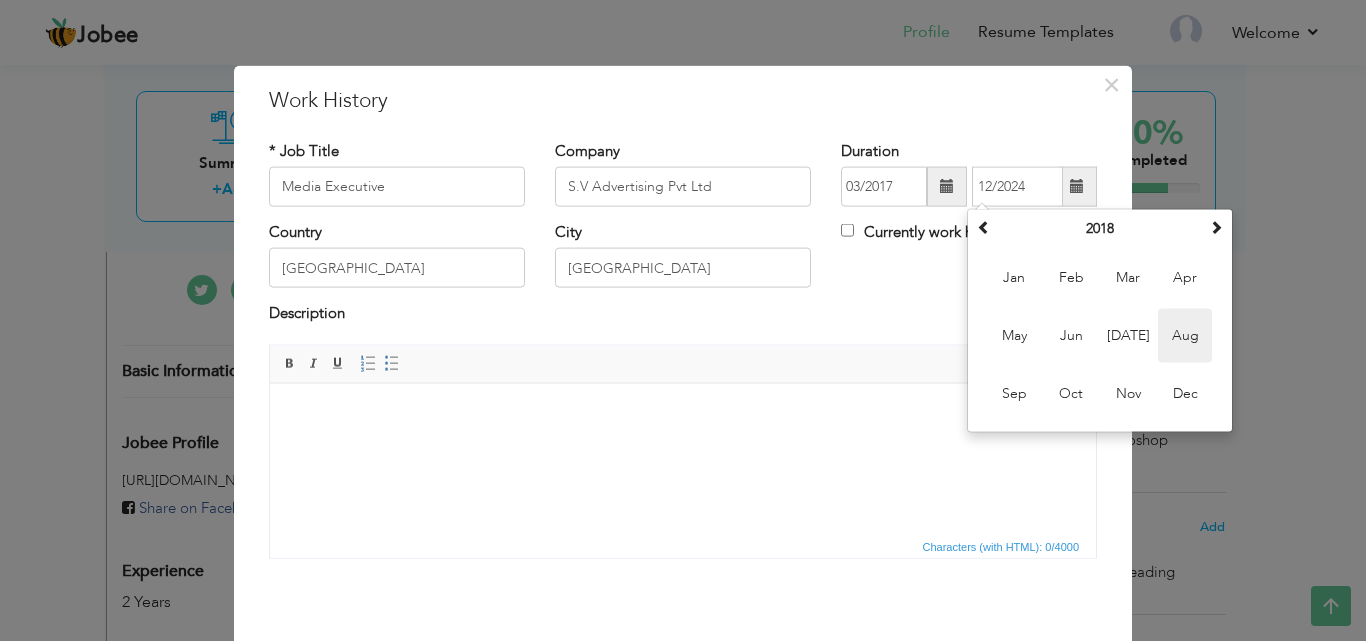 type on "08/2018" 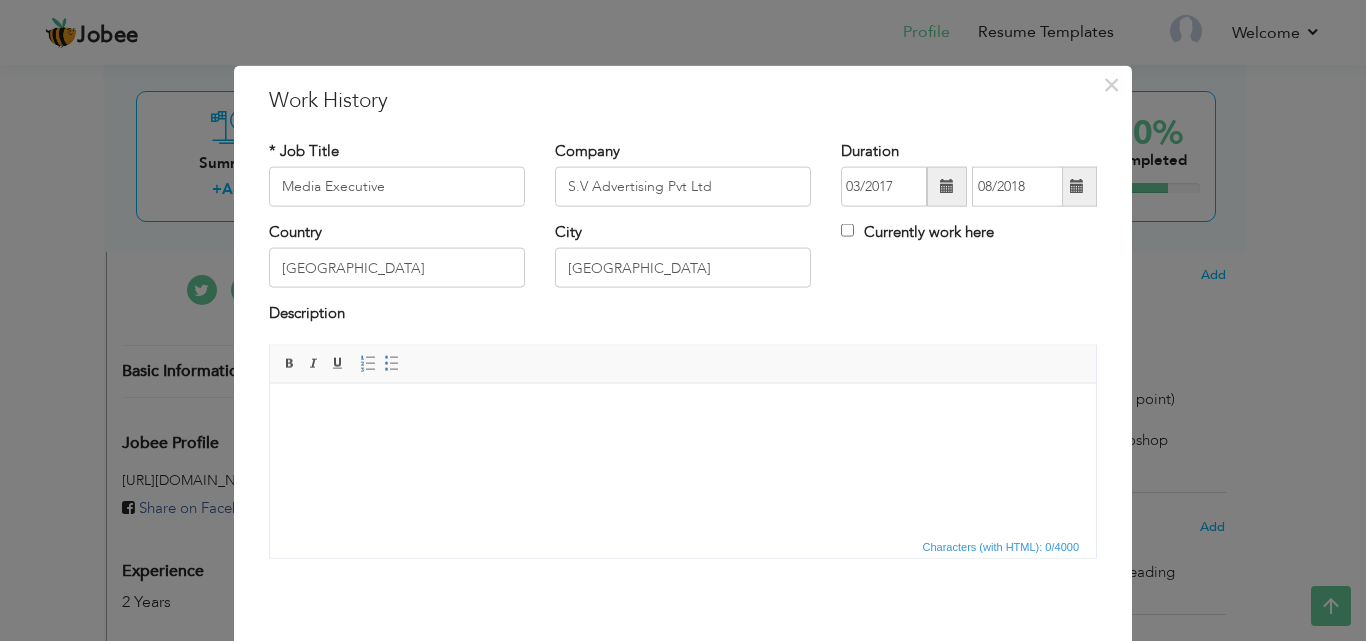 click at bounding box center (683, 413) 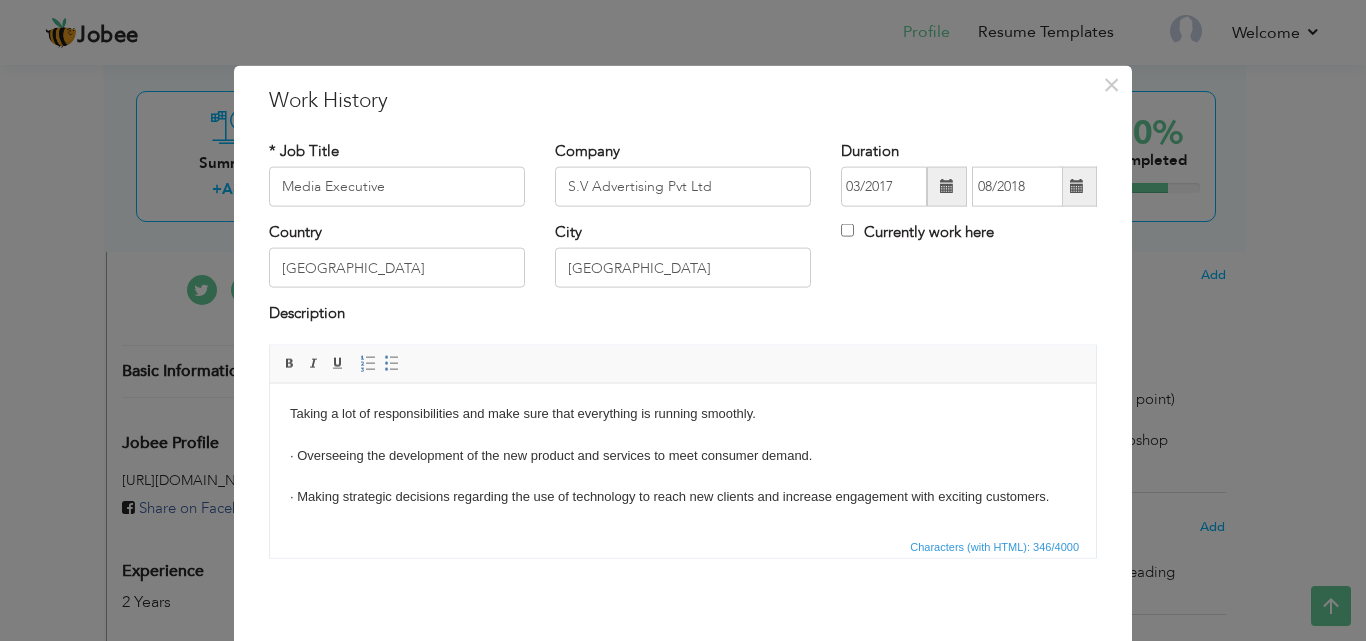 click on "Taking a lot of responsibilities and make sure that everything is running smoothly. · Overseeing the development of the new product and services to meet consumer demand. · Making strategic decisions regarding the use of technology to reach new clients and increase engagement with exciting customers." at bounding box center (683, 455) 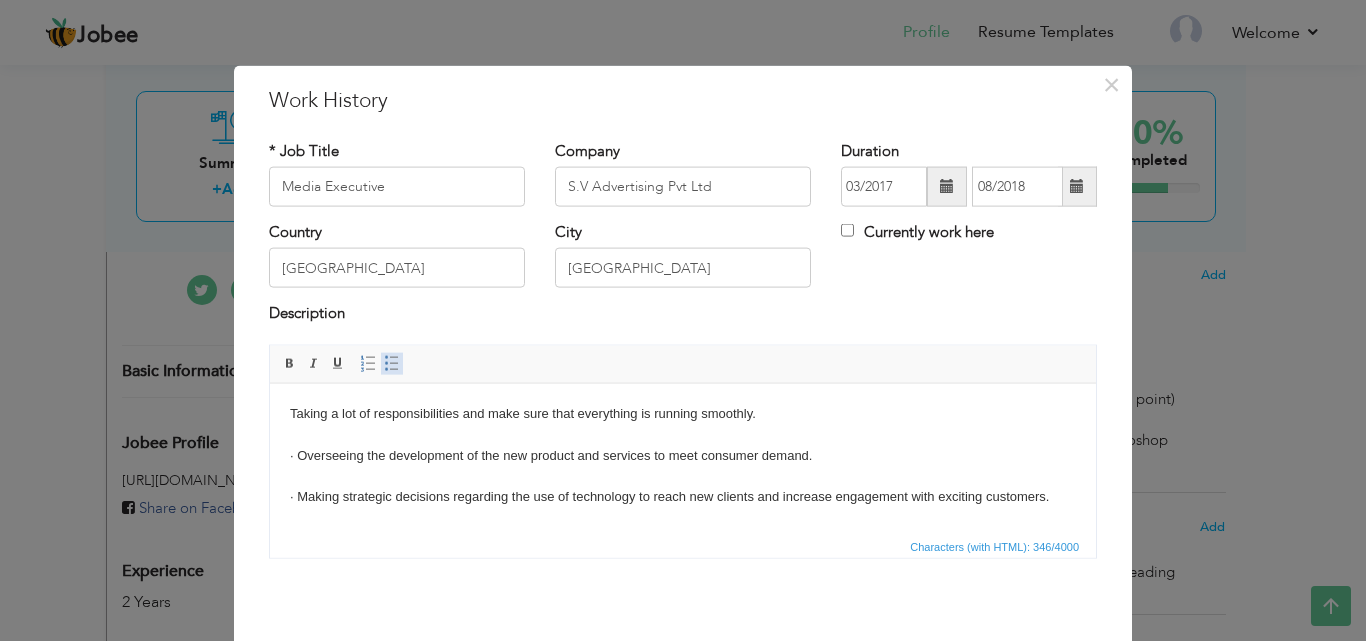 click at bounding box center [392, 363] 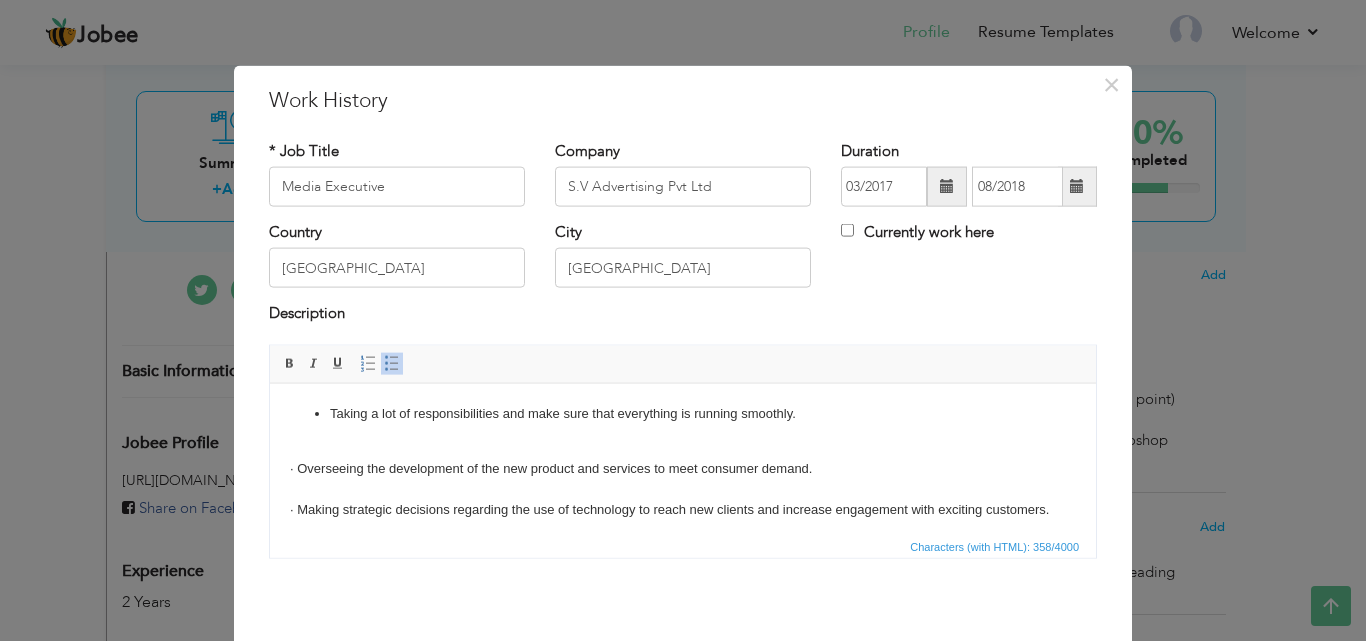 click on "Taking a lot of responsibilities and make sure that everything is running smoothly. · Overseeing the development of the new product and services to meet consumer demand. · Making strategic decisions regarding the use of technology to reach new clients and increase engagement with exciting customers." at bounding box center [683, 461] 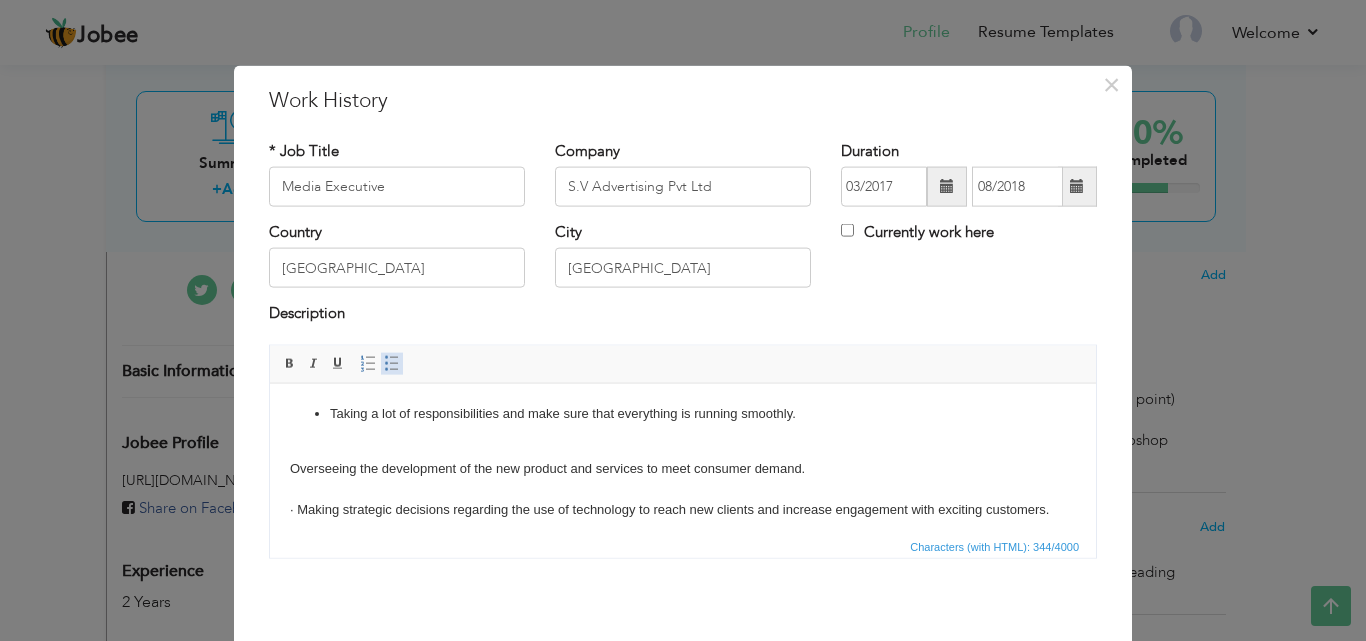 click at bounding box center (392, 363) 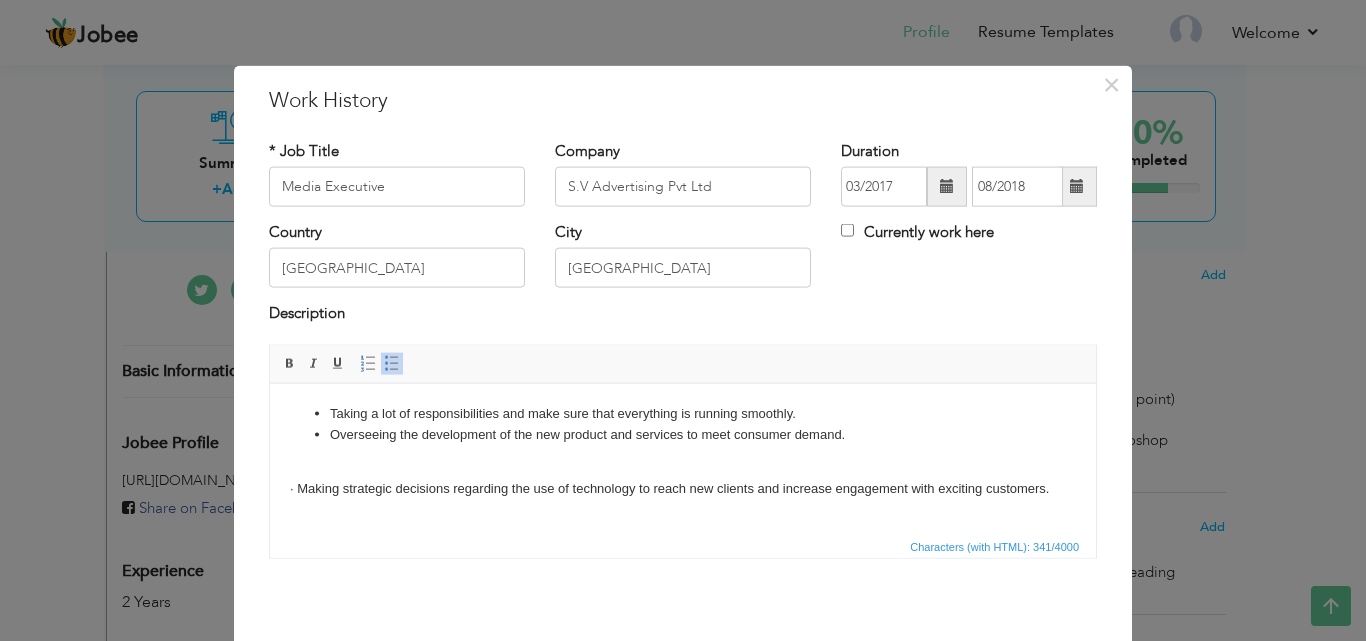 click on "Taking a lot of responsibilities and make sure that everything is running smoothly. Overseeing the development of the new product and services to meet consumer demand. · Making strategic decisions regarding the use of technology to reach new clients and increase engagement with exciting customers." at bounding box center (683, 451) 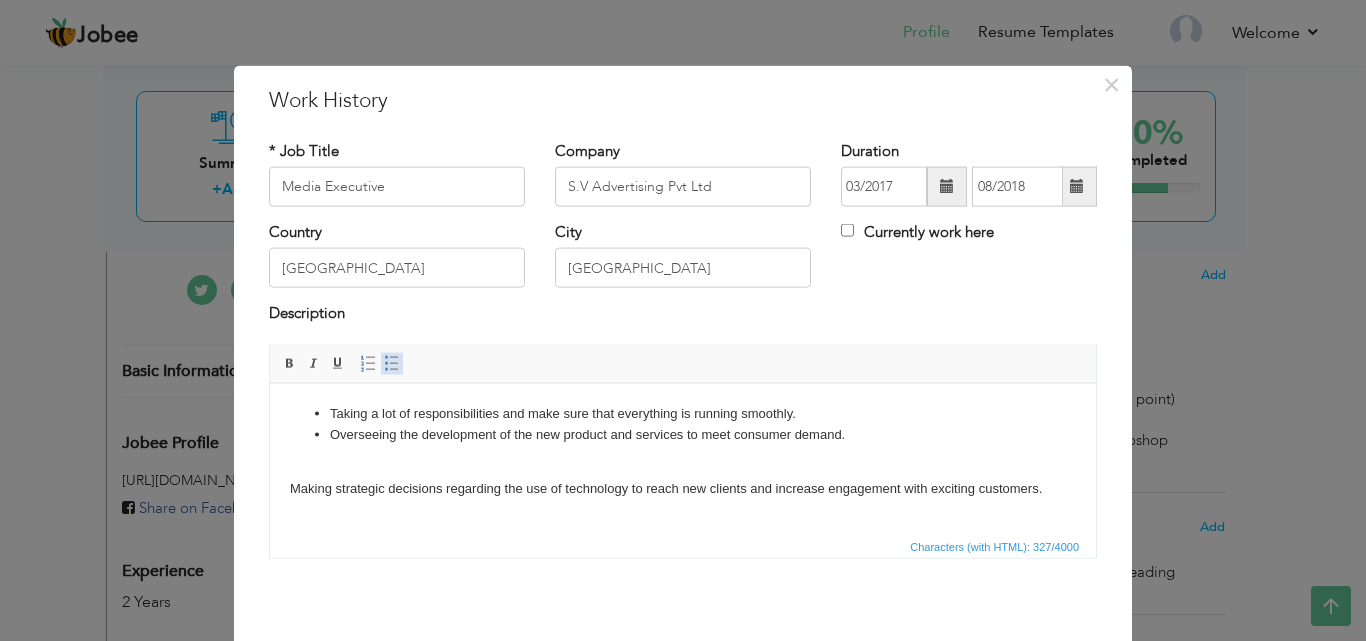 click on "Insert/Remove Bulleted List" at bounding box center [392, 363] 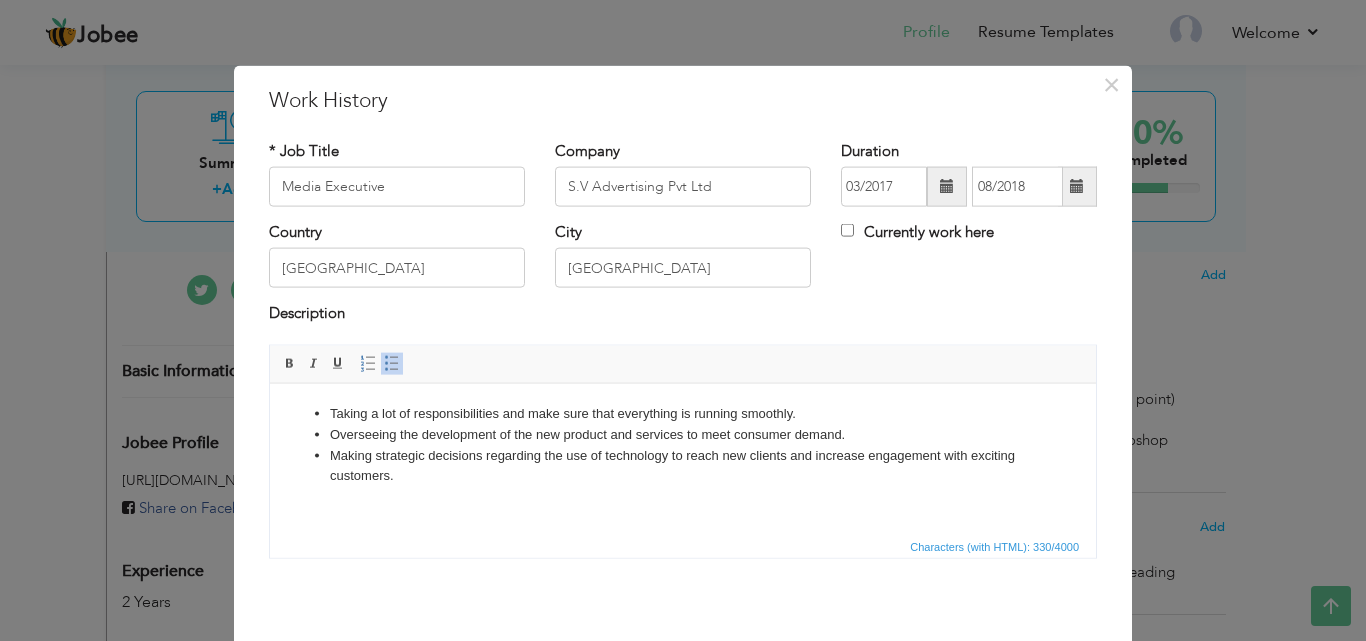 click on "Taking a lot of responsibilities and make sure that everything is running smoothly." at bounding box center [683, 413] 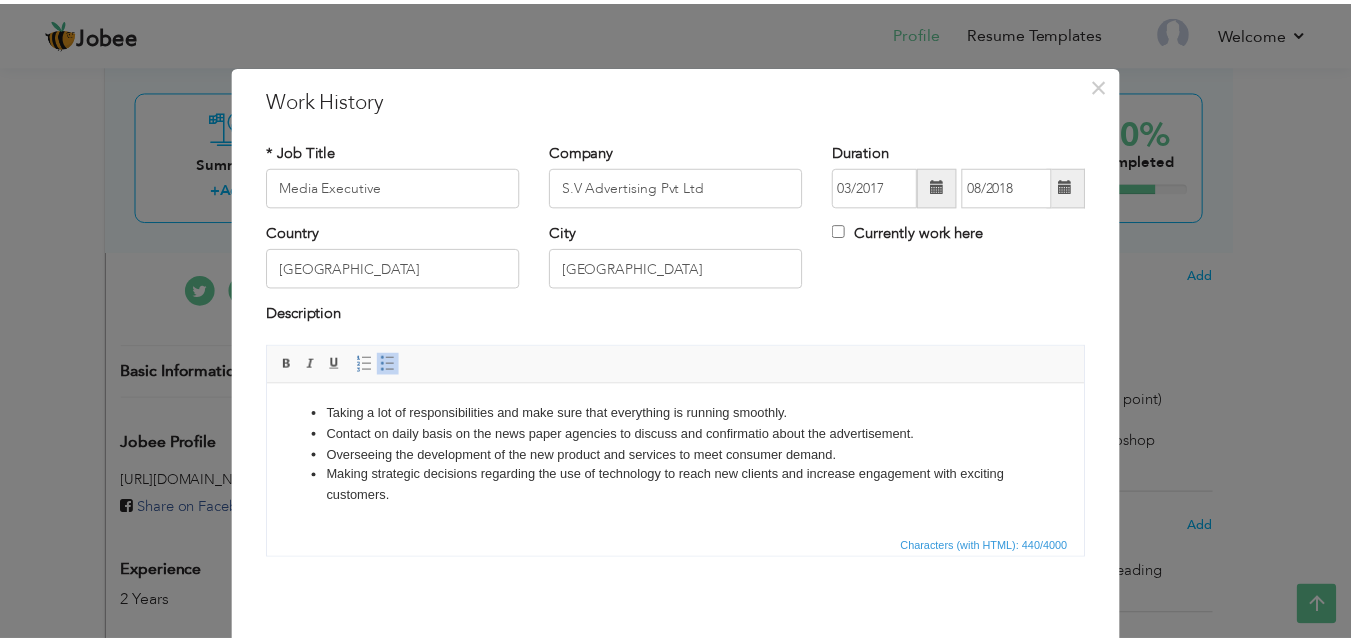 scroll, scrollTop: 79, scrollLeft: 0, axis: vertical 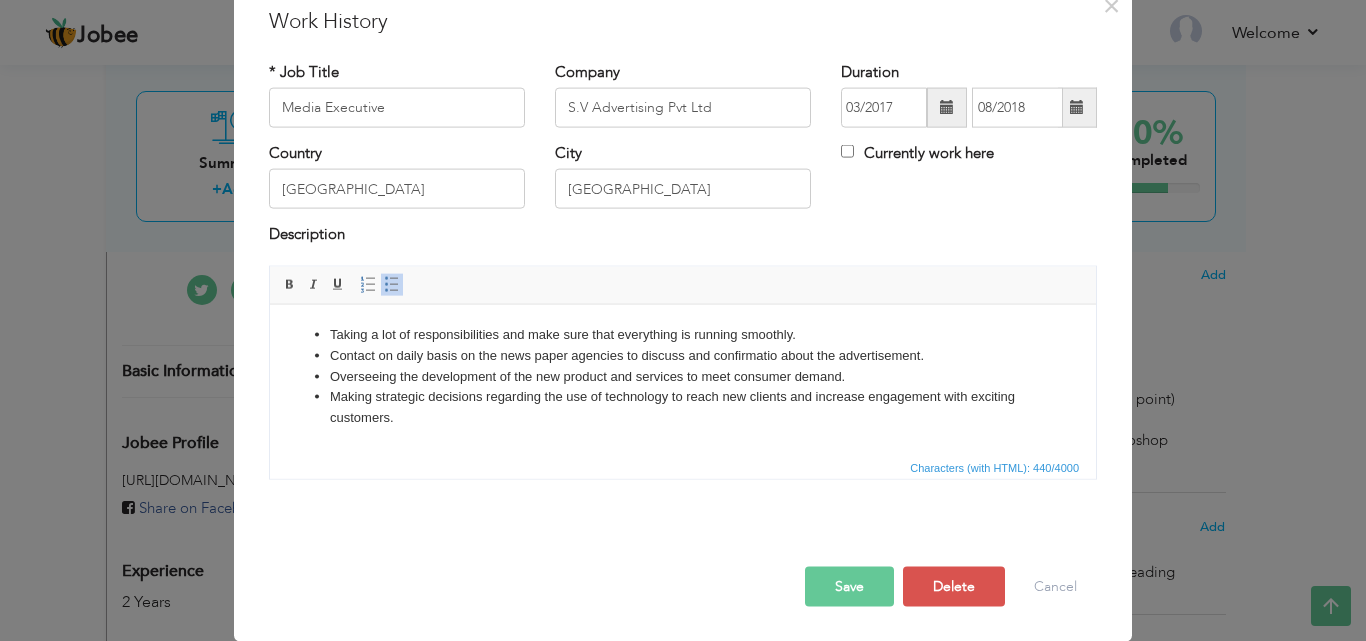 click on "Save" at bounding box center [849, 586] 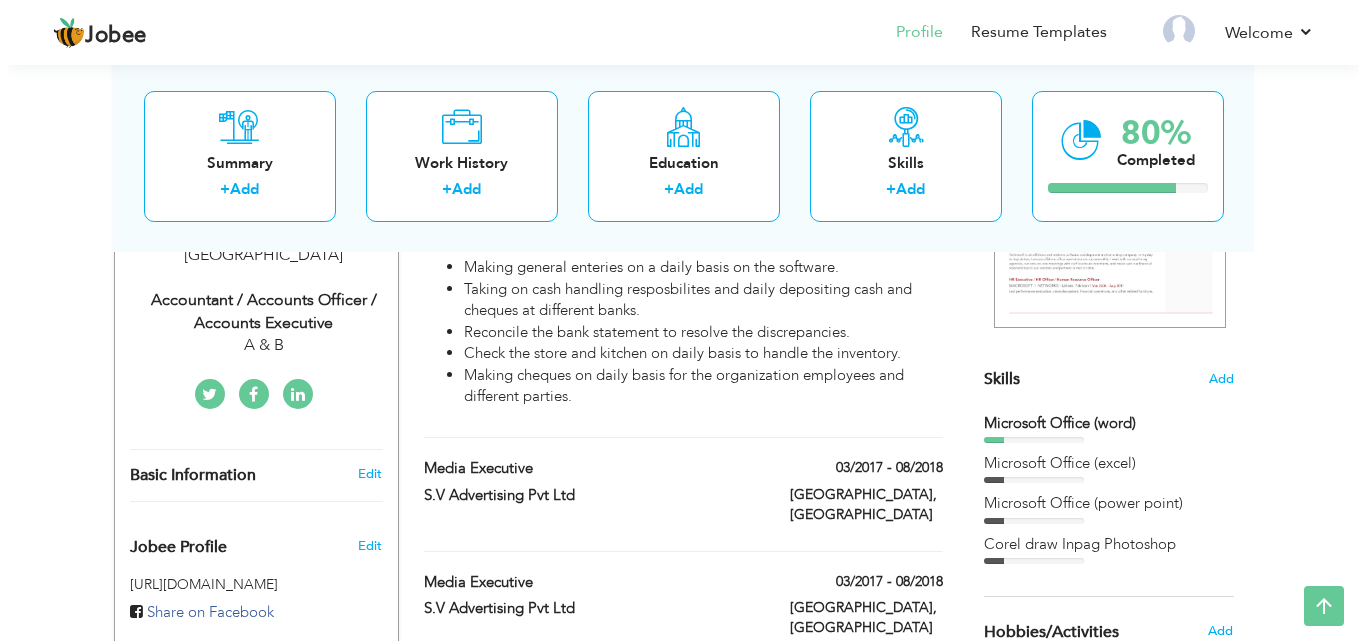 scroll, scrollTop: 436, scrollLeft: 0, axis: vertical 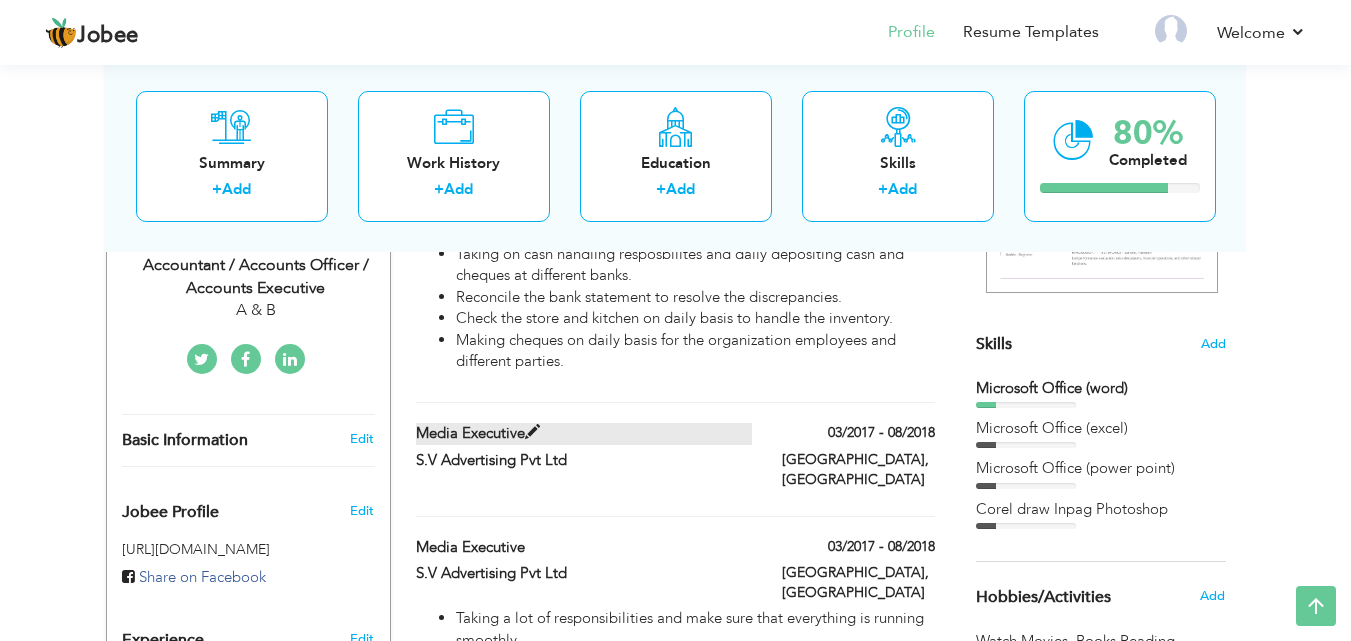 click at bounding box center [532, 432] 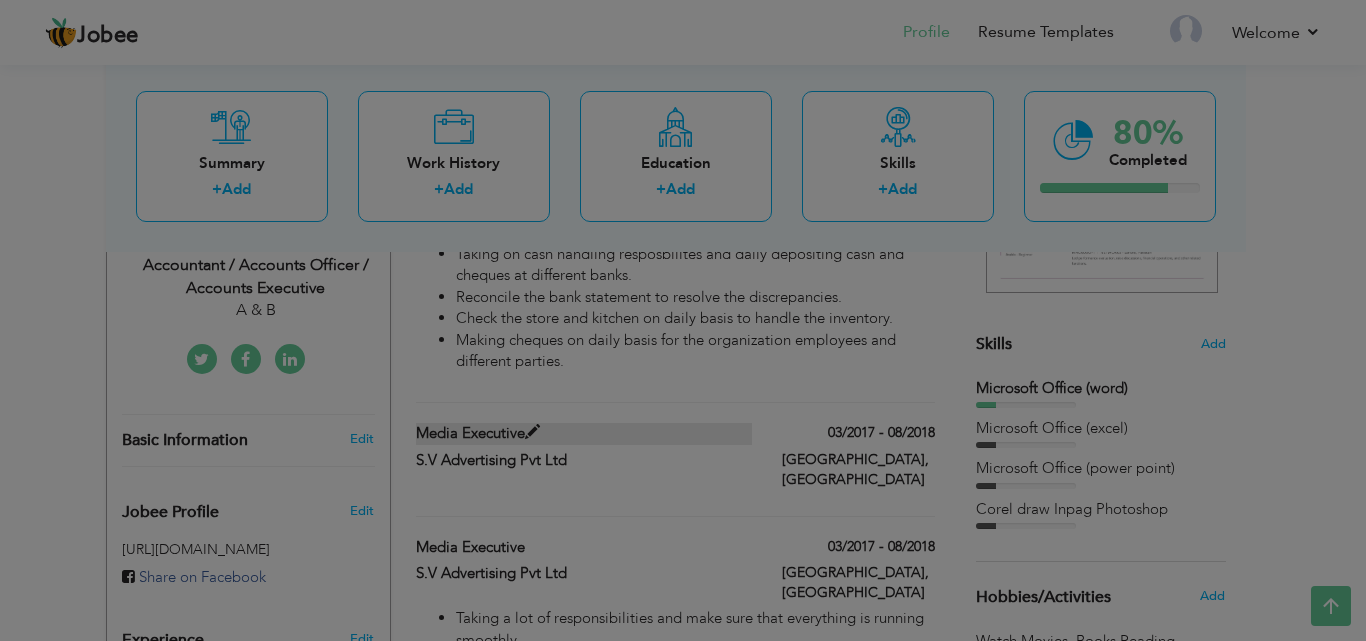 scroll, scrollTop: 0, scrollLeft: 0, axis: both 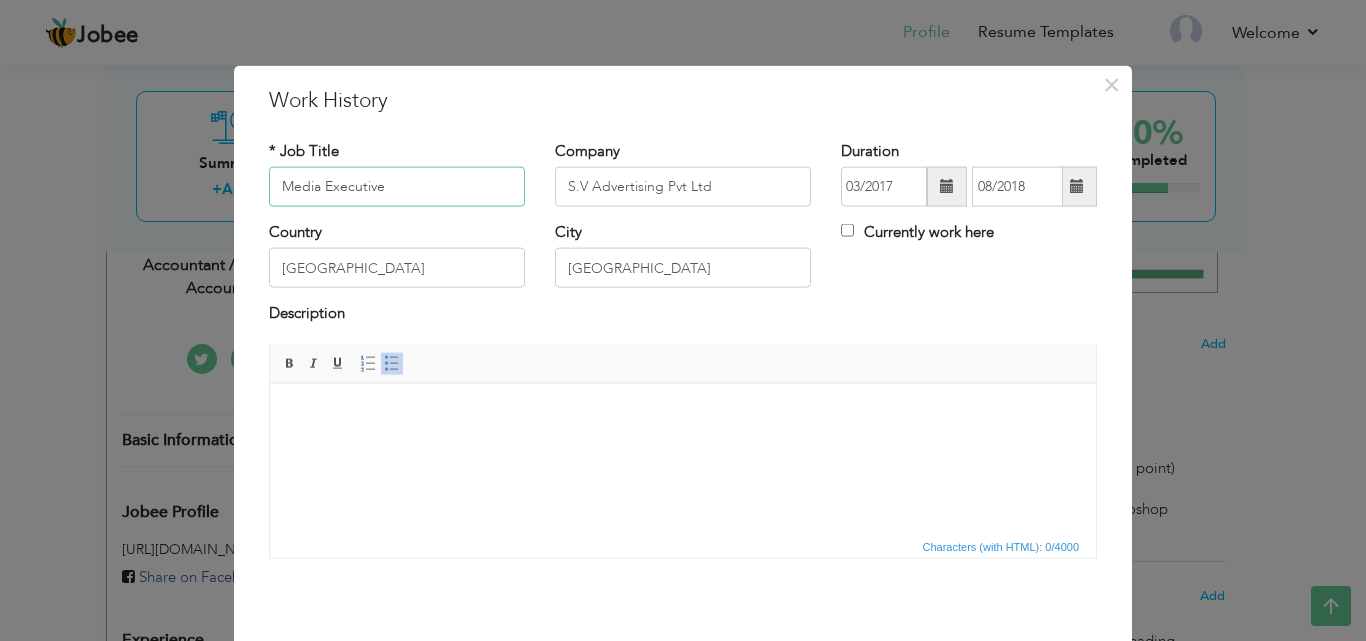 drag, startPoint x: 395, startPoint y: 188, endPoint x: 259, endPoint y: 171, distance: 137.05838 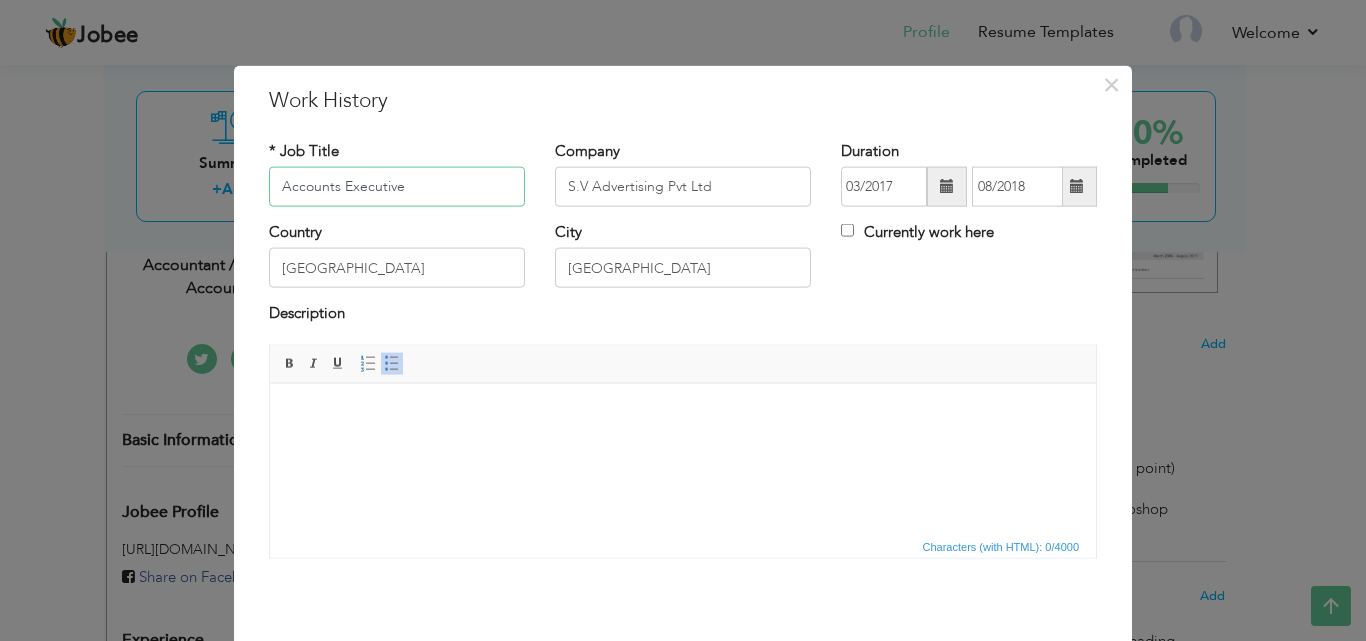 type on "Accounts Executive" 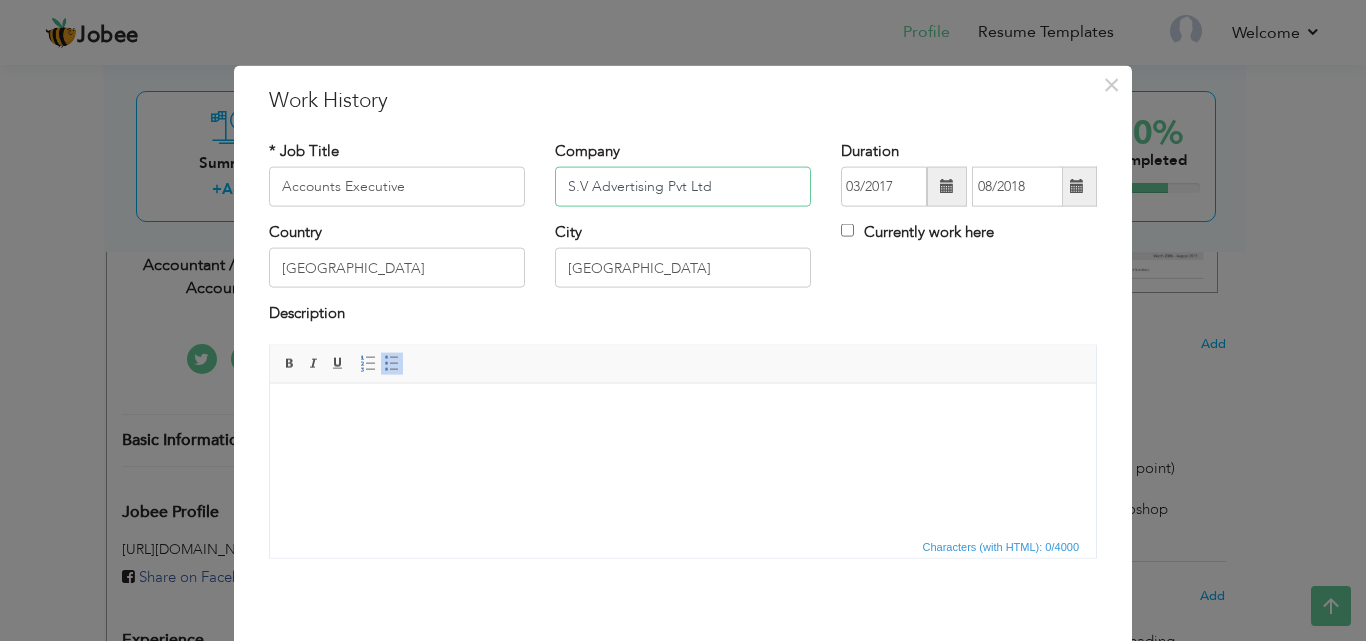 drag, startPoint x: 714, startPoint y: 184, endPoint x: 554, endPoint y: 156, distance: 162.43152 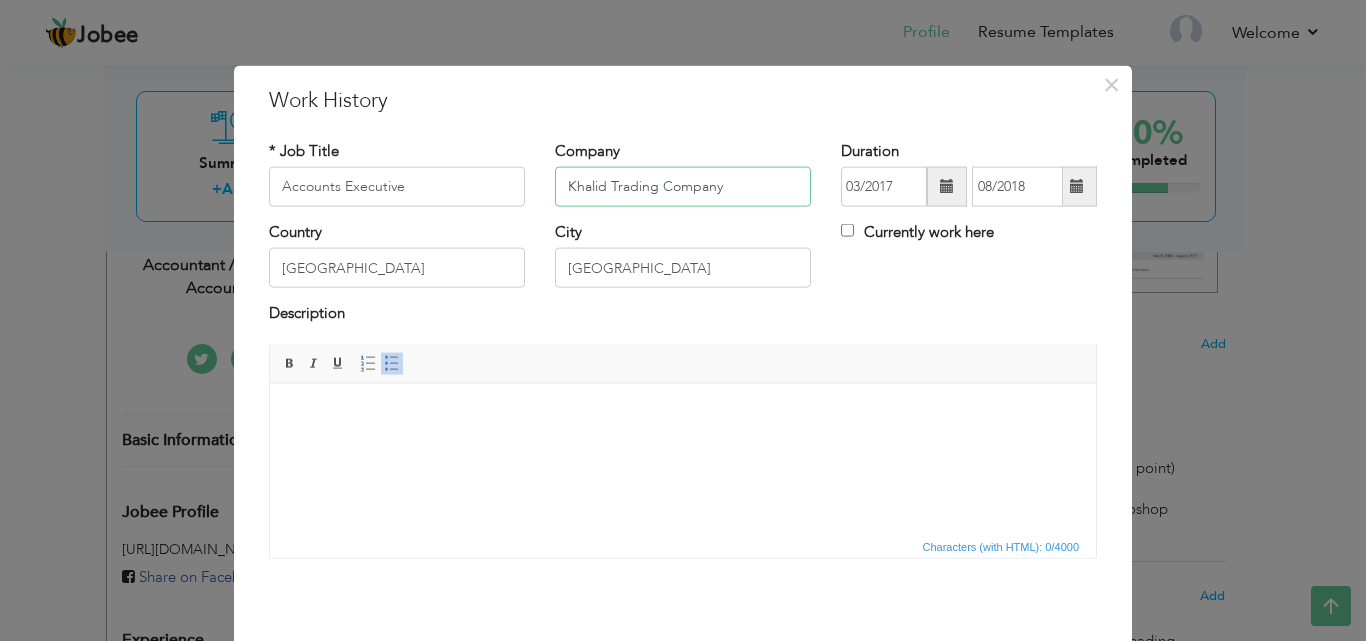 type on "Khalid Trading Company" 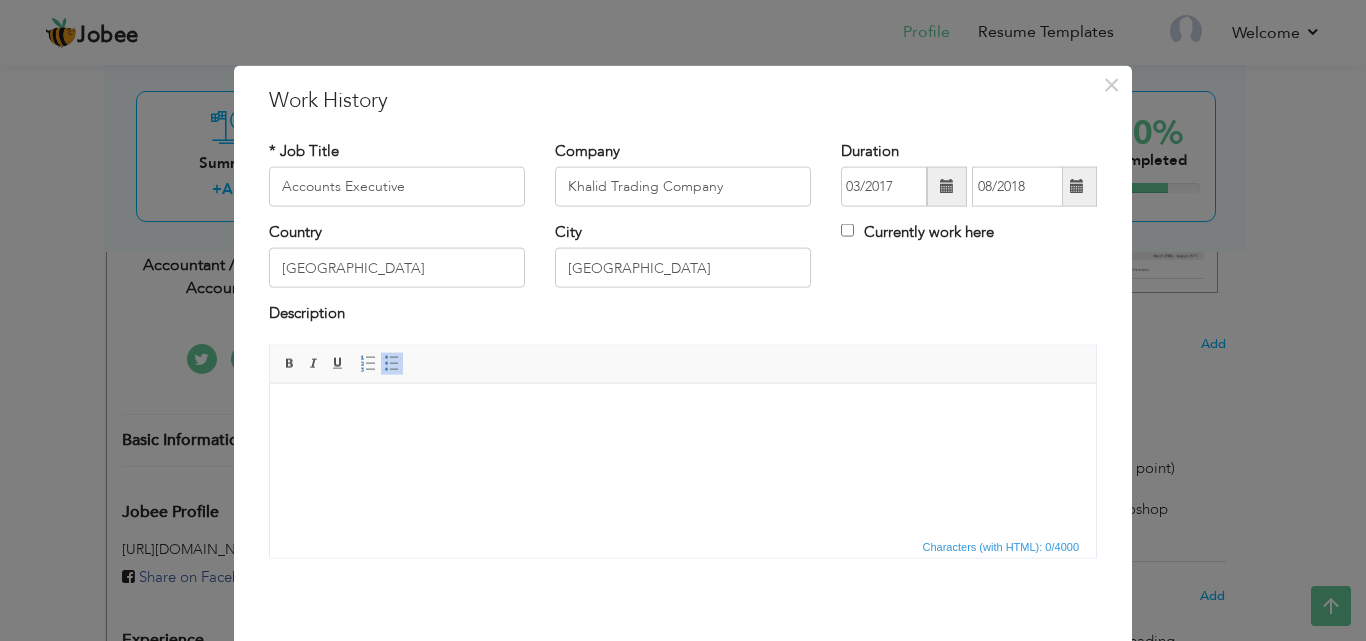 click at bounding box center (947, 187) 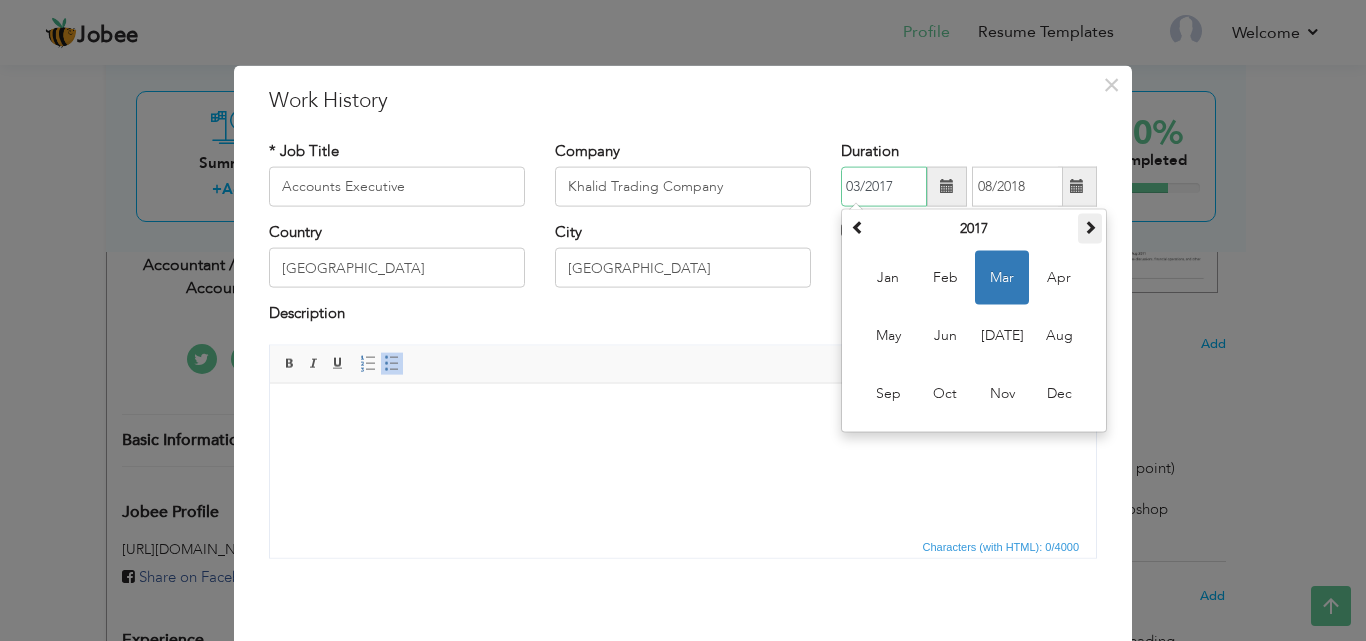 click at bounding box center (1090, 227) 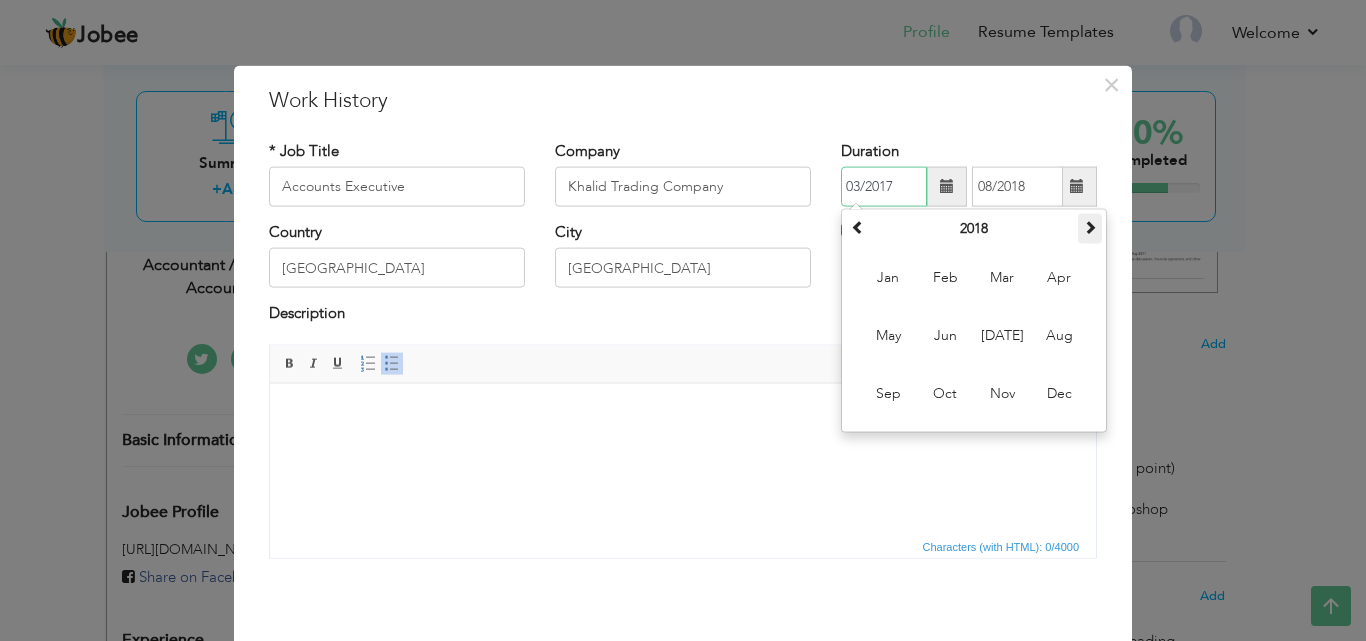 click at bounding box center (1090, 227) 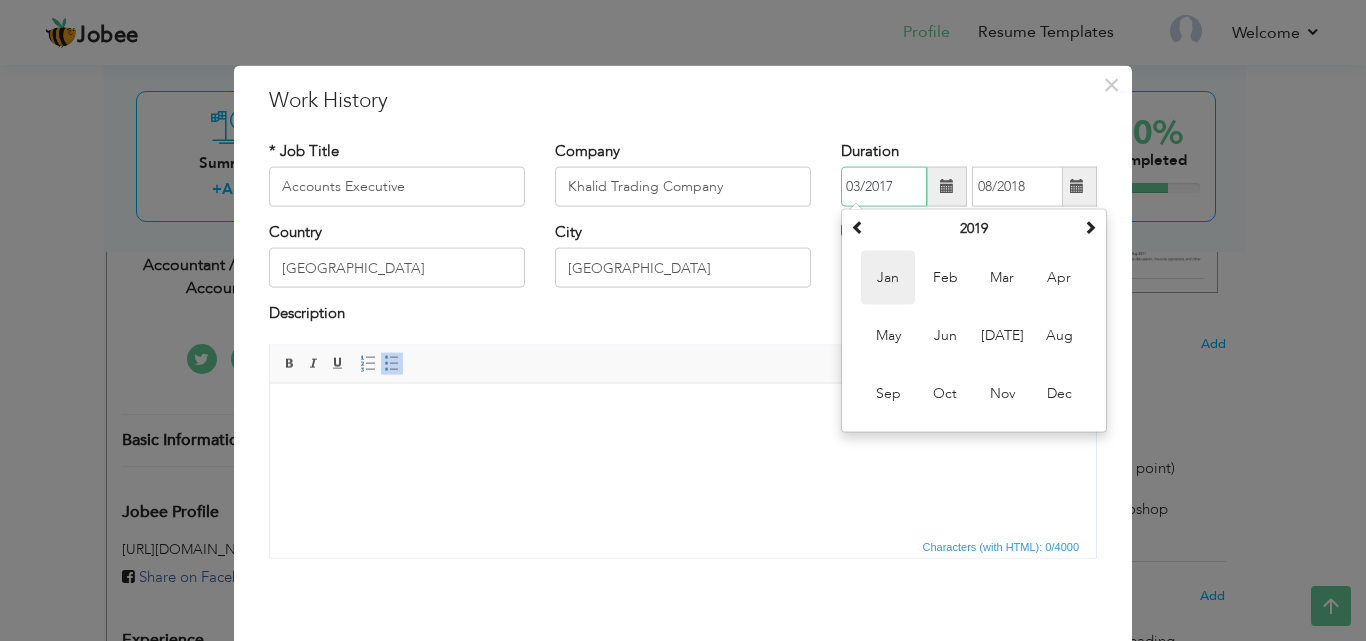 click on "Jan" at bounding box center [888, 278] 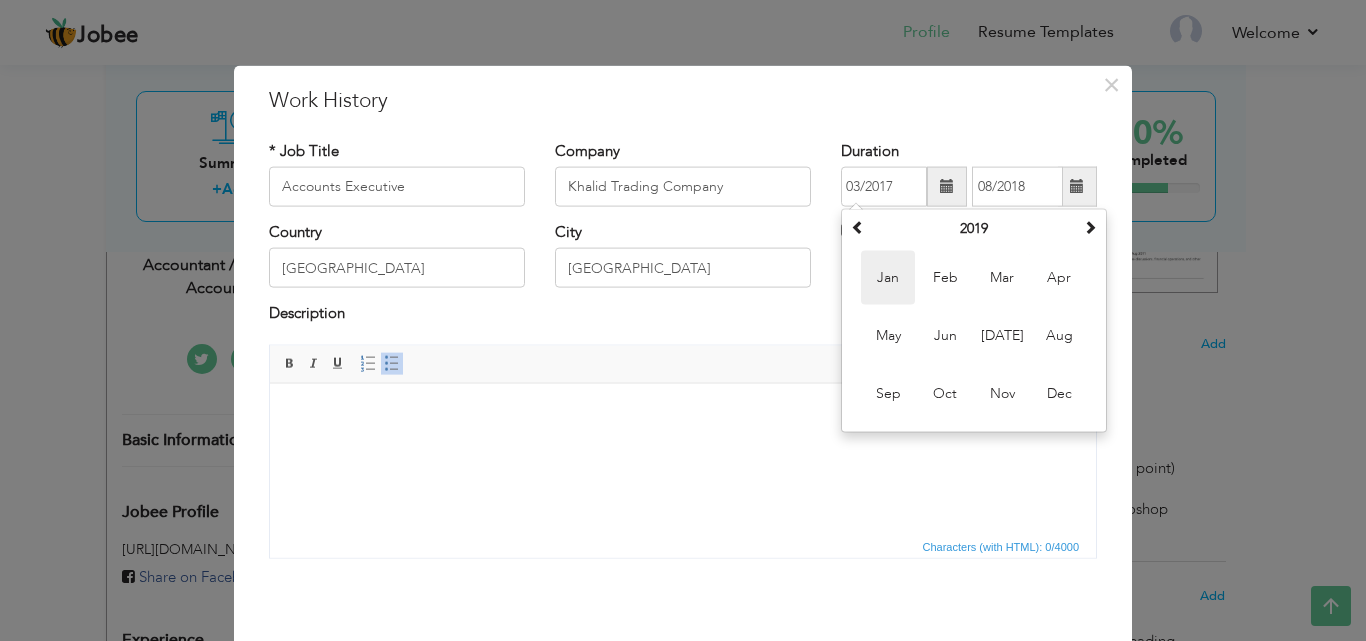 type on "01/2019" 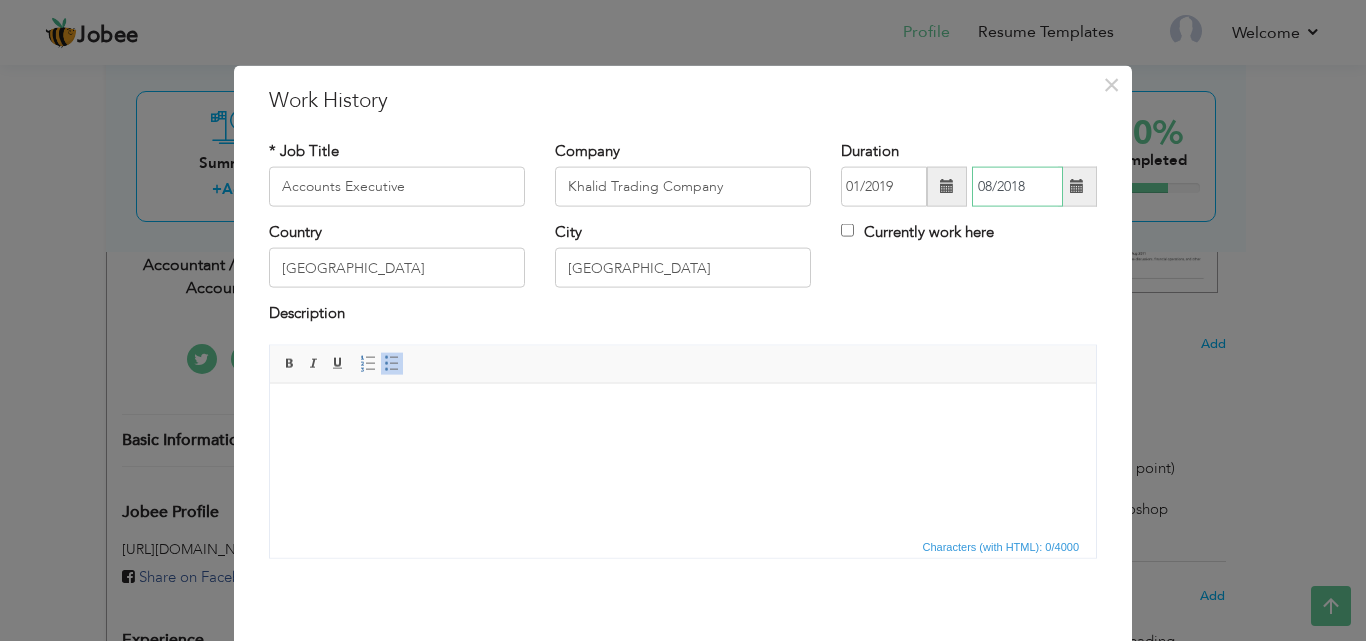 click on "08/2018" at bounding box center [1017, 187] 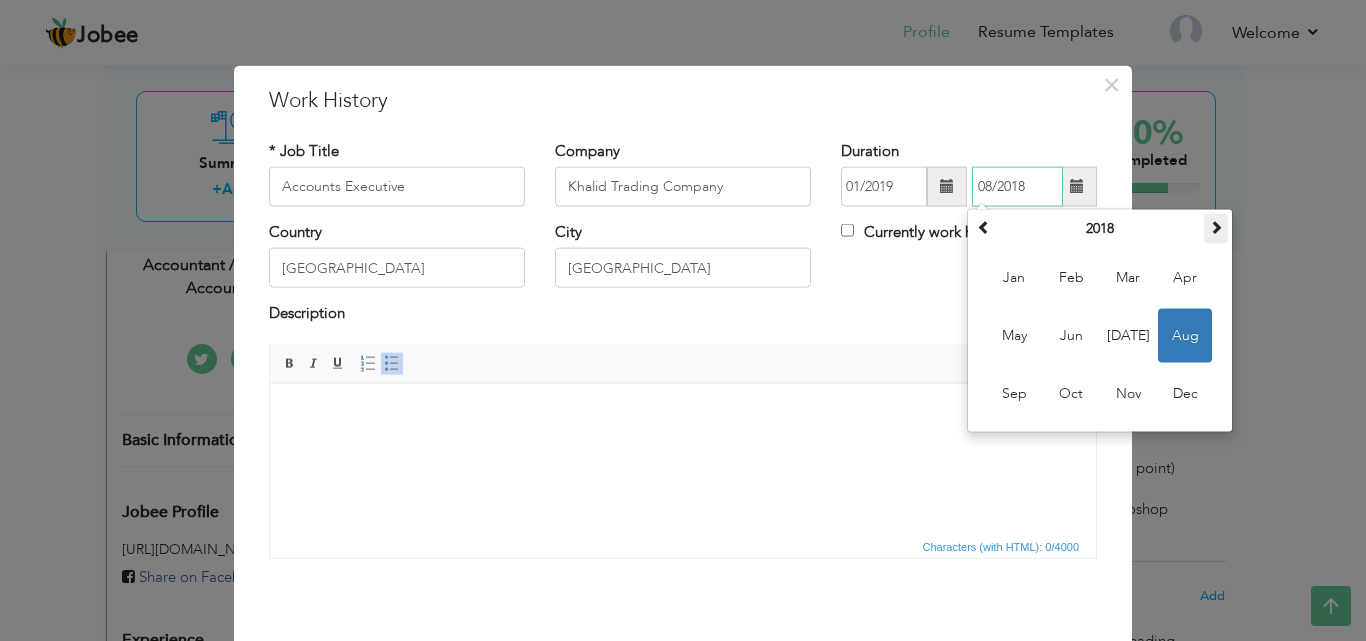 click at bounding box center (1216, 227) 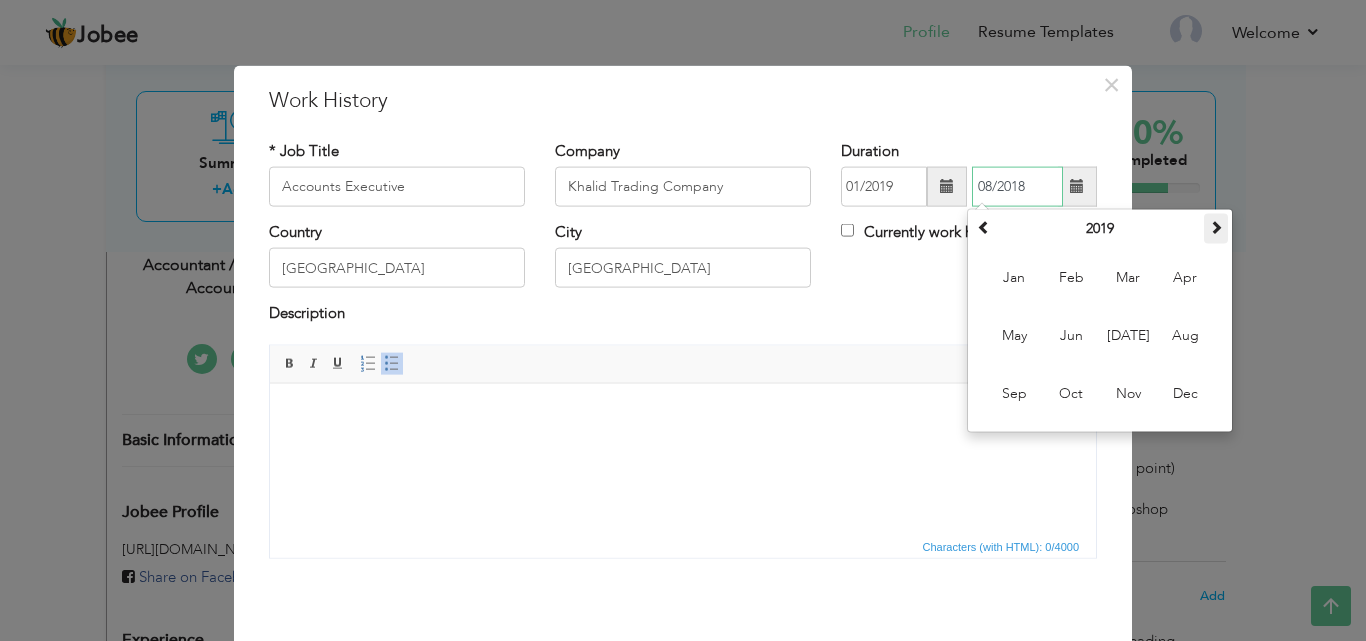 click at bounding box center (1216, 227) 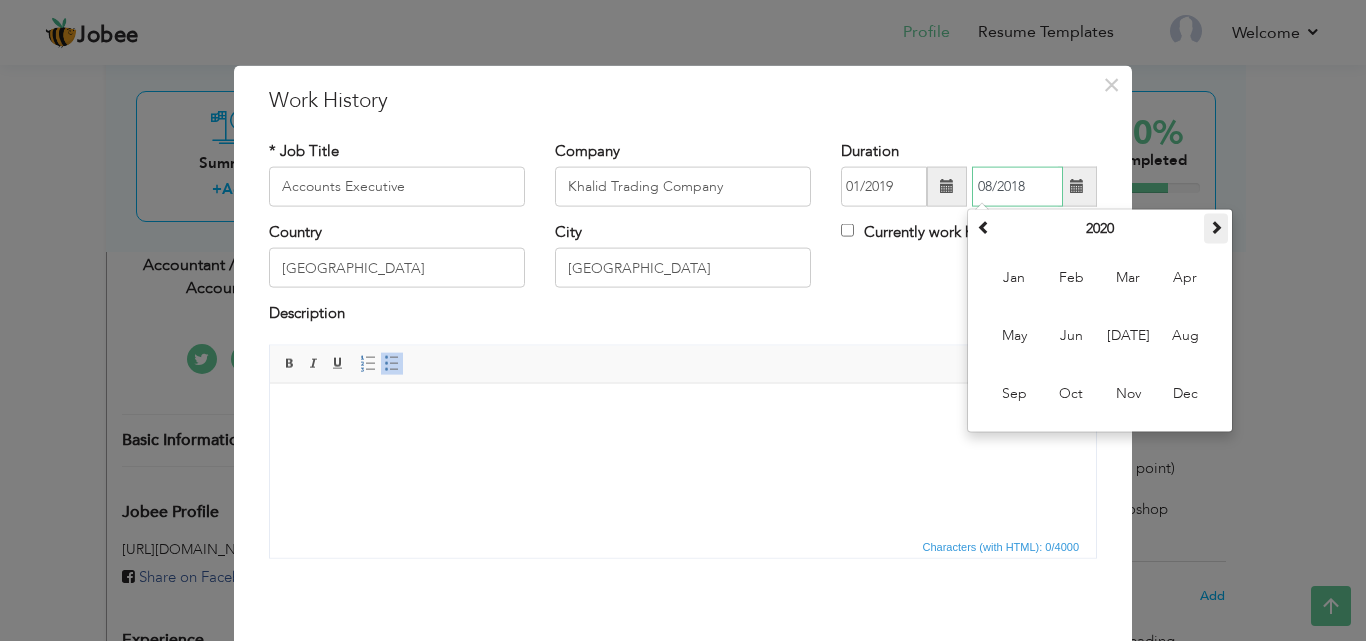 click at bounding box center (1216, 227) 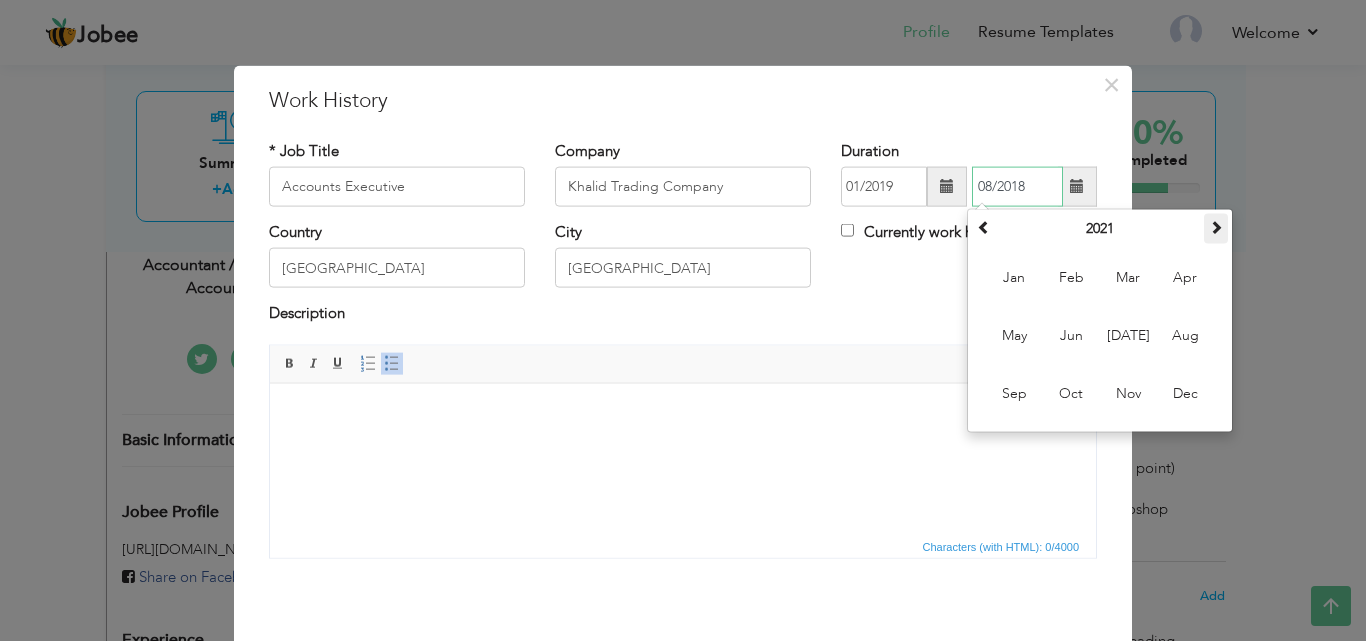 click at bounding box center (1216, 227) 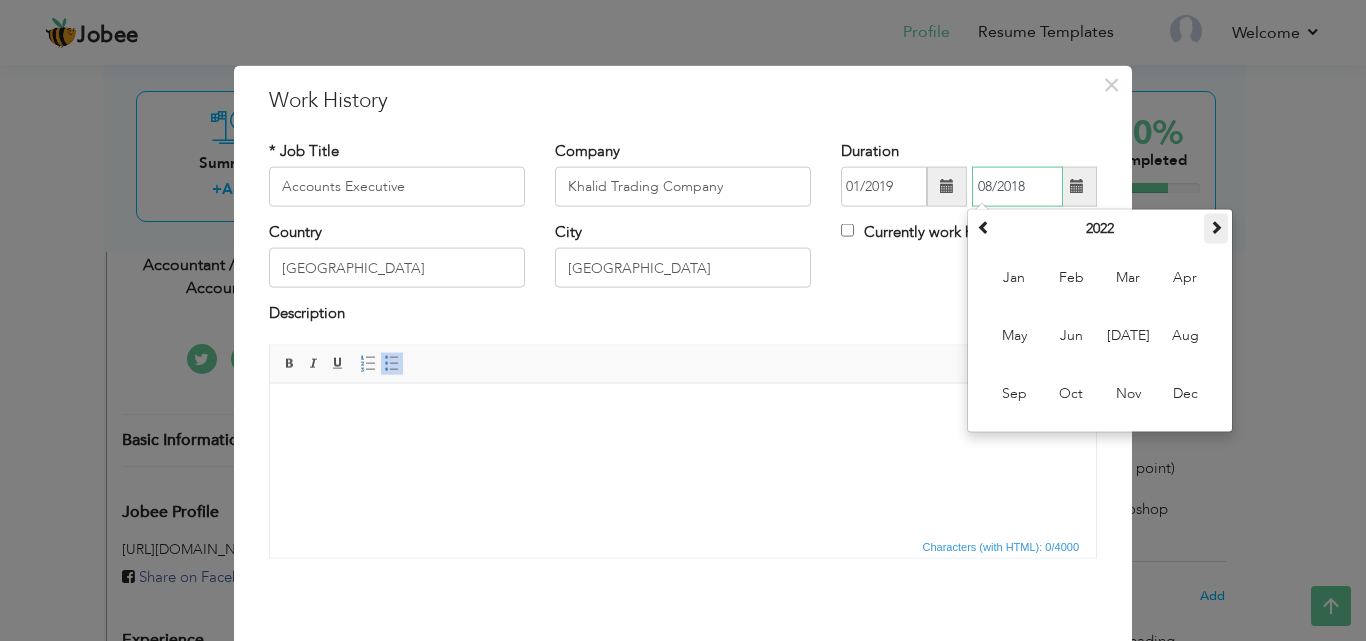 click at bounding box center [1216, 227] 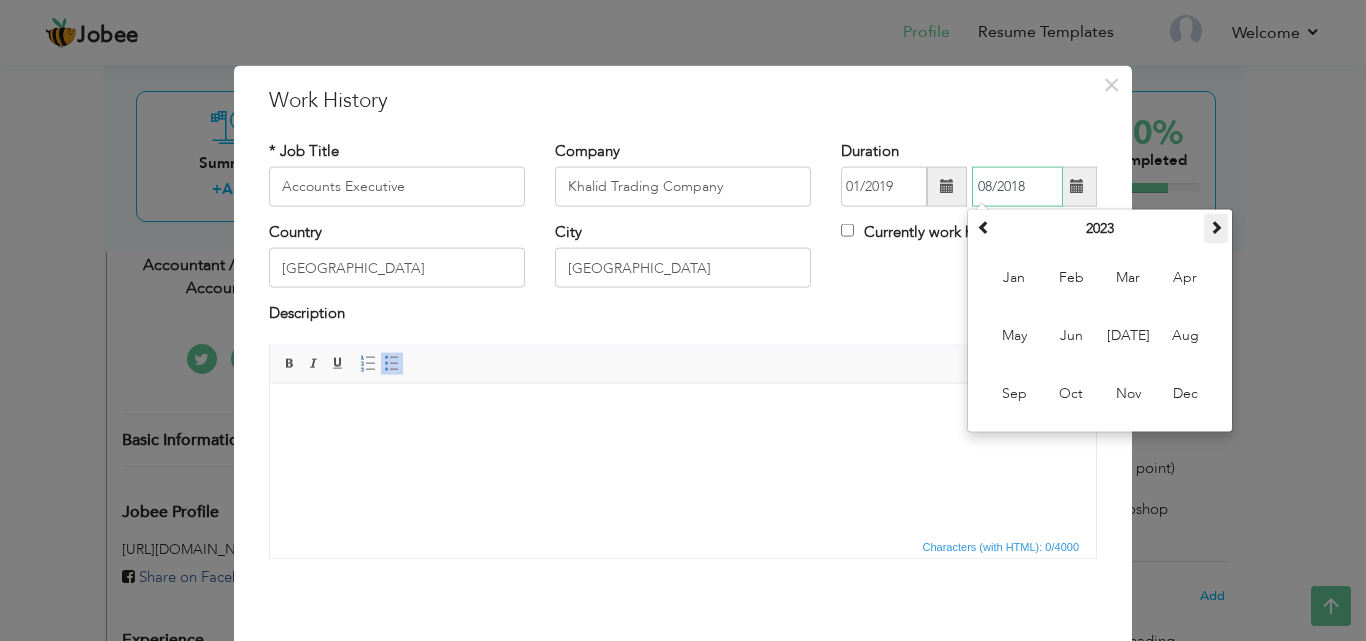 click at bounding box center [1216, 227] 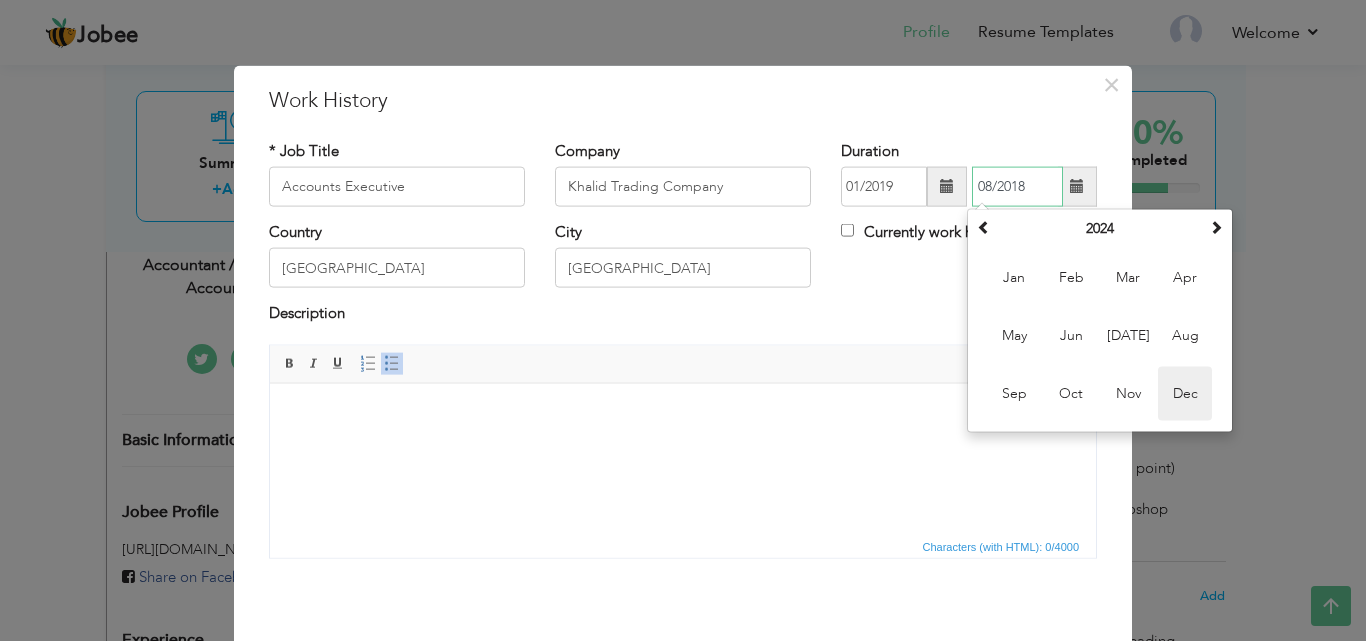 click on "Dec" at bounding box center (1185, 394) 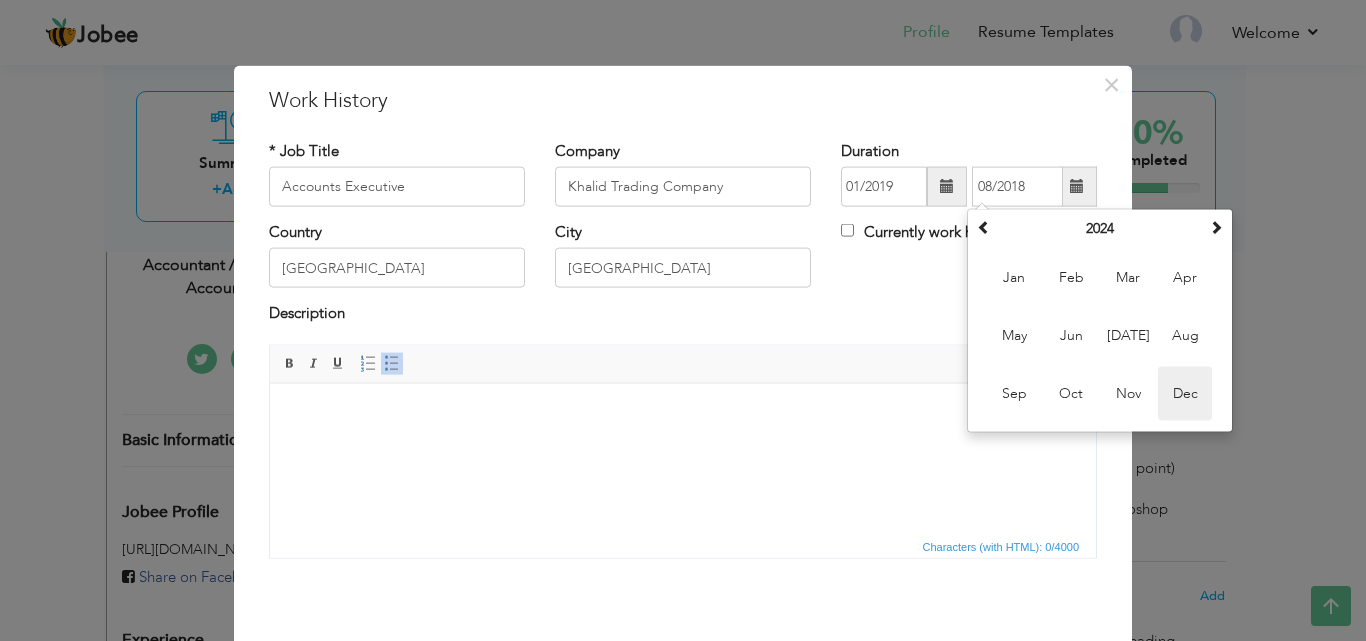 type on "12/2024" 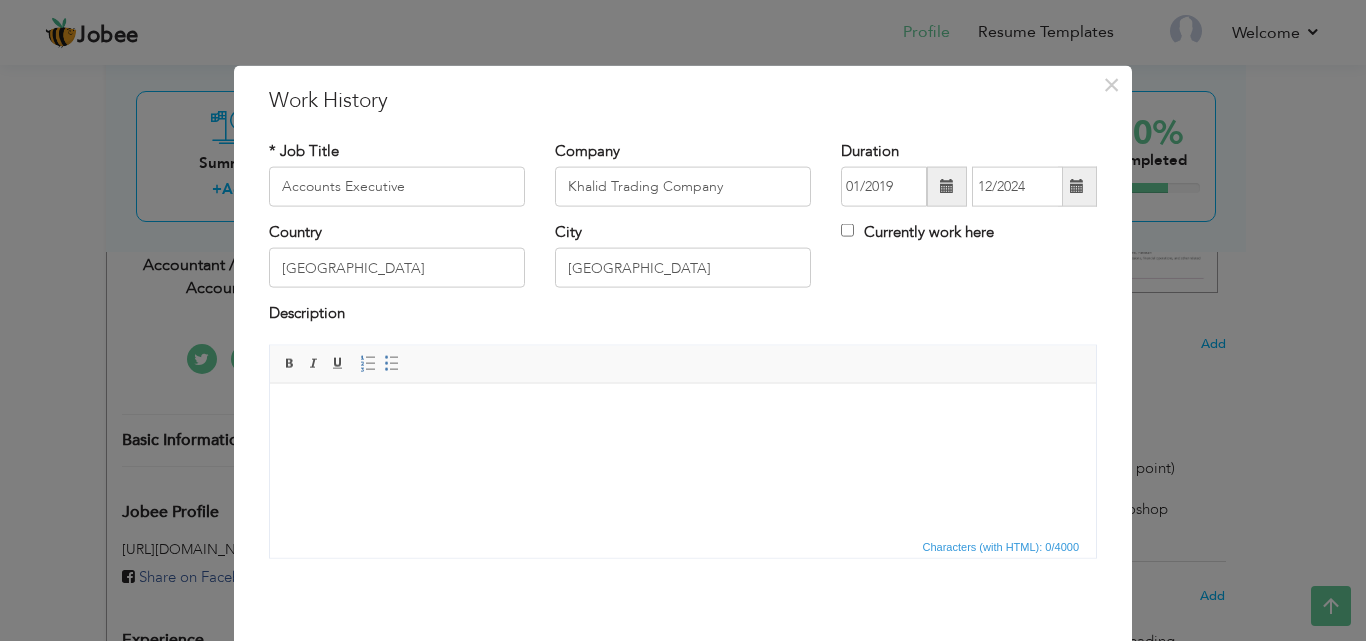click at bounding box center (683, 413) 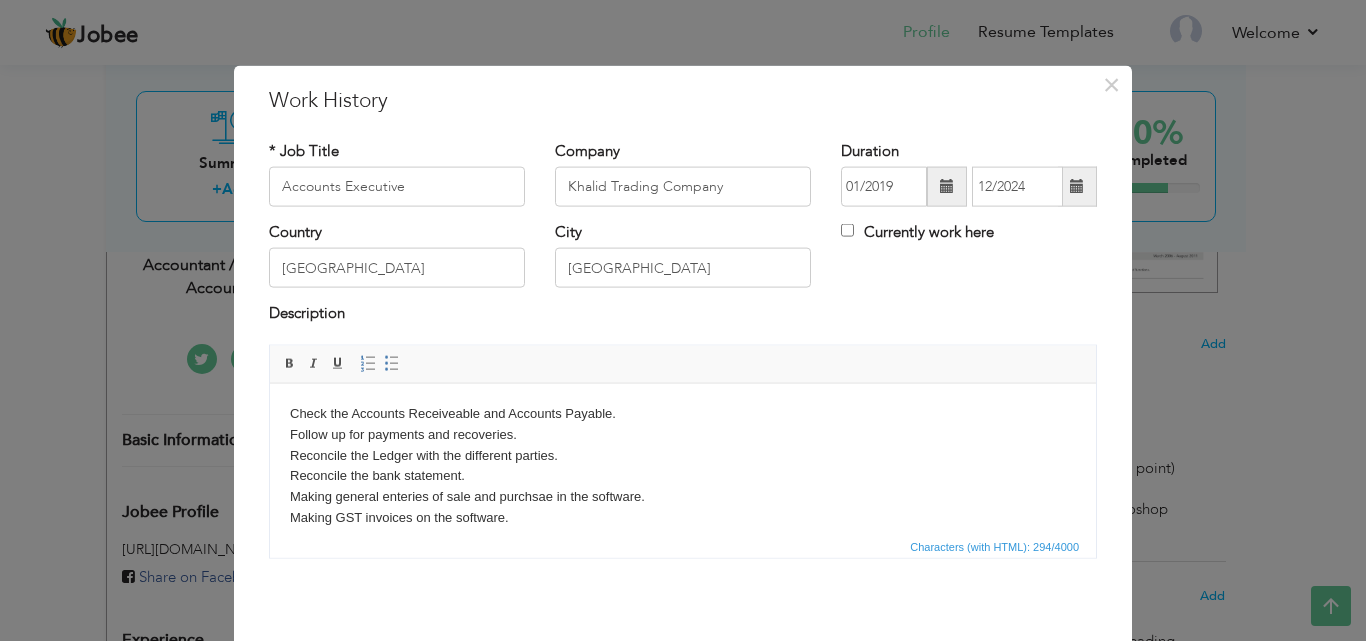 click on "Check the Accounts Receiveable and Accounts Payable. Follow up for payments and recoveries. Reconcile the Ledger with the different parties. Reconcile the bank statement. Making general enteries of sale and purchsae in the software. Making GST invoices on the software." at bounding box center (683, 465) 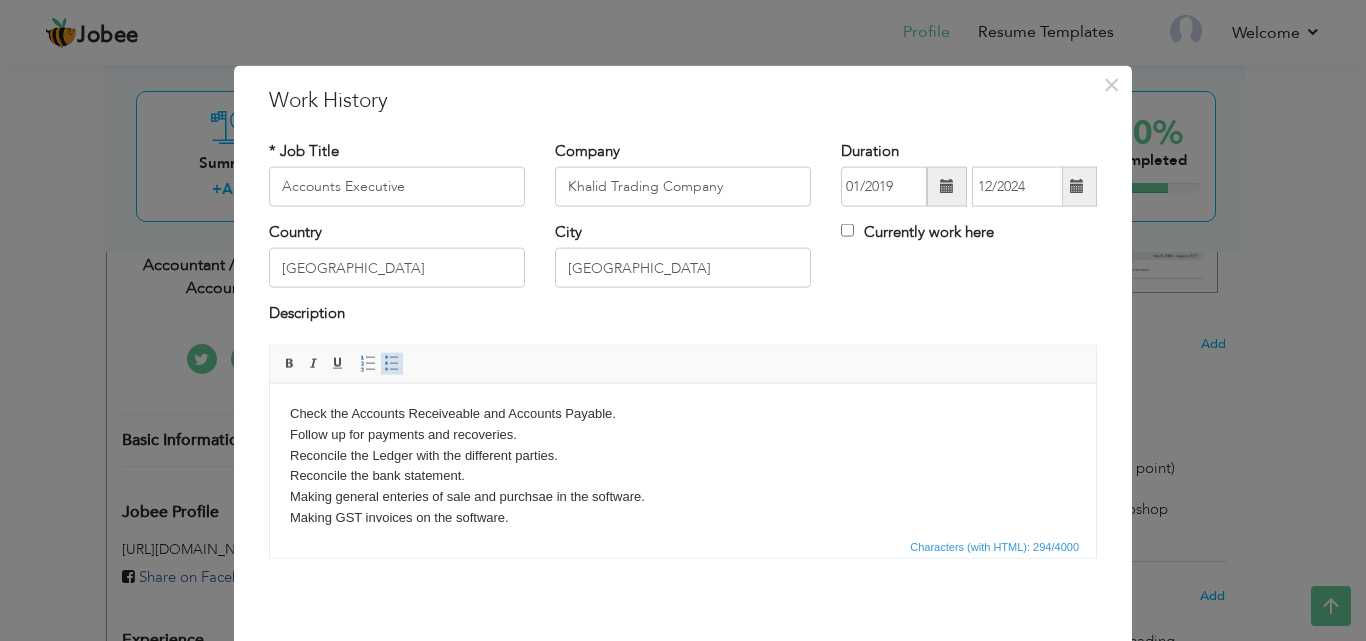 click at bounding box center [392, 363] 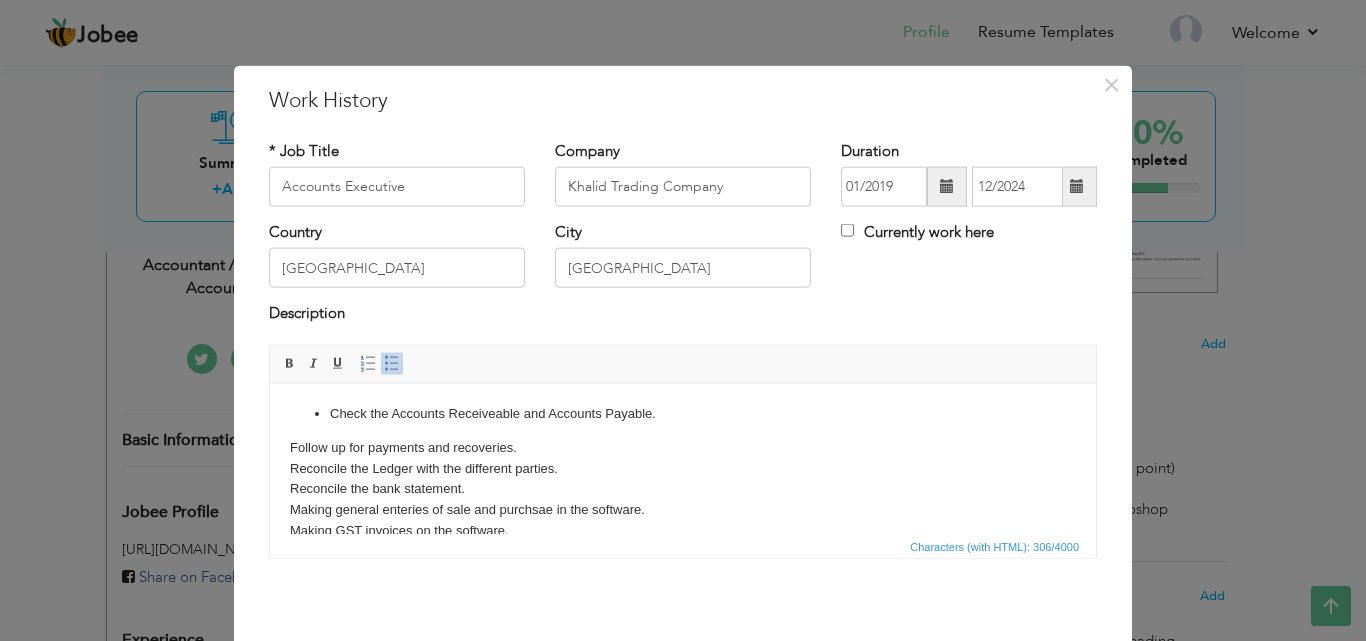 click on "Check the Accounts Receiveable and Accounts Payable. Follow up for payments and recoveries. Reconcile the Ledger with the different parties. Reconcile the bank statement. Making general enteries of sale and purchsae in the software. Making GST invoices on the software." at bounding box center [683, 472] 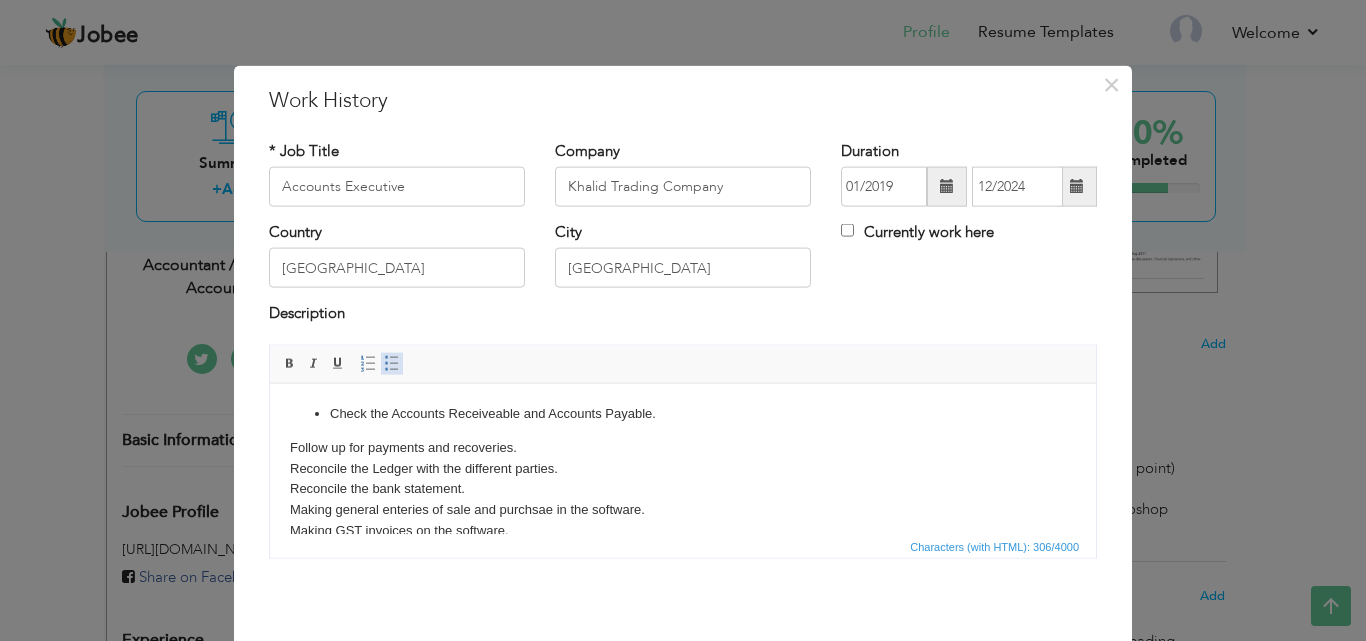 click at bounding box center [392, 363] 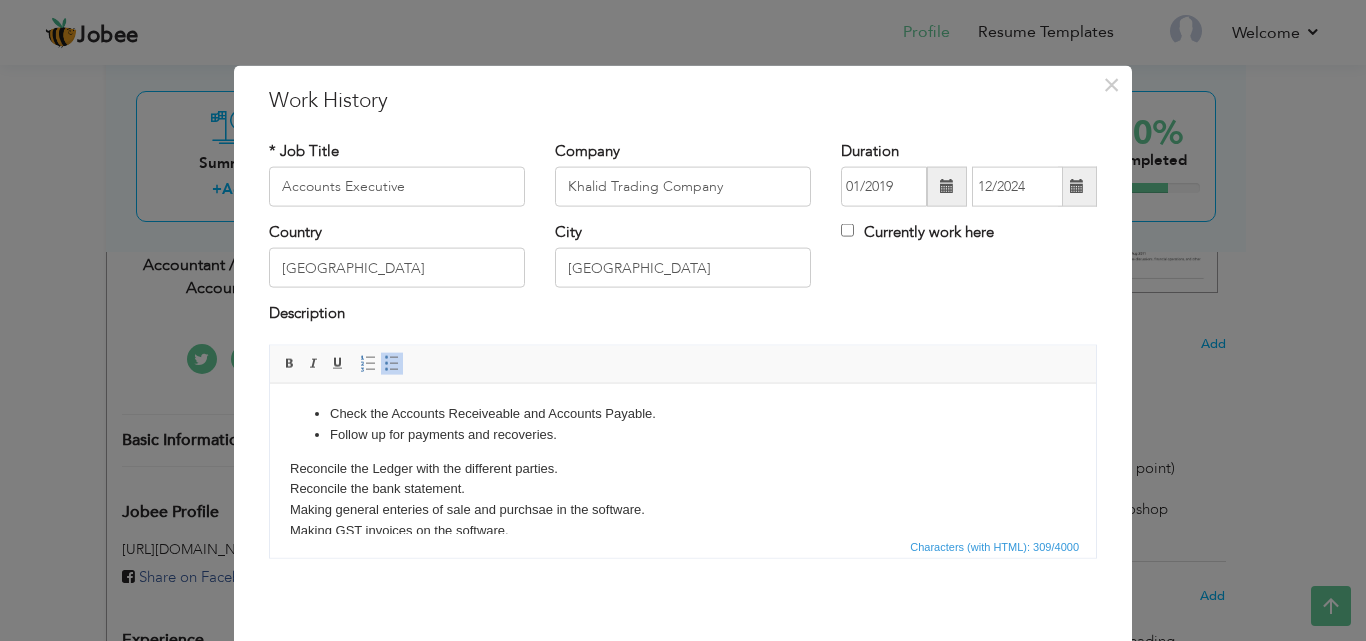 click on "Check the Accounts Receiveable and Accounts Payable. Follow up for payments and recoveries. Reconcile the Ledger with the different parties. Reconcile the bank statement. Making general enteries of sale and purchsae in the software. Making GST invoices on the software." at bounding box center (683, 472) 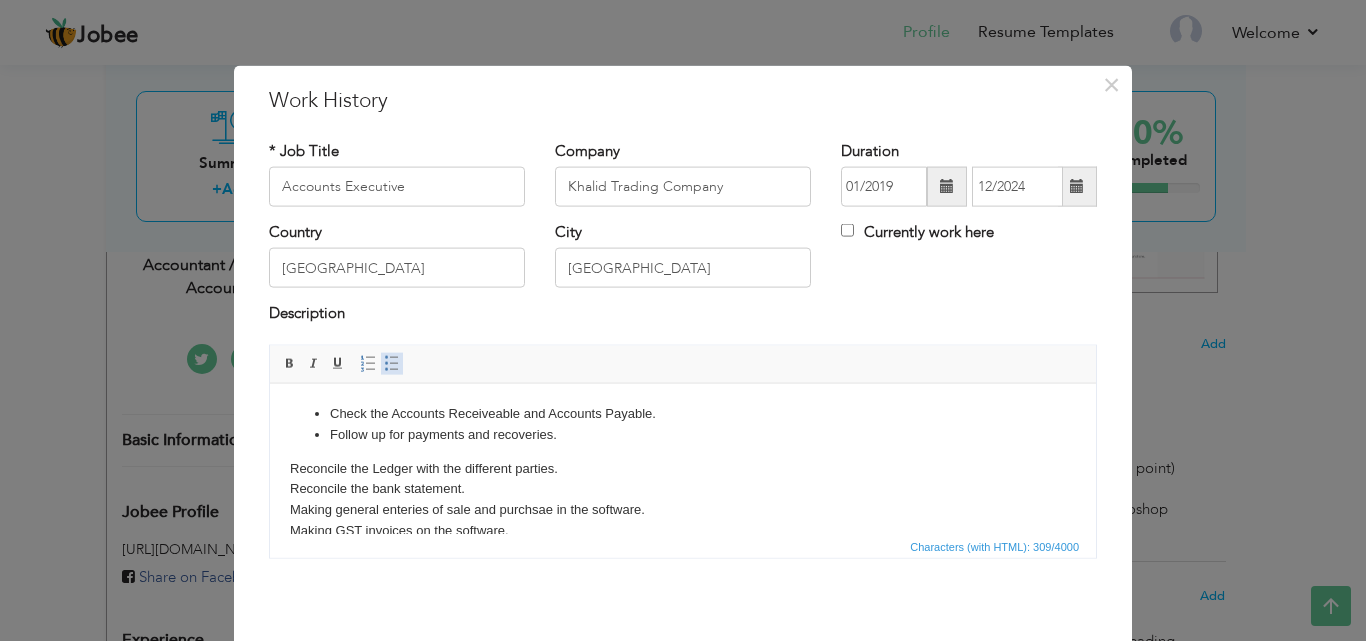click on "Insert/Remove Bulleted List" at bounding box center [392, 363] 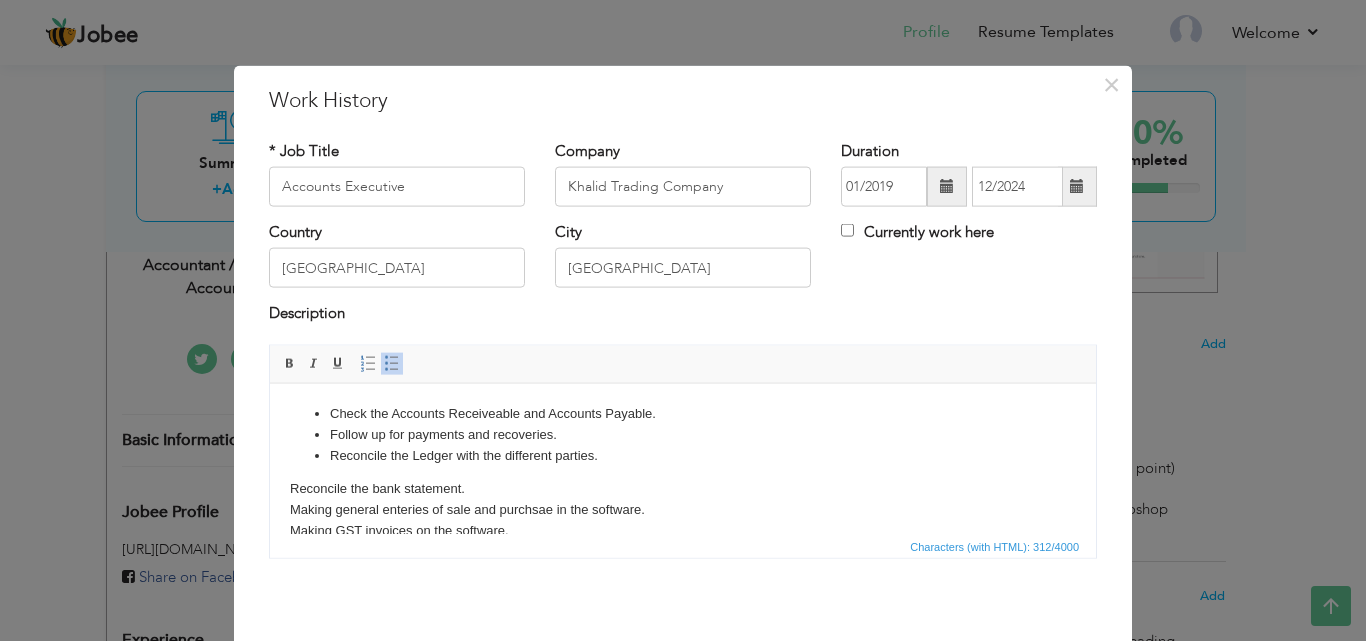 click on "Check the Accounts Receiveable and Accounts Payable. Follow up for payments and recoveries. Reconcile the Ledger with the different parties. Reconcile the bank statement. Making general enteries of sale and purchsae in the software. Making GST invoices on the software." at bounding box center [683, 472] 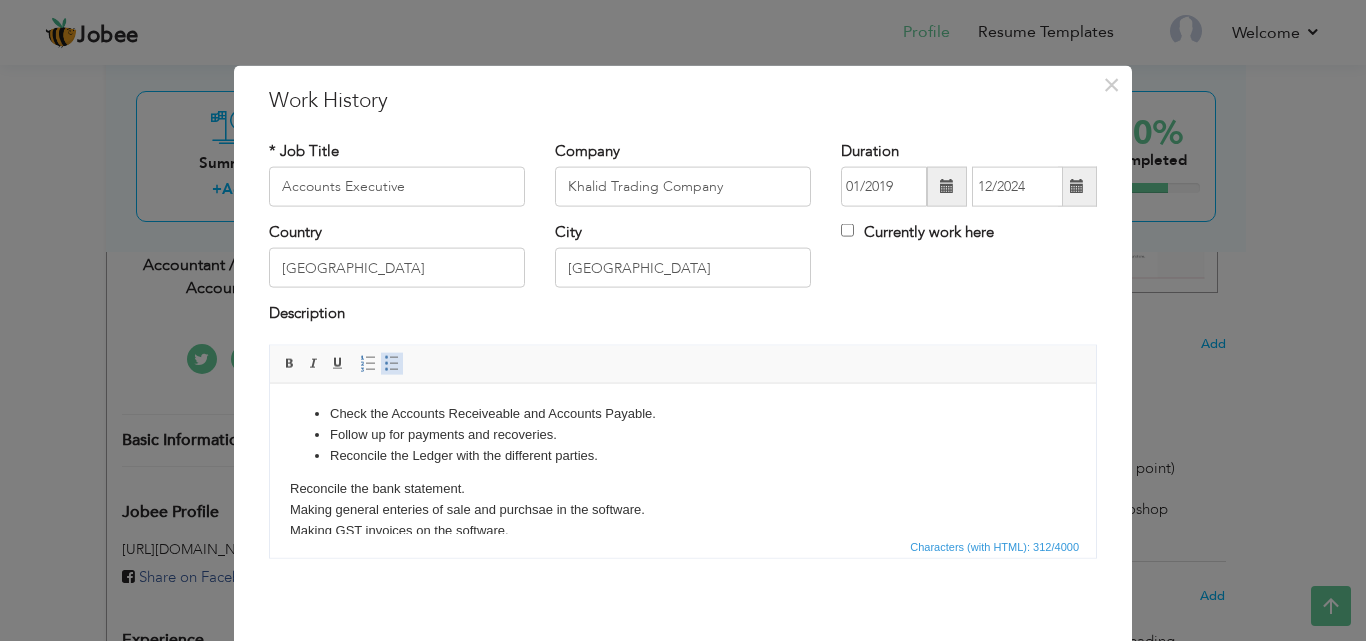 click at bounding box center [392, 363] 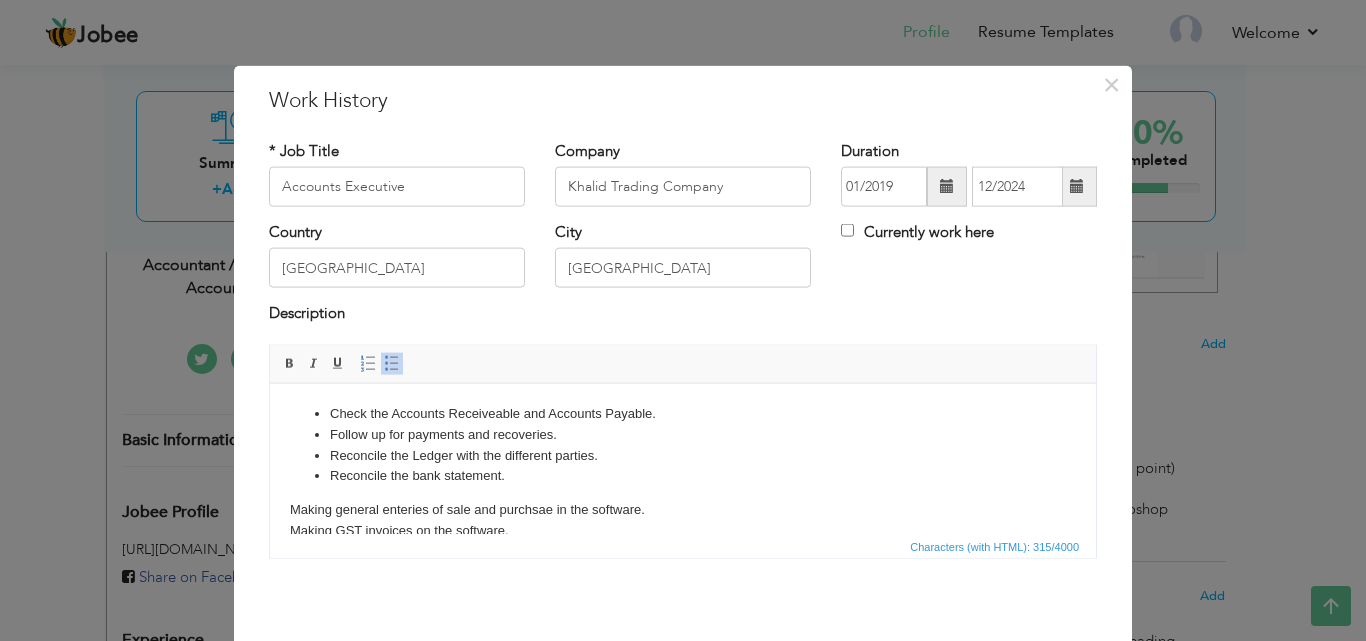 click on "Check the Accounts Receiveable and Accounts Payable. Follow up for payments and recoveries. Reconcile the Ledger with the different parties. Reconcile the bank statement. Making general enteries of sale and purchsae in the software. Making GST invoices on the software." at bounding box center [683, 472] 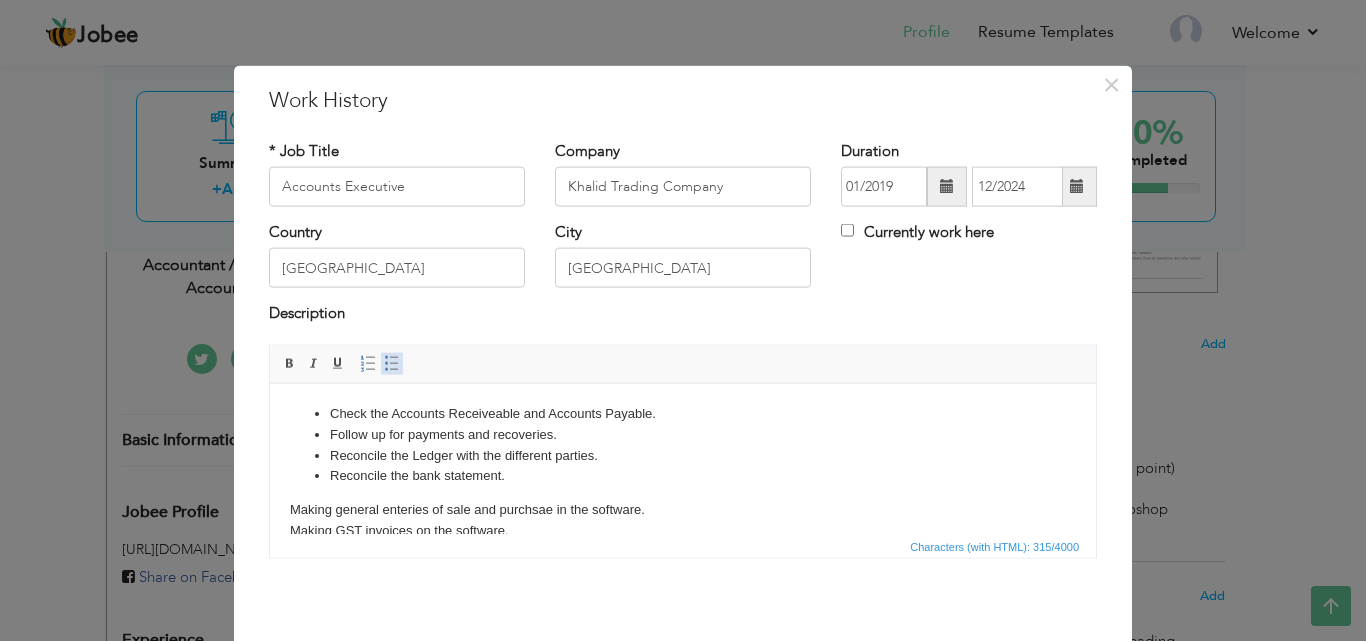 click at bounding box center [392, 363] 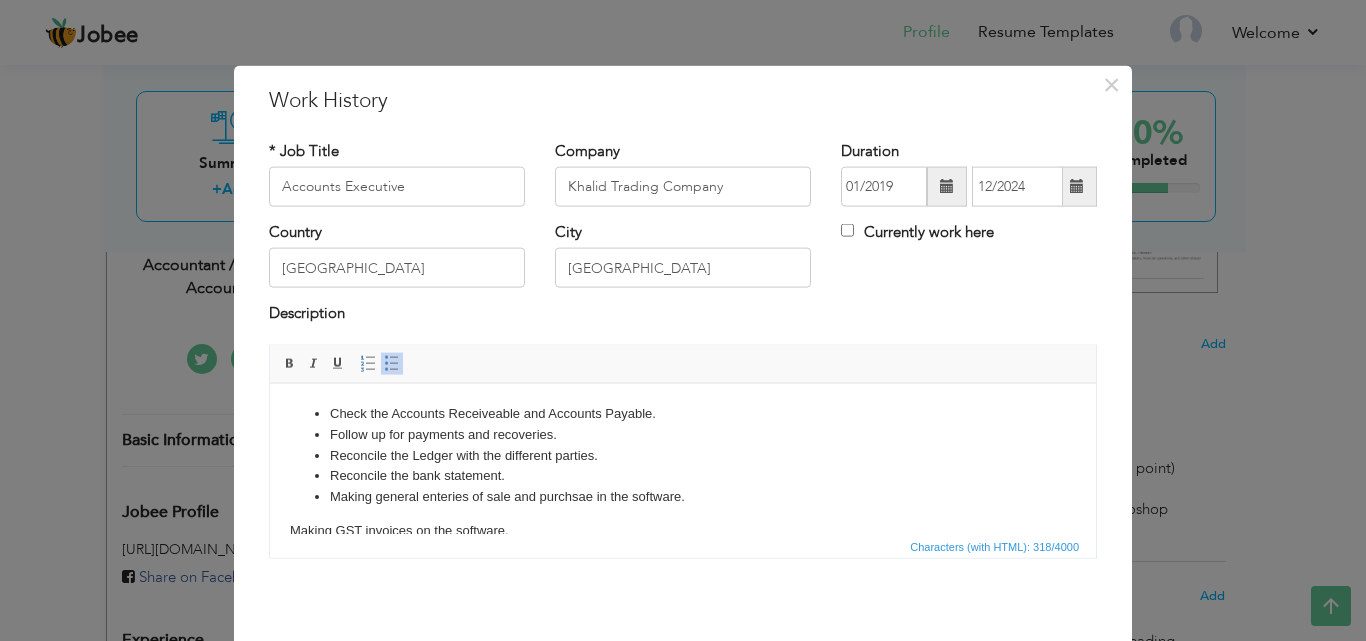 click on "Check the Accounts Receiveable and Accounts Payable. Follow up for payments and recoveries. Reconcile the Ledger with the different parties. Reconcile the bank statement. Making general enteries of sale and purchsae in the software. Making GST invoices on the software." at bounding box center (683, 472) 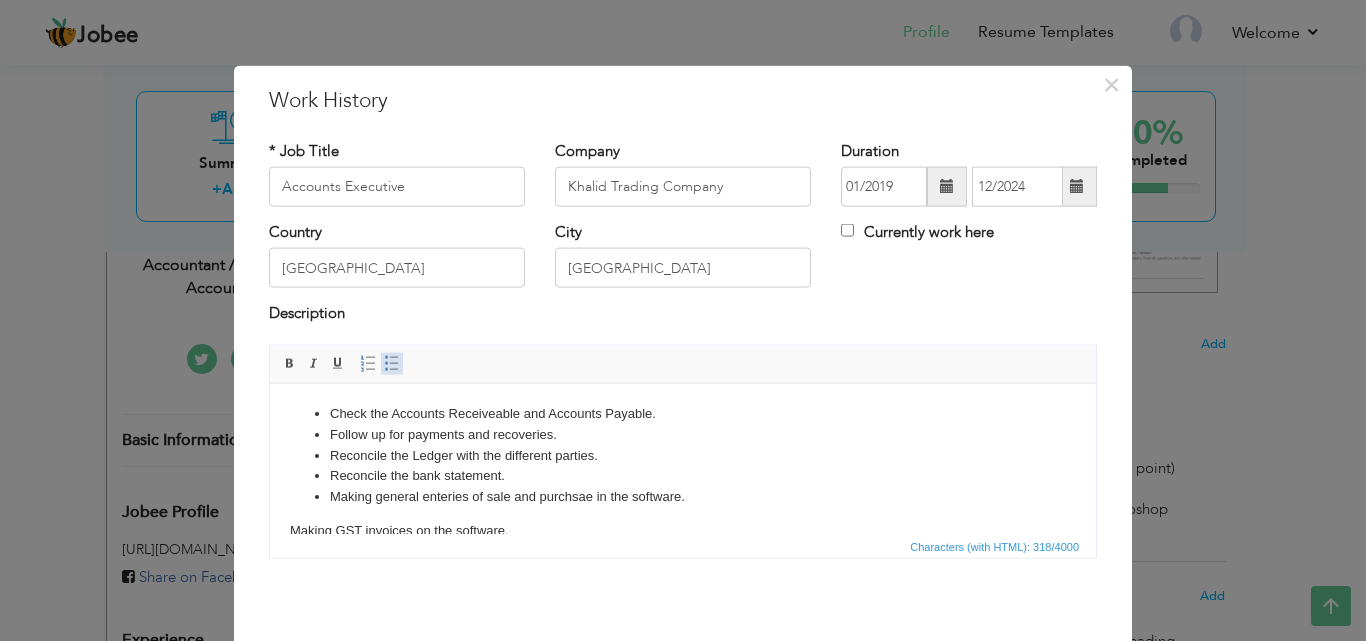 click at bounding box center (392, 363) 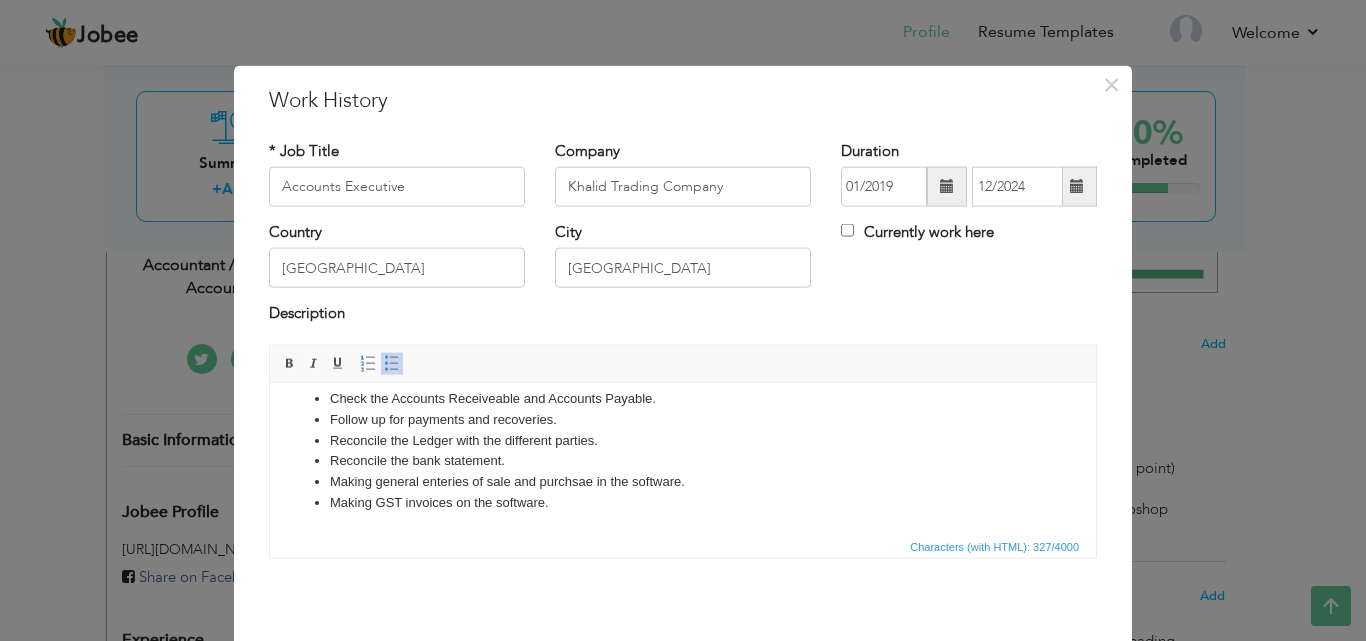 scroll, scrollTop: 0, scrollLeft: 0, axis: both 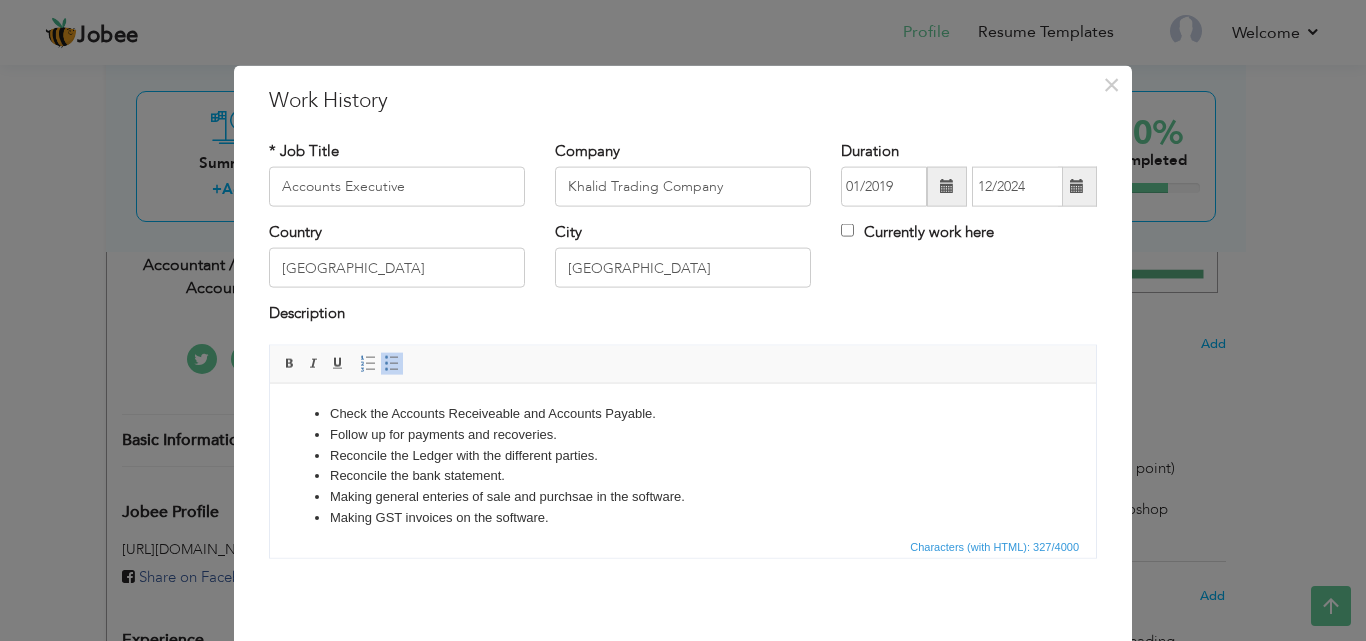 drag, startPoint x: 1081, startPoint y: 459, endPoint x: 1373, endPoint y: 772, distance: 428.05725 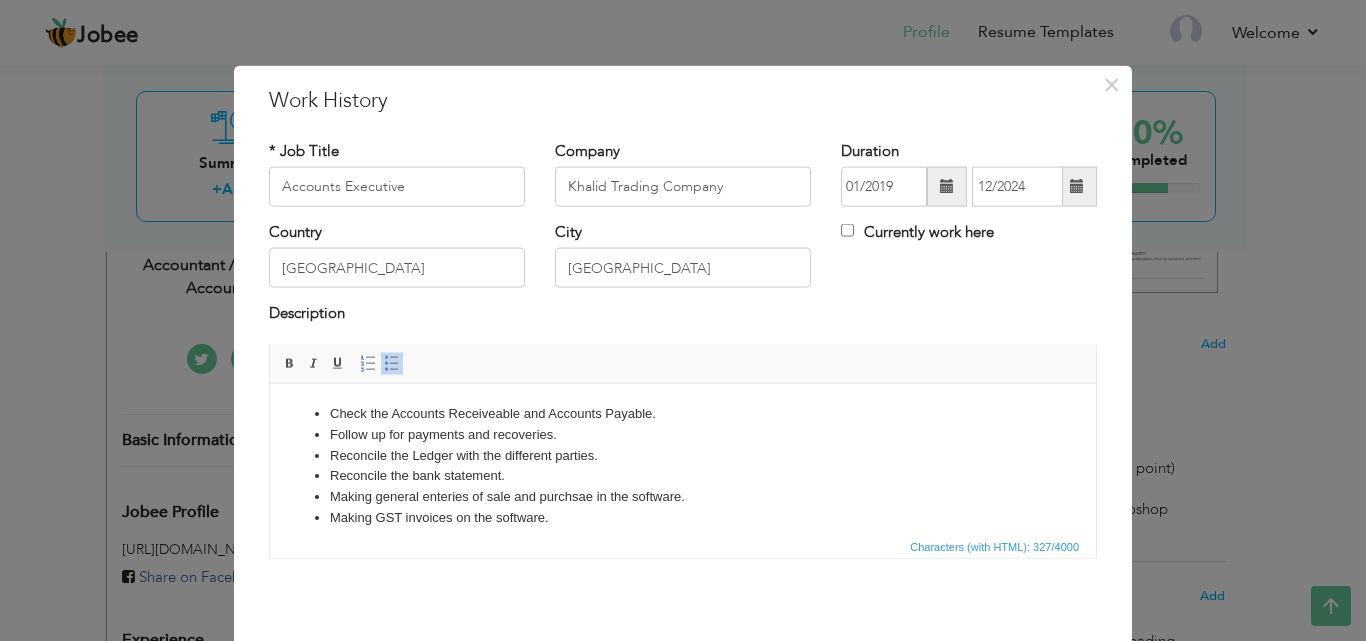 scroll, scrollTop: 15, scrollLeft: 0, axis: vertical 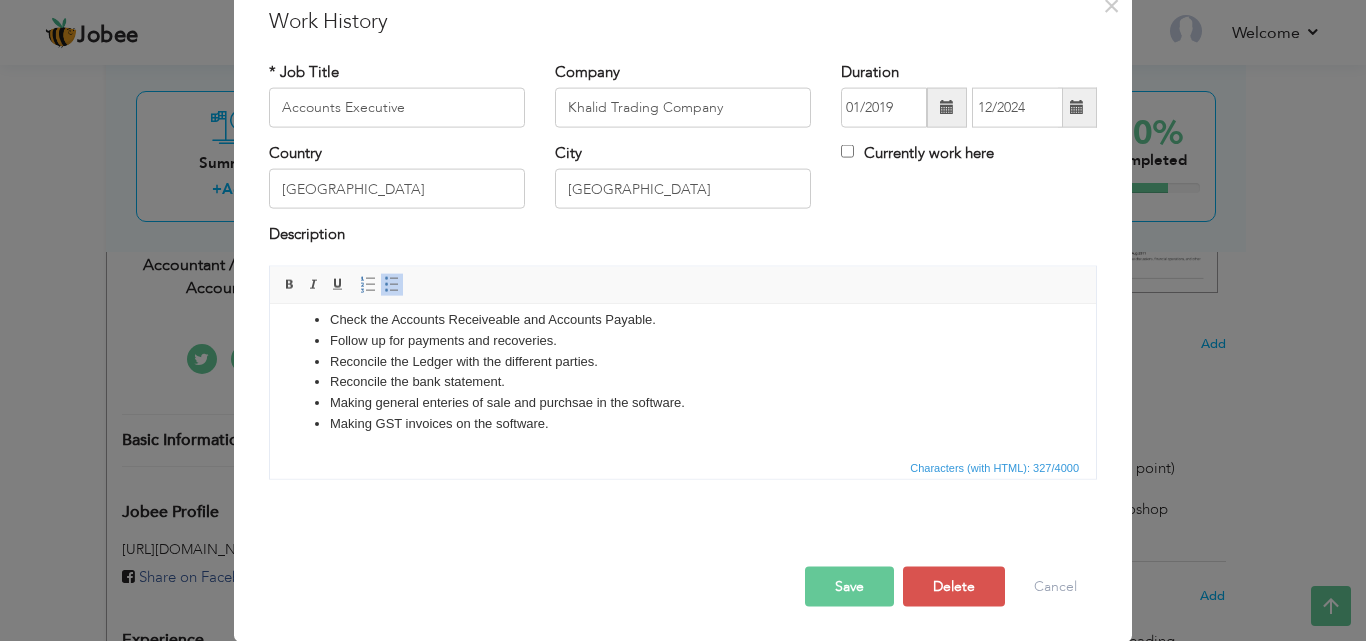 click on "Save" at bounding box center (849, 586) 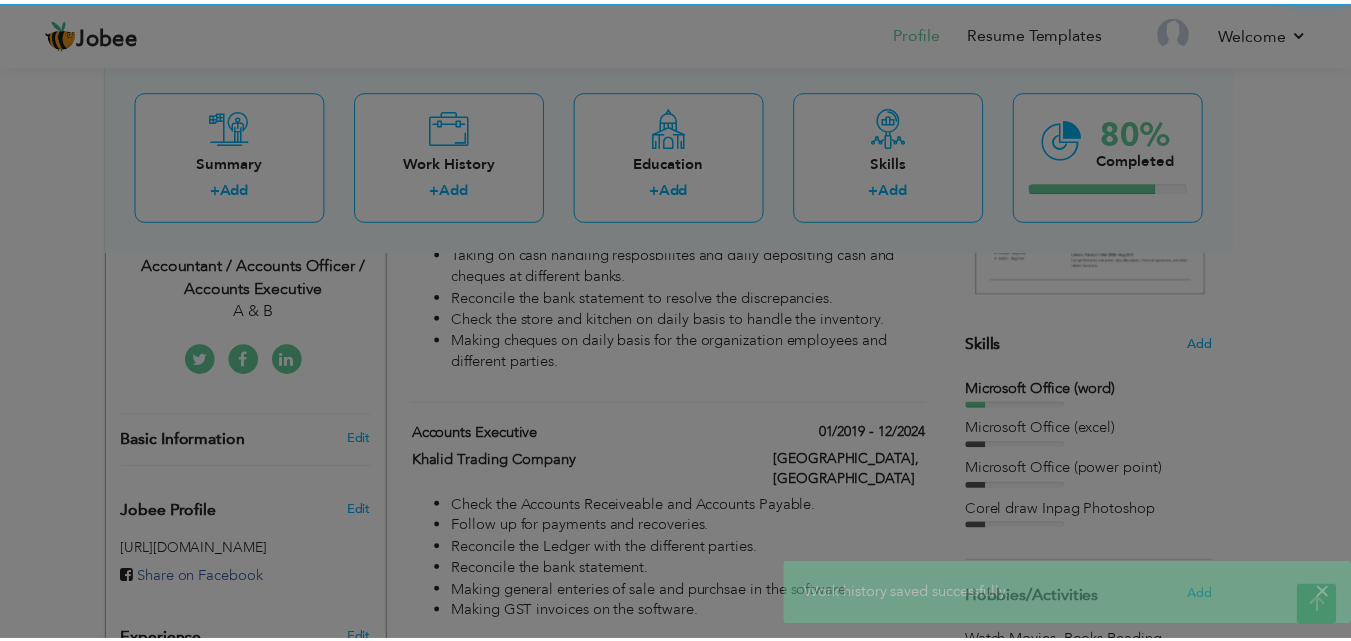 scroll, scrollTop: 0, scrollLeft: 0, axis: both 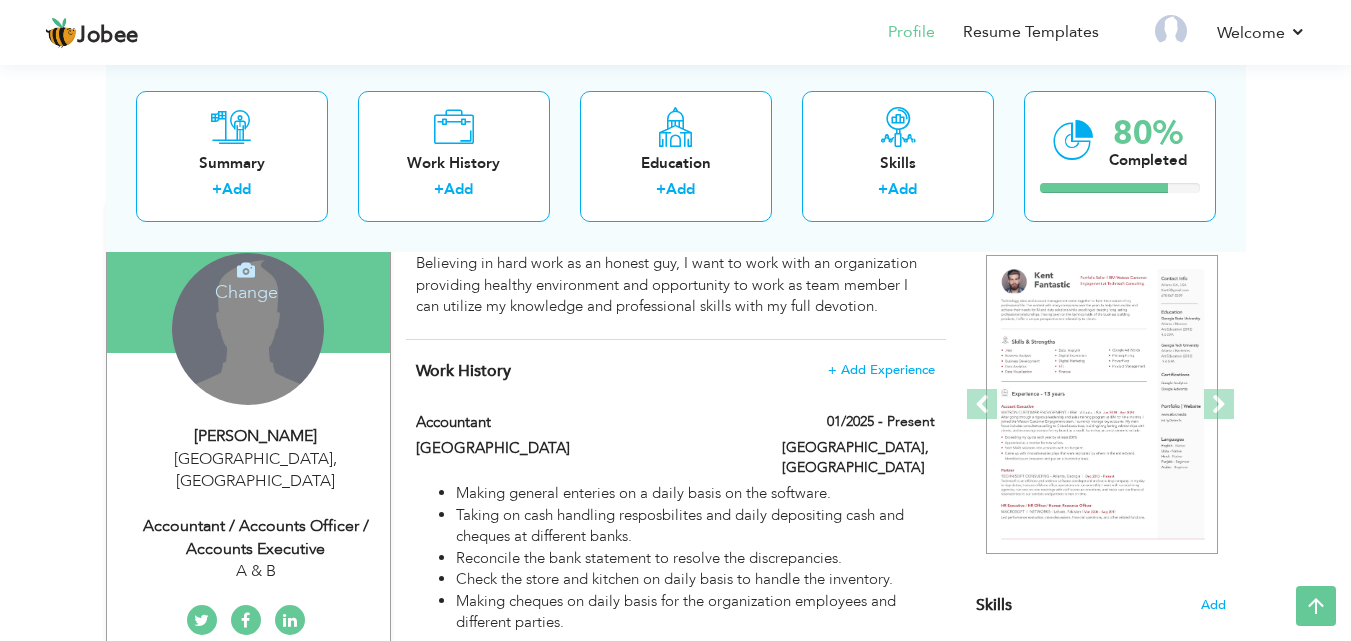 click on "Change" at bounding box center [246, 279] 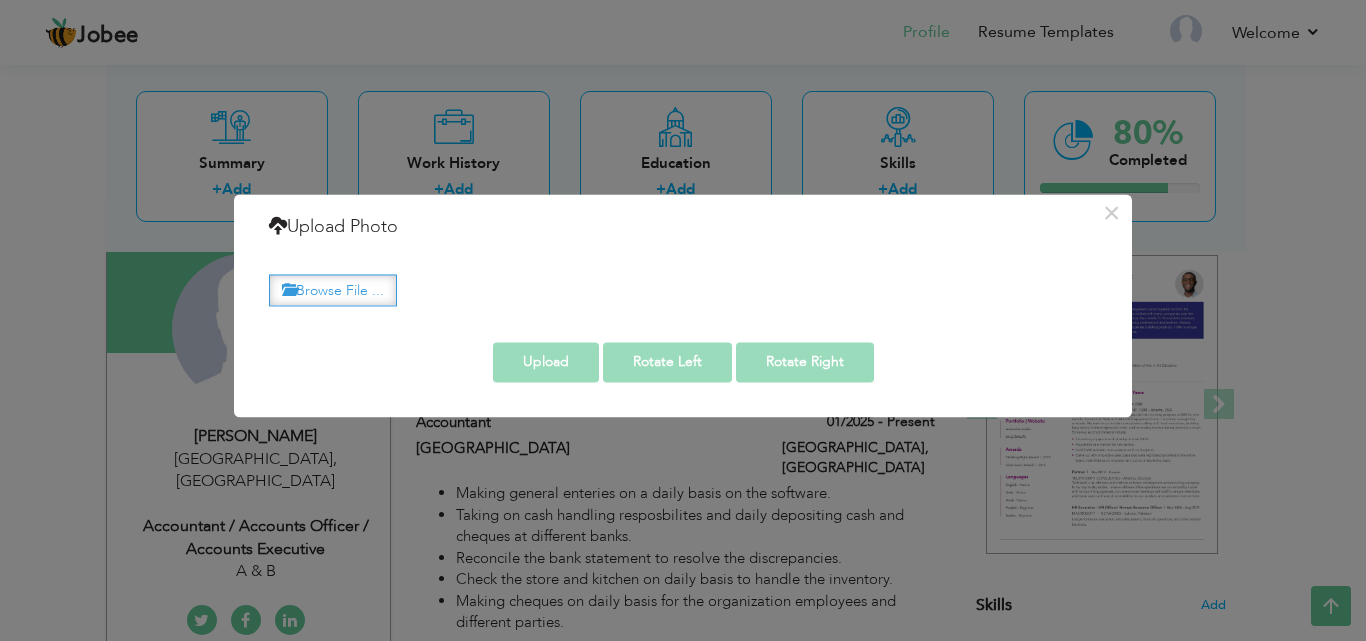 click on "Browse File ..." at bounding box center (333, 290) 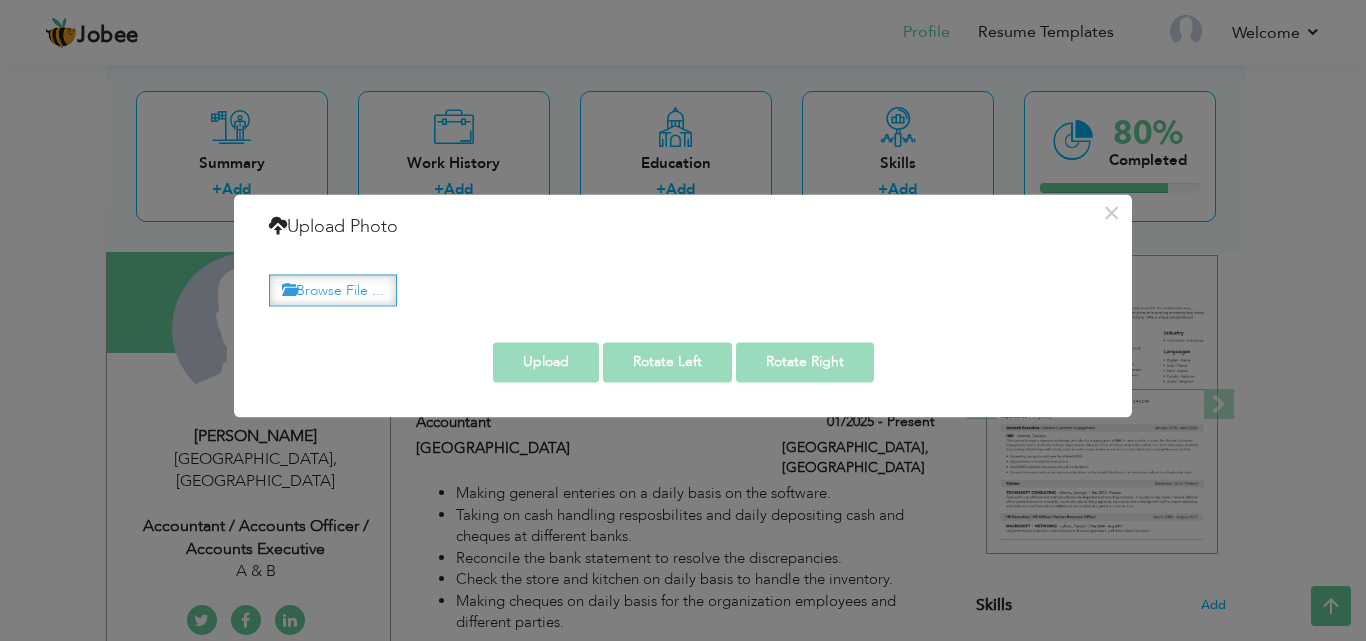 click on "Browse File ..." at bounding box center (333, 290) 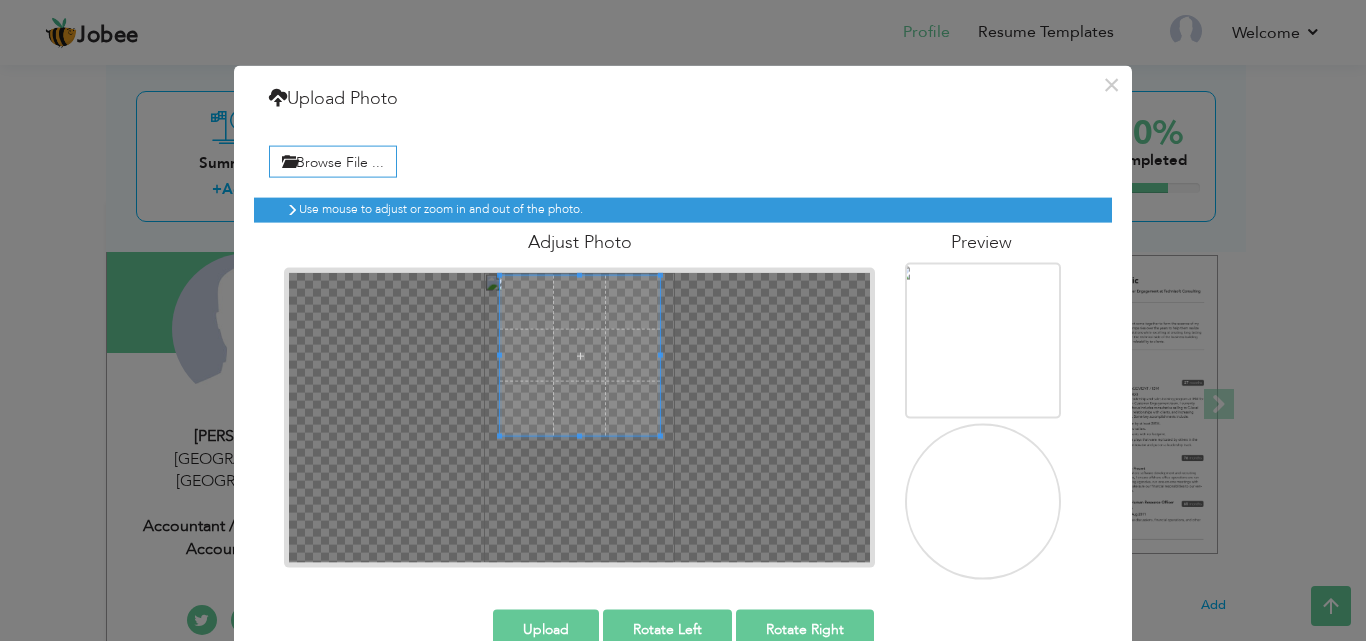 click at bounding box center [580, 355] 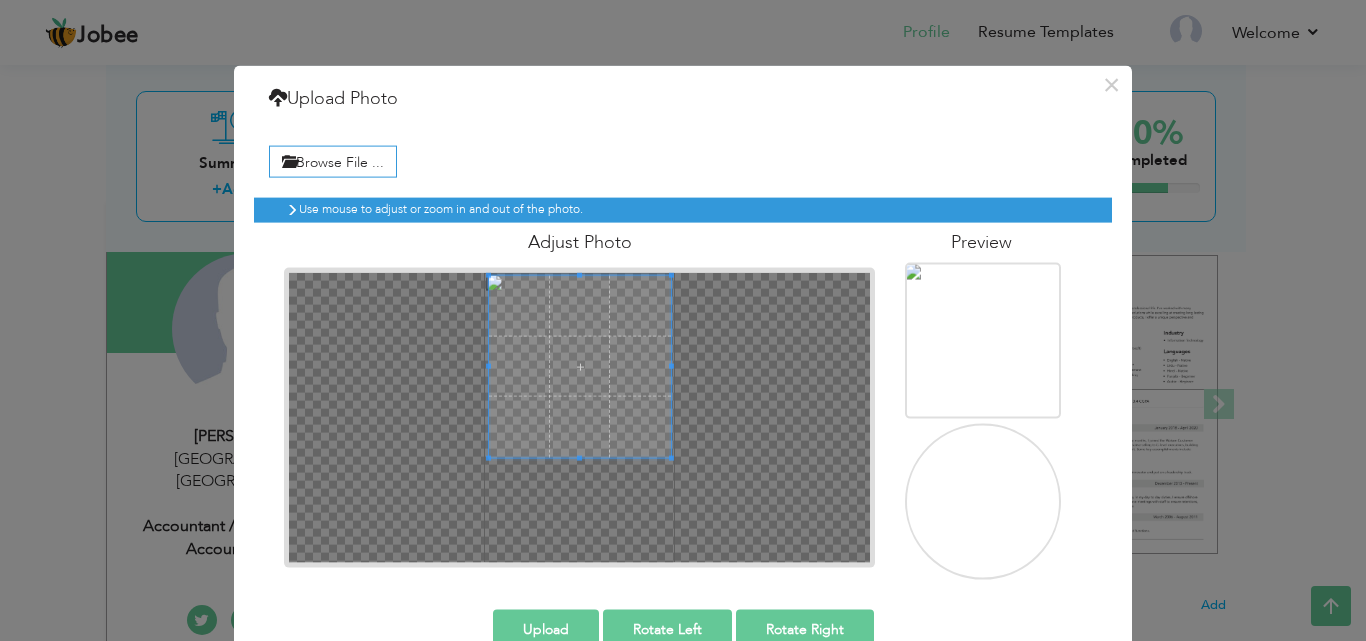 click at bounding box center (580, 366) 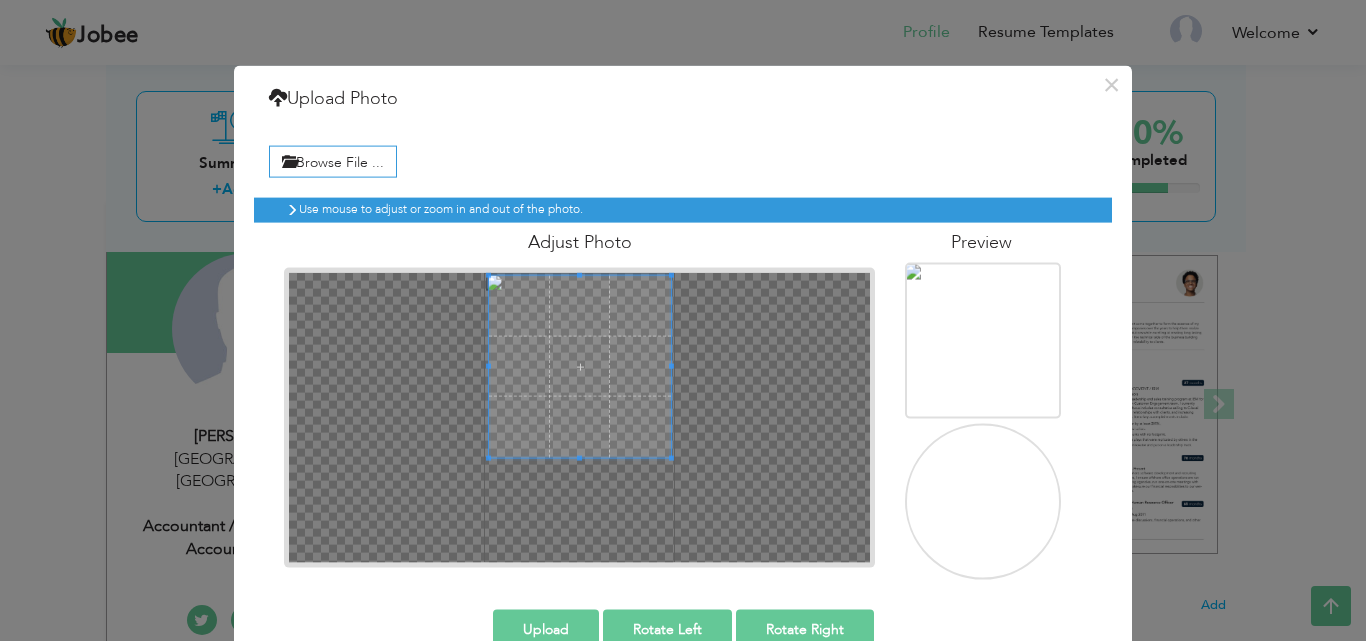 click on "Preview" at bounding box center [981, 242] 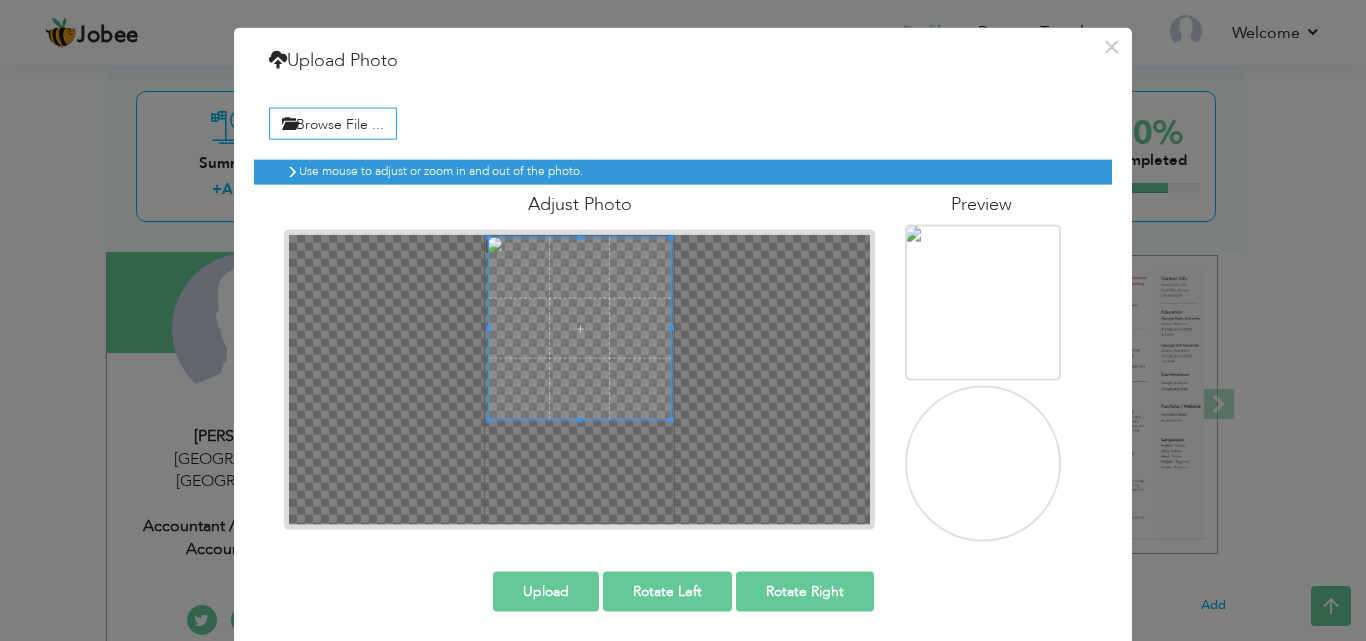 scroll, scrollTop: 43, scrollLeft: 0, axis: vertical 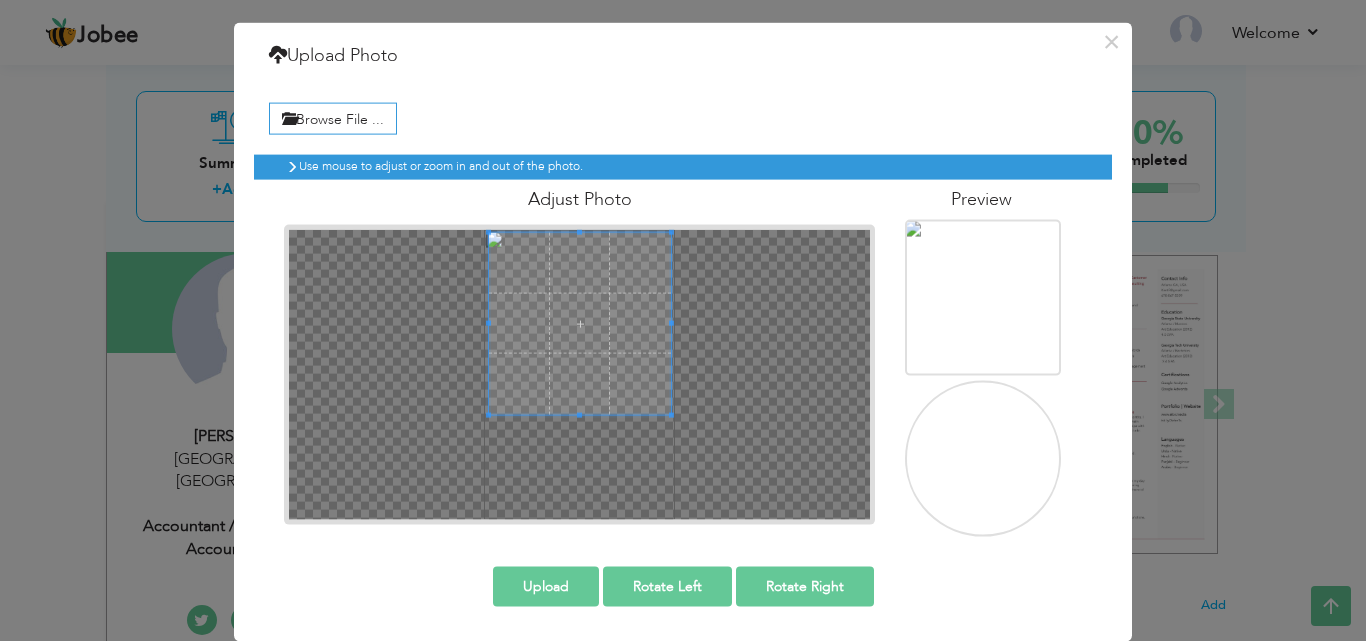 click on "Upload" at bounding box center [546, 586] 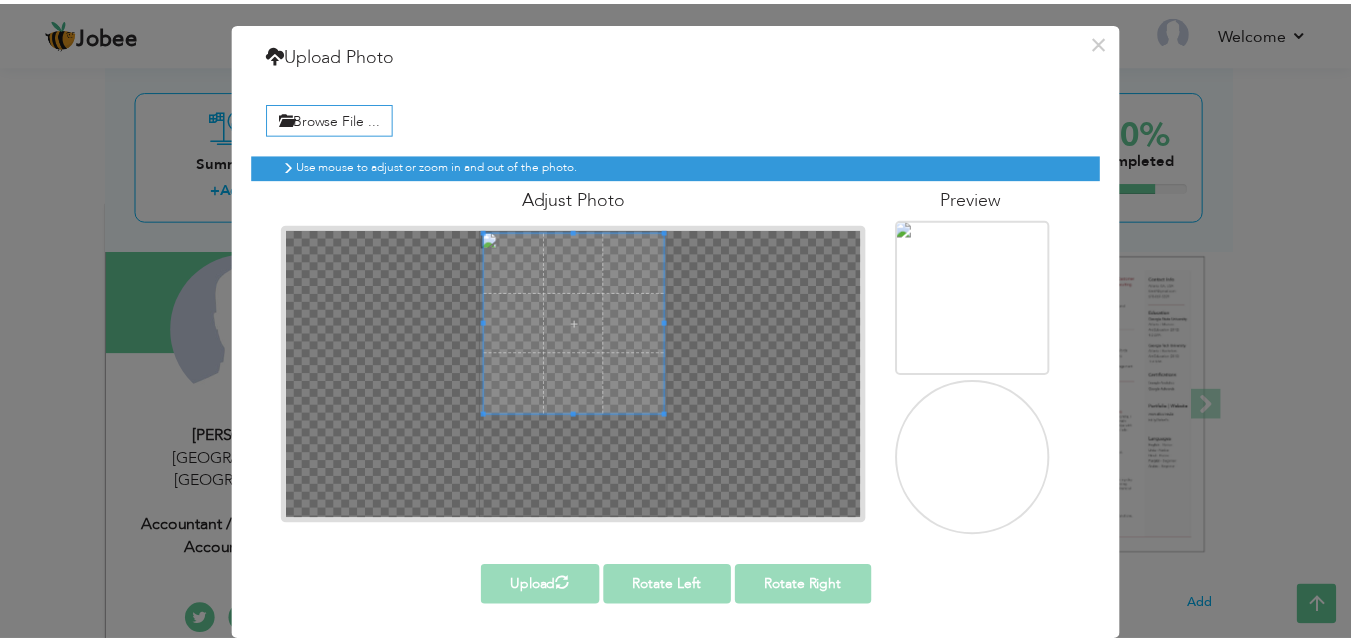 scroll, scrollTop: 0, scrollLeft: 0, axis: both 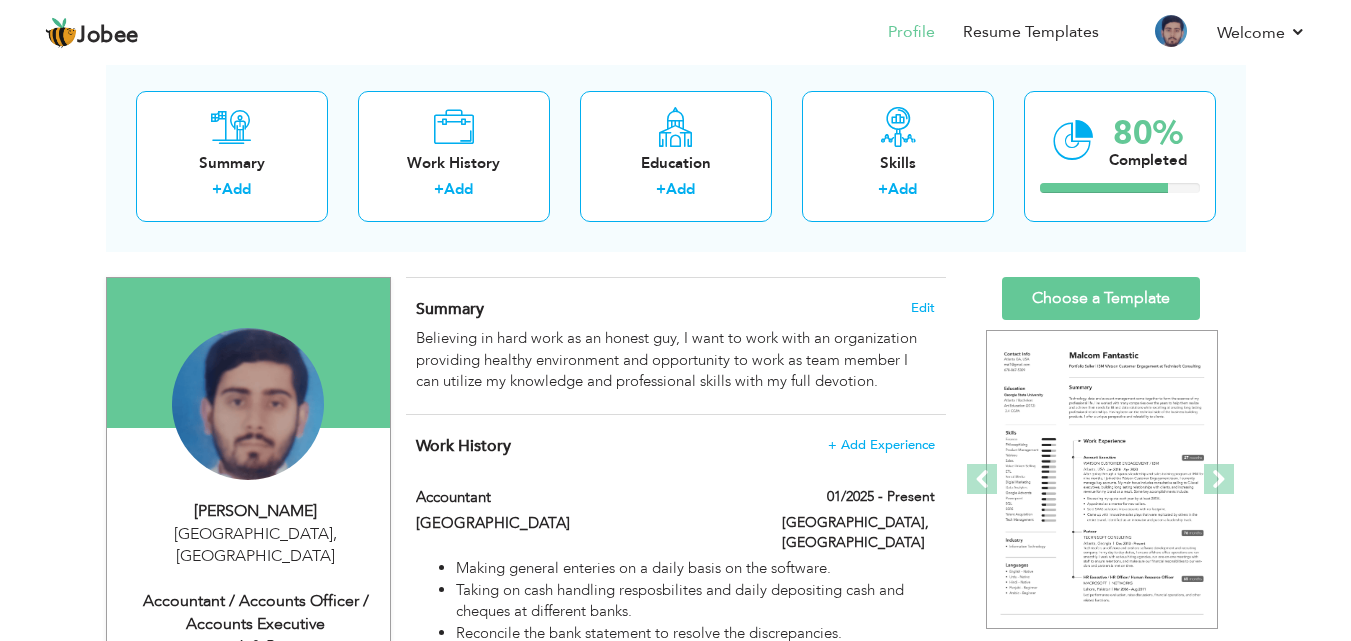 click on "Accountant / Accounts Officer / Accounts Executive" at bounding box center [256, 613] 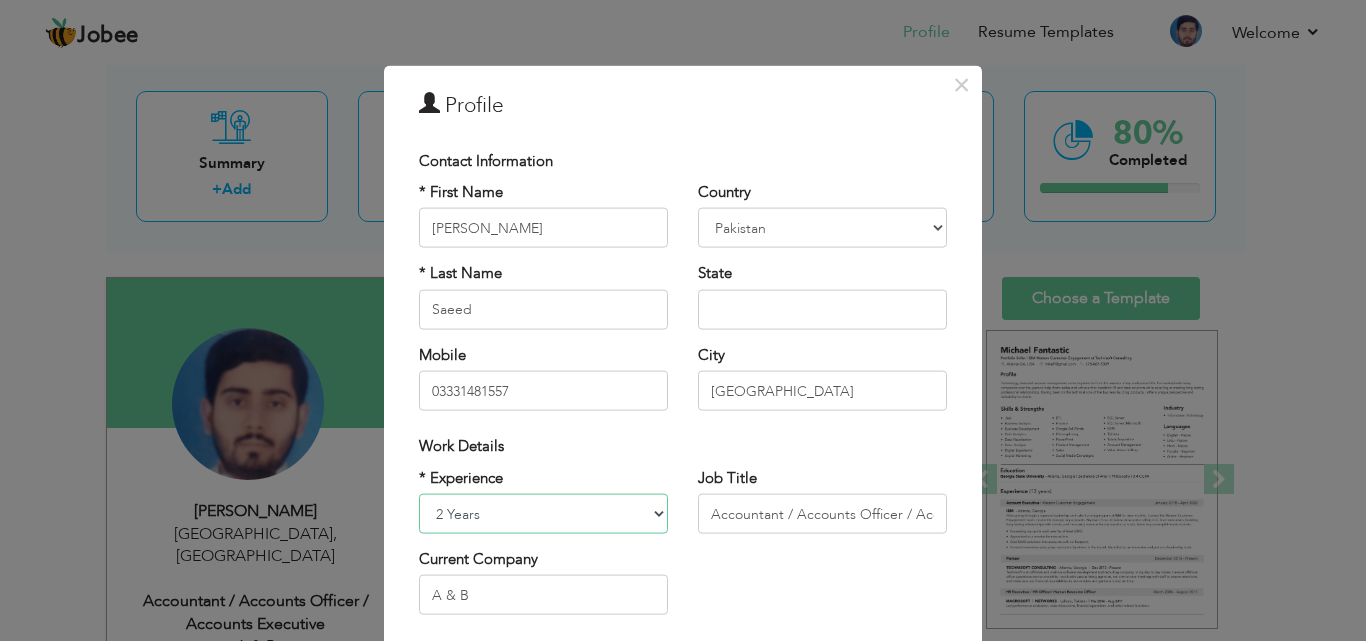 click on "Entry Level Less than 1 Year 1 Year 2 Years 3 Years 4 Years 5 Years 6 Years 7 Years 8 Years 9 Years 10 Years 11 Years 12 Years 13 Years 14 Years 15 Years 16 Years 17 Years 18 Years 19 Years 20 Years 21 Years 22 Years 23 Years 24 Years 25 Years 26 Years 27 Years 28 Years 29 Years 30 Years 31 Years 32 Years 33 Years 34 Years 35 Years More than 35 Years" at bounding box center (543, 514) 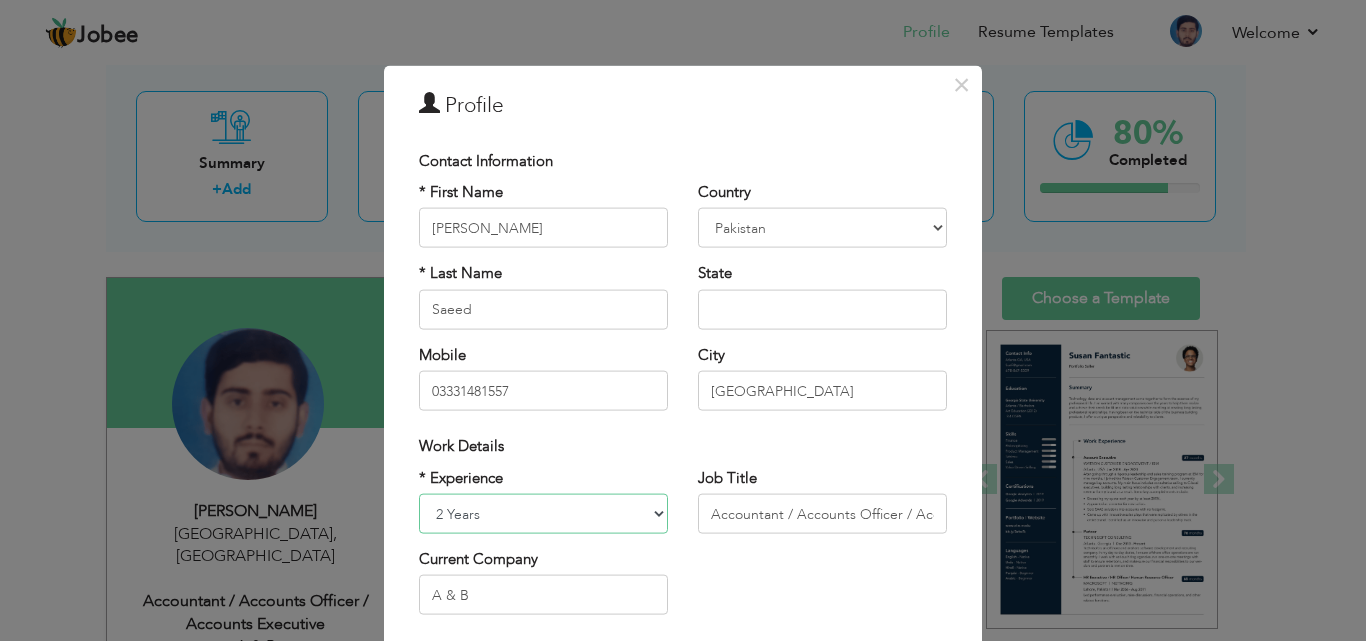 click on "Entry Level Less than 1 Year 1 Year 2 Years 3 Years 4 Years 5 Years 6 Years 7 Years 8 Years 9 Years 10 Years 11 Years 12 Years 13 Years 14 Years 15 Years 16 Years 17 Years 18 Years 19 Years 20 Years 21 Years 22 Years 23 Years 24 Years 25 Years 26 Years 27 Years 28 Years 29 Years 30 Years 31 Years 32 Years 33 Years 34 Years 35 Years More than 35 Years" at bounding box center [543, 514] 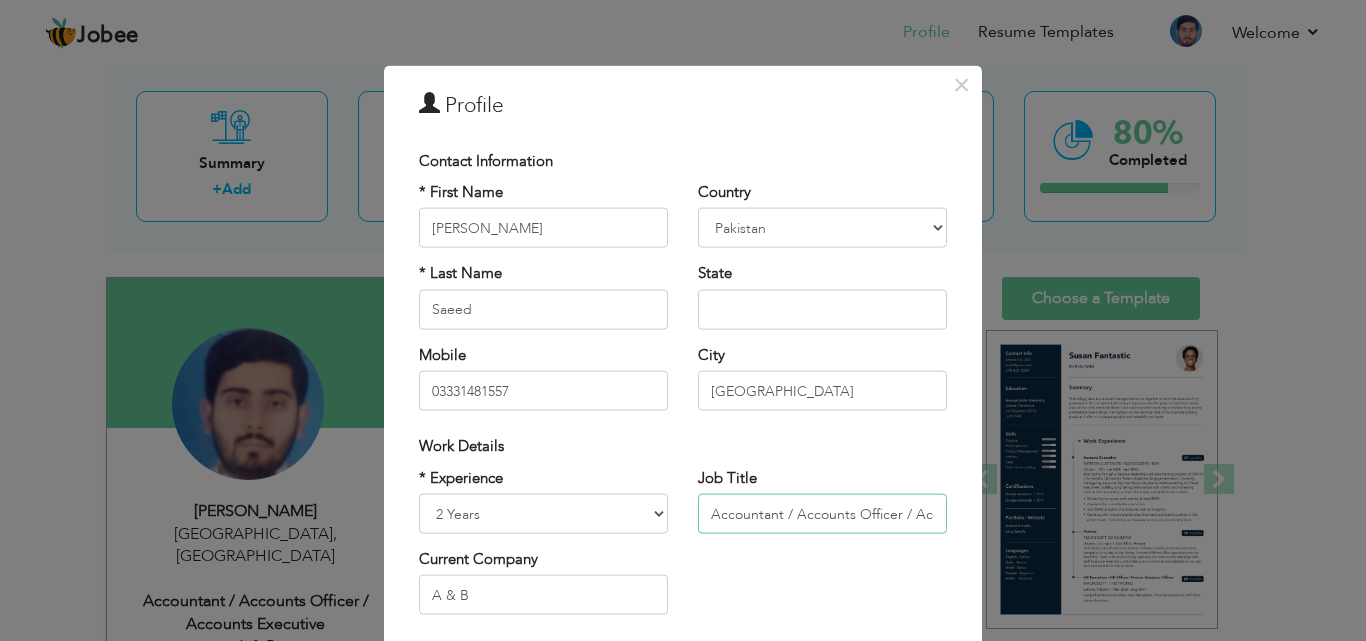 scroll, scrollTop: 0, scrollLeft: 98, axis: horizontal 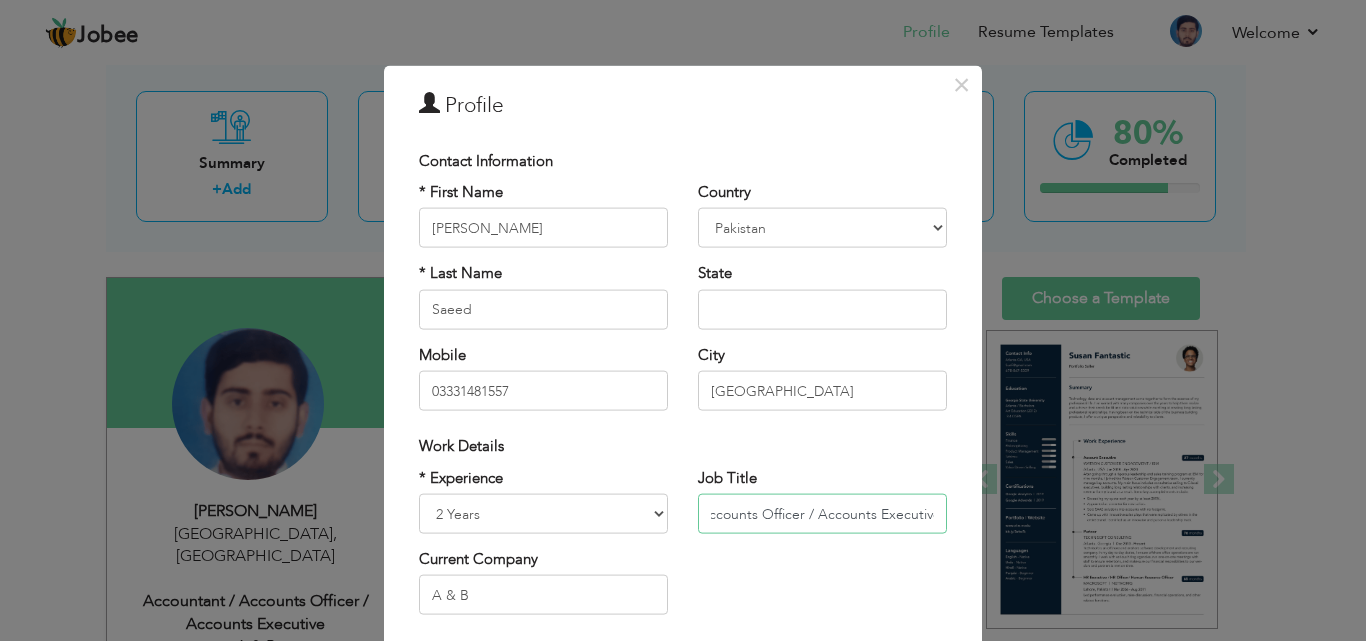 drag, startPoint x: 705, startPoint y: 509, endPoint x: 983, endPoint y: 503, distance: 278.06473 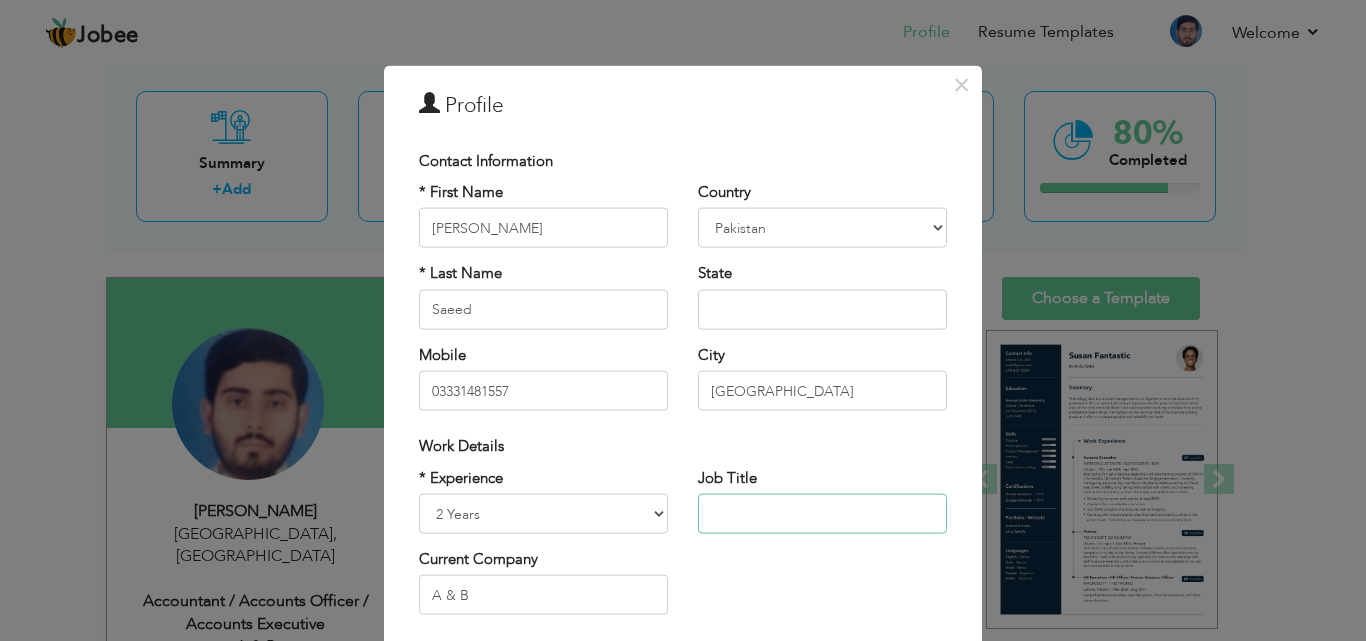 scroll, scrollTop: 0, scrollLeft: 0, axis: both 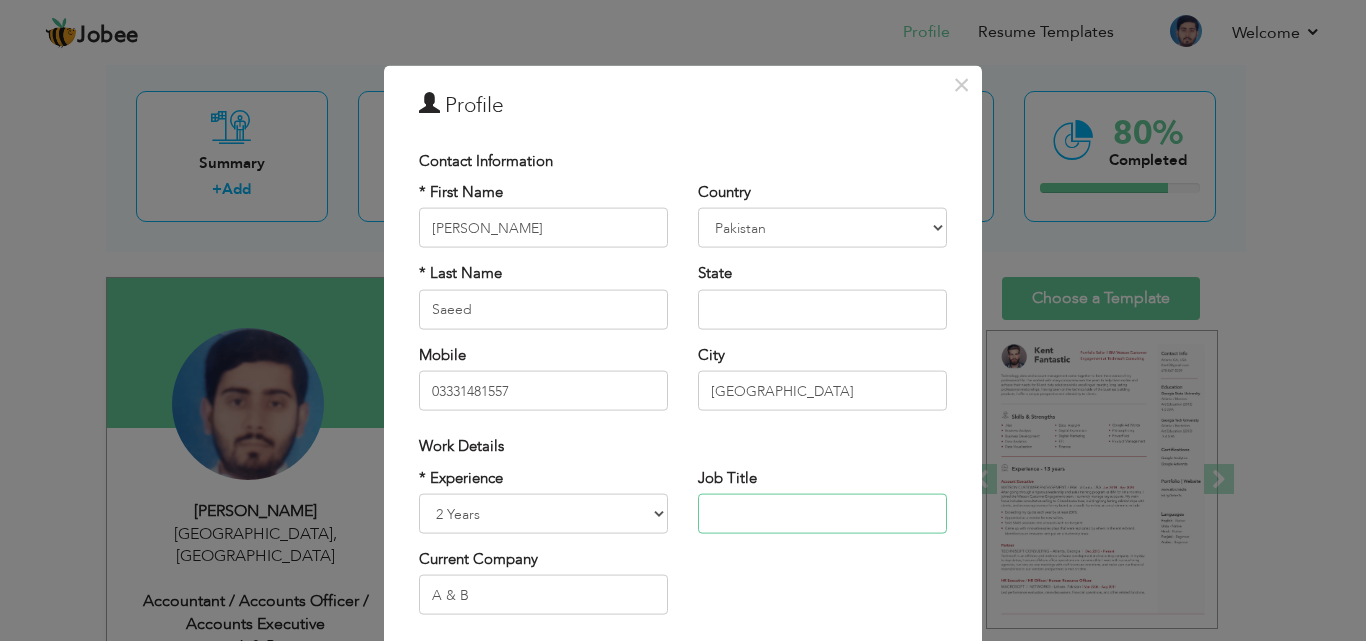 type 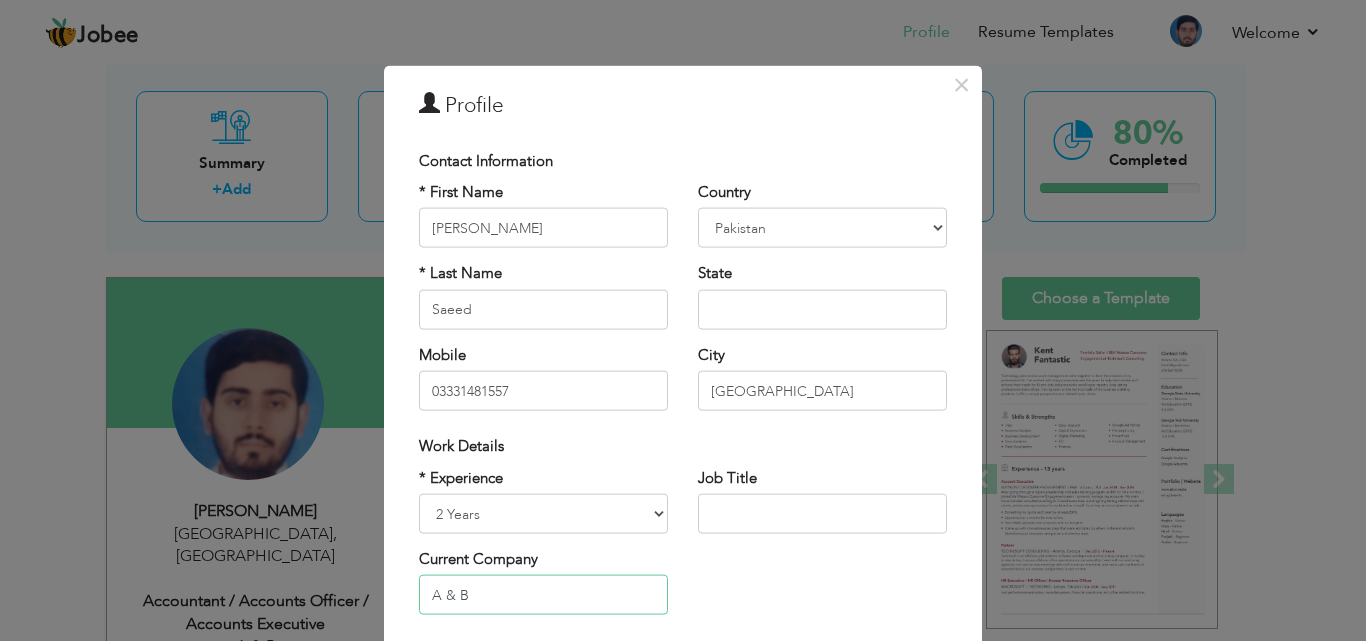 drag, startPoint x: 473, startPoint y: 612, endPoint x: 391, endPoint y: 592, distance: 84.40379 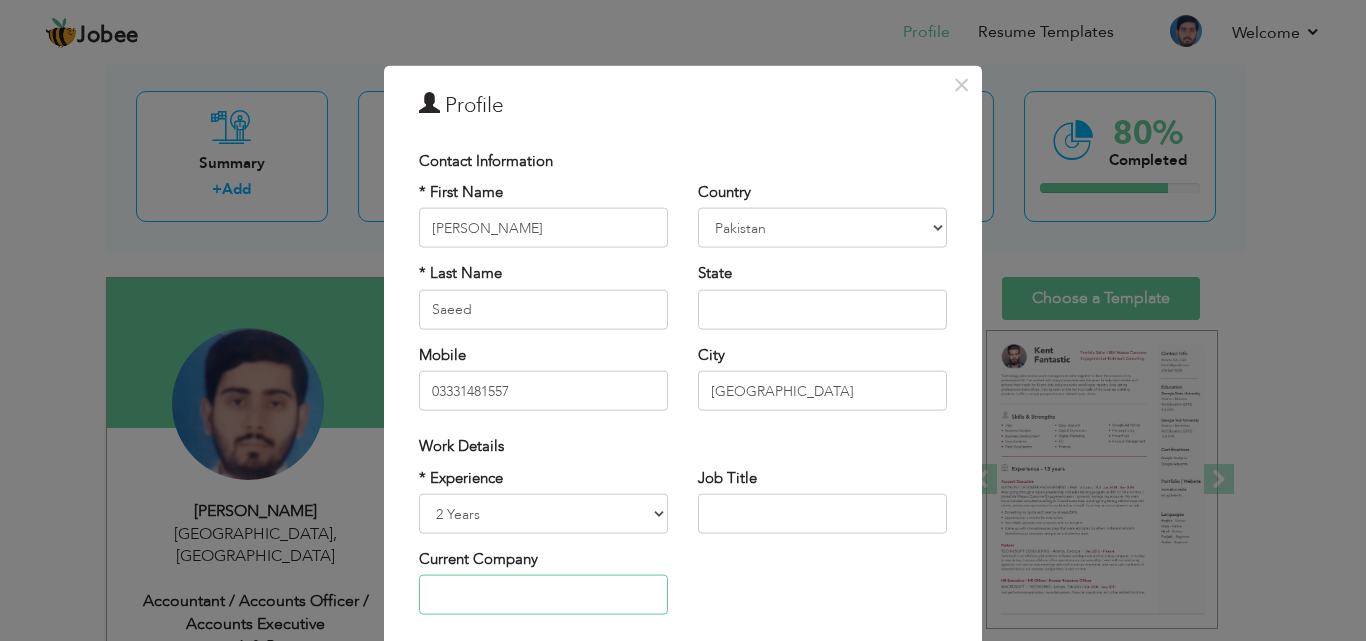 type 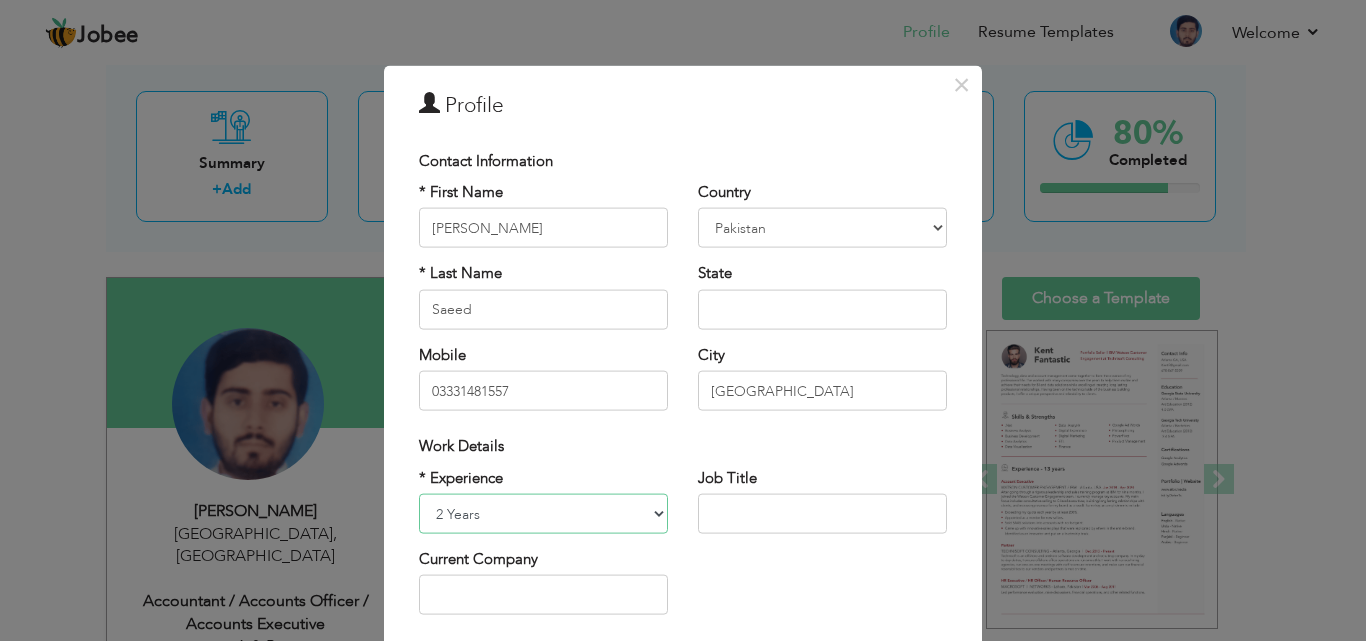 click on "Entry Level Less than 1 Year 1 Year 2 Years 3 Years 4 Years 5 Years 6 Years 7 Years 8 Years 9 Years 10 Years 11 Years 12 Years 13 Years 14 Years 15 Years 16 Years 17 Years 18 Years 19 Years 20 Years 21 Years 22 Years 23 Years 24 Years 25 Years 26 Years 27 Years 28 Years 29 Years 30 Years 31 Years 32 Years 33 Years 34 Years 35 Years More than 35 Years" at bounding box center (543, 514) 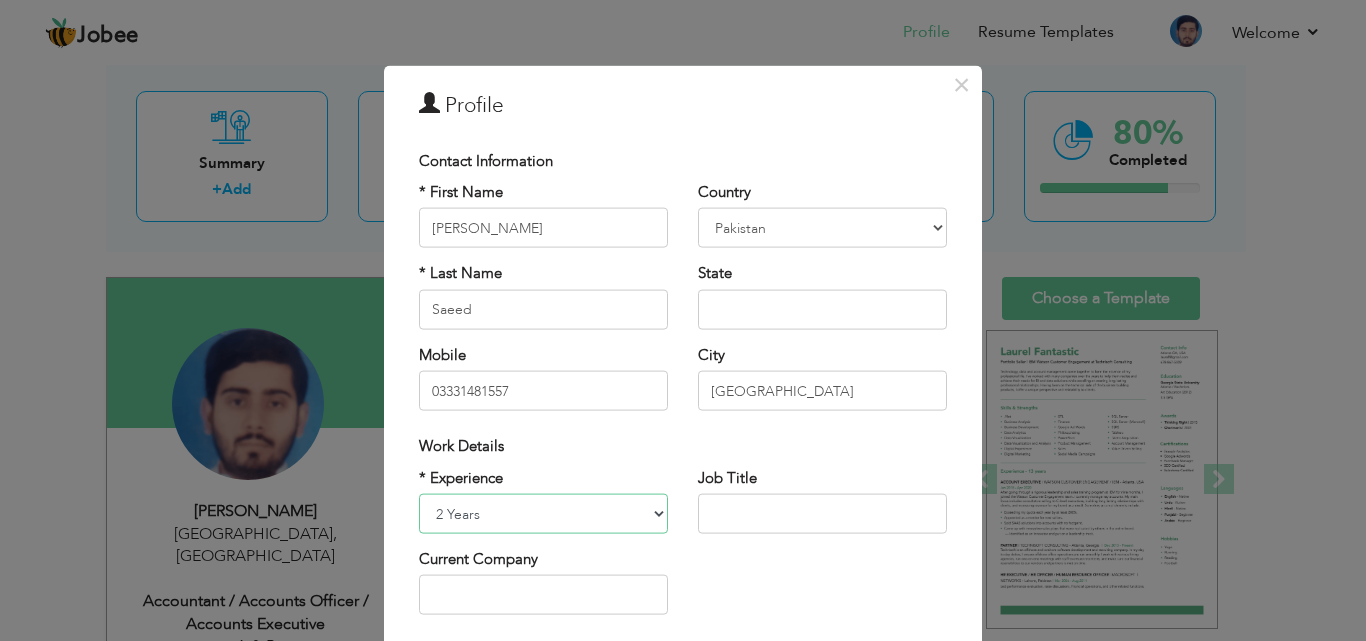 select on "number:1" 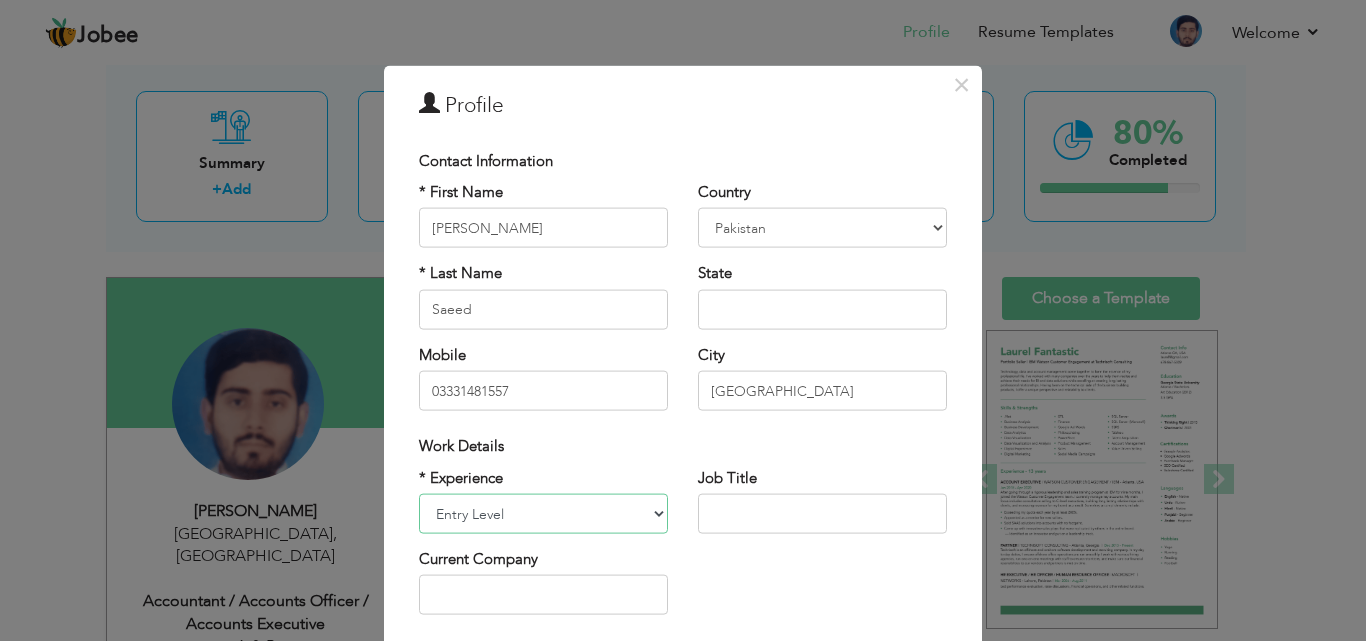 click on "Entry Level Less than 1 Year 1 Year 2 Years 3 Years 4 Years 5 Years 6 Years 7 Years 8 Years 9 Years 10 Years 11 Years 12 Years 13 Years 14 Years 15 Years 16 Years 17 Years 18 Years 19 Years 20 Years 21 Years 22 Years 23 Years 24 Years 25 Years 26 Years 27 Years 28 Years 29 Years 30 Years 31 Years 32 Years 33 Years 34 Years 35 Years More than 35 Years" at bounding box center (543, 514) 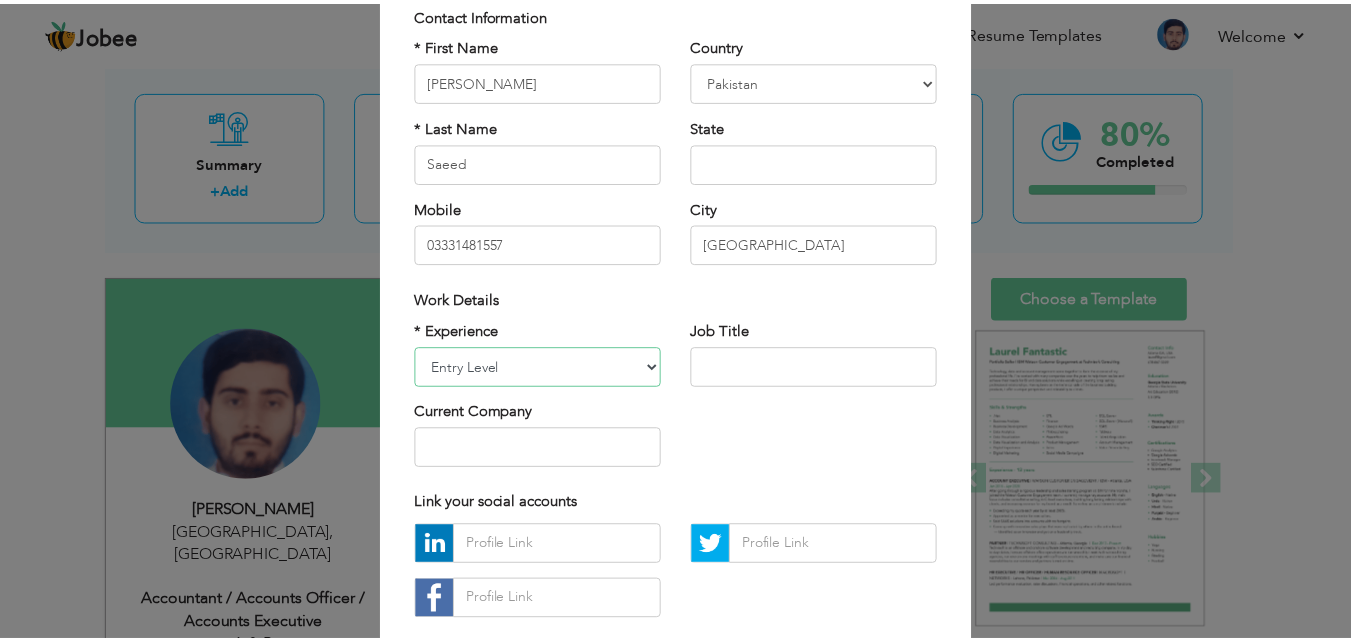 scroll, scrollTop: 261, scrollLeft: 0, axis: vertical 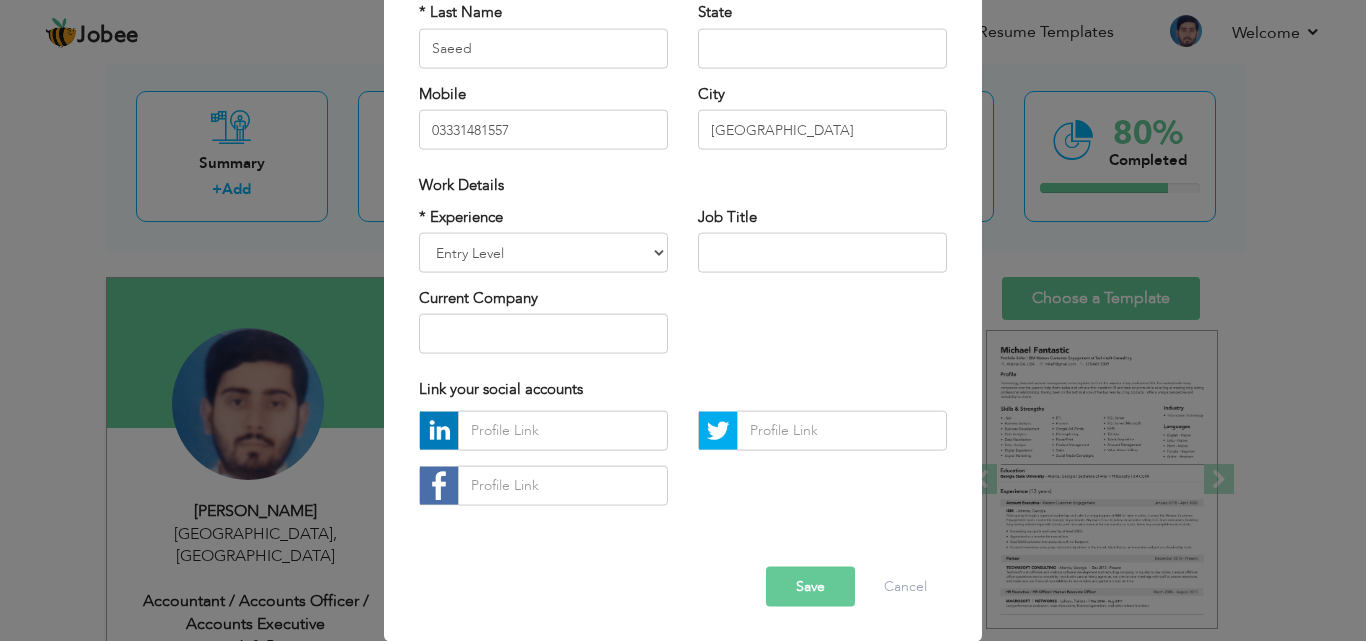 click on "Error
Save
Cancel" at bounding box center [683, 570] 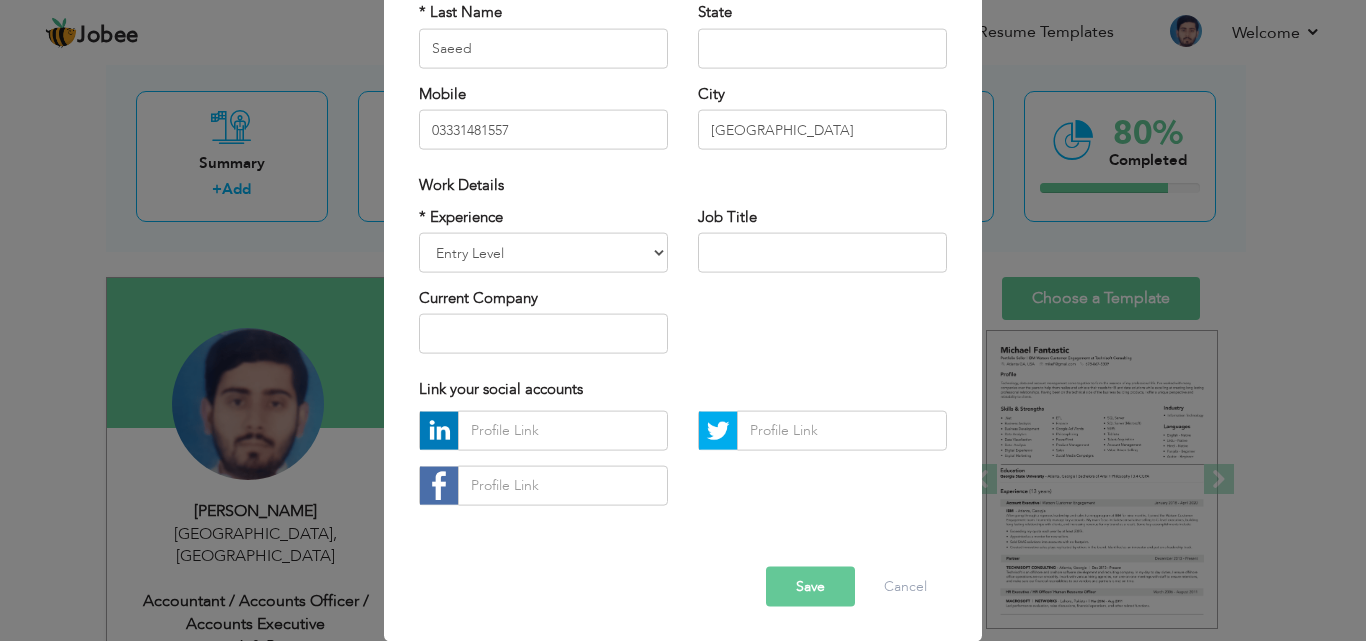 click on "Save" at bounding box center (810, 586) 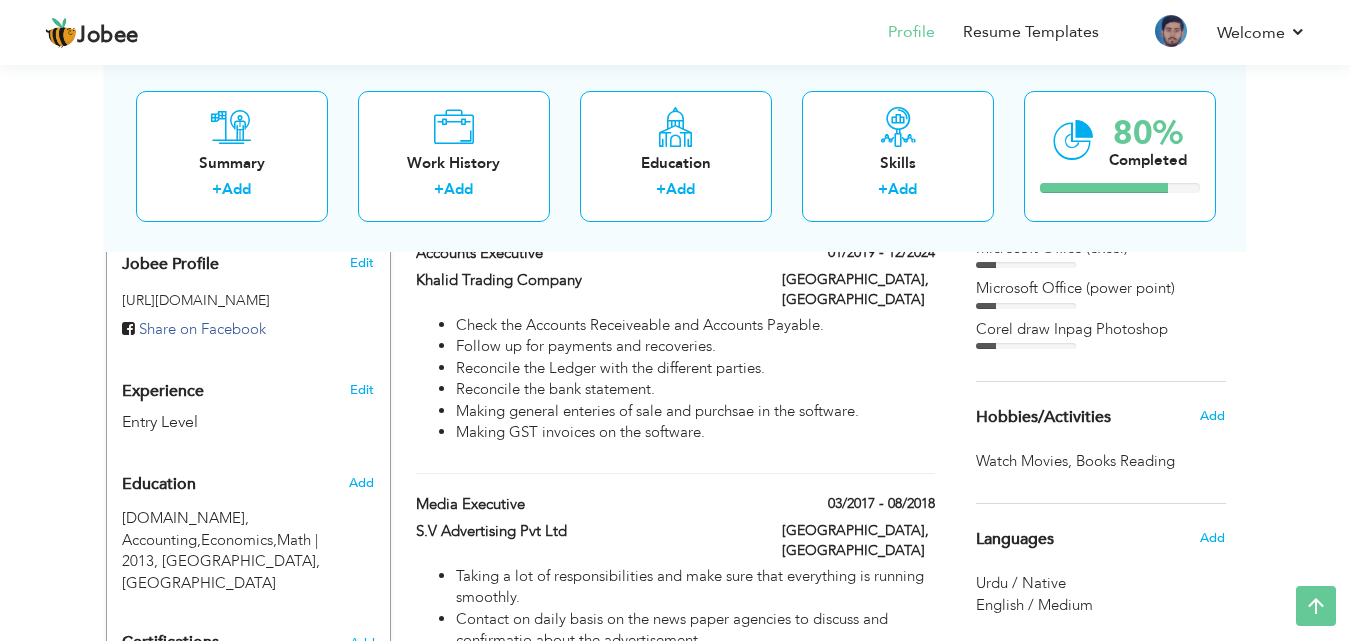 scroll, scrollTop: 884, scrollLeft: 0, axis: vertical 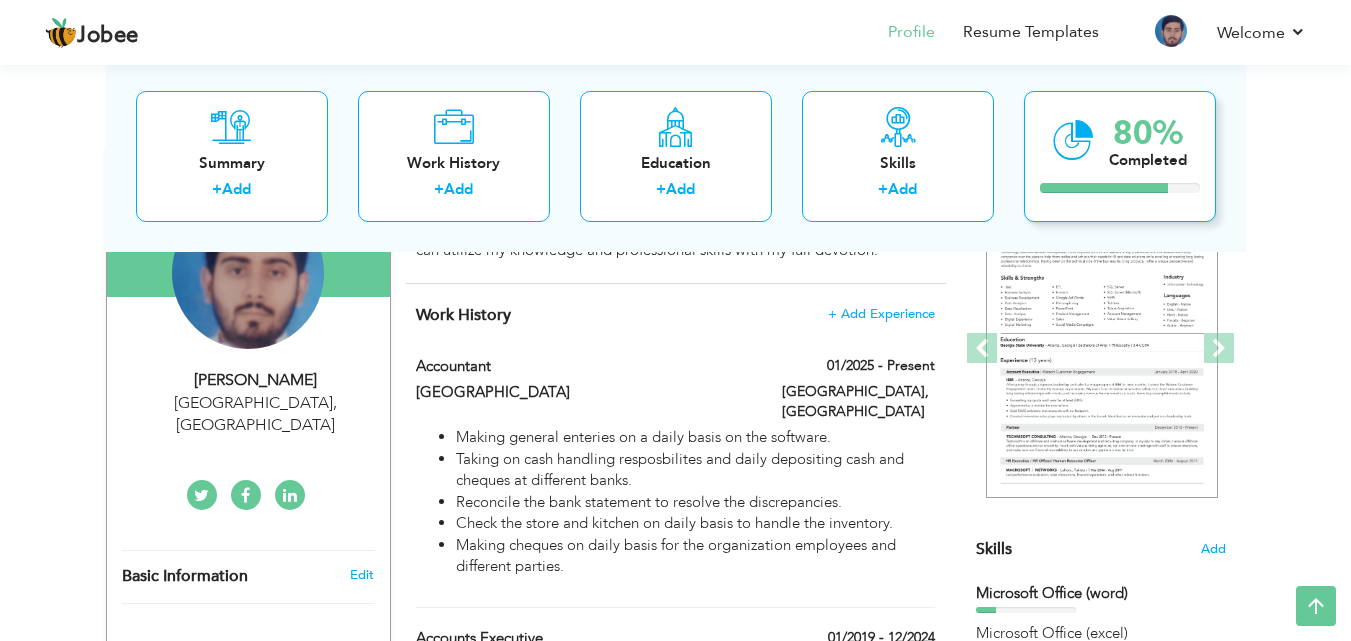 click on "Completed" at bounding box center (1148, 159) 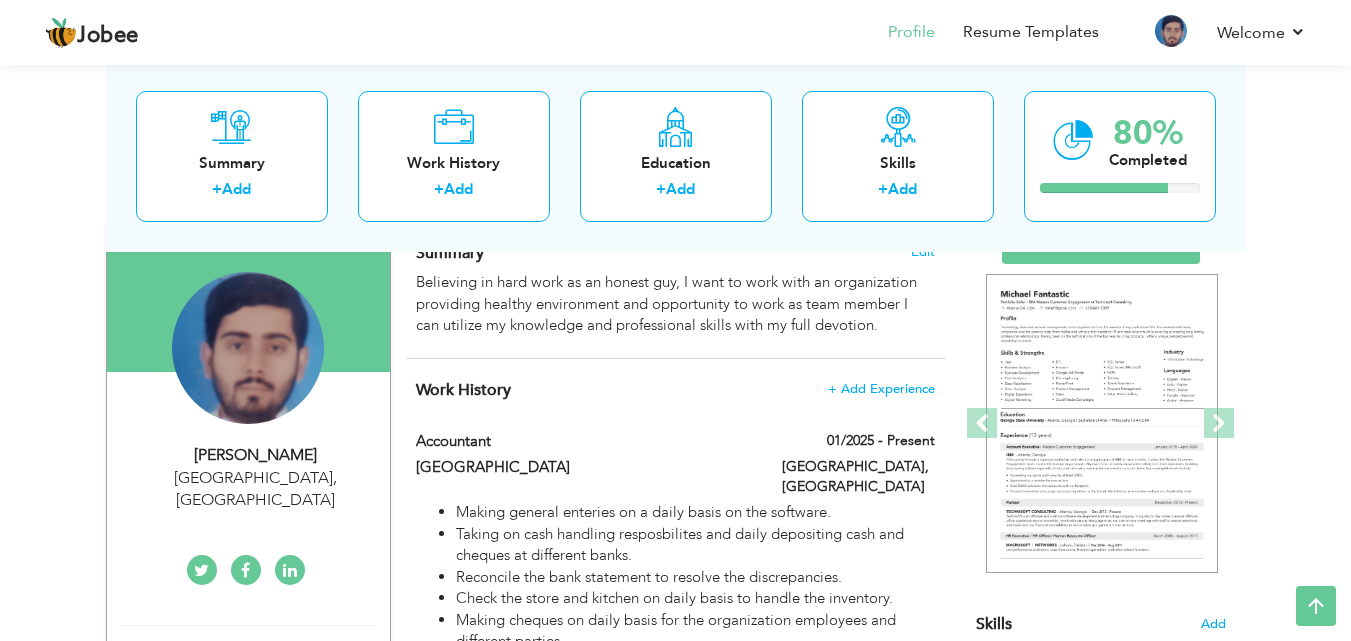 scroll, scrollTop: 0, scrollLeft: 0, axis: both 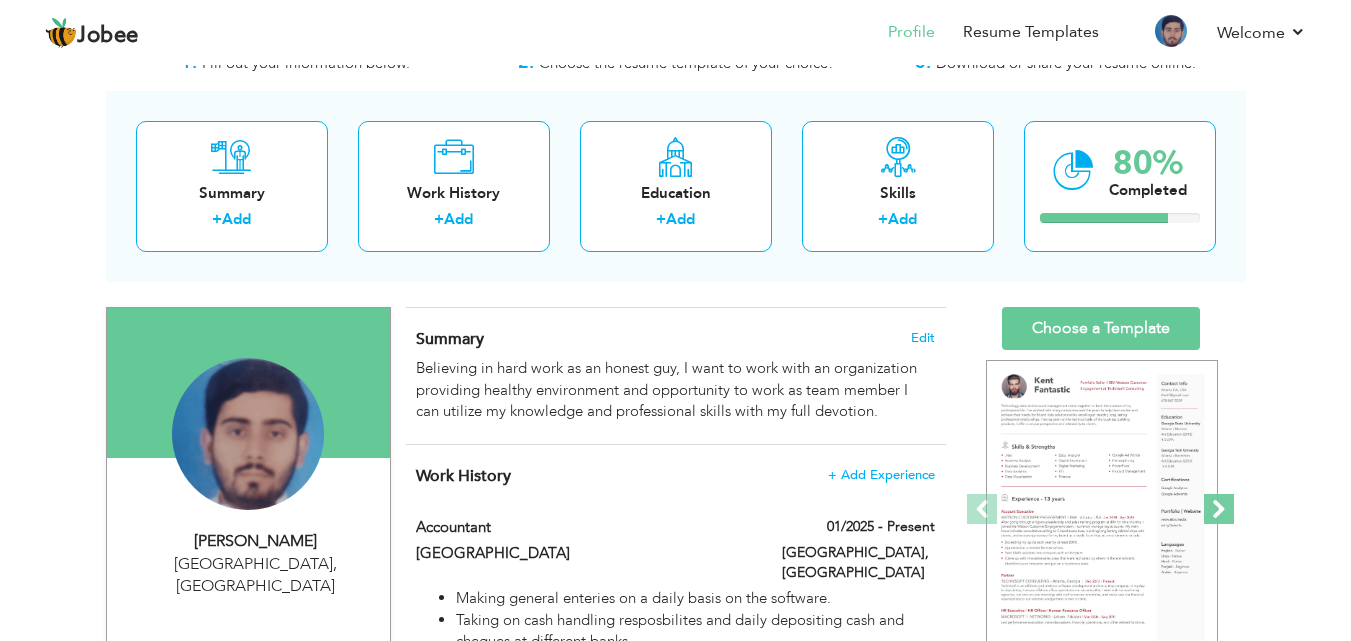 click at bounding box center (1219, 509) 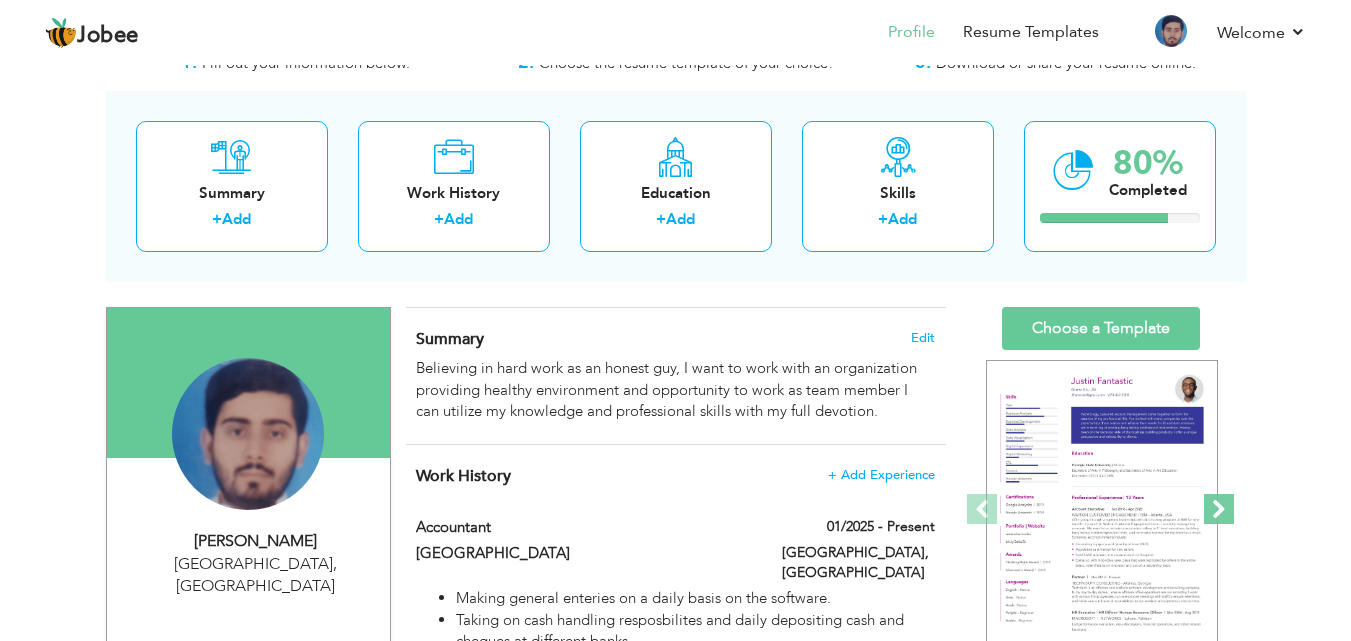 click at bounding box center [1219, 509] 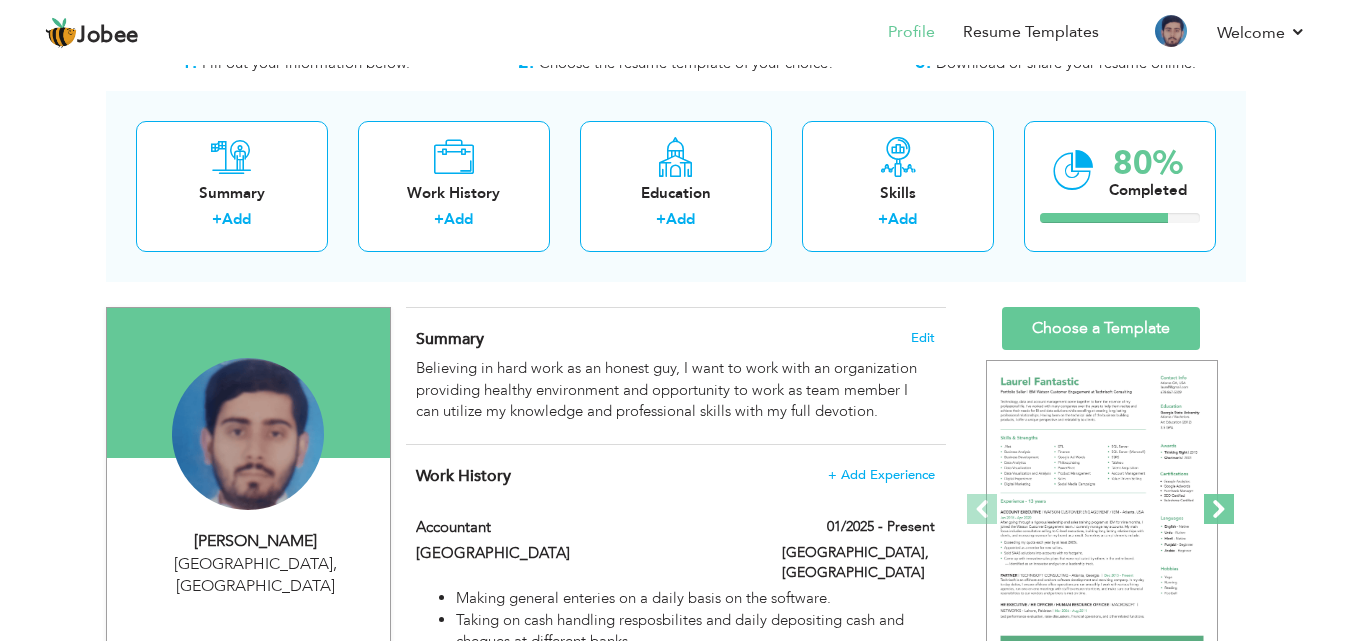 click at bounding box center (1219, 509) 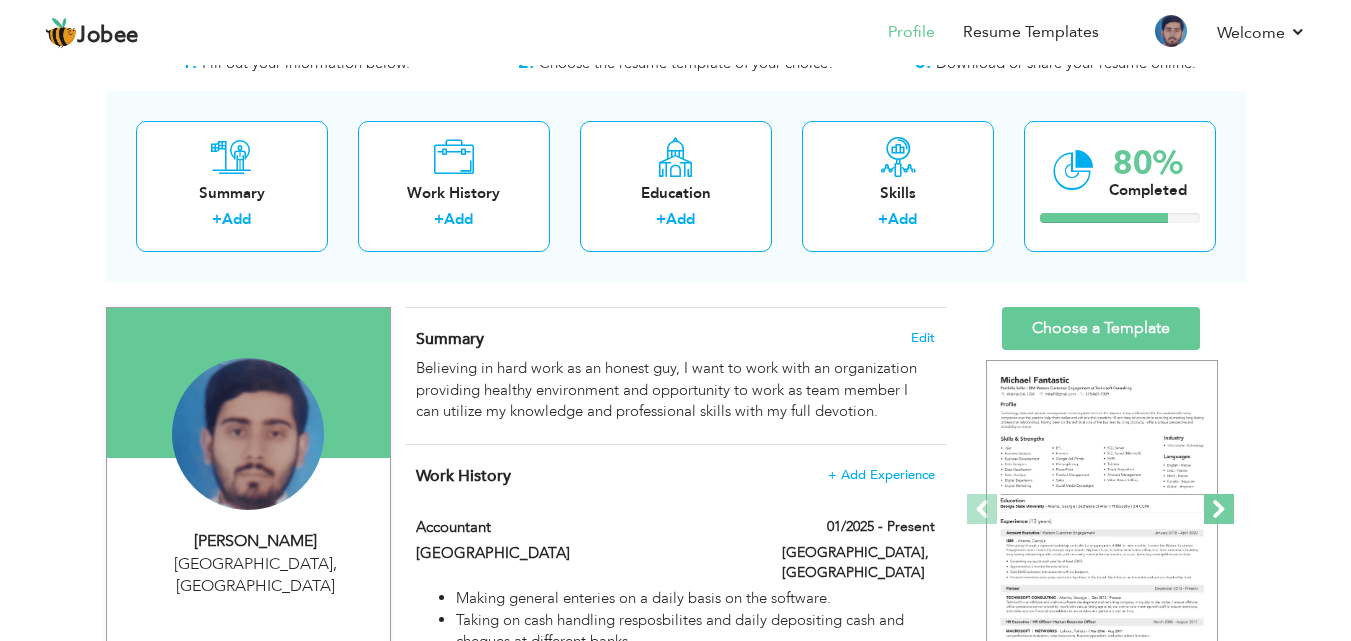 click at bounding box center (1219, 509) 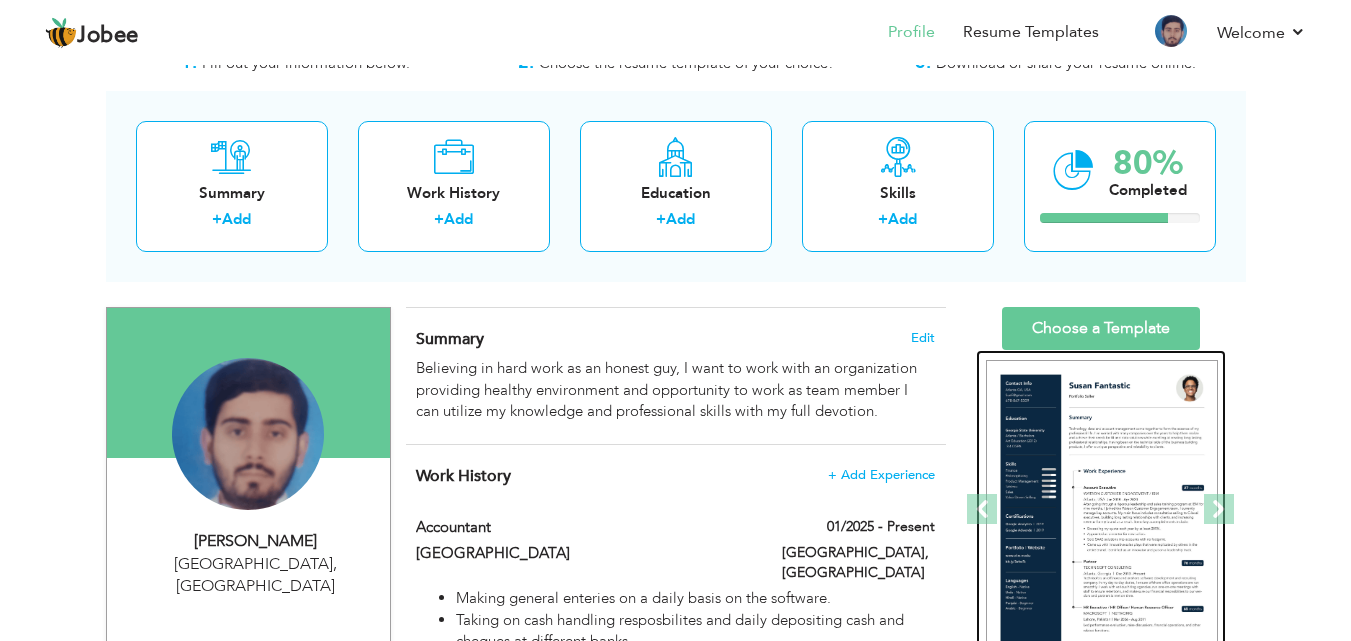 click at bounding box center (1102, 510) 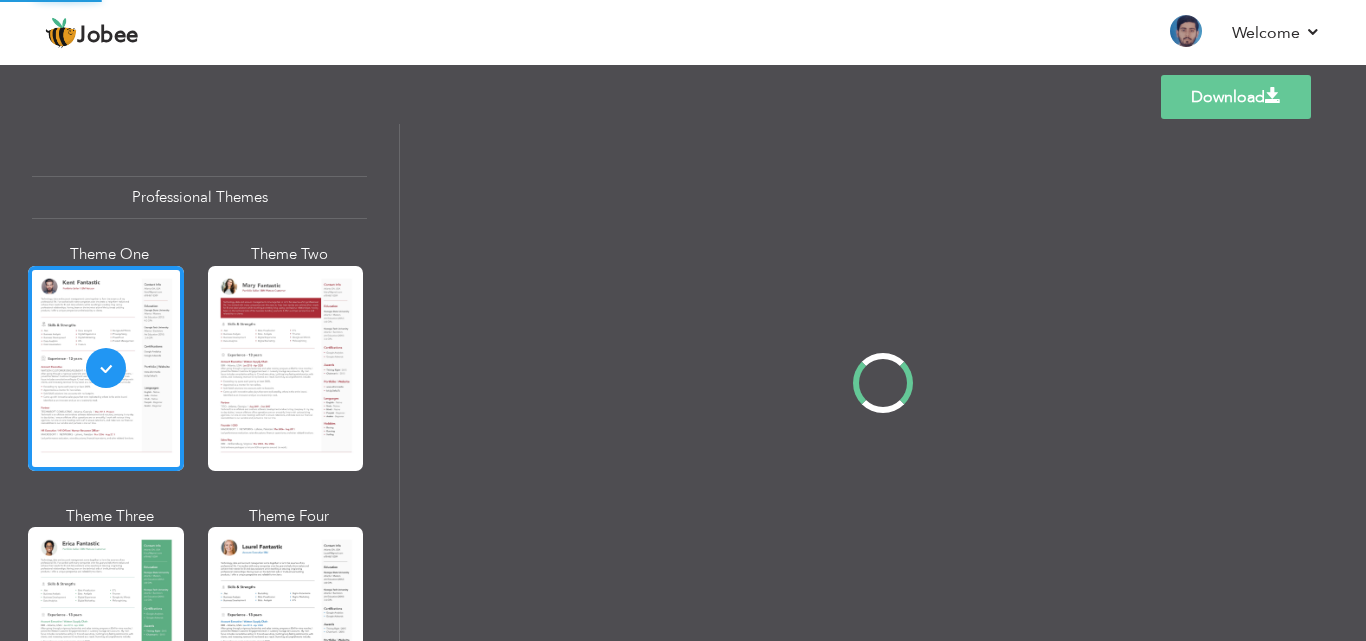 scroll, scrollTop: 0, scrollLeft: 0, axis: both 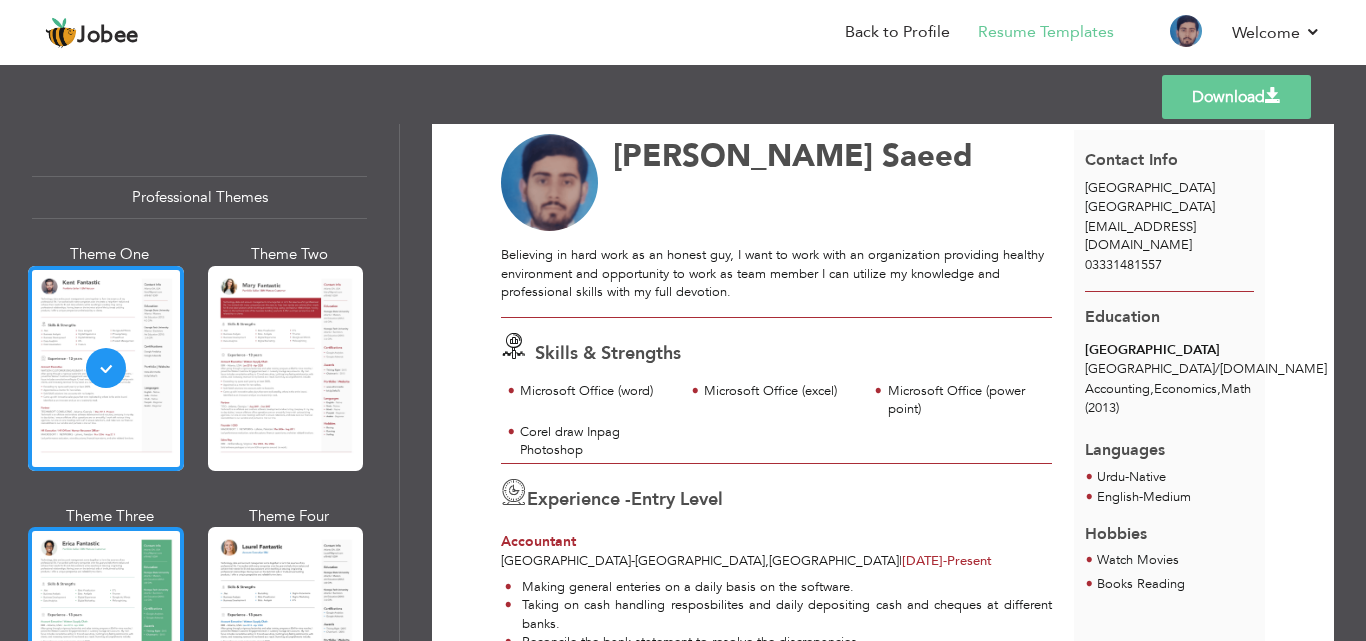 click at bounding box center [106, 629] 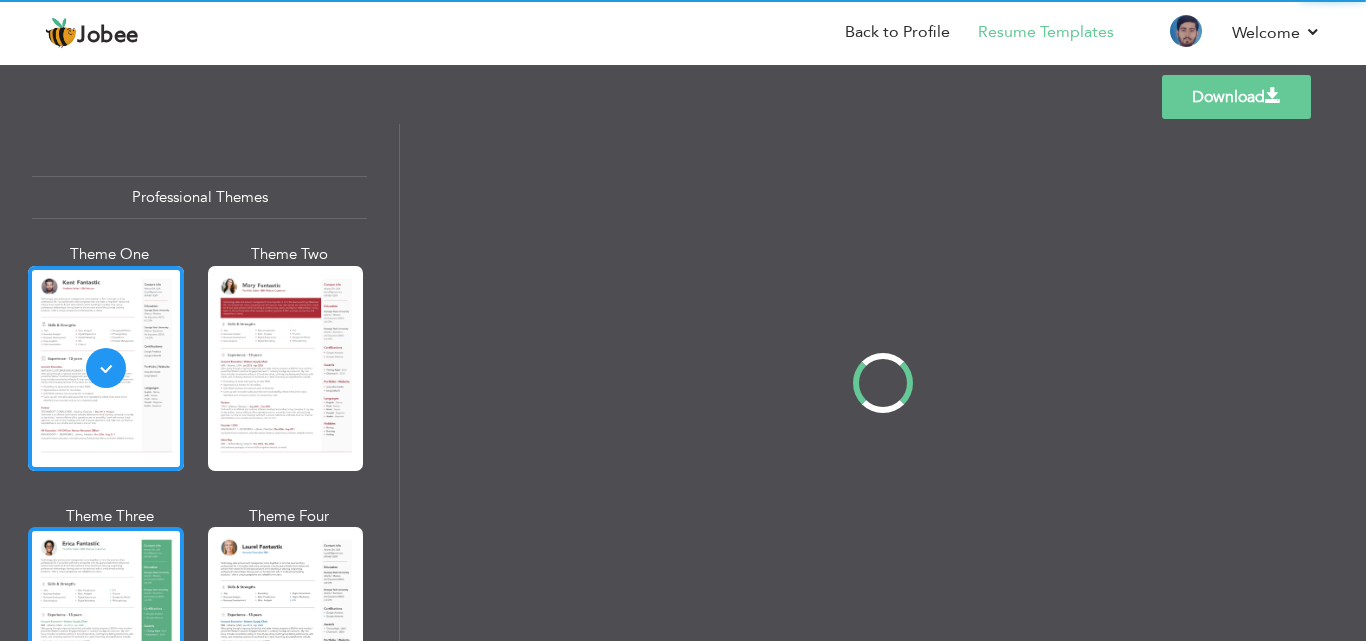 scroll, scrollTop: 0, scrollLeft: 0, axis: both 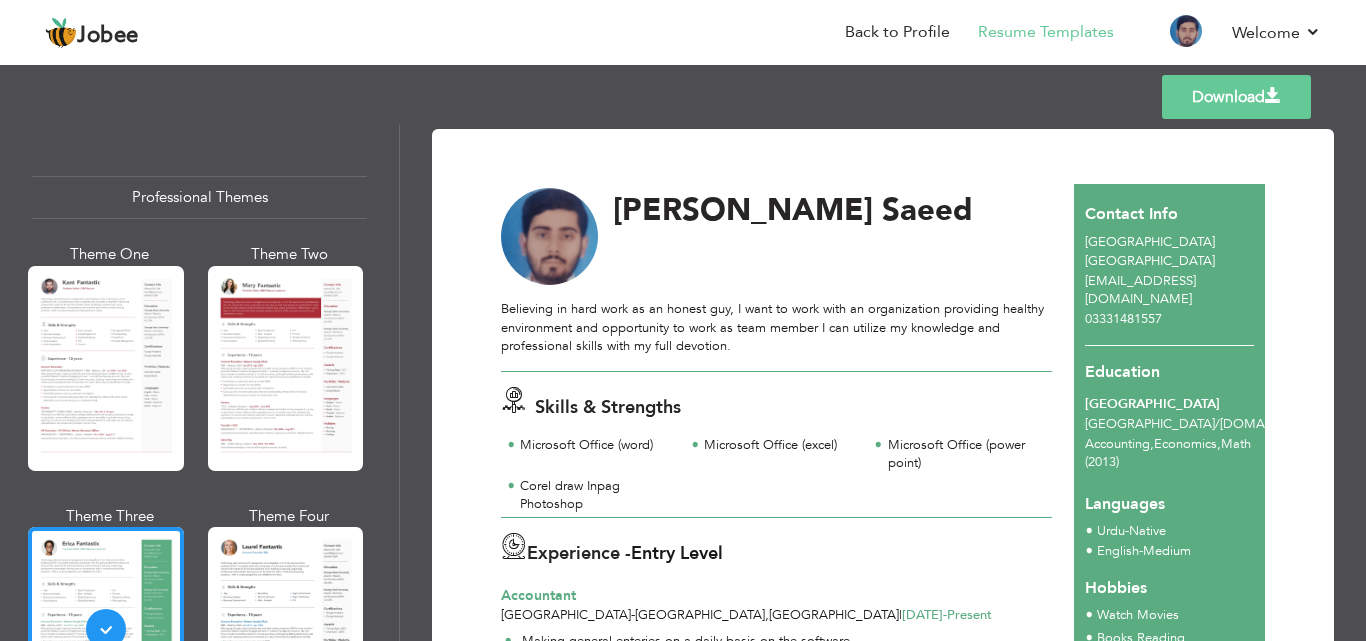 drag, startPoint x: 1351, startPoint y: 203, endPoint x: 1365, endPoint y: 246, distance: 45.221676 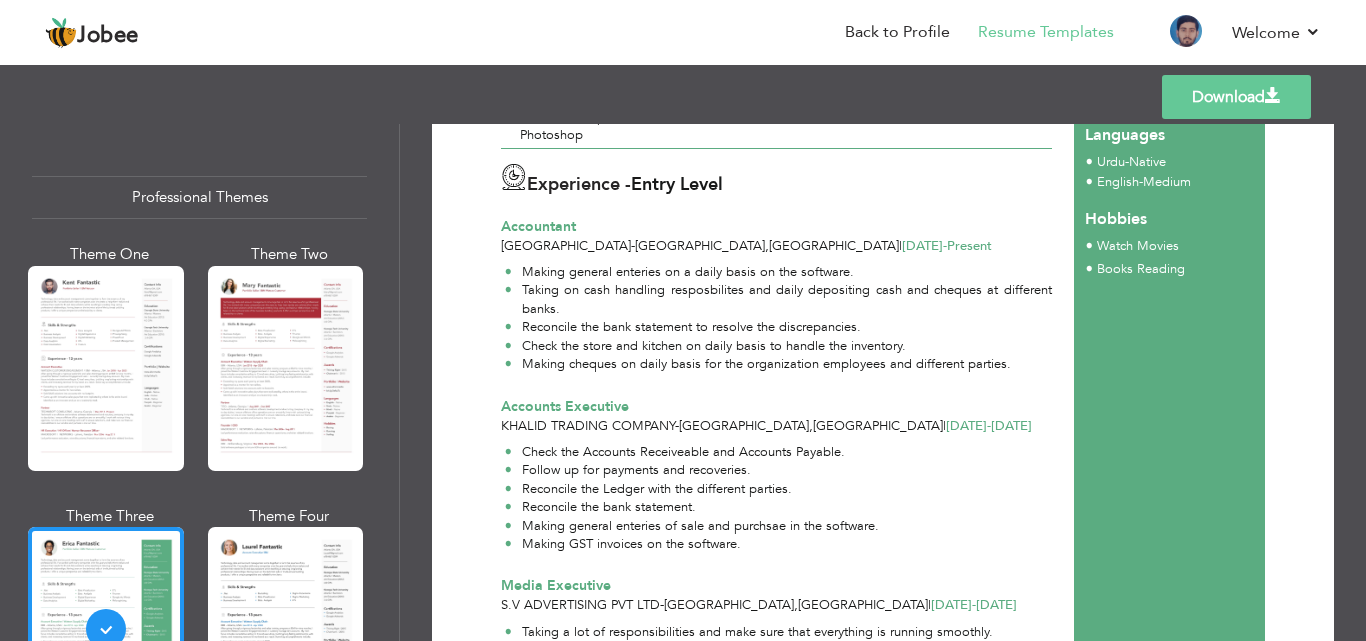 scroll, scrollTop: 371, scrollLeft: 0, axis: vertical 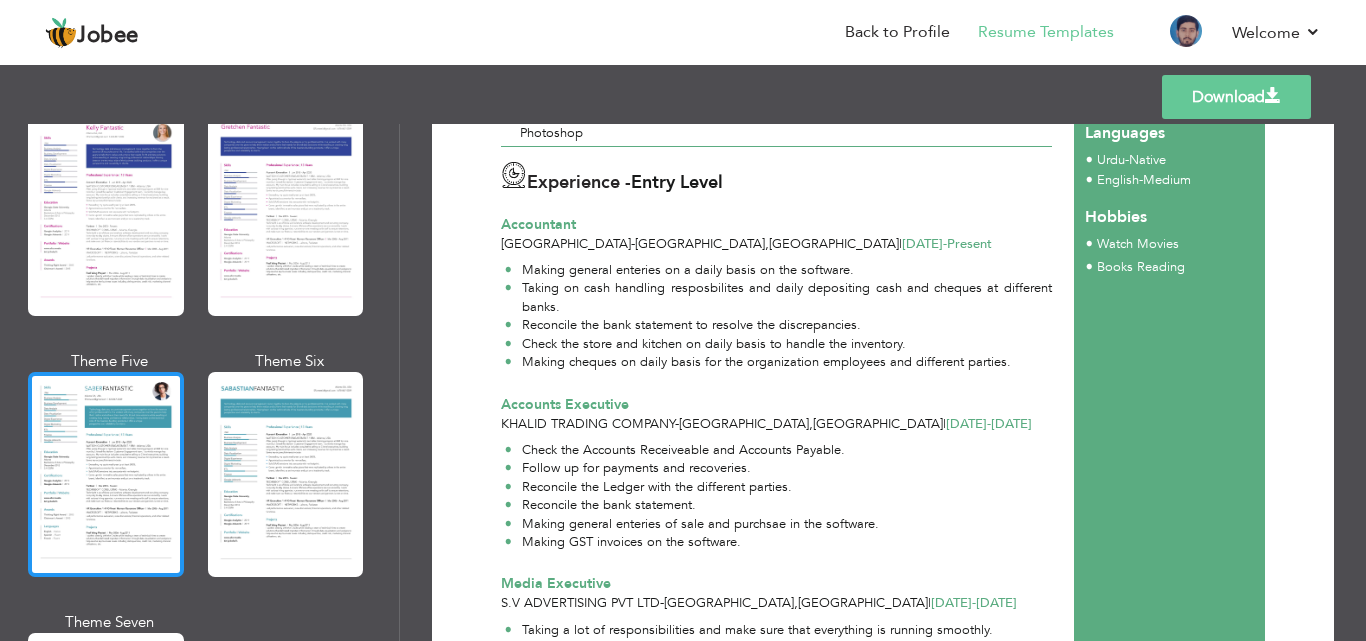 click at bounding box center (106, 474) 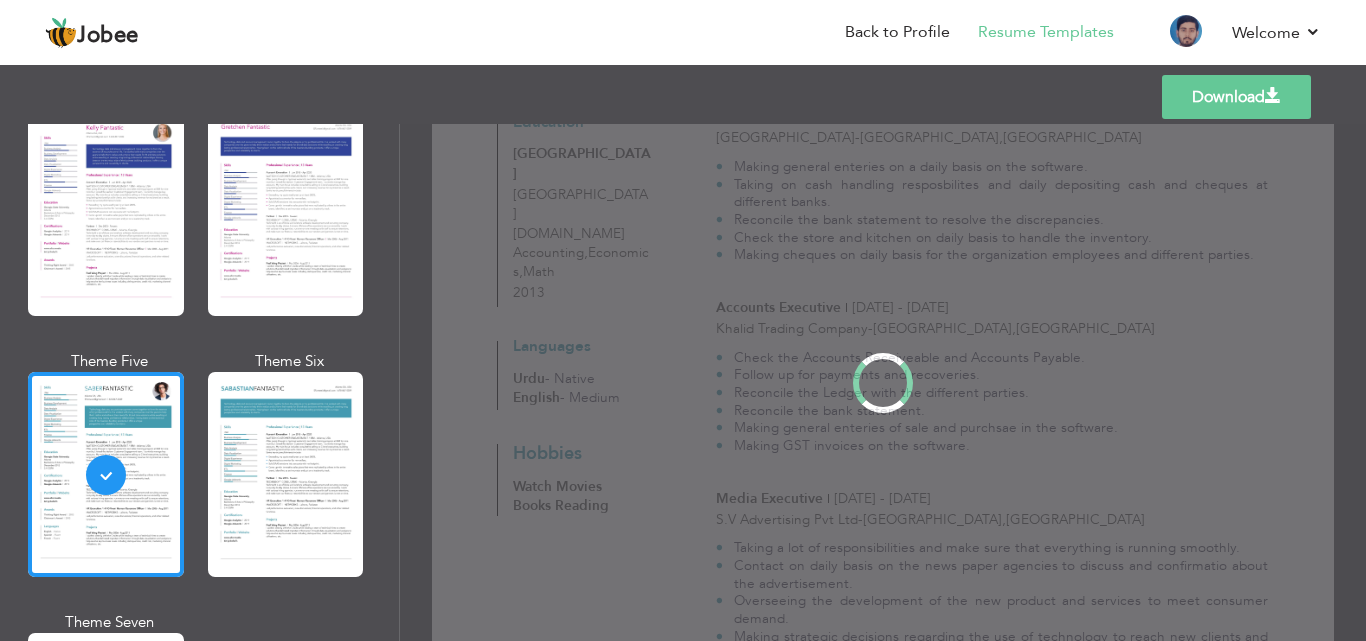 scroll, scrollTop: 0, scrollLeft: 0, axis: both 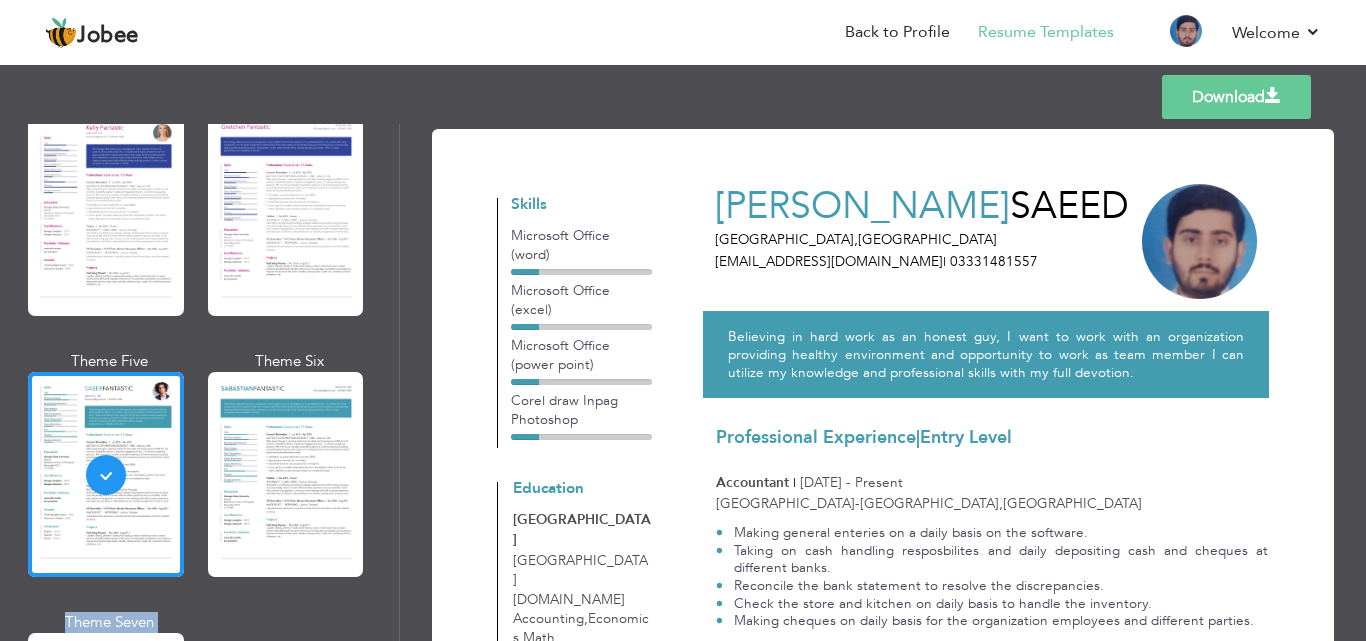 drag, startPoint x: 391, startPoint y: 513, endPoint x: 400, endPoint y: 554, distance: 41.976185 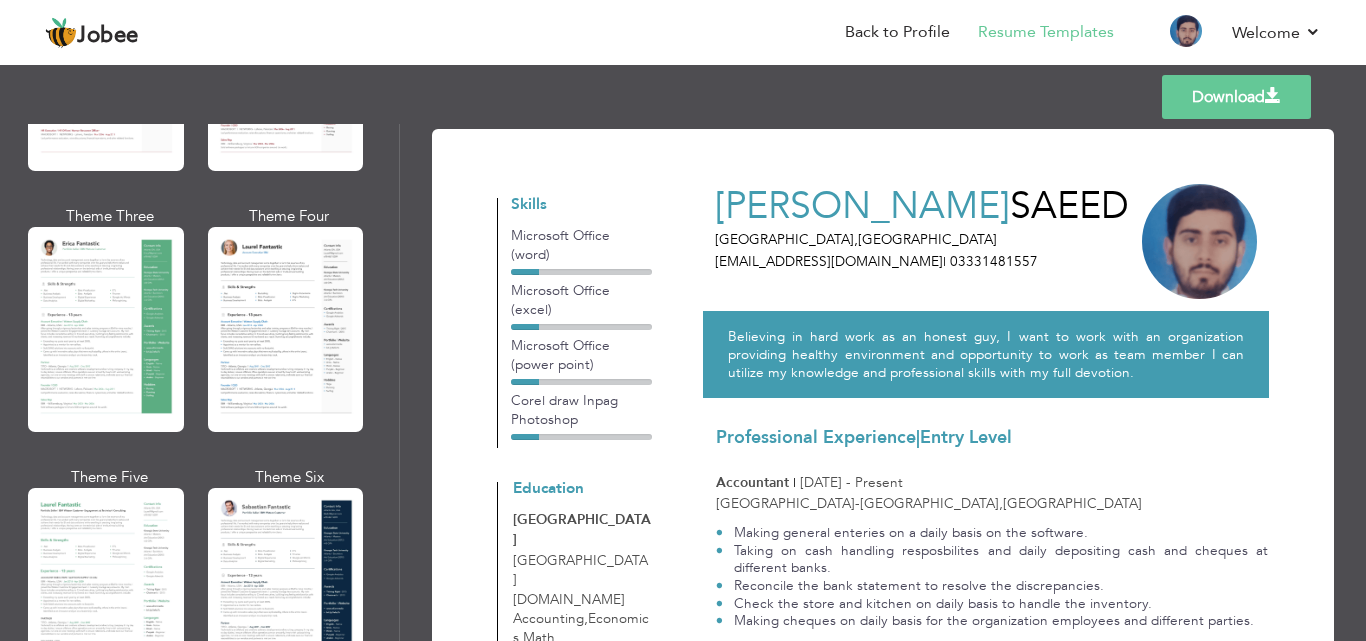 scroll, scrollTop: 348, scrollLeft: 0, axis: vertical 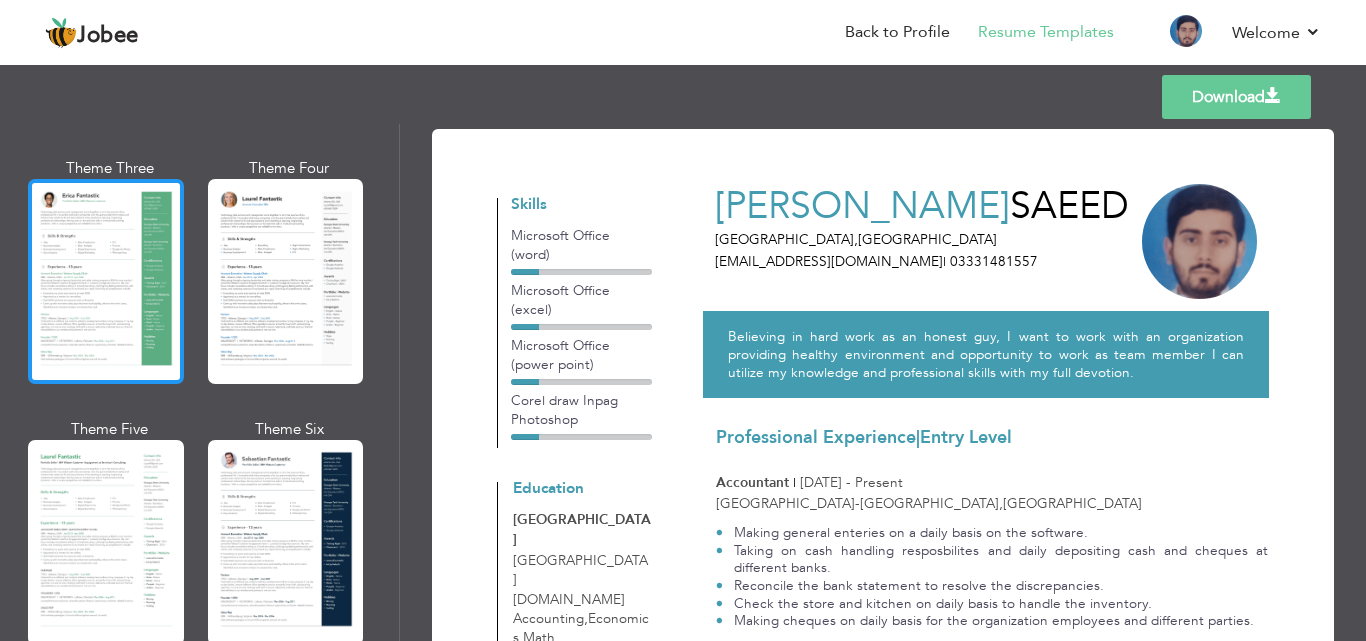 click at bounding box center (106, 281) 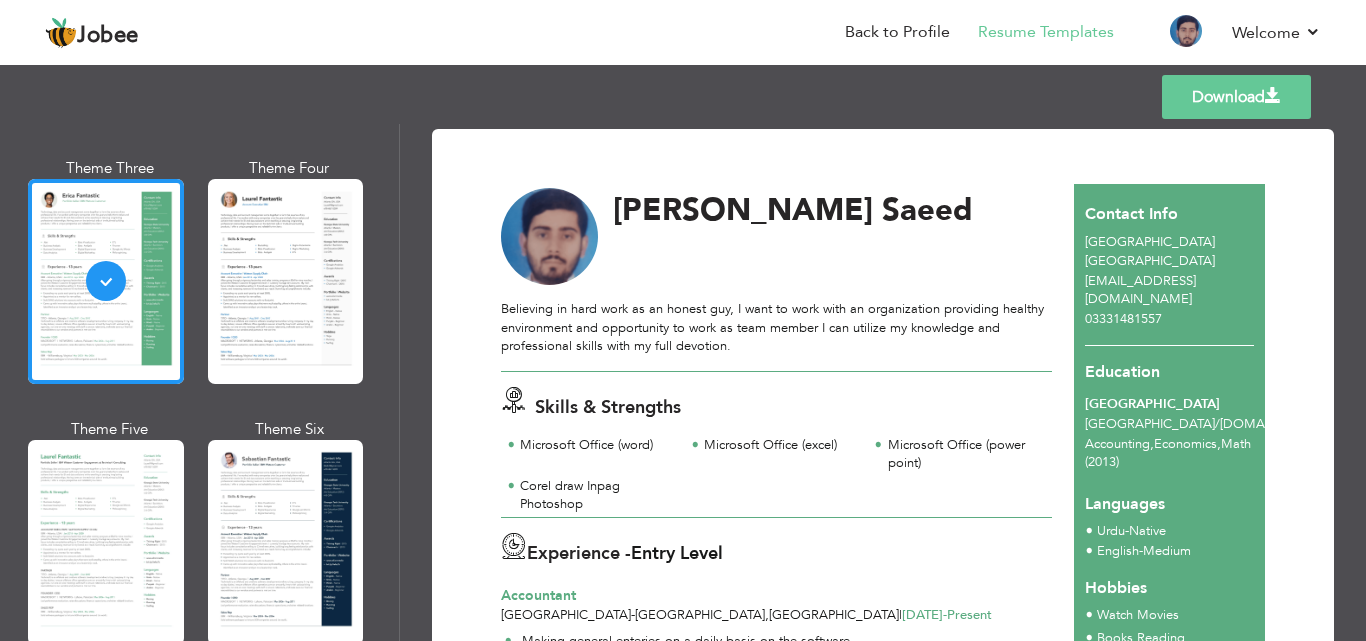drag, startPoint x: 1358, startPoint y: 232, endPoint x: 1361, endPoint y: 273, distance: 41.109608 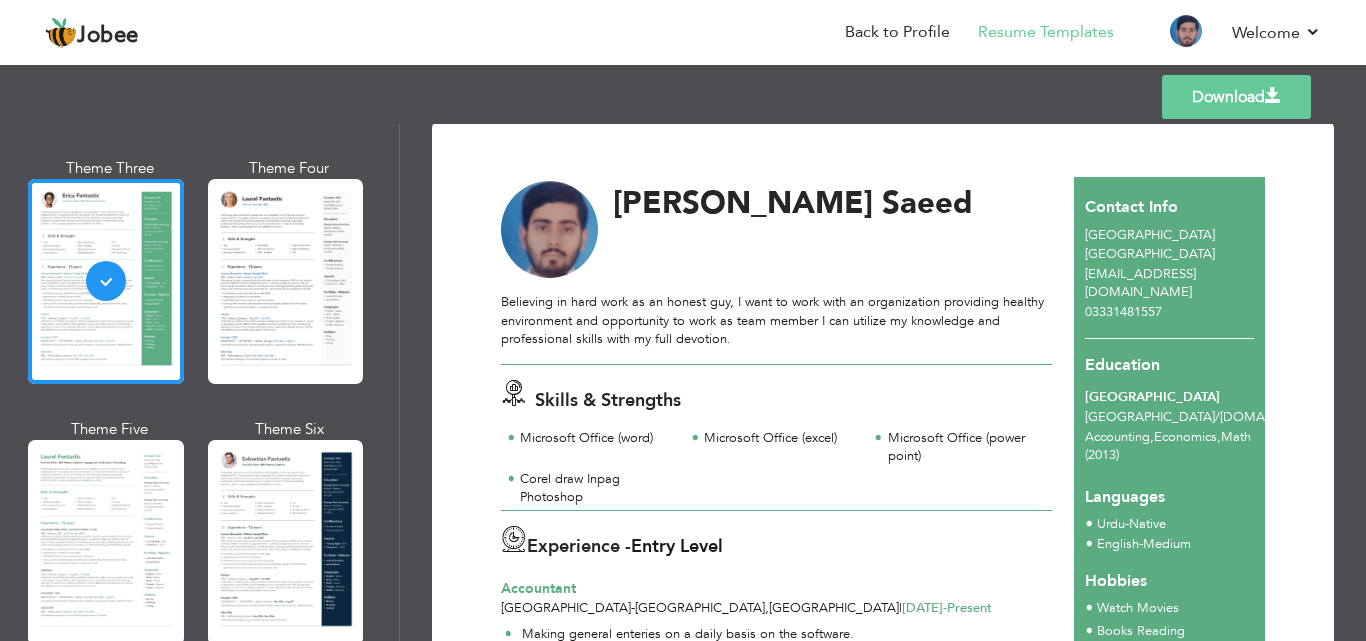 scroll, scrollTop: 0, scrollLeft: 0, axis: both 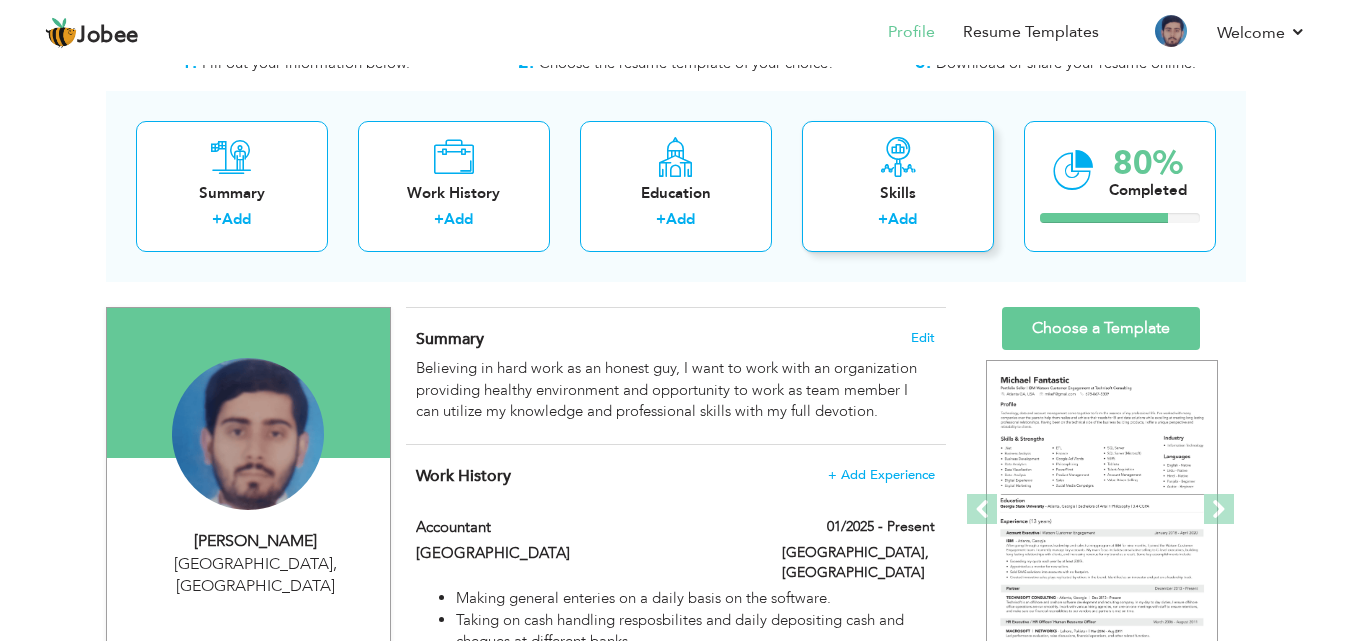 click on "Skills" at bounding box center [898, 193] 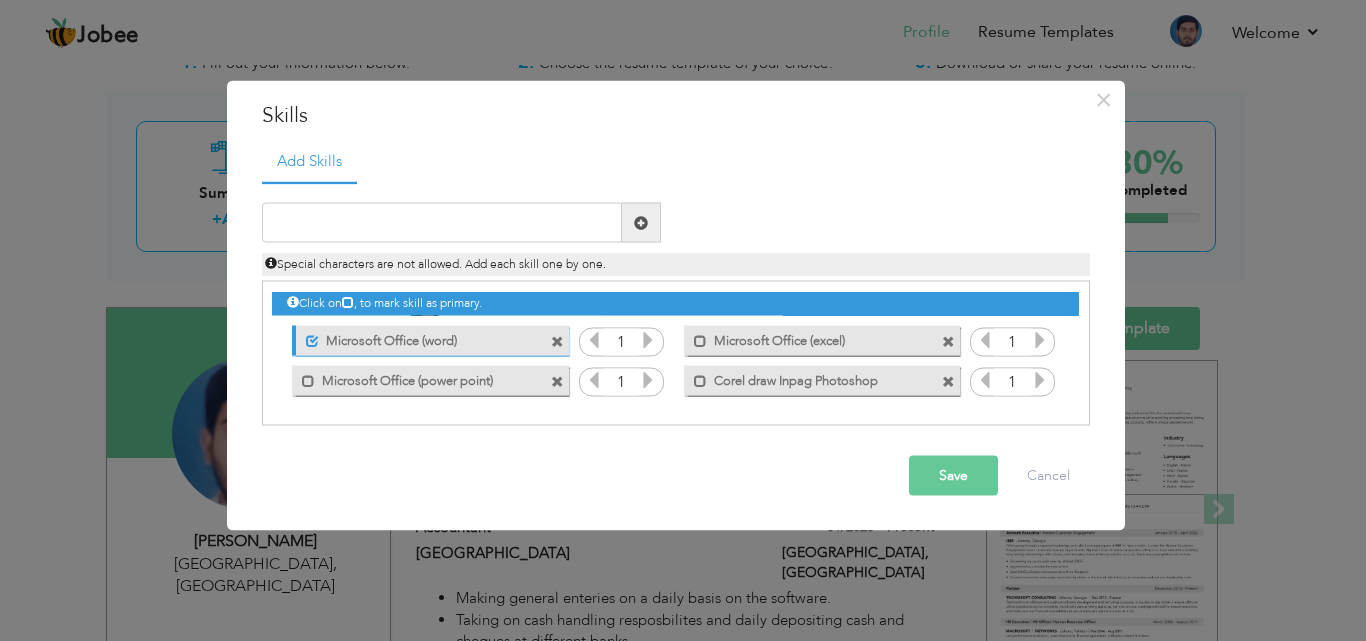 click at bounding box center [557, 341] 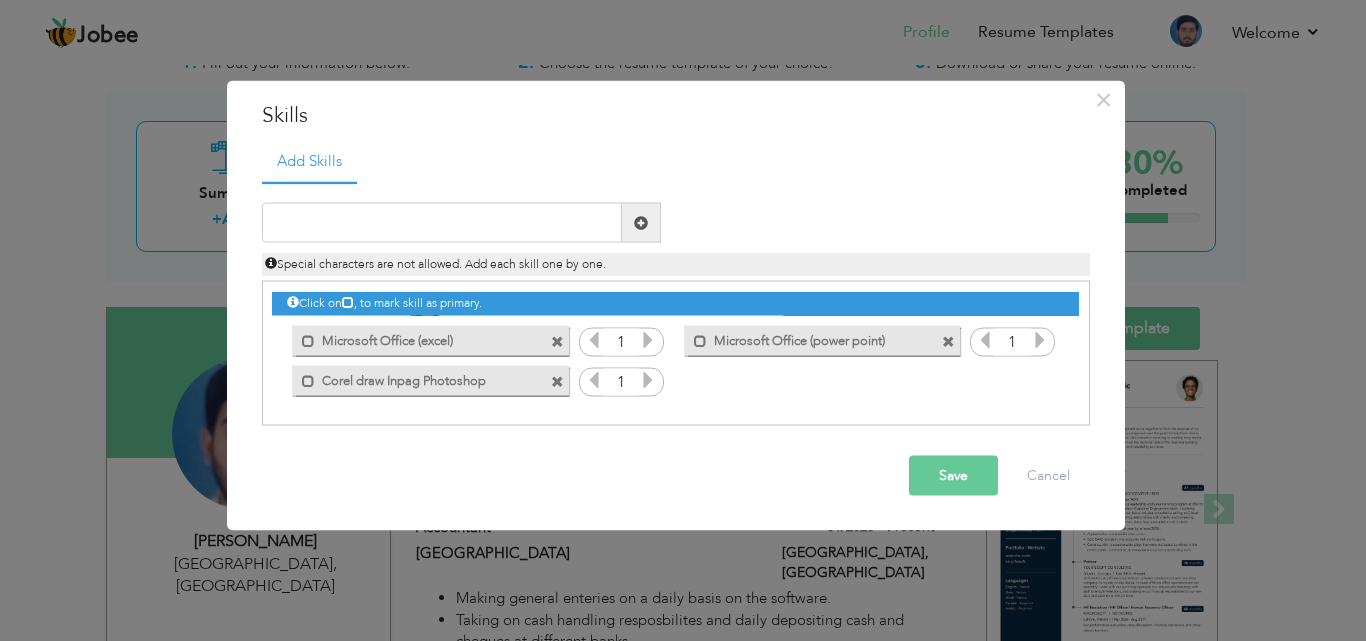click at bounding box center [557, 341] 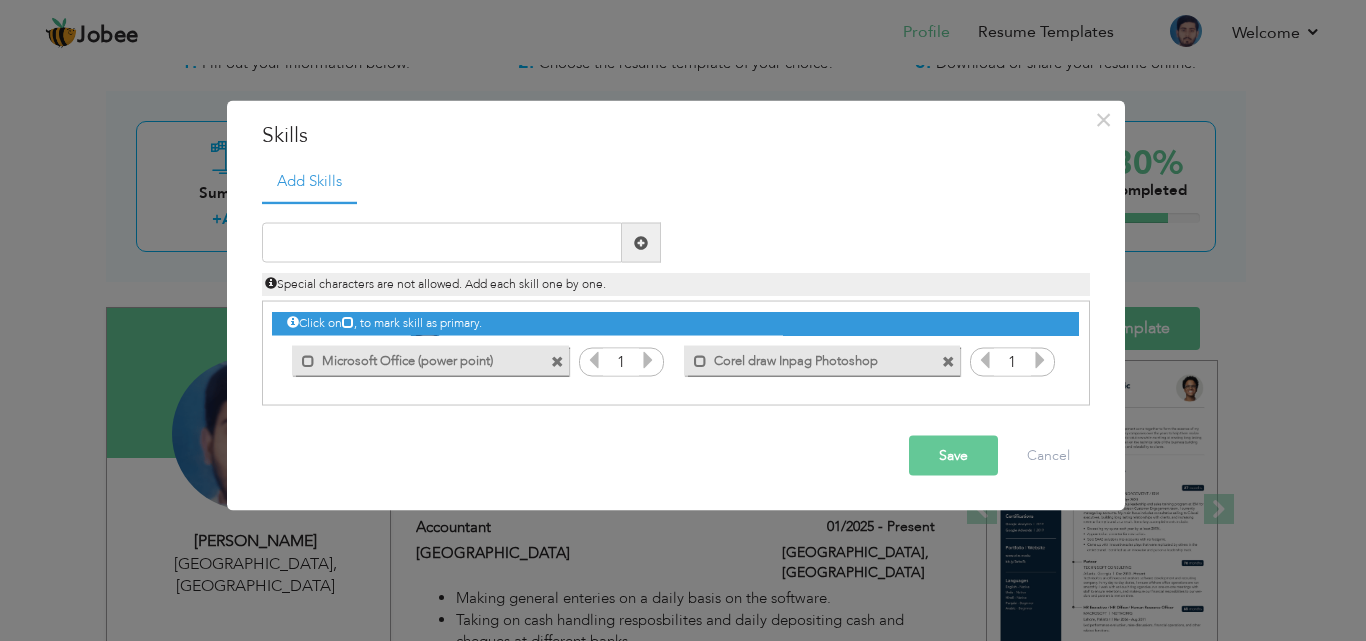 click at bounding box center [557, 361] 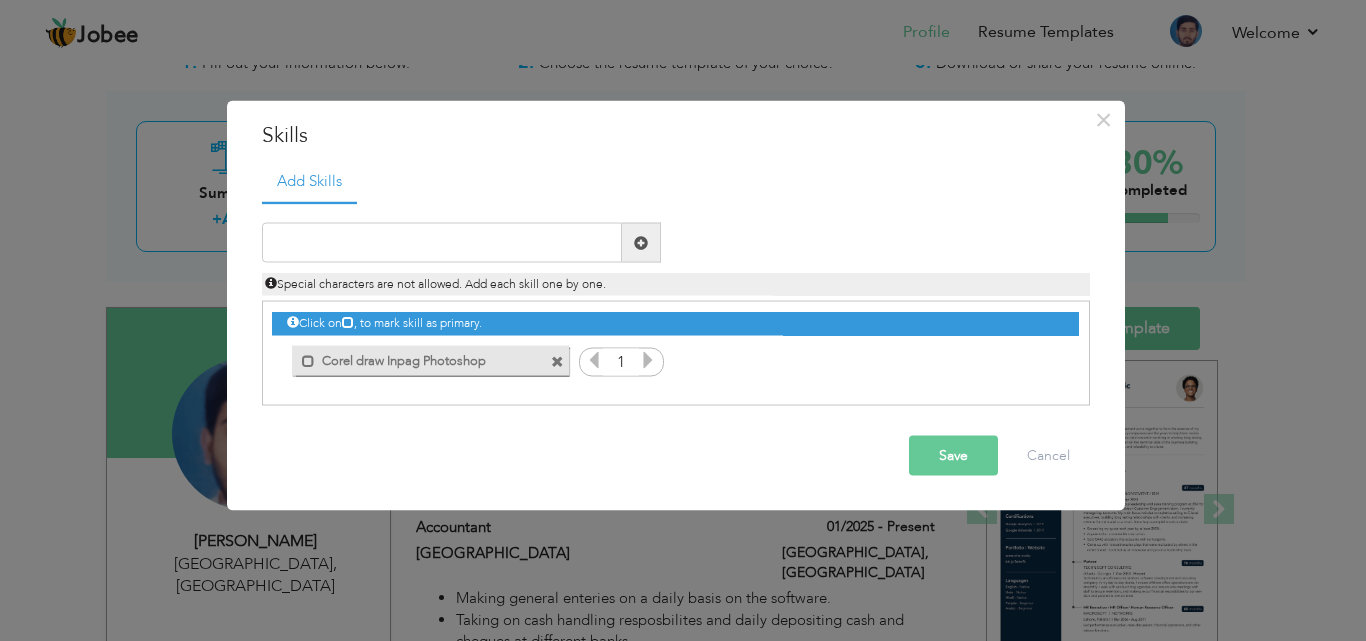 click at bounding box center [557, 361] 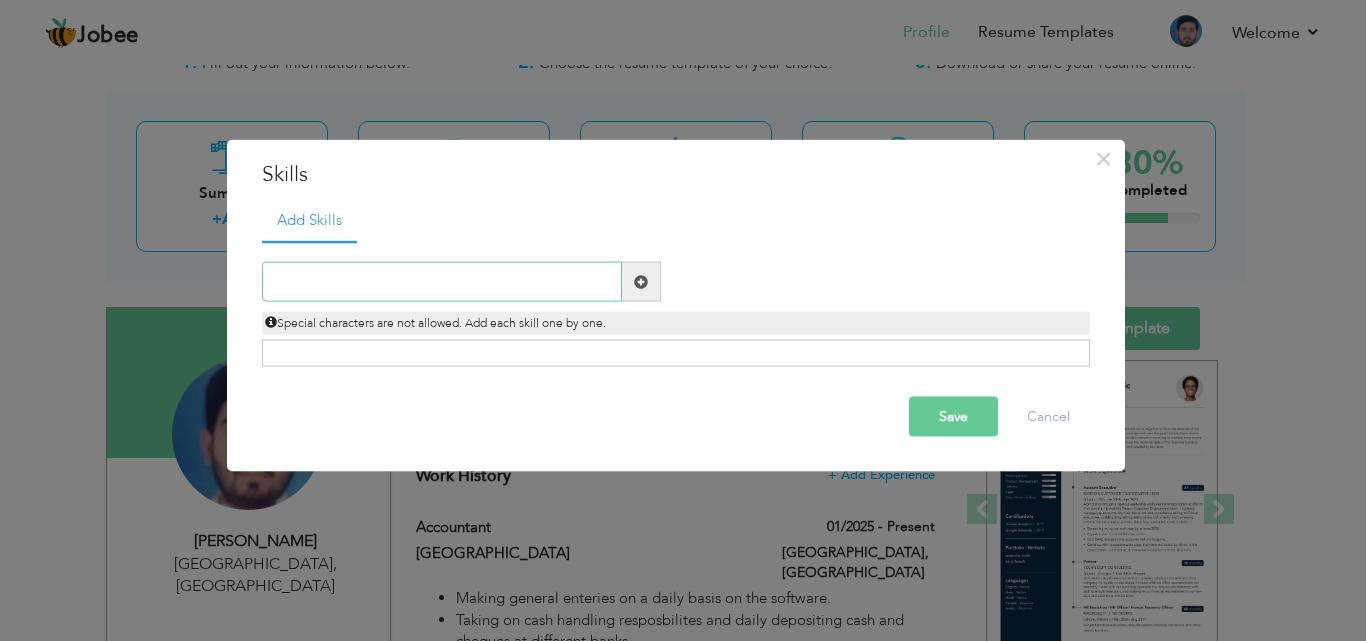 click at bounding box center (442, 282) 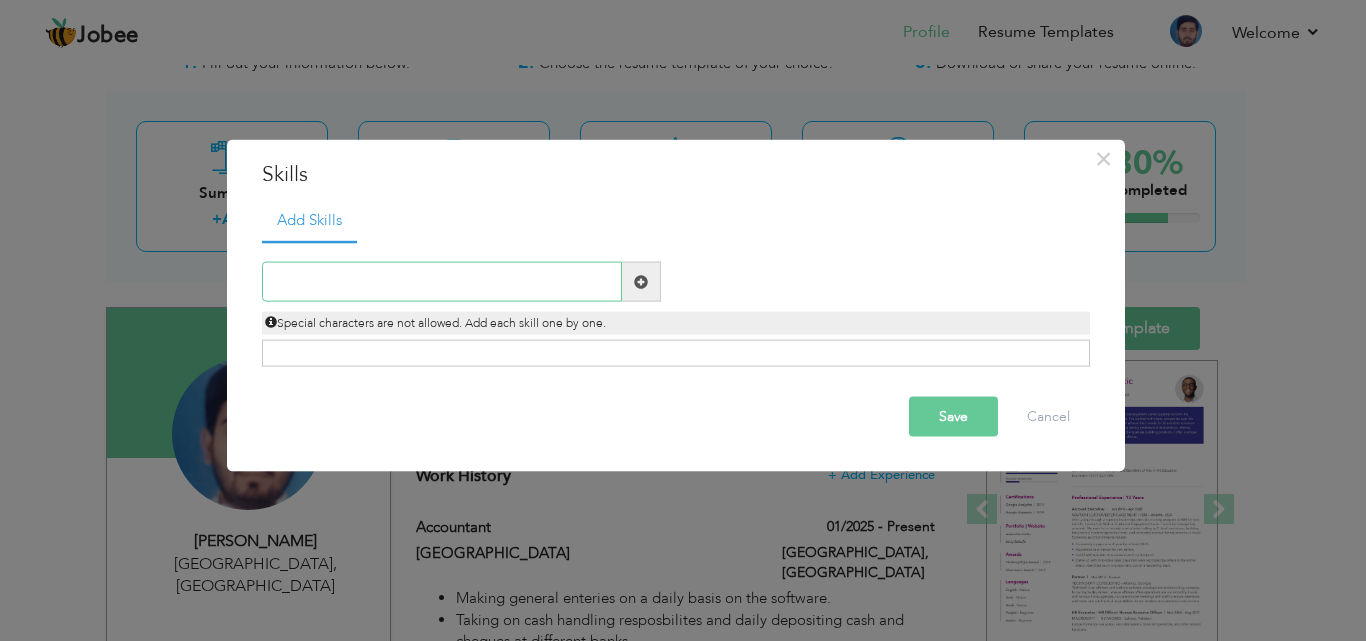 click at bounding box center [442, 282] 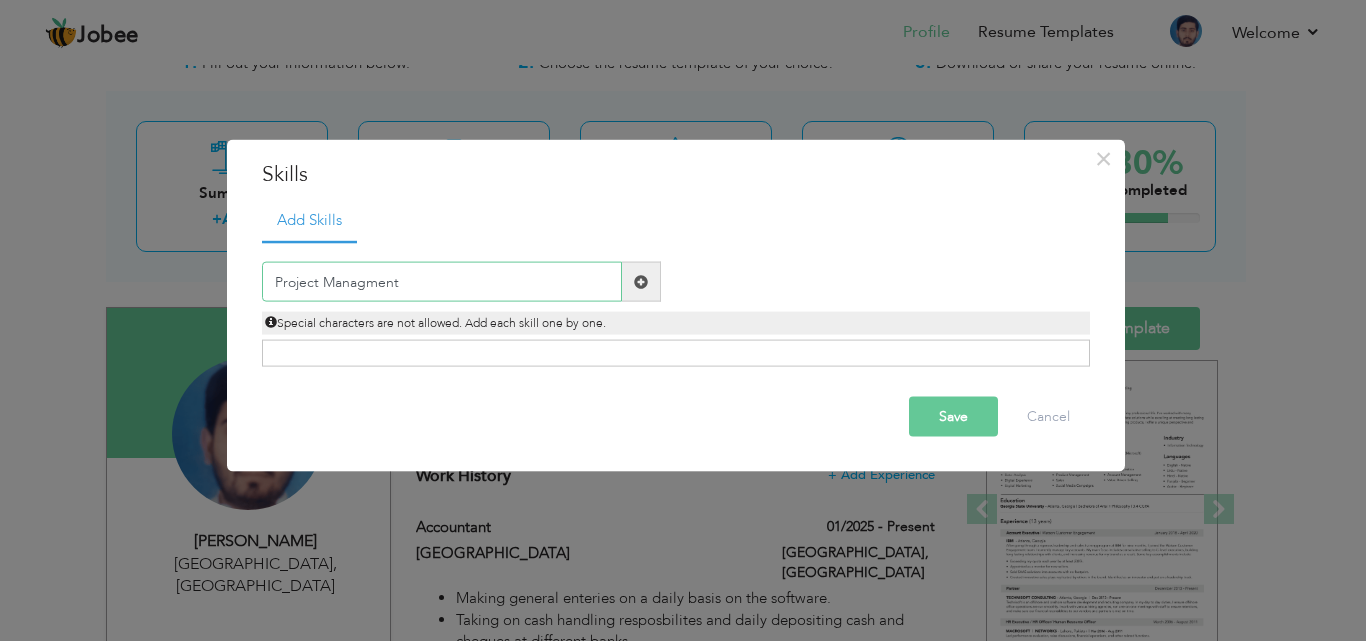 click on "Project Managment" at bounding box center (442, 282) 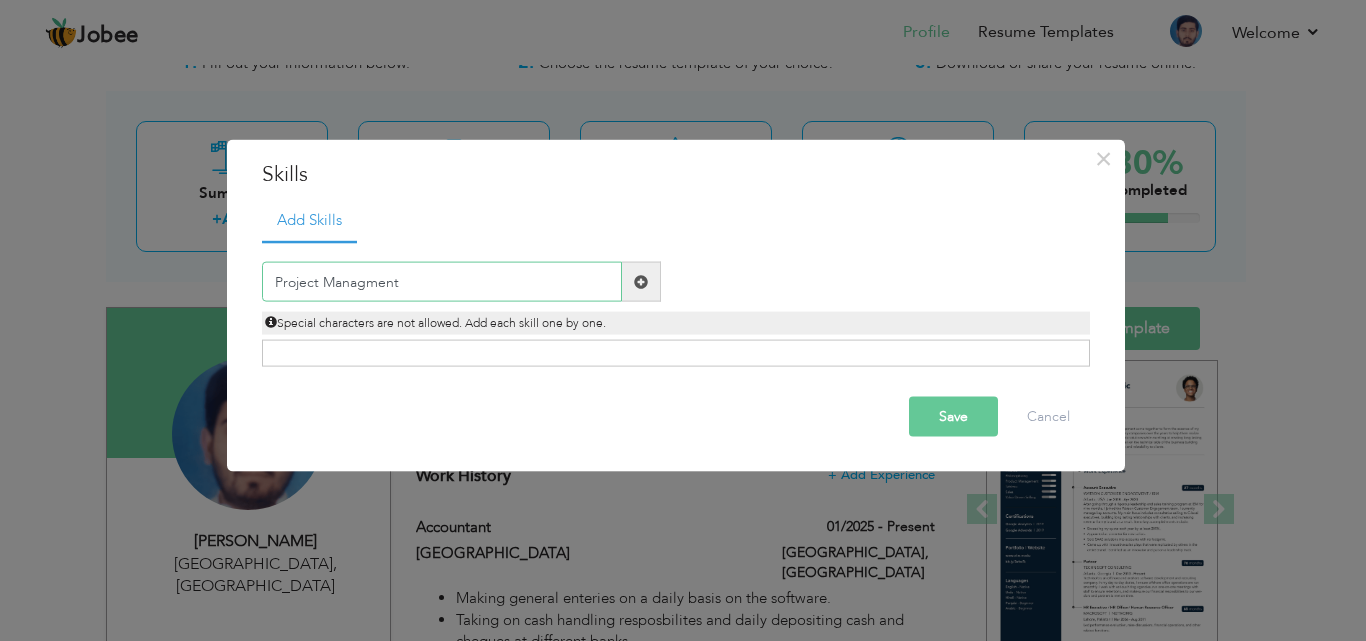 drag, startPoint x: 395, startPoint y: 277, endPoint x: 325, endPoint y: 277, distance: 70 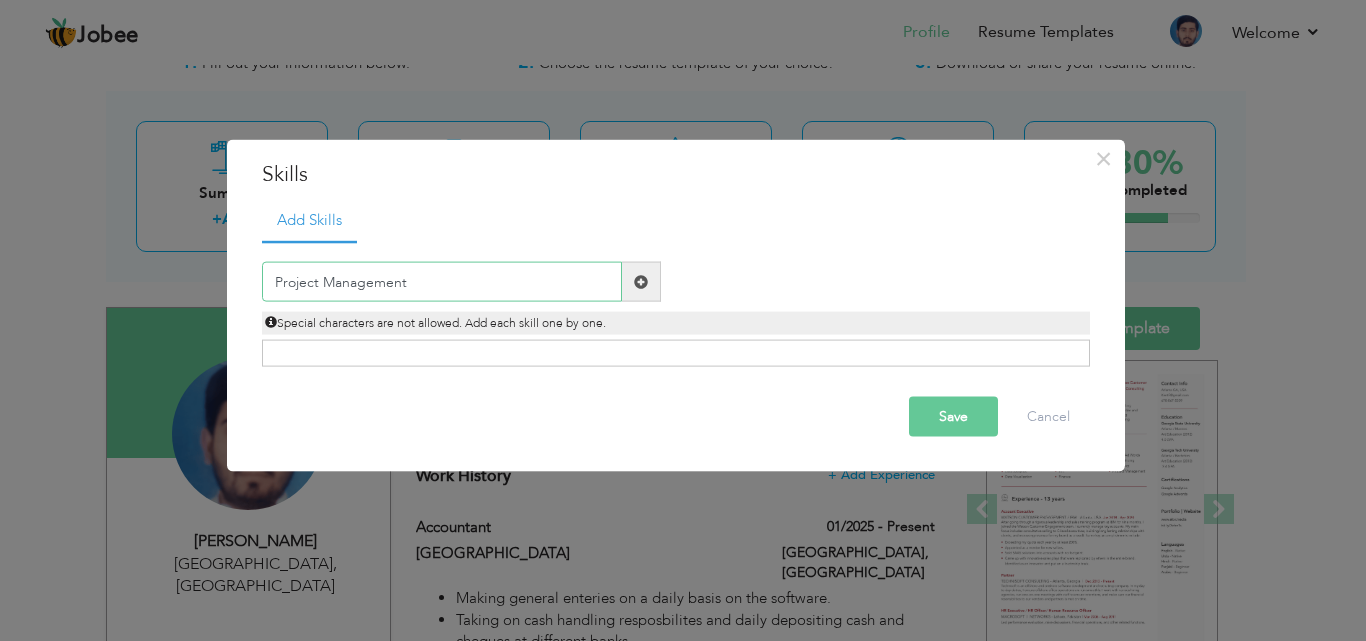 type on "Project Management" 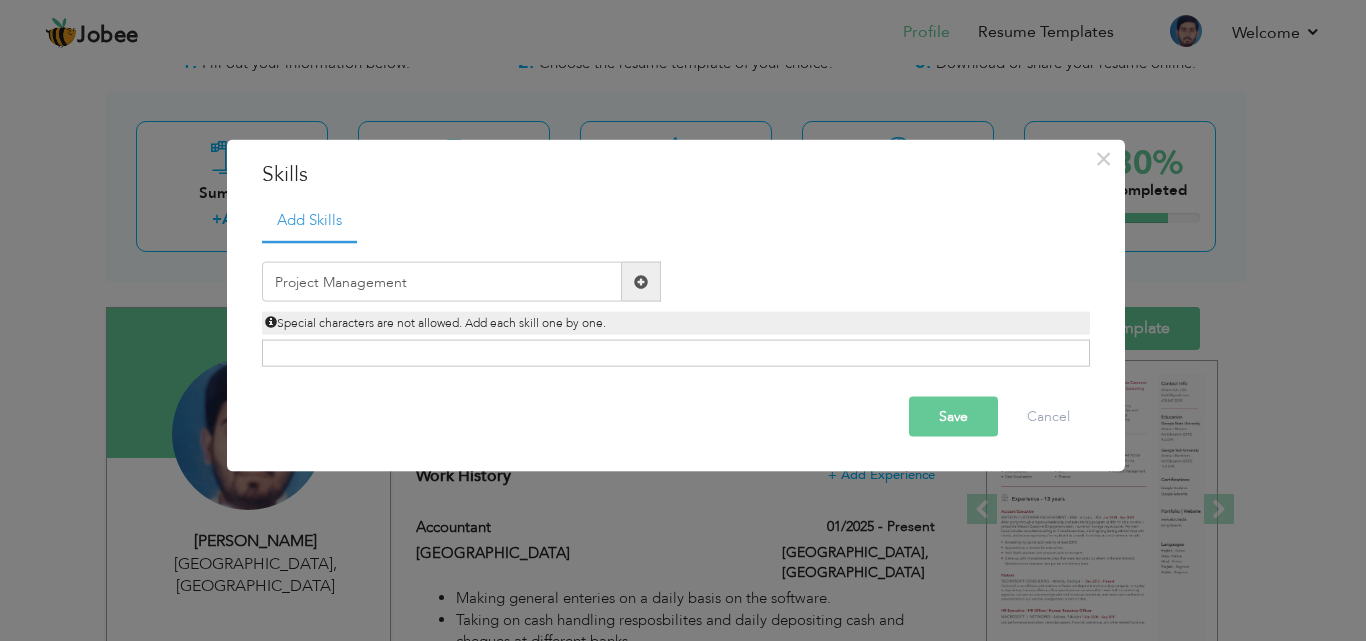 click at bounding box center [641, 281] 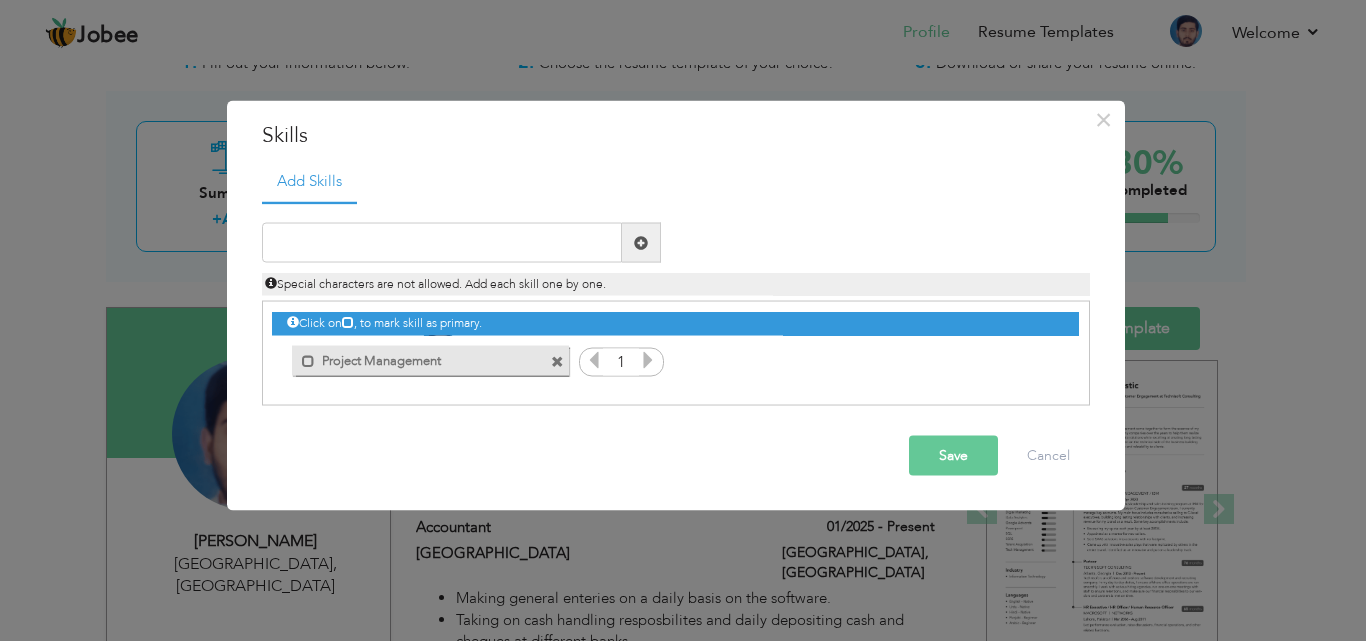 click on "Click on  , to mark skill as primary.
Unmark as primary skill. Microsoft Office (word) 1" at bounding box center [675, 341] 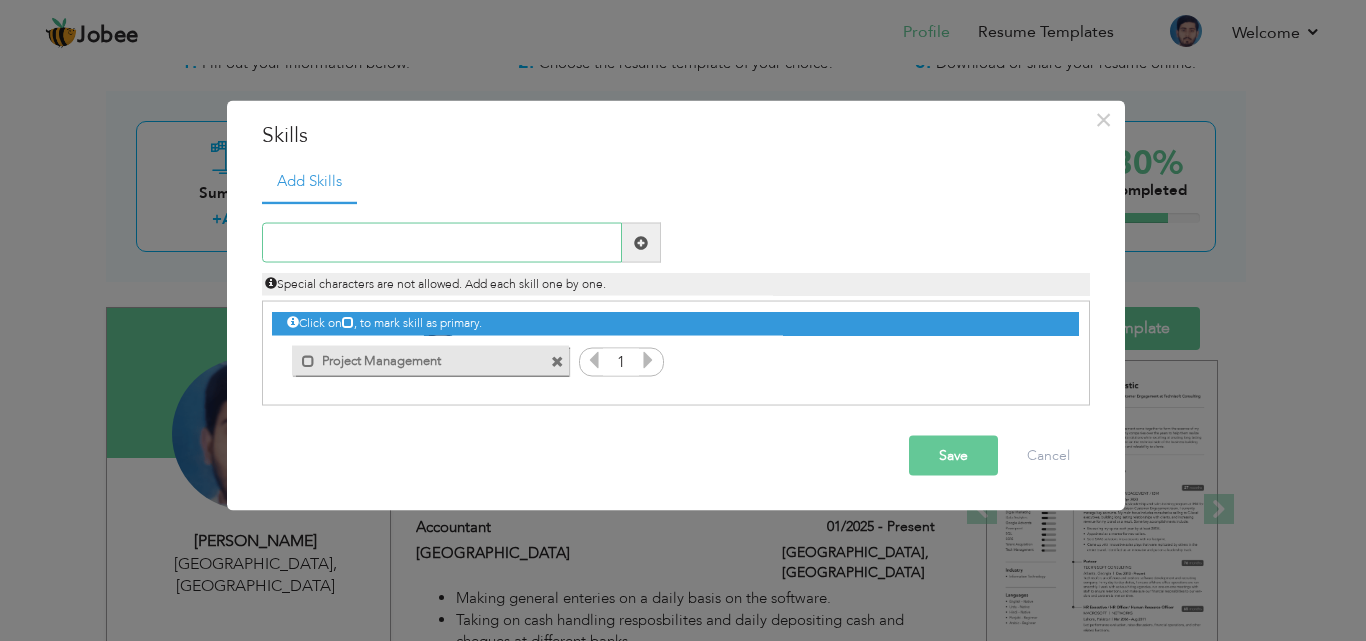 click at bounding box center (442, 243) 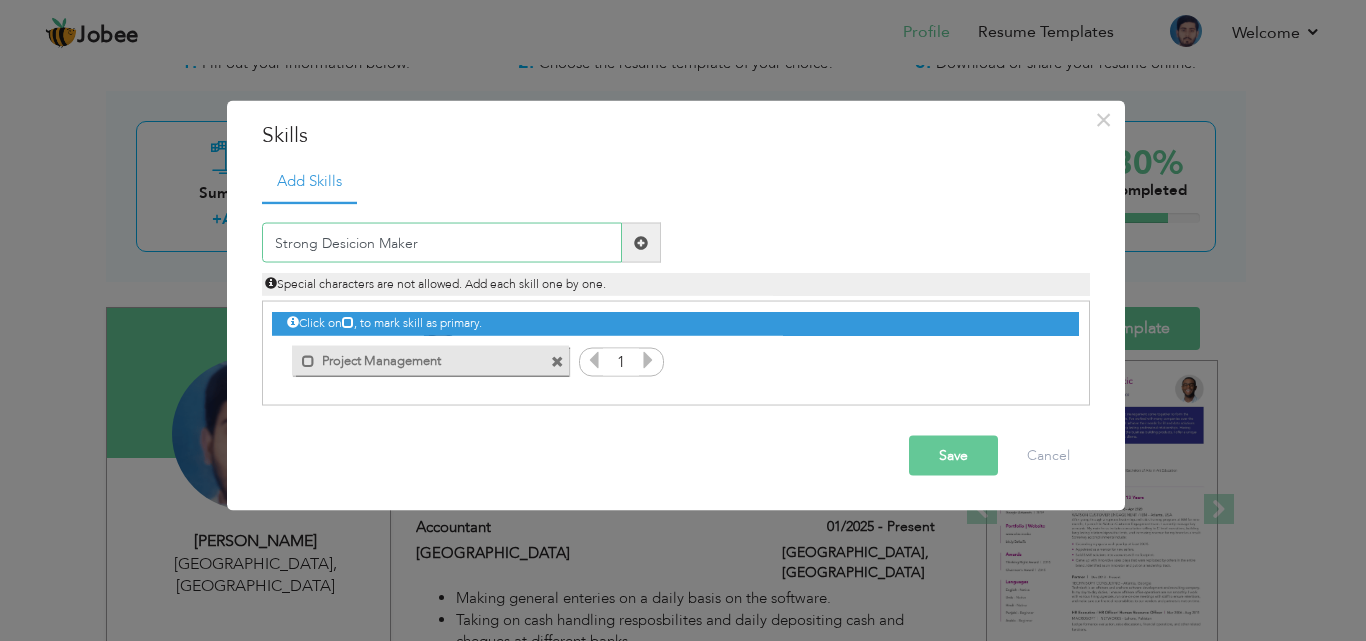 drag, startPoint x: 373, startPoint y: 241, endPoint x: 320, endPoint y: 240, distance: 53.009434 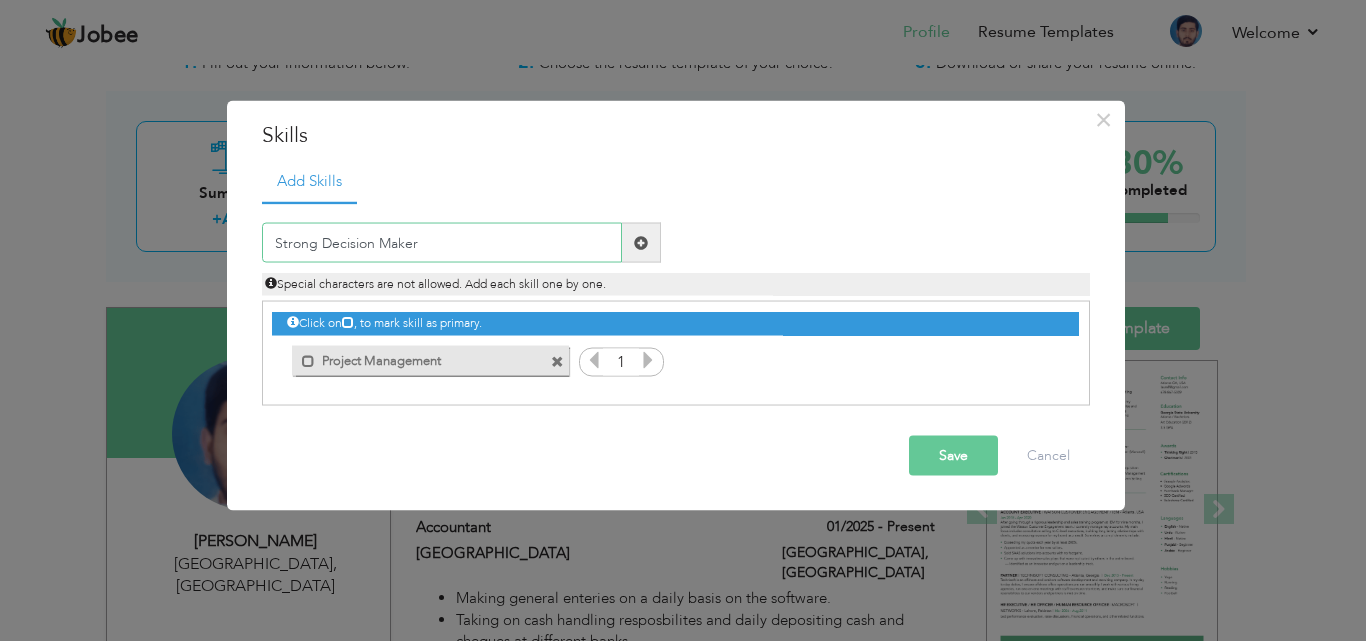 type on "Strong Decision Maker" 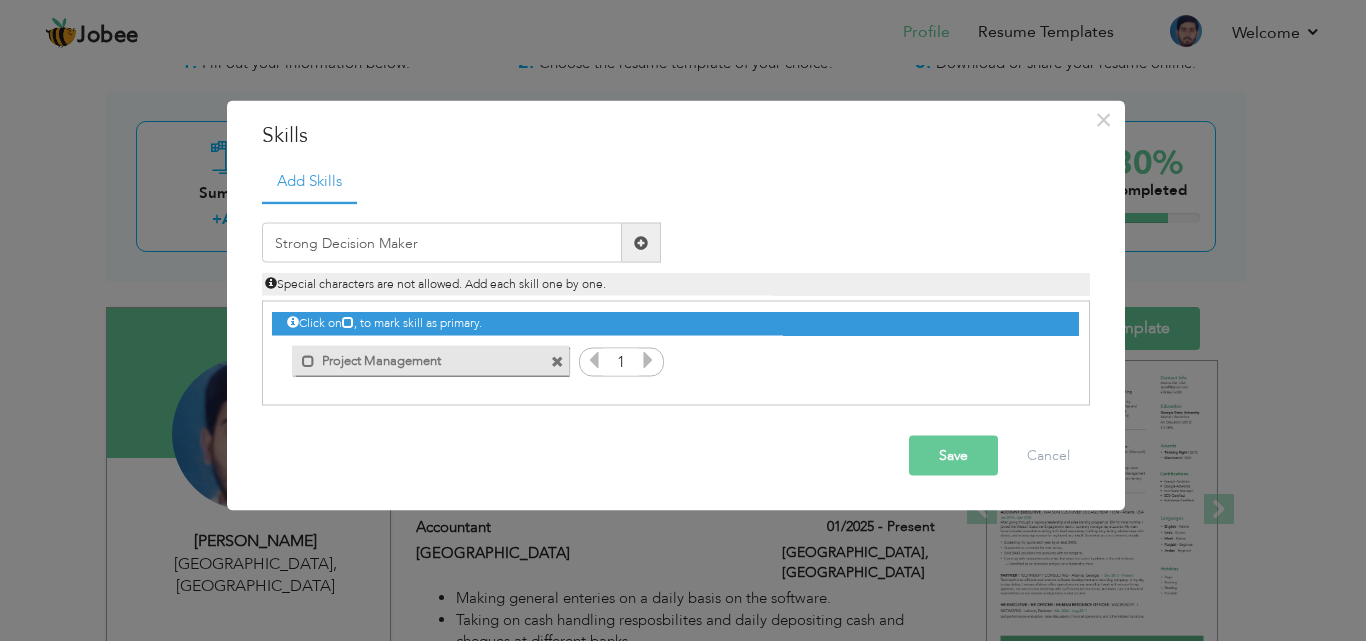 click at bounding box center [641, 243] 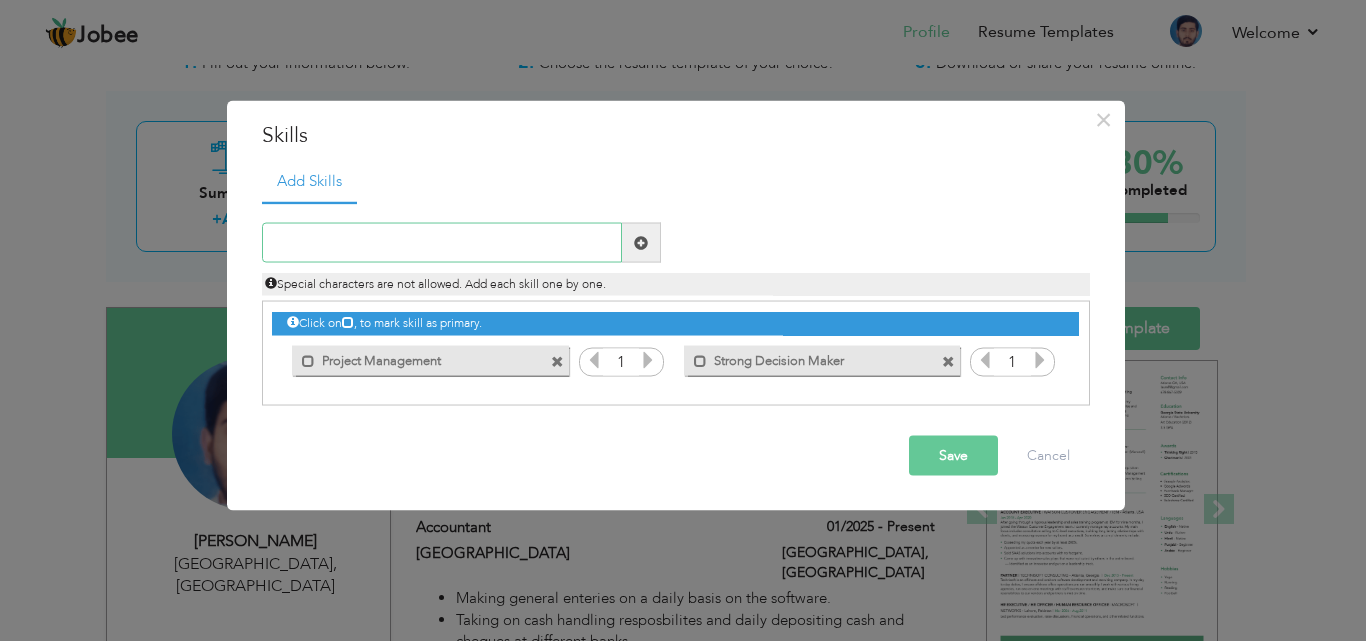 click at bounding box center (442, 243) 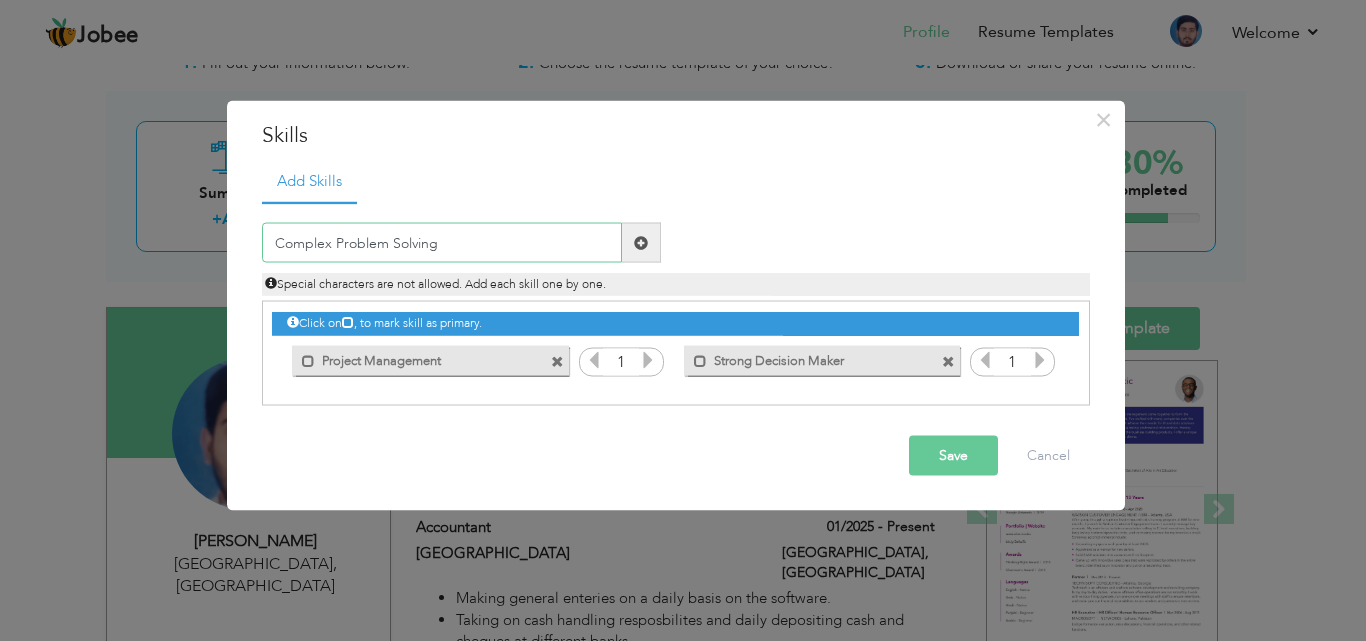 type on "Complex Problem Solving" 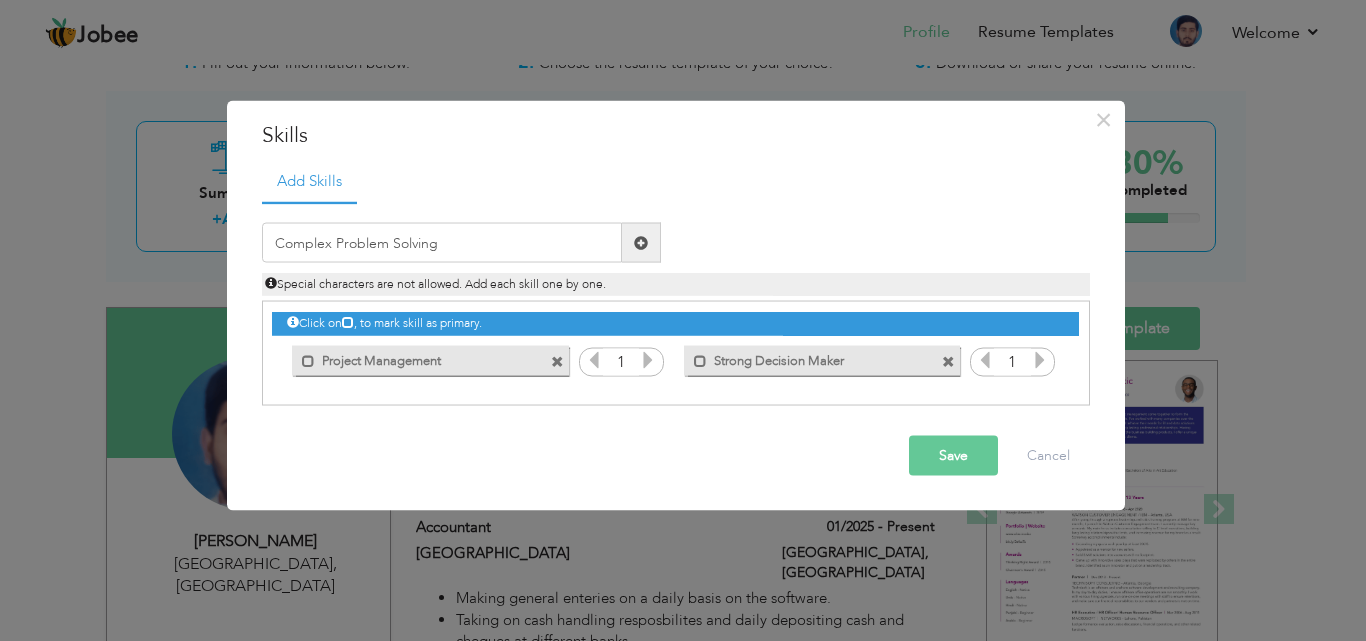 click at bounding box center (641, 242) 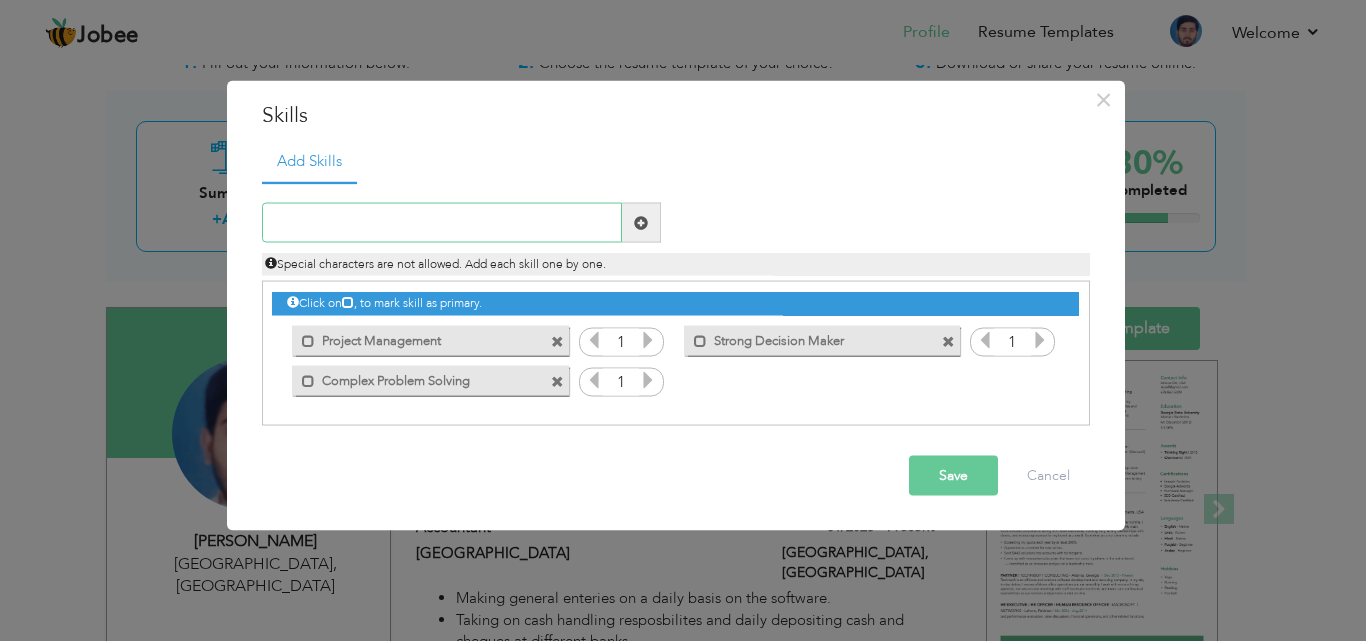 click at bounding box center (442, 223) 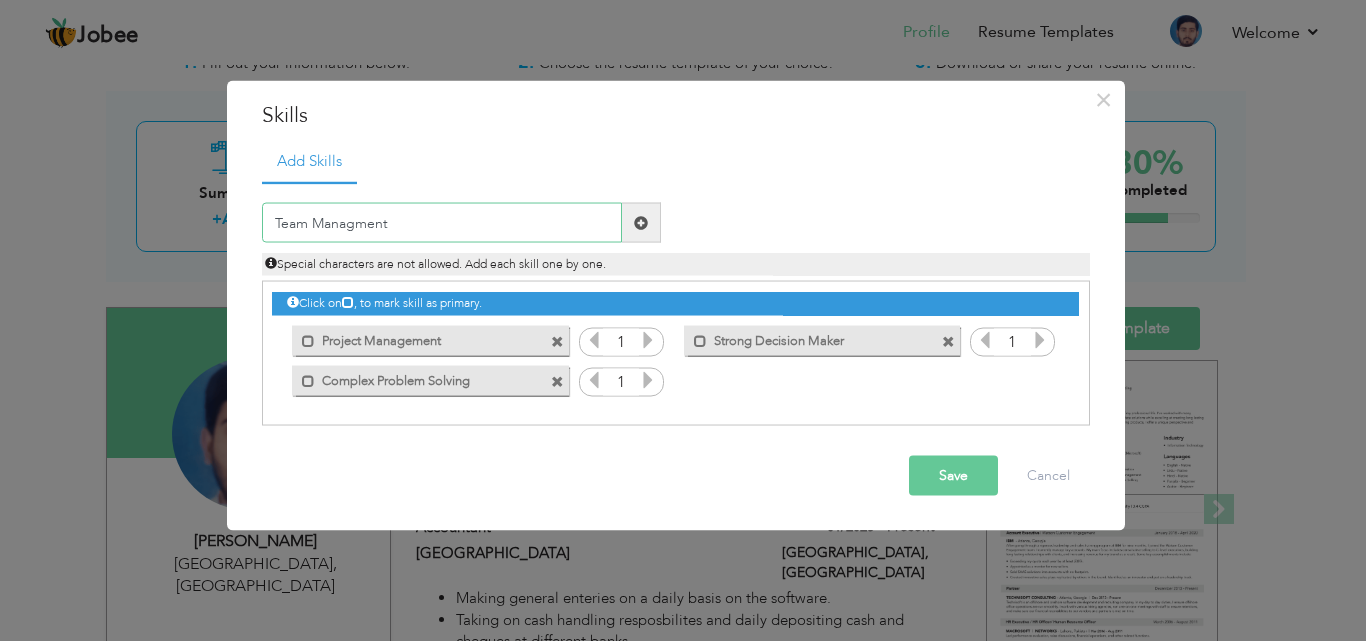 click on "Team Managment" at bounding box center (442, 223) 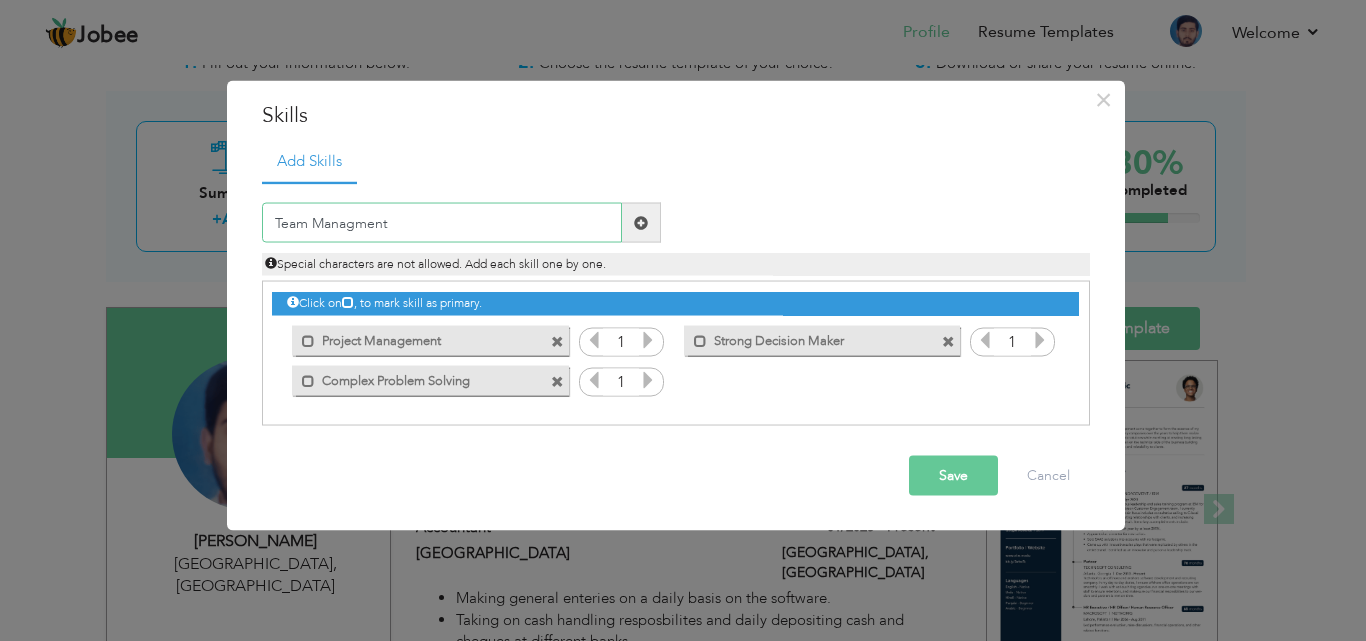 drag, startPoint x: 387, startPoint y: 221, endPoint x: 348, endPoint y: 220, distance: 39.012817 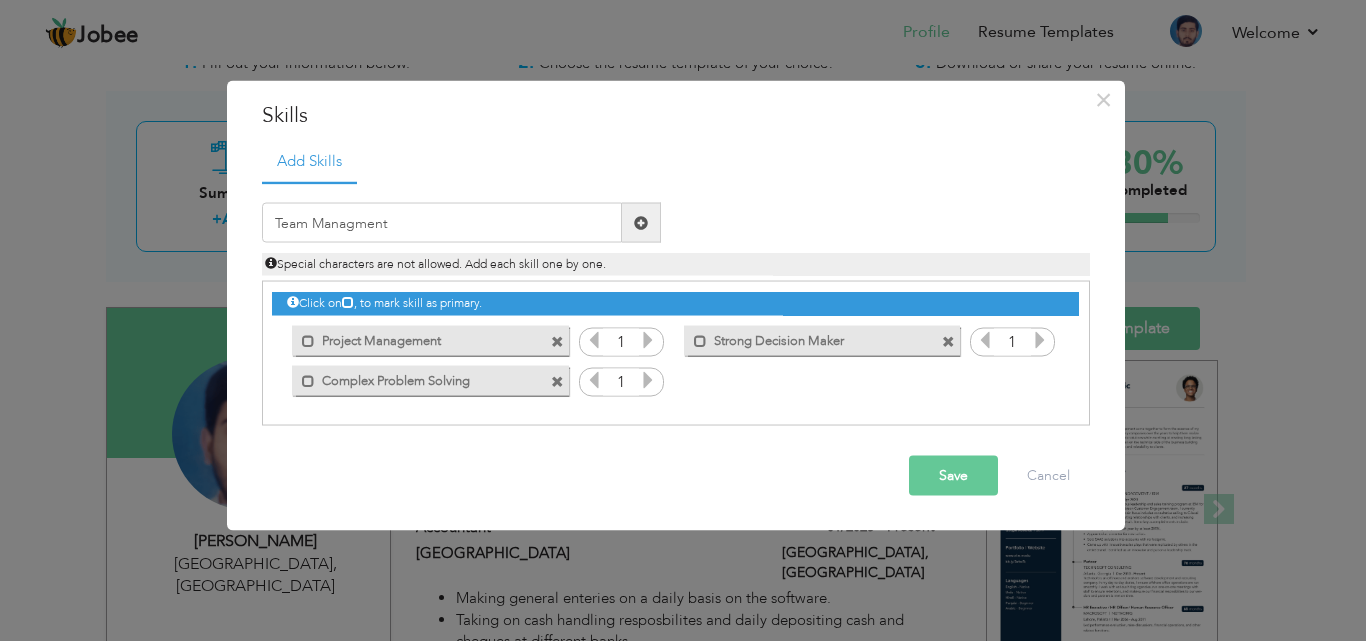 click at bounding box center [641, 222] 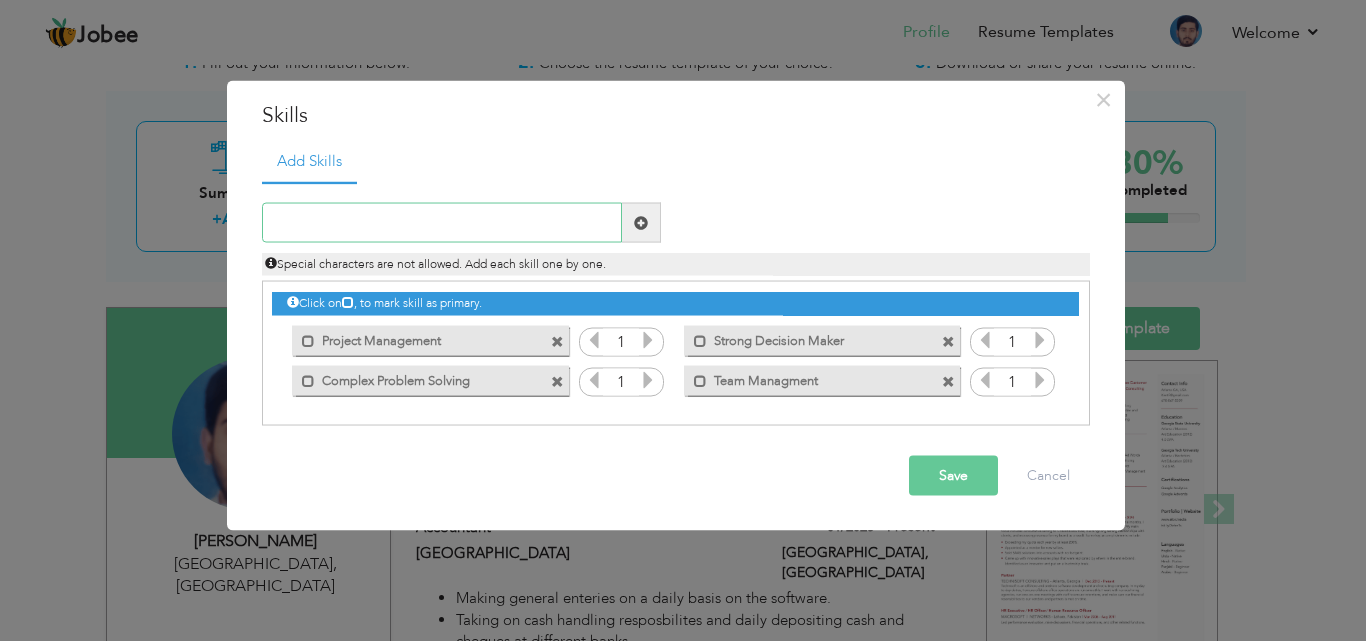 click at bounding box center (442, 223) 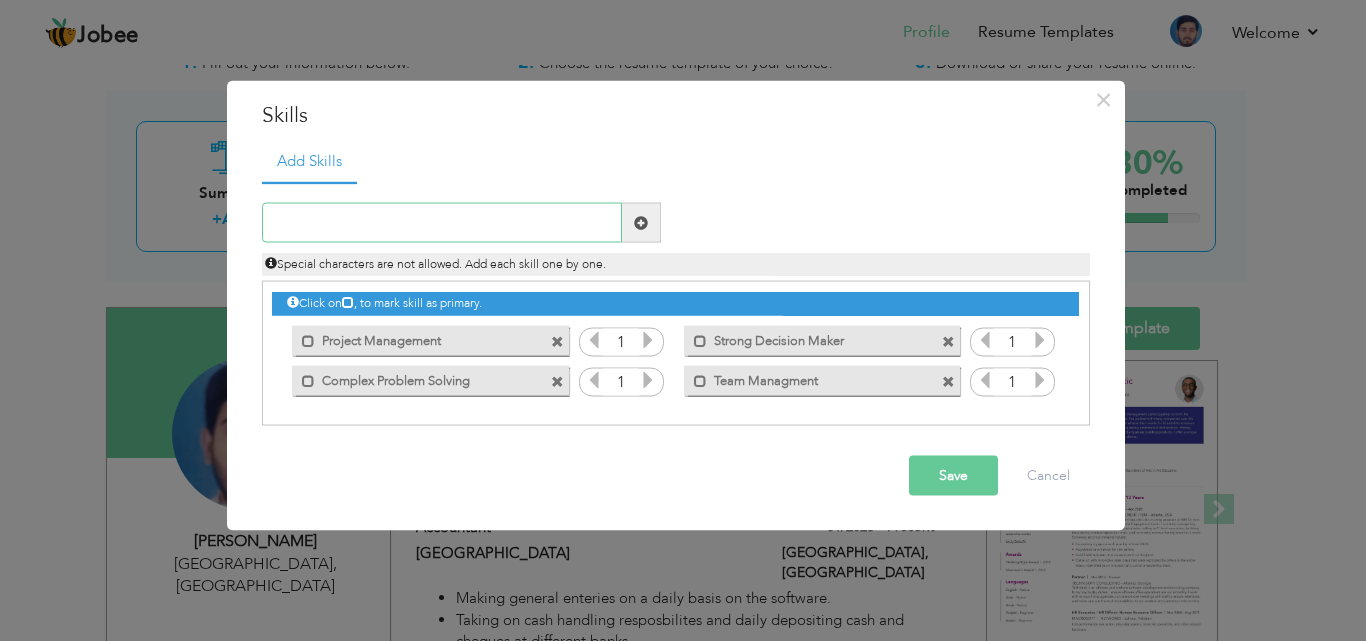 click at bounding box center (442, 223) 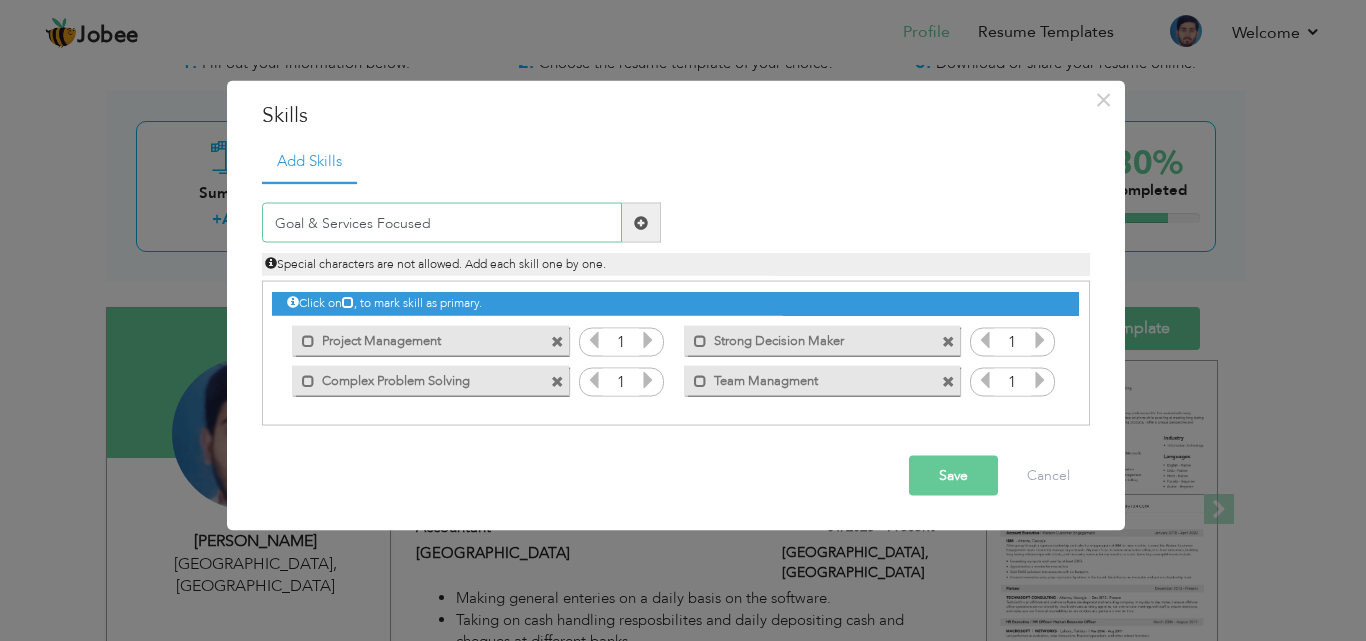 click on "Goal & Services Focused" at bounding box center [442, 223] 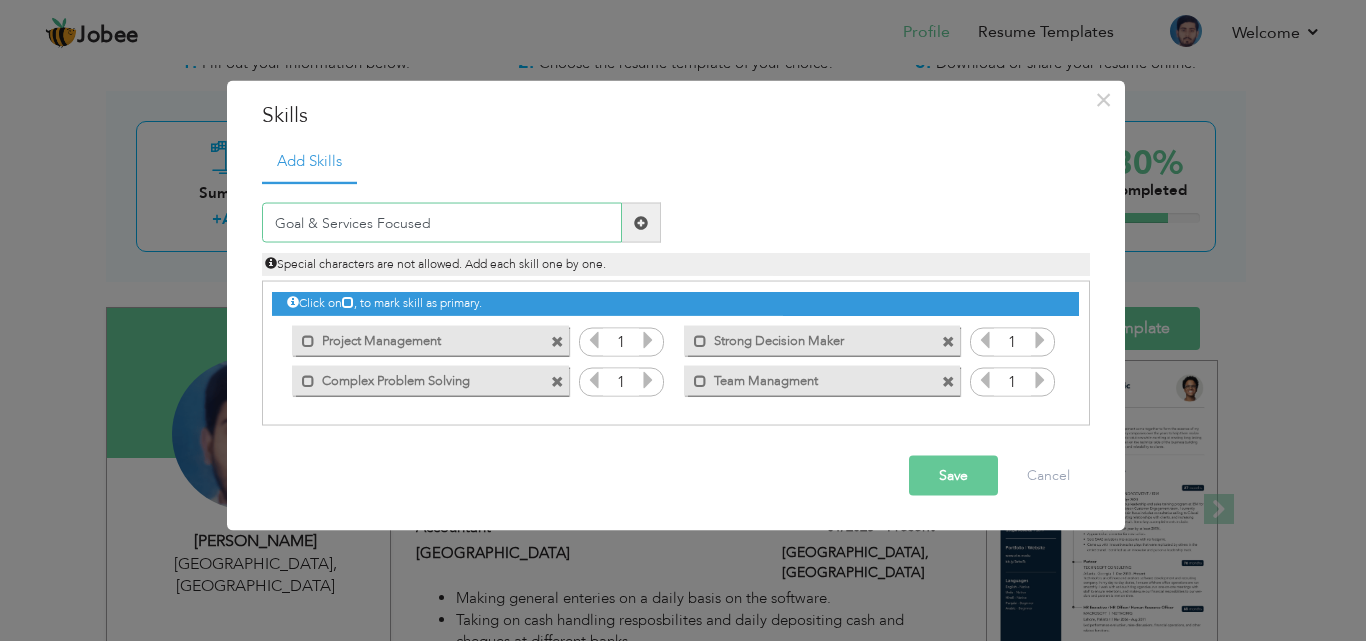type on "Goal & Services Focused" 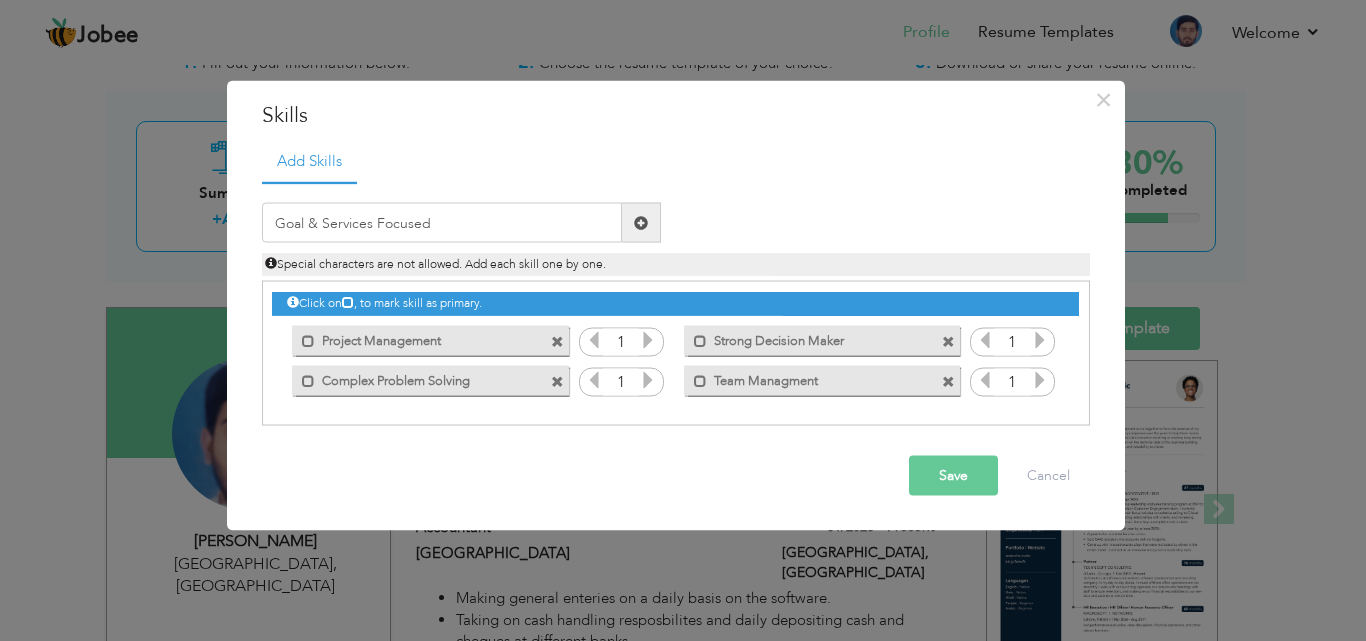 click at bounding box center [641, 222] 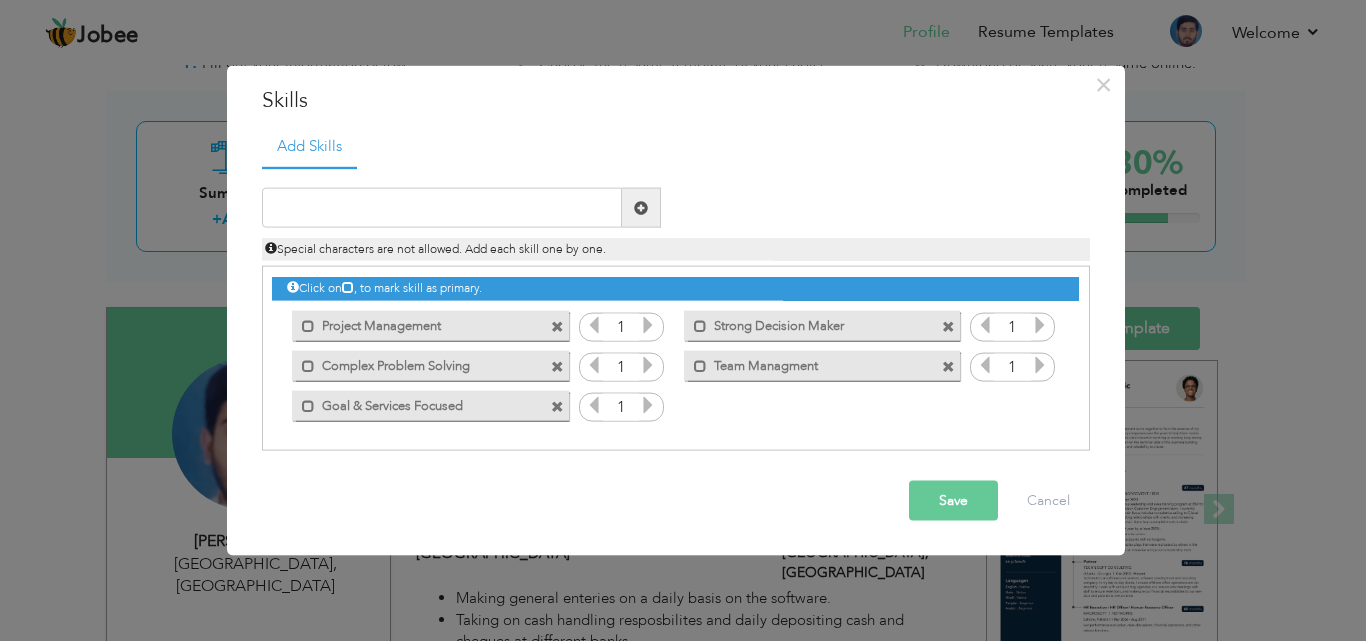 click on "Save" at bounding box center (953, 501) 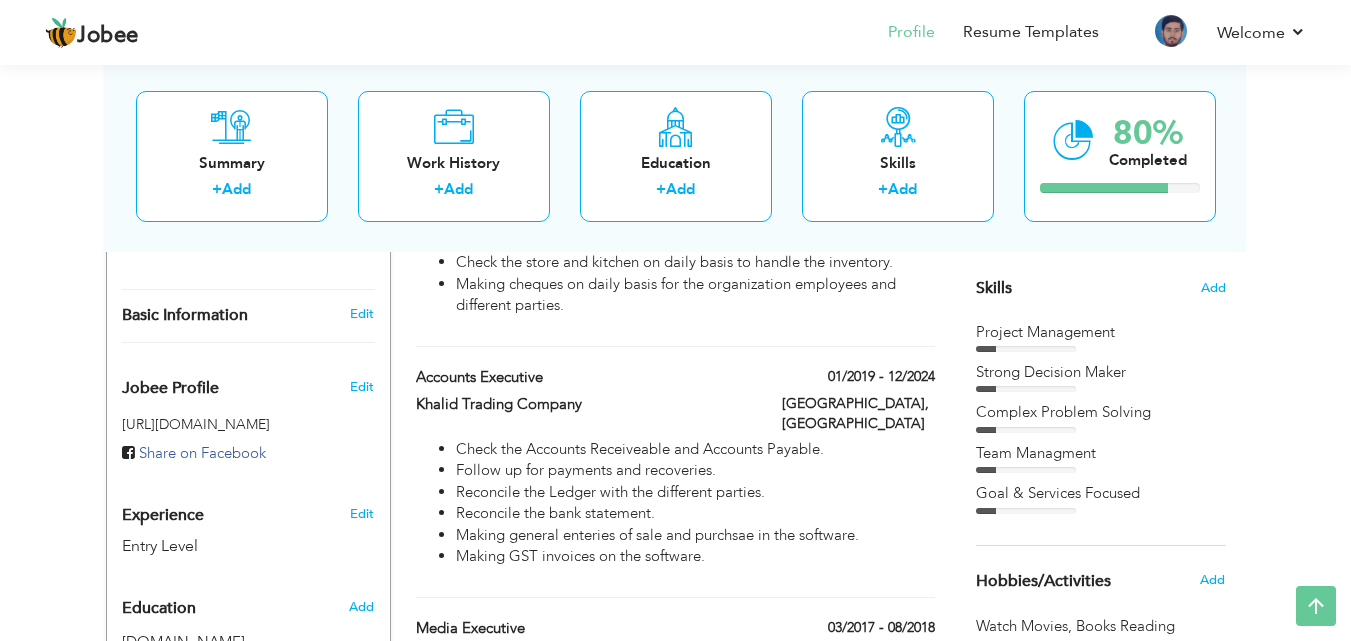scroll, scrollTop: 495, scrollLeft: 0, axis: vertical 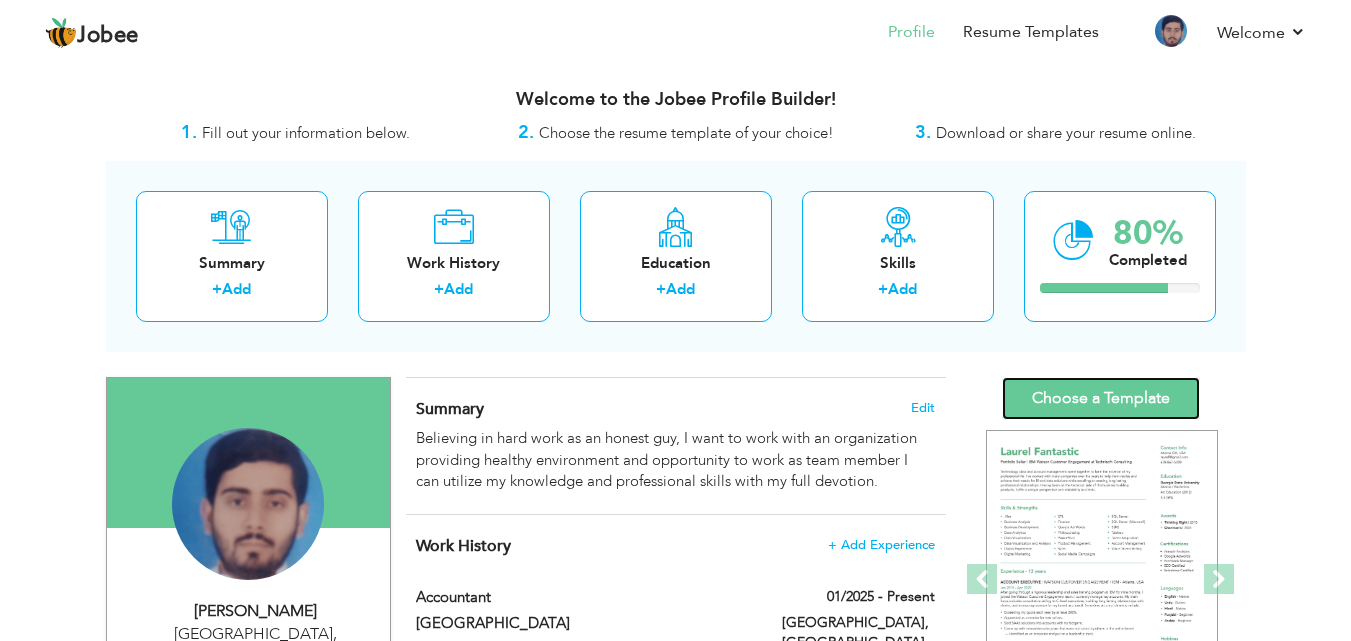 click on "Choose a Template" at bounding box center [1101, 398] 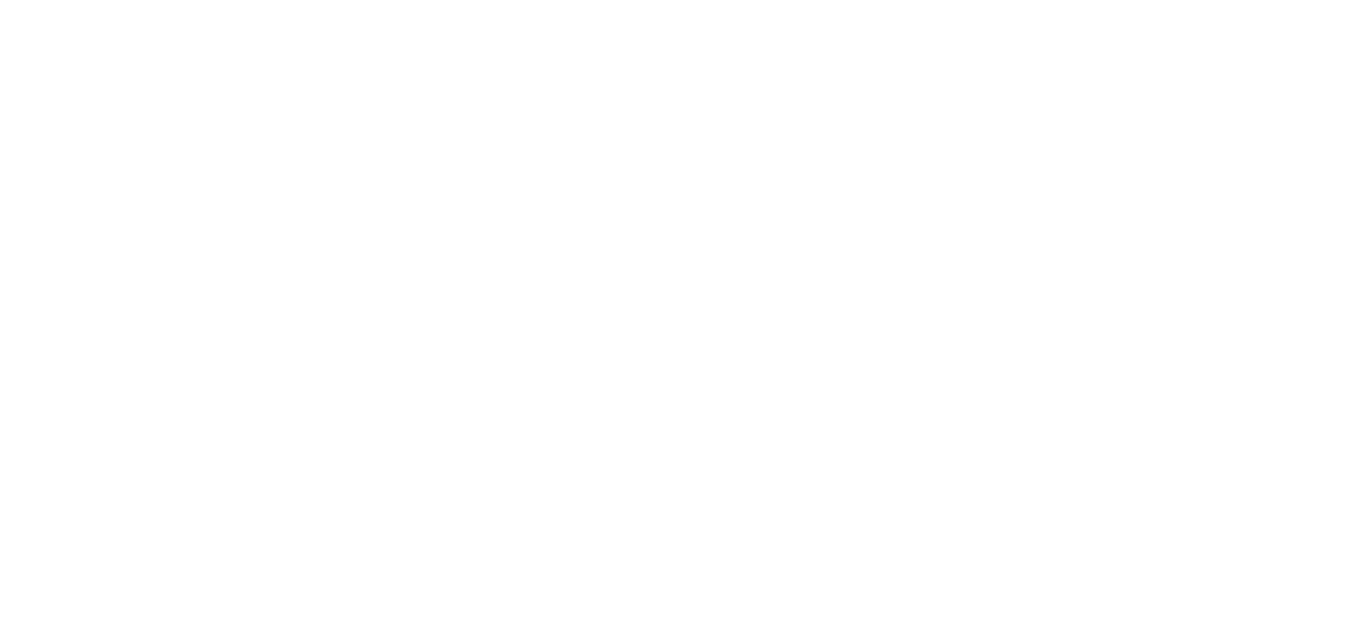 scroll, scrollTop: 0, scrollLeft: 0, axis: both 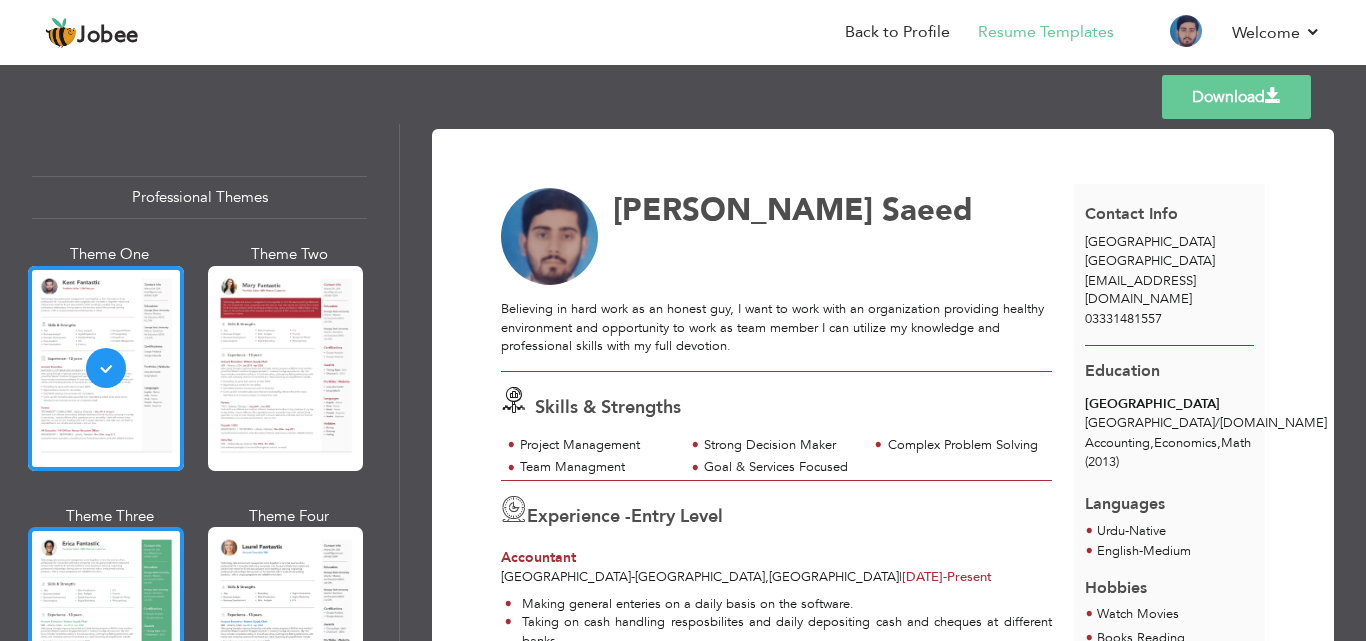 click at bounding box center (106, 629) 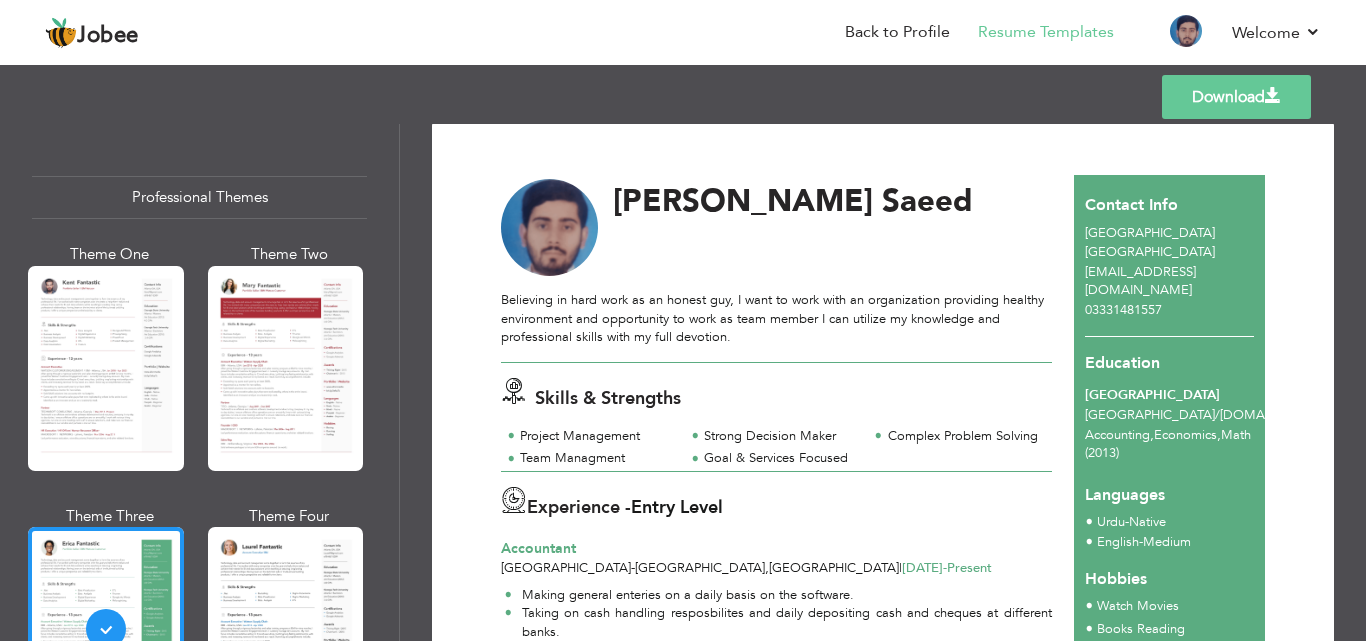 scroll, scrollTop: 6, scrollLeft: 0, axis: vertical 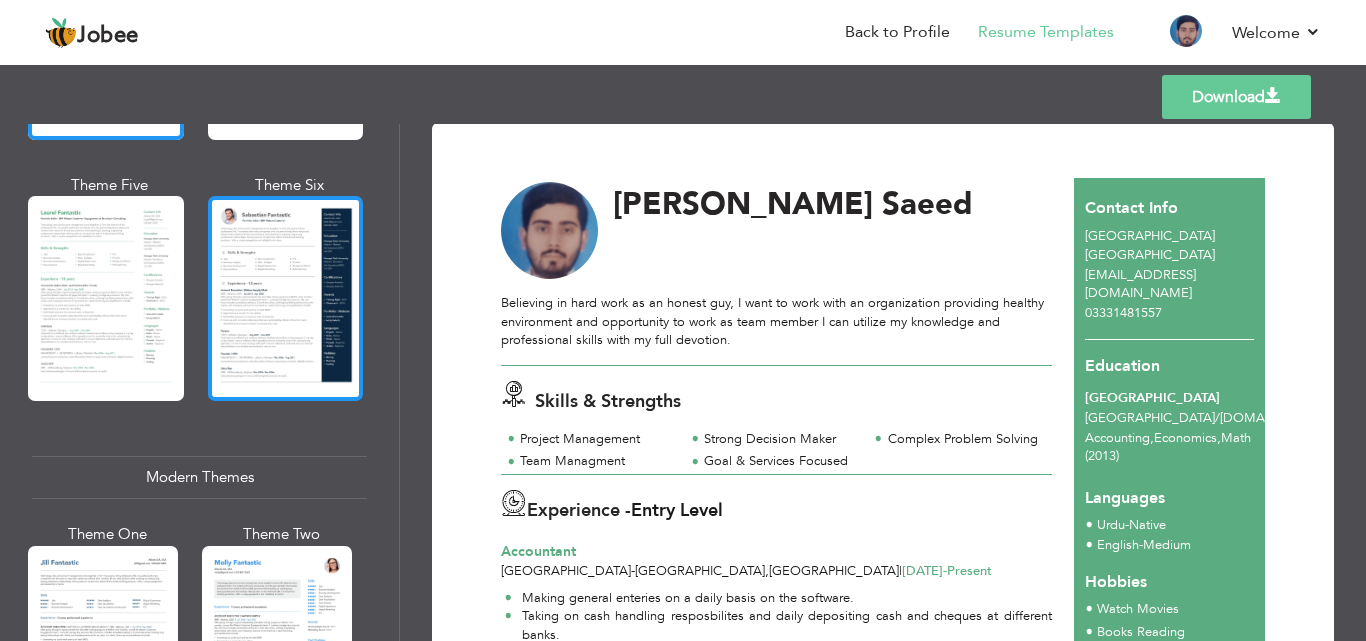 click at bounding box center [286, 298] 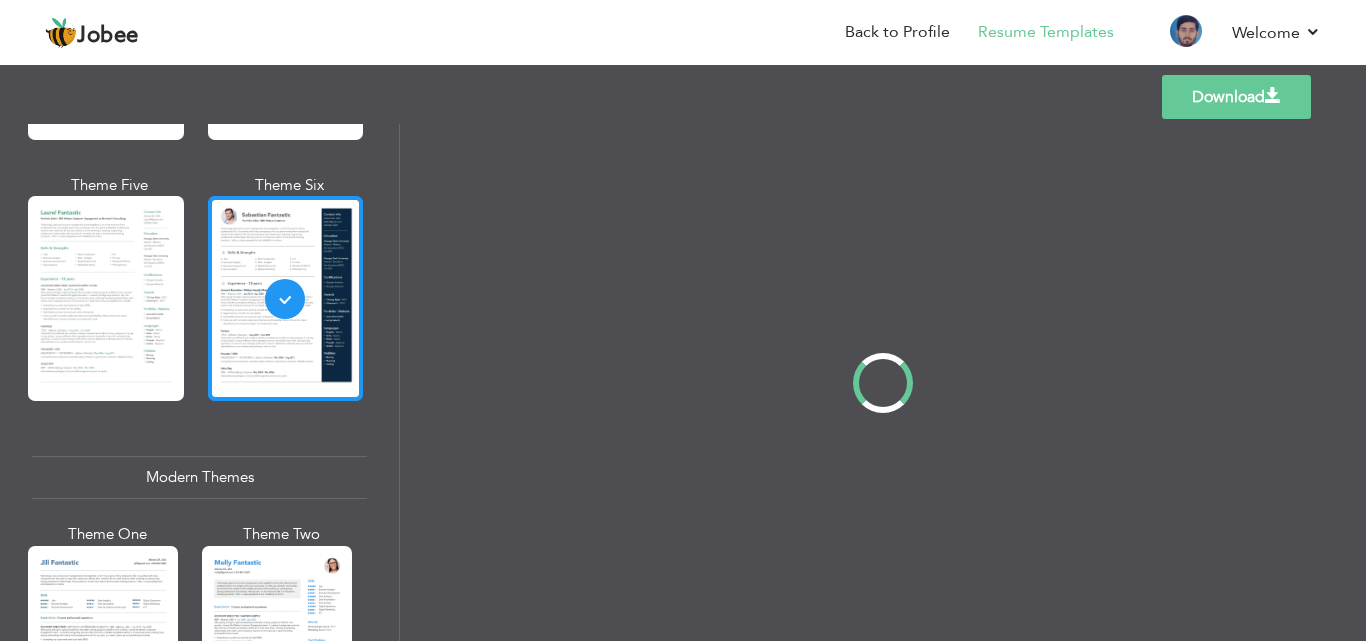 scroll, scrollTop: 0, scrollLeft: 0, axis: both 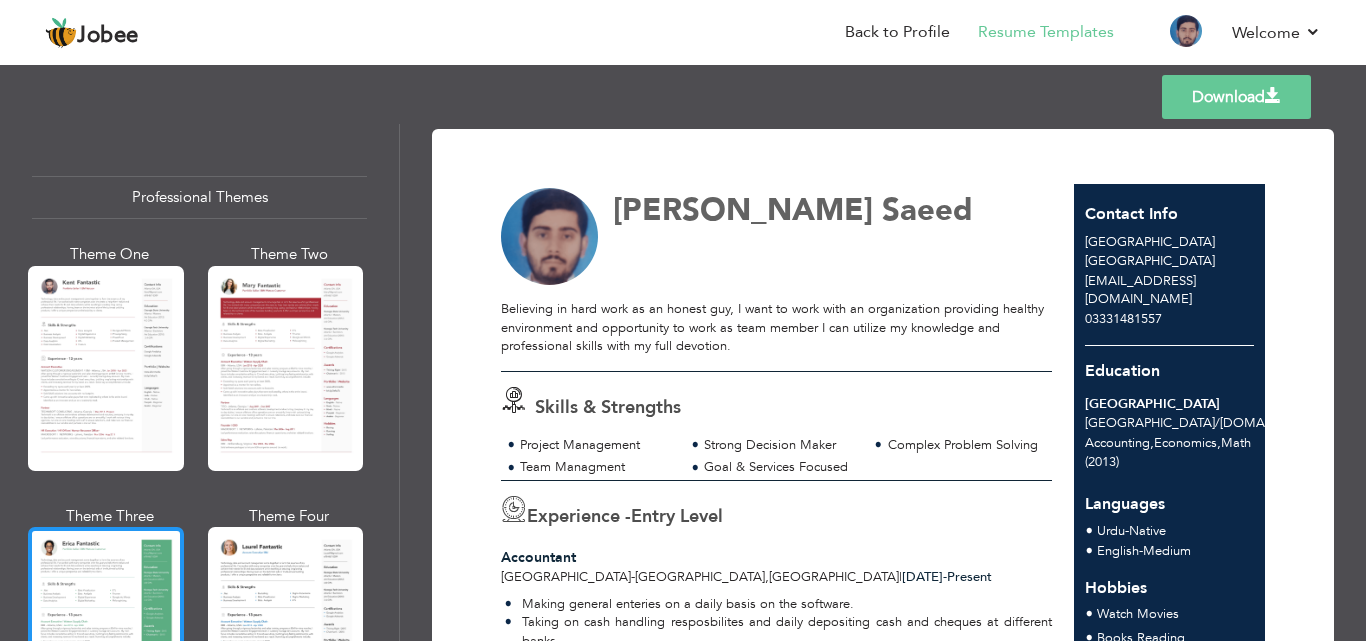 click at bounding box center (106, 629) 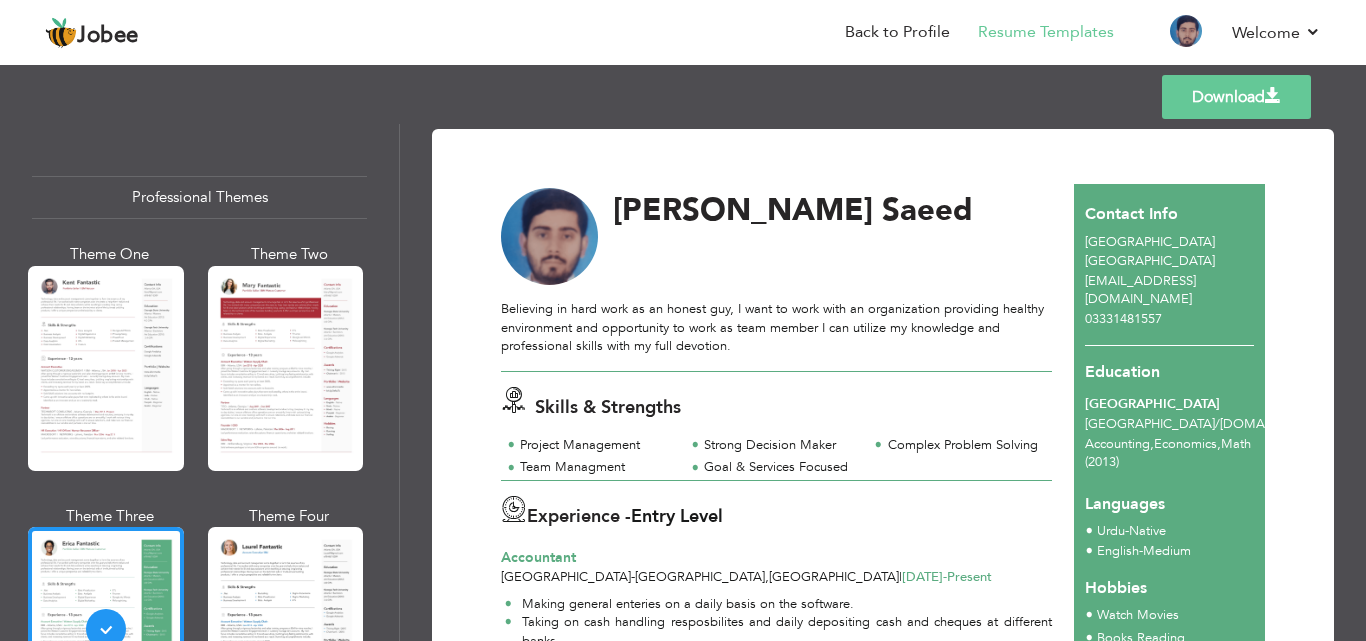 click on "Download" at bounding box center [1236, 97] 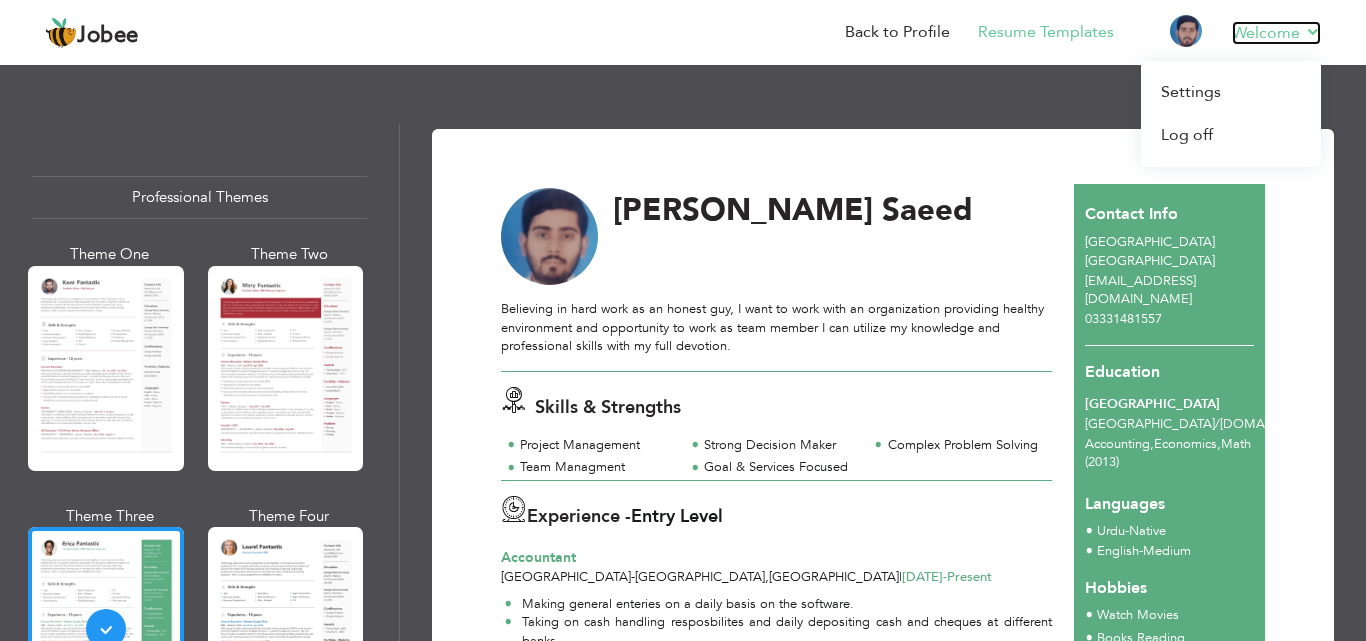 click on "Welcome" at bounding box center (1276, 33) 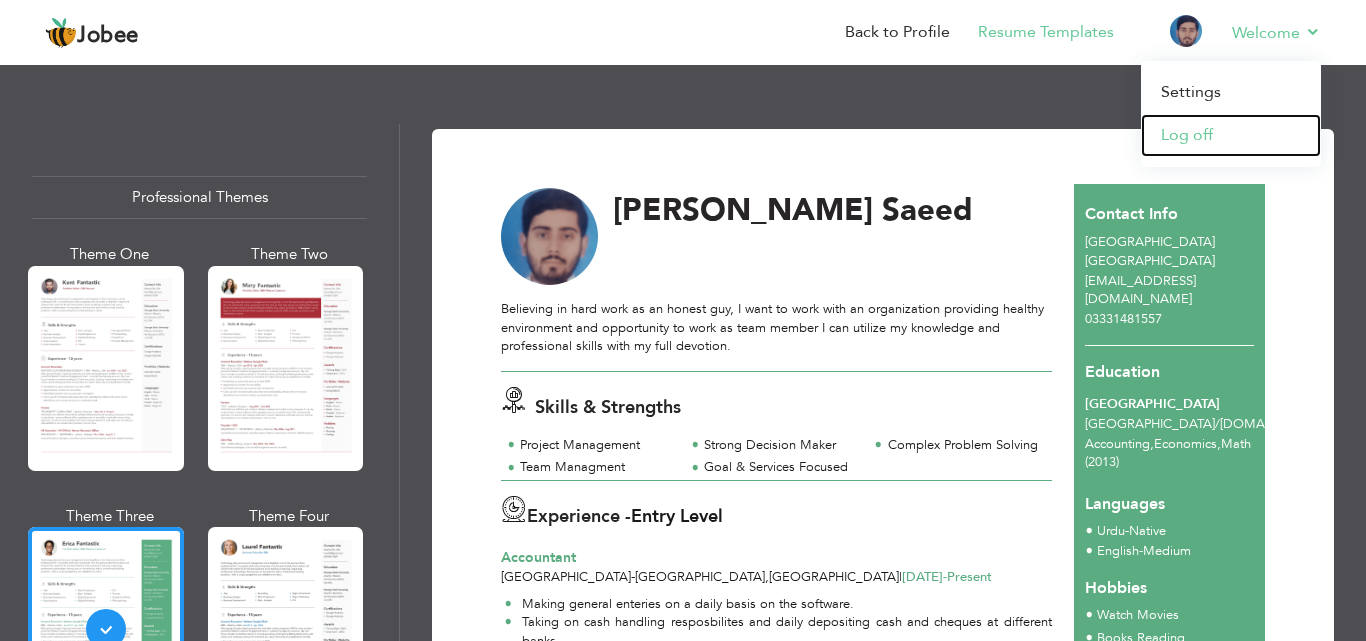 click on "Log off" at bounding box center [1231, 135] 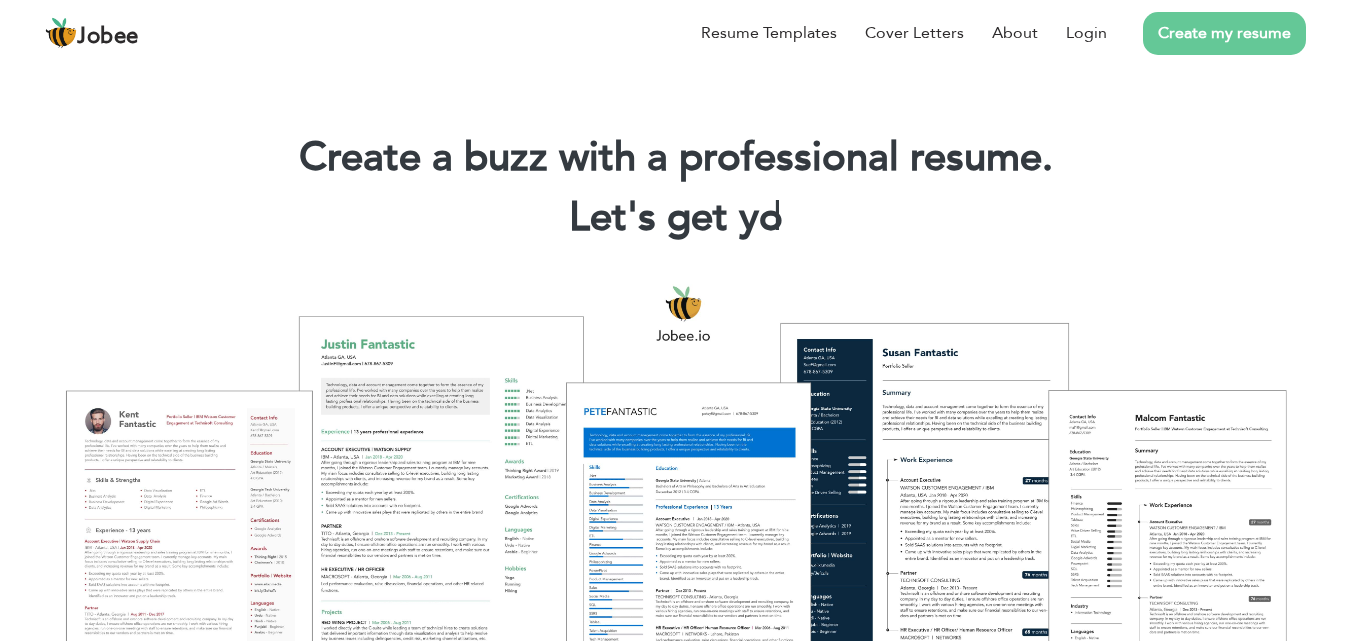 scroll, scrollTop: 0, scrollLeft: 0, axis: both 